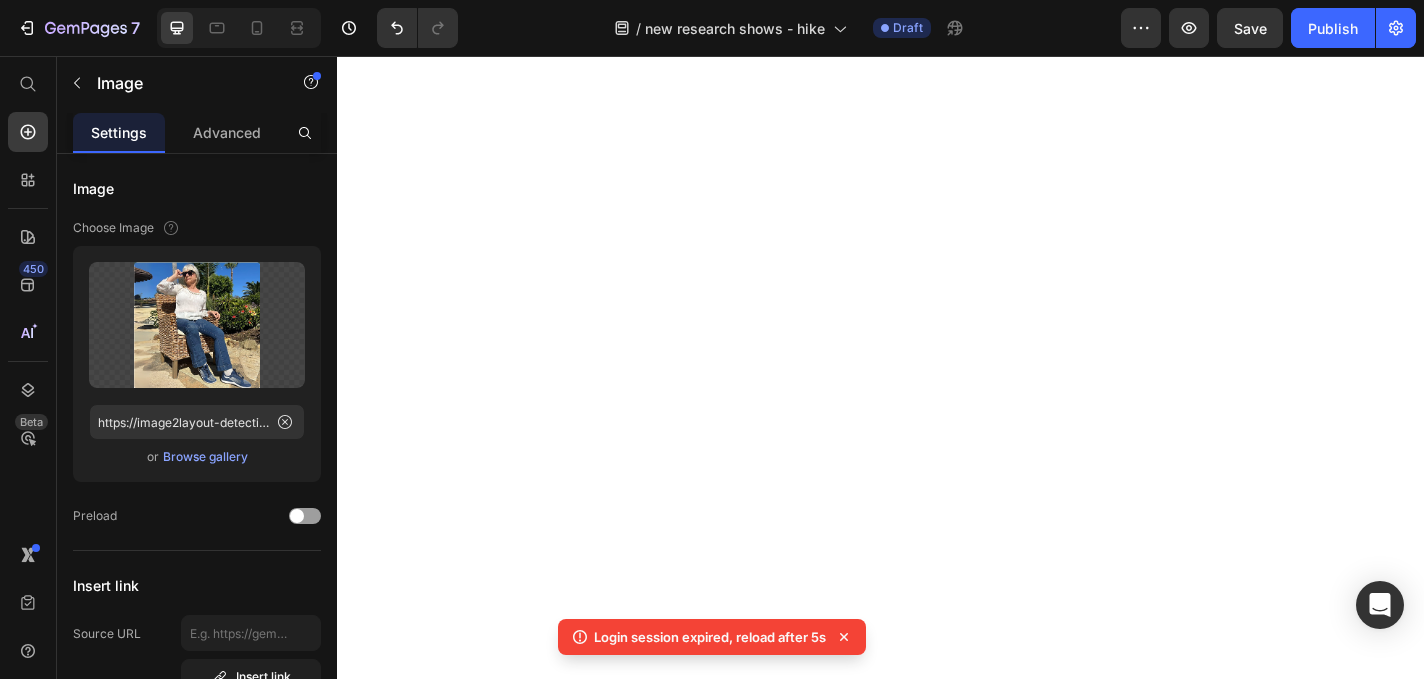 scroll, scrollTop: 0, scrollLeft: 0, axis: both 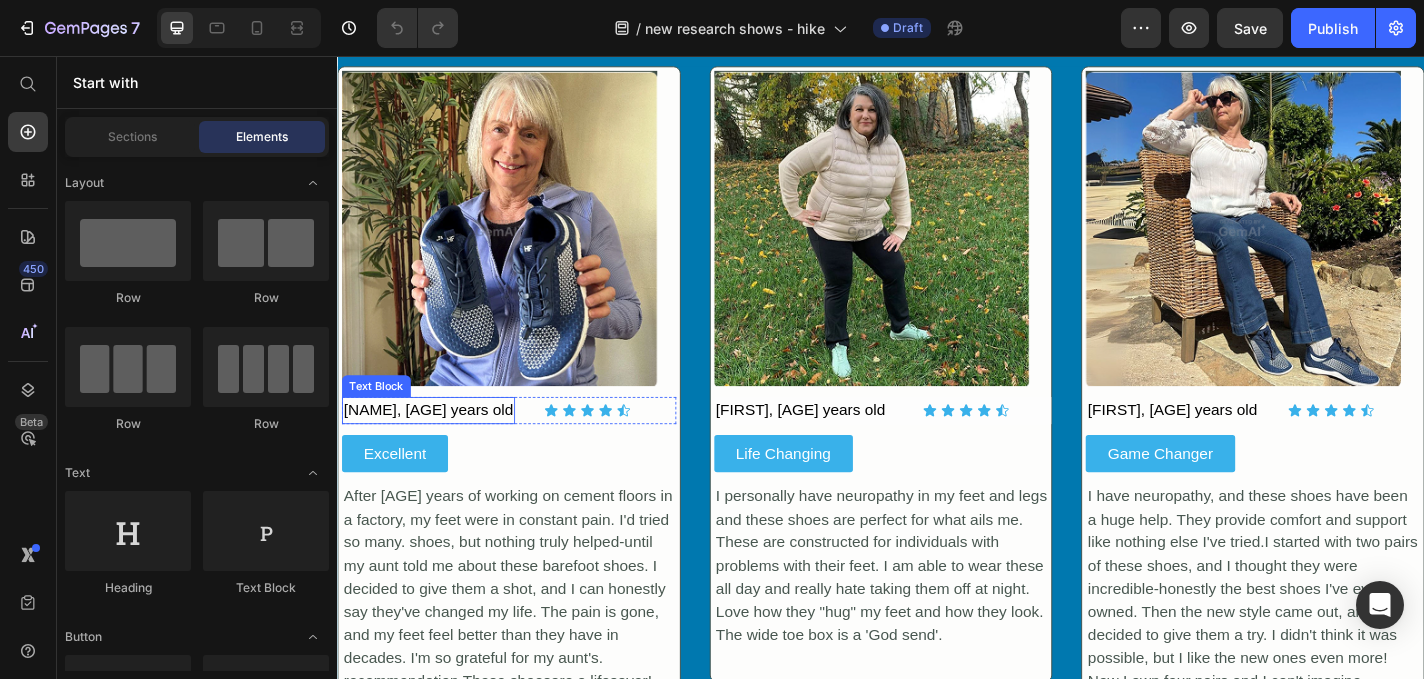 click on "[NAME], [AGE] years old" at bounding box center [437, 447] 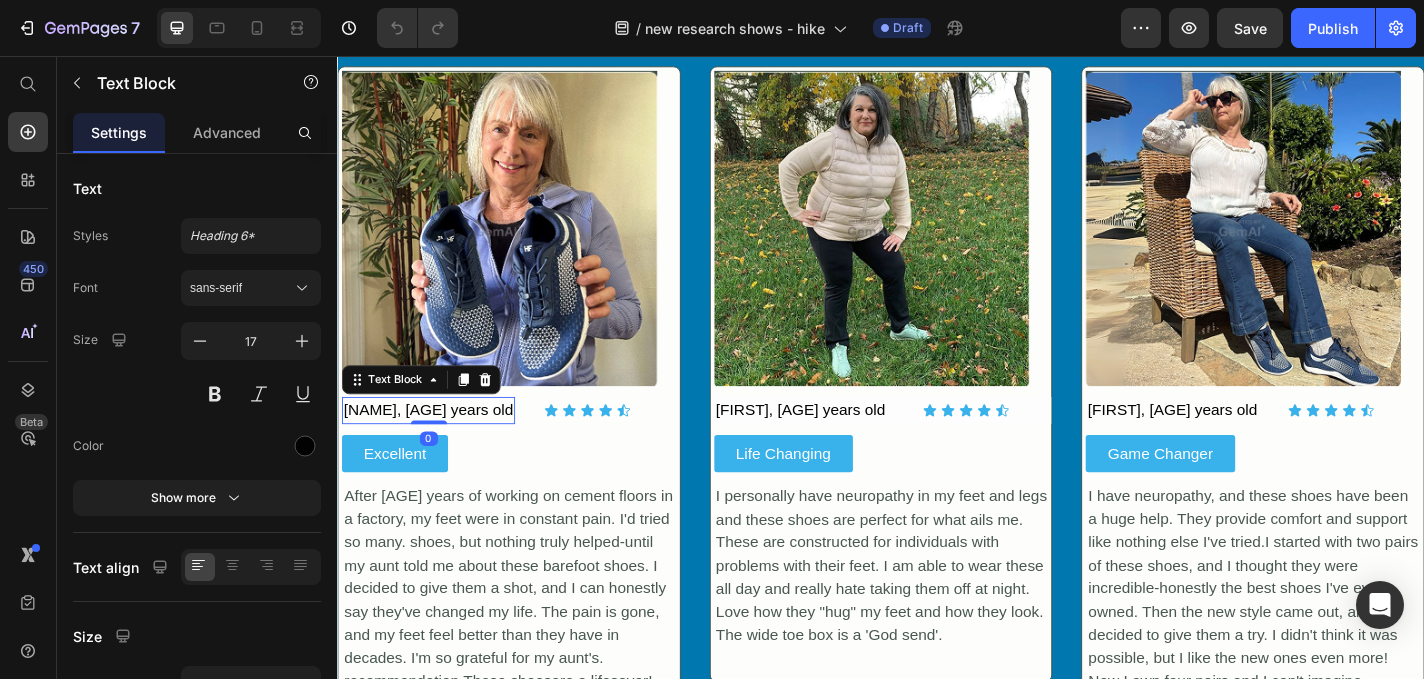 click on "[NAME], [AGE] years old" at bounding box center [437, 447] 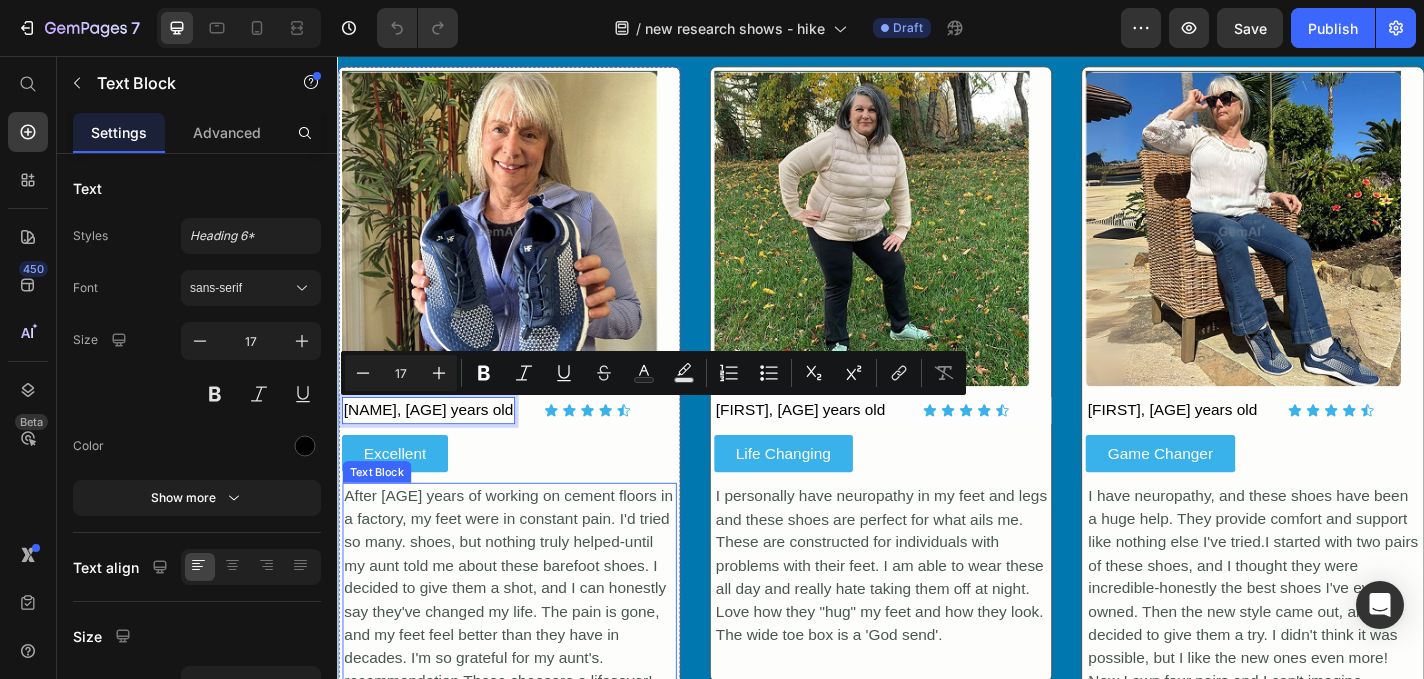 click on "After [AGE] years of working on cement floors in a factory, my feet were in constant pain. I'd tried so many. shoes, but nothing truly helped-until my aunt told me about these barefoot shoes. I decided to give them a shot, and I can honestly say they've changed my  life. The pain is gone, and my feet feel better than they have in decades. I'm so grateful for my aunt's. recommendation.These shoesare a lifesaver!" at bounding box center [526, 644] 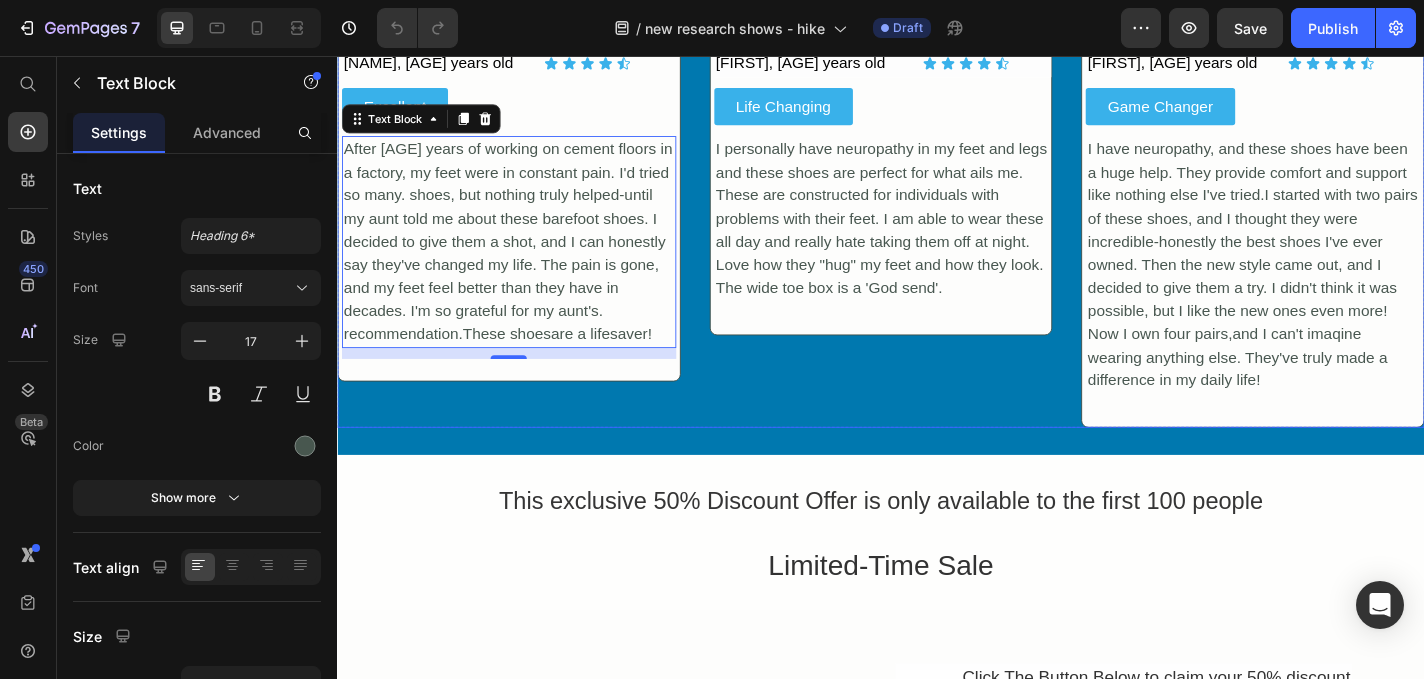 scroll, scrollTop: 3210, scrollLeft: 0, axis: vertical 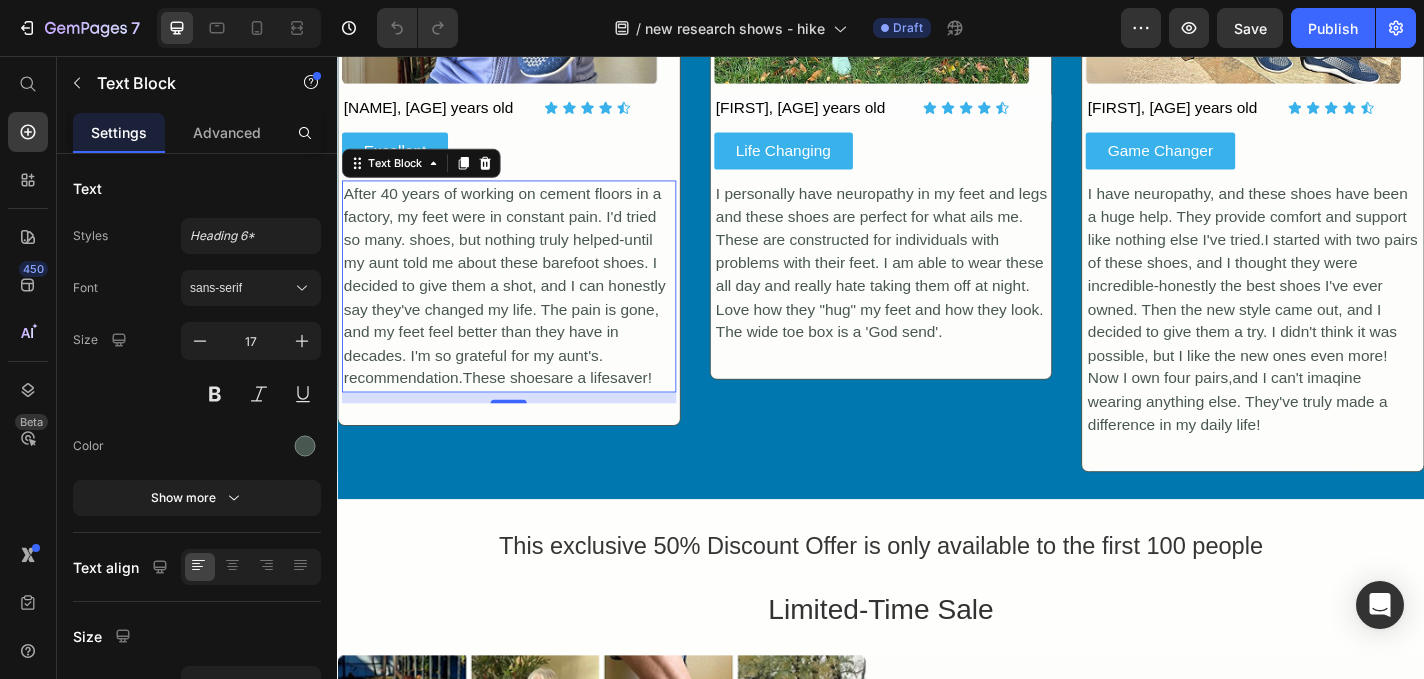 click on "After 40 years of working on cement floors in a factory, my feet were in constant pain. I'd tried so many. shoes, but nothing truly helped-until my aunt told me about these barefoot shoes. I decided to give them a shot, and I can honestly say they've changed my life. The pain is gone, and my feet feel better than they have in decades. I'm so grateful for my aunt's. recommendation.These shoesare a lifesaver!" at bounding box center (526, 310) 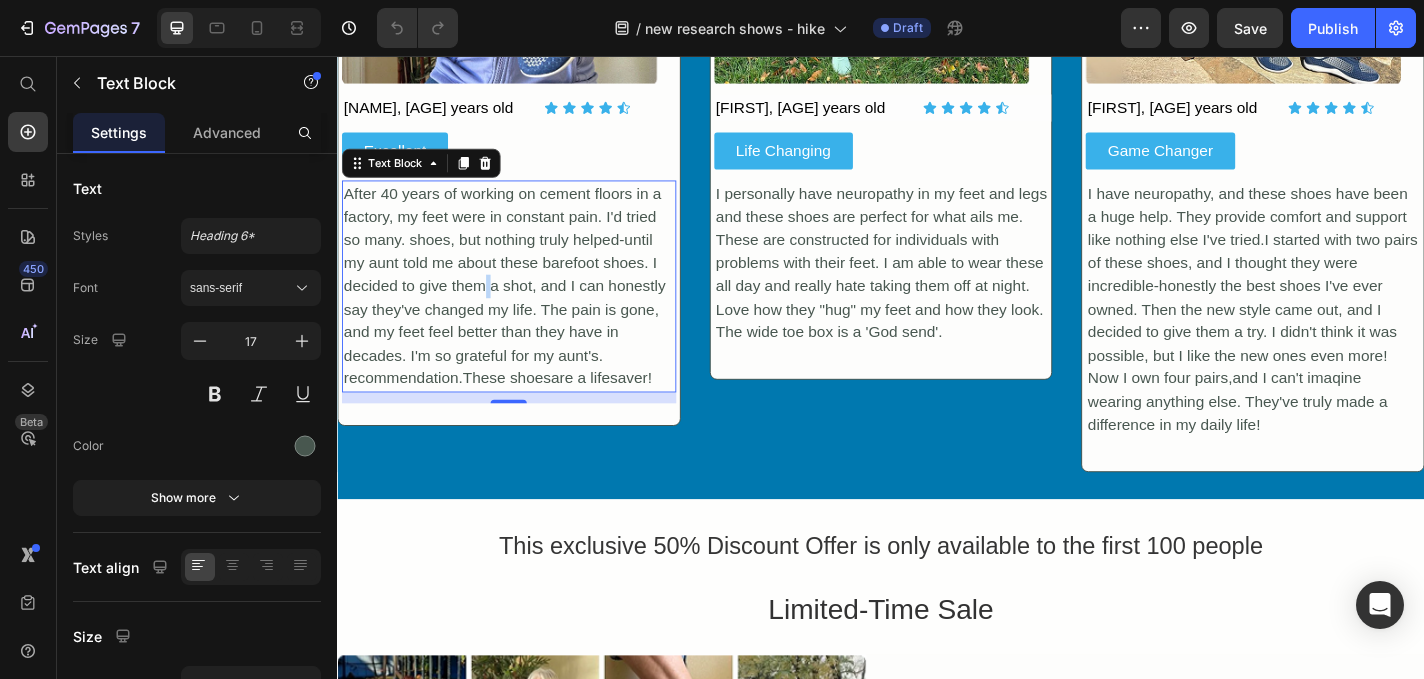 click on "After 40 years of working on cement floors in a factory, my feet were in constant pain. I'd tried so many. shoes, but nothing truly helped-until my aunt told me about these barefoot shoes. I decided to give them a shot, and I can honestly say they've changed my life. The pain is gone, and my feet feel better than they have in decades. I'm so grateful for my aunt's. recommendation.These shoesare a lifesaver!" at bounding box center (526, 310) 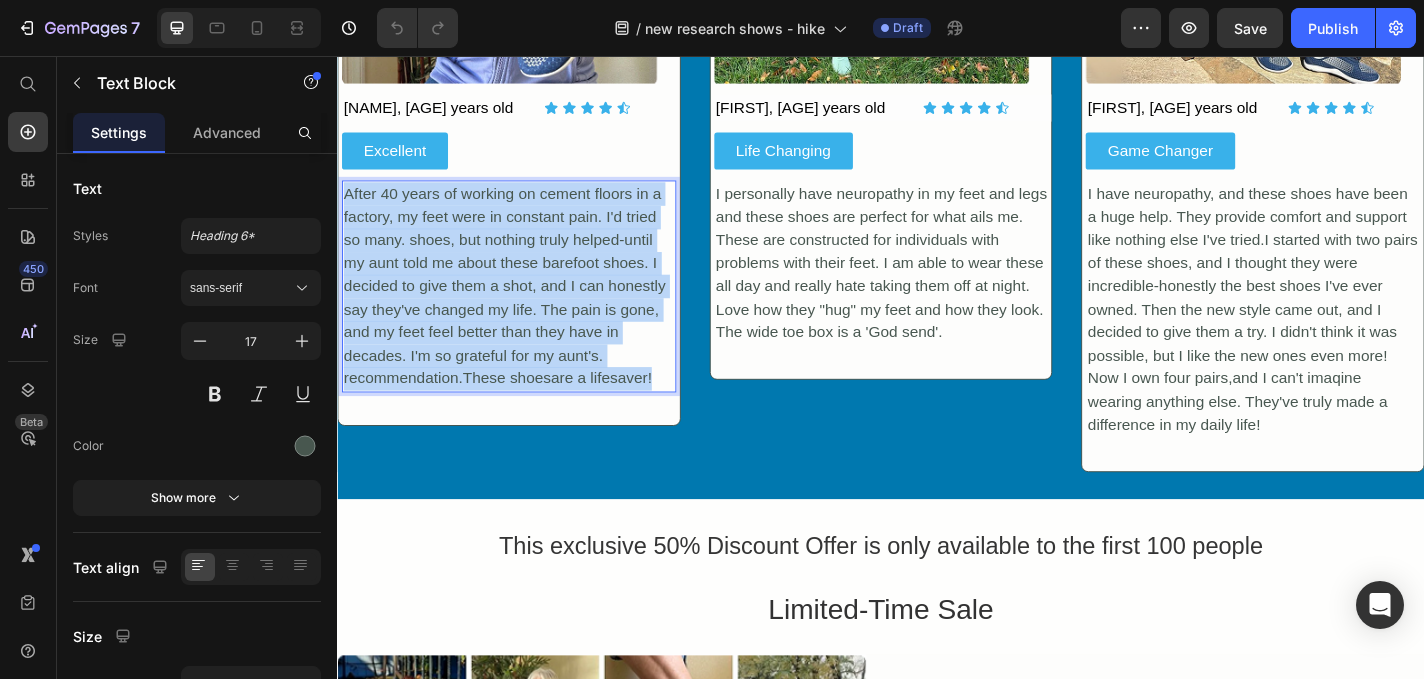 click on "After 40 years of working on cement floors in a factory, my feet were in constant pain. I'd tried so many. shoes, but nothing truly helped-until my aunt told me about these barefoot shoes. I decided to give them a shot, and I can honestly say they've changed my life. The pain is gone, and my feet feel better than they have in decades. I'm so grateful for my aunt's. recommendation.These shoesare a lifesaver!" at bounding box center [526, 310] 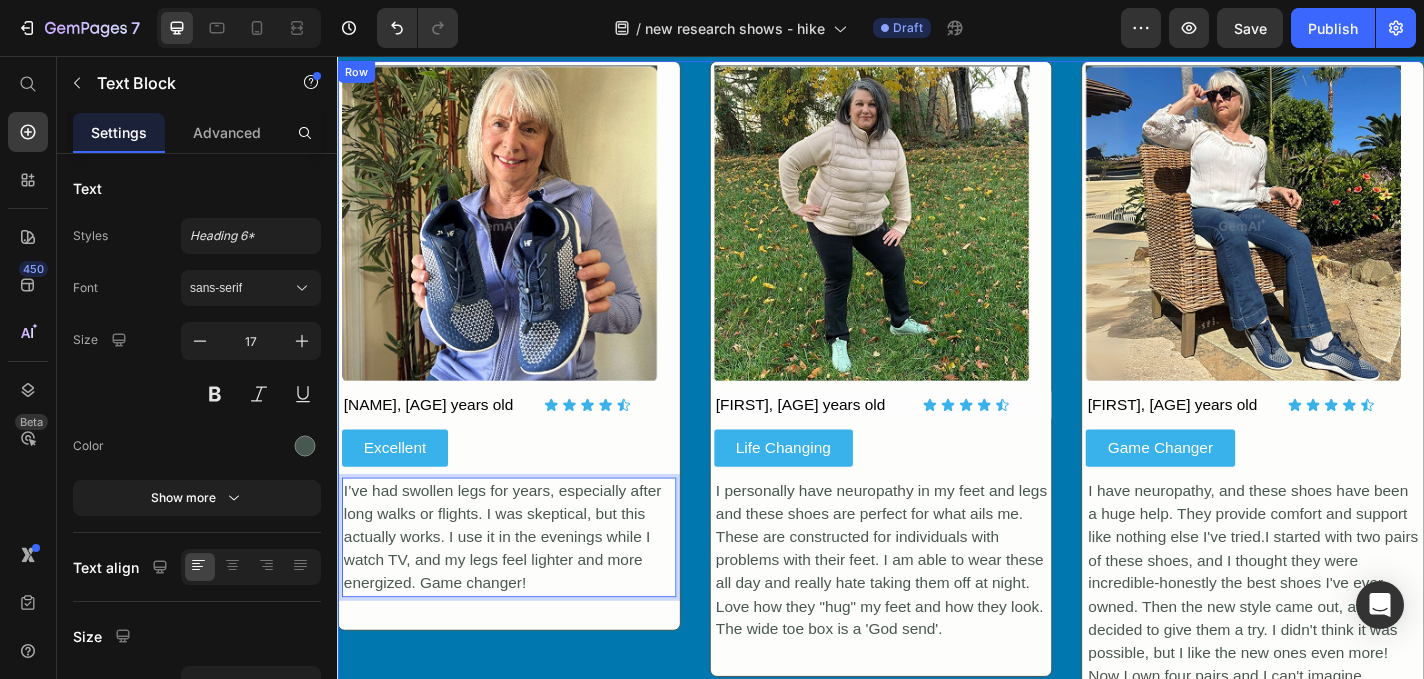 scroll, scrollTop: 2881, scrollLeft: 0, axis: vertical 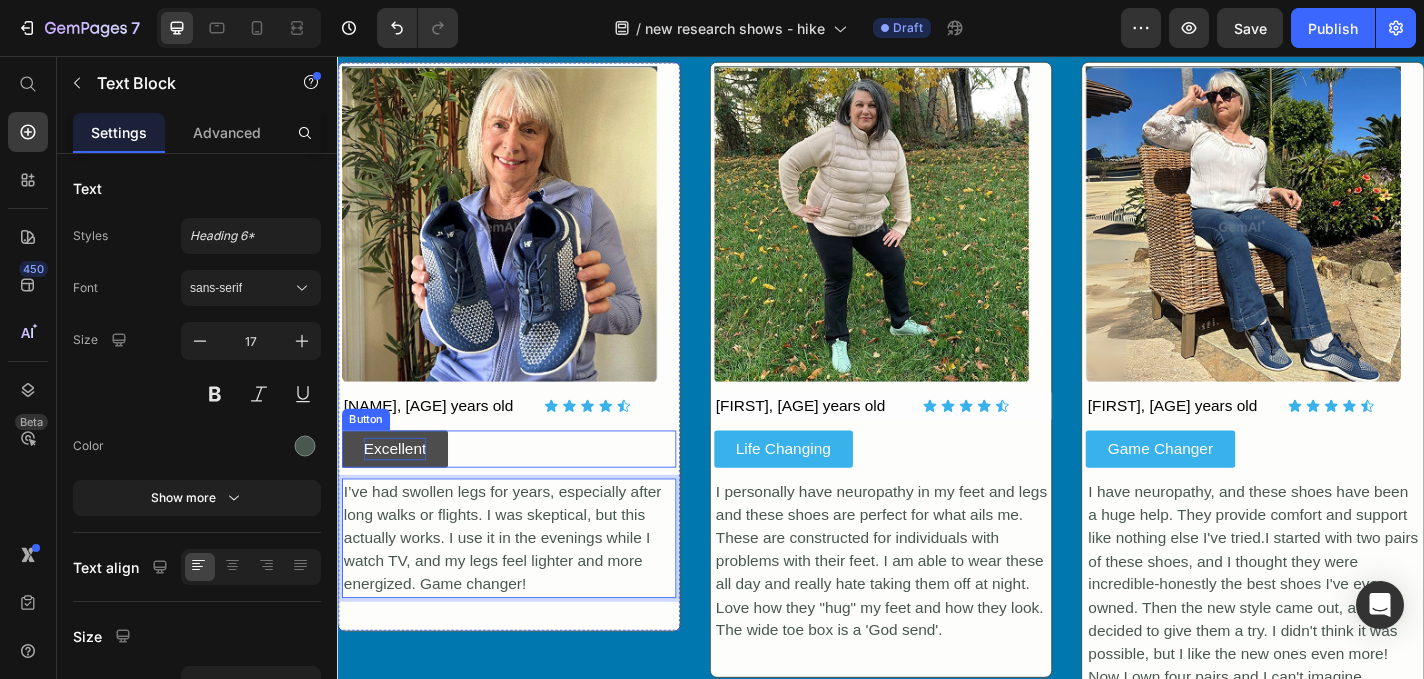 click on "Excellent" at bounding box center (400, 490) 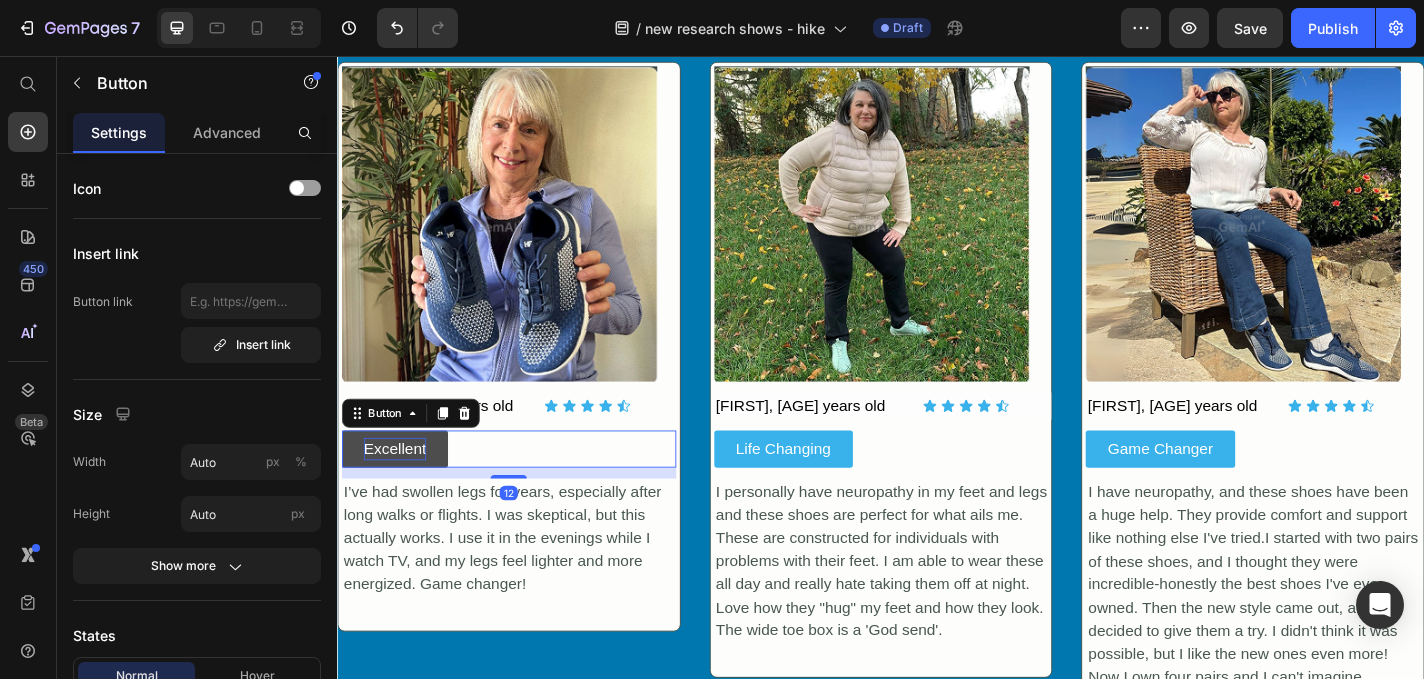 click on "Excellent" at bounding box center (400, 490) 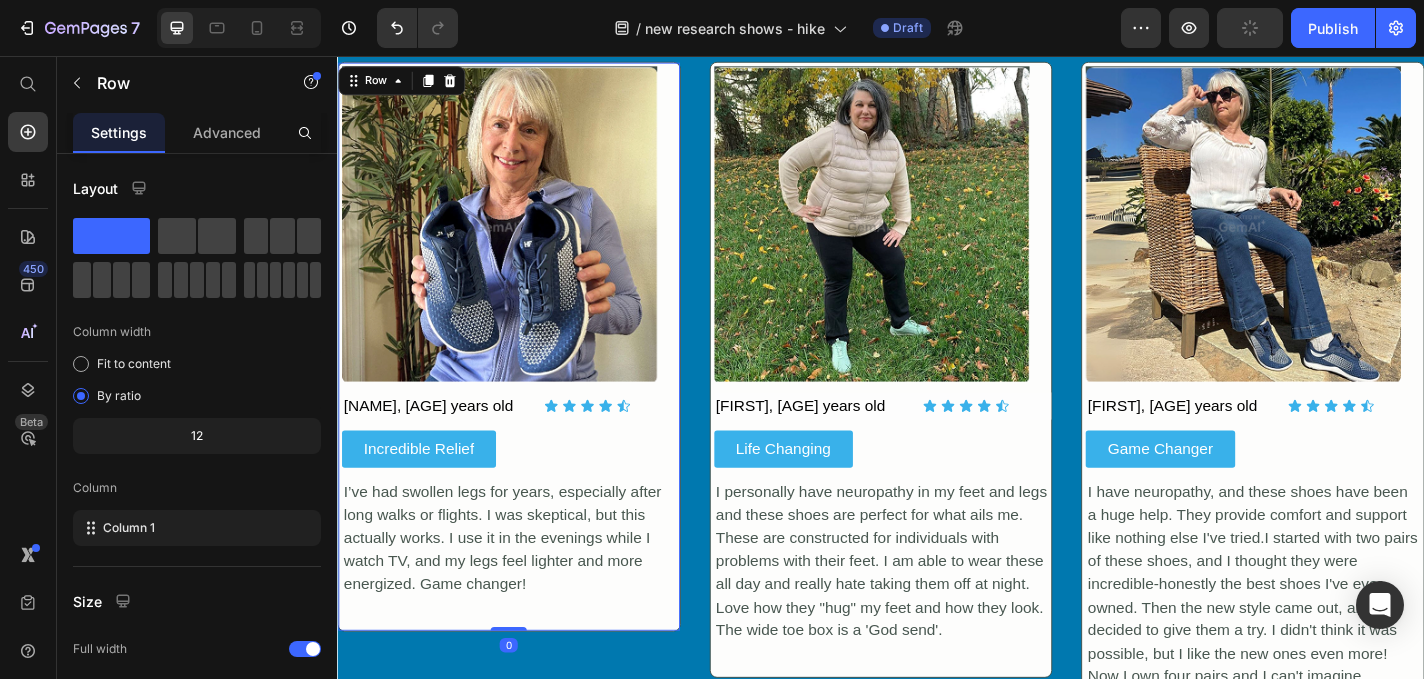 click on "Instant Relief After Long Shifts Button 12" at bounding box center [526, 366] 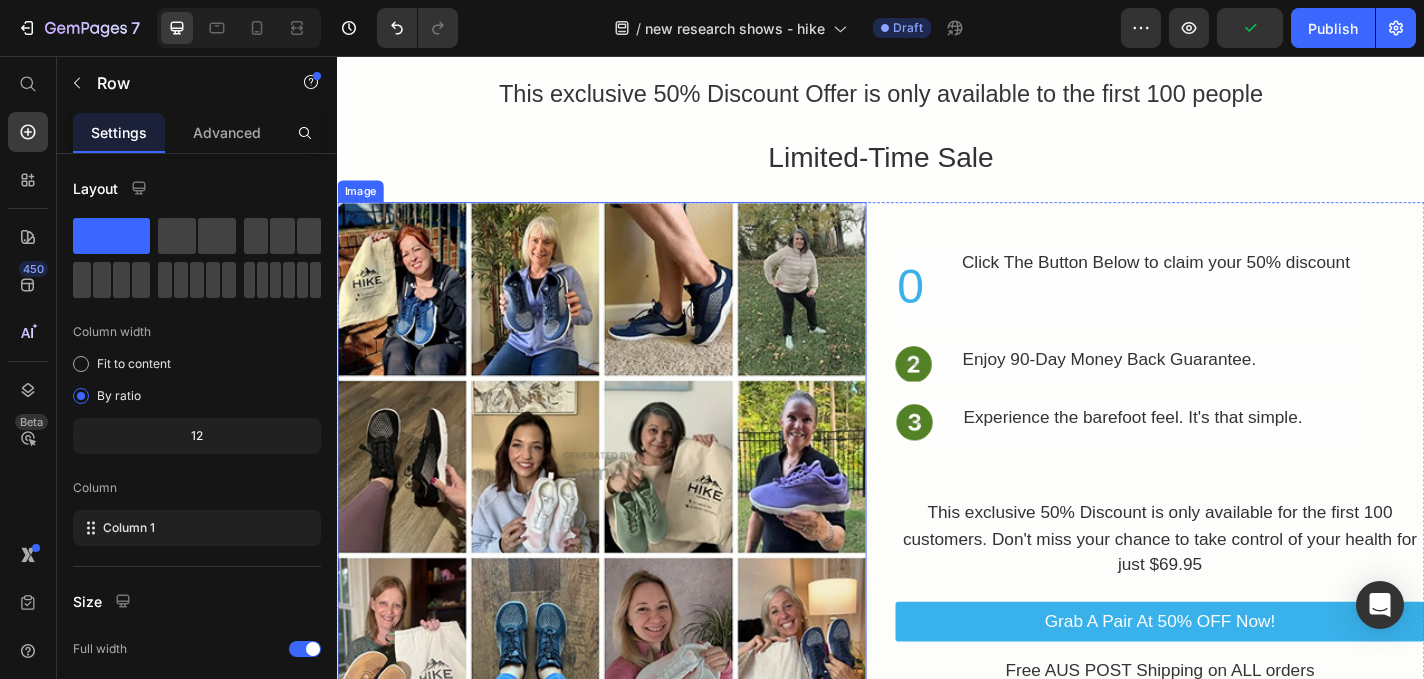 scroll, scrollTop: 3576, scrollLeft: 0, axis: vertical 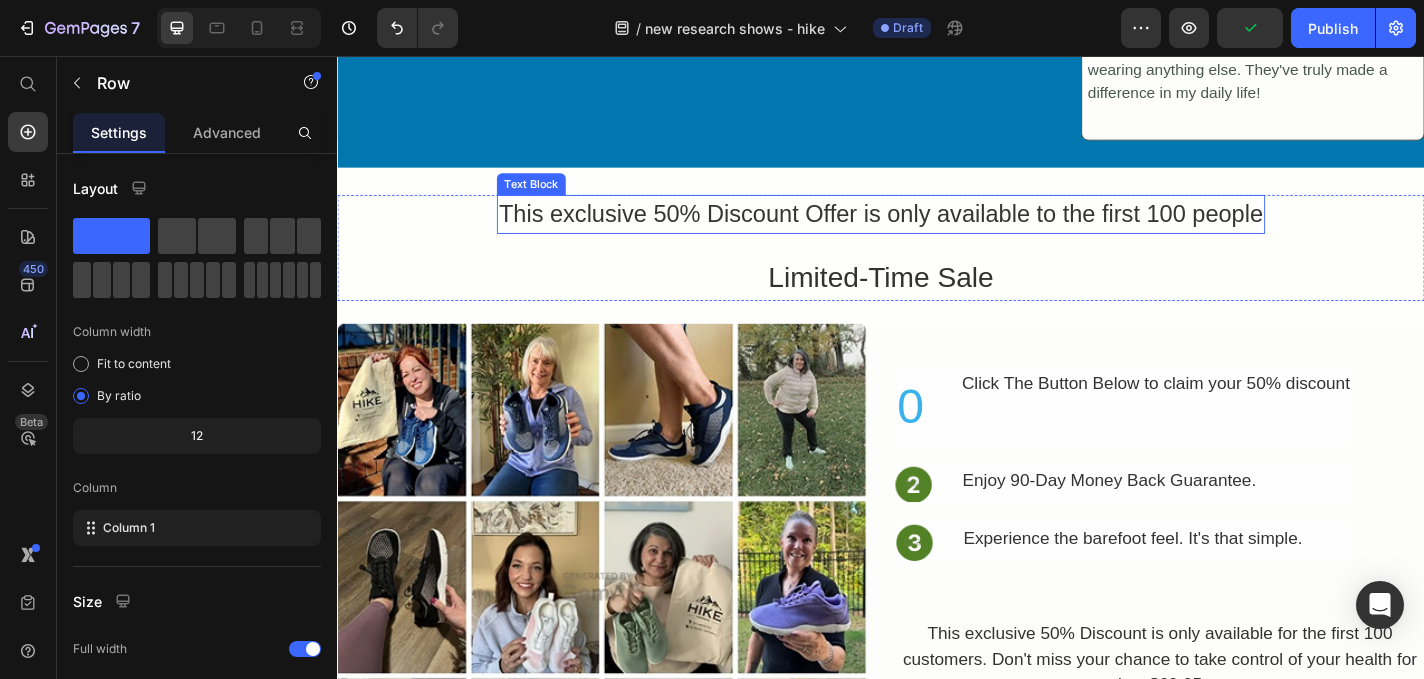 click on "This exclusive 50% Discount Offer is only available to the first 100 people" at bounding box center [937, 230] 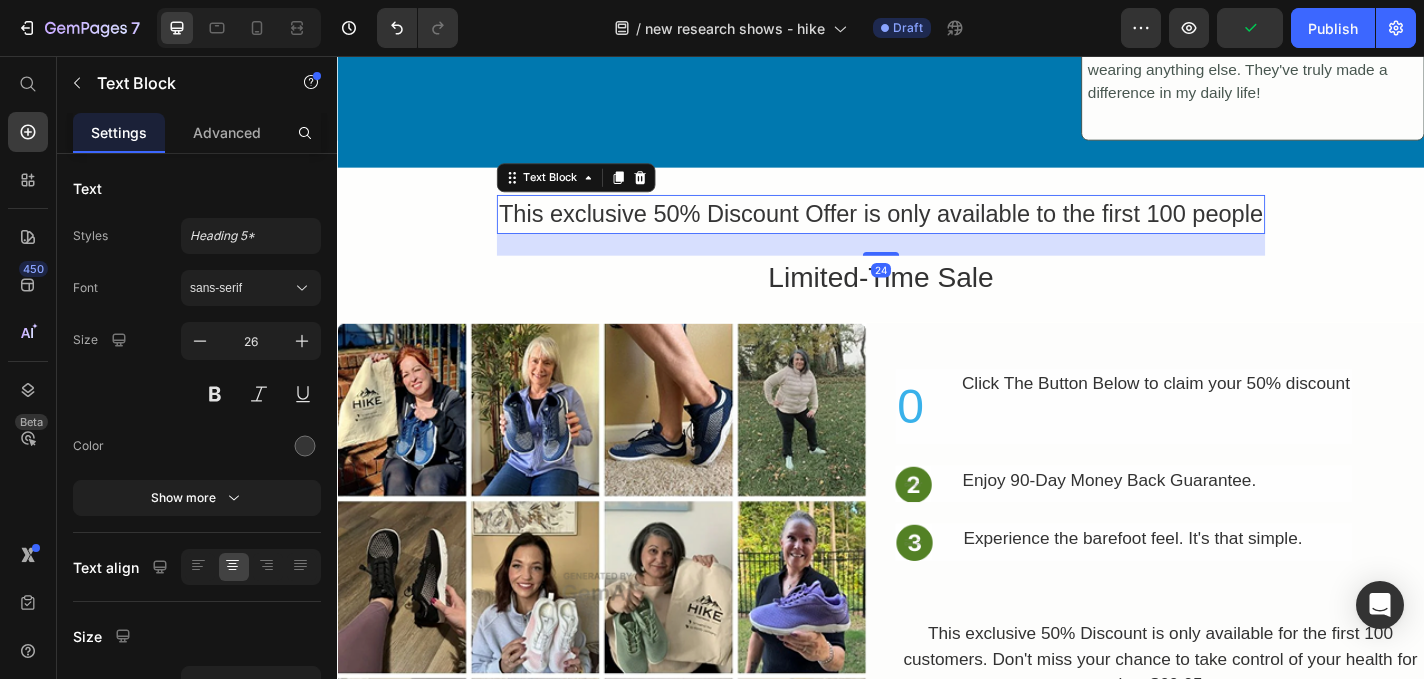 click on "This exclusive 50% Discount Offer is only available to the first 100 people" at bounding box center (937, 230) 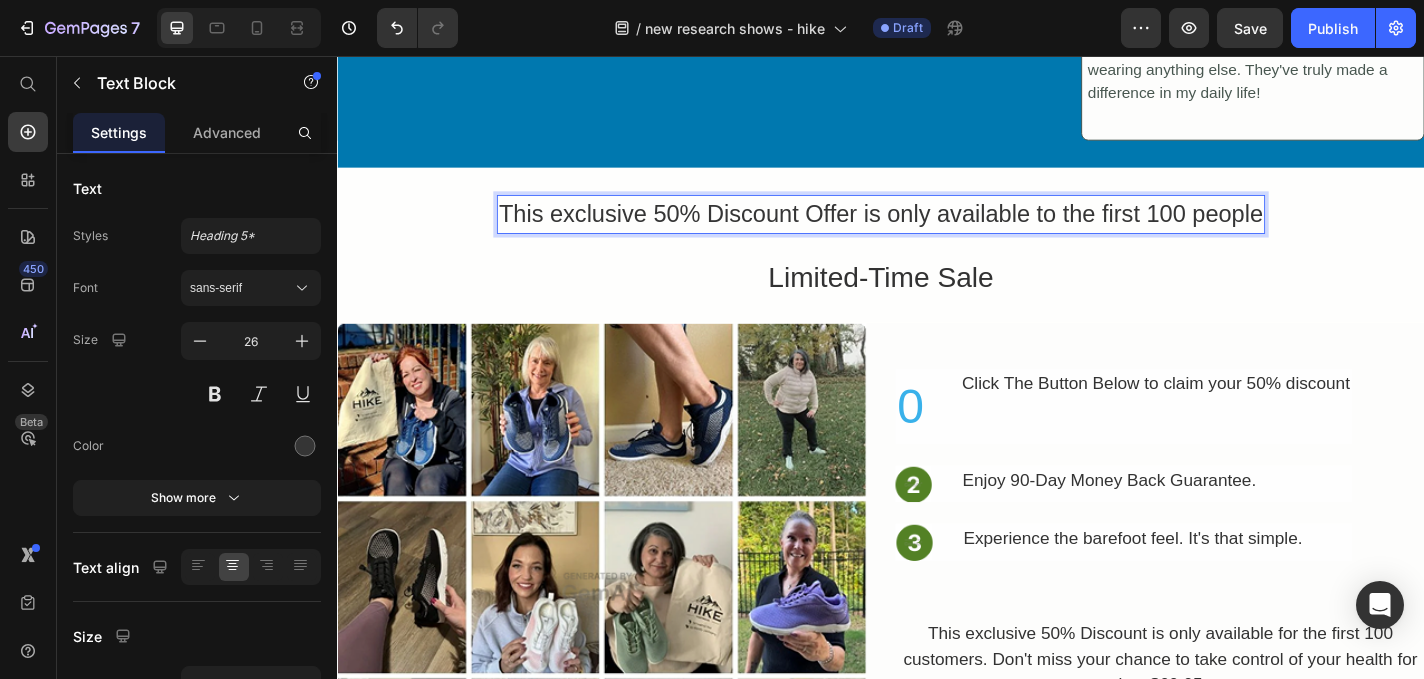 click on "This exclusive 50% Discount Offer is only available to the first 100 people" at bounding box center (937, 230) 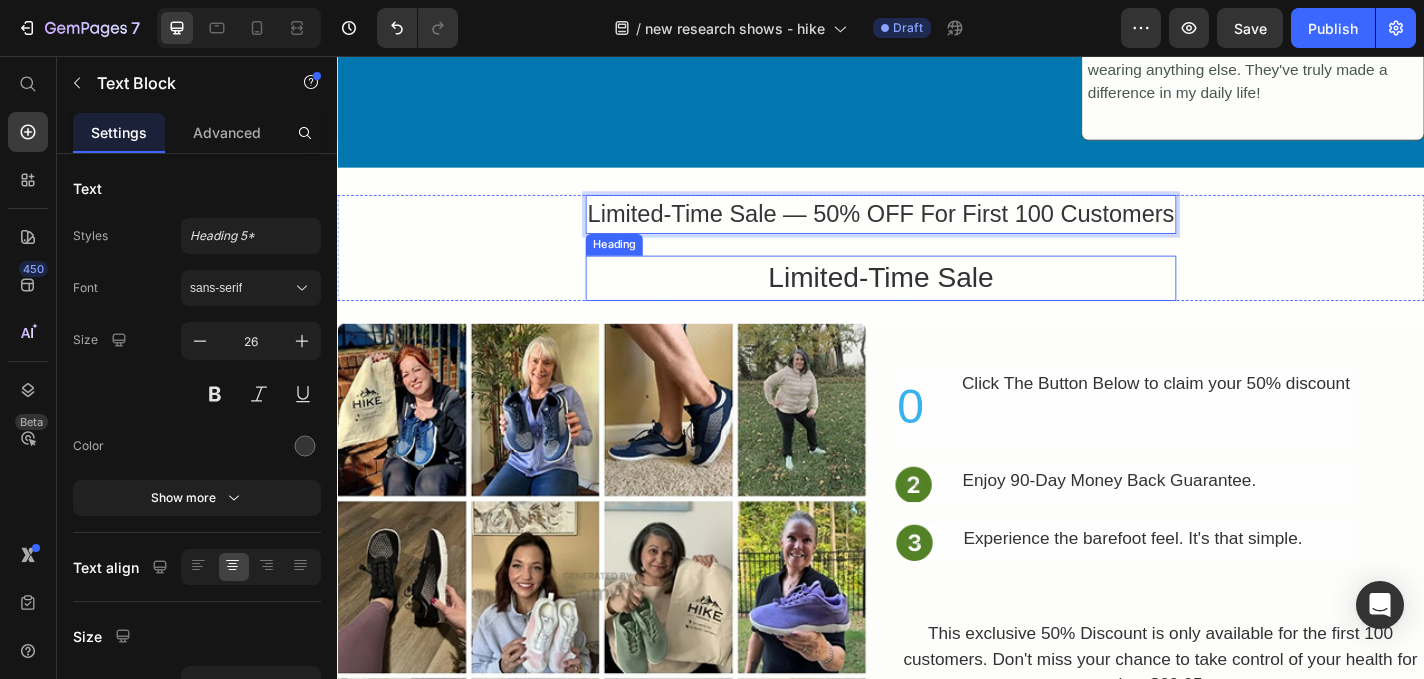 click on "Limited-Time Sale" at bounding box center (937, 301) 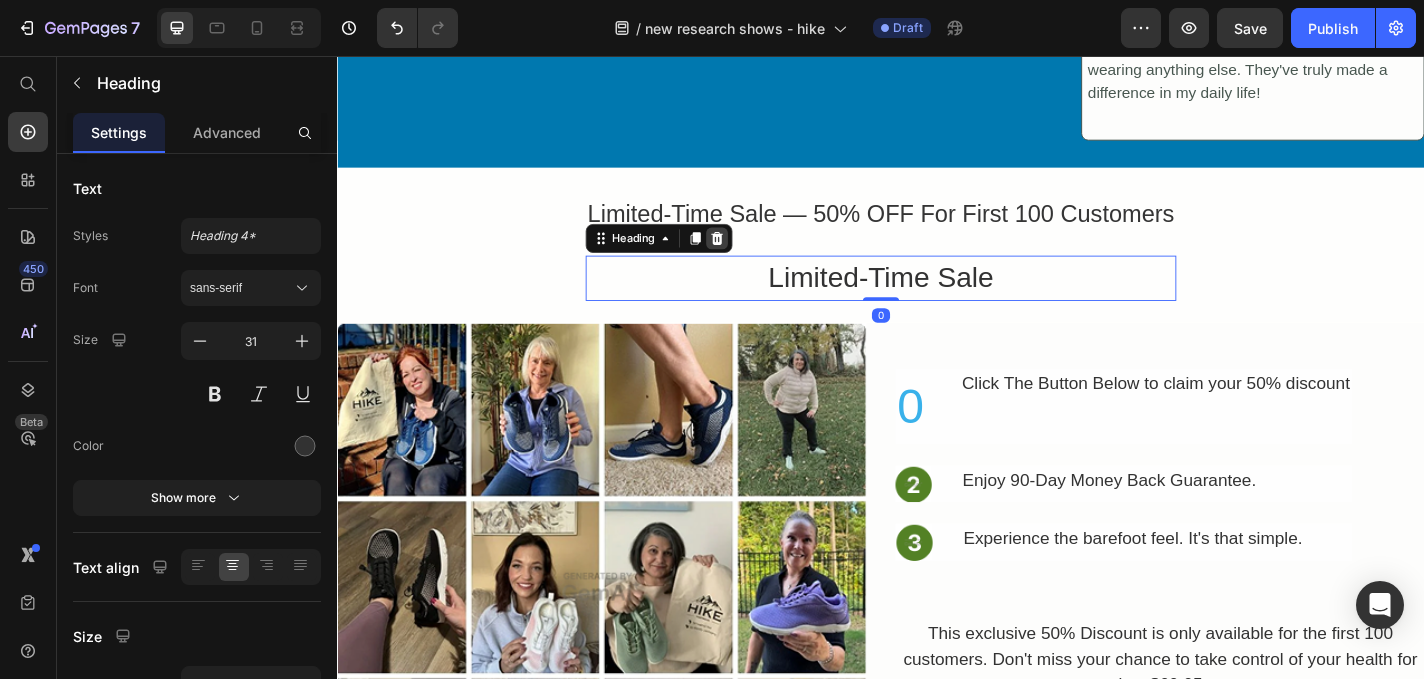 click 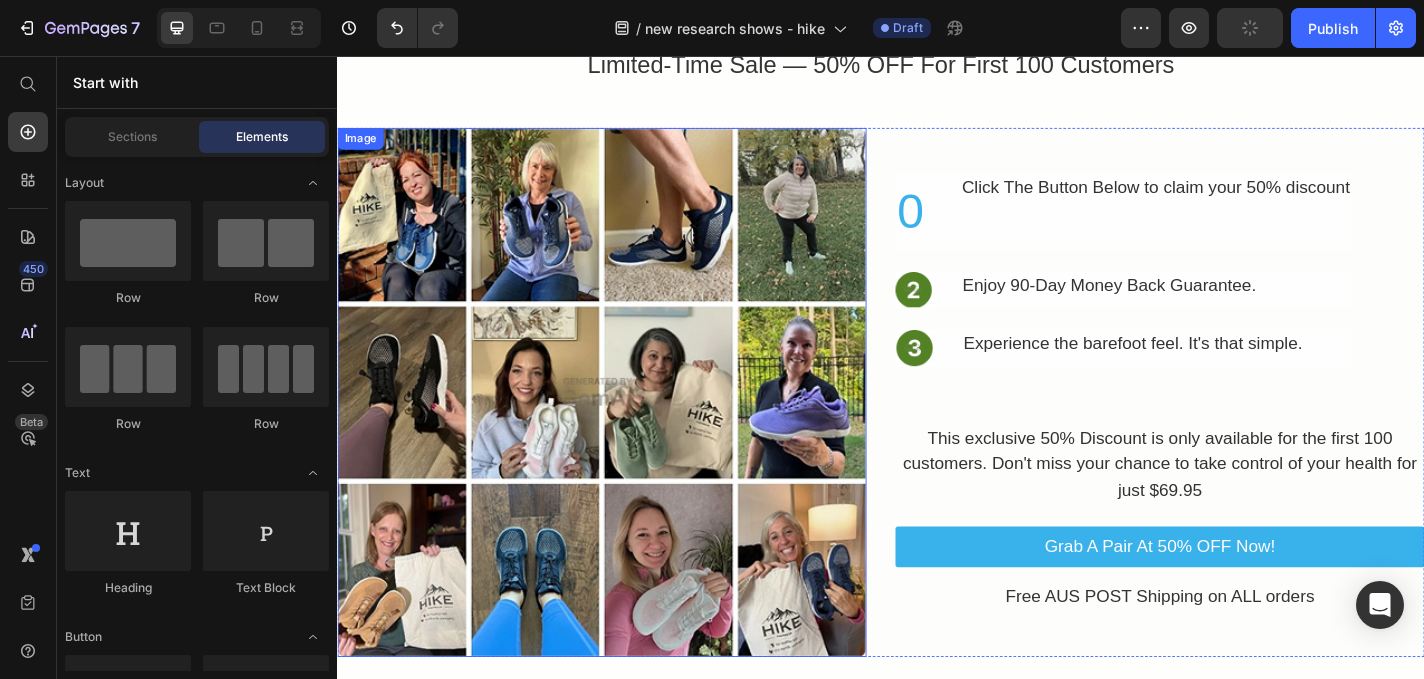 scroll, scrollTop: 3723, scrollLeft: 0, axis: vertical 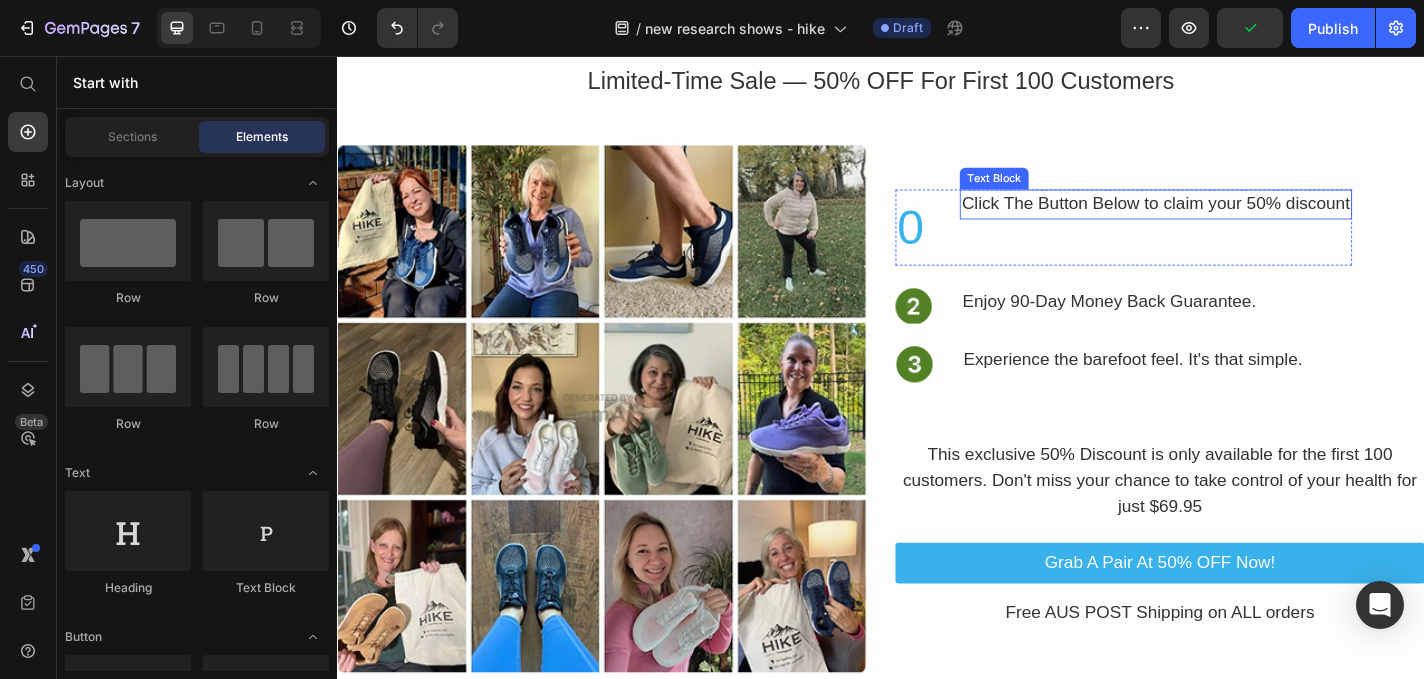 click on "Click The Button Below to claim your 50% discount" at bounding box center (1240, 219) 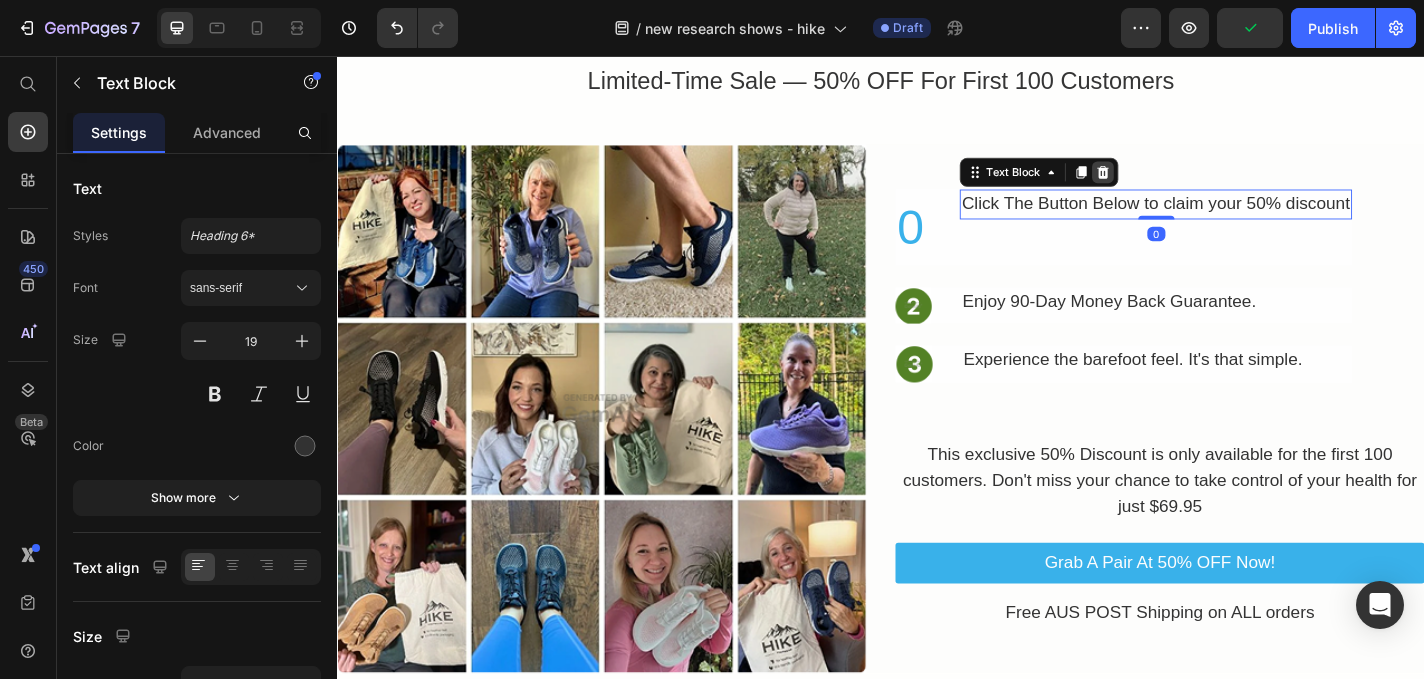 click at bounding box center [1182, 184] 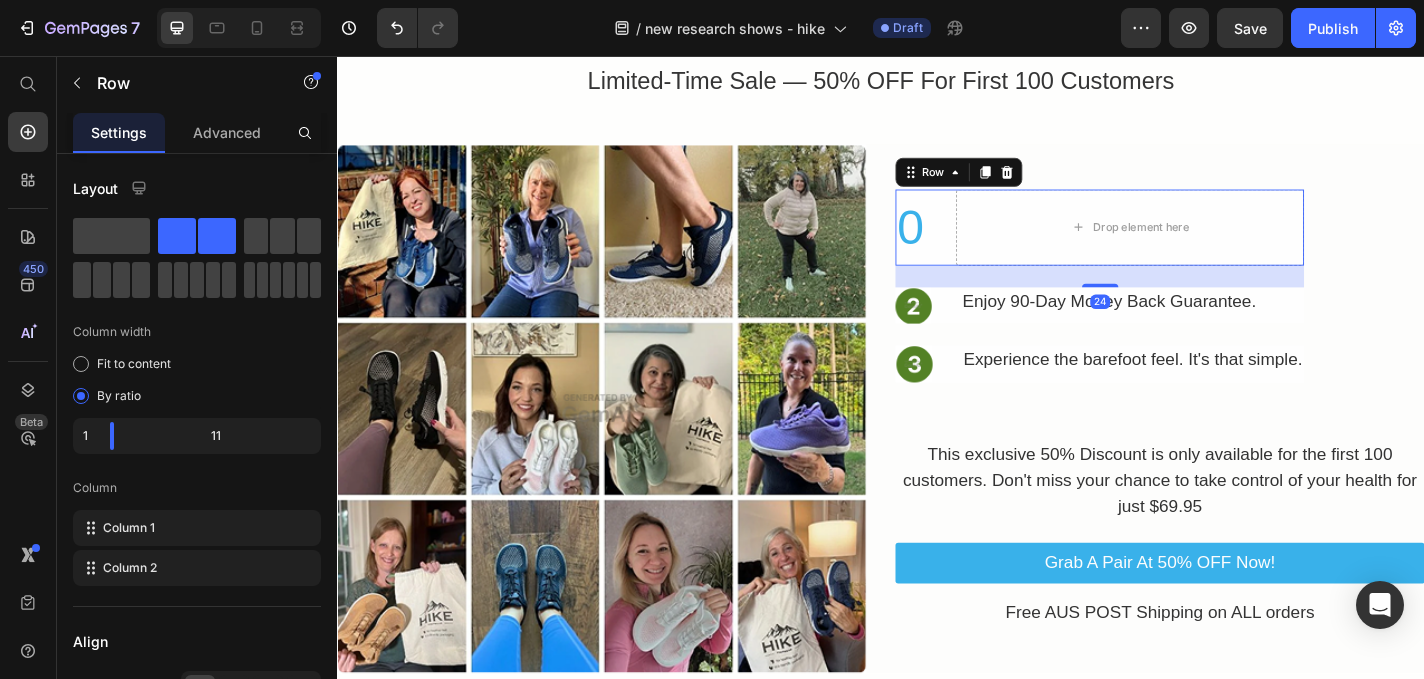 click on "0 Heading
Drop element here Row   24" at bounding box center [1178, 245] 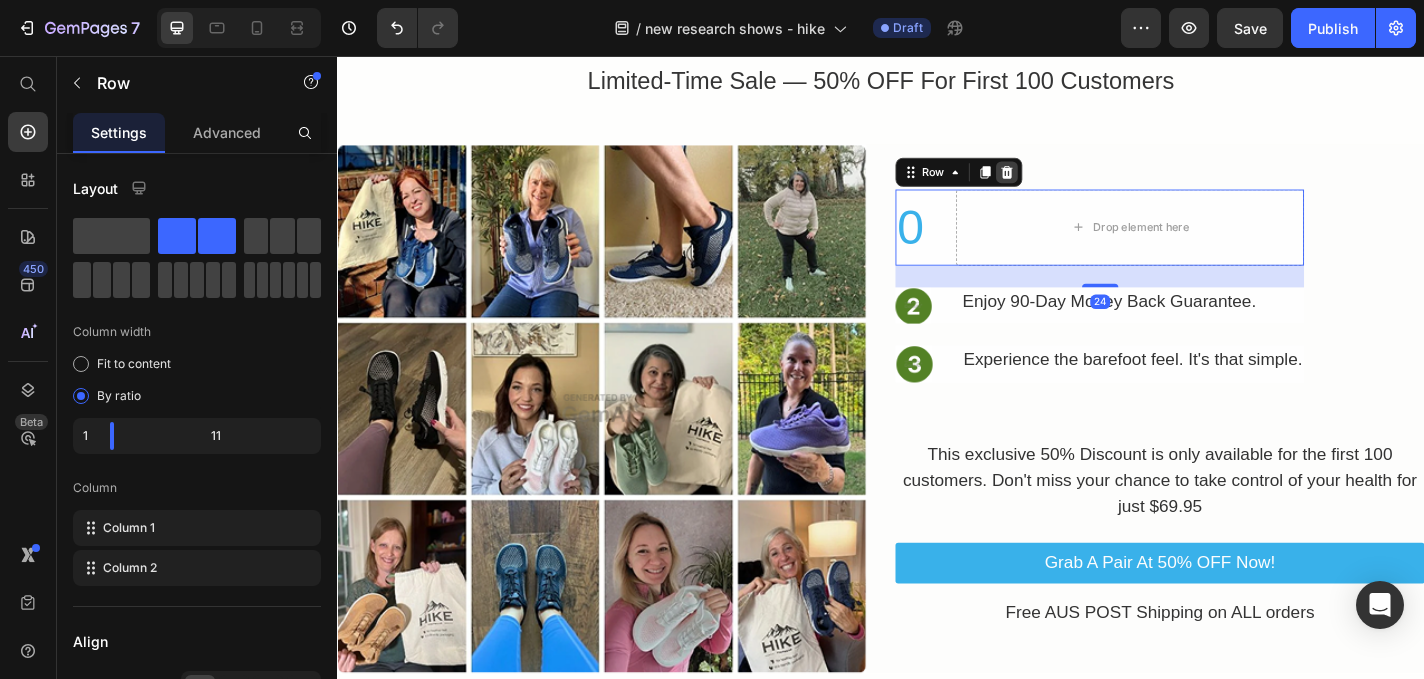 click 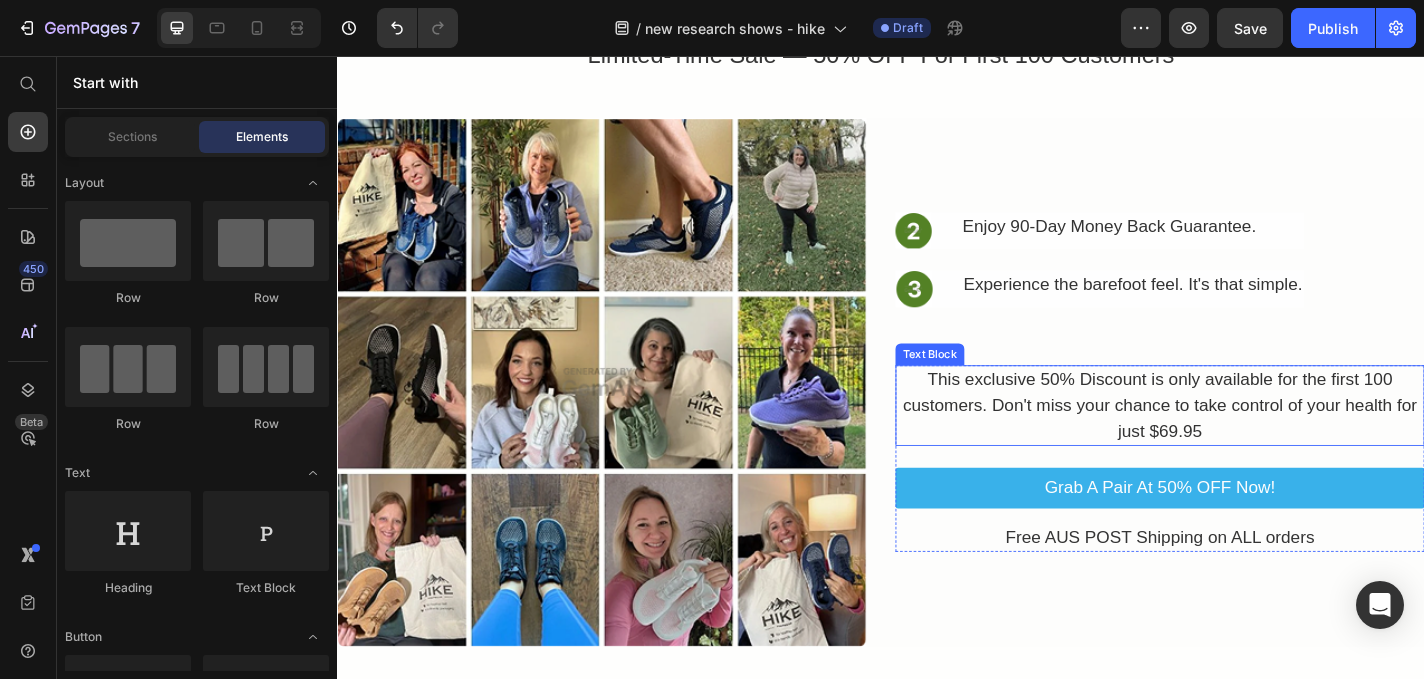 scroll, scrollTop: 3776, scrollLeft: 0, axis: vertical 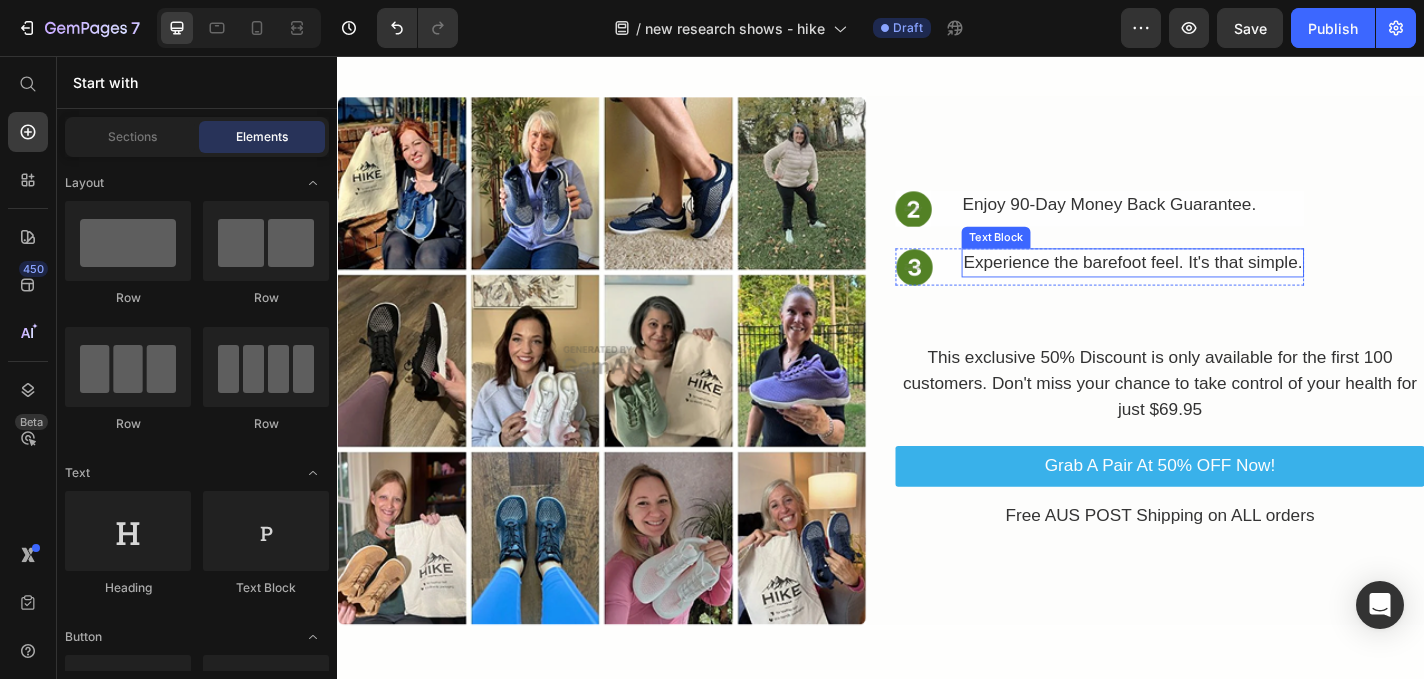 click on "Experience the barefoot feel. It's that simple." at bounding box center (1215, 284) 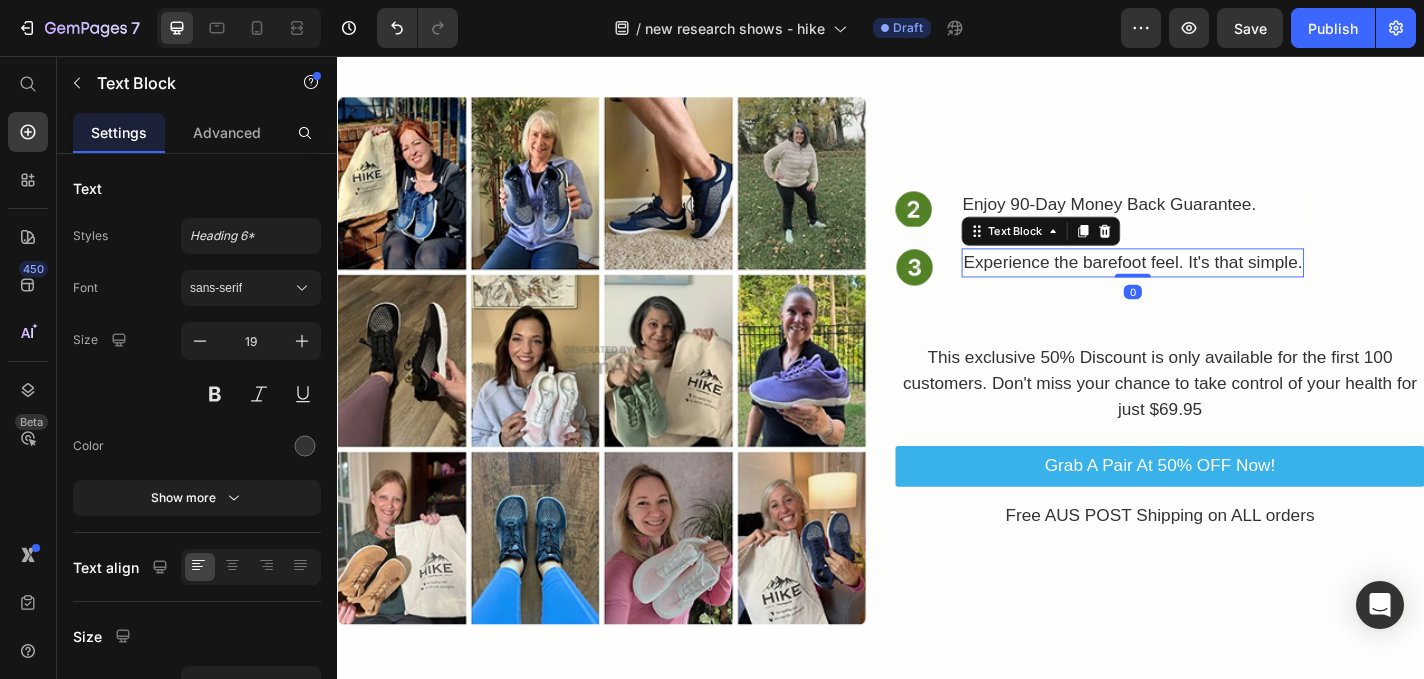 click on "Experience the barefoot feel. It's that simple." at bounding box center [1215, 284] 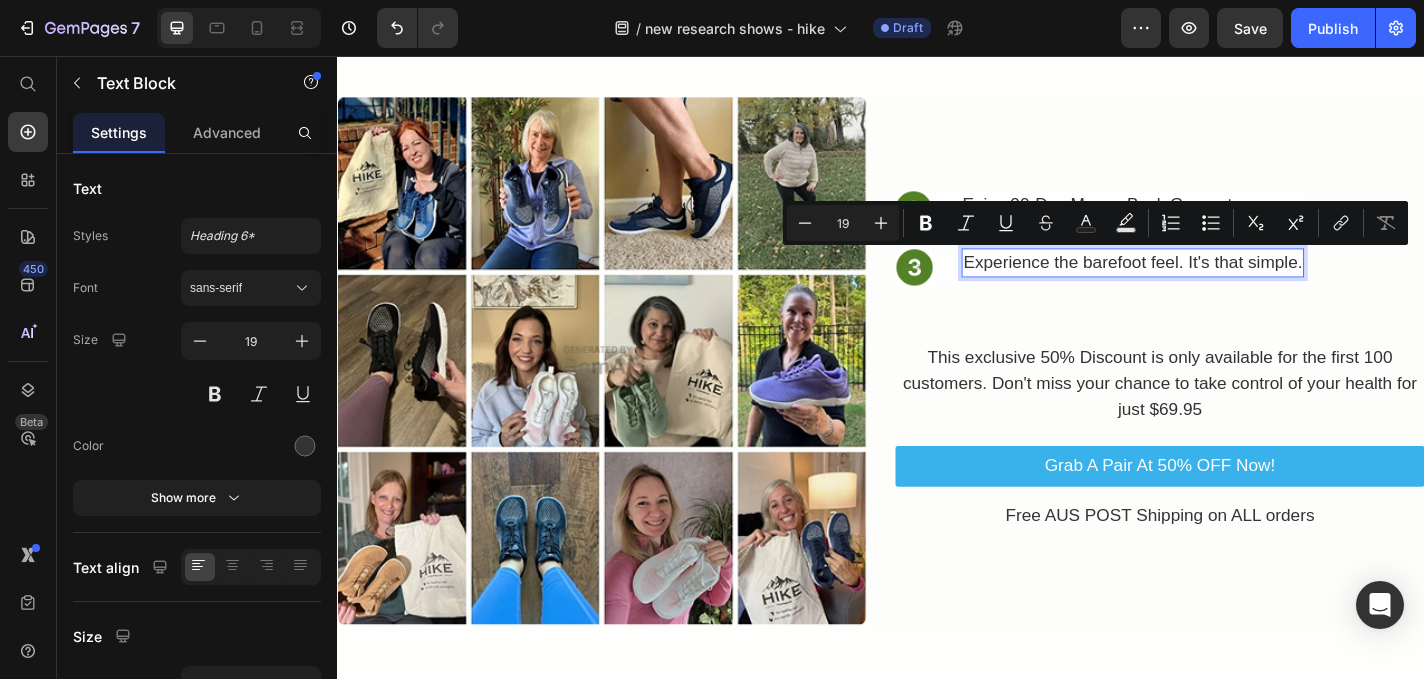 click on "Experience the barefoot feel. It's that simple." at bounding box center [1215, 284] 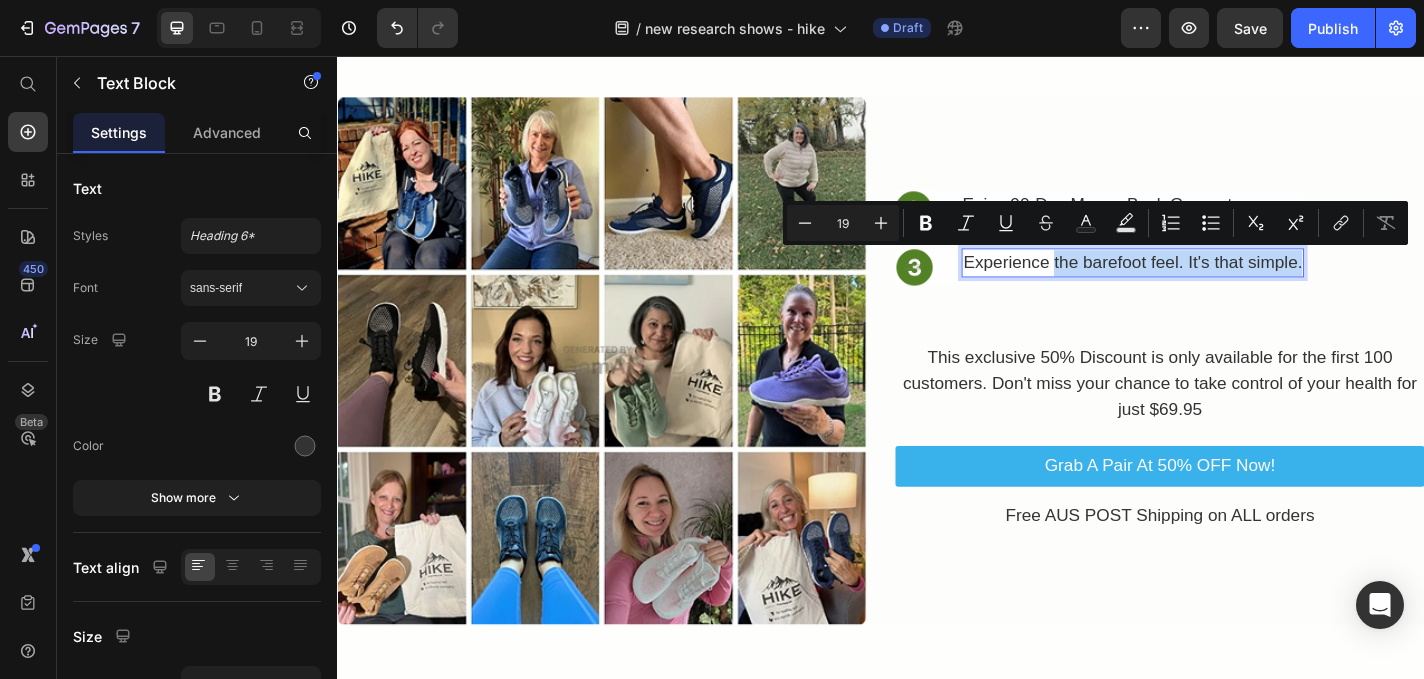 drag, startPoint x: 1128, startPoint y: 283, endPoint x: 1402, endPoint y: 296, distance: 274.30823 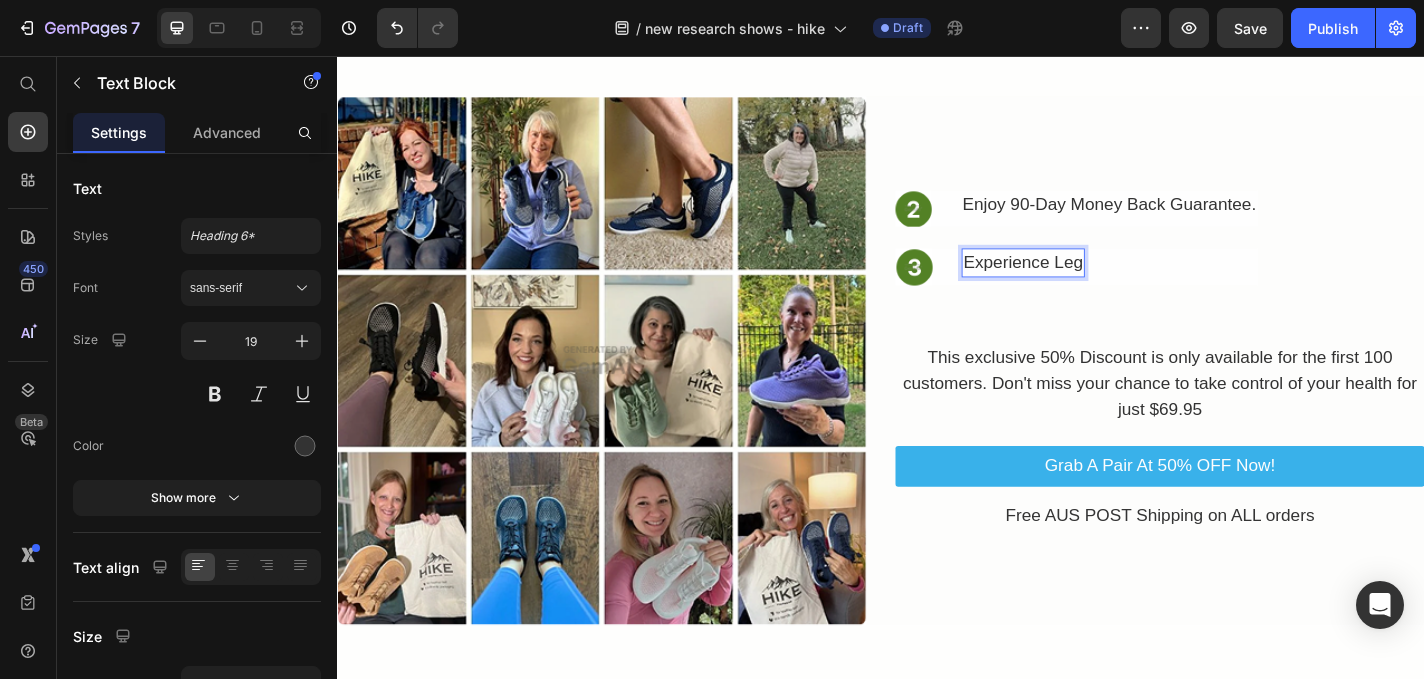click on "Experience Leg" at bounding box center (1094, 284) 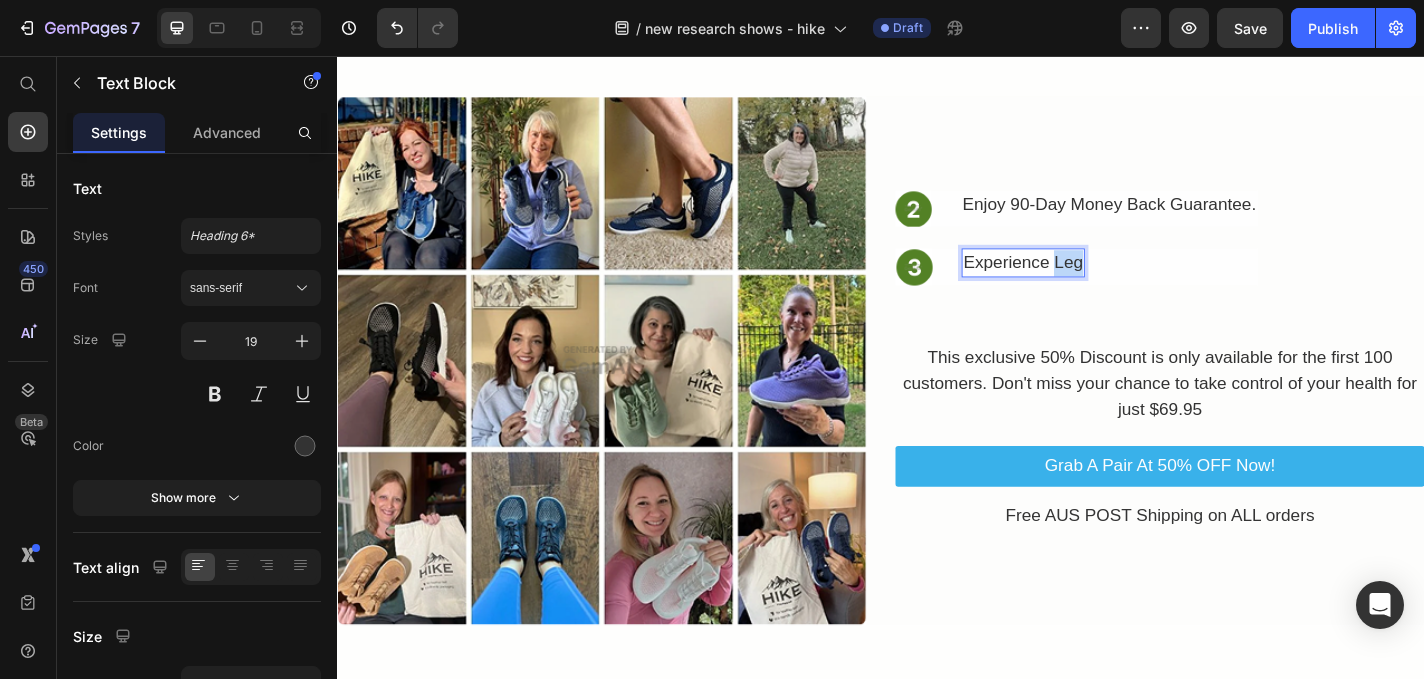 click on "Experience Leg" at bounding box center [1094, 284] 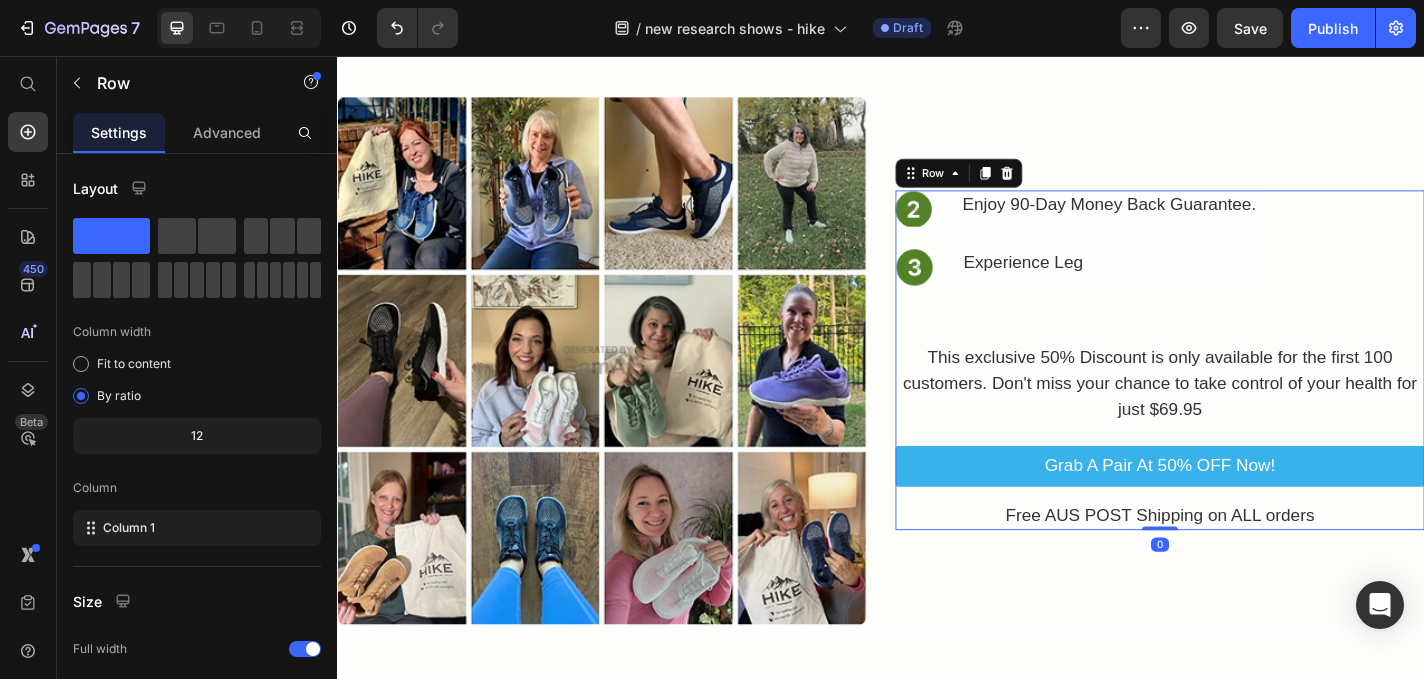 click on "Image Enjoy 90-Day Money Back Guarantee. Text Block Row Image Experience Leg Text Block Row Row This exclusive 50% Discount is only available for the first 100 customers. Don't miss your chance to take control of your health for just $69.95 Text Block Grab A Pair At 50% OFF Now! Button Free AUS POST Shipping on ALL orders Text Block Row" at bounding box center (1245, 392) 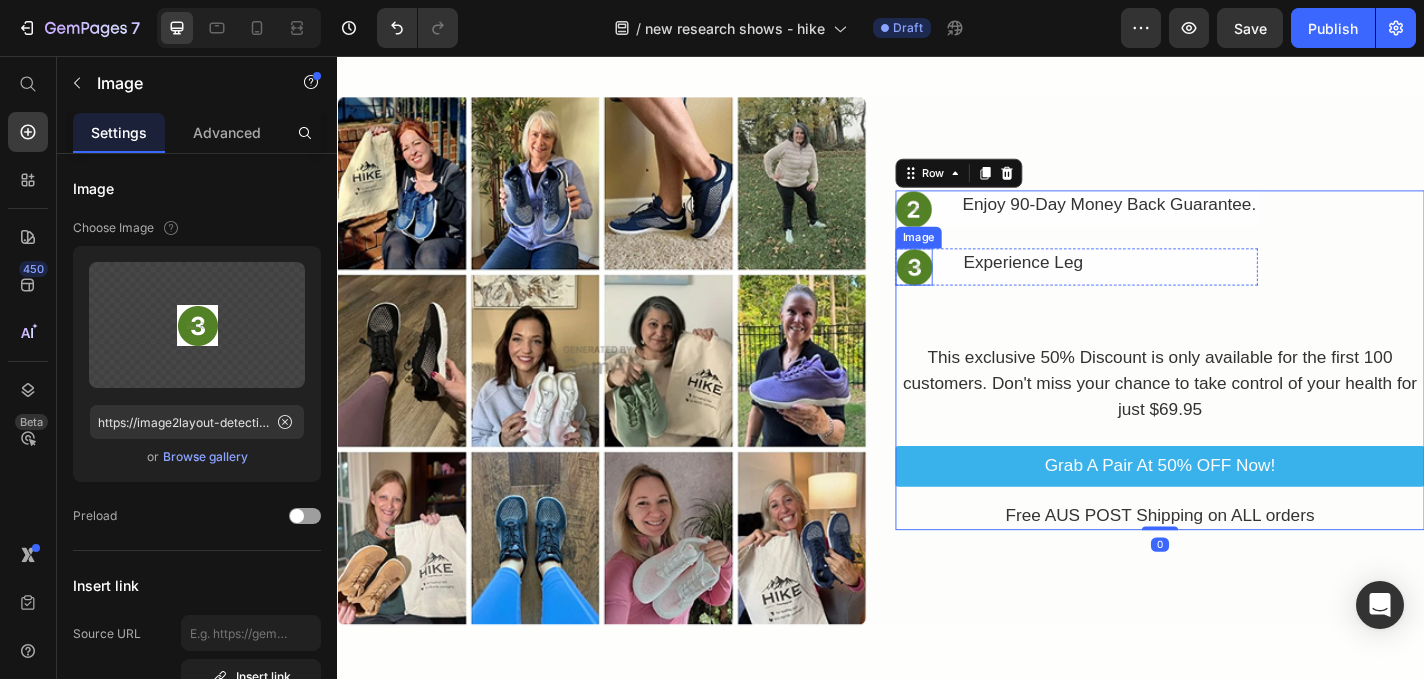 click at bounding box center [973, 288] 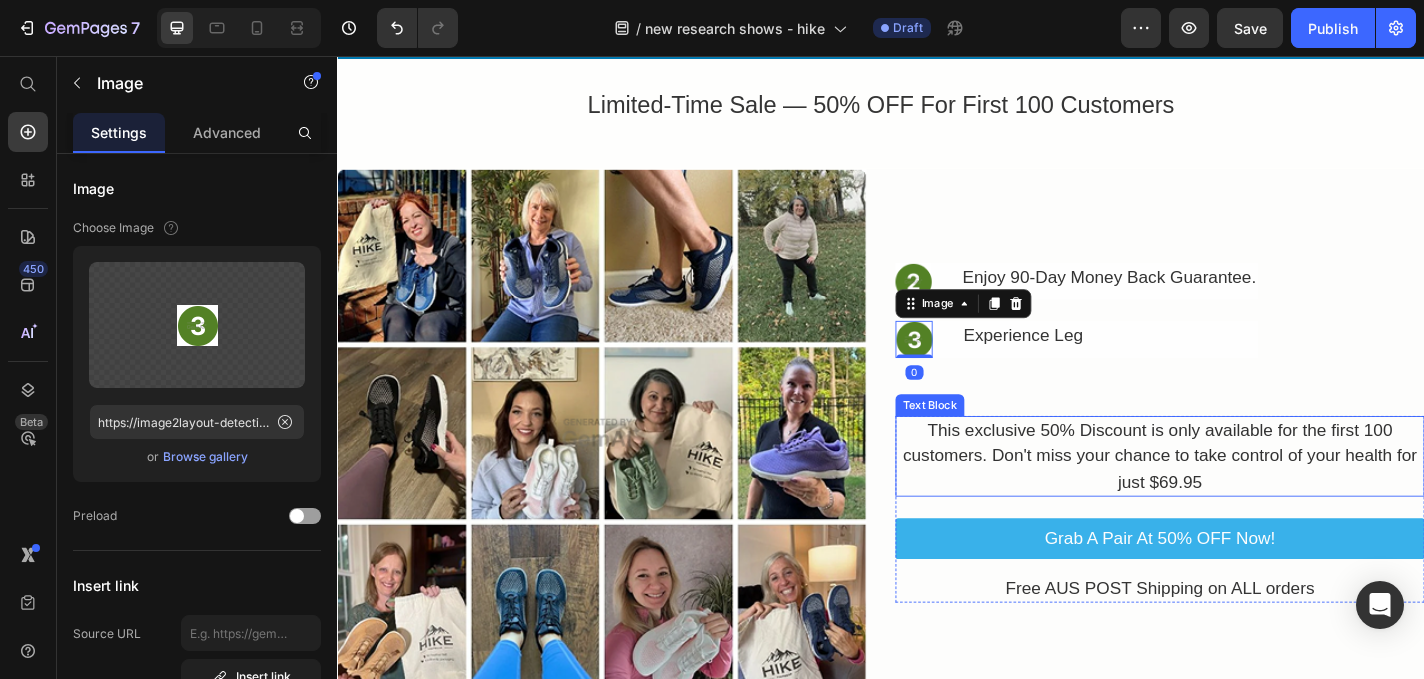 scroll, scrollTop: 3684, scrollLeft: 0, axis: vertical 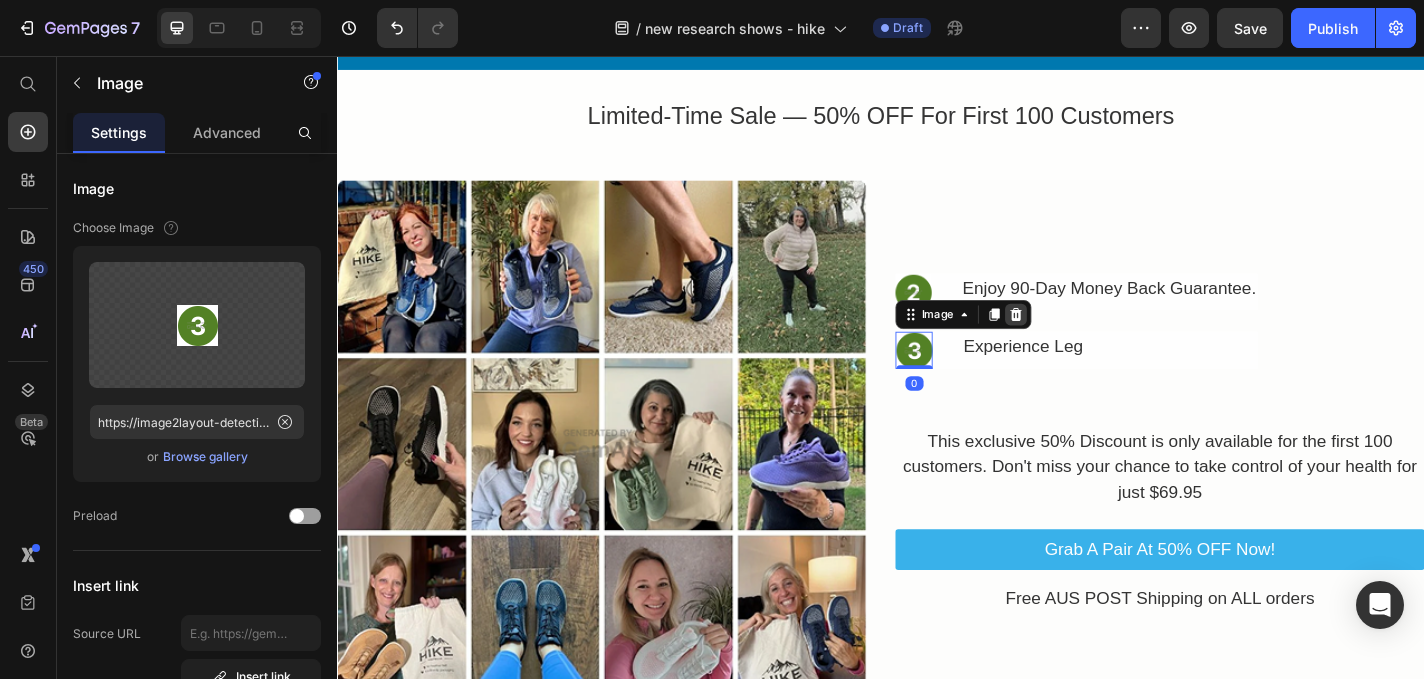 click 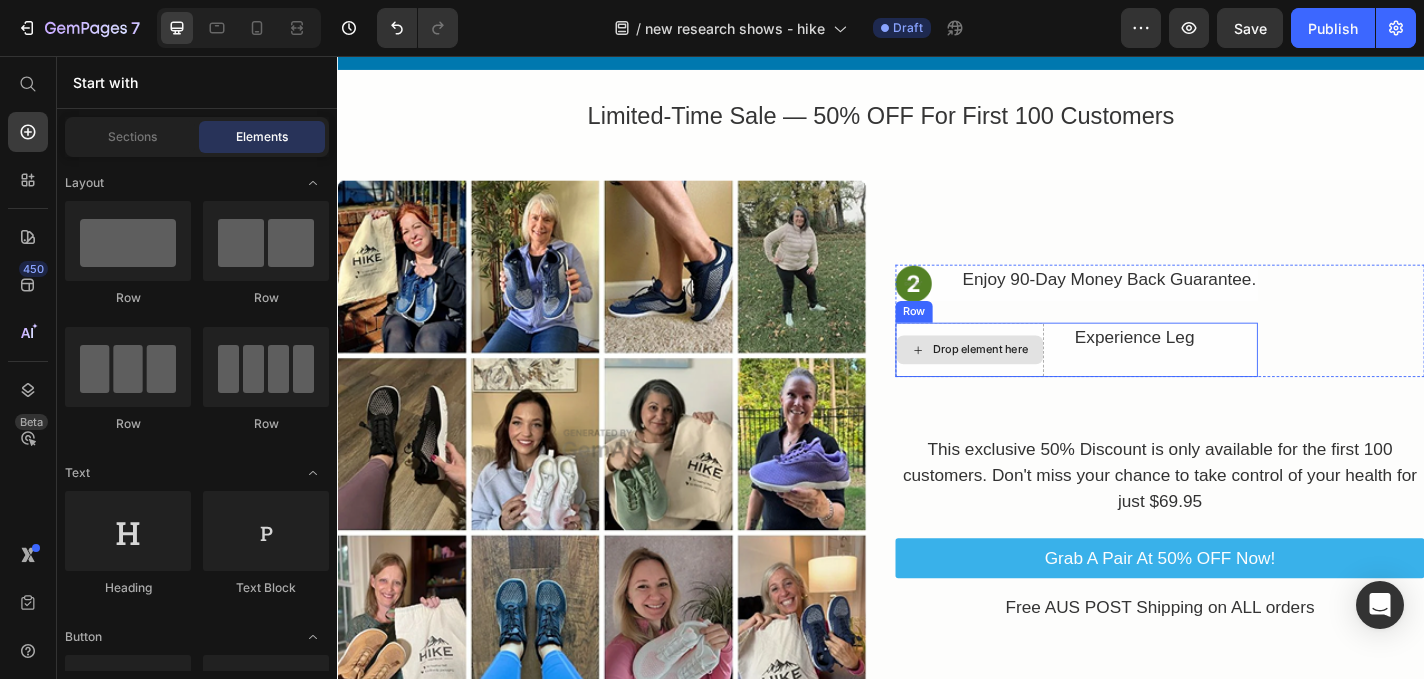 click on "Drop element here" at bounding box center [1035, 380] 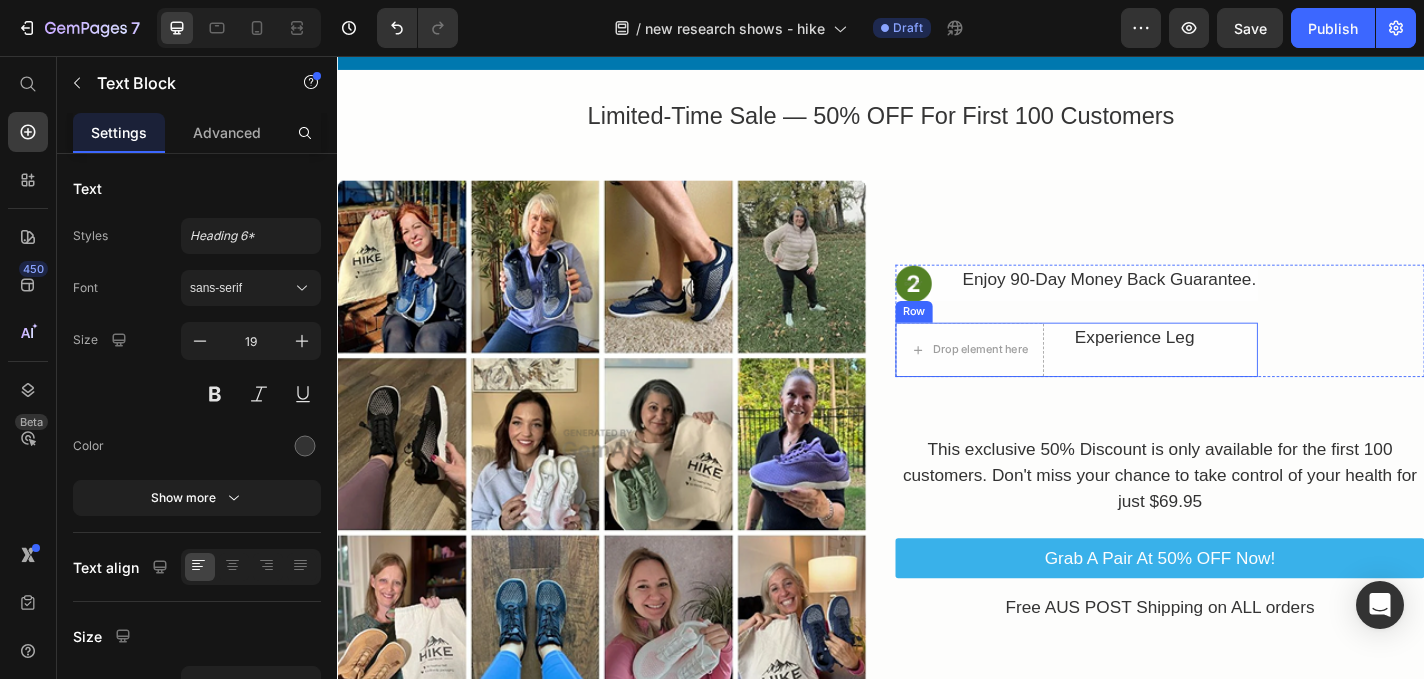 click on "Experience Leg" at bounding box center (1217, 366) 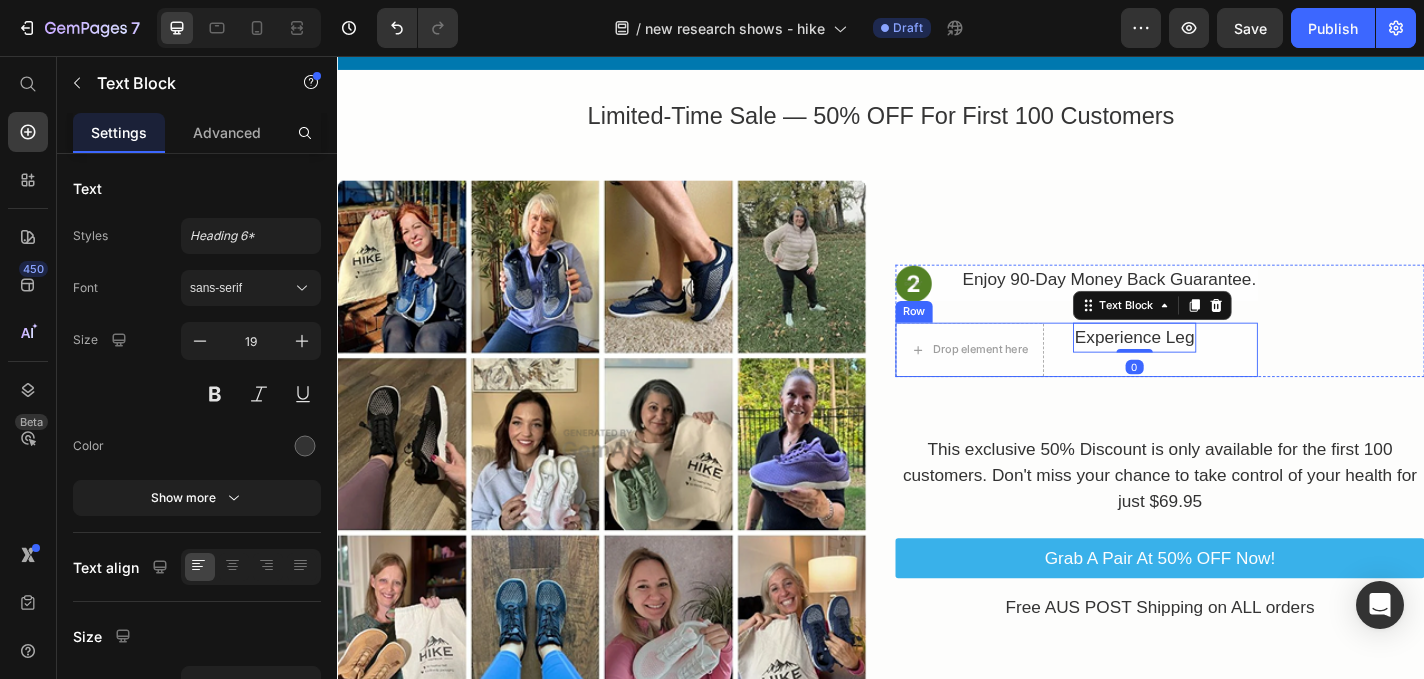 click on "Drop element here Experience Leg Text Block   0 Row" at bounding box center [1153, 380] 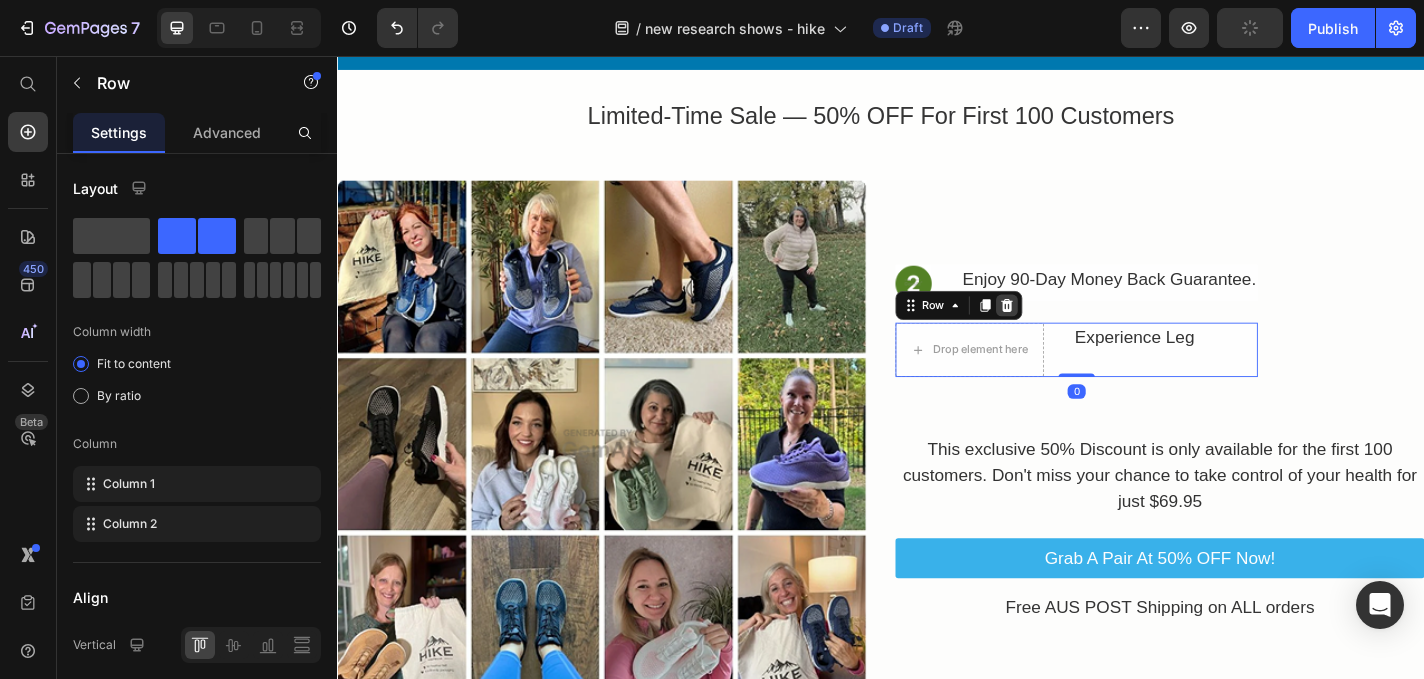 click 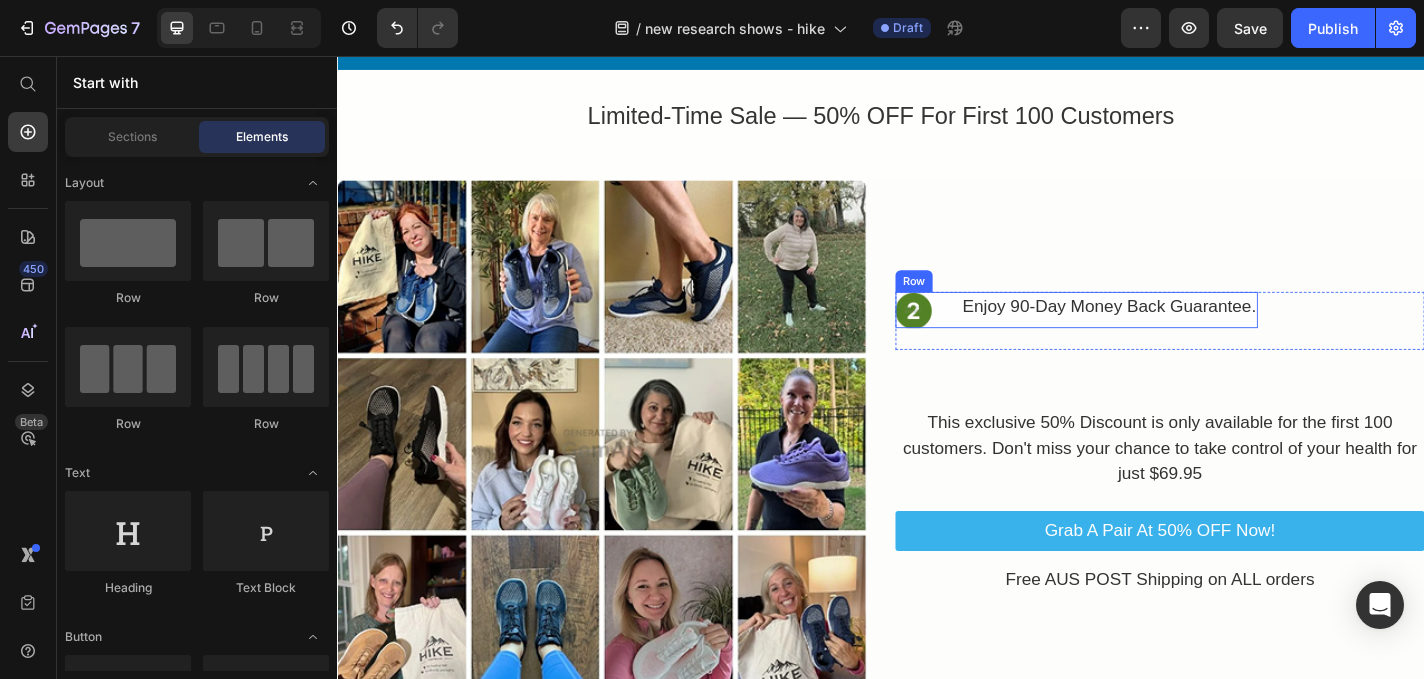 click on "Image Enjoy 90-Day Money Back Guarantee. Text Block Row" at bounding box center (1153, 336) 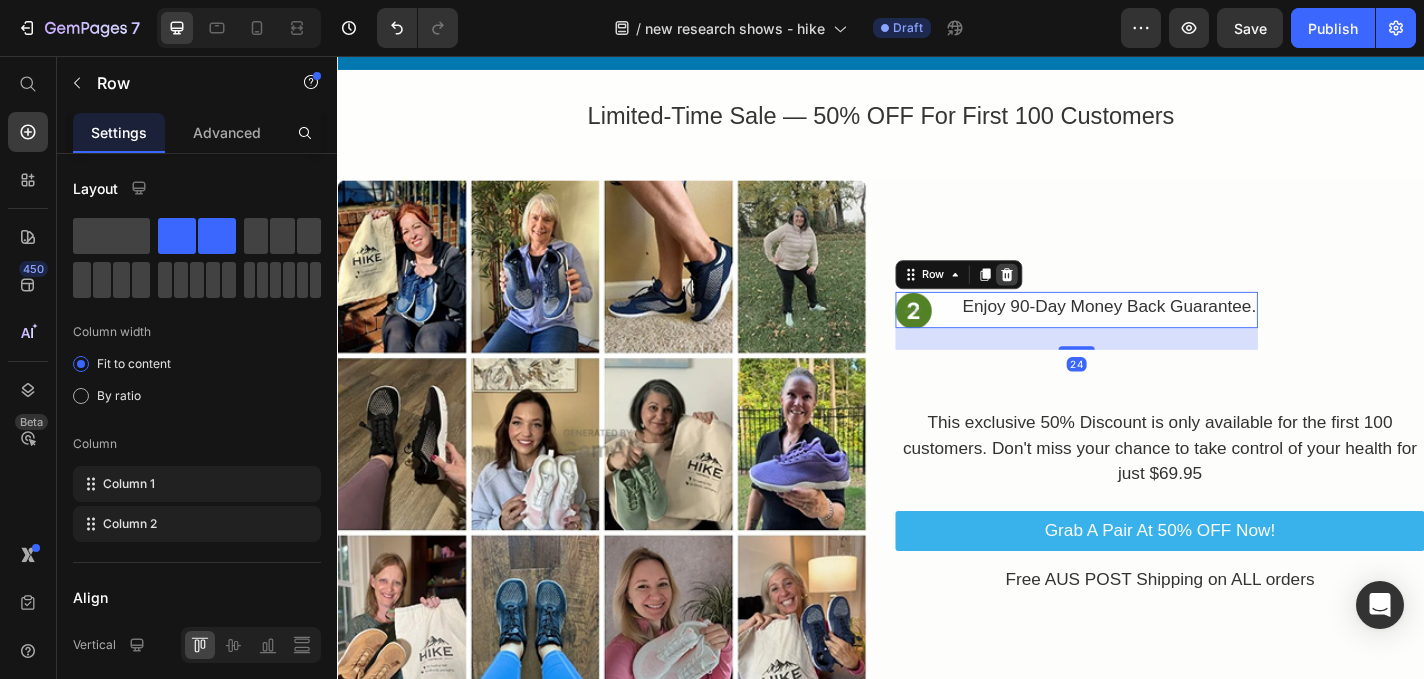 click 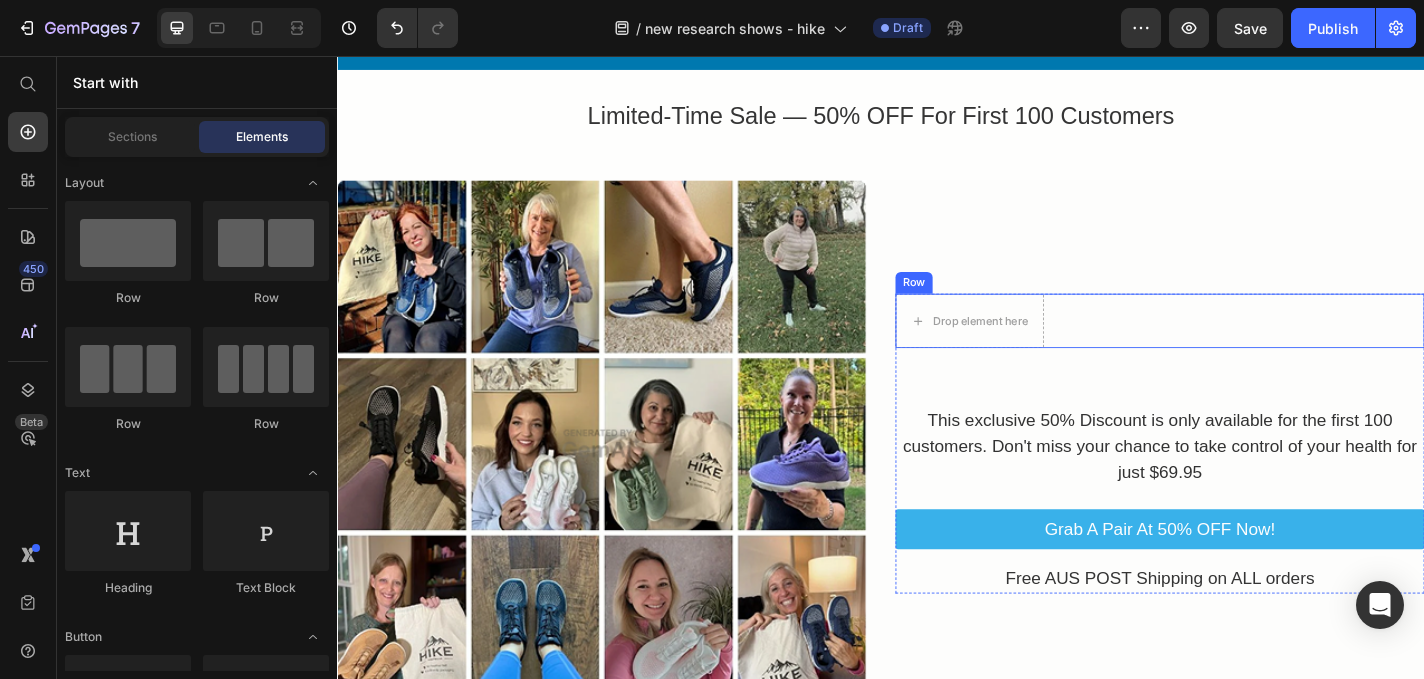 click on "Drop element here Row" at bounding box center [1245, 348] 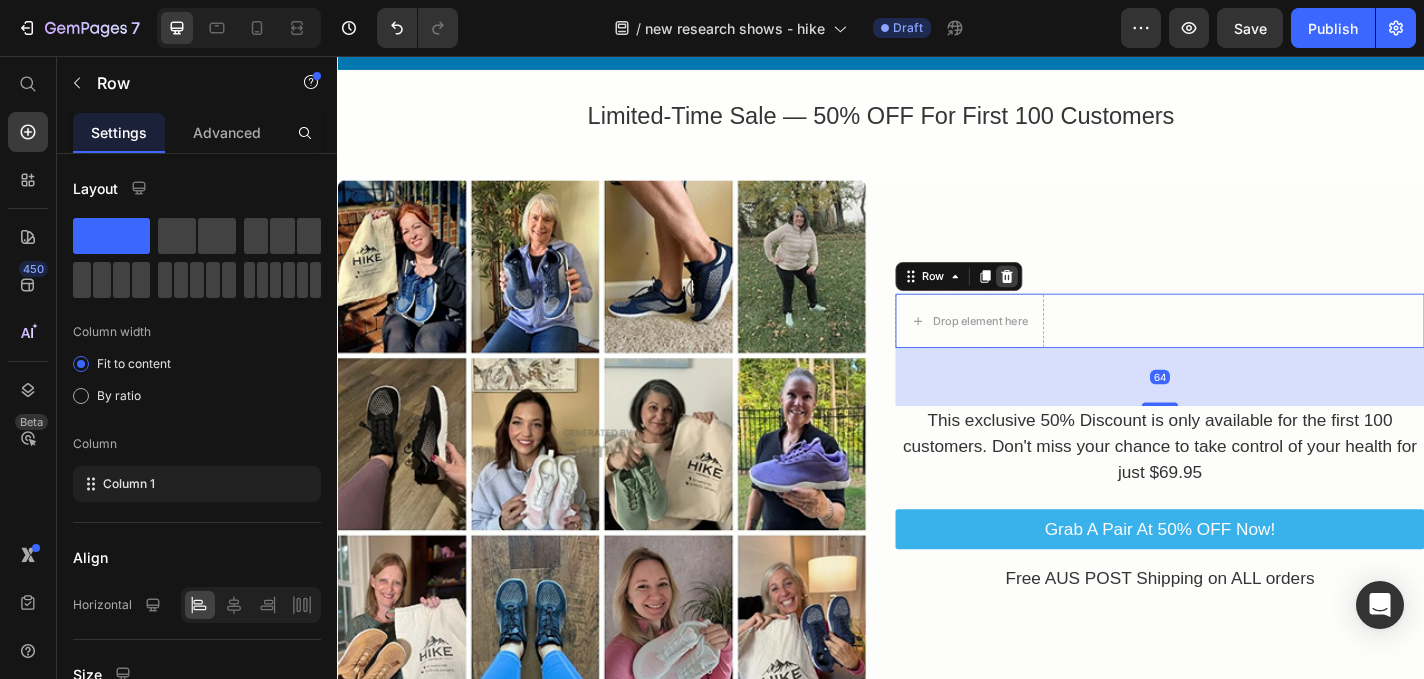 click 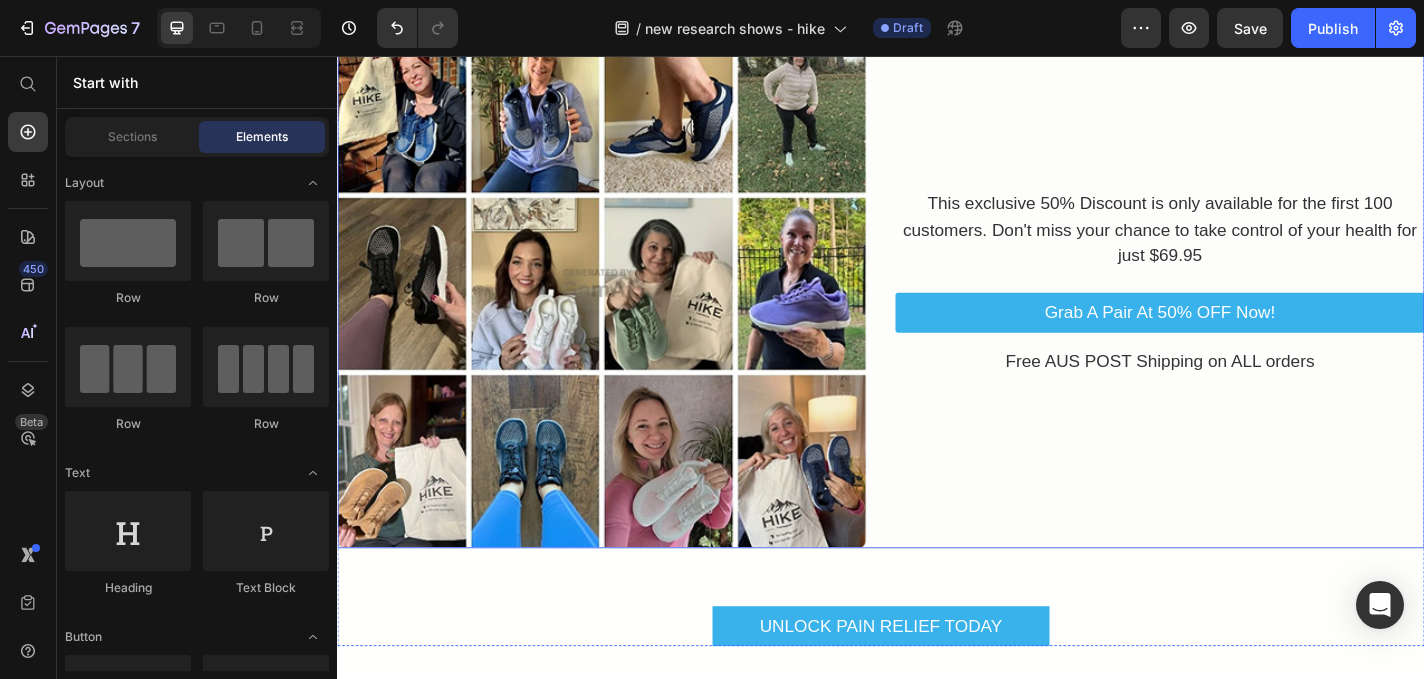 scroll, scrollTop: 3838, scrollLeft: 0, axis: vertical 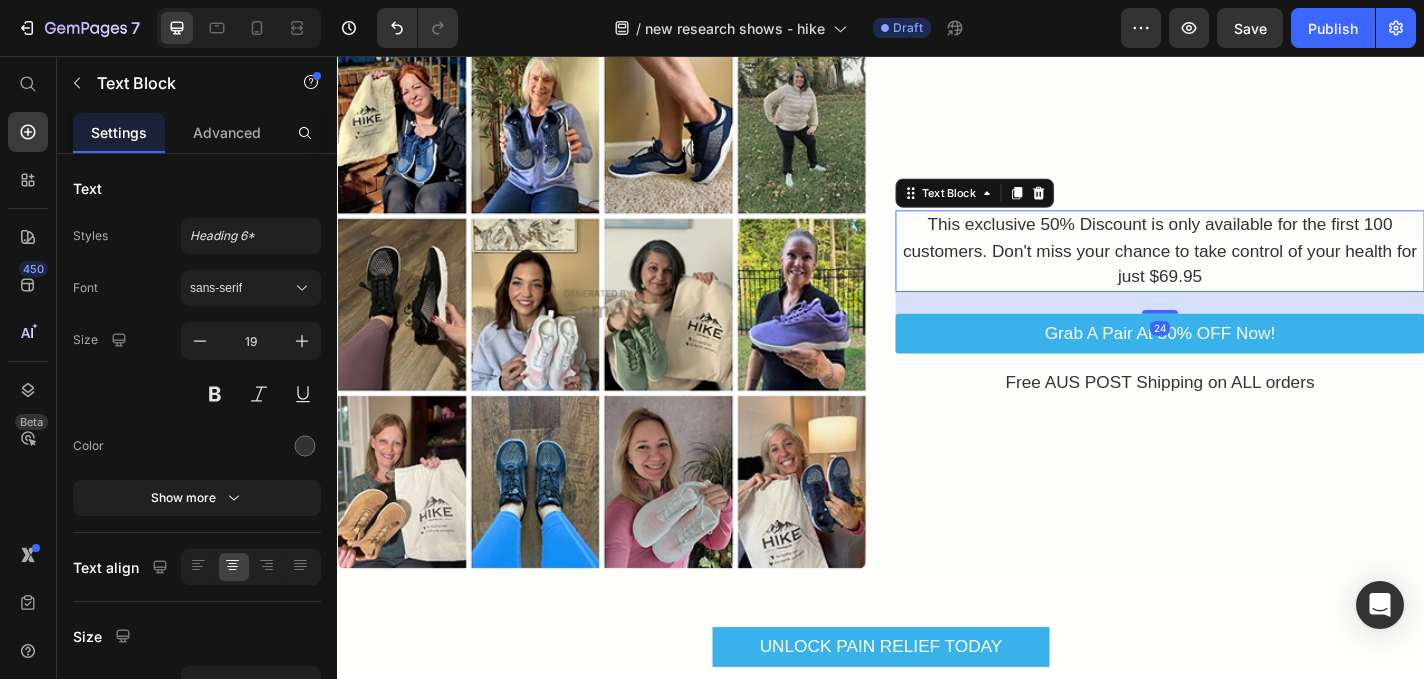 click on "This exclusive 50% Discount is only available for the first 100 customers. Don't miss your chance to take control of your health for just $69.95" at bounding box center [1245, 271] 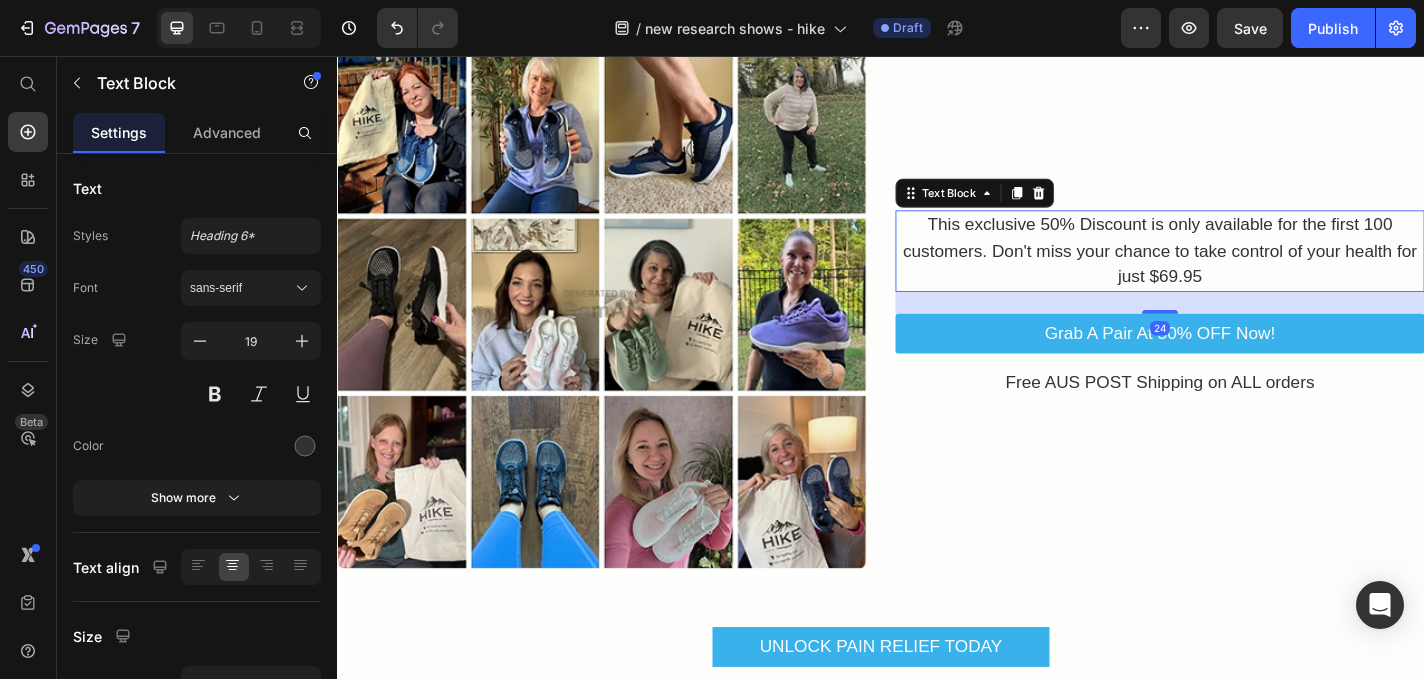 click on "This exclusive 50% Discount is only available for the first 100 customers. Don't miss your chance to take control of your health for just $69.95" at bounding box center (1245, 271) 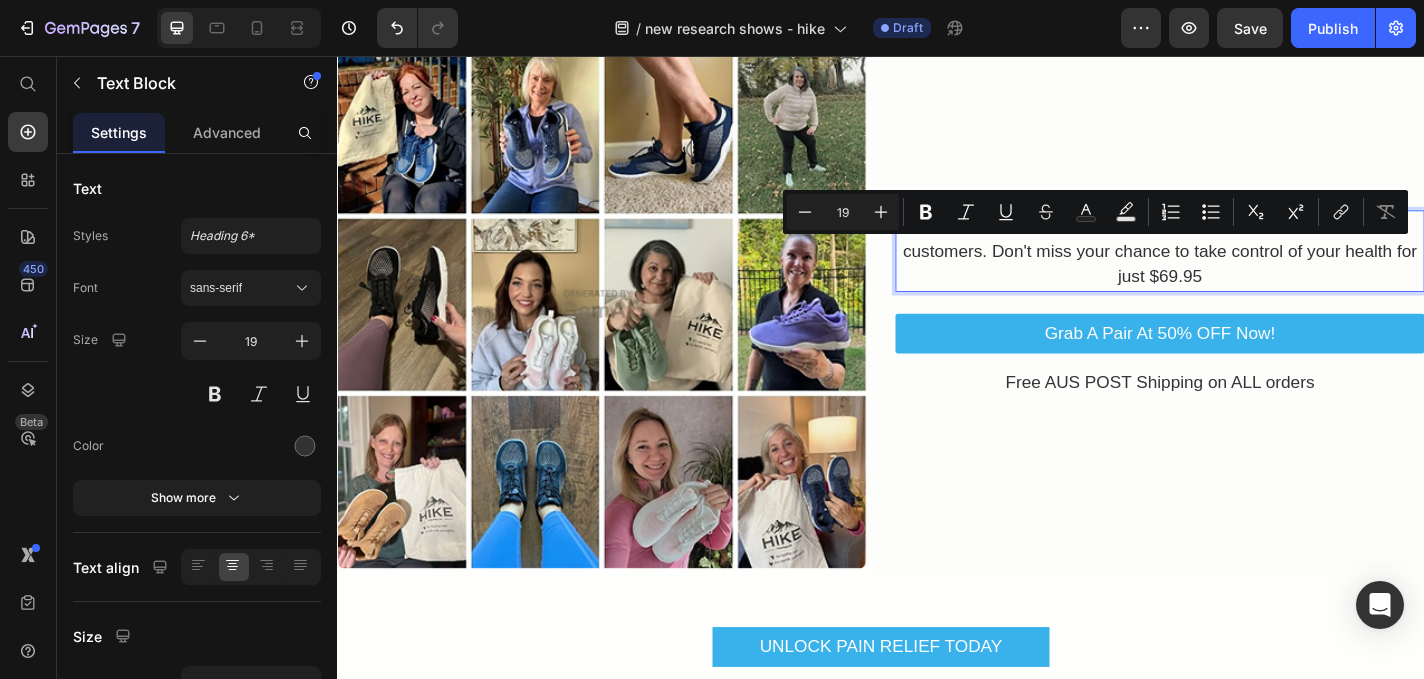 click on "This exclusive 50% Discount is only available for the first 100 customers. Don't miss your chance to take control of your health for just $69.95" at bounding box center [1245, 271] 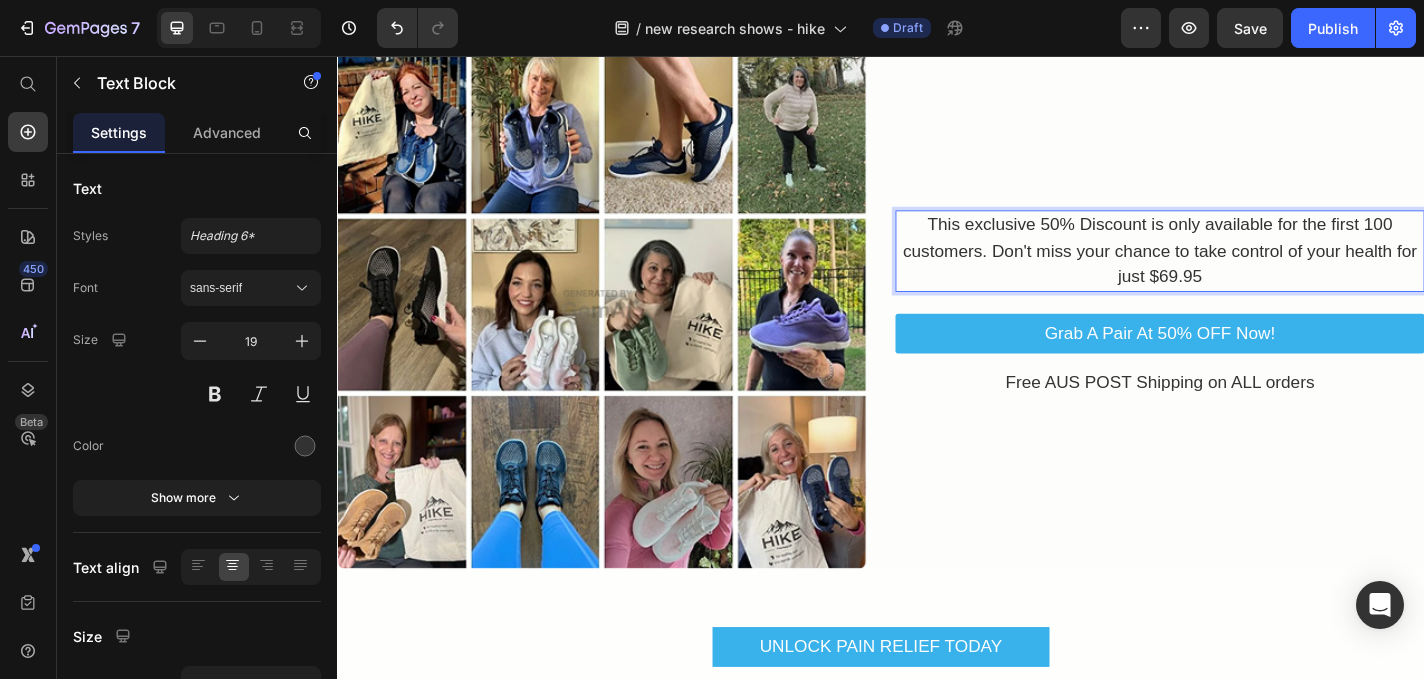click on "This exclusive 50% Discount is only available for the first 100 customers. Don't miss your chance to take control of your health for just $69.95" at bounding box center [1245, 271] 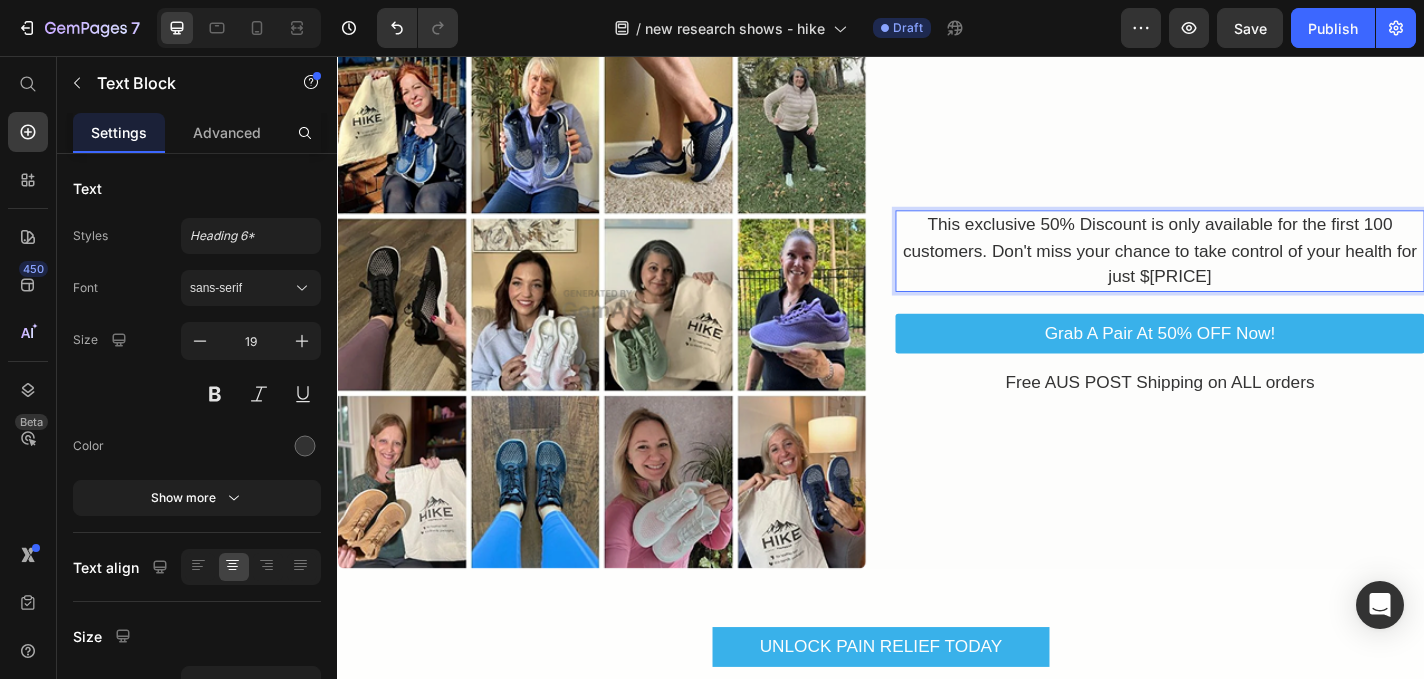 click on "This exclusive 50% Discount is only available for the first 100 customers. Don't miss your chance to take control of your health for just $[PRICE]" at bounding box center [1245, 271] 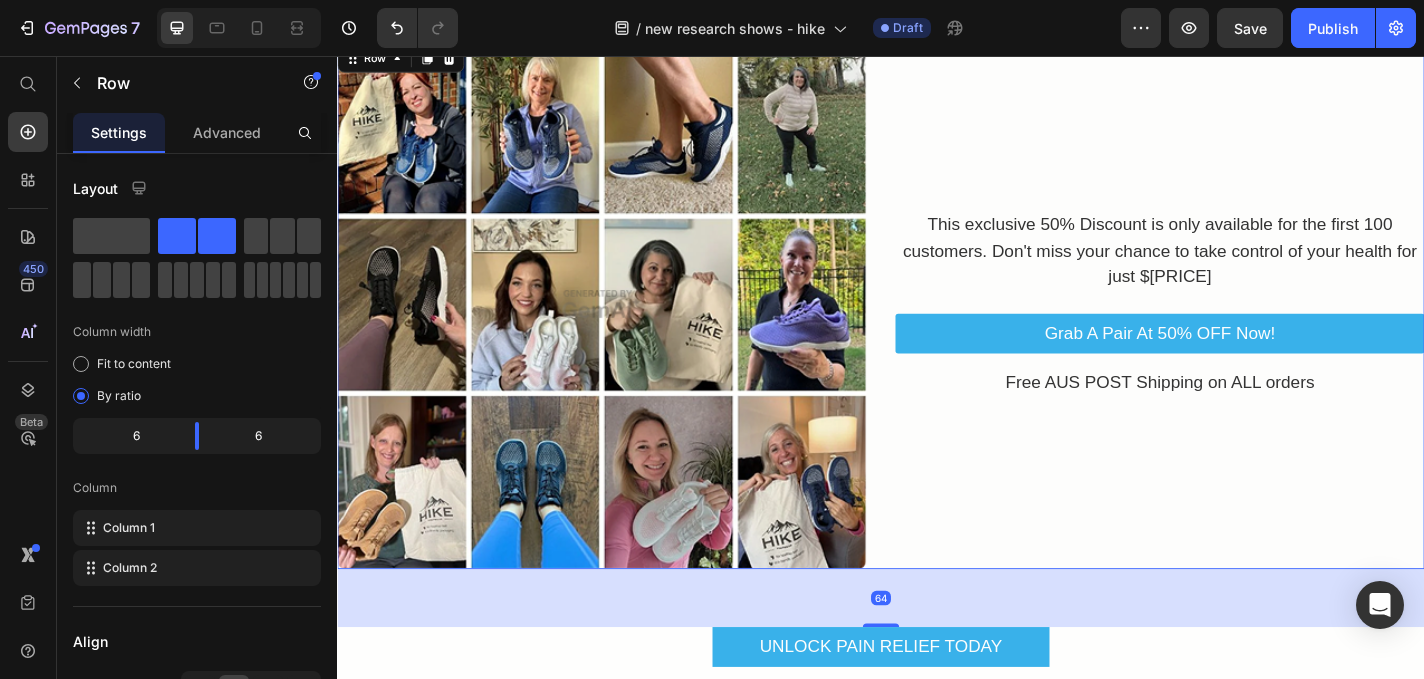 click on "This exclusive 50% Discount is only available for the first 100 customers. Don't miss your chance to take control of your health for just $799.95 Text Block Grab A Pair At 50% OFF Now! Button Free [COUNTRY] POST Shipping on ALL orders Text Block Row Row" at bounding box center (1245, 330) 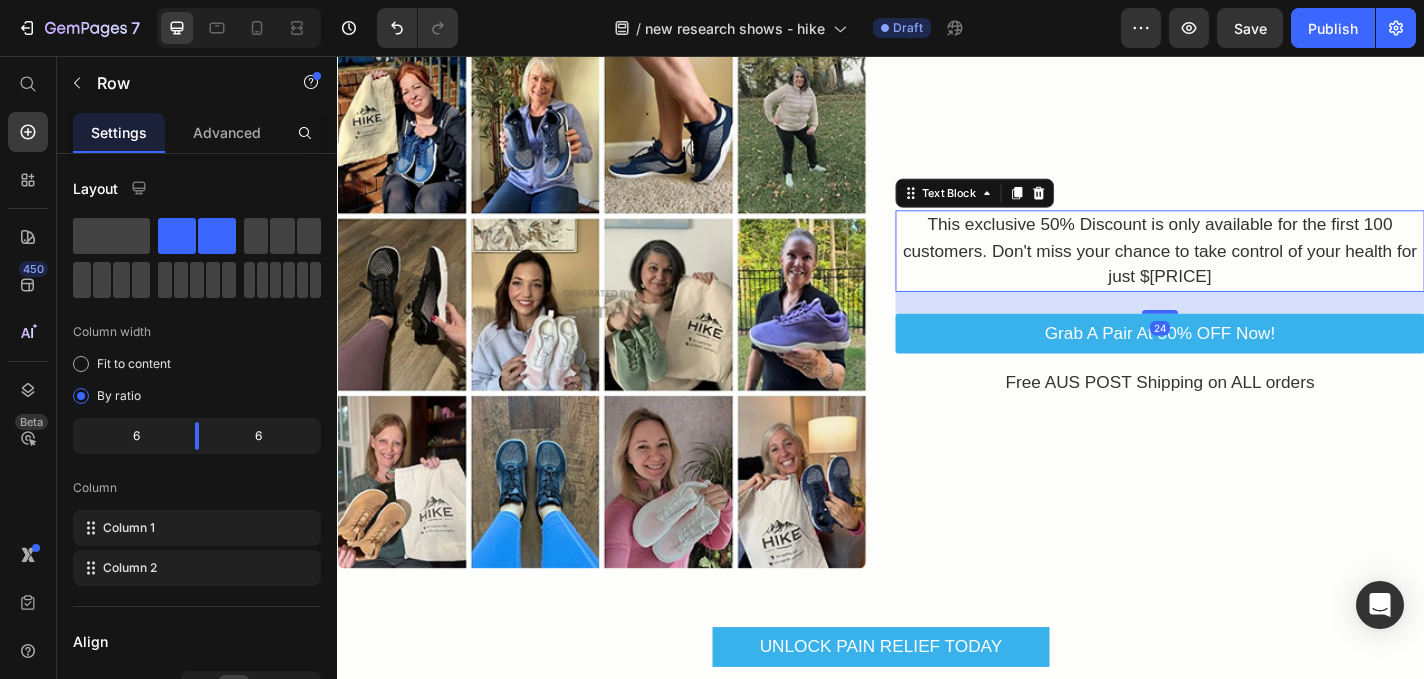 click on "This exclusive 50% Discount is only available for the first 100 customers. Don't miss your chance to take control of your health for just $[PRICE]" at bounding box center [1245, 271] 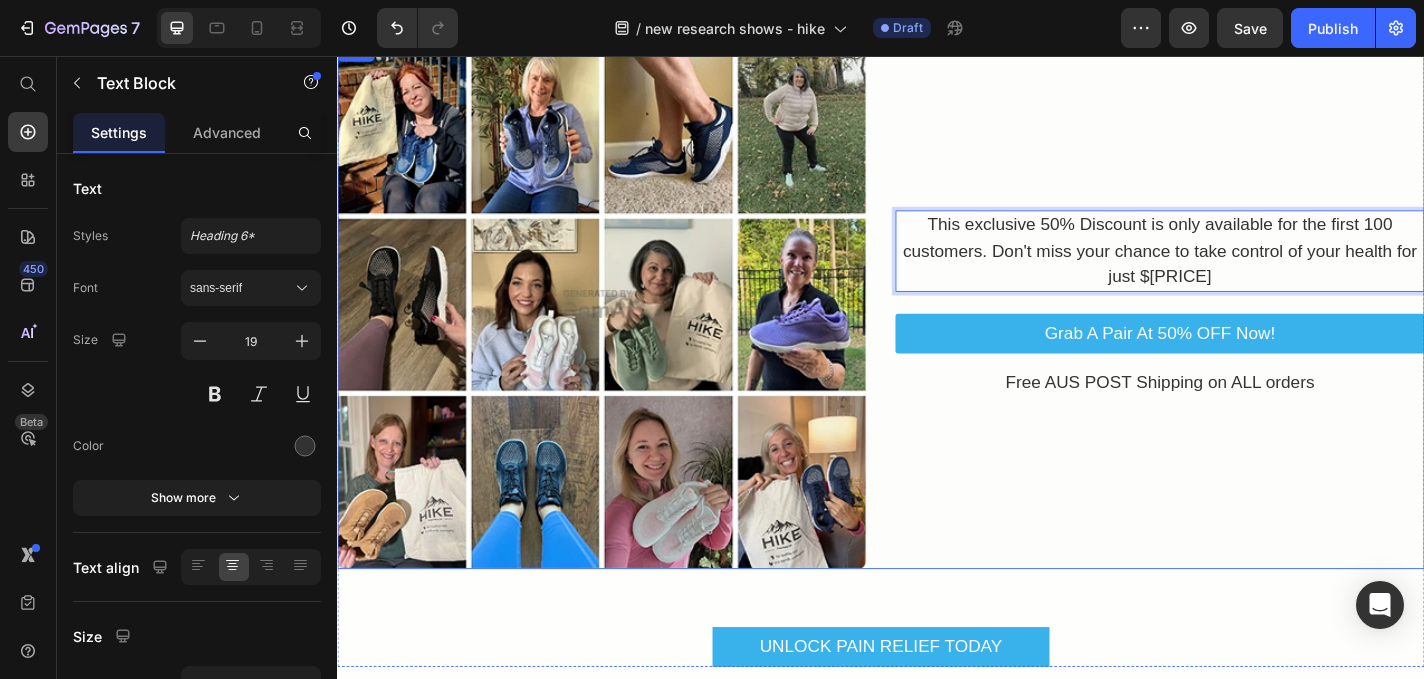 click on "This exclusive 50% Discount is only available for the first 100 customers. Don't miss your chance to take control of your health for just $[PRICE] Text Block   24 Grab A Pair At 50% OFF Now! Button Free AUS POST Shipping on ALL orders Text Block Row Row" at bounding box center [1245, 330] 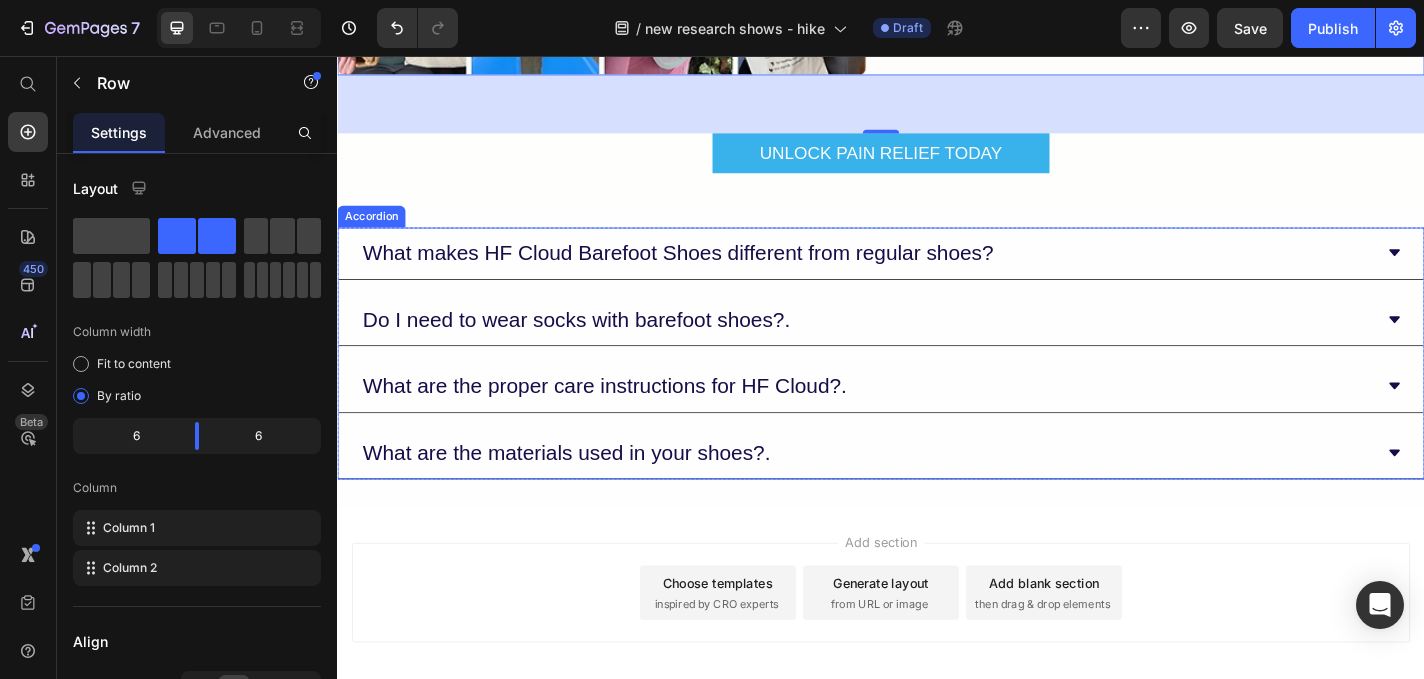 scroll, scrollTop: 4315, scrollLeft: 0, axis: vertical 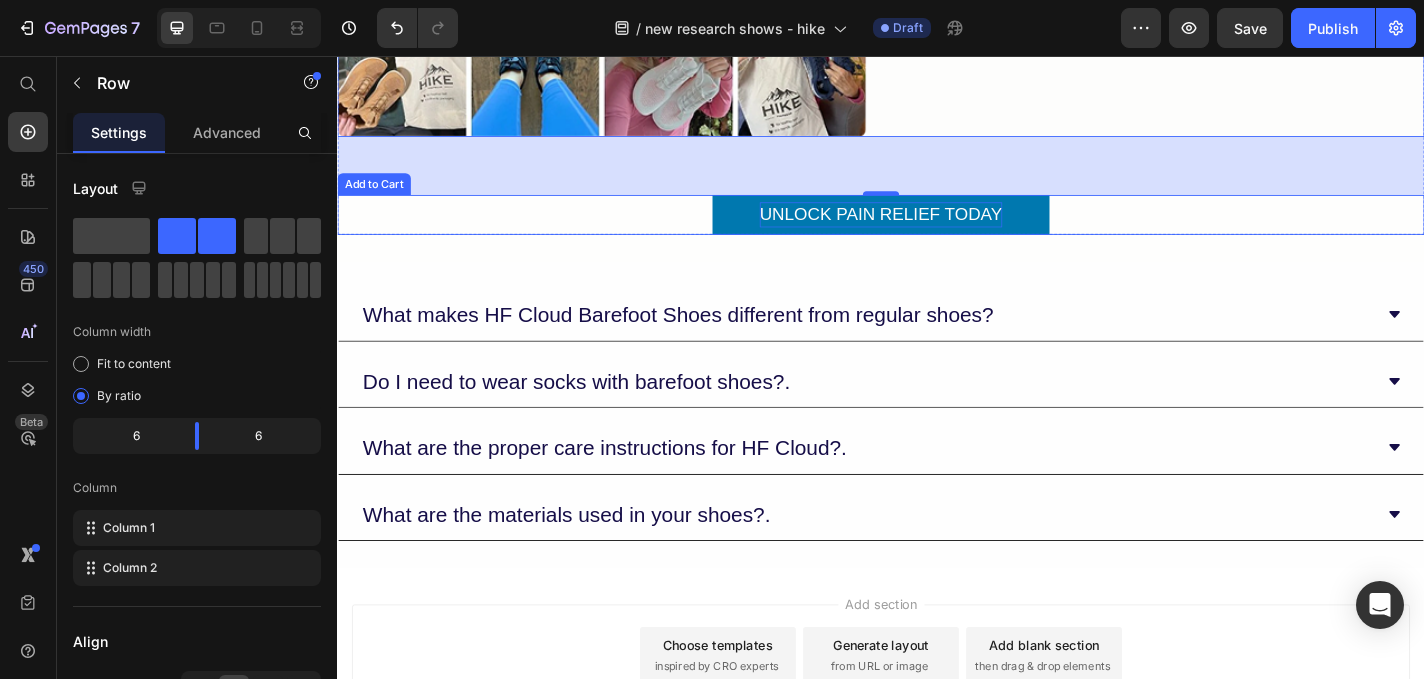 click on "UNLOCK PAIN RELIEF TODAY" at bounding box center (937, 231) 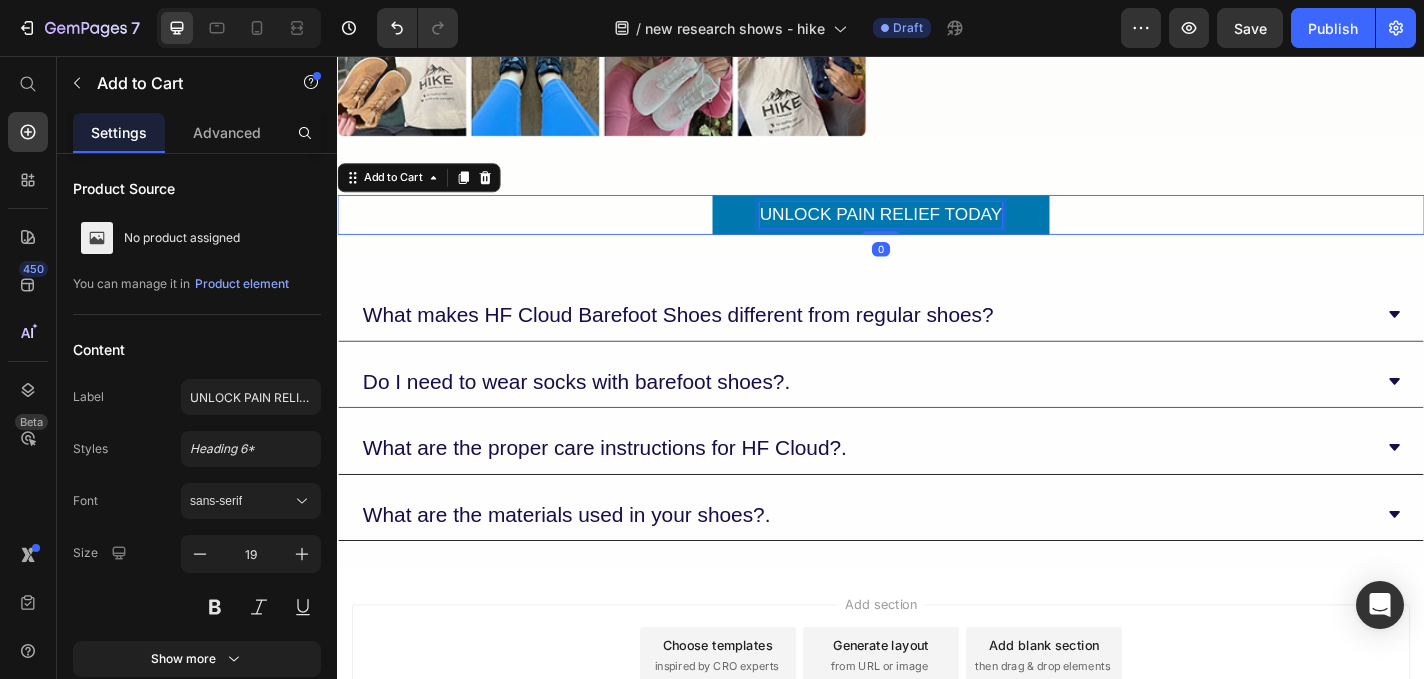 click on "UNLOCK PAIN RELIEF TODAY" at bounding box center [937, 231] 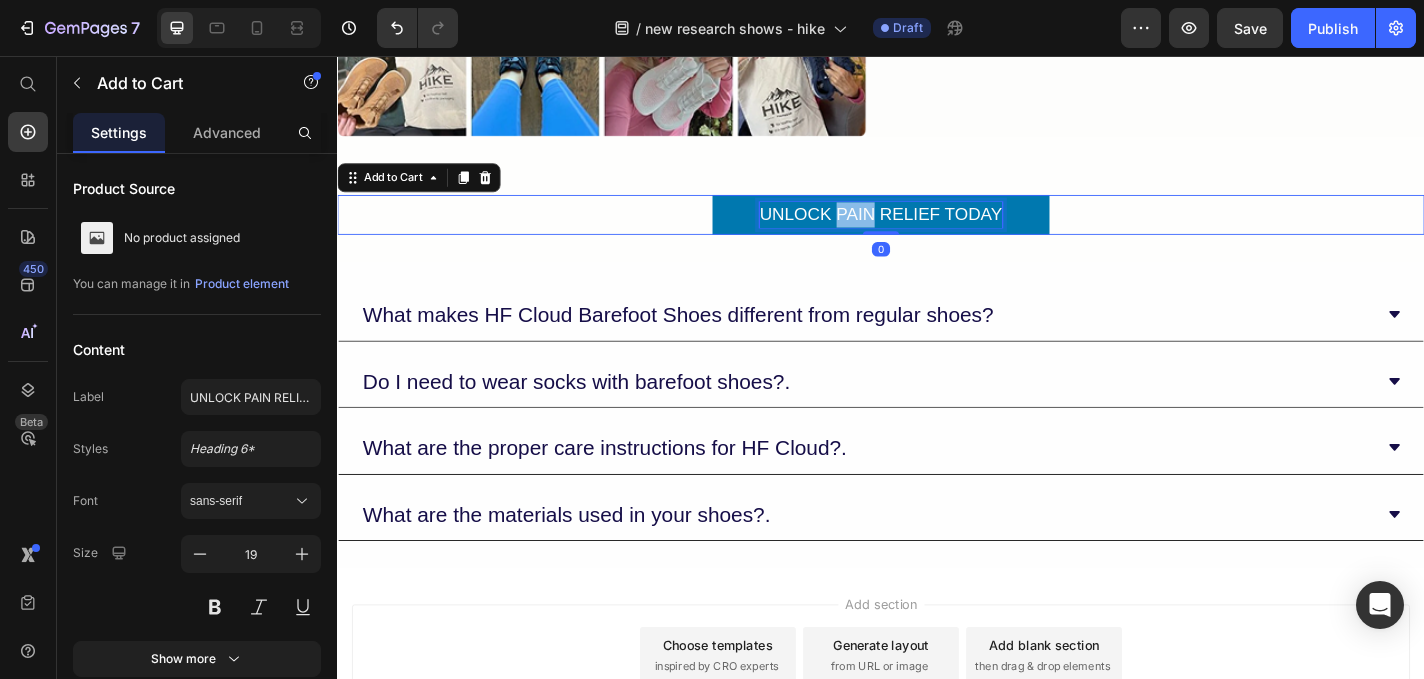 click on "UNLOCK PAIN RELIEF TODAY" at bounding box center (937, 231) 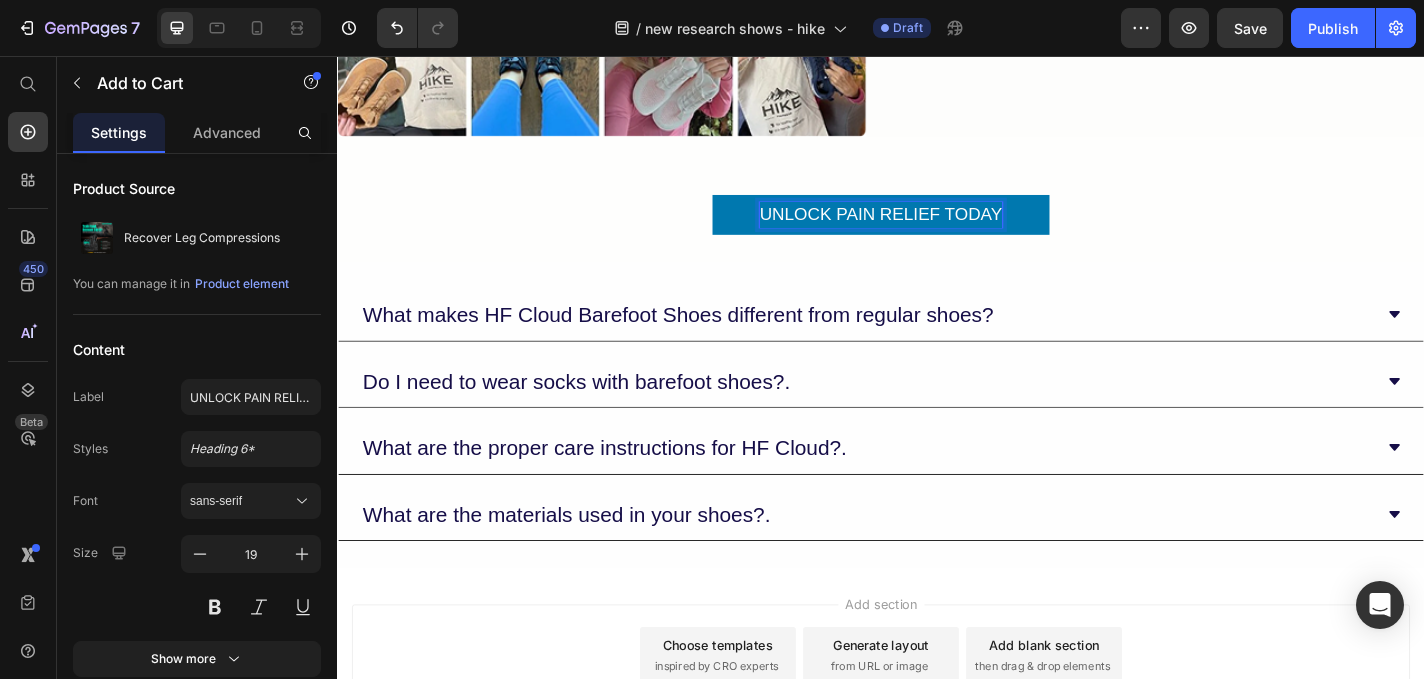 click on "UNLOCK PAIN RELIEF TODAY" at bounding box center (937, 231) 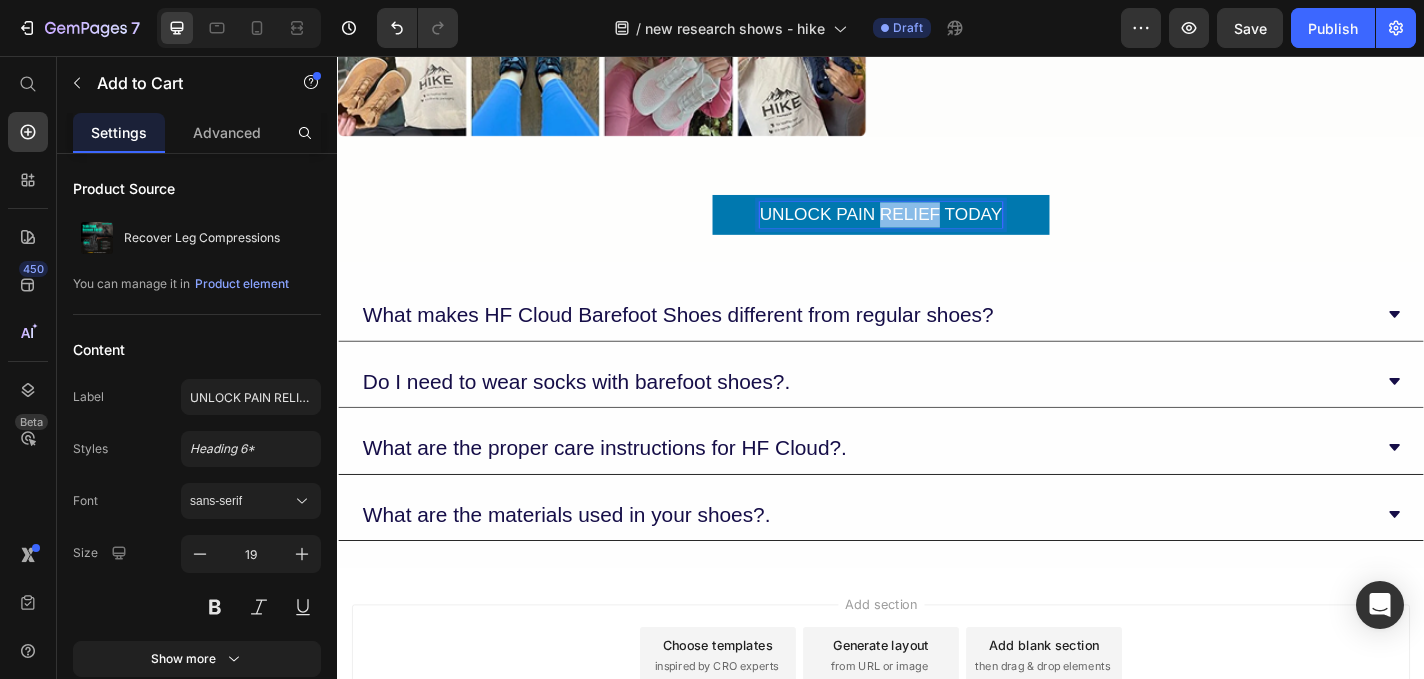 click on "UNLOCK PAIN RELIEF TODAY" at bounding box center [937, 231] 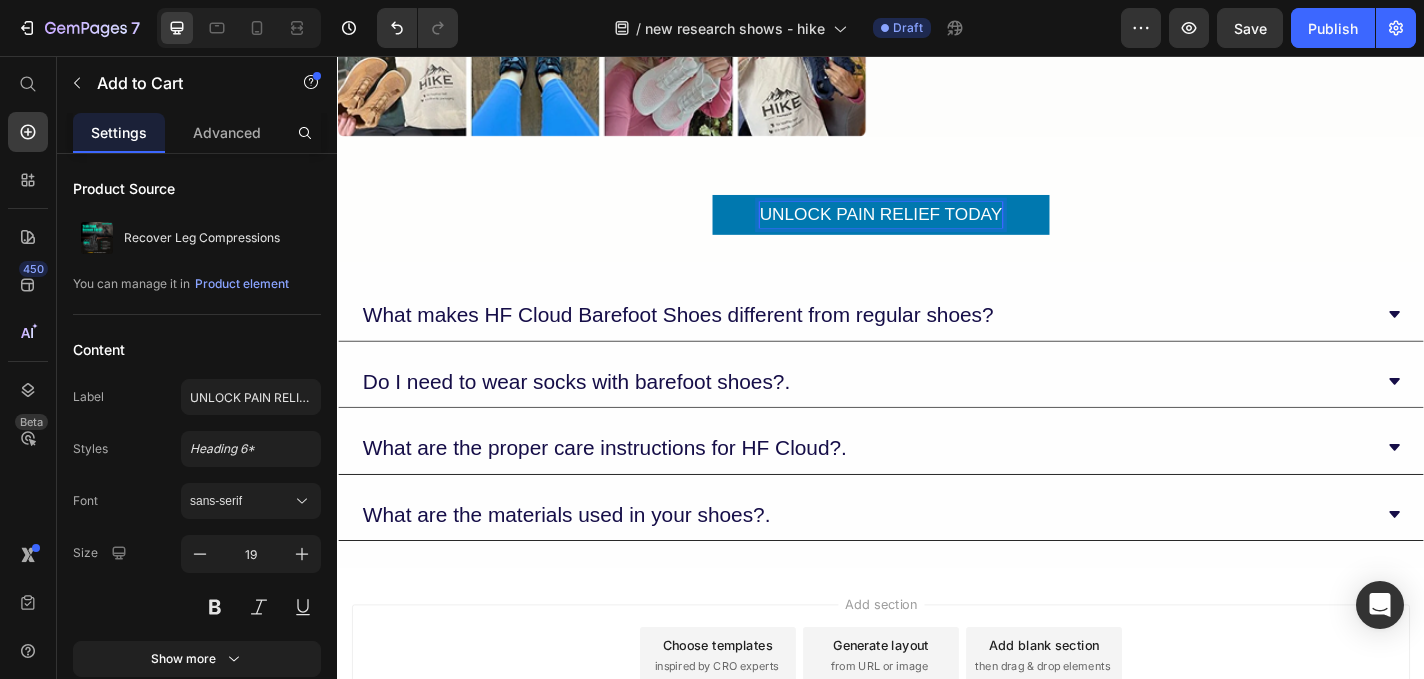 click on "UNLOCK PAIN RELIEF TODAY" at bounding box center (937, 231) 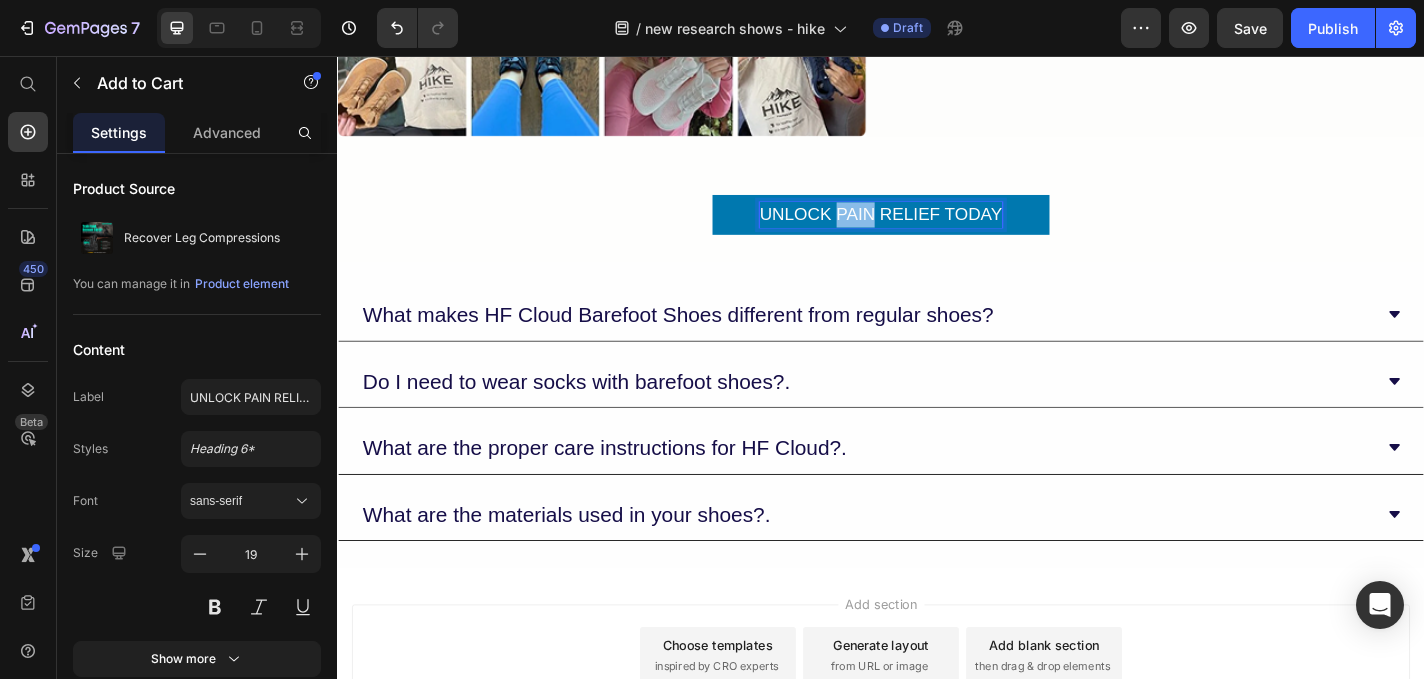 click on "UNLOCK PAIN RELIEF TODAY" at bounding box center [937, 231] 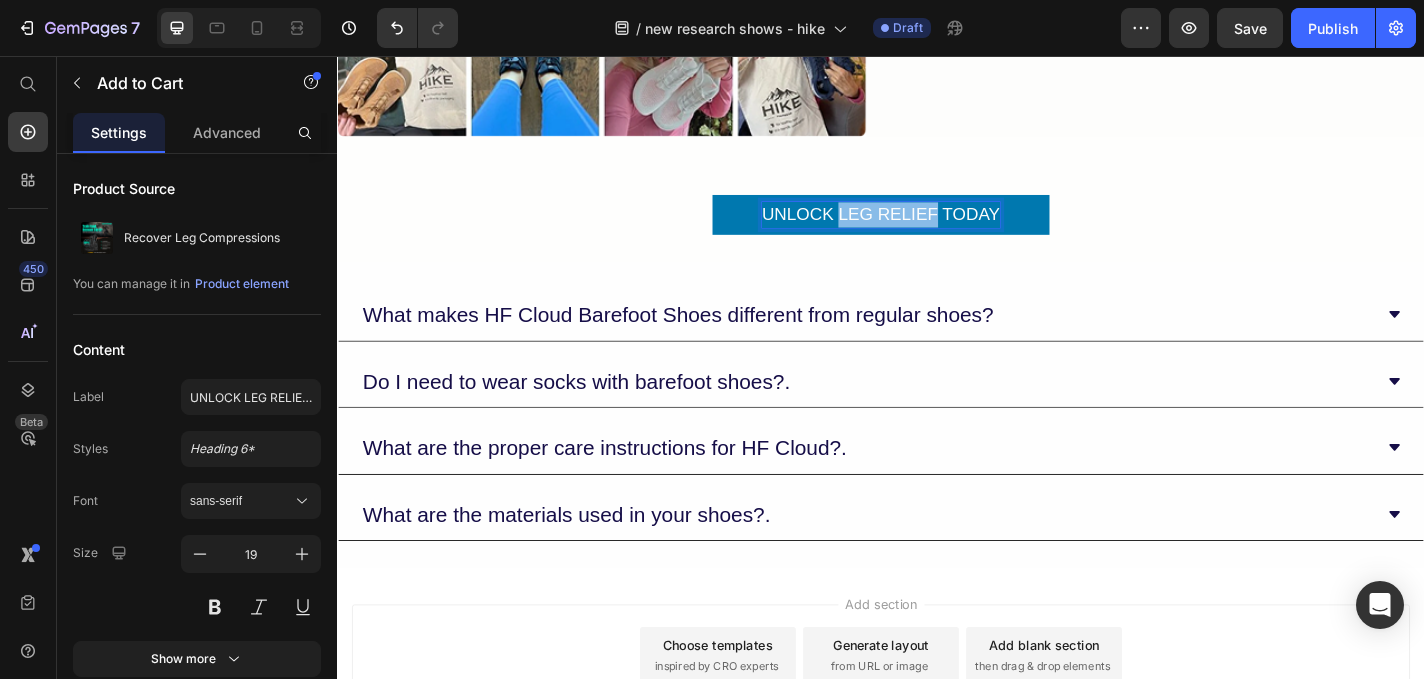 drag, startPoint x: 1001, startPoint y: 225, endPoint x: 893, endPoint y: 223, distance: 108.01852 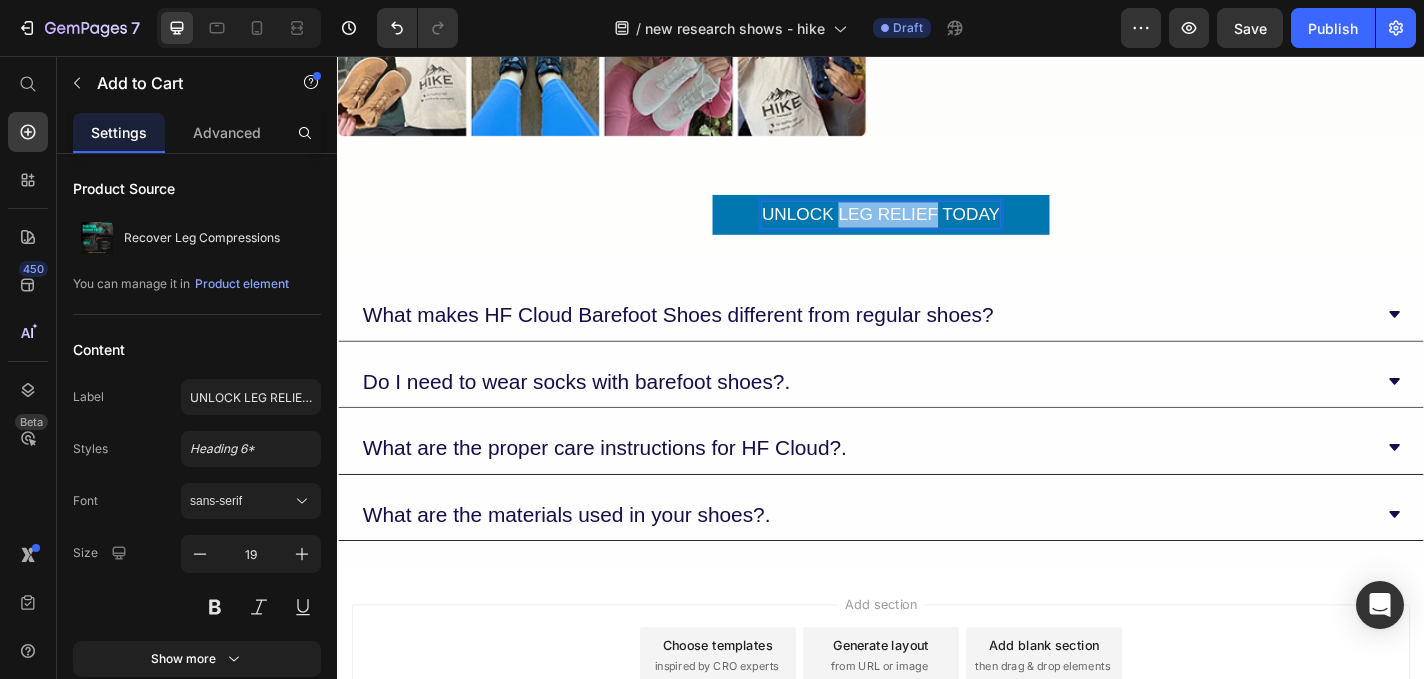 click on "UNLOCK LEG RELIEF TODAY" at bounding box center [937, 231] 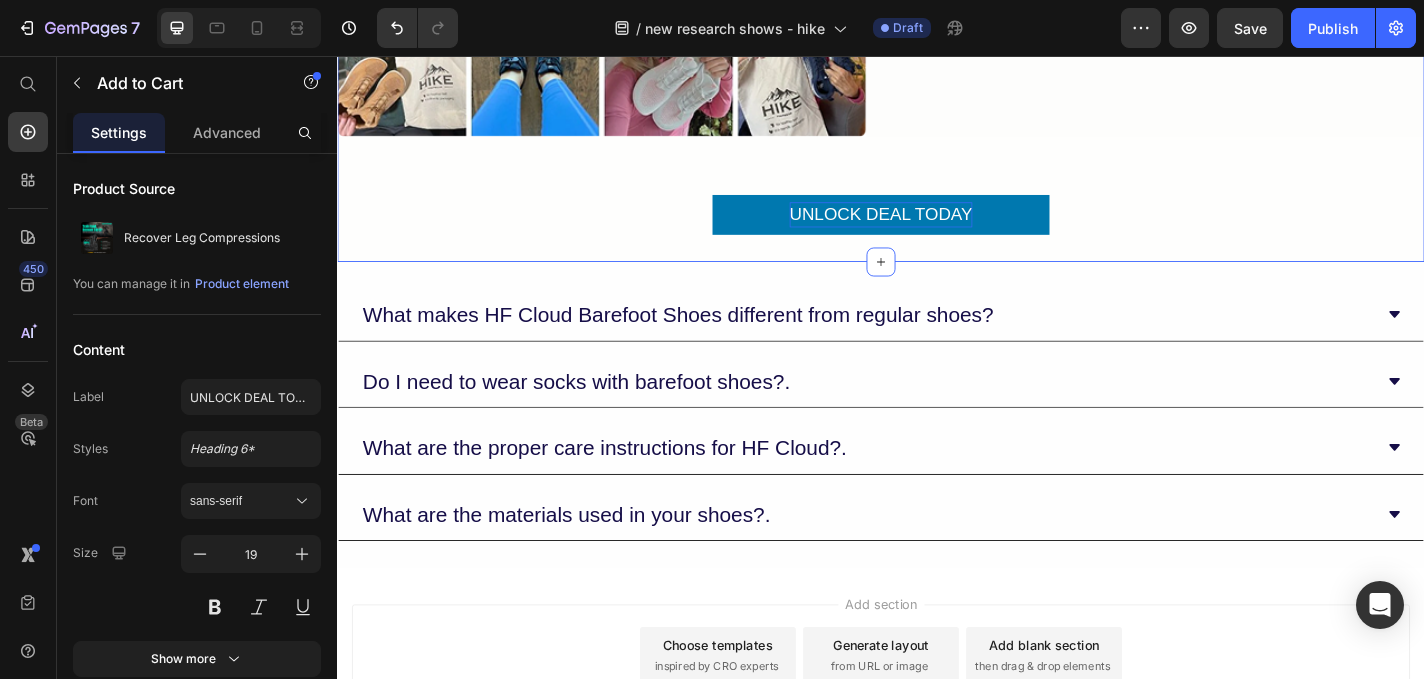 click on "Limited-Time Sale — 50% OFF For First 100 Customers Text Block Row Image This exclusive 50% Discount is only available for the first 100 customers. Don't miss your chance to take control of your health for just $799.95 Text Block Grab A Pair At 50% OFF Now! Button Free [COUNTRY] POST Shipping on ALL orders Text Block Row Row Row UNLOCK DEAL TODAY Add to Cart Row Product Row Section 7   You can create reusable sections Create Theme Section AI Content Write with GemAI What would you like to describe here? Tone and Voice Persuasive Product Getting products... Show more Generate" at bounding box center [937, -138] 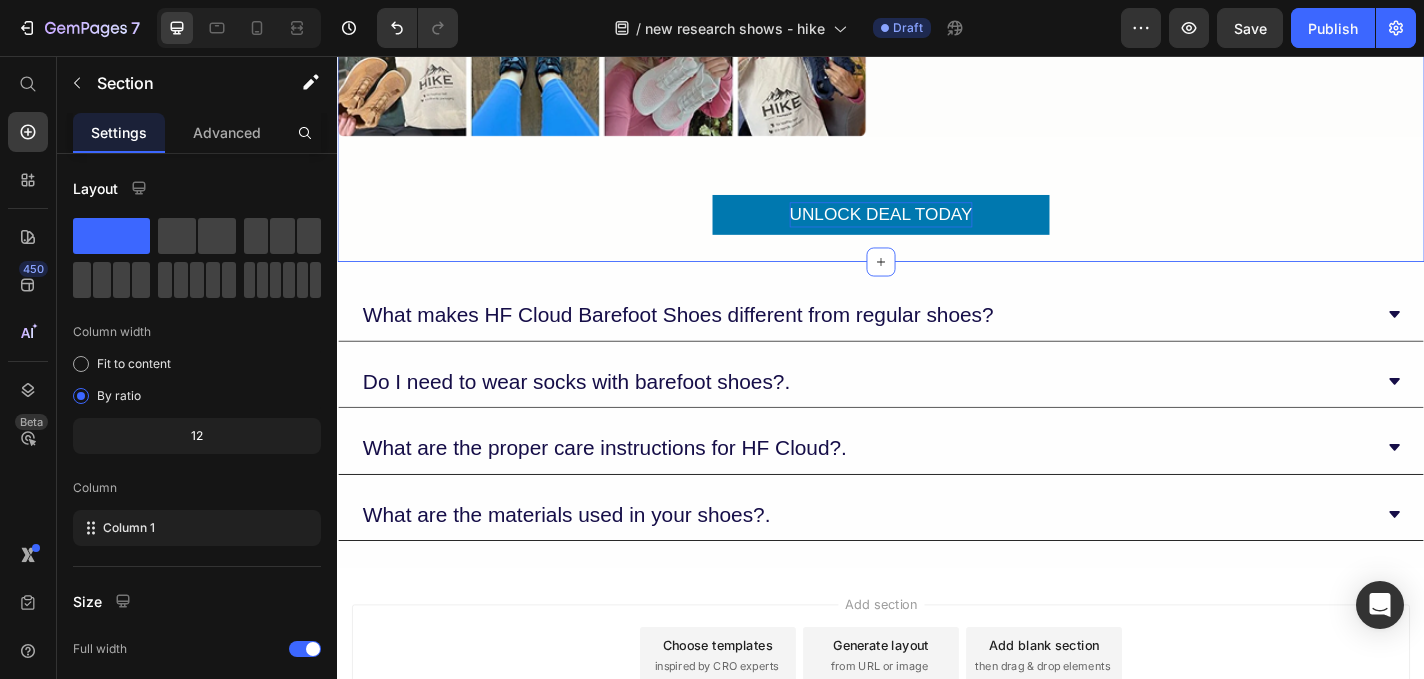 scroll, scrollTop: 4480, scrollLeft: 0, axis: vertical 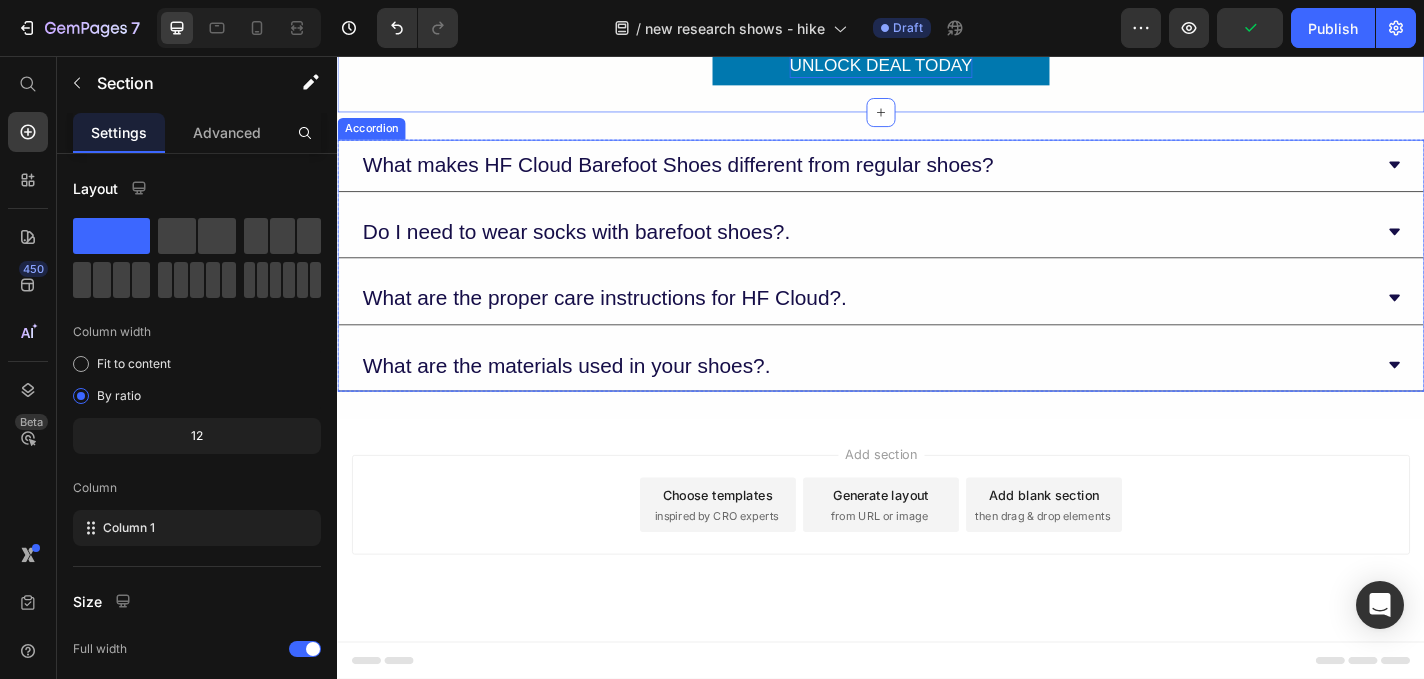 click on "What makes HF Cloud Barefoot Shoes different from regular shoes?" at bounding box center (713, 176) 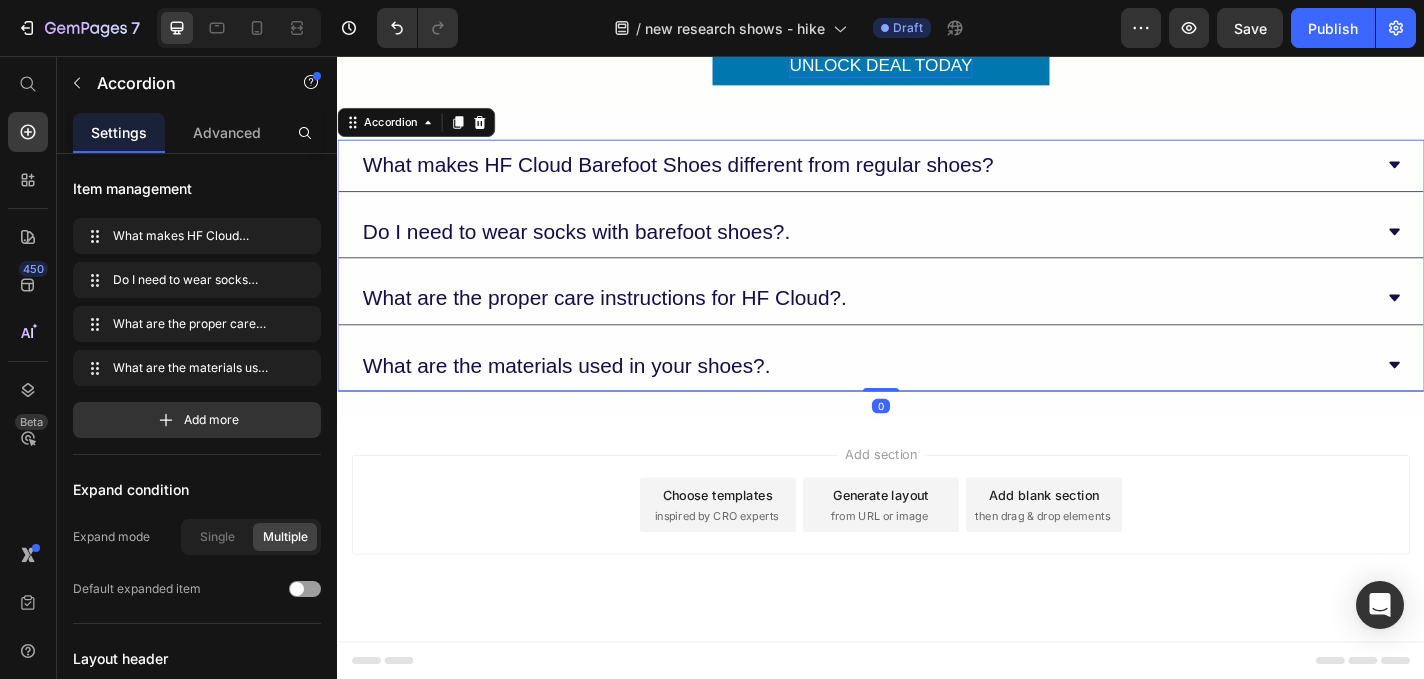 click on "What makes HF Cloud Barefoot Shoes different from regular shoes?" at bounding box center [937, 177] 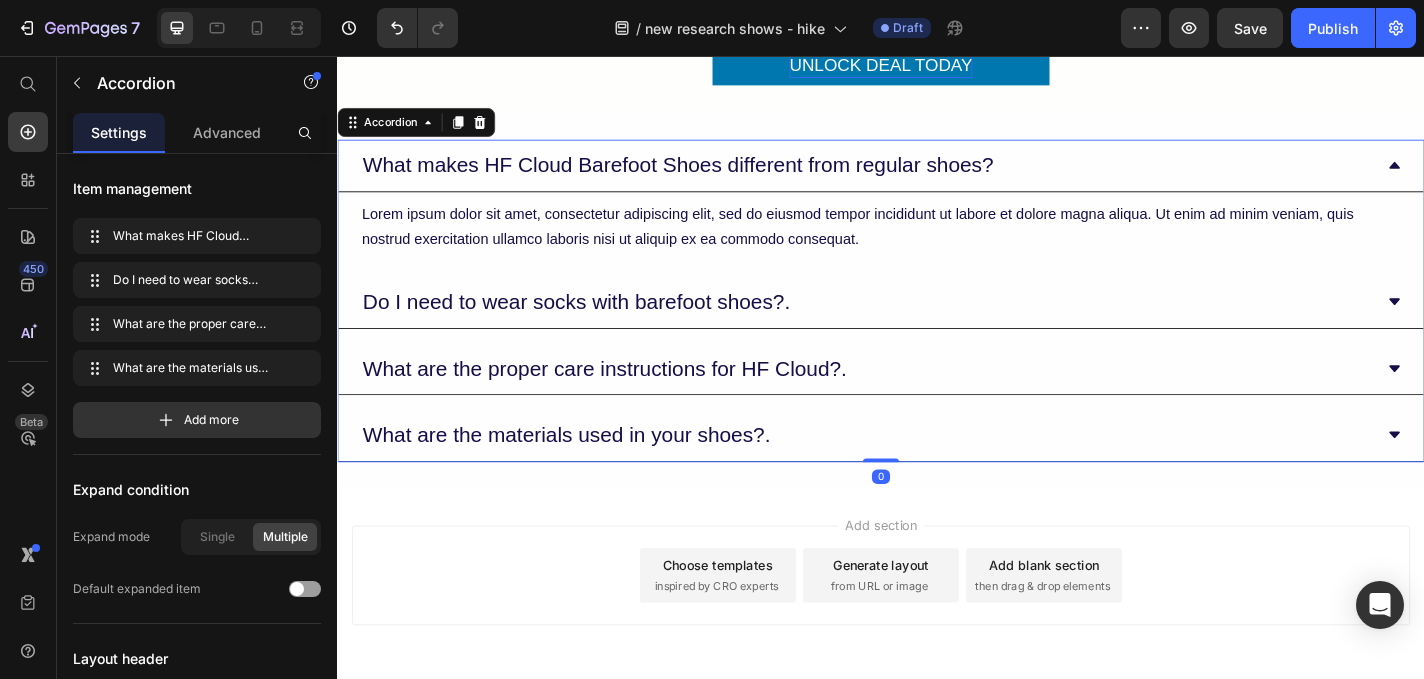 click on "What makes HF Cloud Barefoot Shoes different from regular shoes?" at bounding box center (713, 176) 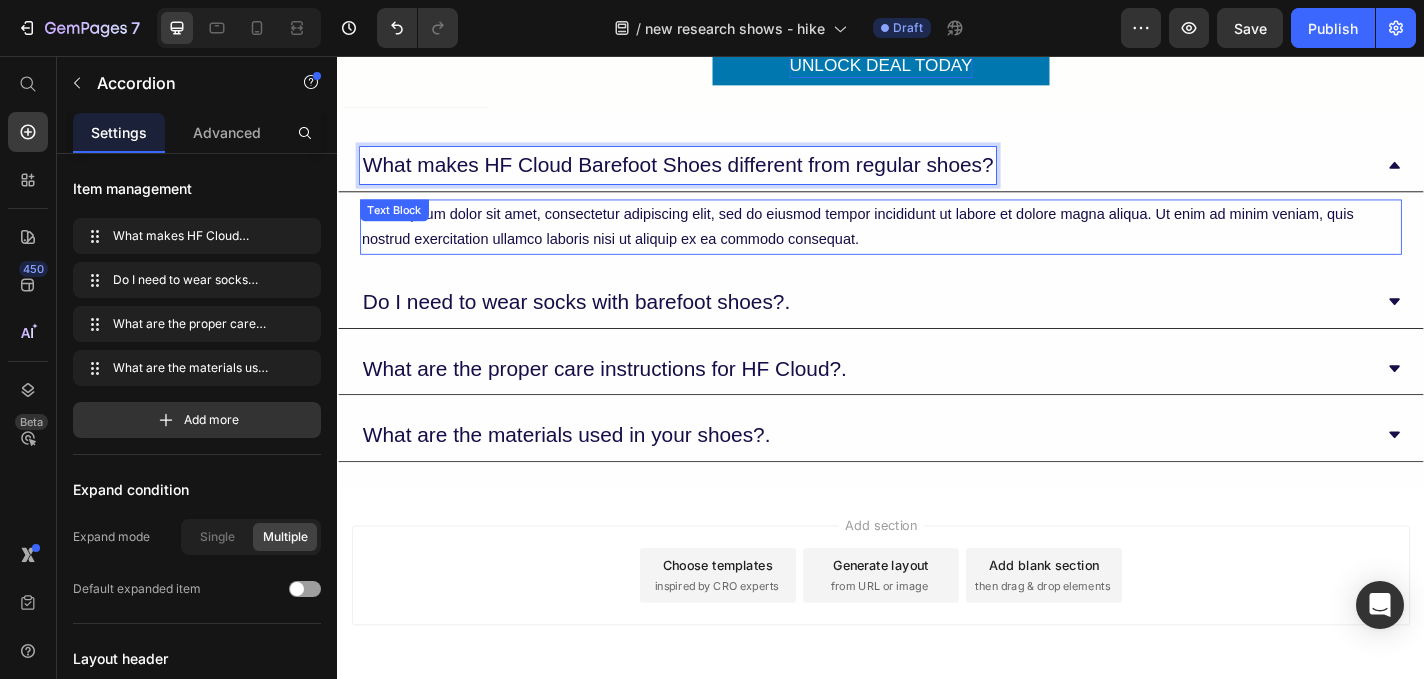 click on "Lorem ipsum dolor sit amet, consectetur adipiscing elit, sed do eiusmod tempor incididunt ut labore et dolore magna aliqua. Ut enim ad minim veniam, quis nostrud exercitation ullamco laboris nisi ut aliquip ex ea commodo consequat." at bounding box center (937, 245) 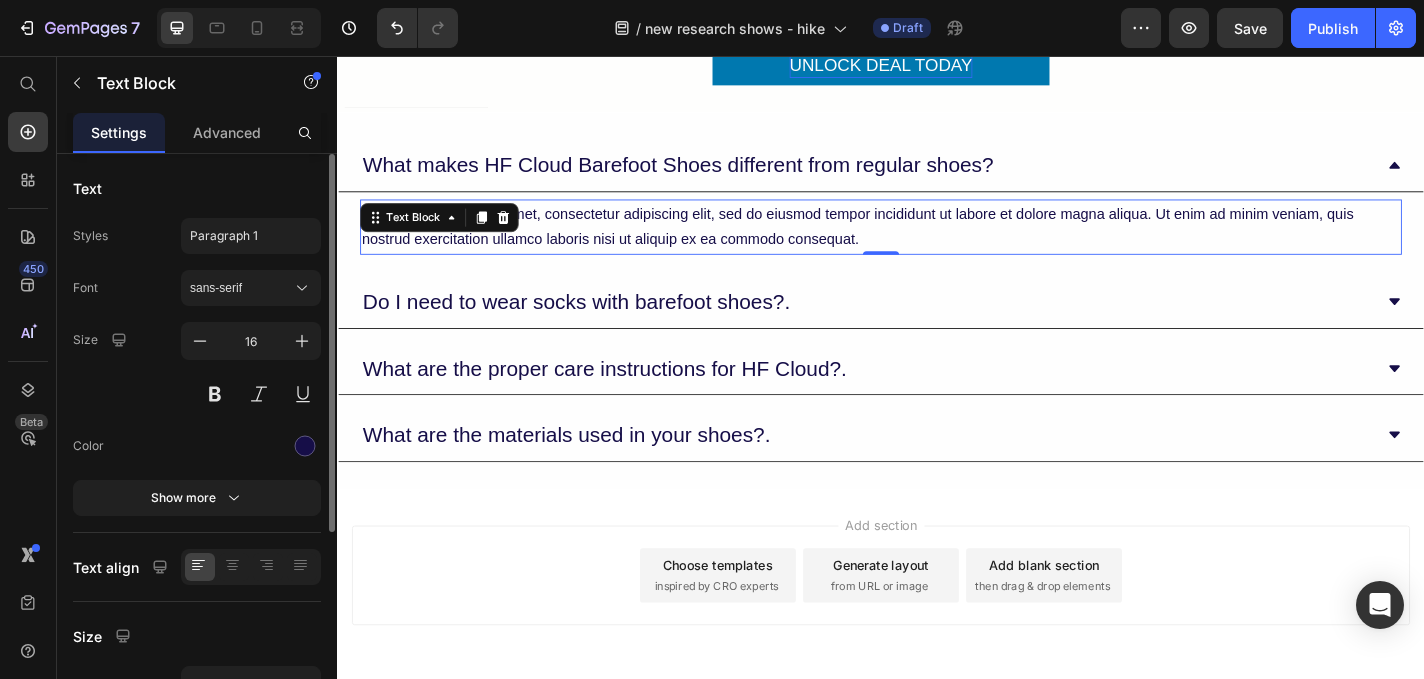 scroll, scrollTop: 16, scrollLeft: 0, axis: vertical 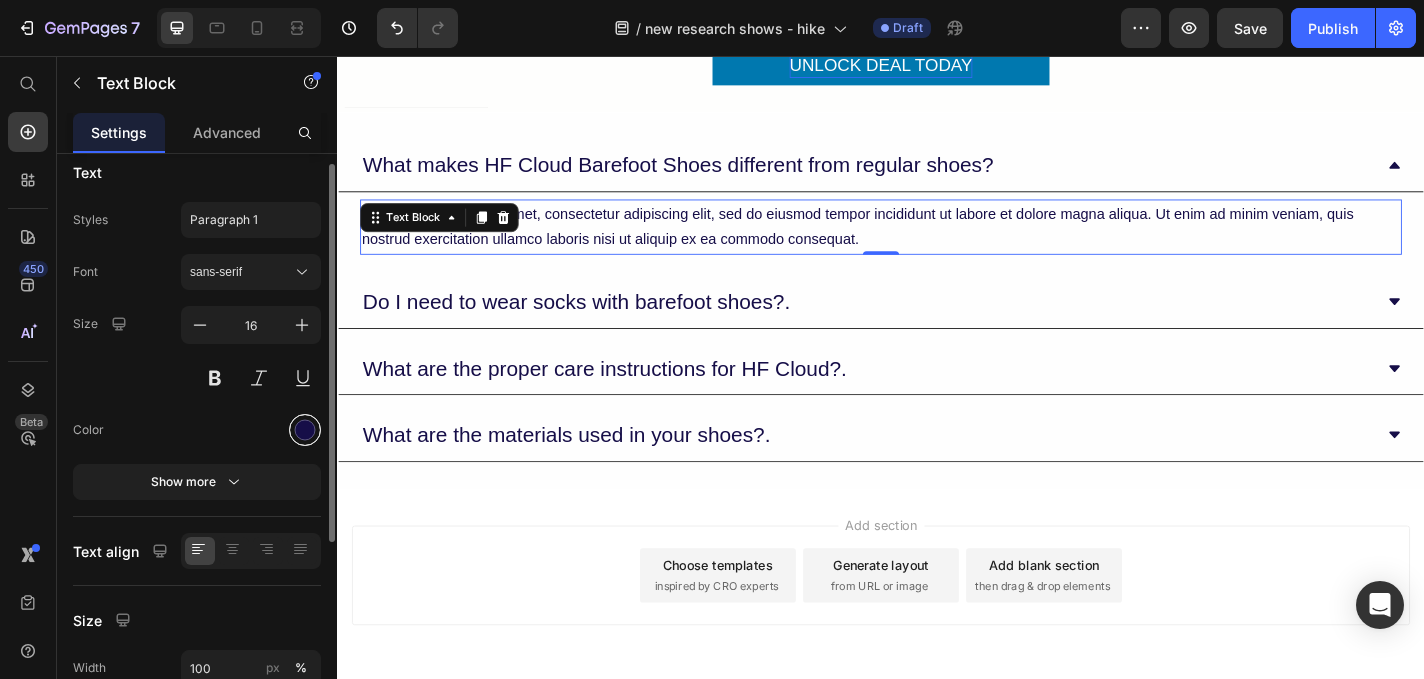 click at bounding box center (305, 430) 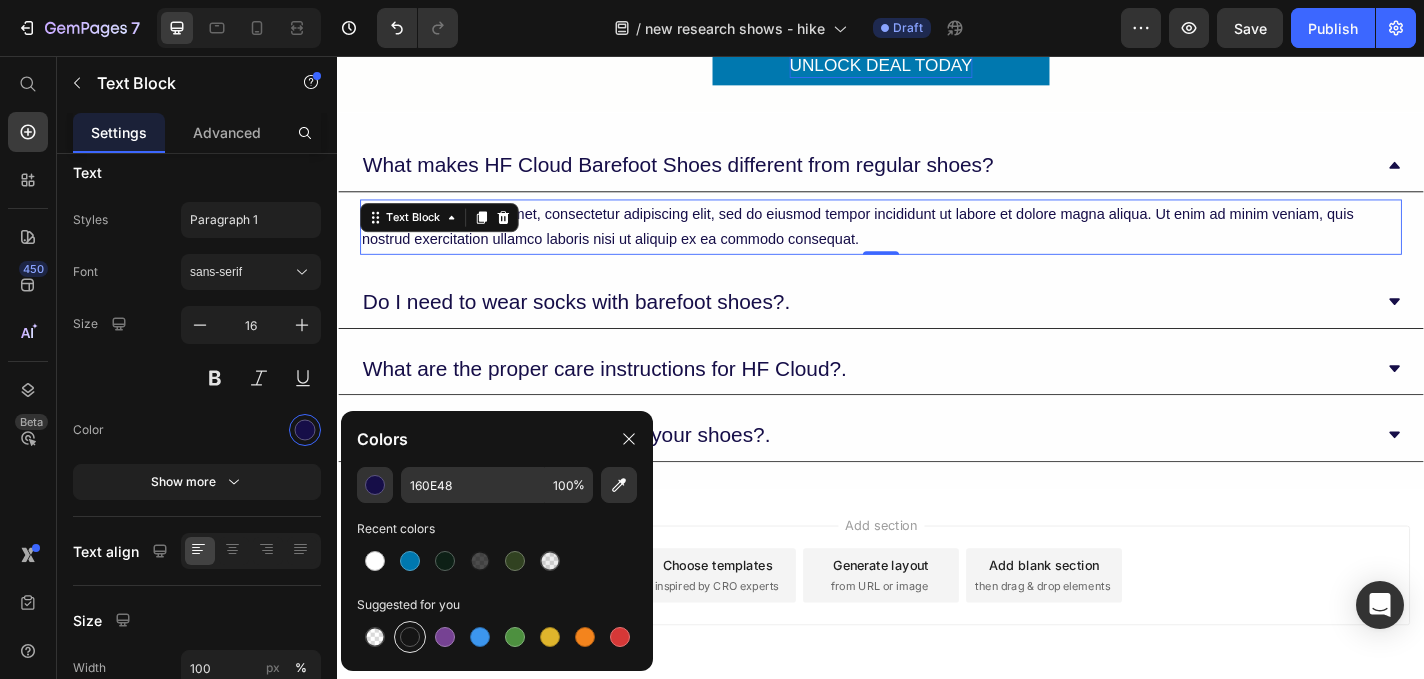 click at bounding box center [410, 637] 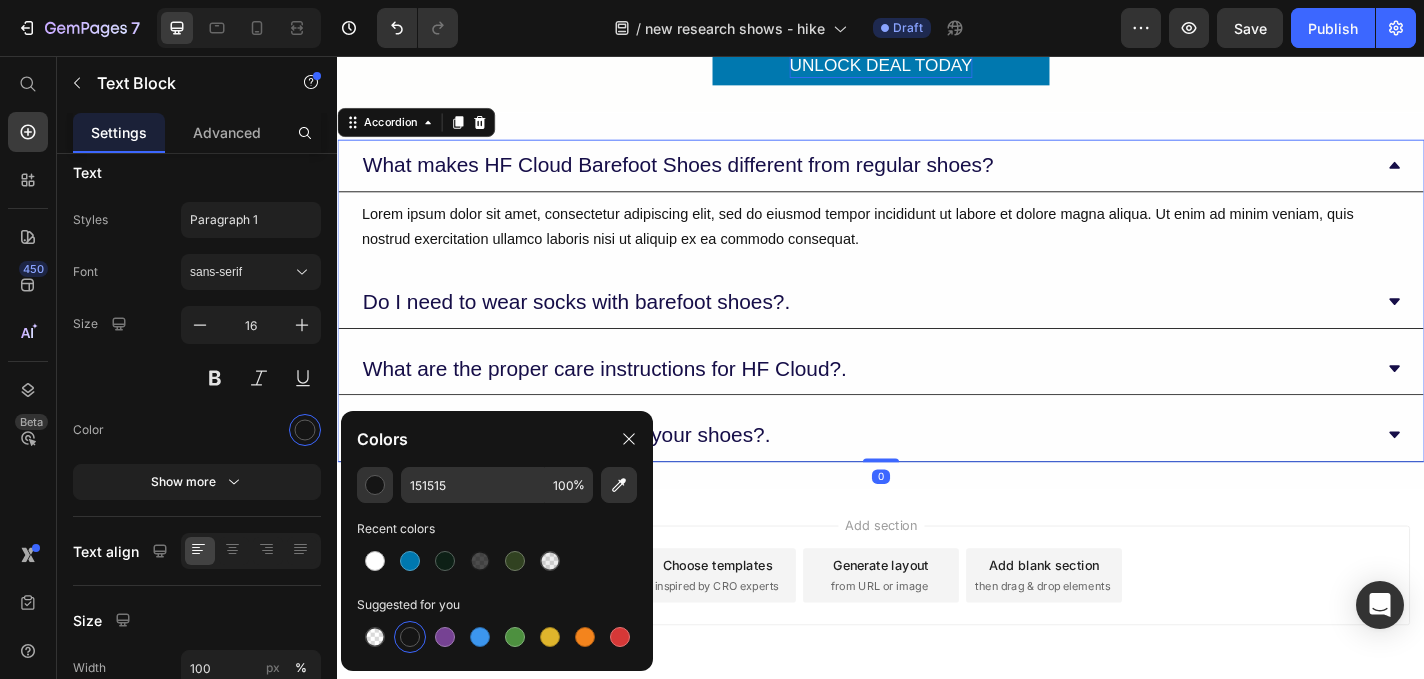 click on "Do I need to wear socks with barefoot shoes?." at bounding box center [601, 327] 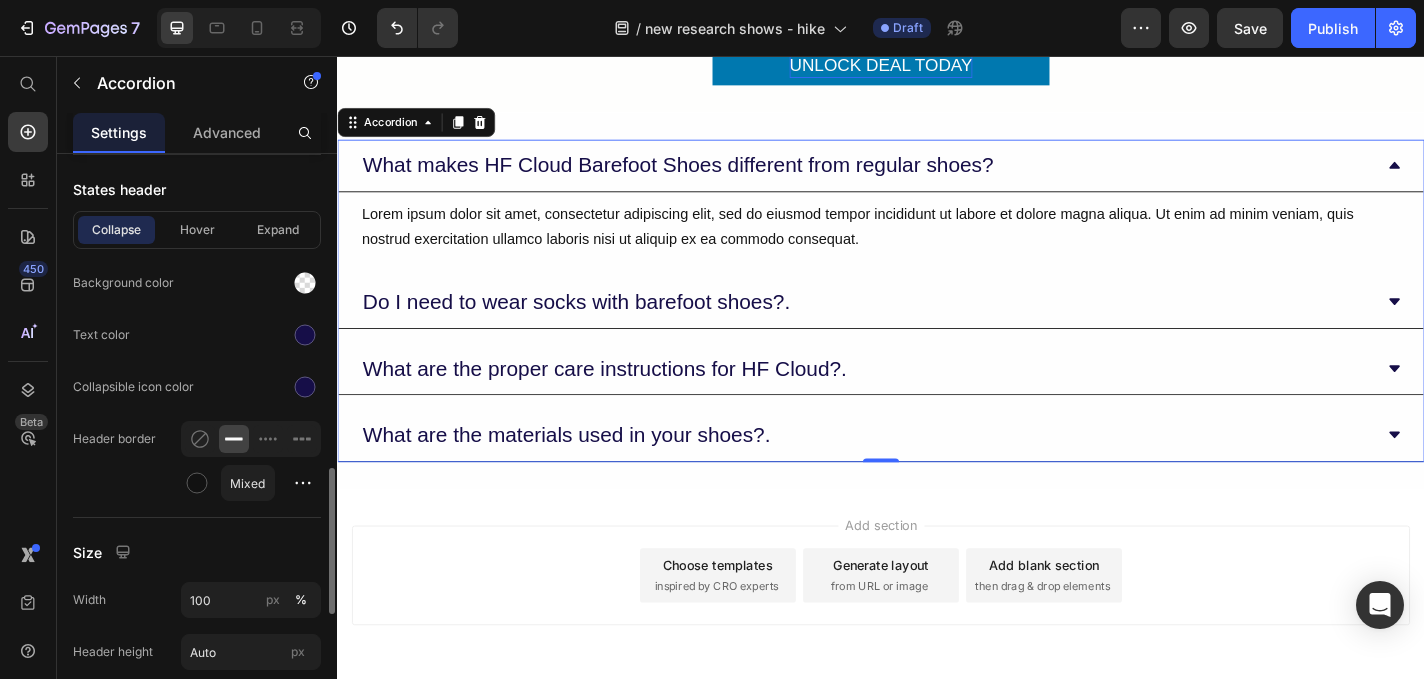 scroll, scrollTop: 1252, scrollLeft: 0, axis: vertical 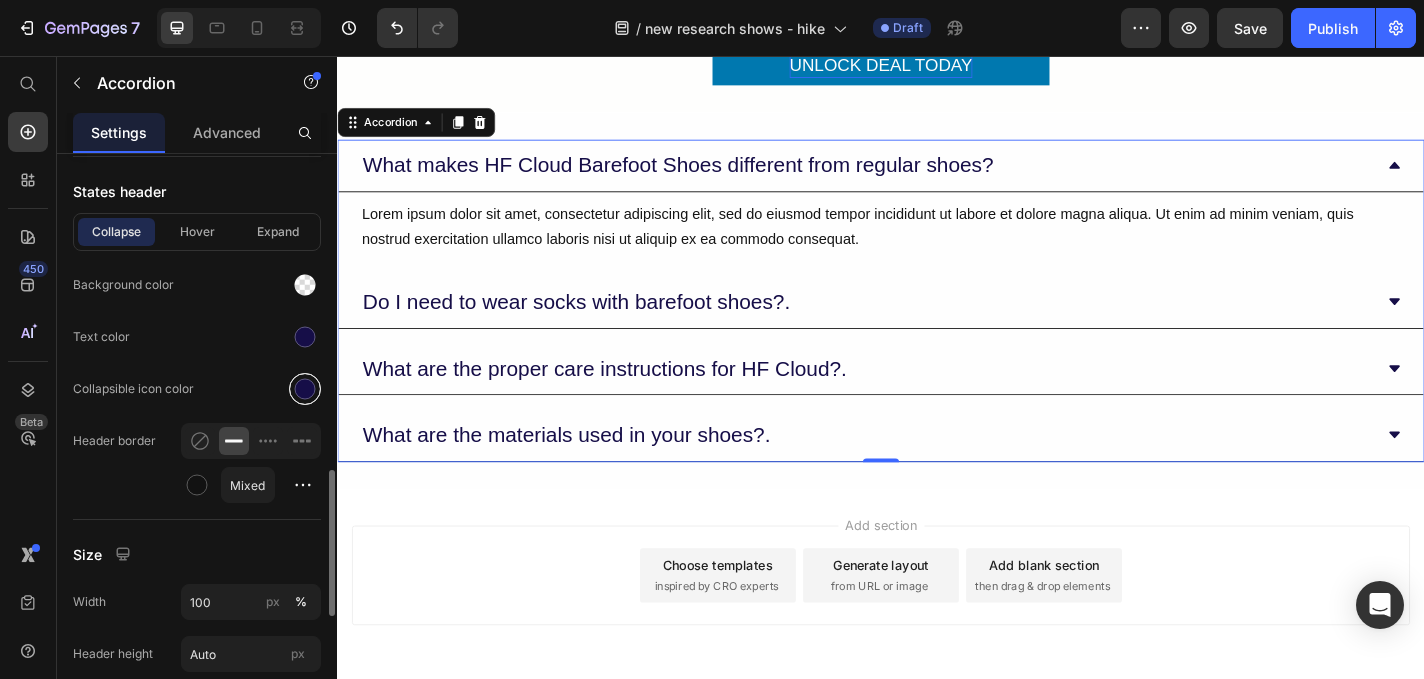 click at bounding box center (305, 389) 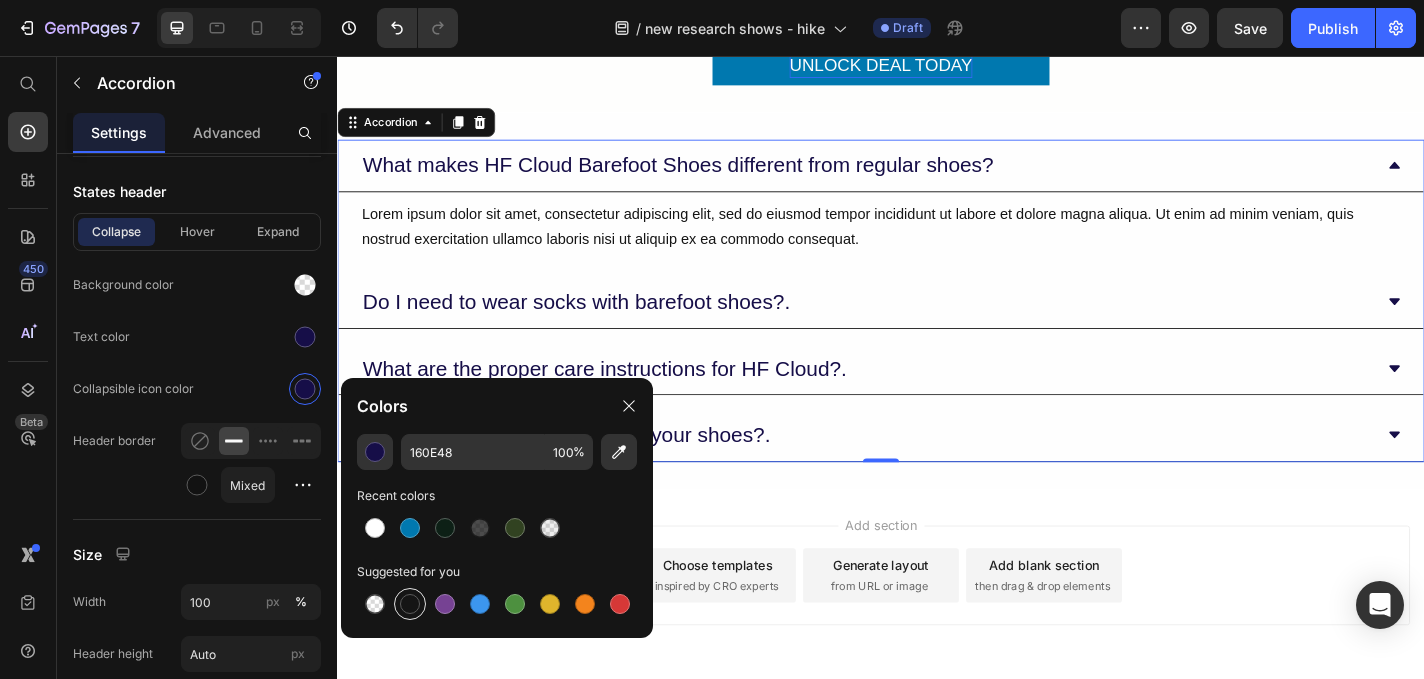 click at bounding box center (410, 604) 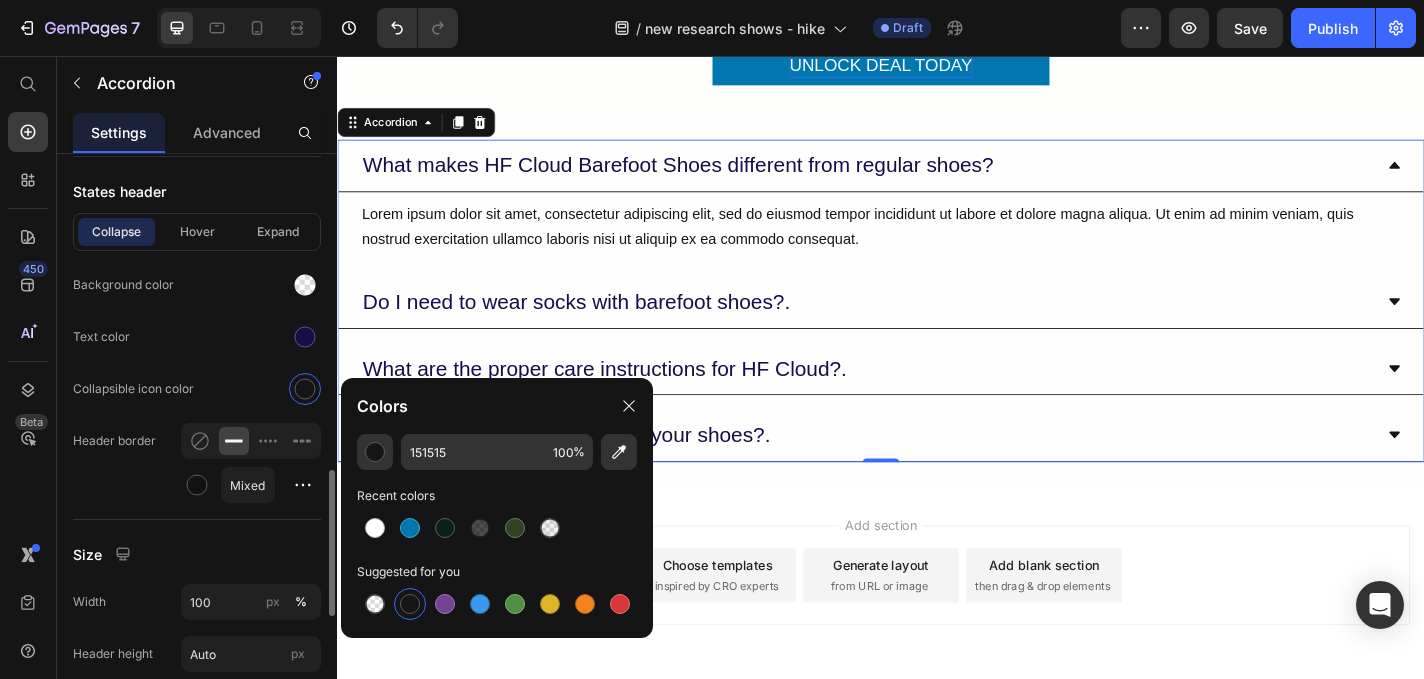click on "Collapse Hover Expand Background color Text color Collapsible icon color Header border Mixed" 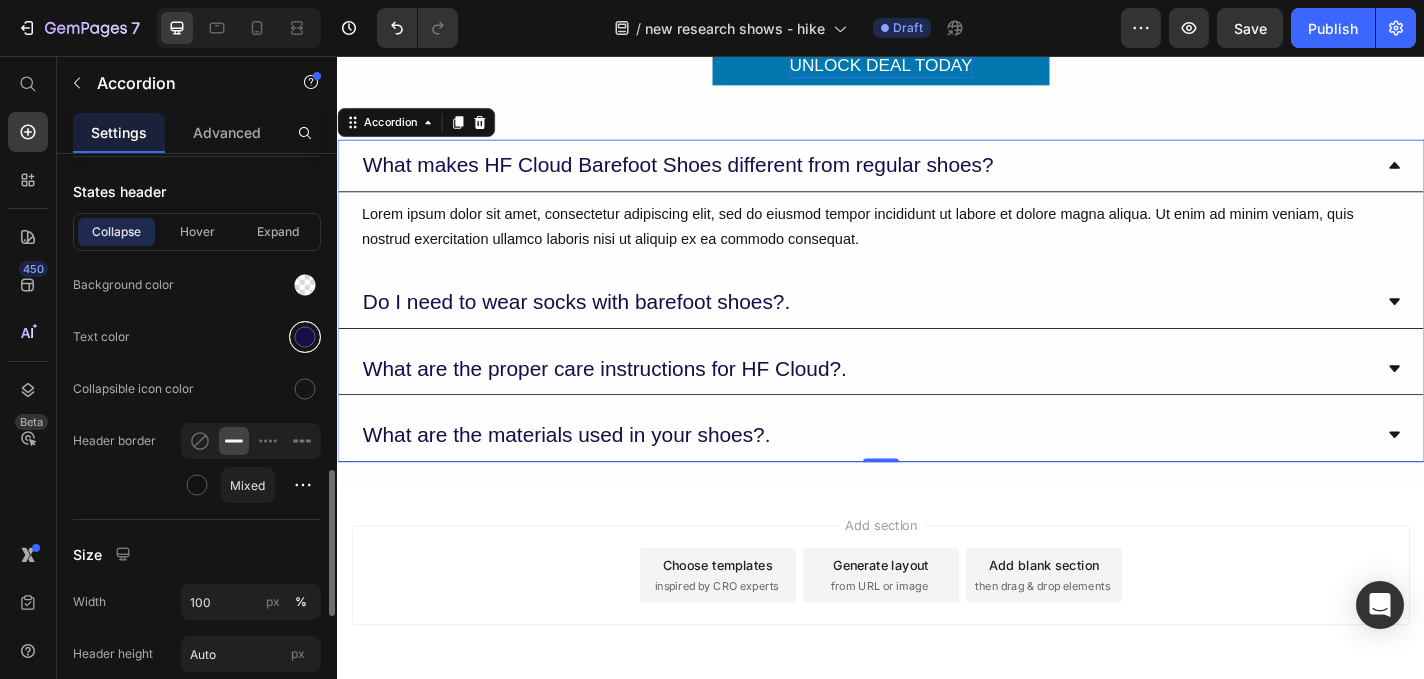 click at bounding box center [305, 337] 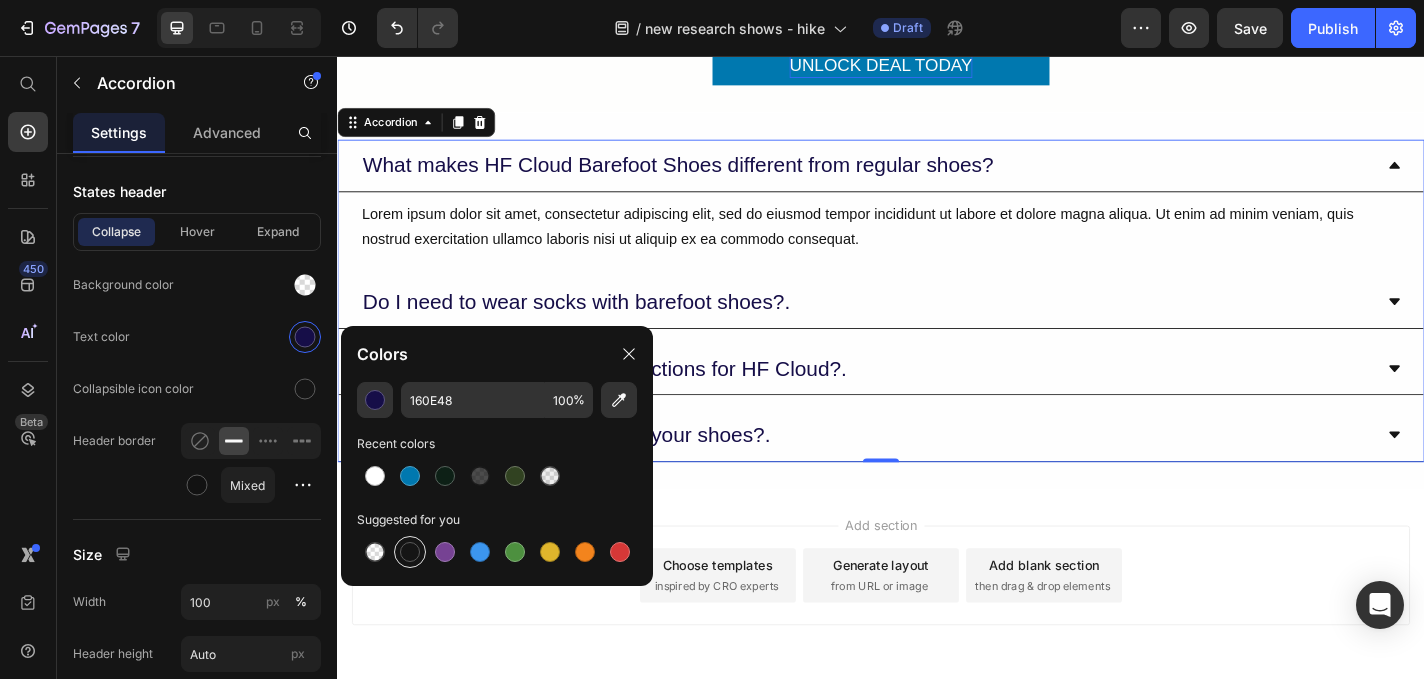 click at bounding box center [410, 552] 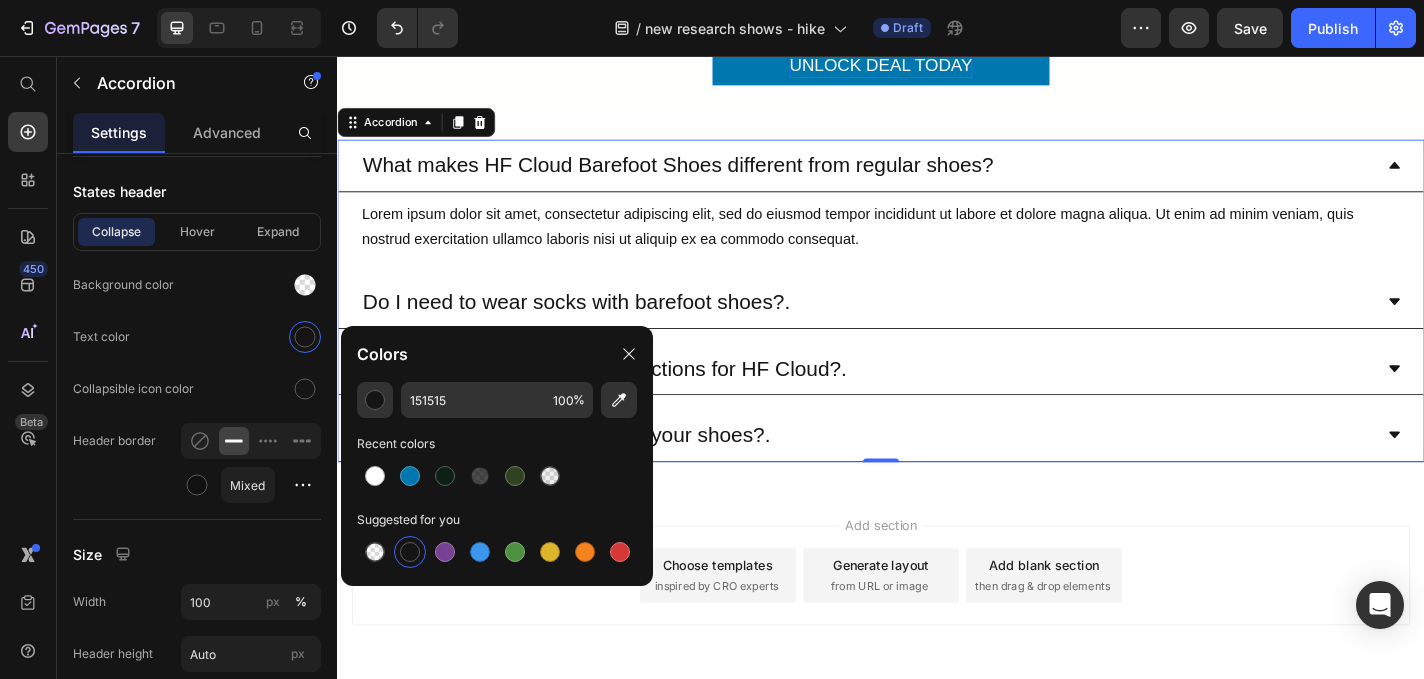 click on "What are the proper care instructions for HF Cloud?." at bounding box center [937, 402] 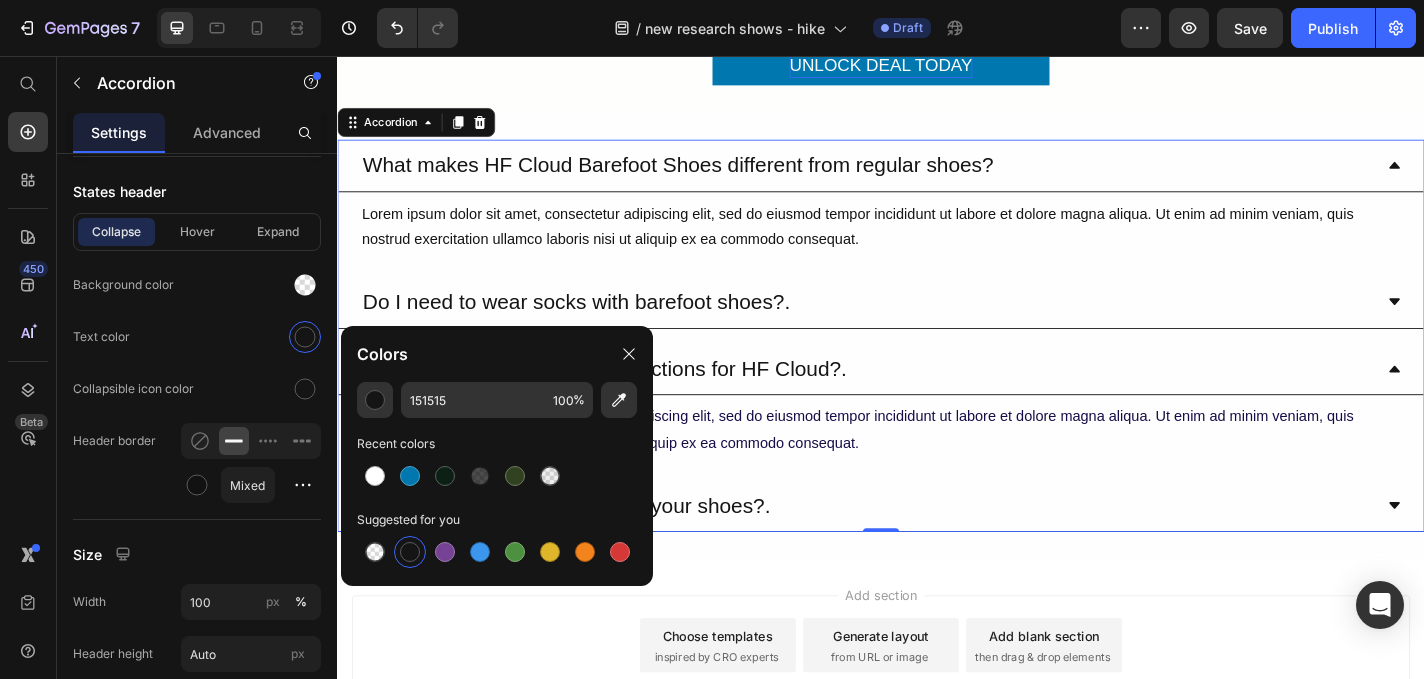 click on "Do I need to wear socks with barefoot shoes?." at bounding box center [921, 327] 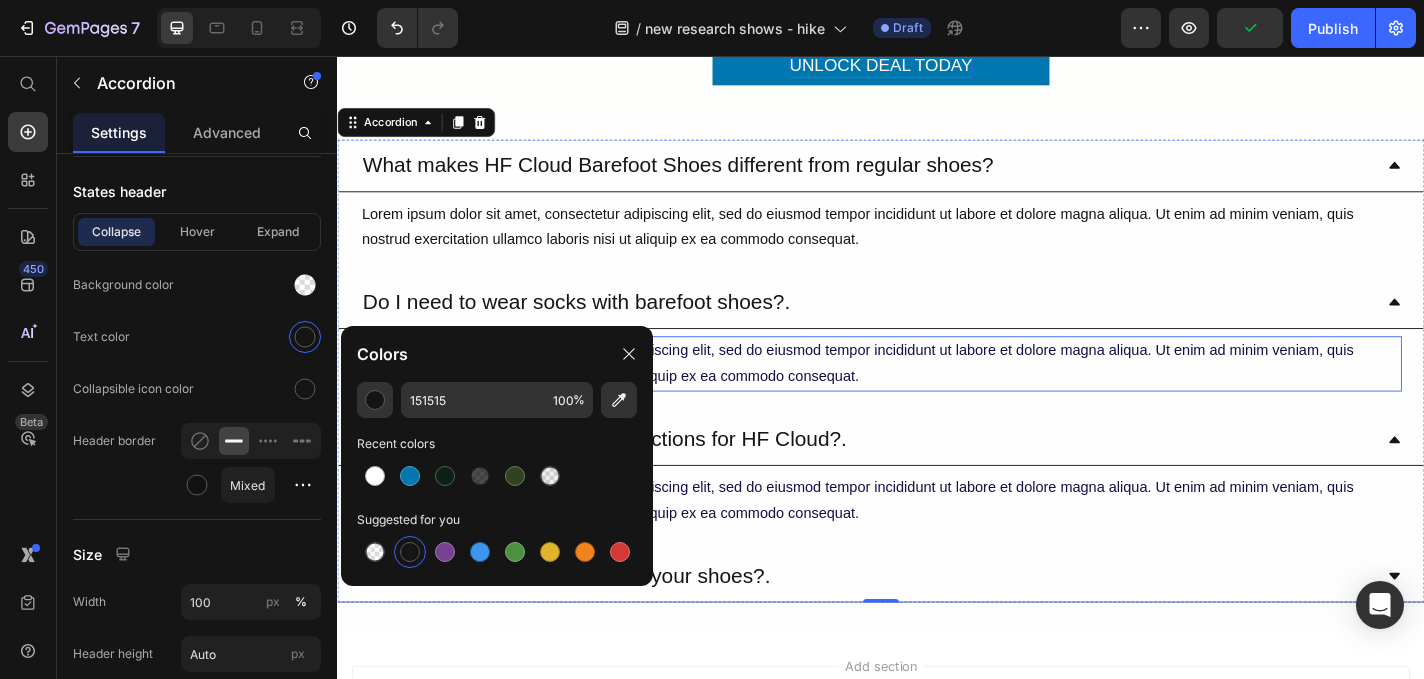 click on "Lorem ipsum dolor sit amet, consectetur adipiscing elit, sed do eiusmod tempor incididunt ut labore et dolore magna aliqua. Ut enim ad minim veniam, quis nostrud exercitation ullamco laboris nisi ut aliquip ex ea commodo consequat." at bounding box center (937, 396) 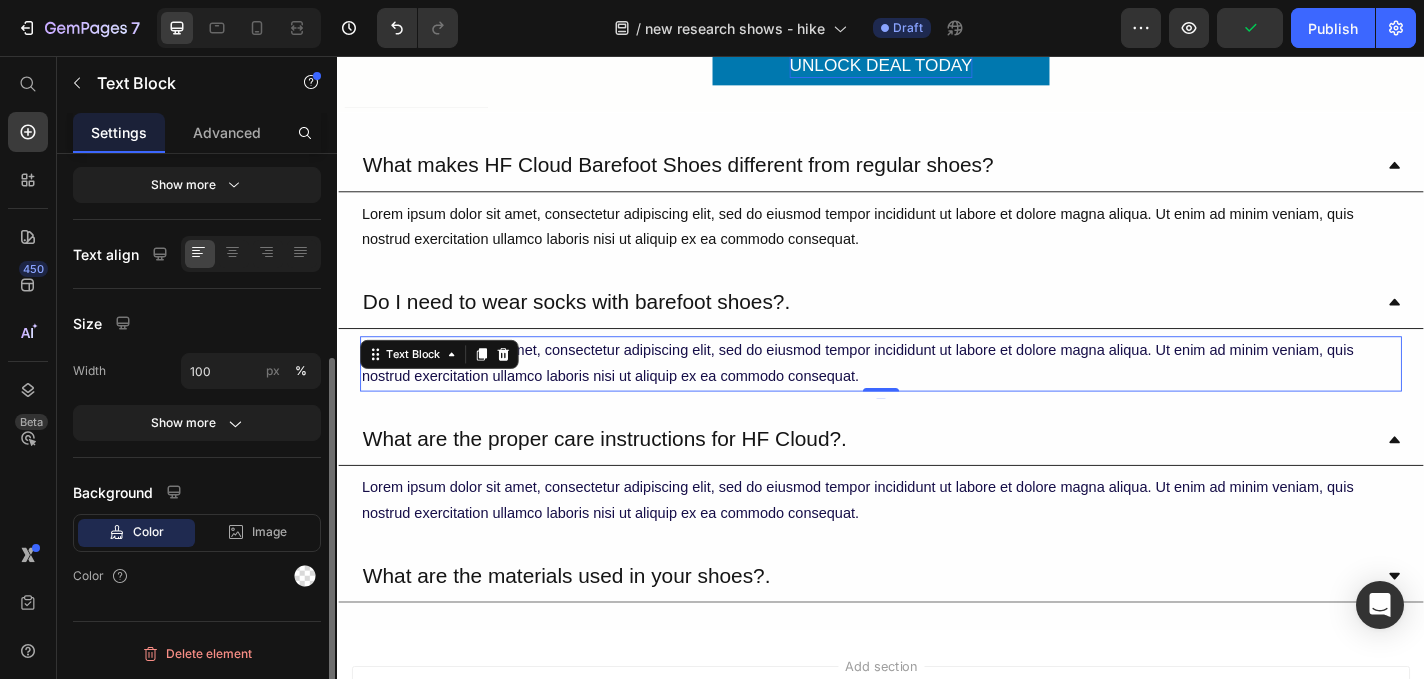 scroll, scrollTop: 0, scrollLeft: 0, axis: both 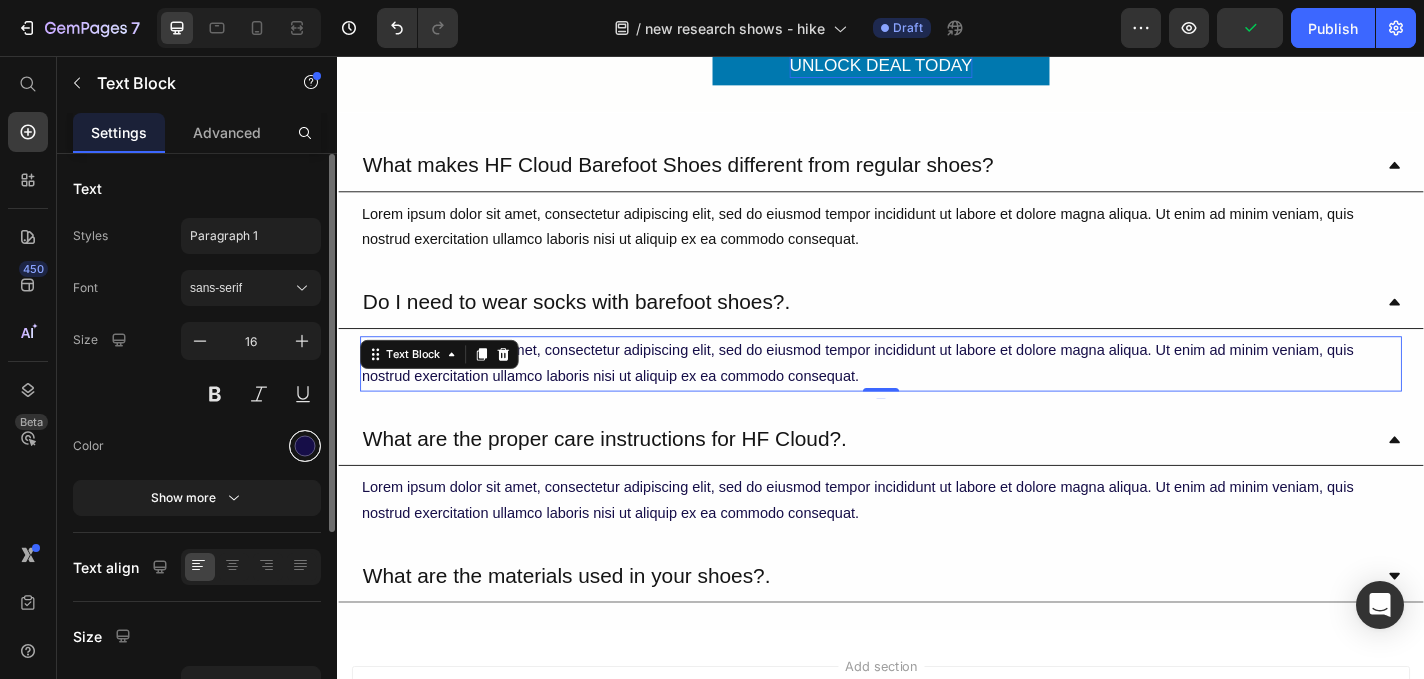 click at bounding box center [305, 446] 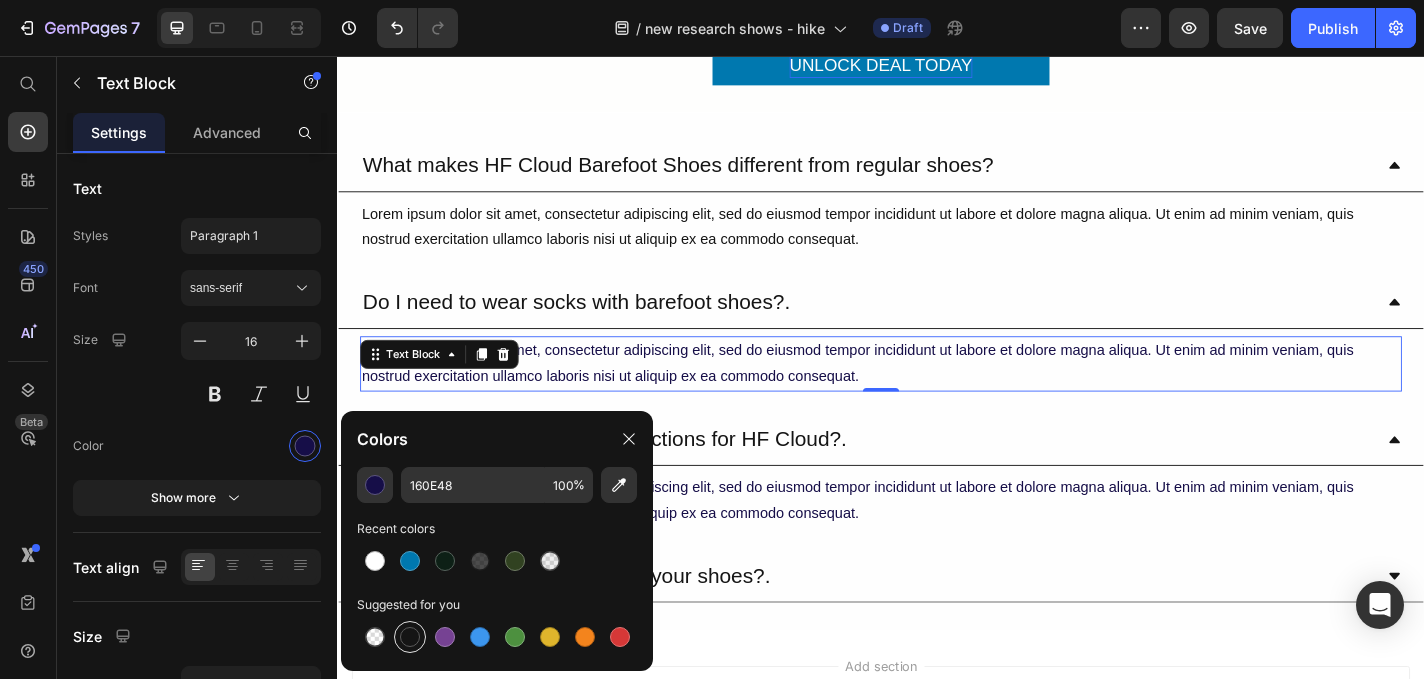 click at bounding box center [410, 637] 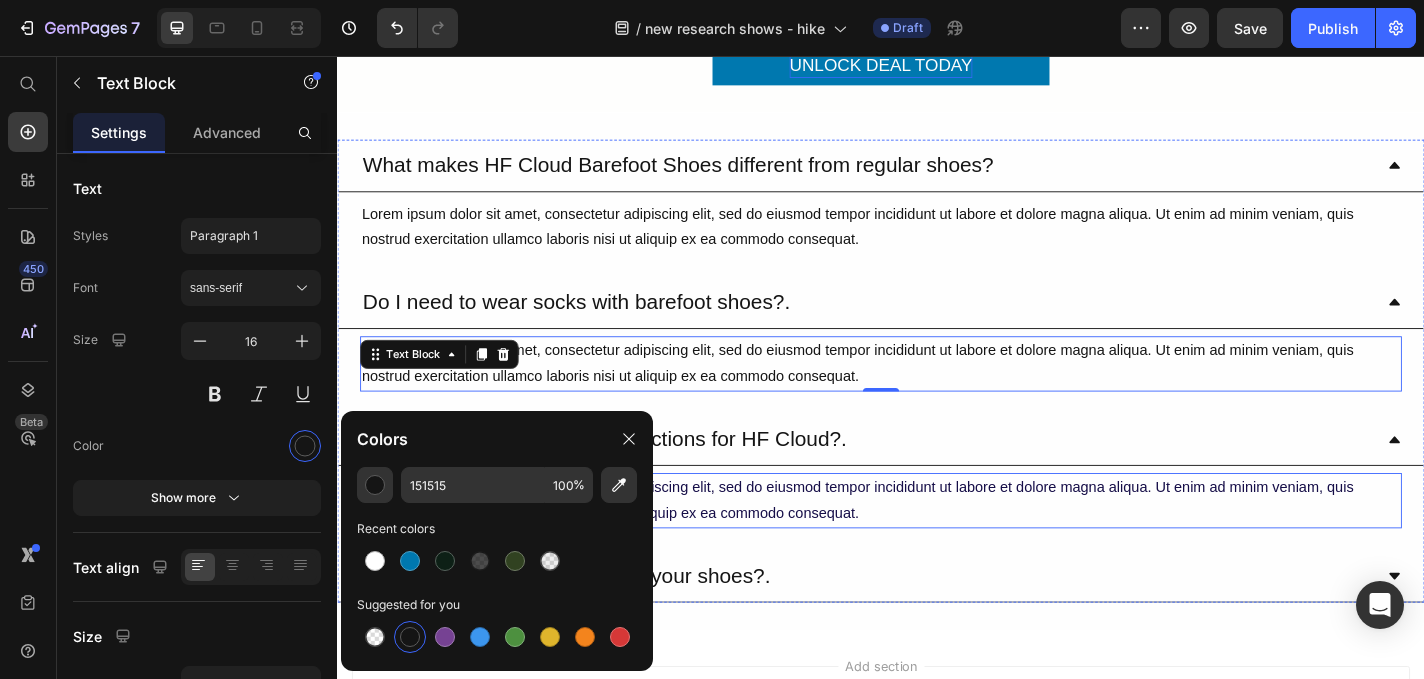click on "Lorem ipsum dolor sit amet, consectetur adipiscing elit, sed do eiusmod tempor incididunt ut labore et dolore magna aliqua. Ut enim ad minim veniam, quis nostrud exercitation ullamco laboris nisi ut aliquip ex ea commodo consequat." at bounding box center (937, 547) 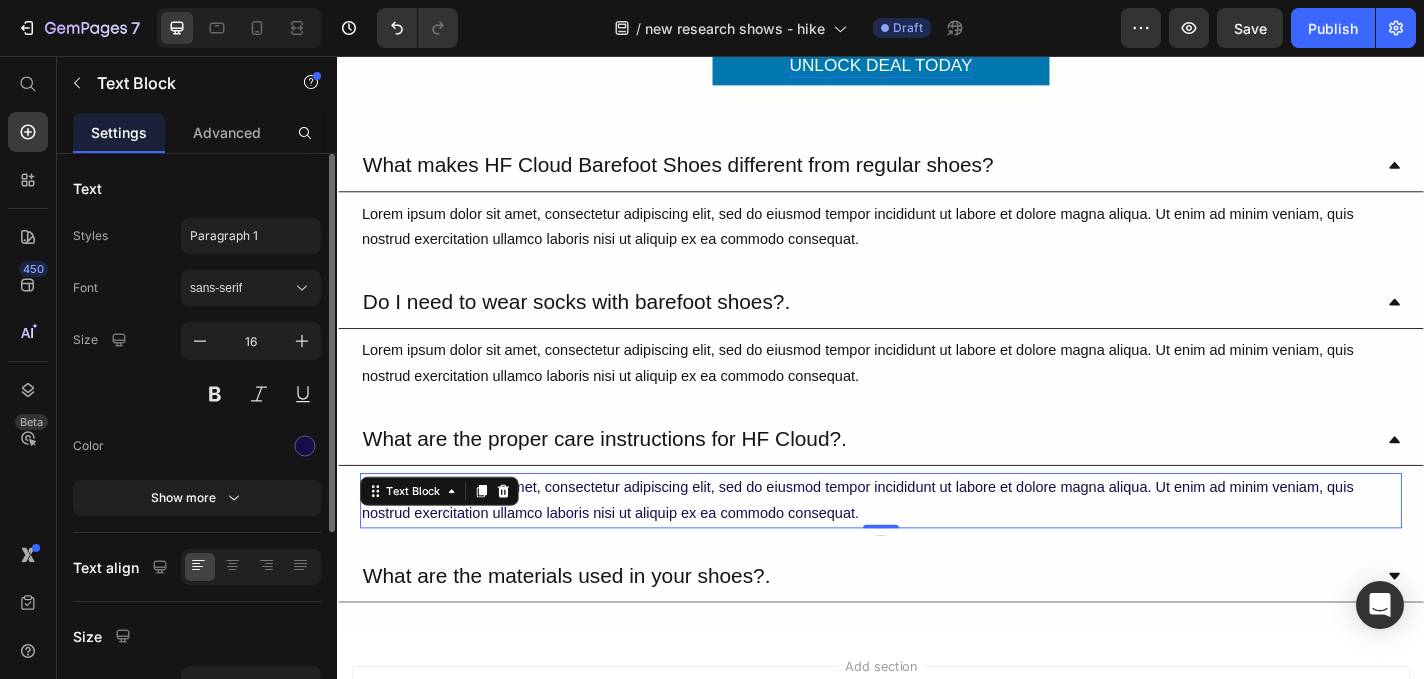 click on "Font sans-serif Size 16 Color Show more" at bounding box center (197, 393) 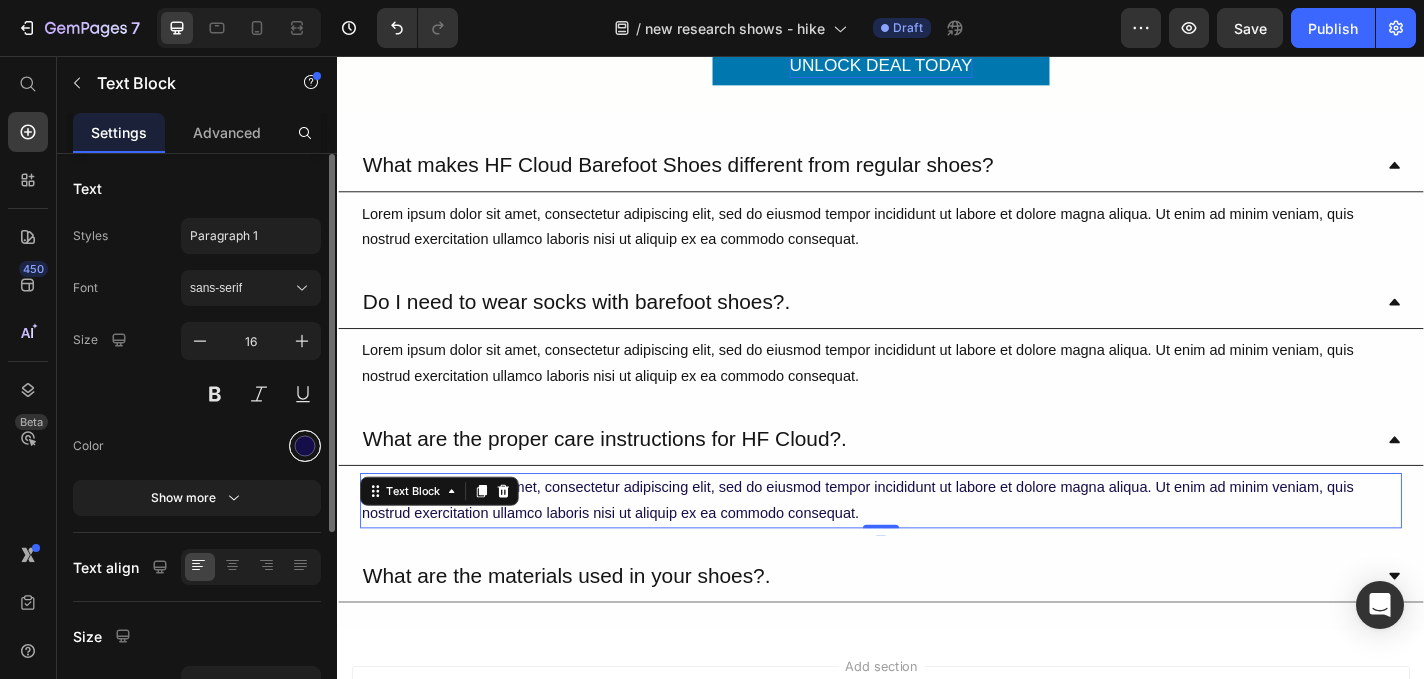 click at bounding box center [305, 446] 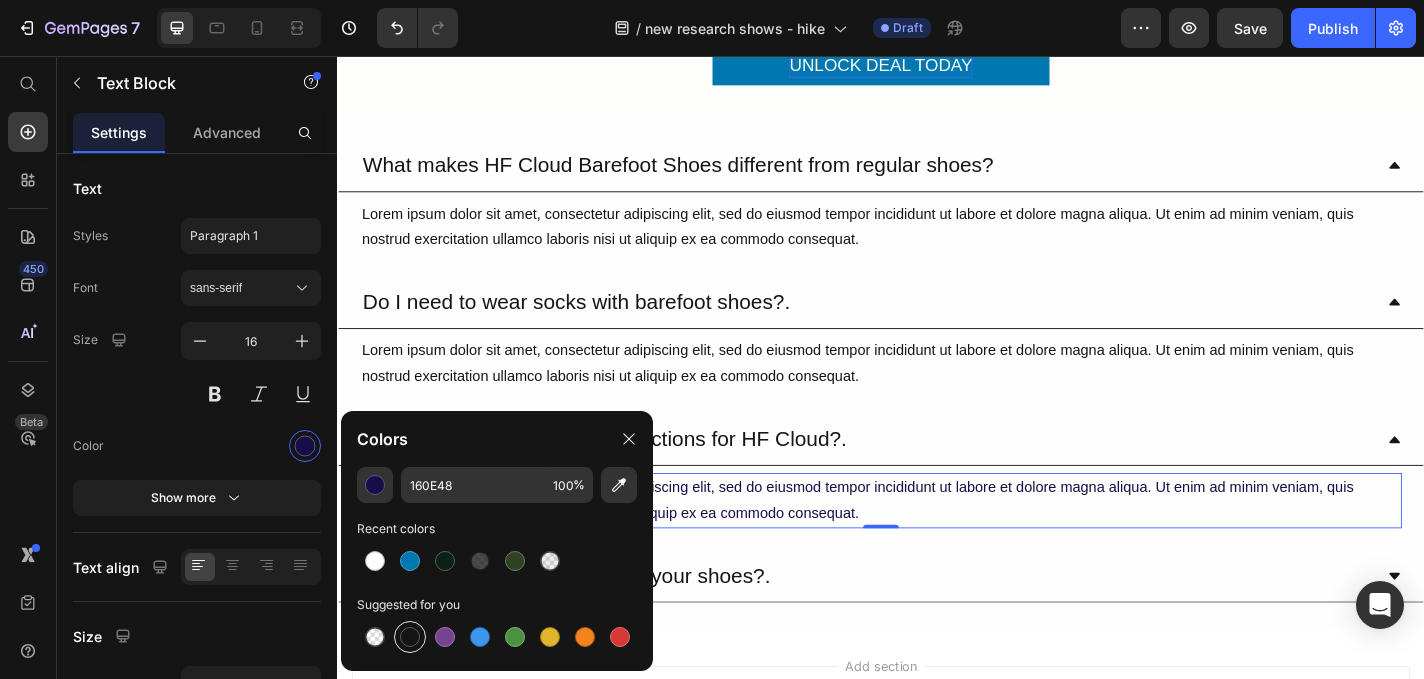 click at bounding box center (410, 637) 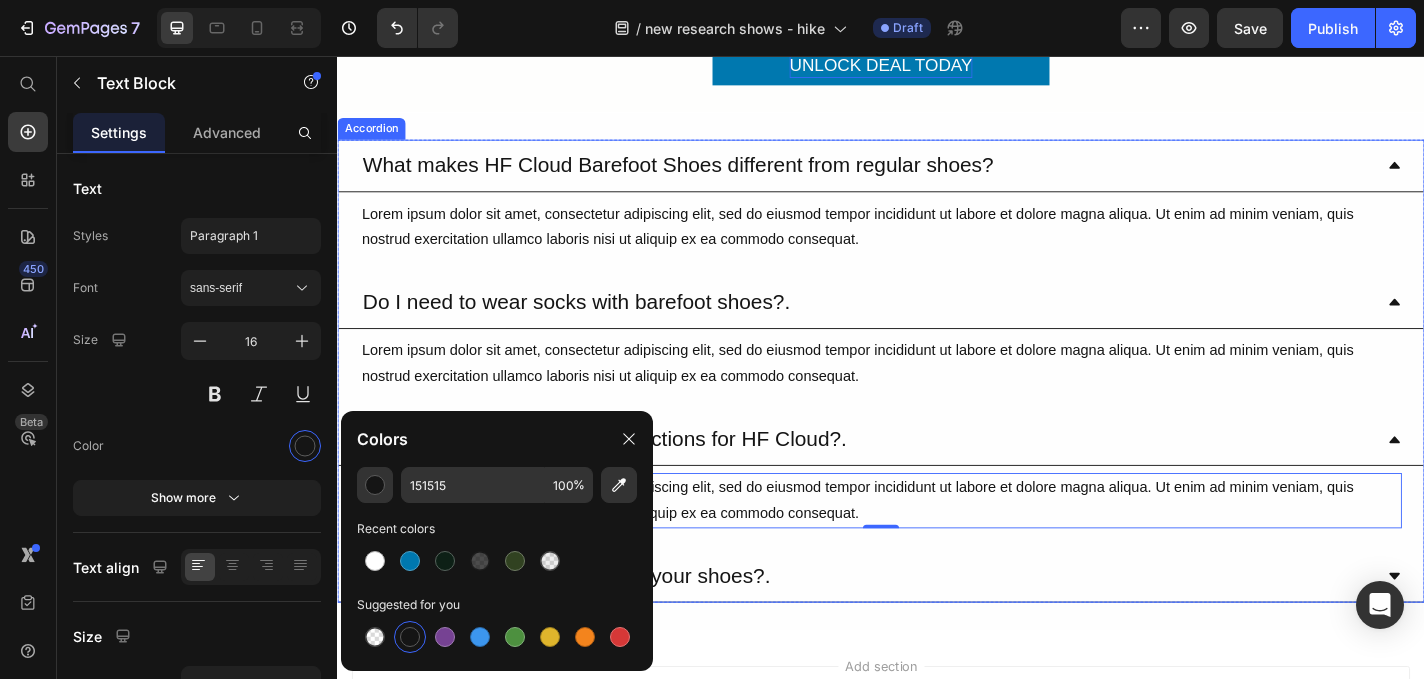 click on "What are the materials used in your shoes?." at bounding box center [590, 629] 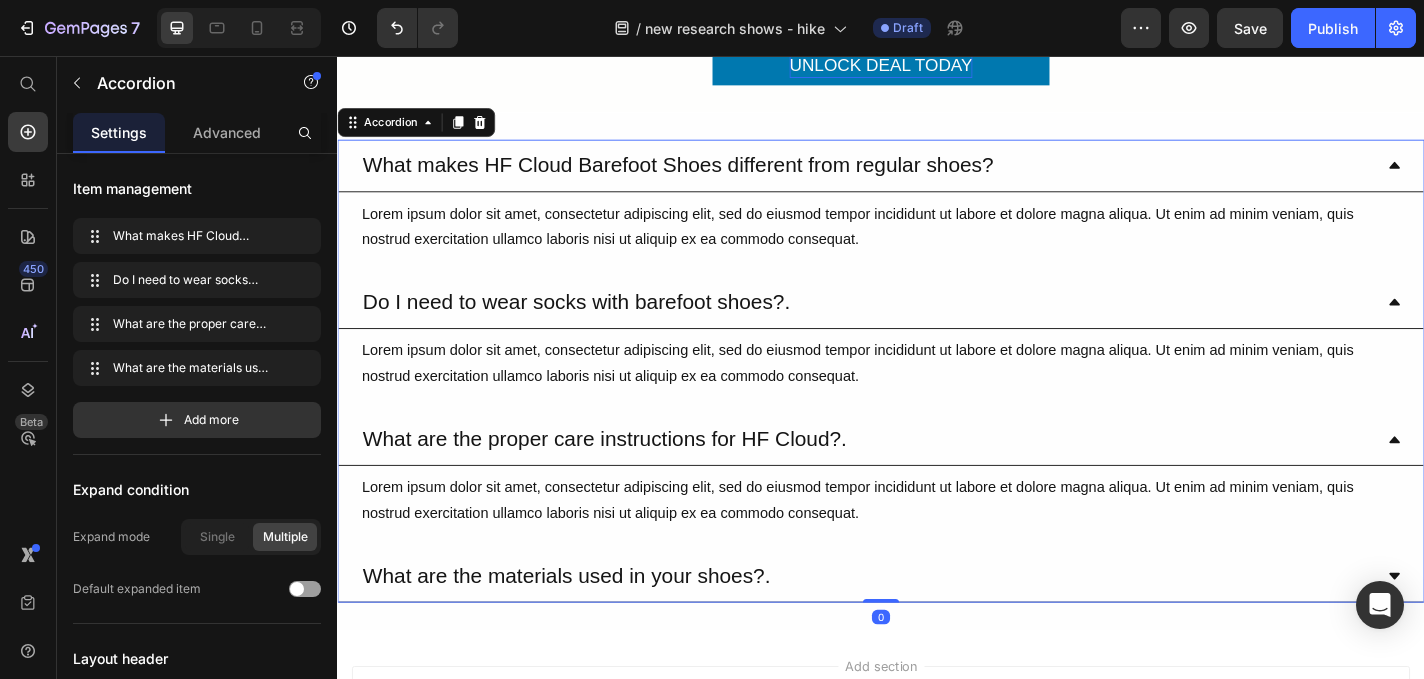 click on "What are the materials used in your shoes?." at bounding box center (921, 629) 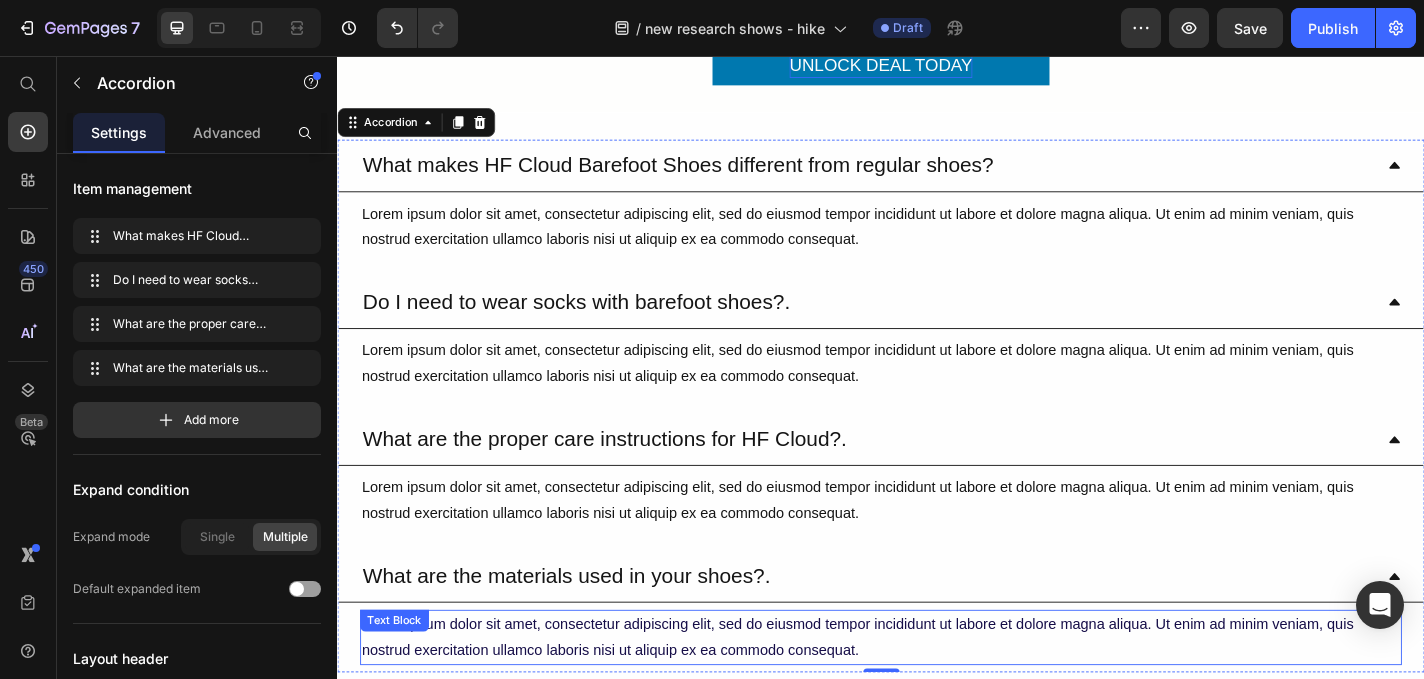 click on "Lorem ipsum dolor sit amet, consectetur adipiscing elit, sed do eiusmod tempor incididunt ut labore et dolore magna aliqua. Ut enim ad minim veniam, quis nostrud exercitation ullamco laboris nisi ut aliquip ex ea commodo consequat." at bounding box center [937, 698] 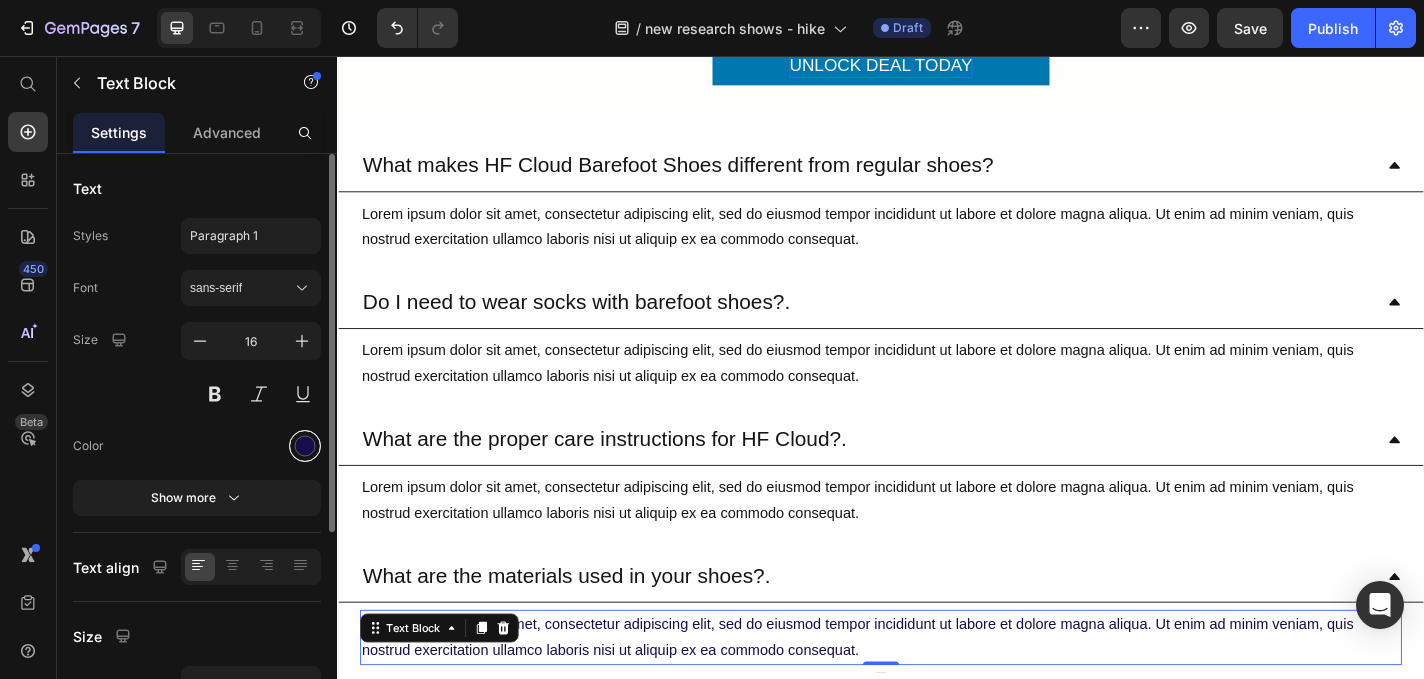 click at bounding box center [305, 446] 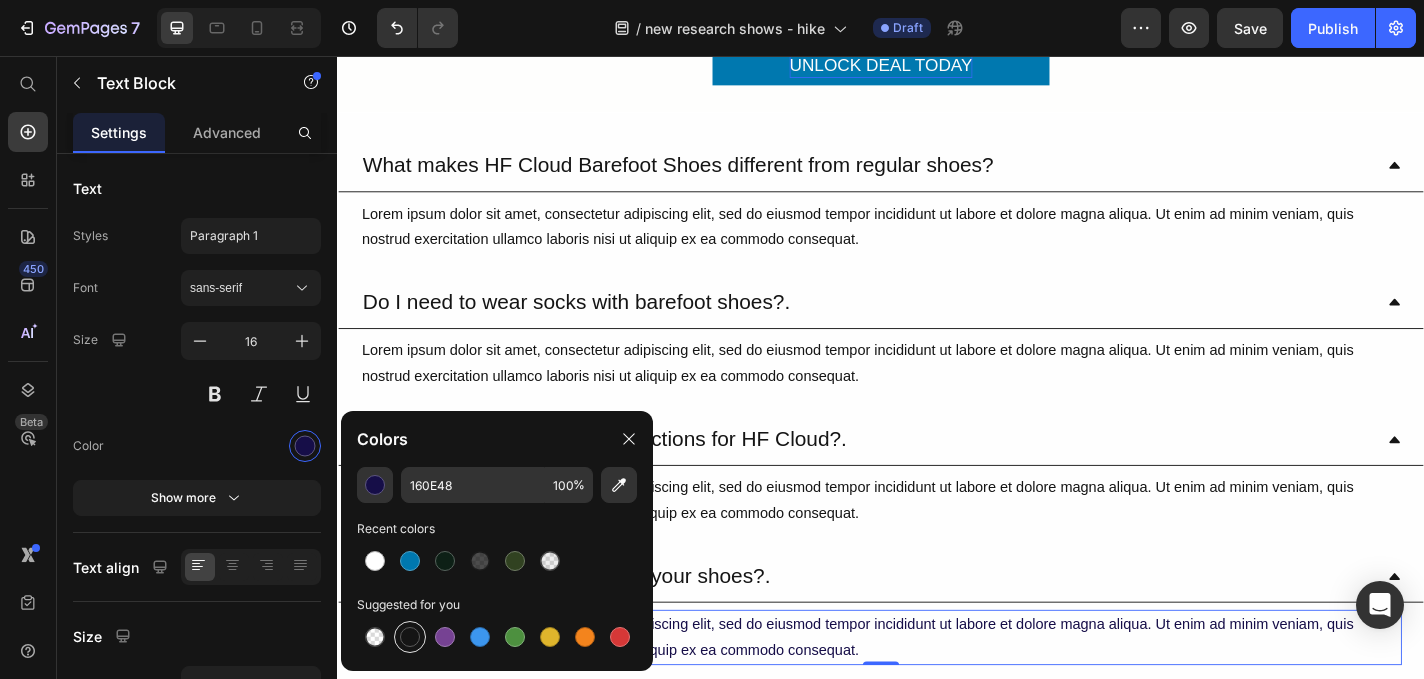 click at bounding box center [410, 637] 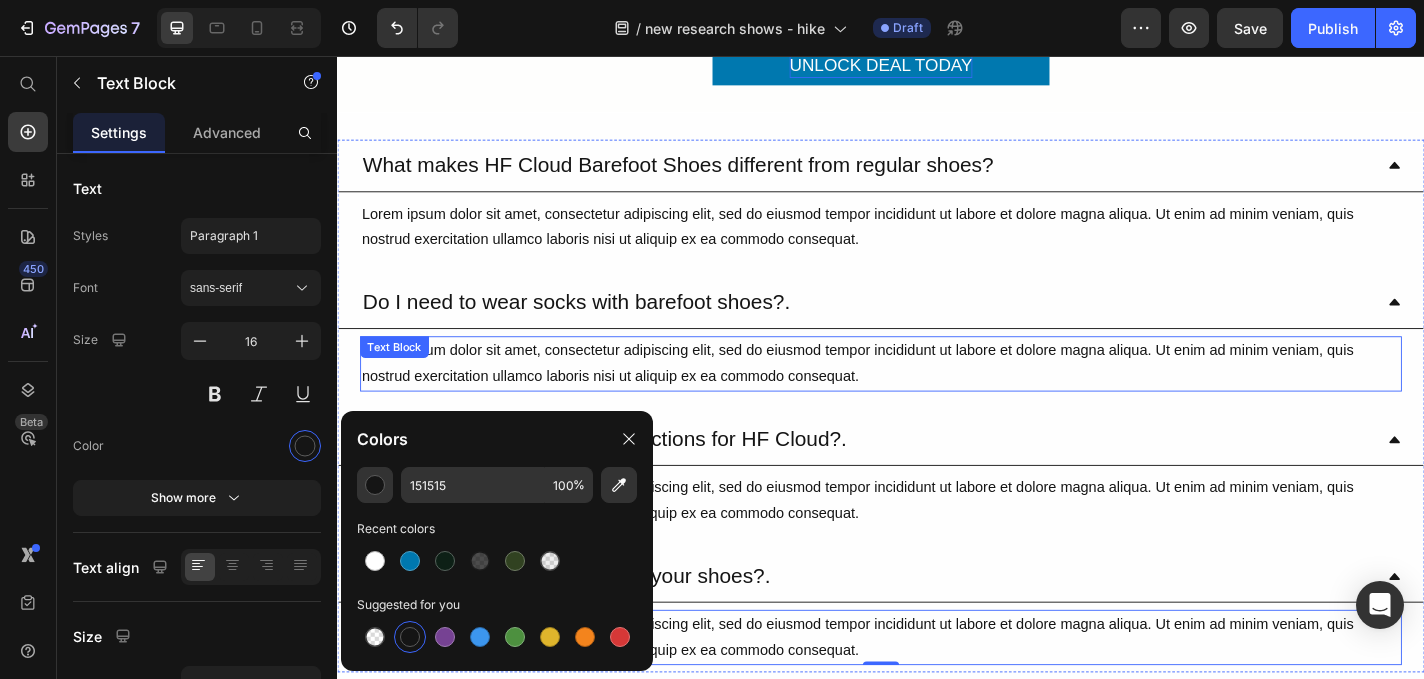 click on "Lorem ipsum dolor sit amet, consectetur adipiscing elit, sed do eiusmod tempor incididunt ut labore et dolore magna aliqua. Ut enim ad minim veniam, quis nostrud exercitation ullamco laboris nisi ut aliquip ex ea commodo consequat." at bounding box center [937, 396] 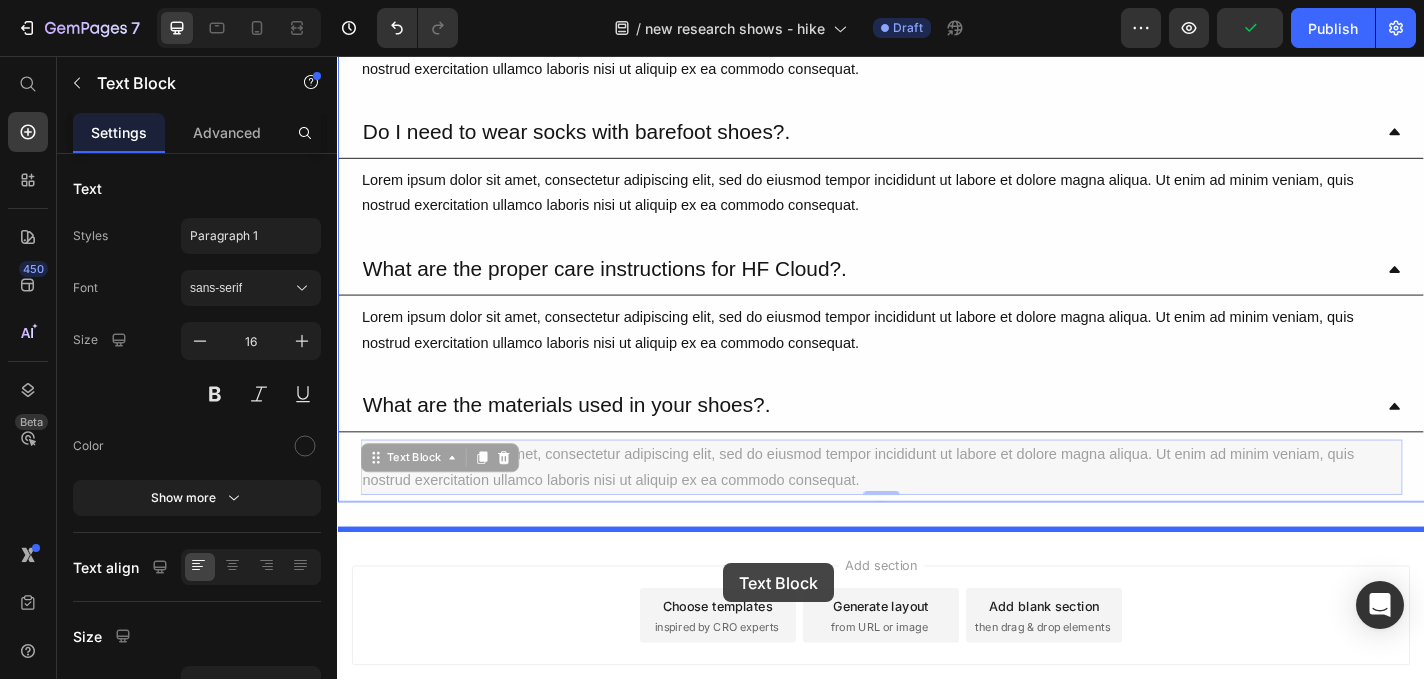 scroll, scrollTop: 4671, scrollLeft: 0, axis: vertical 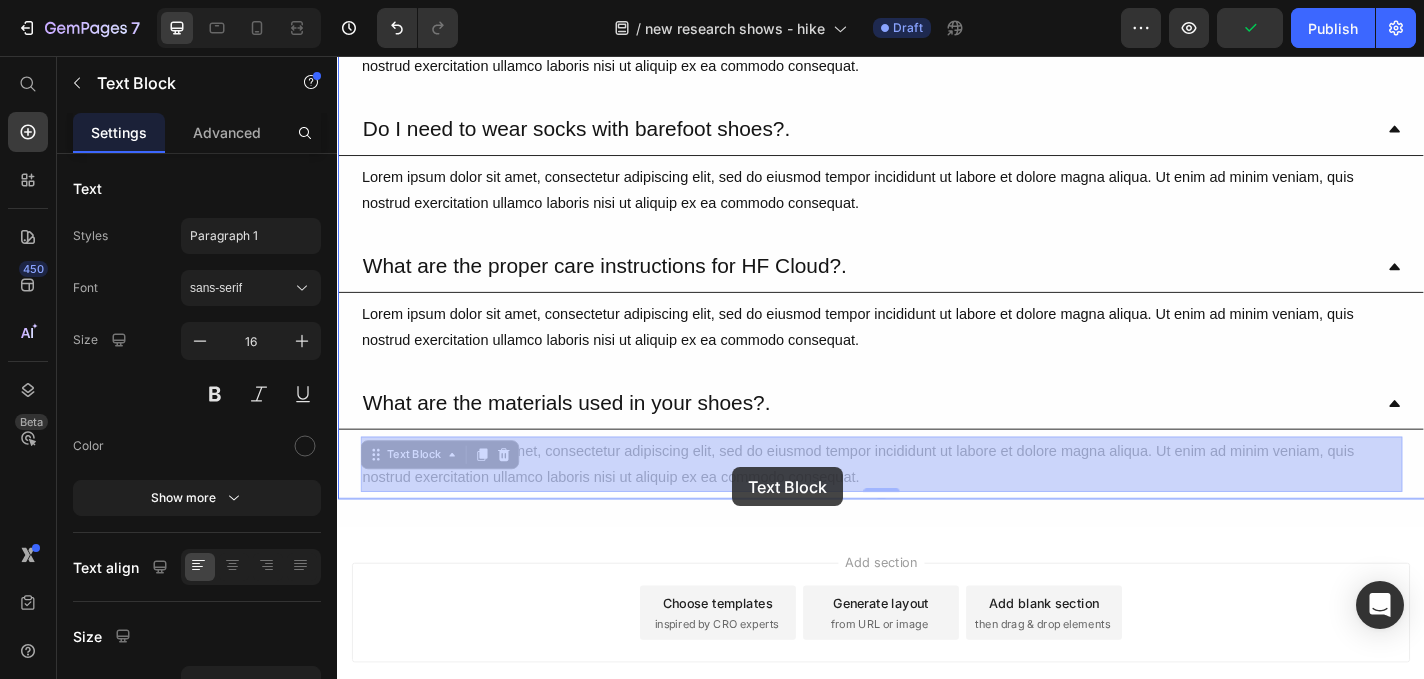 drag, startPoint x: 945, startPoint y: 643, endPoint x: 773, endPoint y: 510, distance: 217.42355 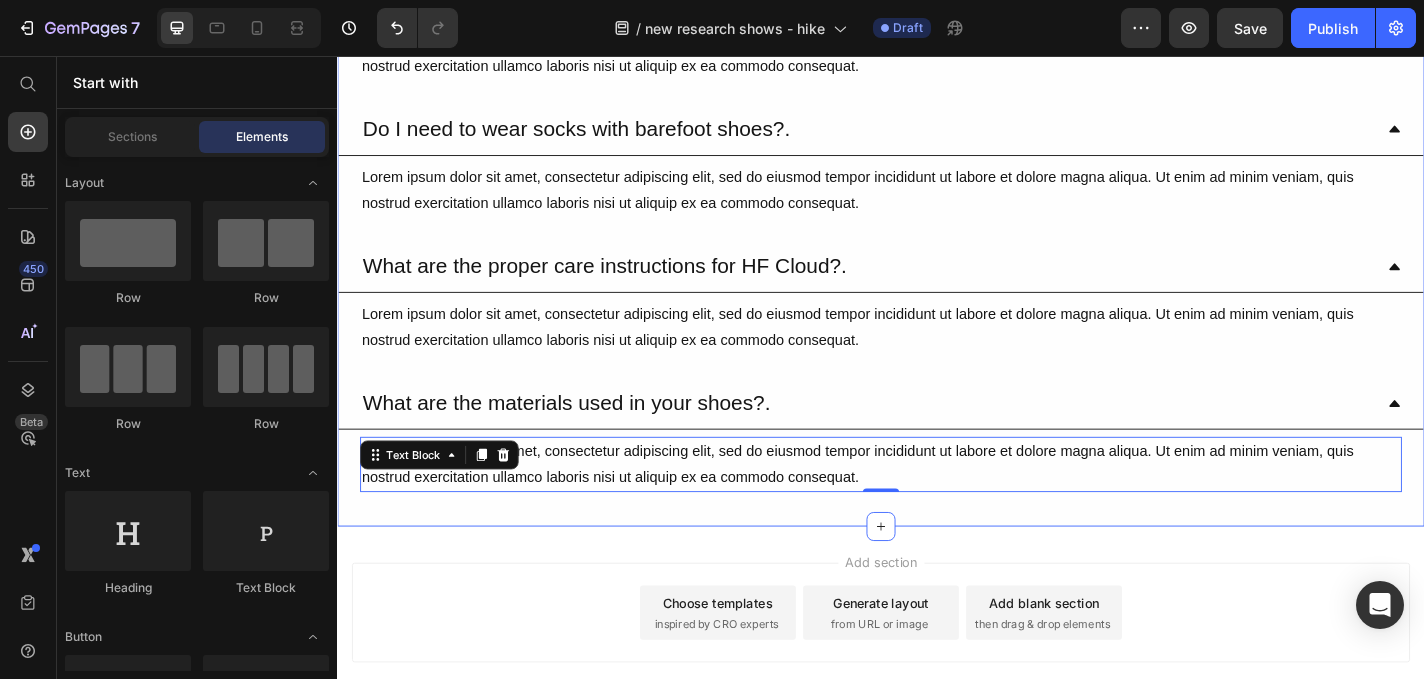 click on "Add section Choose templates inspired by CRO experts Generate layout from URL or image Add blank section then drag & drop elements" at bounding box center (937, 698) 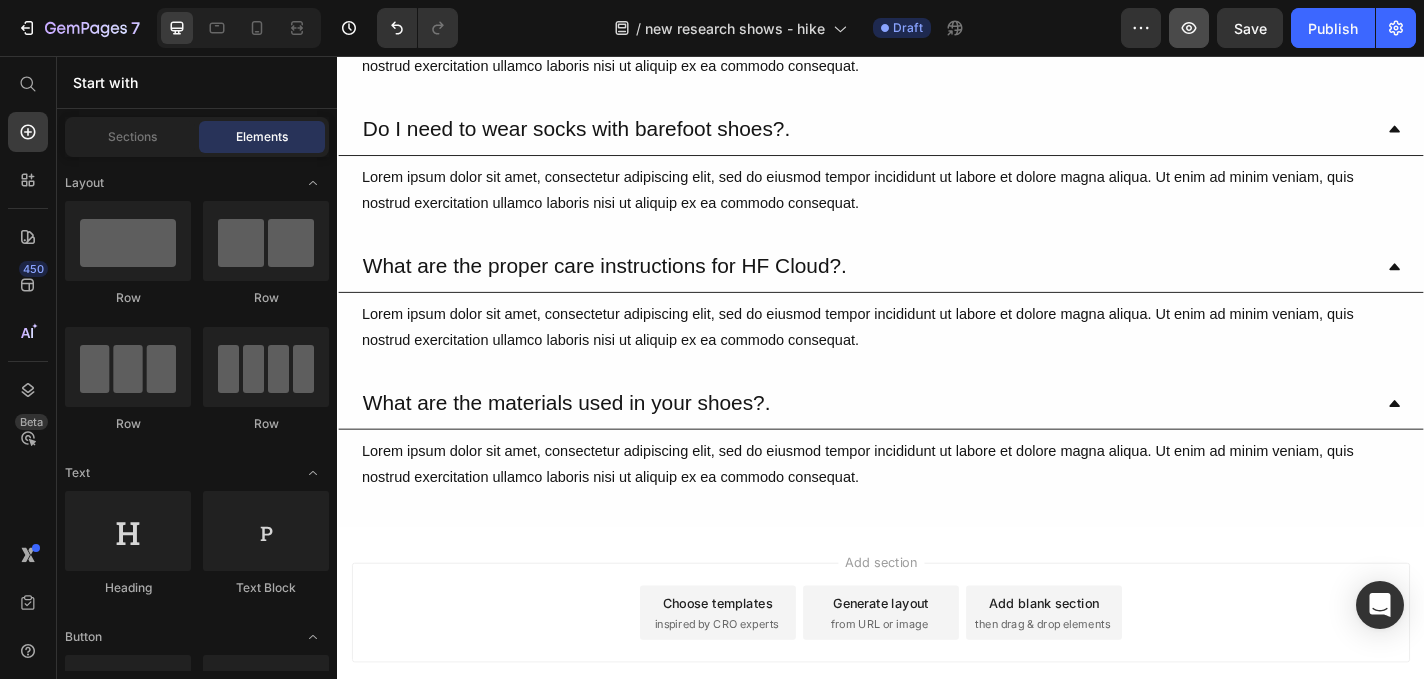 click 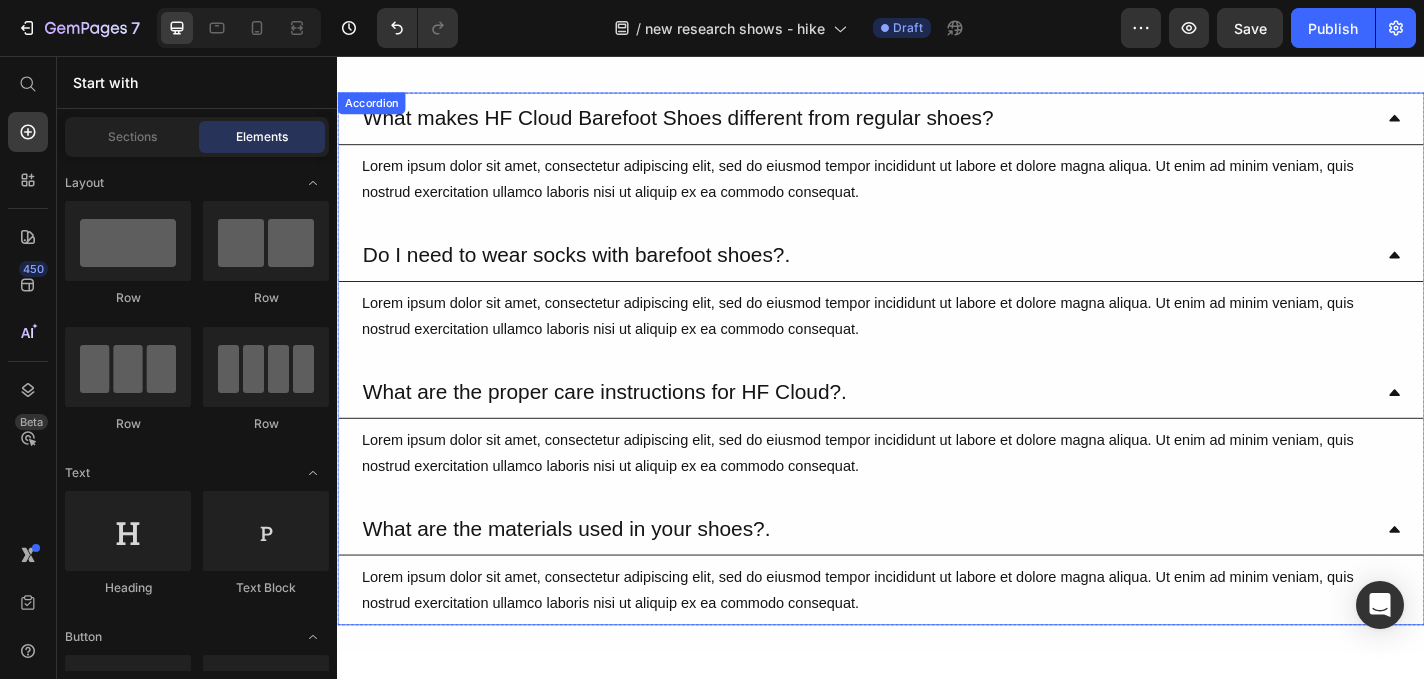 scroll, scrollTop: 4396, scrollLeft: 0, axis: vertical 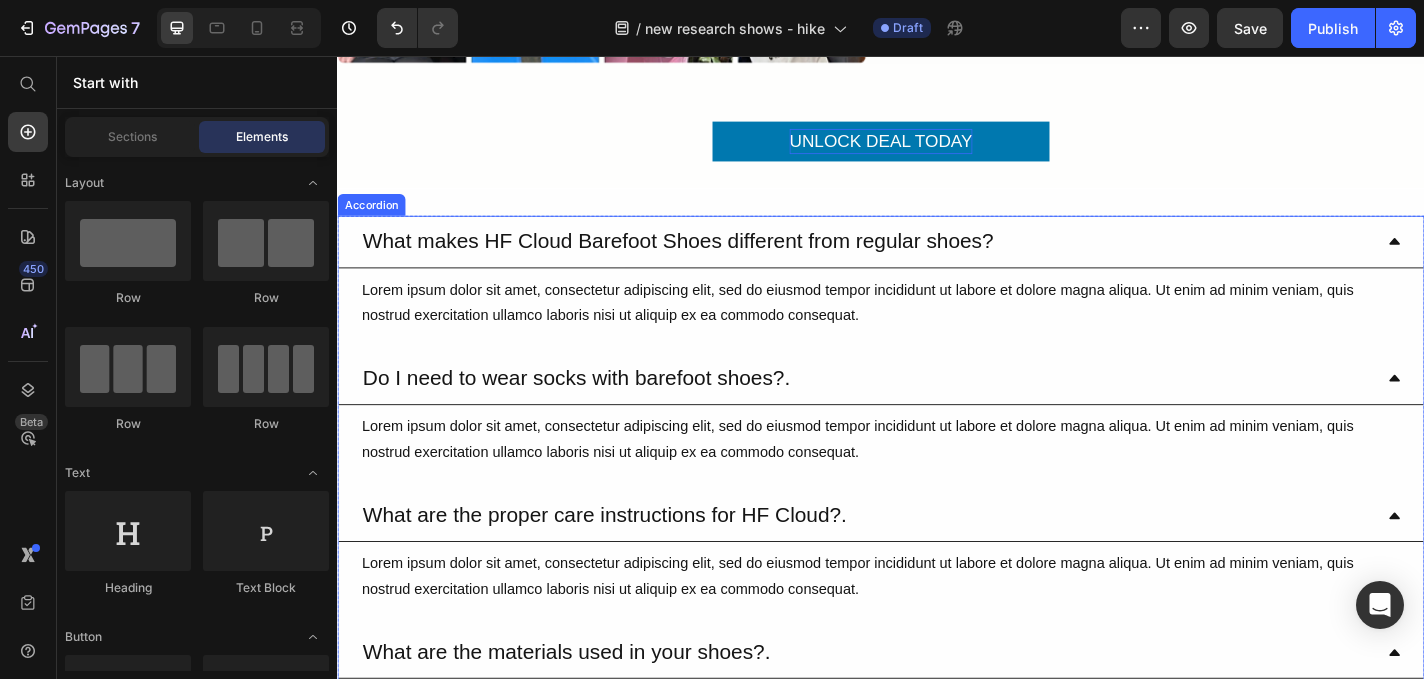 click on "What makes HF Cloud Barefoot Shoes different from regular shoes?" at bounding box center [713, 260] 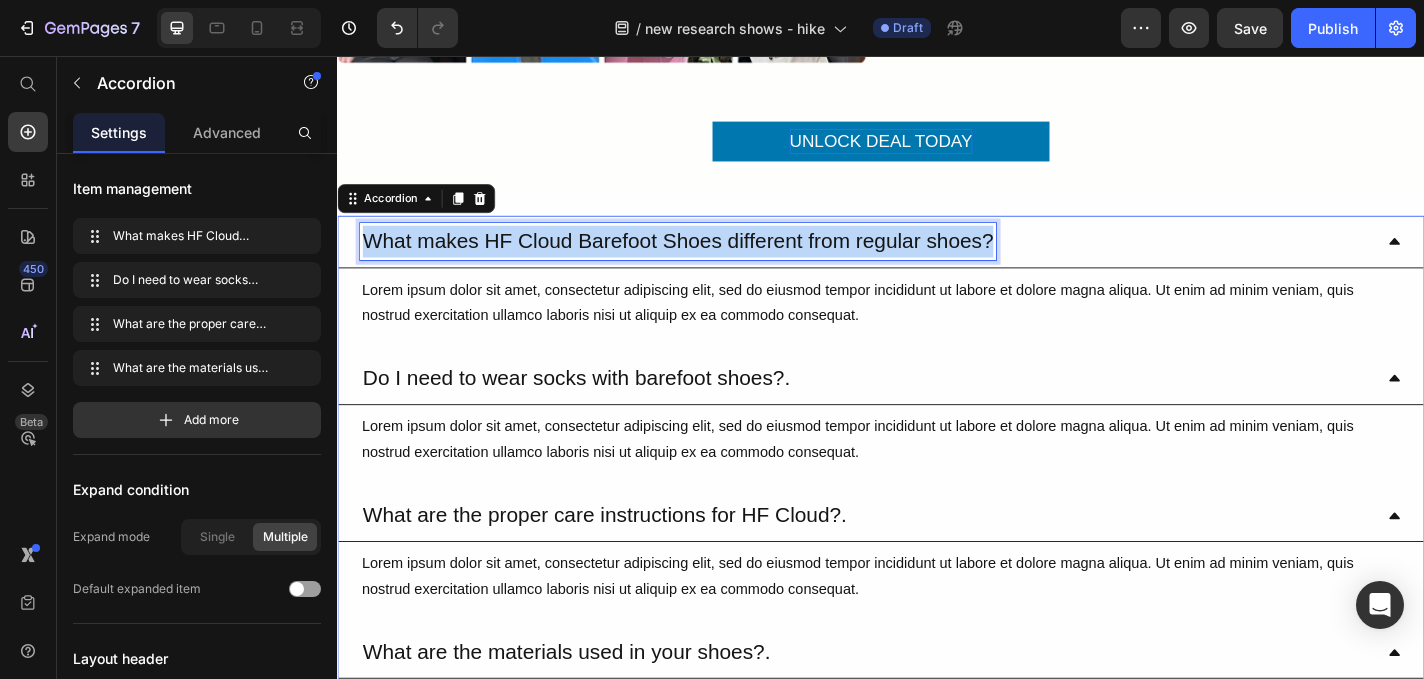 click on "What makes HF Cloud Barefoot Shoes different from regular shoes?" at bounding box center [713, 260] 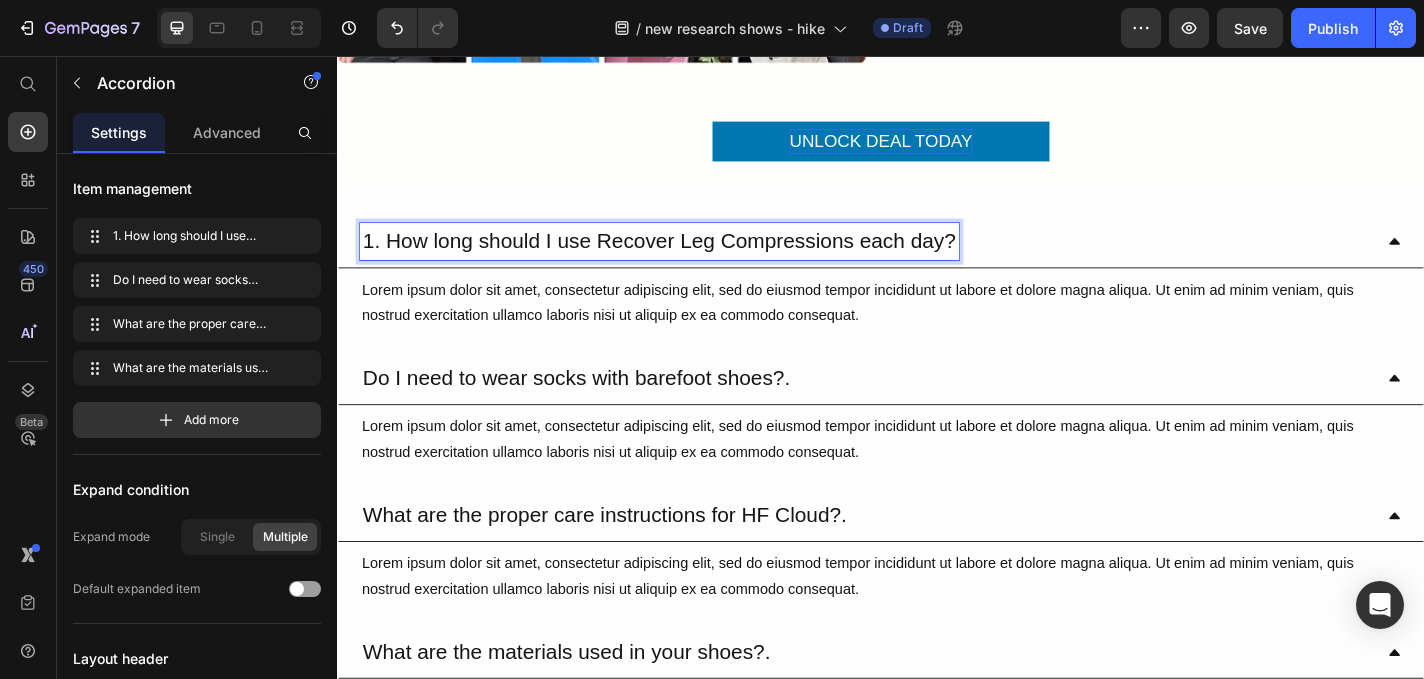 click on "1. How long should I use Recover Leg Compressions each day?" at bounding box center (692, 260) 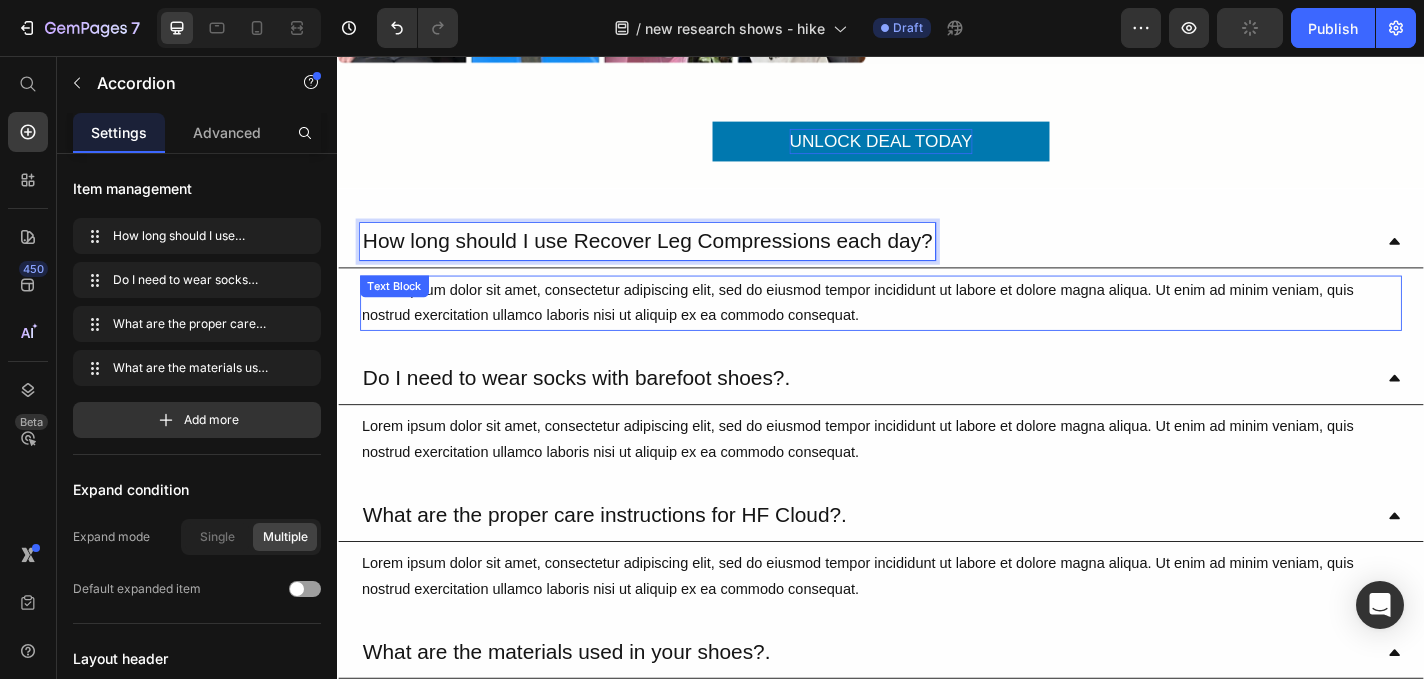 click on "Lorem ipsum dolor sit amet, consectetur adipiscing elit, sed do eiusmod tempor incididunt ut labore et dolore magna aliqua. Ut enim ad minim veniam, quis nostrud exercitation ullamco laboris nisi ut aliquip ex ea commodo consequat." at bounding box center [937, 329] 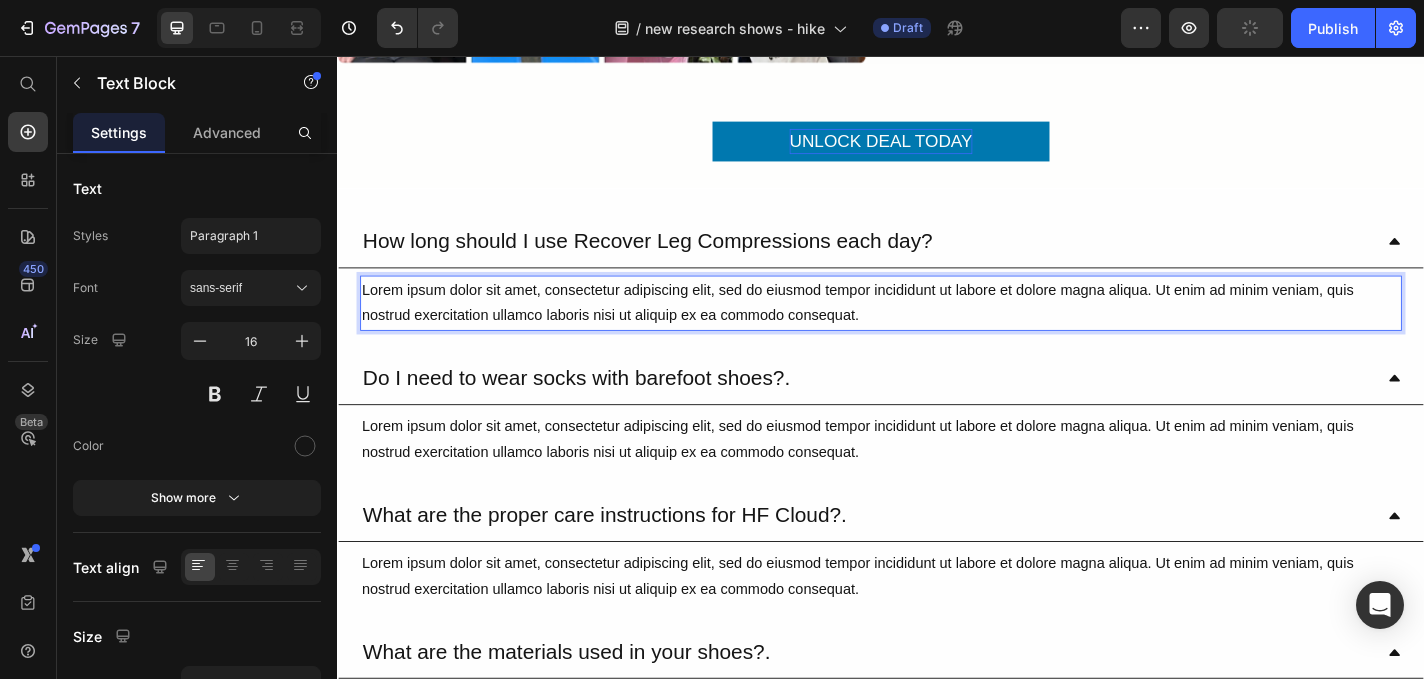 click on "Lorem ipsum dolor sit amet, consectetur adipiscing elit, sed do eiusmod tempor incididunt ut labore et dolore magna aliqua. Ut enim ad minim veniam, quis nostrud exercitation ullamco laboris nisi ut aliquip ex ea commodo consequat." at bounding box center [937, 329] 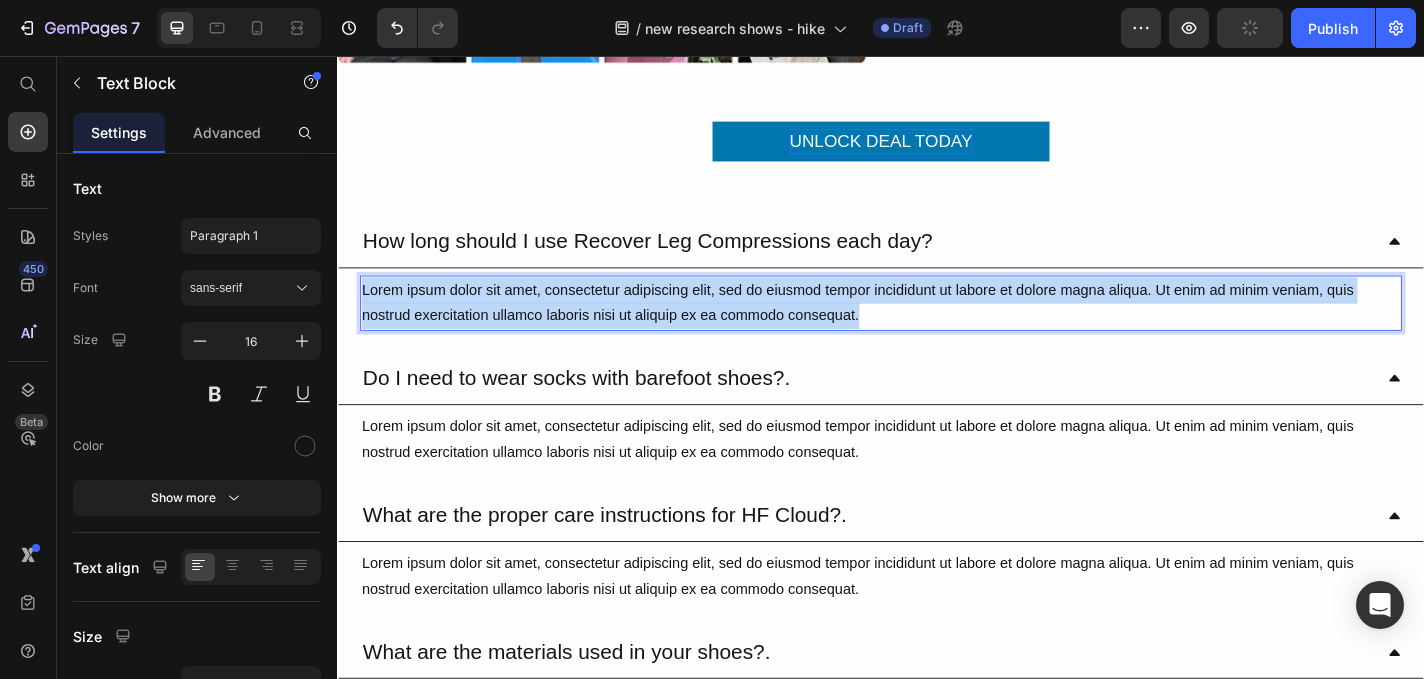click on "Lorem ipsum dolor sit amet, consectetur adipiscing elit, sed do eiusmod tempor incididunt ut labore et dolore magna aliqua. Ut enim ad minim veniam, quis nostrud exercitation ullamco laboris nisi ut aliquip ex ea commodo consequat." at bounding box center (937, 329) 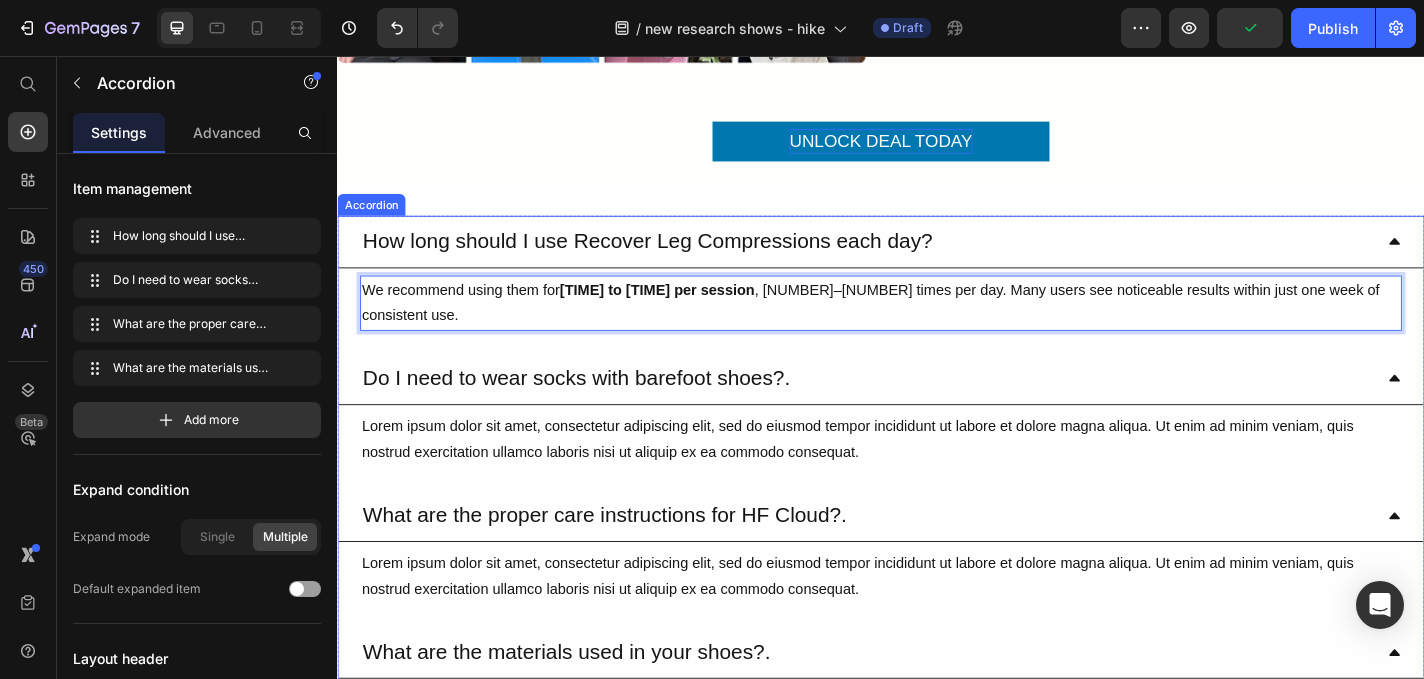 click on "How long should I use Recover Leg Compressions each day?" at bounding box center [679, 260] 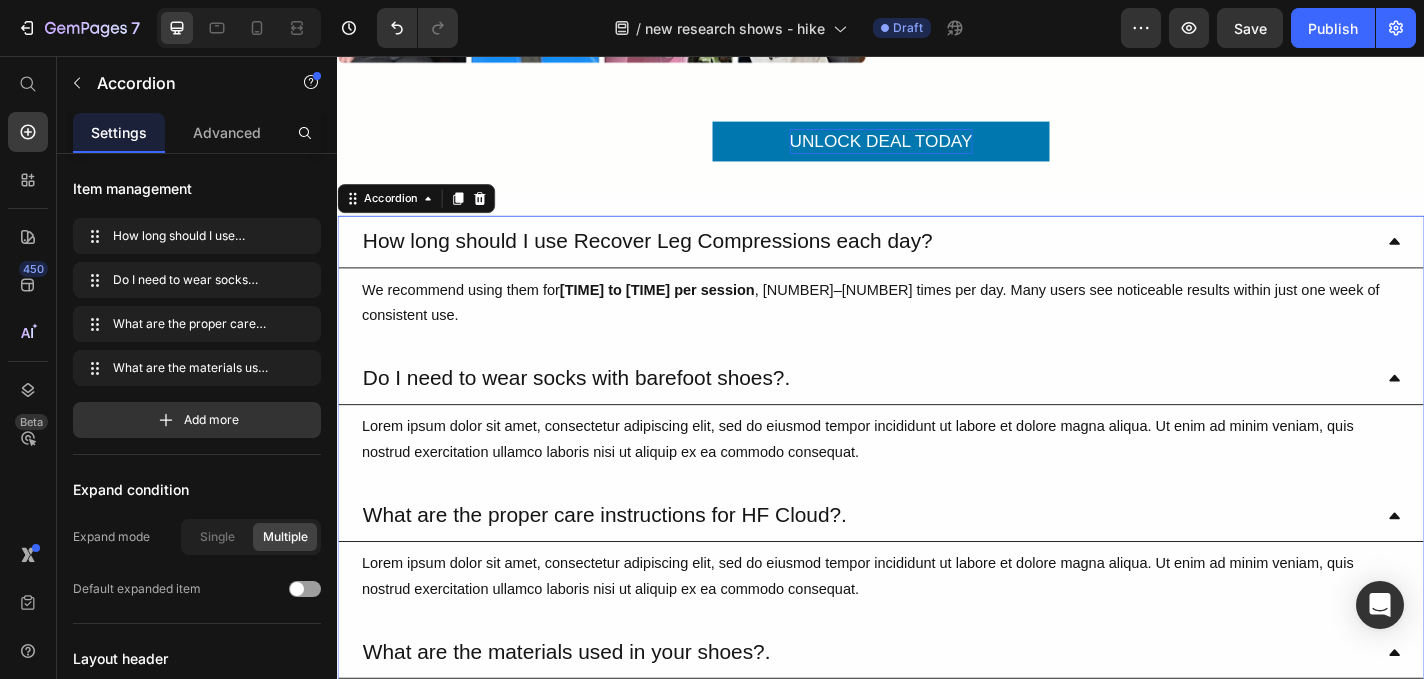 click on "How long should I use Recover Leg Compressions each day?" at bounding box center [921, 260] 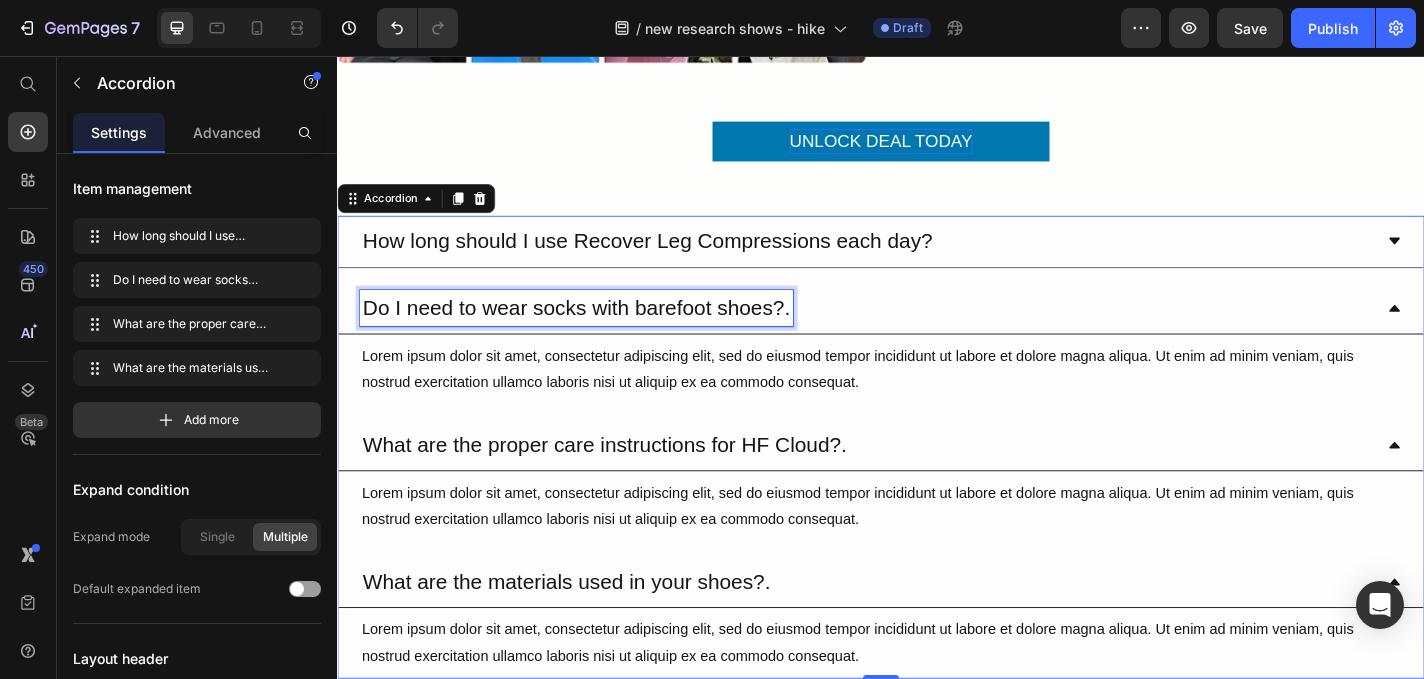 click on "Do I need to wear socks with barefoot shoes?." at bounding box center [601, 334] 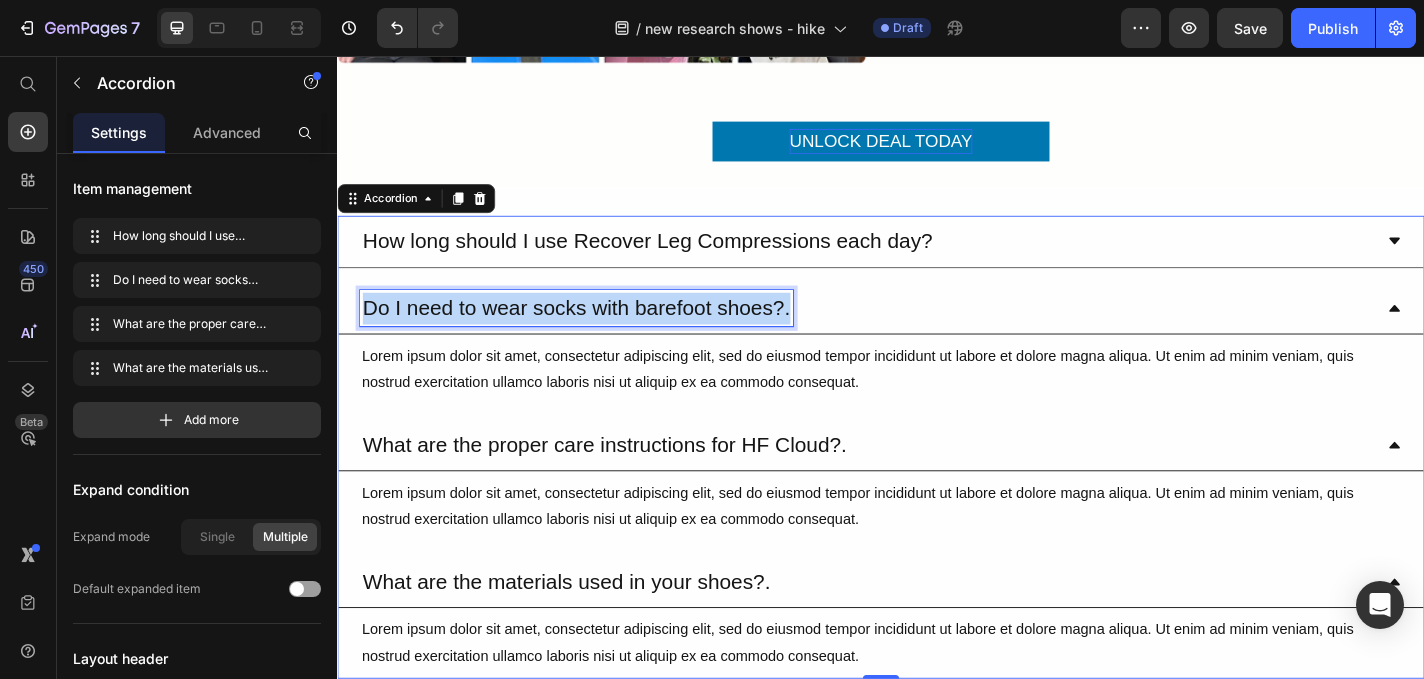 click on "Do I need to wear socks with barefoot shoes?." at bounding box center (601, 334) 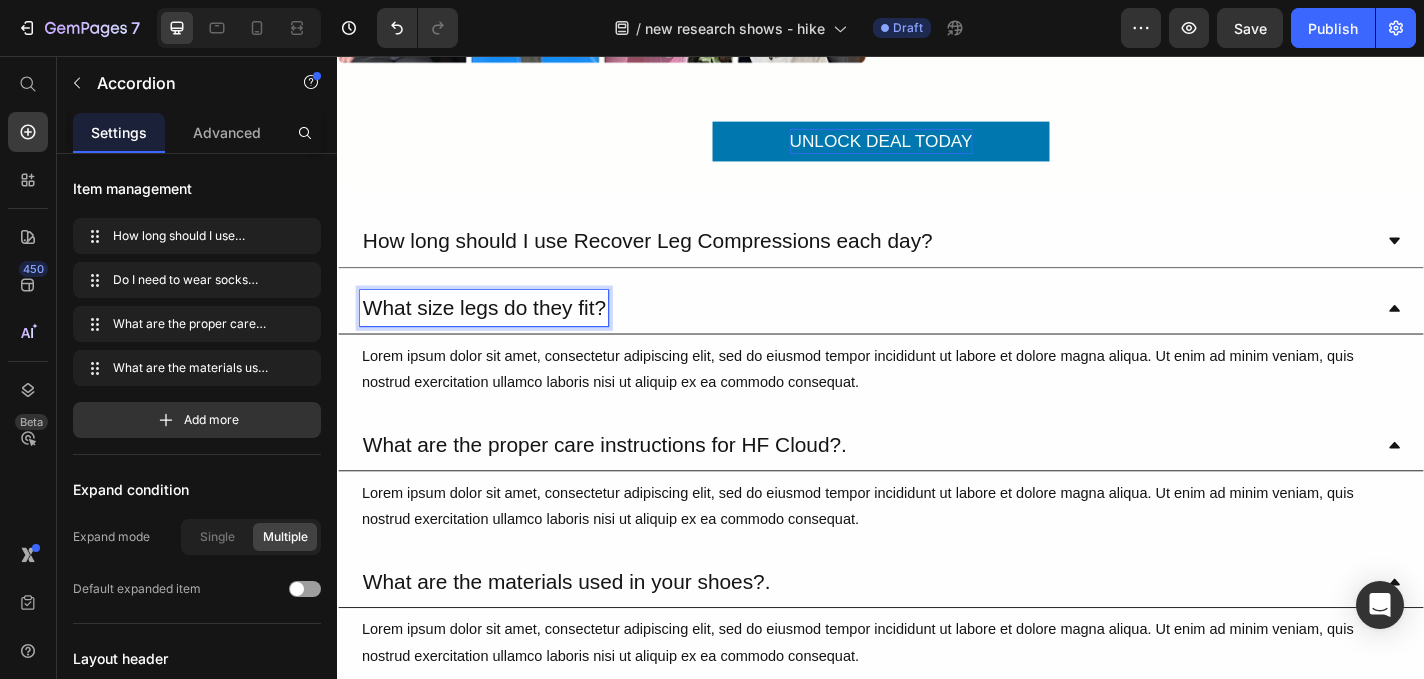 click on "Lorem ipsum dolor sit amet, consectetur adipiscing elit, sed do eiusmod tempor incididunt ut labore et dolore magna aliqua. Ut enim ad minim veniam, quis nostrud exercitation ullamco laboris nisi ut aliquip ex ea commodo consequat." at bounding box center [937, 402] 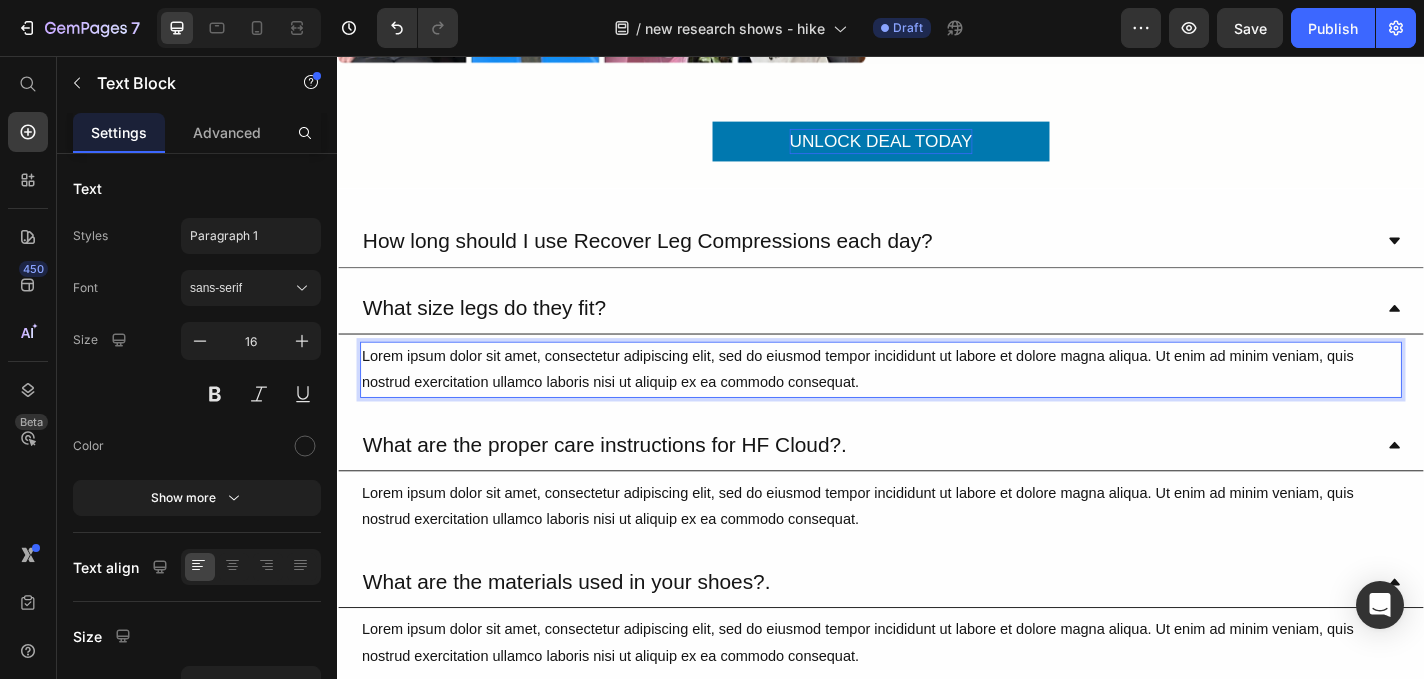 click on "Lorem ipsum dolor sit amet, consectetur adipiscing elit, sed do eiusmod tempor incididunt ut labore et dolore magna aliqua. Ut enim ad minim veniam, quis nostrud exercitation ullamco laboris nisi ut aliquip ex ea commodo consequat." at bounding box center (937, 402) 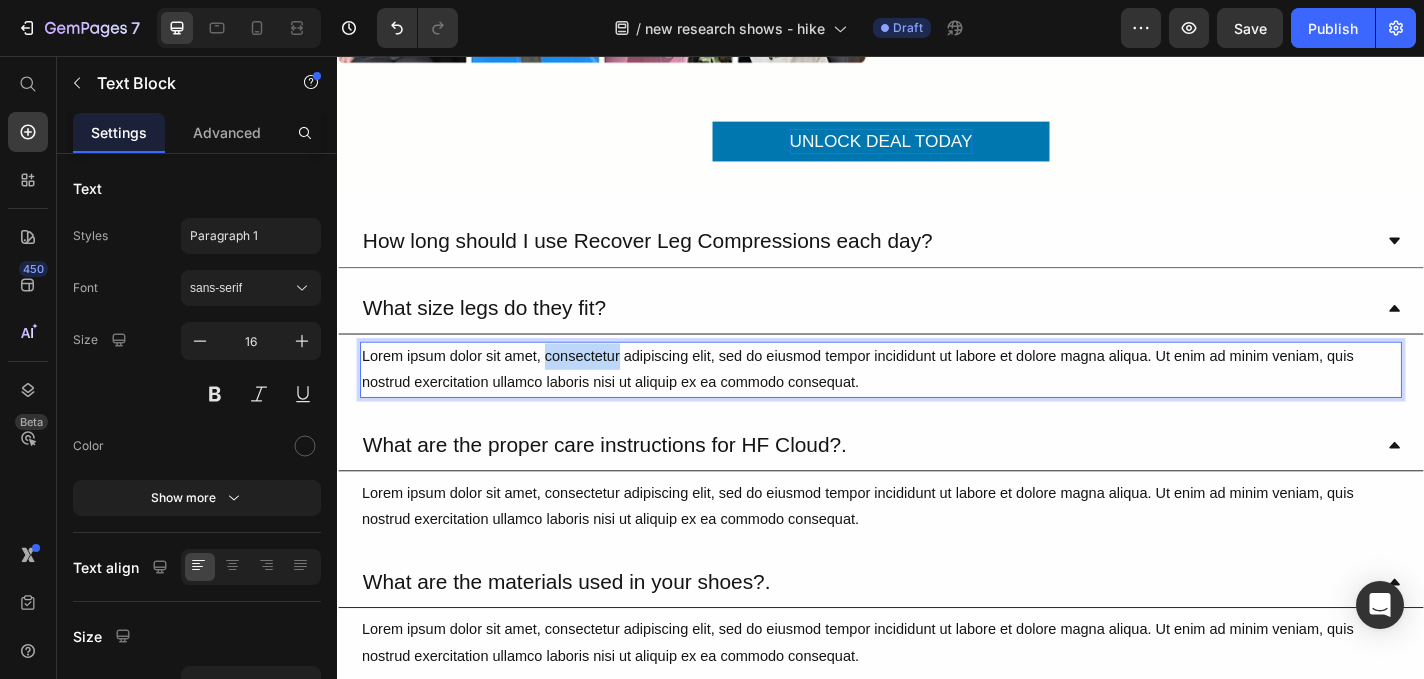 click on "Lorem ipsum dolor sit amet, consectetur adipiscing elit, sed do eiusmod tempor incididunt ut labore et dolore magna aliqua. Ut enim ad minim veniam, quis nostrud exercitation ullamco laboris nisi ut aliquip ex ea commodo consequat." at bounding box center (937, 402) 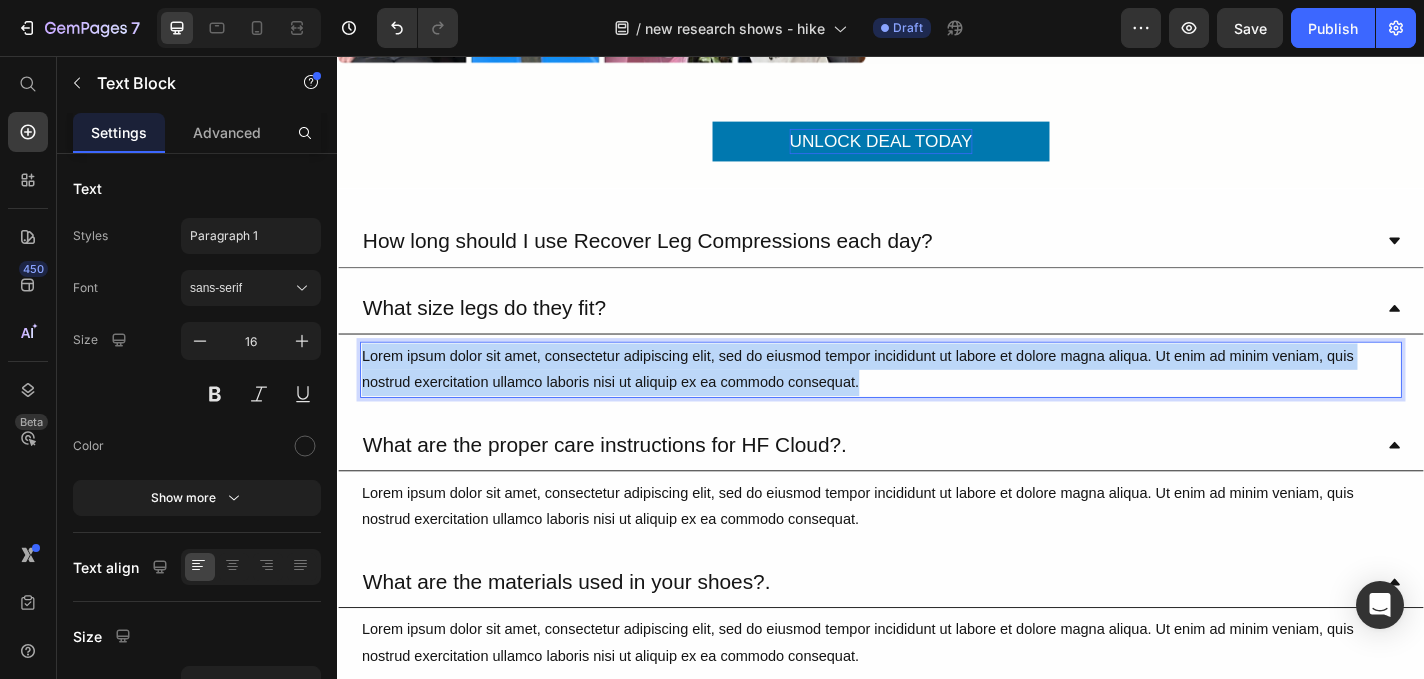 click on "Lorem ipsum dolor sit amet, consectetur adipiscing elit, sed do eiusmod tempor incididunt ut labore et dolore magna aliqua. Ut enim ad minim veniam, quis nostrud exercitation ullamco laboris nisi ut aliquip ex ea commodo consequat." at bounding box center [937, 402] 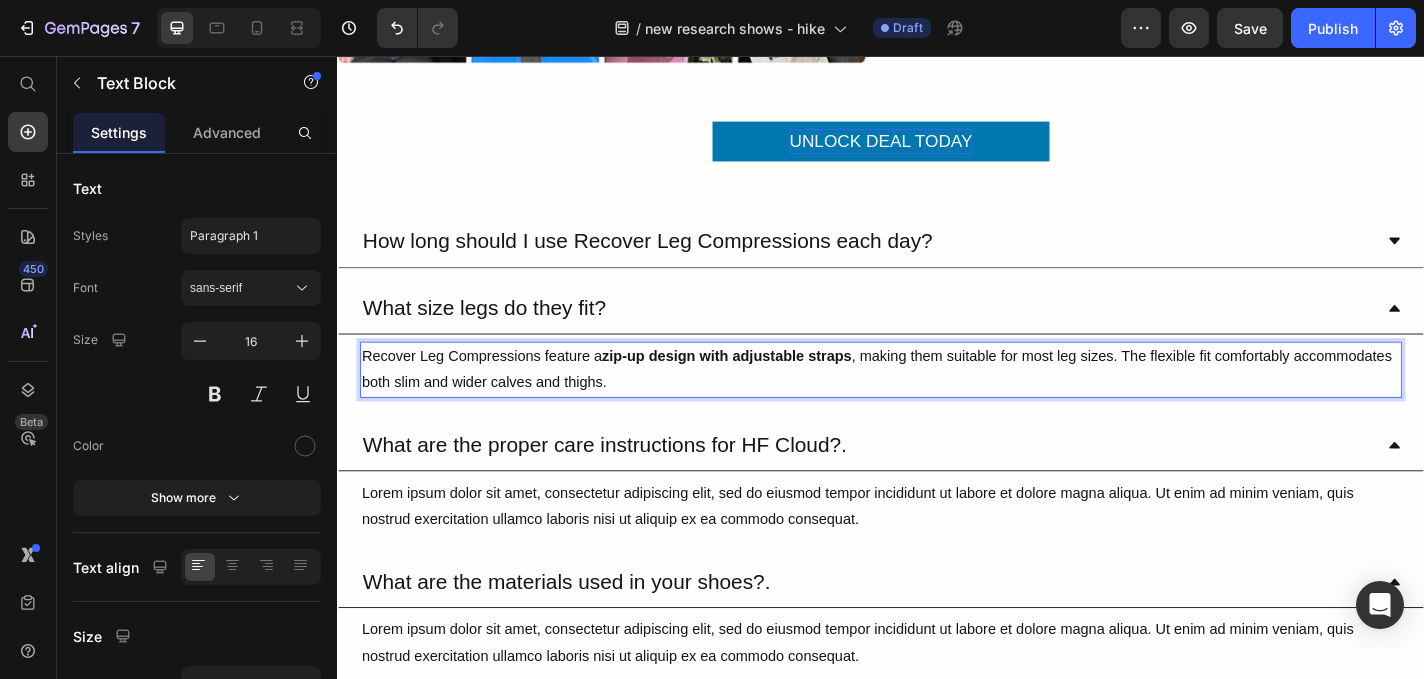 click on "Recover Leg Compressions feature a  zip-up design with adjustable straps , making them suitable for most leg sizes. The flexible fit comfortably accommodates both slim and wider calves and thighs." at bounding box center (937, 402) 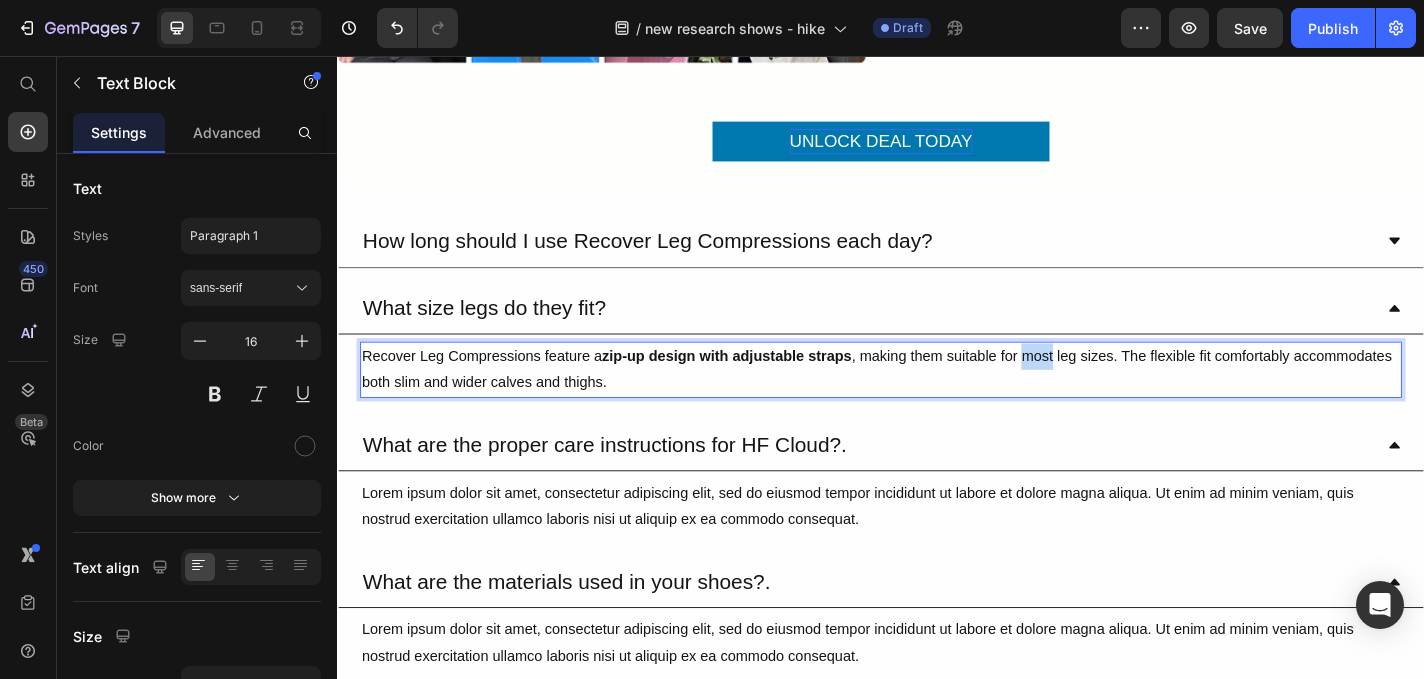 click on "Recover Leg Compressions feature a  zip-up design with adjustable straps , making them suitable for most leg sizes. The flexible fit comfortably accommodates both slim and wider calves and thighs." at bounding box center (937, 402) 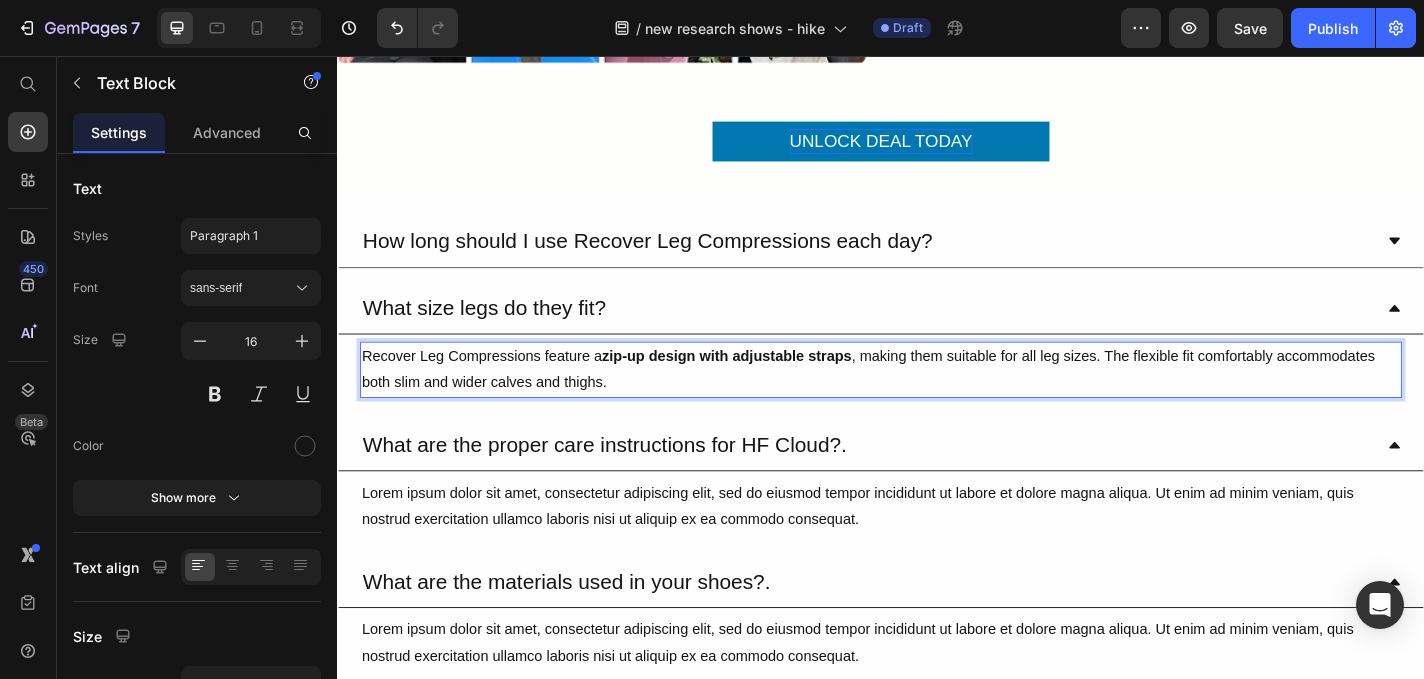 click on "Recover Leg Compressions feature a zip-up design with adjustable straps , making them suitable for all leg sizes. The flexible fit comfortably accommodates both slim and wider calves and thighs." at bounding box center [937, 402] 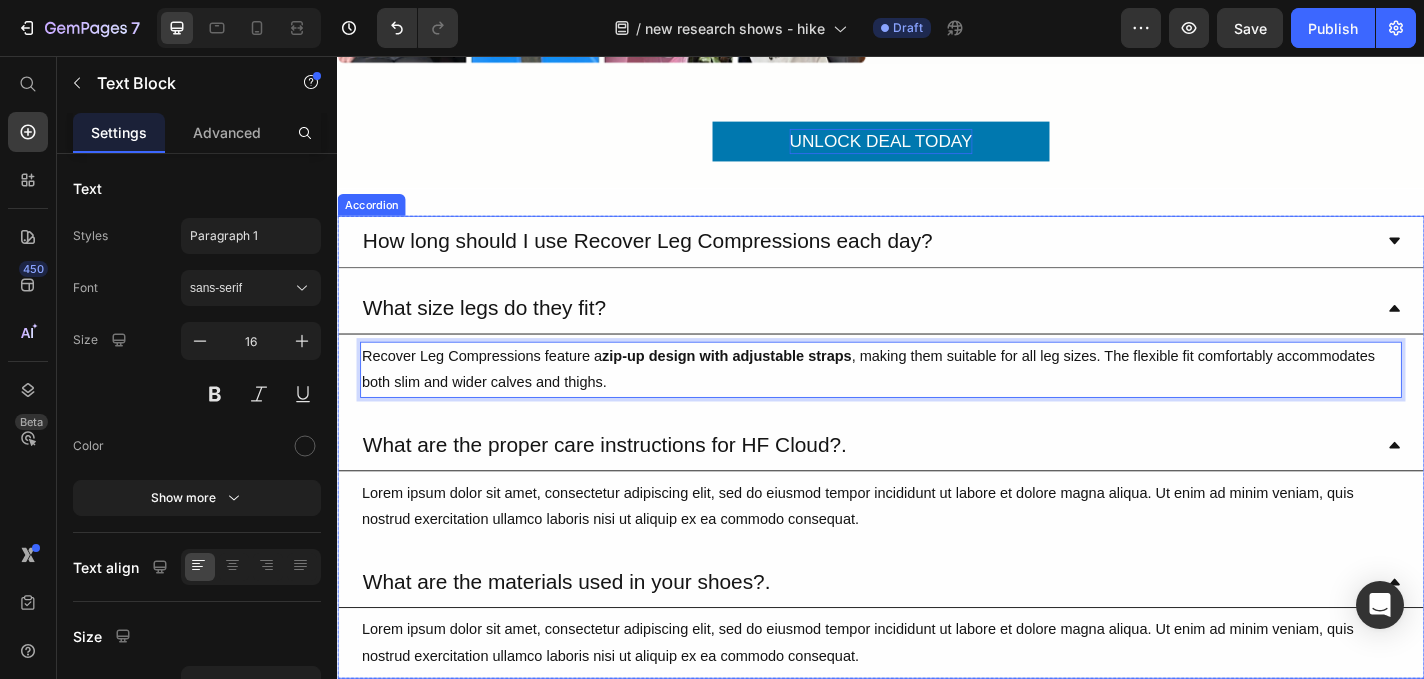 click on "Recover Leg Compressions feature a  zip-up design with adjustable straps , making them suitable for all leg sizes. The flexible fit comfortably accommodates both slim and wider calves and thighs. Text Block   0" at bounding box center (937, 402) 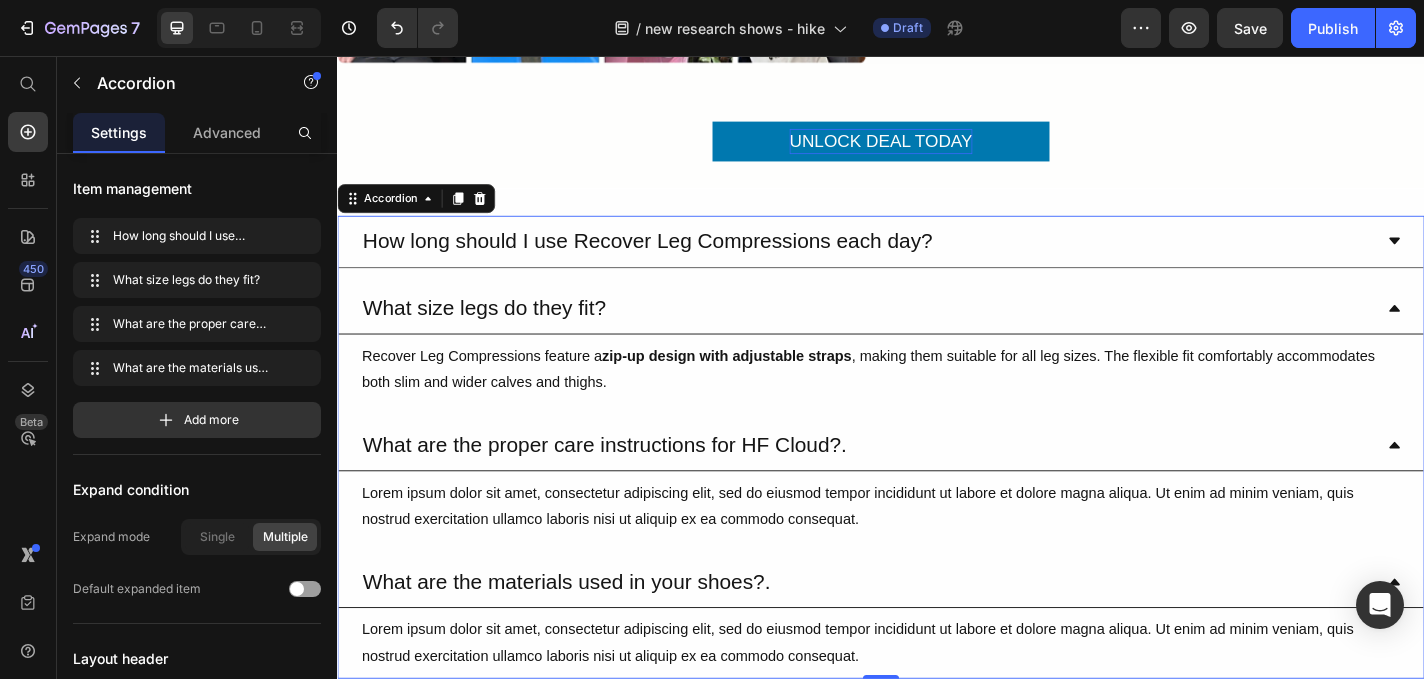 scroll, scrollTop: 4431, scrollLeft: 0, axis: vertical 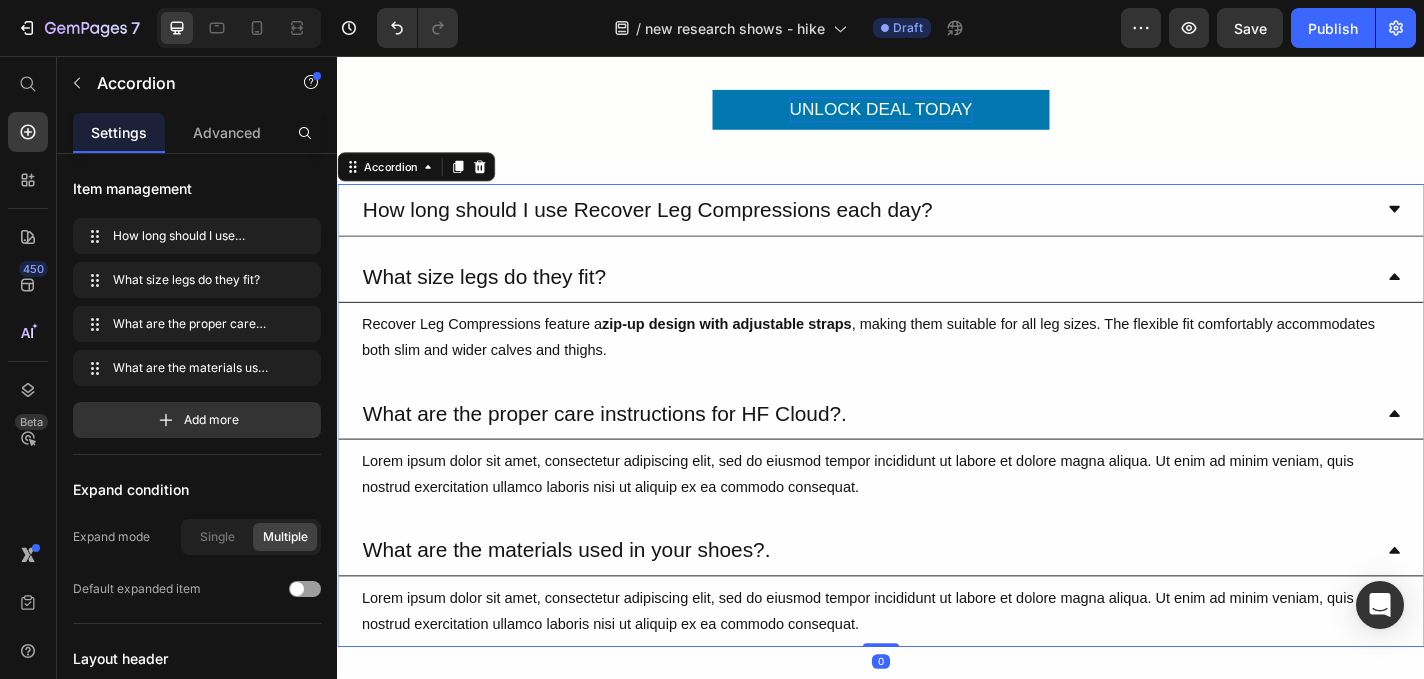 click on "What size legs do they fit?" at bounding box center (921, 299) 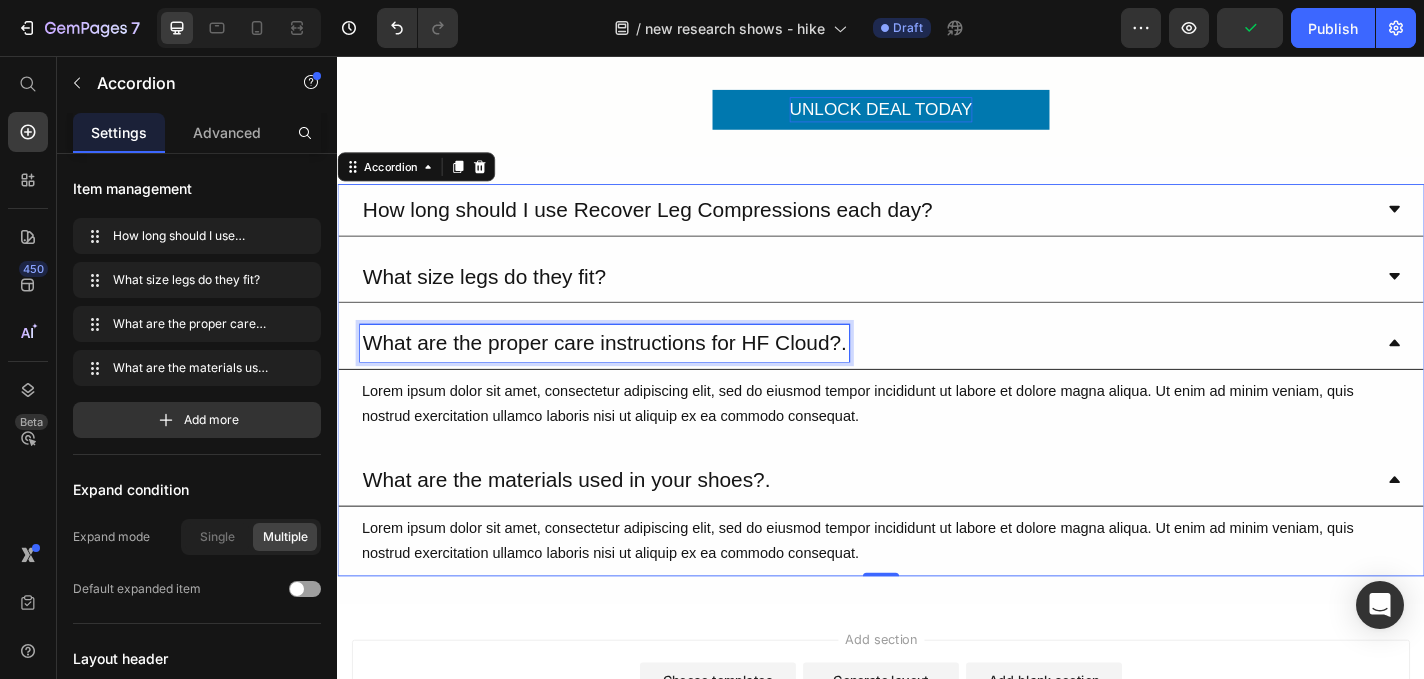 click on "What are the proper care instructions for HF Cloud?." at bounding box center [632, 372] 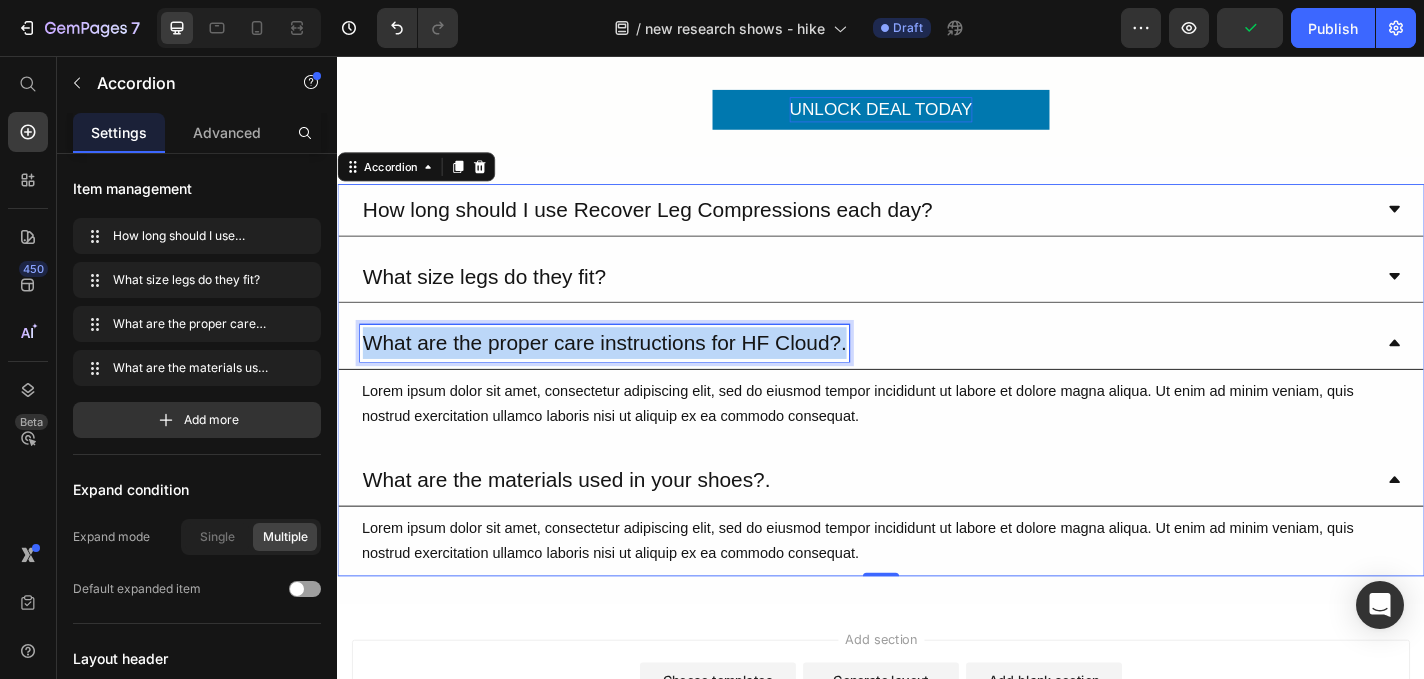 click on "What are the proper care instructions for HF Cloud?." at bounding box center (632, 372) 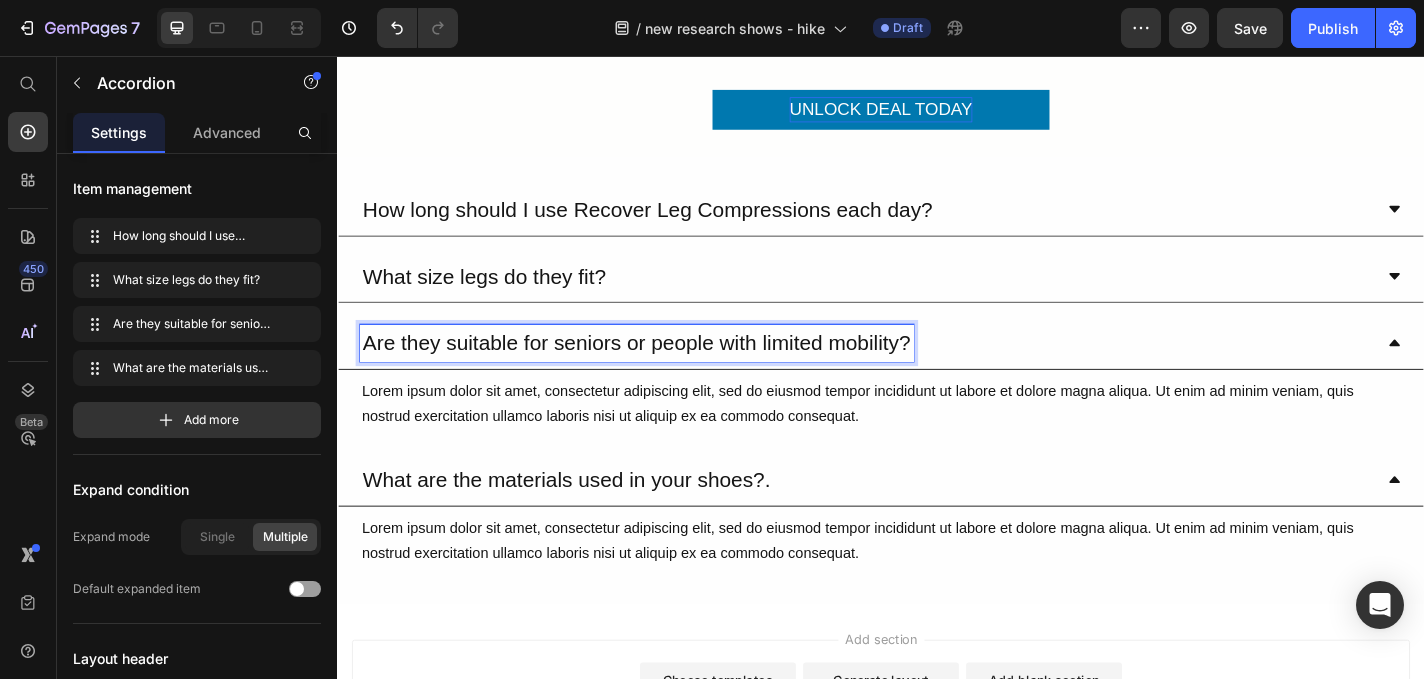 click on "Lorem ipsum dolor sit amet, consectetur adipiscing elit, sed do eiusmod tempor incididunt ut labore et dolore magna aliqua. Ut enim ad minim veniam, quis nostrud exercitation ullamco laboris nisi ut aliquip ex ea commodo consequat." at bounding box center (937, 441) 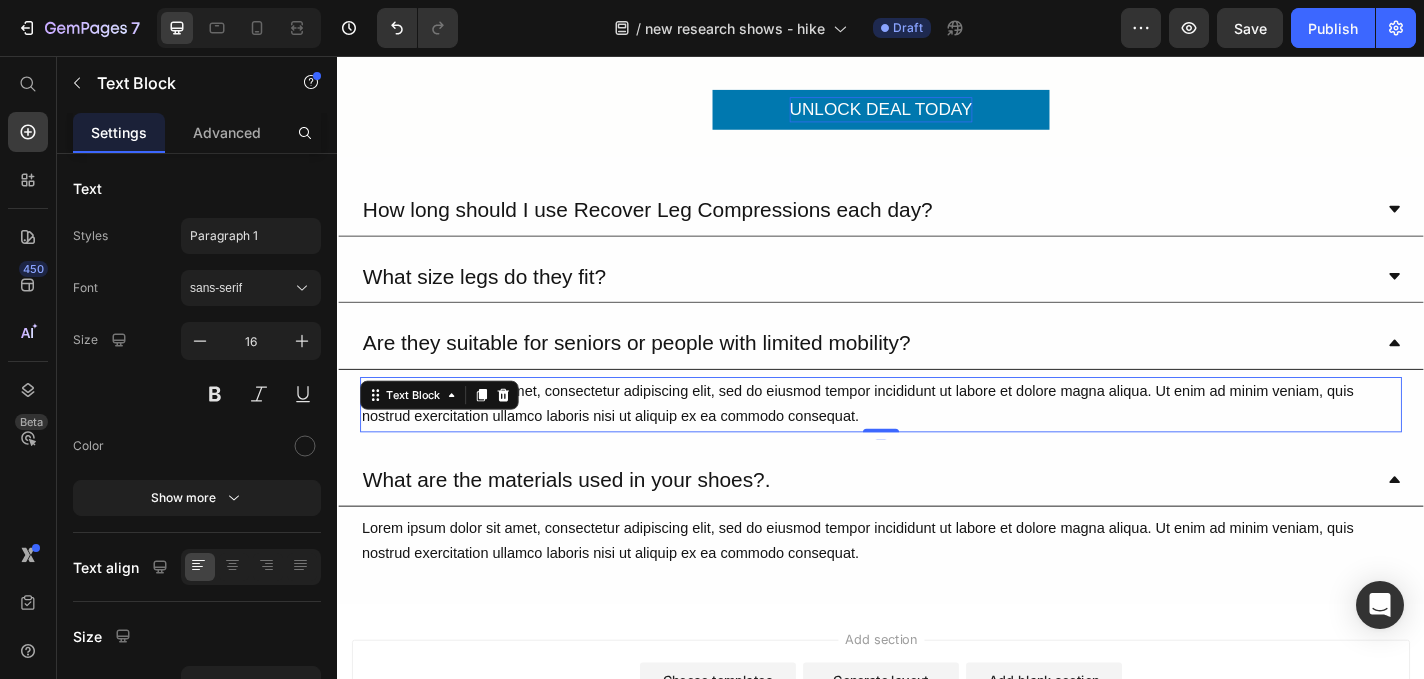 click on "Lorem ipsum dolor sit amet, consectetur adipiscing elit, sed do eiusmod tempor incididunt ut labore et dolore magna aliqua. Ut enim ad minim veniam, quis nostrud exercitation ullamco laboris nisi ut aliquip ex ea commodo consequat." at bounding box center (937, 441) 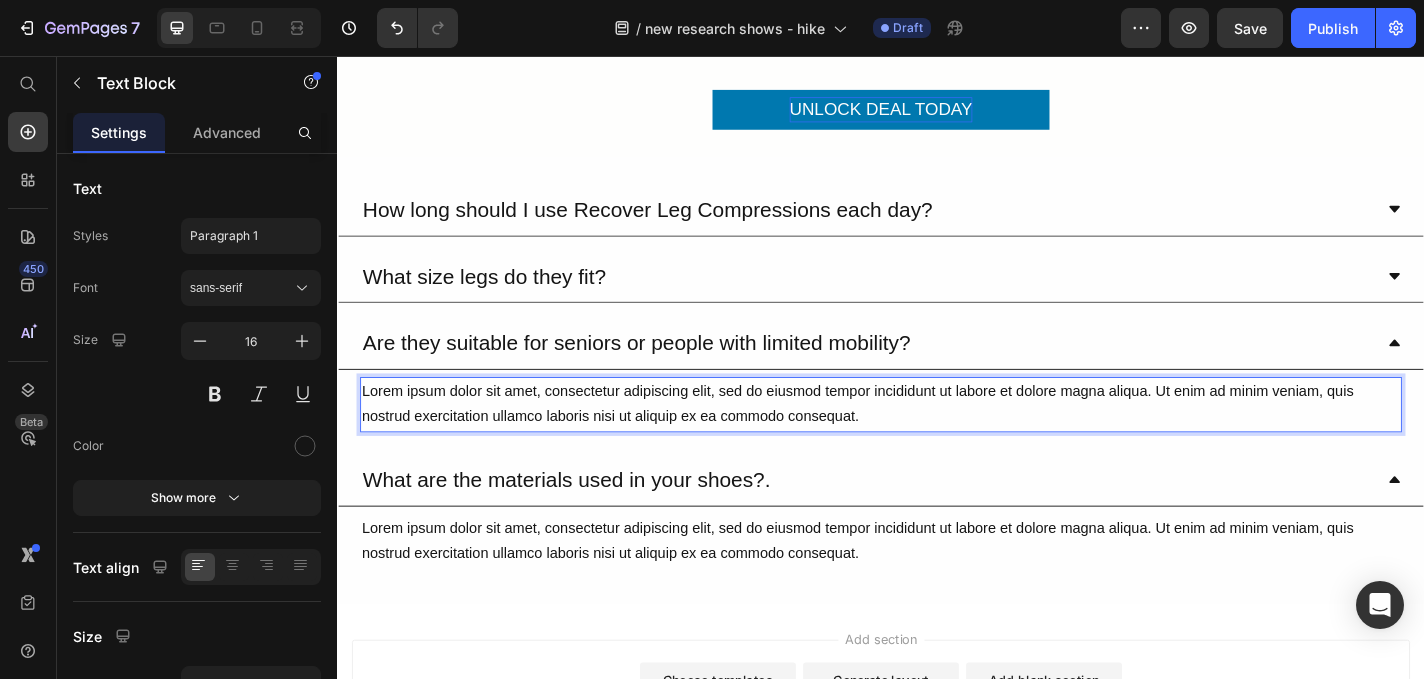 click on "Lorem ipsum dolor sit amet, consectetur adipiscing elit, sed do eiusmod tempor incididunt ut labore et dolore magna aliqua. Ut enim ad minim veniam, quis nostrud exercitation ullamco laboris nisi ut aliquip ex ea commodo consequat." at bounding box center [937, 441] 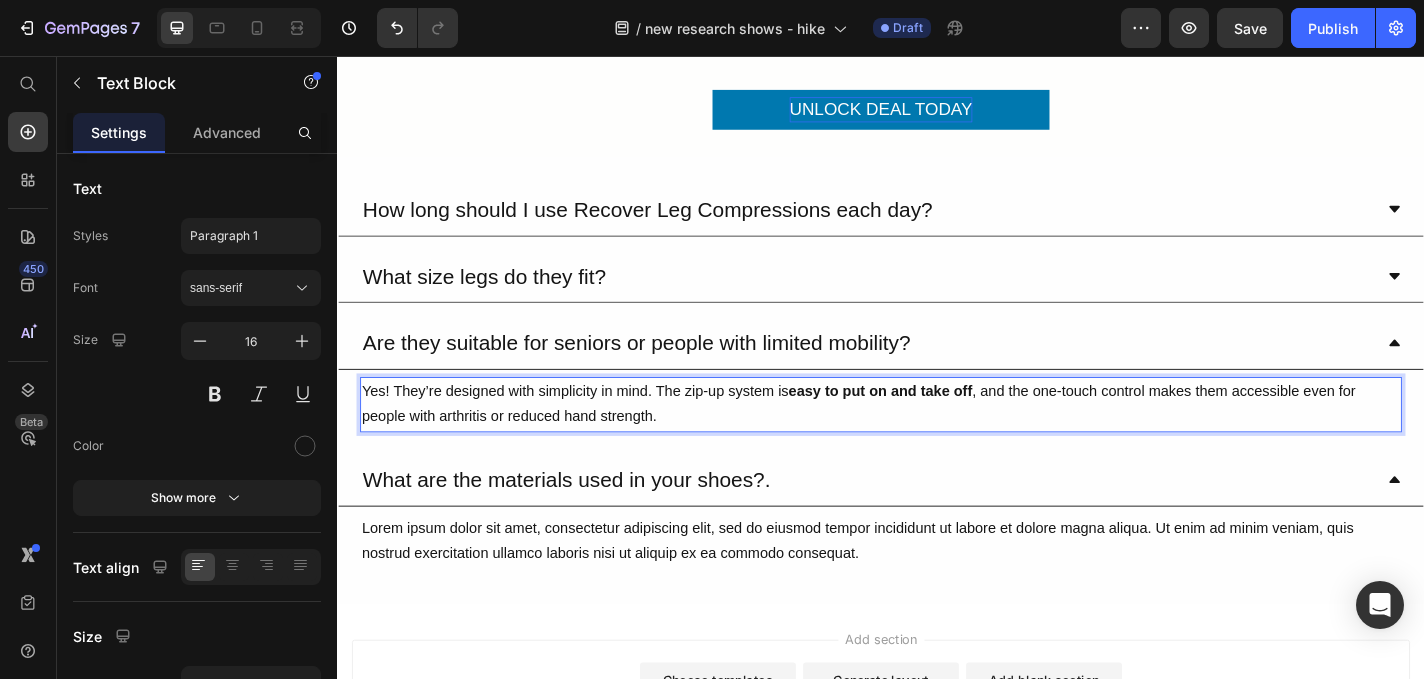 click on "Are they suitable for seniors or people with limited mobility?" at bounding box center (667, 372) 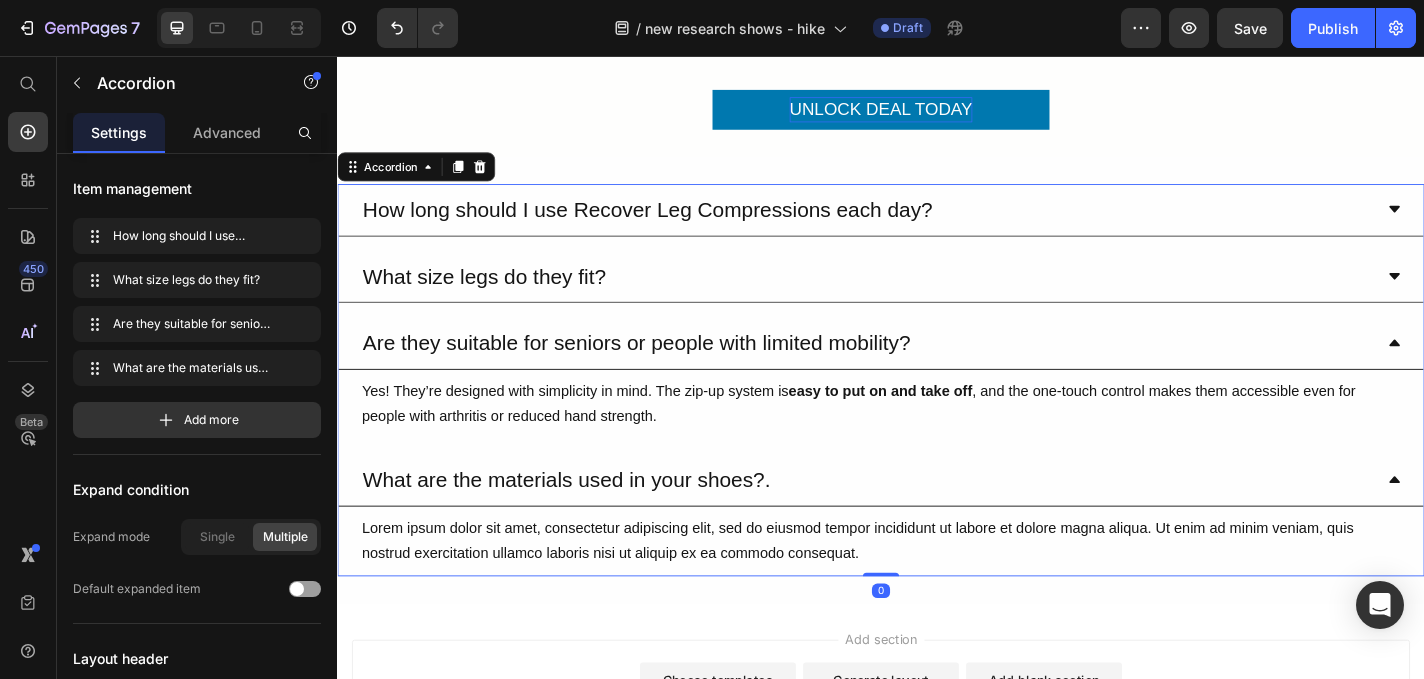 click on "Are they suitable for seniors or people with limited mobility?" at bounding box center [921, 372] 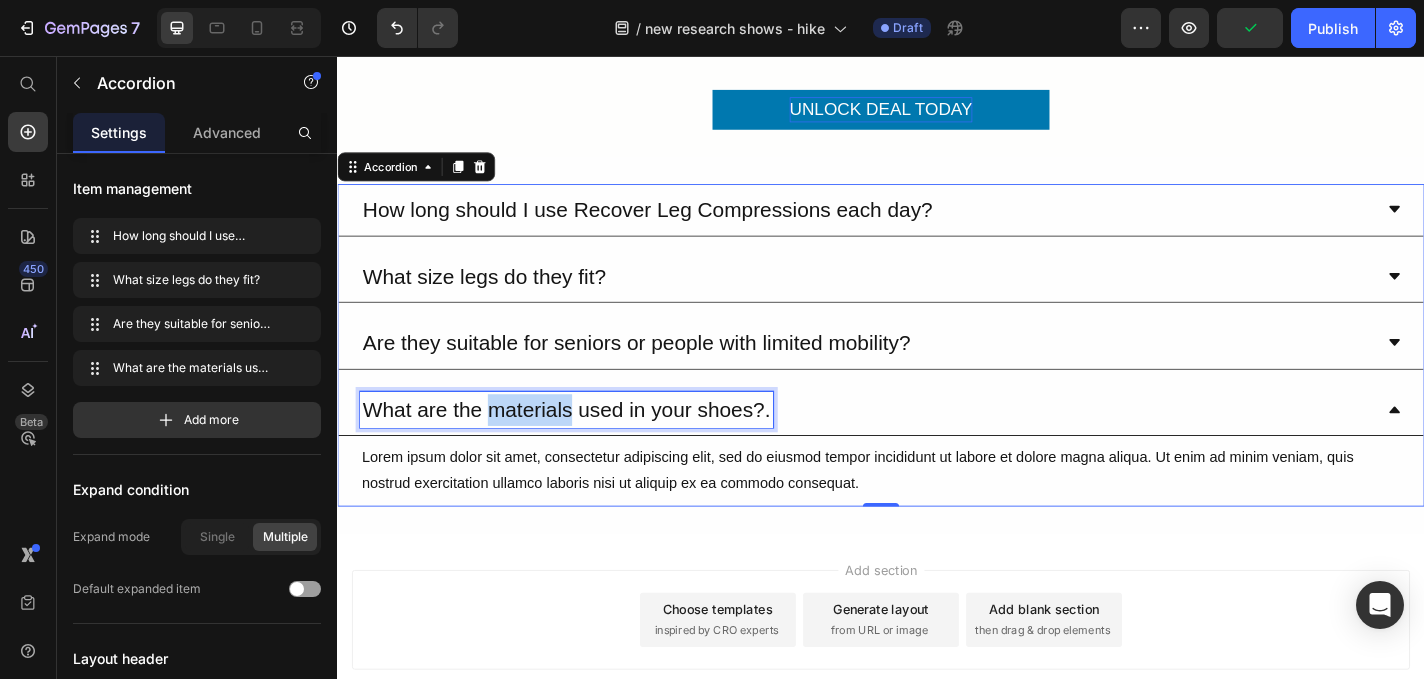 click on "What are the materials used in your shoes?." at bounding box center [590, 446] 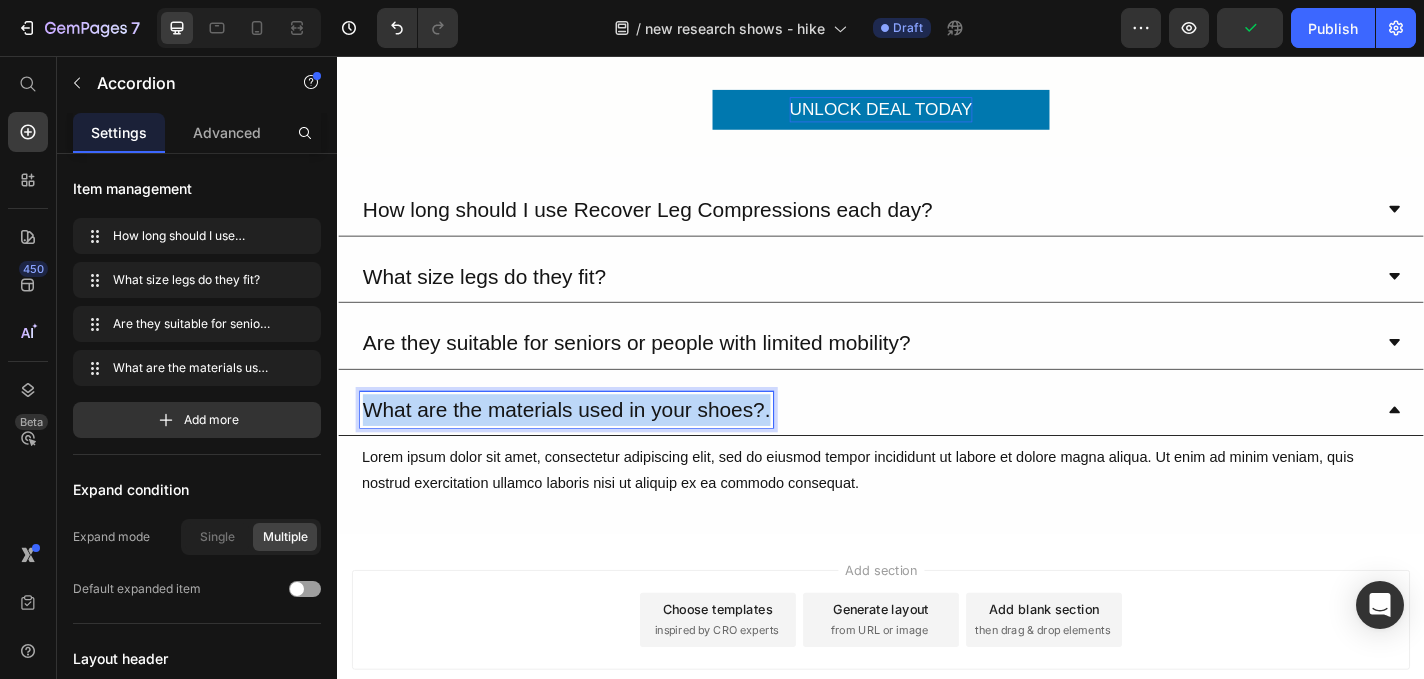 click on "What are the materials used in your shoes?." at bounding box center (590, 446) 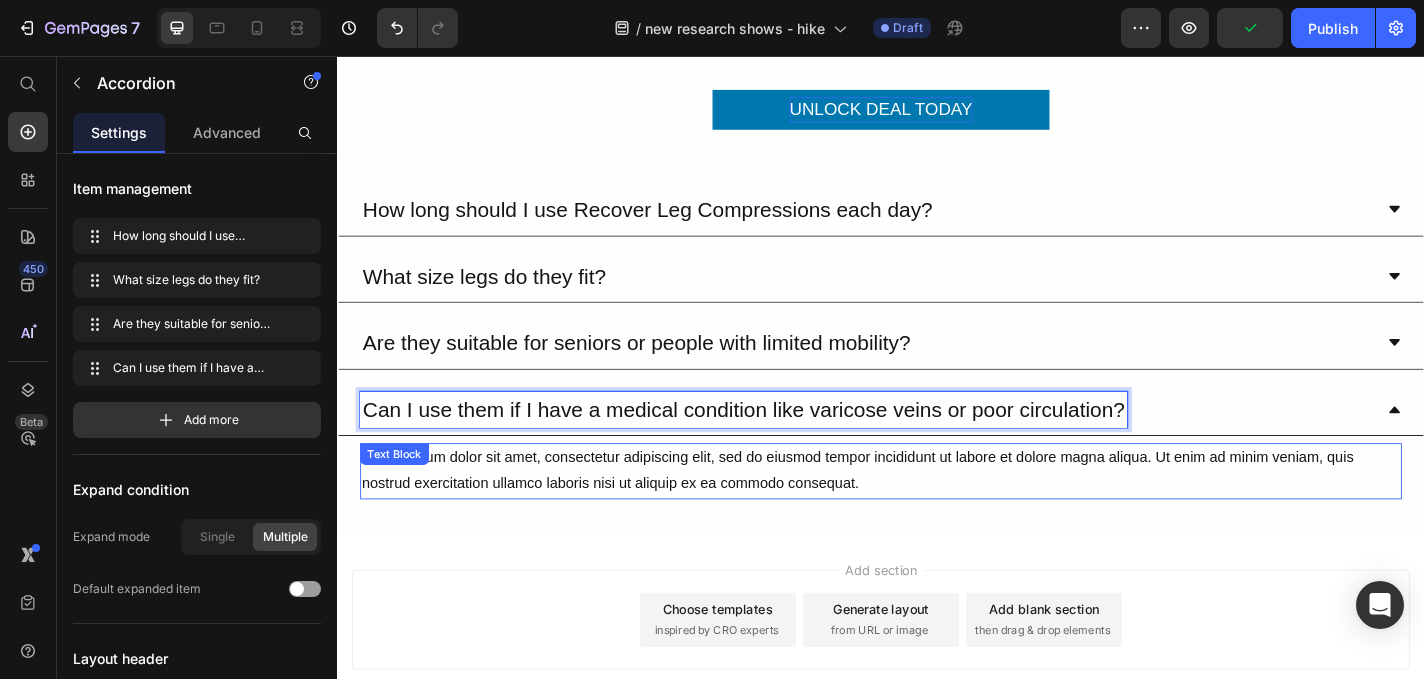 click on "Lorem ipsum dolor sit amet, consectetur adipiscing elit, sed do eiusmod tempor incididunt ut labore et dolore magna aliqua. Ut enim ad minim veniam, quis nostrud exercitation ullamco laboris nisi ut aliquip ex ea commodo consequat." at bounding box center (937, 514) 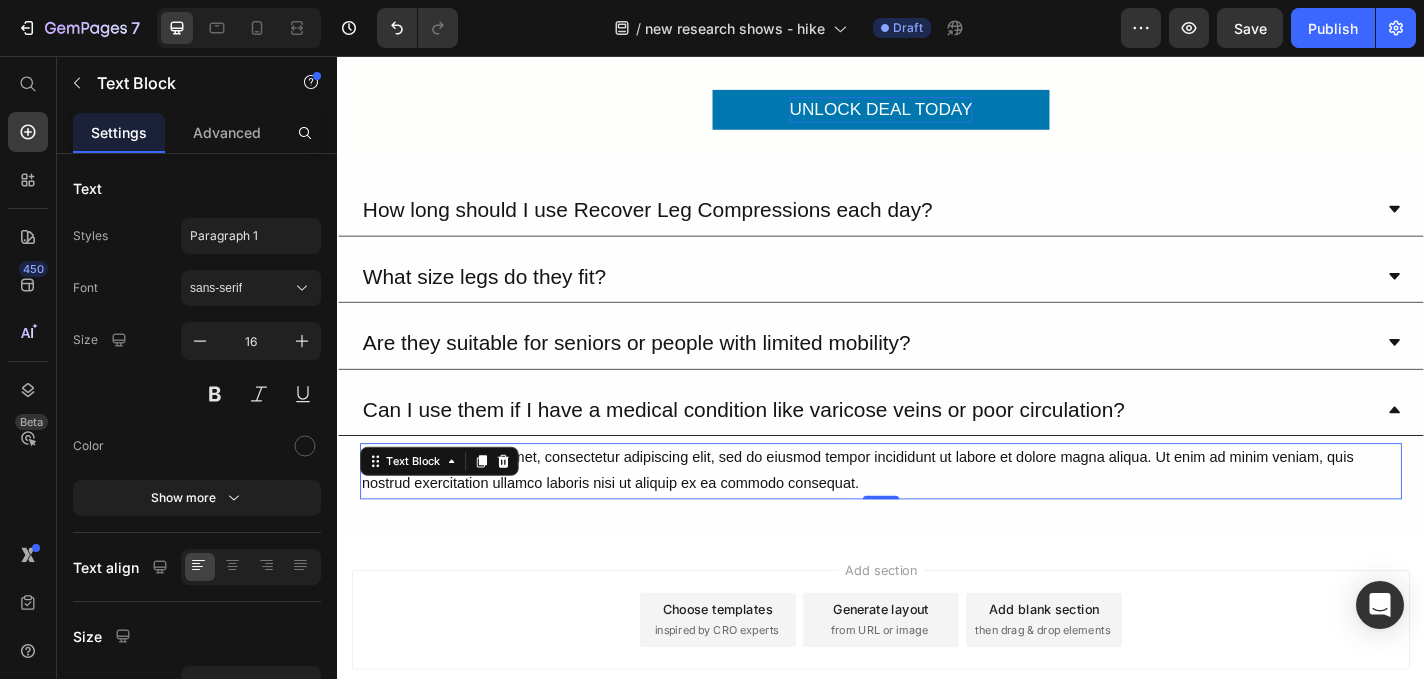 click on "Lorem ipsum dolor sit amet, consectetur adipiscing elit, sed do eiusmod tempor incididunt ut labore et dolore magna aliqua. Ut enim ad minim veniam, quis nostrud exercitation ullamco laboris nisi ut aliquip ex ea commodo consequat." at bounding box center (937, 514) 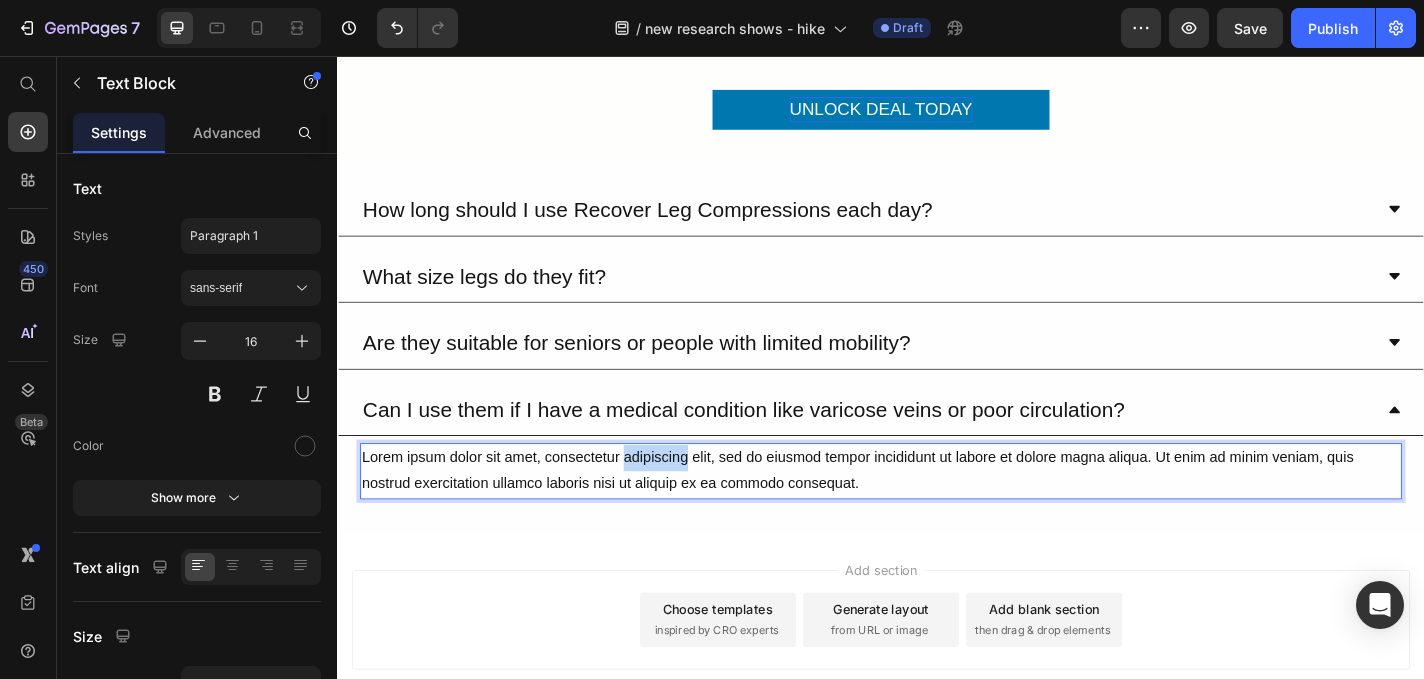 click on "Lorem ipsum dolor sit amet, consectetur adipiscing elit, sed do eiusmod tempor incididunt ut labore et dolore magna aliqua. Ut enim ad minim veniam, quis nostrud exercitation ullamco laboris nisi ut aliquip ex ea commodo consequat." at bounding box center (937, 514) 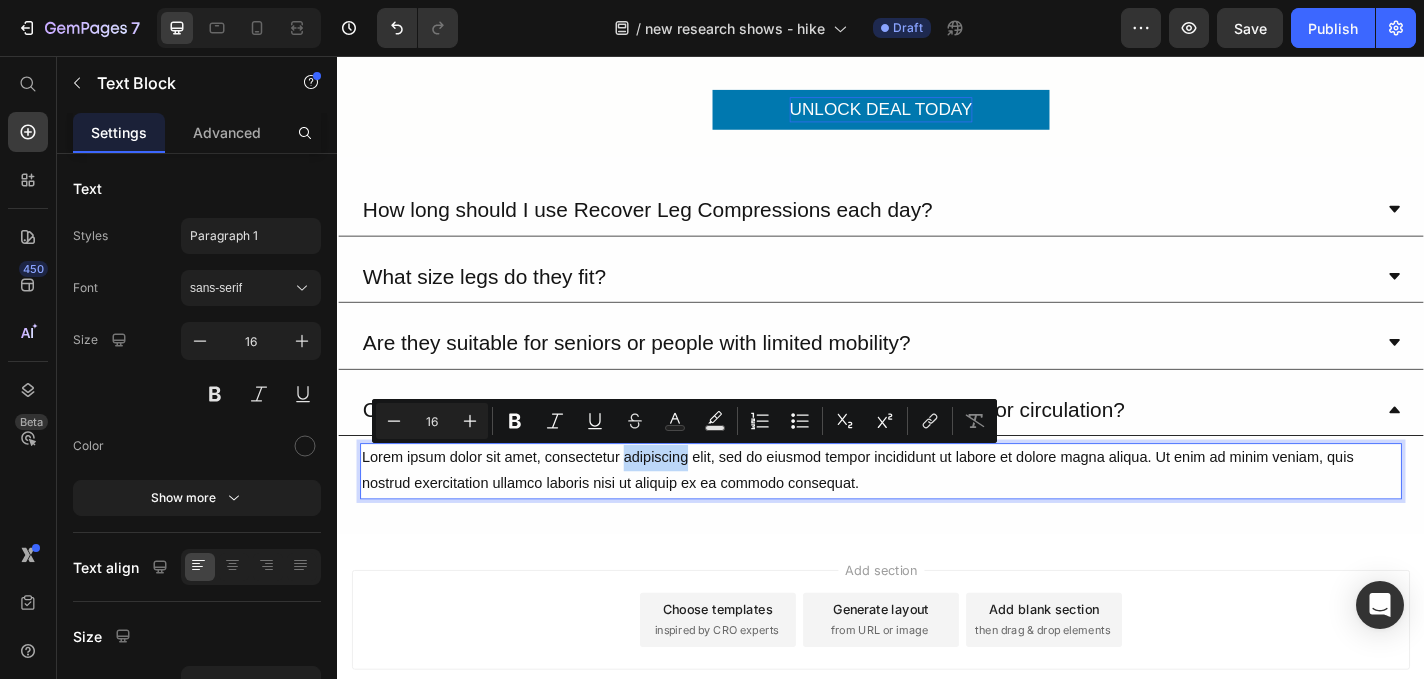 click on "Lorem ipsum dolor sit amet, consectetur adipiscing elit, sed do eiusmod tempor incididunt ut labore et dolore magna aliqua. Ut enim ad minim veniam, quis nostrud exercitation ullamco laboris nisi ut aliquip ex ea commodo consequat." at bounding box center (937, 514) 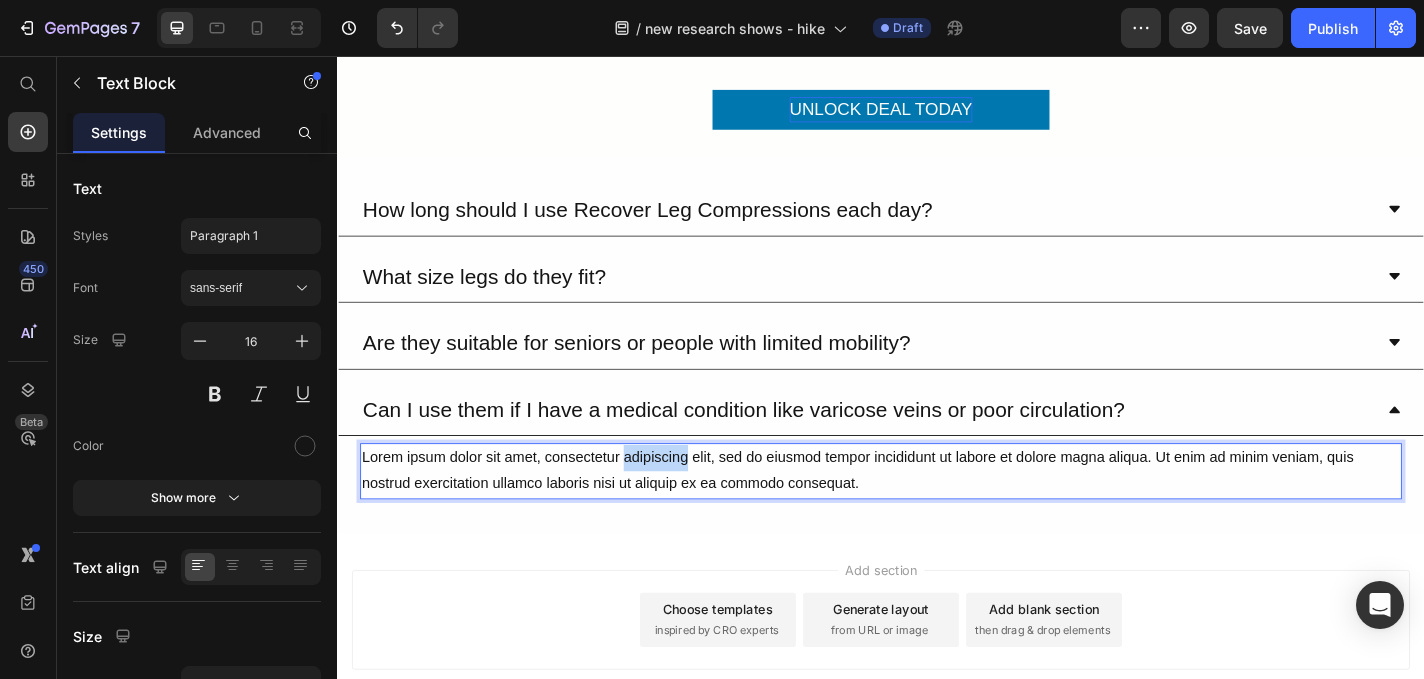 click on "Lorem ipsum dolor sit amet, consectetur adipiscing elit, sed do eiusmod tempor incididunt ut labore et dolore magna aliqua. Ut enim ad minim veniam, quis nostrud exercitation ullamco laboris nisi ut aliquip ex ea commodo consequat." at bounding box center [937, 514] 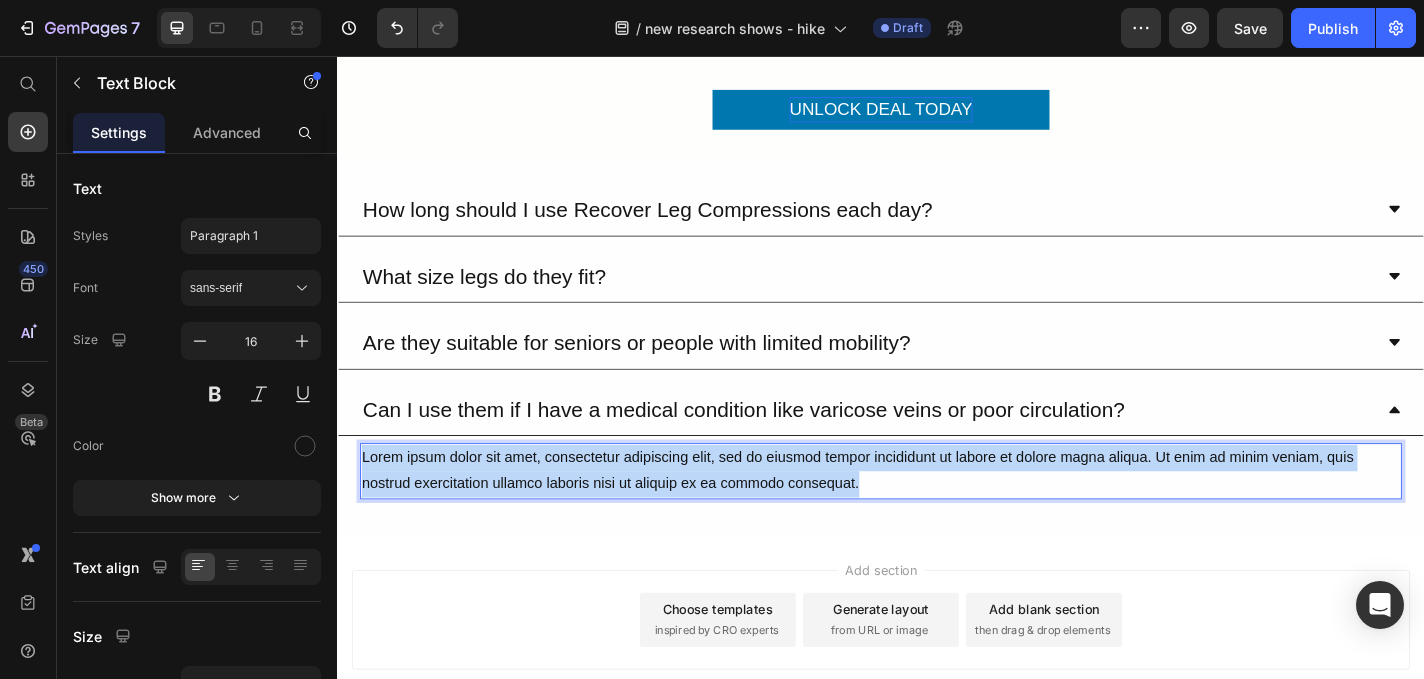 click on "Lorem ipsum dolor sit amet, consectetur adipiscing elit, sed do eiusmod tempor incididunt ut labore et dolore magna aliqua. Ut enim ad minim veniam, quis nostrud exercitation ullamco laboris nisi ut aliquip ex ea commodo consequat." at bounding box center (937, 514) 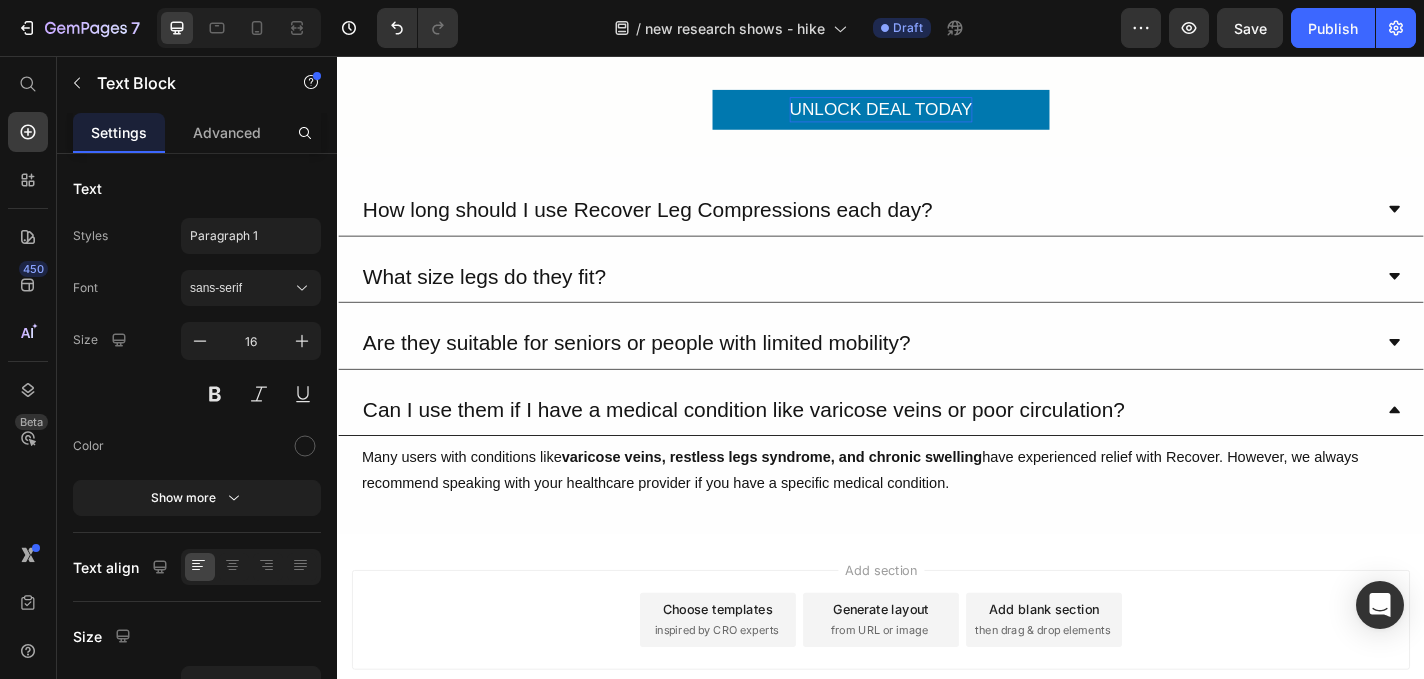 click on "Add section Choose templates inspired by CRO experts Generate layout from URL or image Add blank section then drag & drop elements" at bounding box center (937, 706) 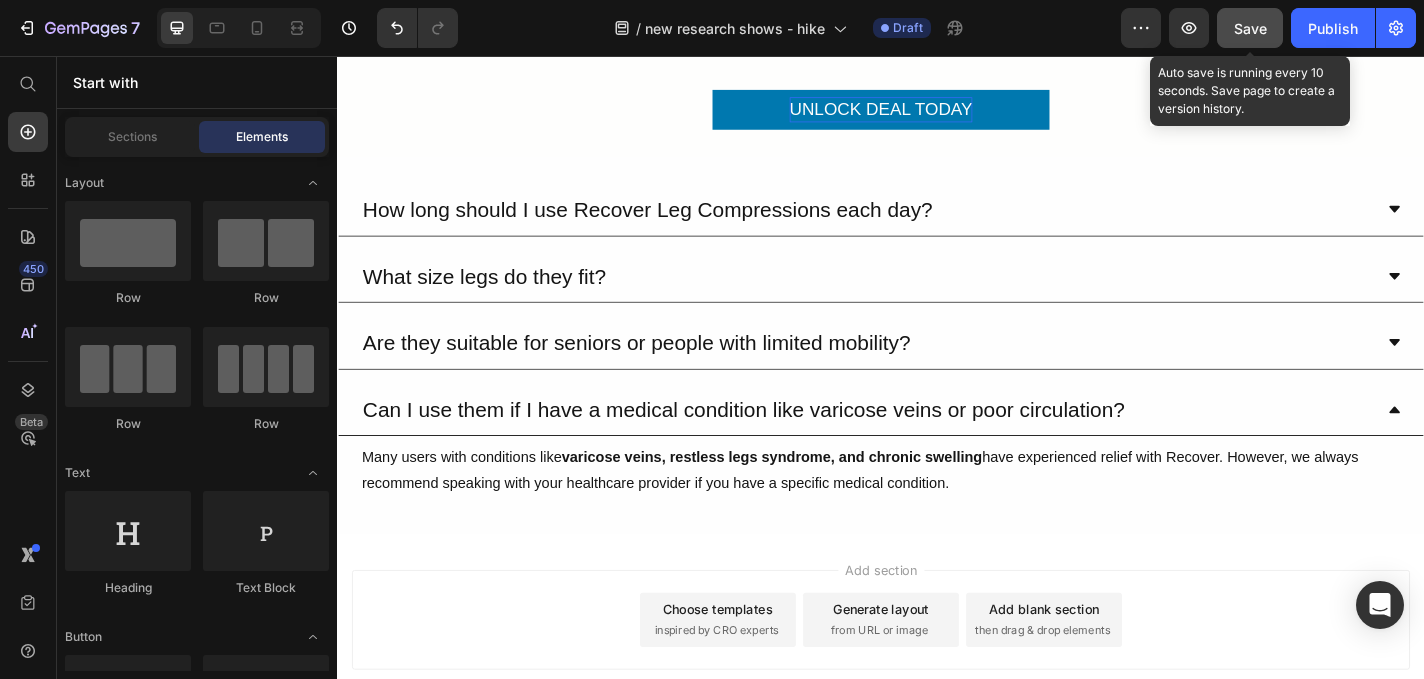 click on "Save" 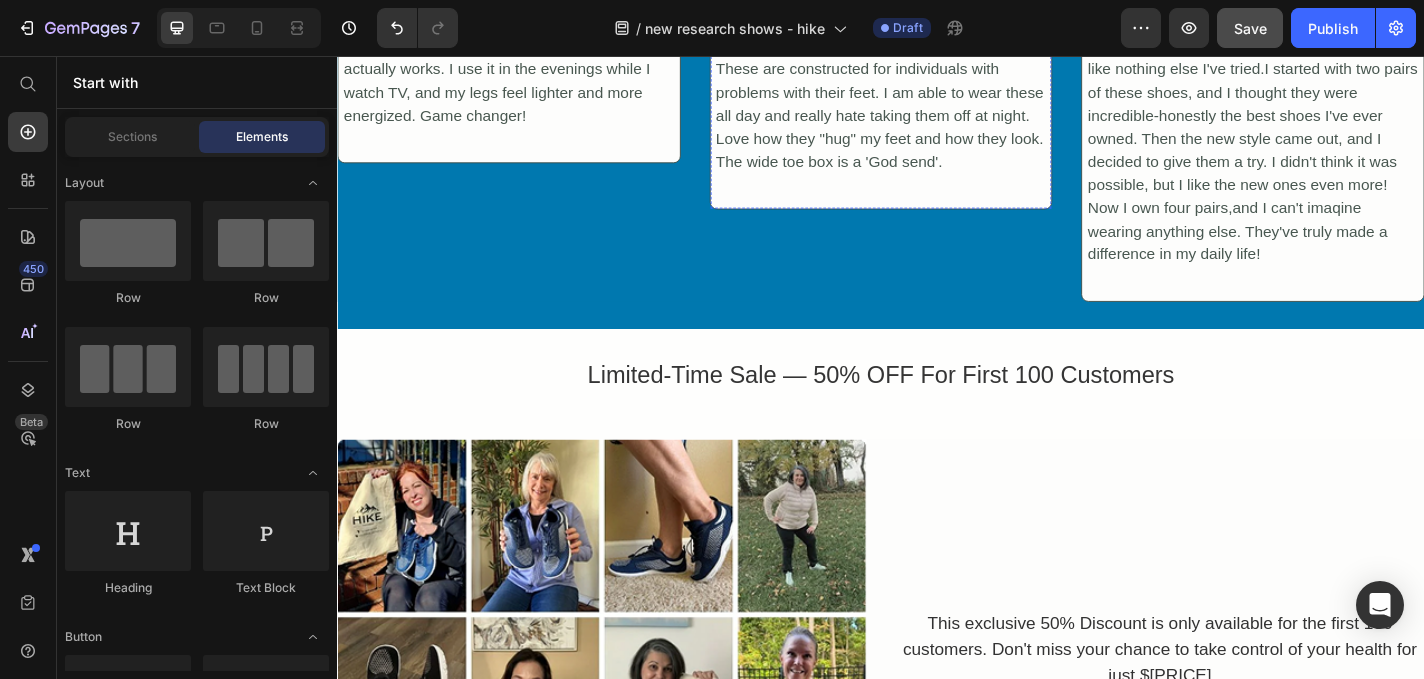 scroll, scrollTop: 3604, scrollLeft: 0, axis: vertical 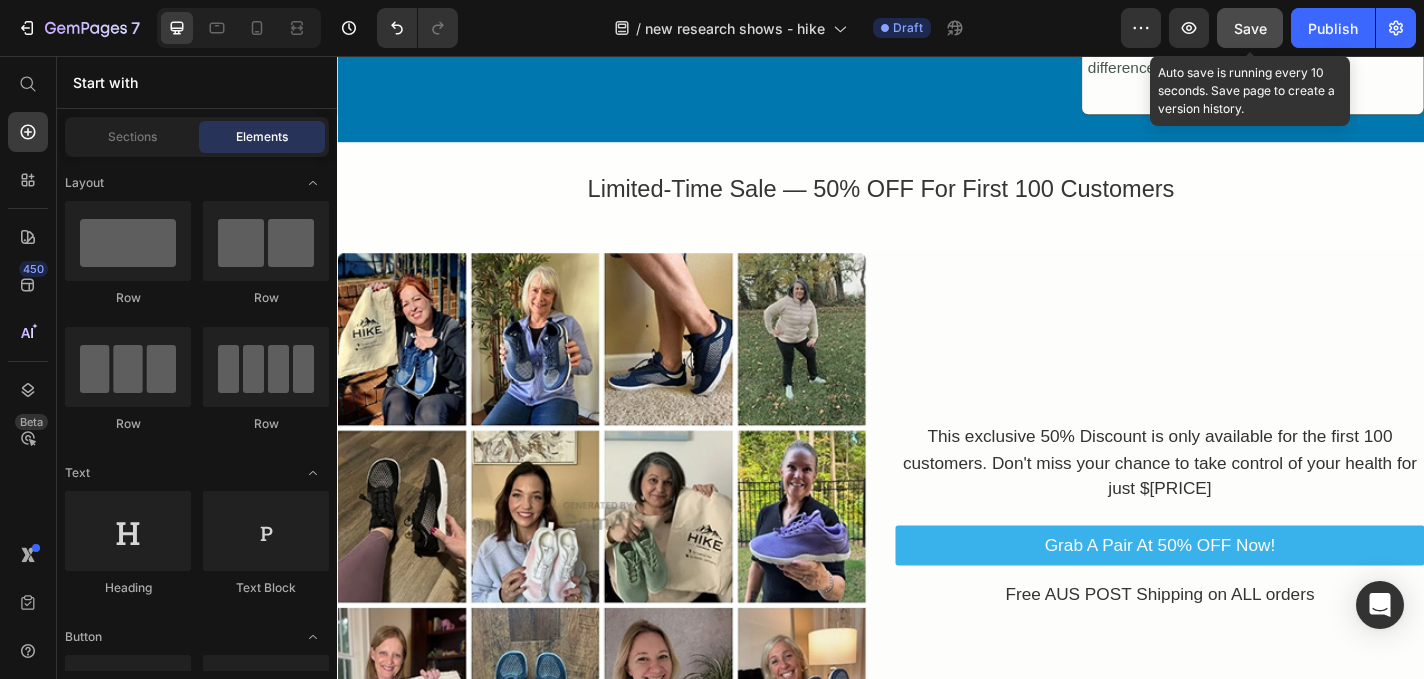 click on "Save" at bounding box center (1250, 28) 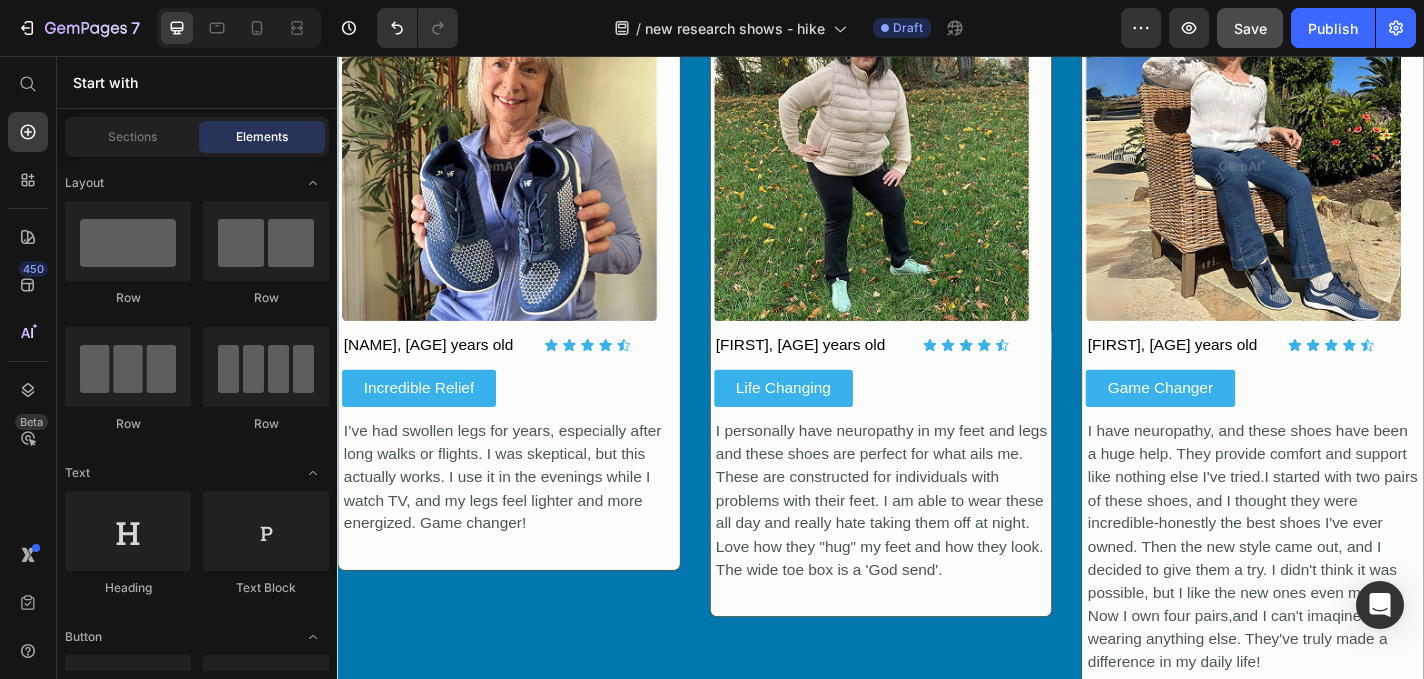 scroll, scrollTop: 3209, scrollLeft: 0, axis: vertical 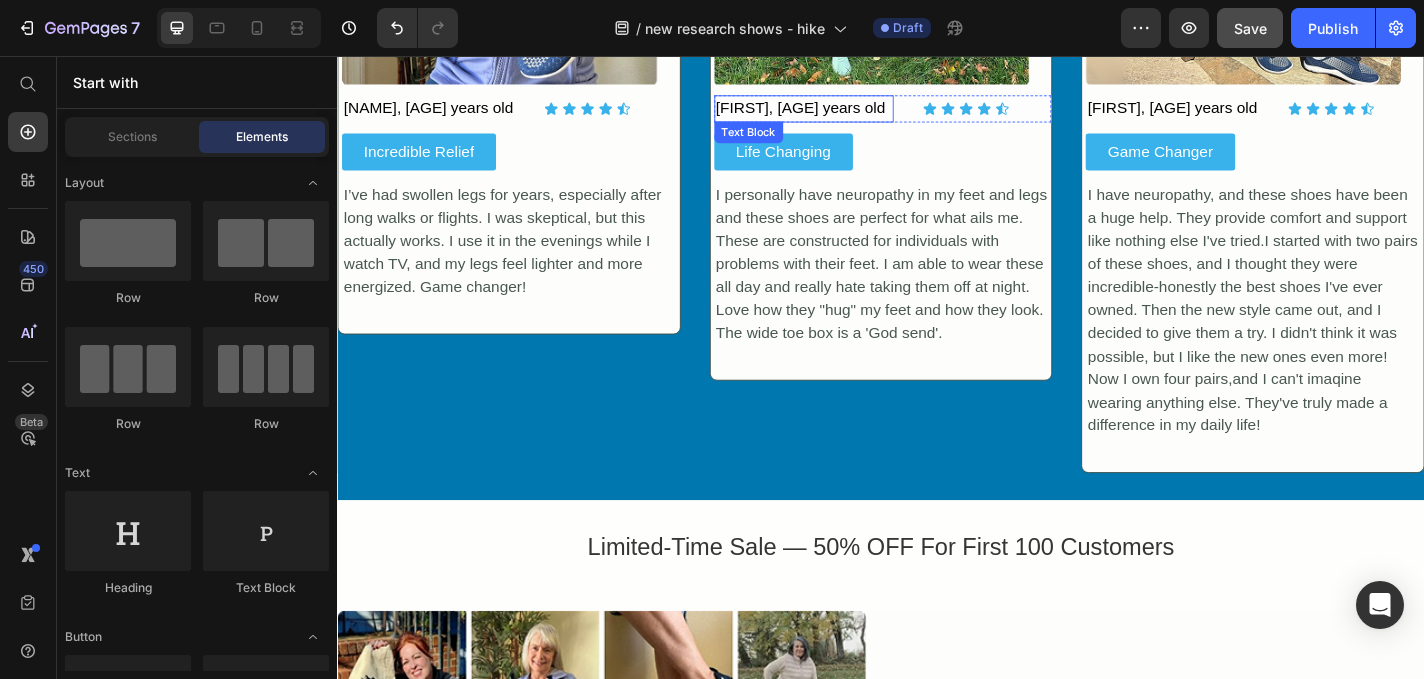click on "[FIRST], [AGE] years old" at bounding box center (852, 114) 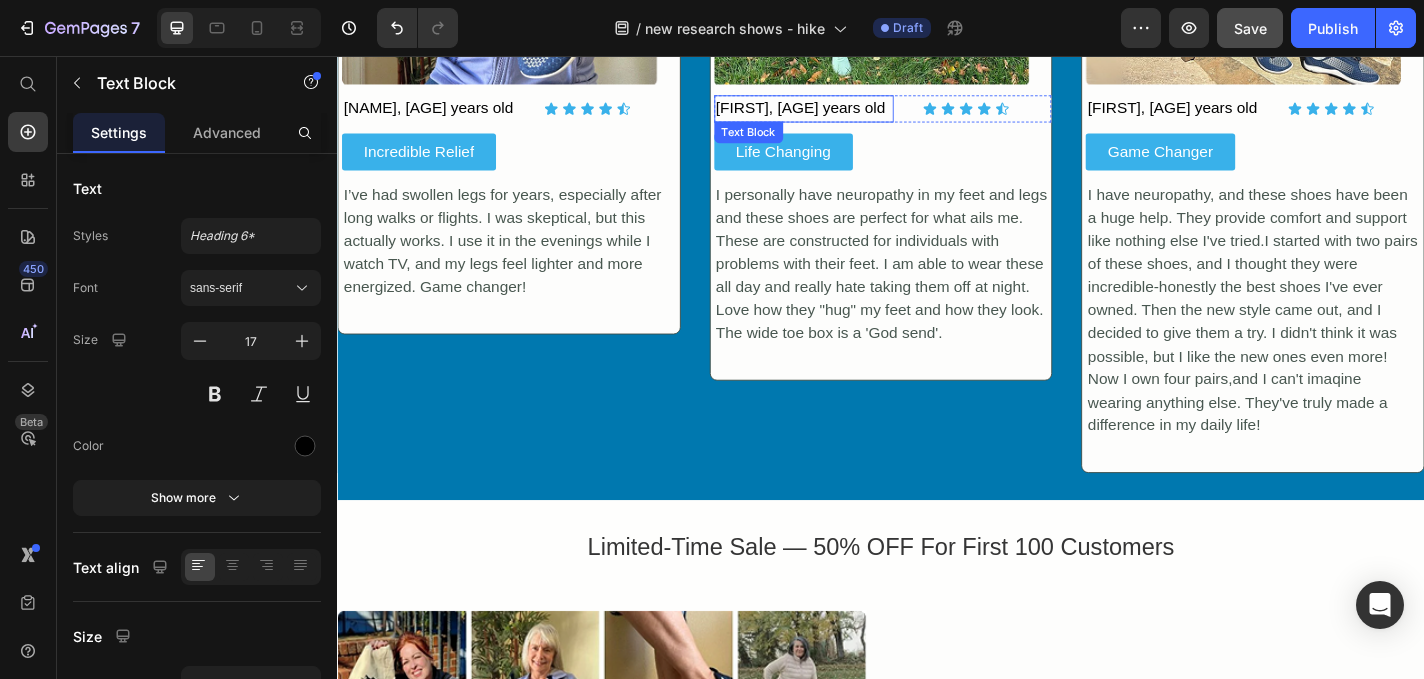 click on "[FIRST], [AGE] years old" at bounding box center [852, 114] 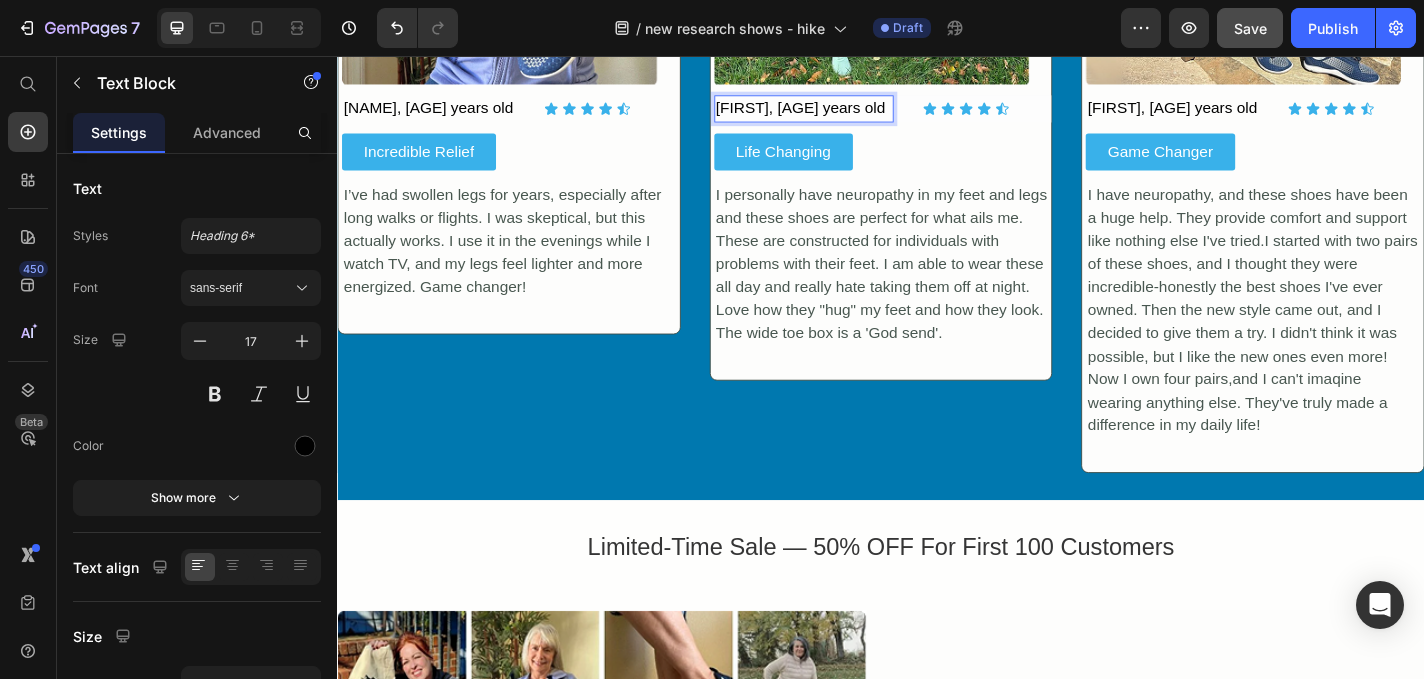 click on "[FIRST], [AGE] years old" at bounding box center (852, 114) 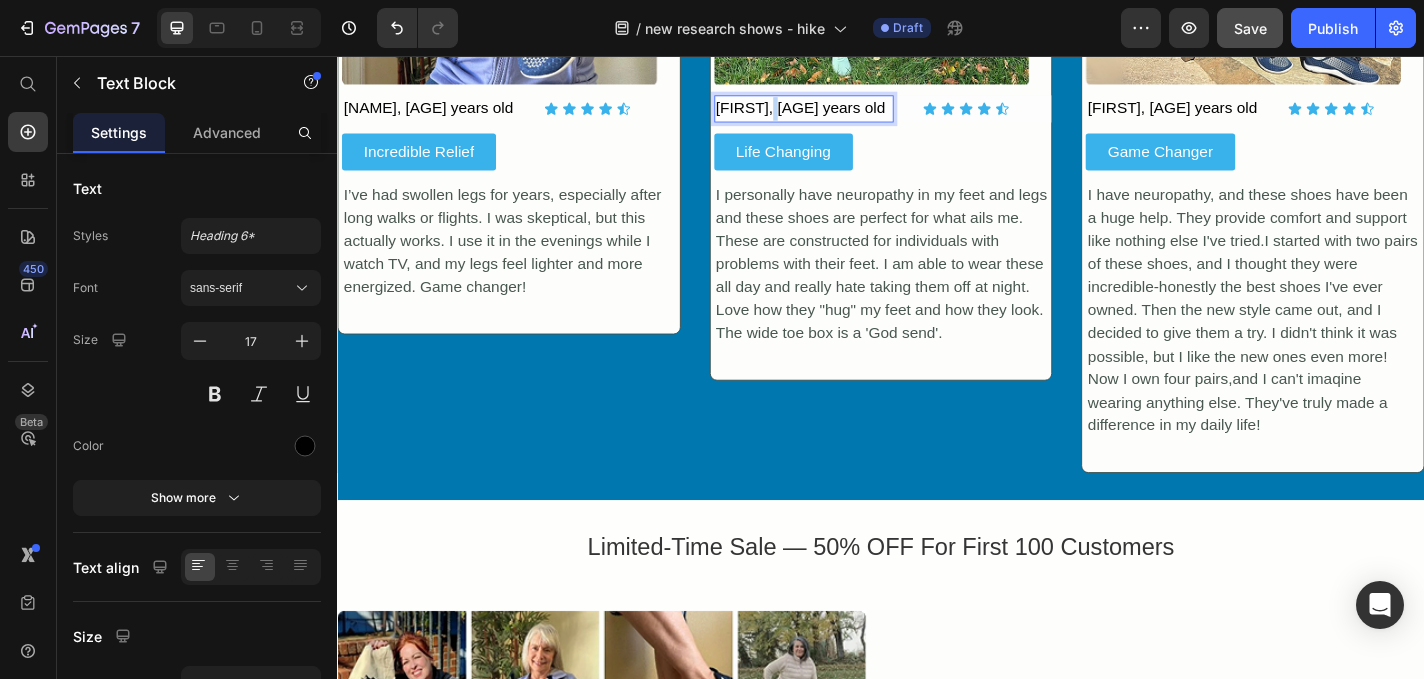 click on "[FIRST], [AGE] years old" at bounding box center (852, 114) 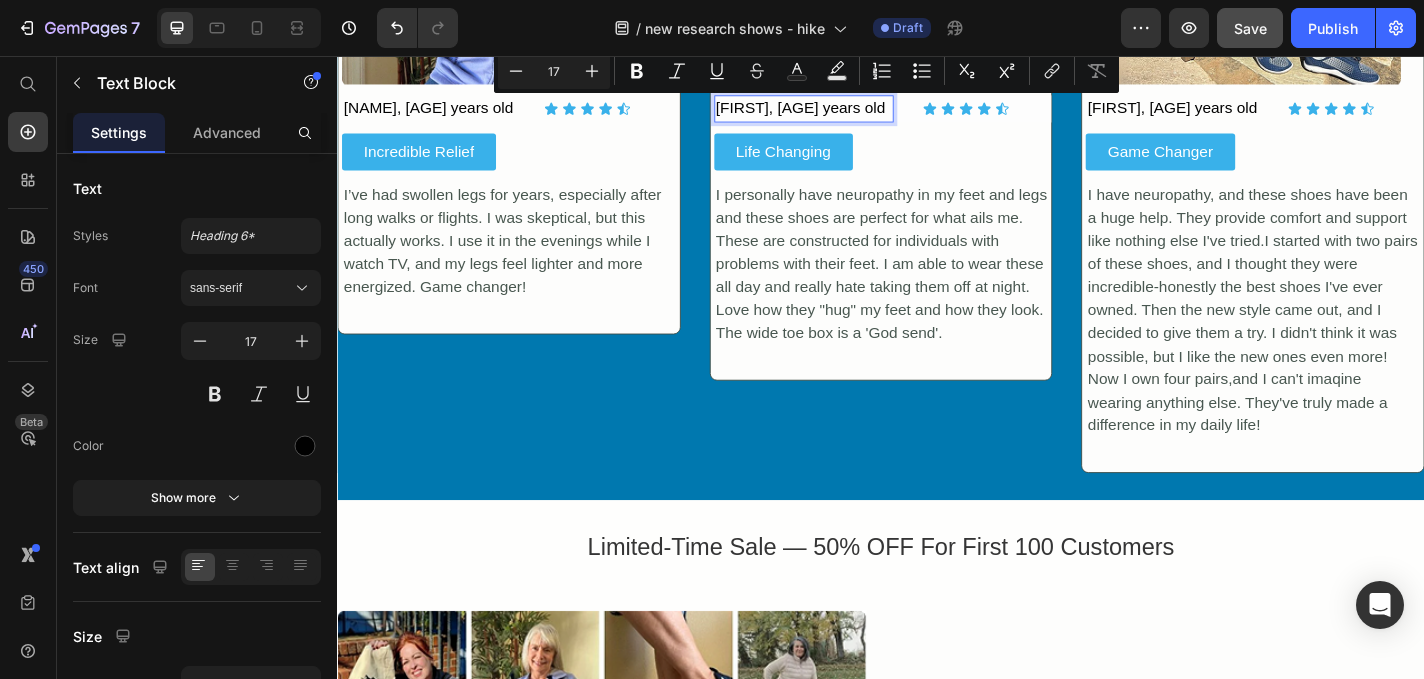 click on "[FIRST], [AGE] years old" at bounding box center (852, 114) 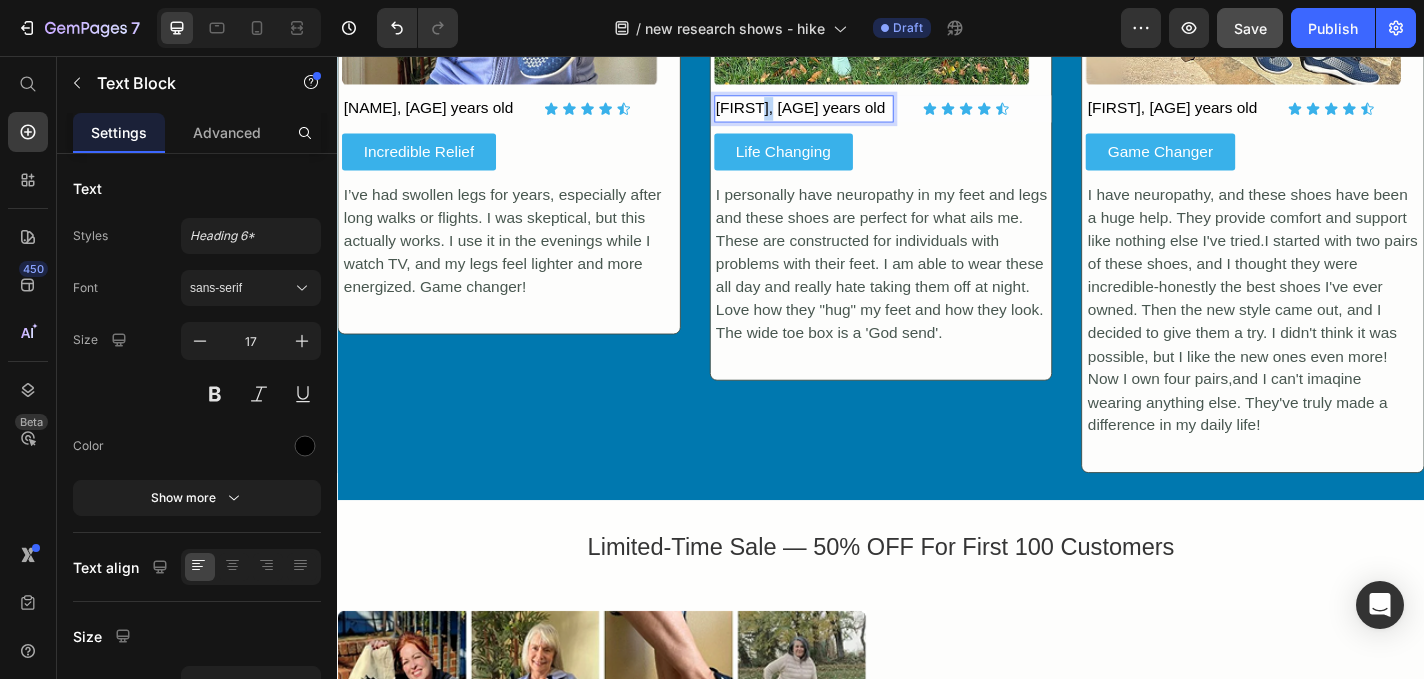 click on "[FIRST], [AGE] years old" at bounding box center (852, 114) 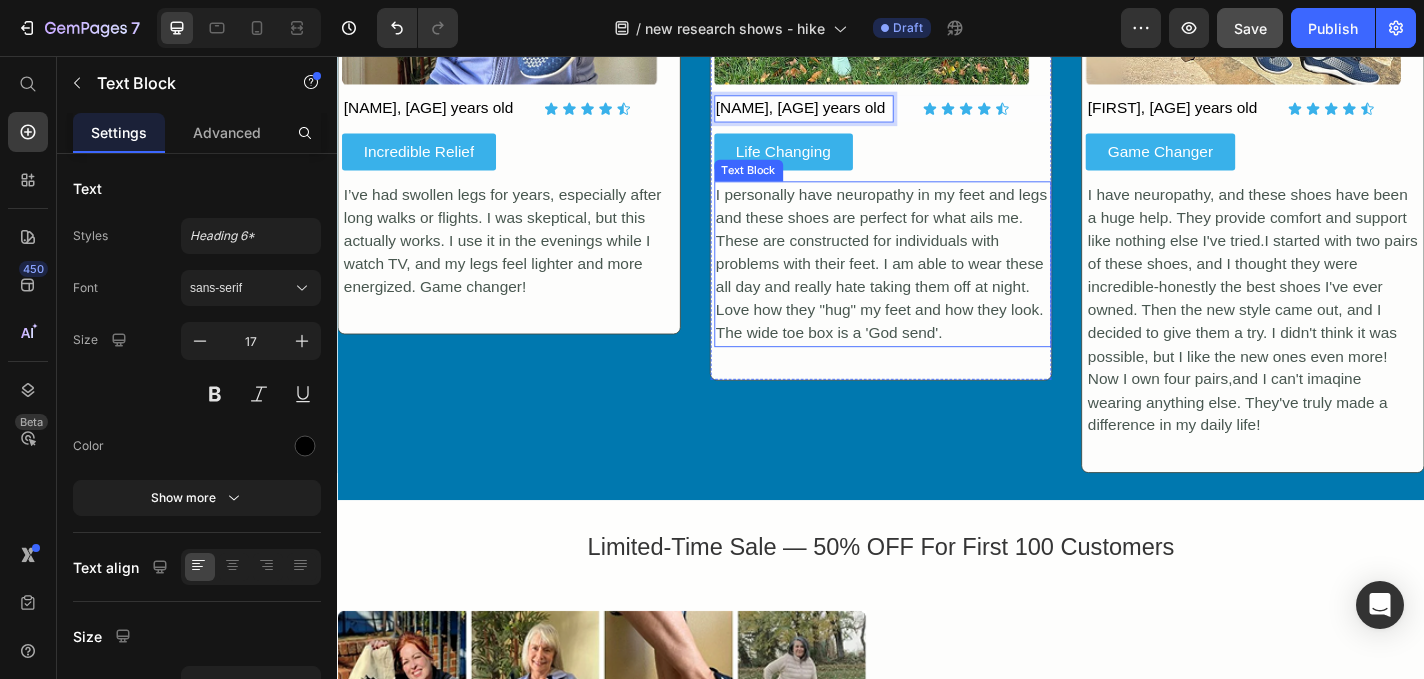 click on "I personally have neuropathy in my feet and legs and these shoes are perfect for what ails me. These are constructed for individuals with problems with their feet. I am able to wear these all day and really hate taking them off at night. Love how they "hug" my feet and how they look. The wide toe box is a 'God send'." at bounding box center [939, 285] 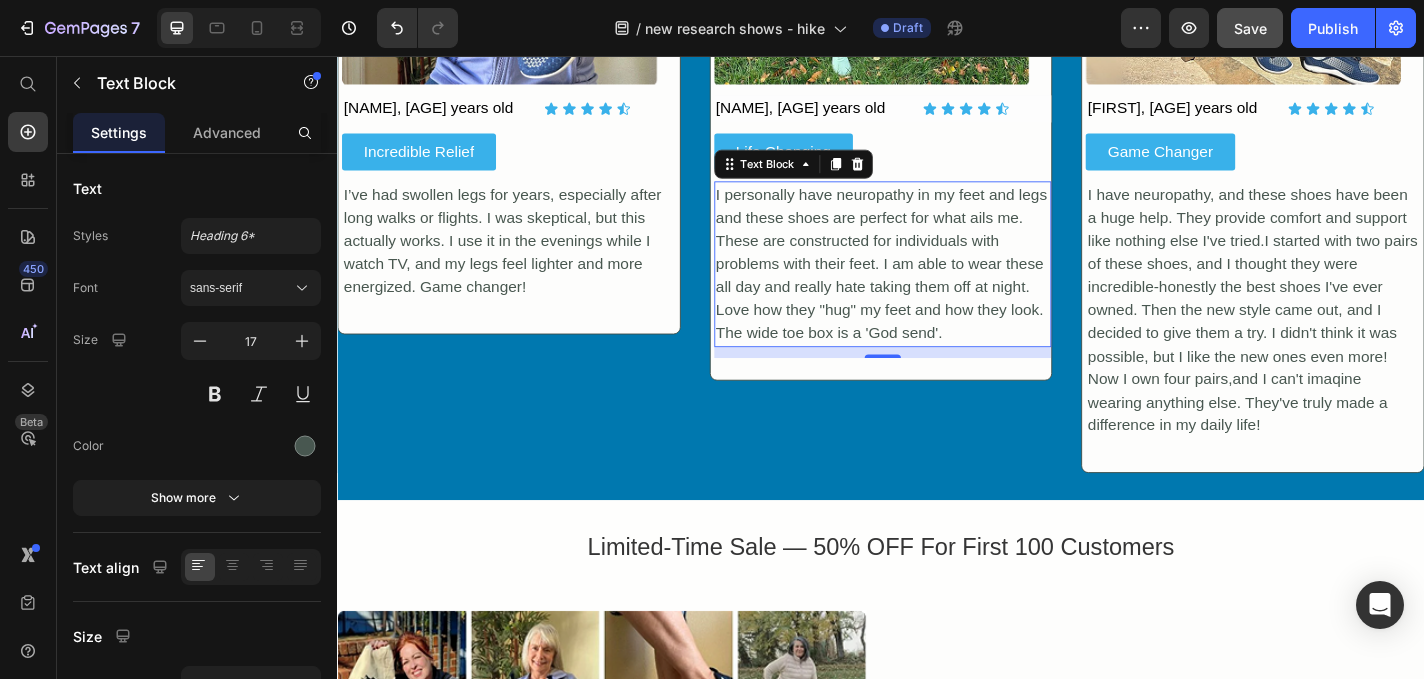 click on "I personally have neuropathy in my feet and legs and these shoes are perfect for what ails me. These are constructed for individuals with problems with their feet. I am able to wear these all day and really hate taking them off at night. Love how they "hug" my feet and how they look. The wide toe box is a 'God send'." at bounding box center [939, 285] 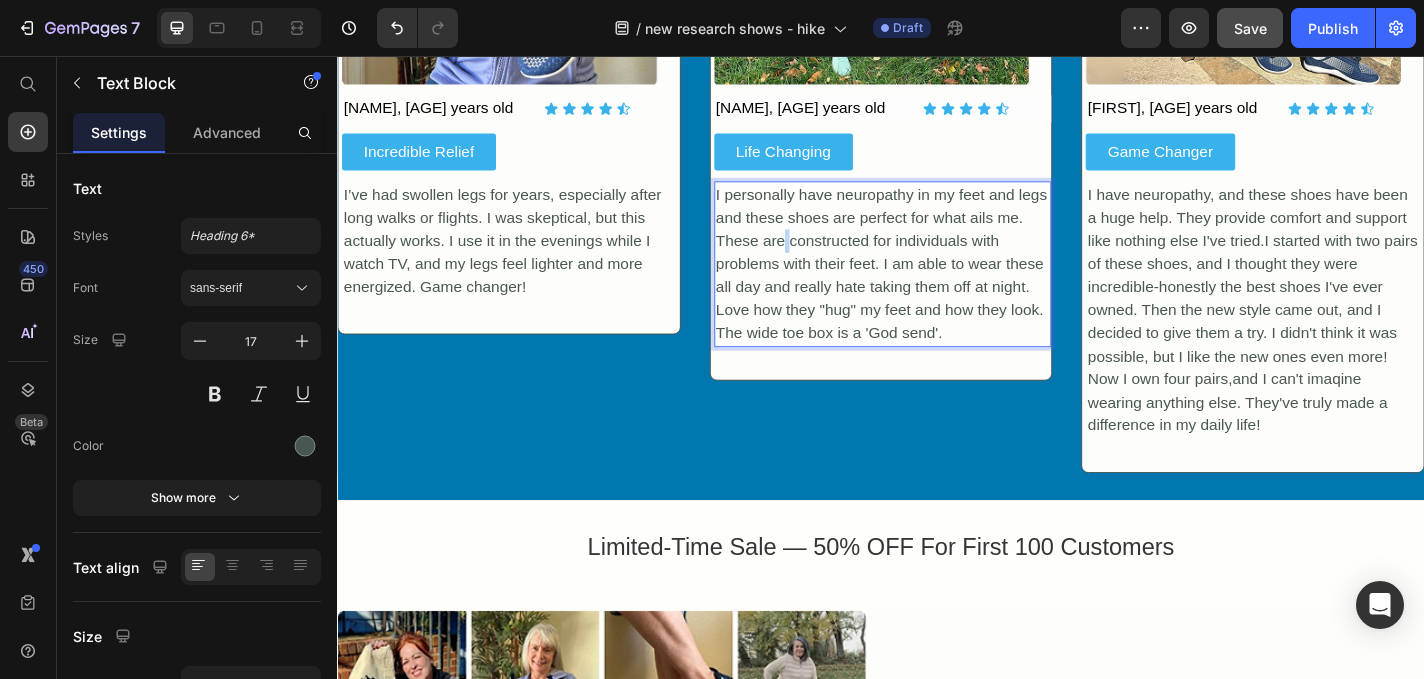 click on "I personally have neuropathy in my feet and legs and these shoes are perfect for what ails me. These are constructed for individuals with problems with their feet. I am able to wear these all day and really hate taking them off at night. Love how they "hug" my feet and how they look. The wide toe box is a 'God send'." at bounding box center (939, 285) 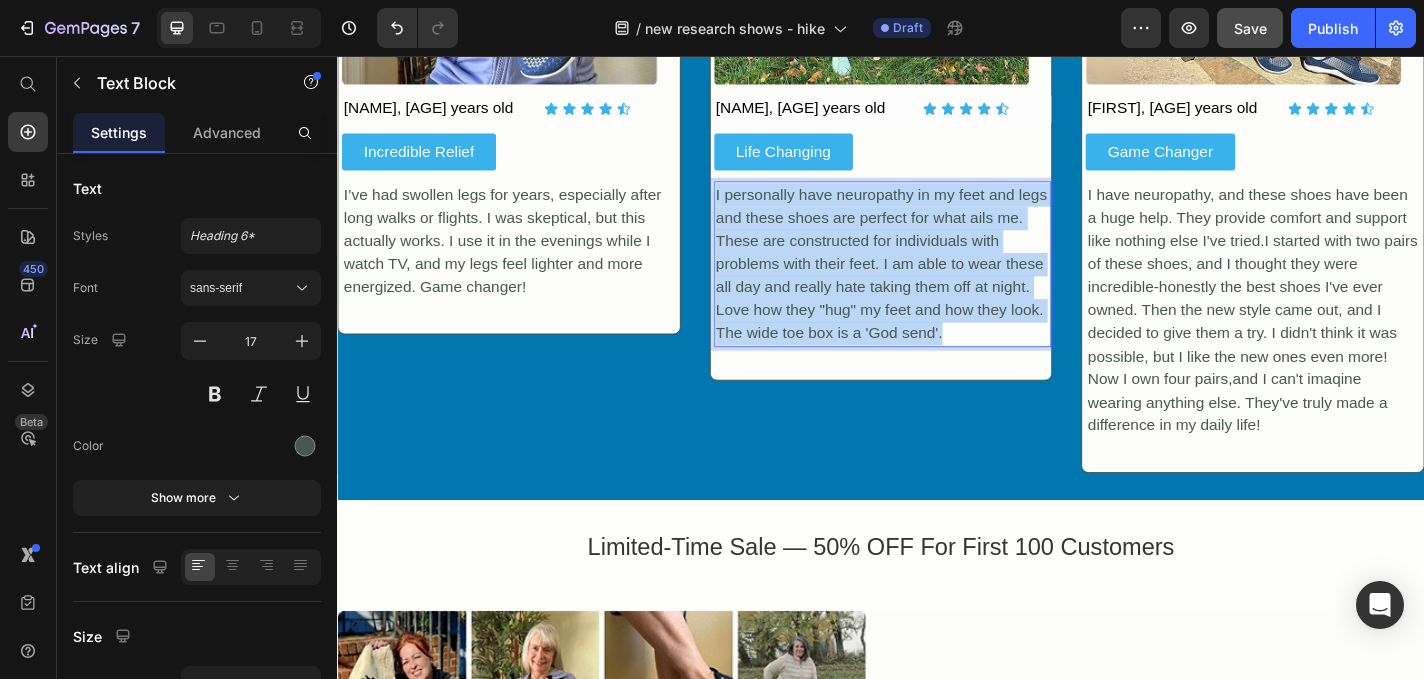 click on "I personally have neuropathy in my feet and legs and these shoes are perfect for what ails me. These are constructed for individuals with problems with their feet. I am able to wear these all day and really hate taking them off at night. Love how they "hug" my feet and how they look. The wide toe box is a 'God send'." at bounding box center (939, 285) 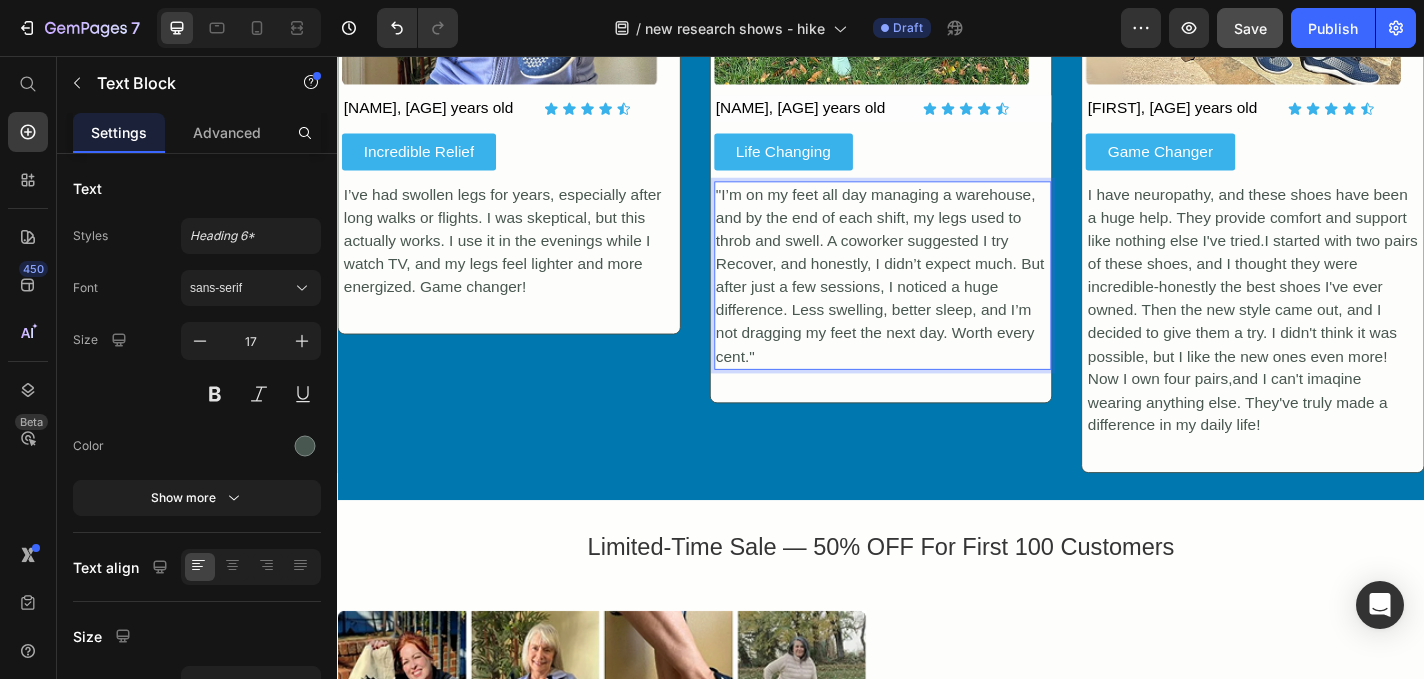 click on ""I’m on my feet all day managing a warehouse, and by the end of each shift, my legs used to throb and swell. A coworker suggested I try Recover, and honestly, I didn’t expect much. But after just a few sessions, I noticed a huge difference. Less swelling, better sleep, and I’m not dragging my feet the next day. Worth every cent."" at bounding box center [939, 298] 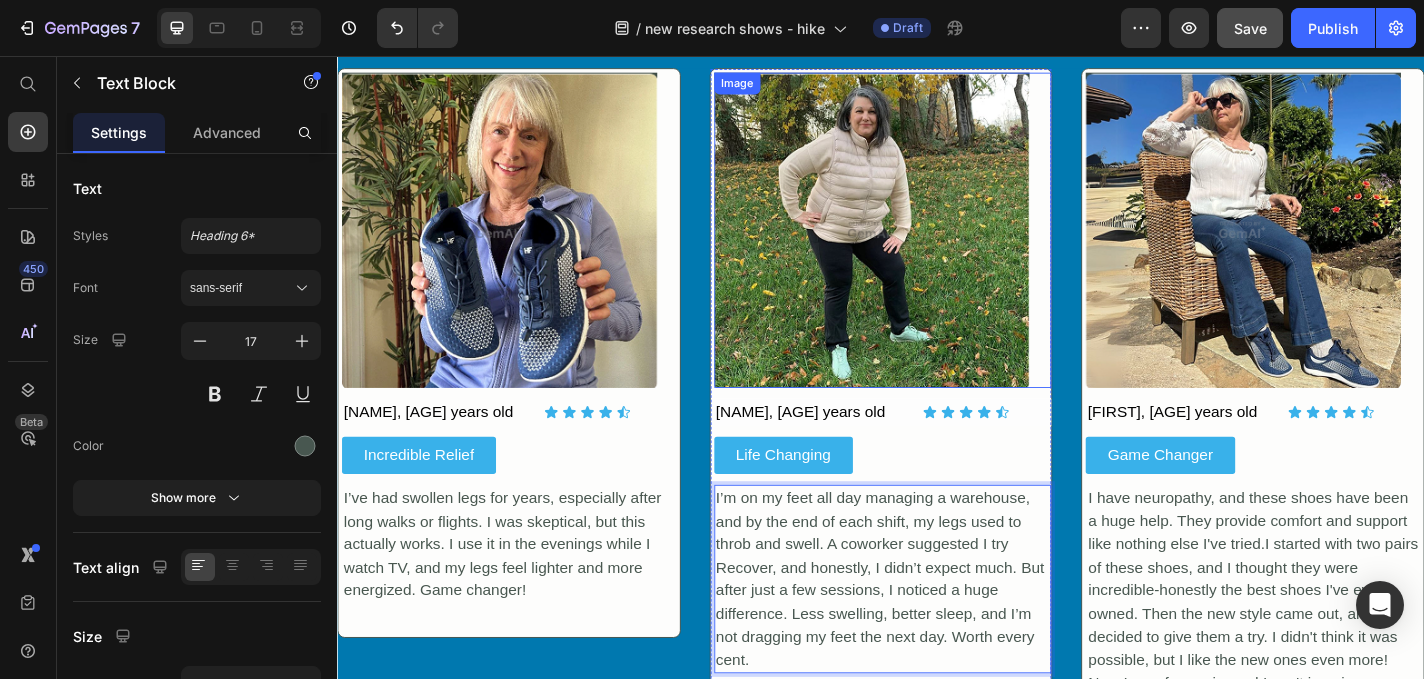 scroll, scrollTop: 2857, scrollLeft: 0, axis: vertical 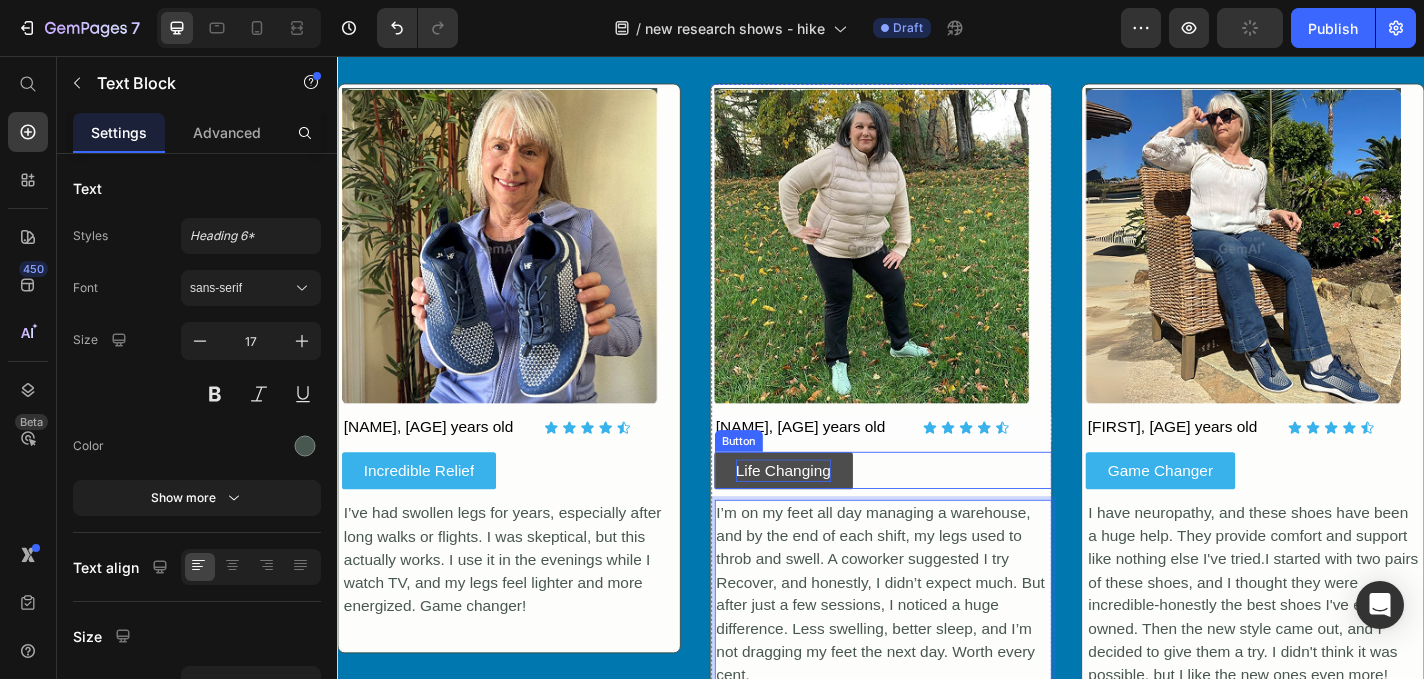 click on "Life Changing" at bounding box center (829, 514) 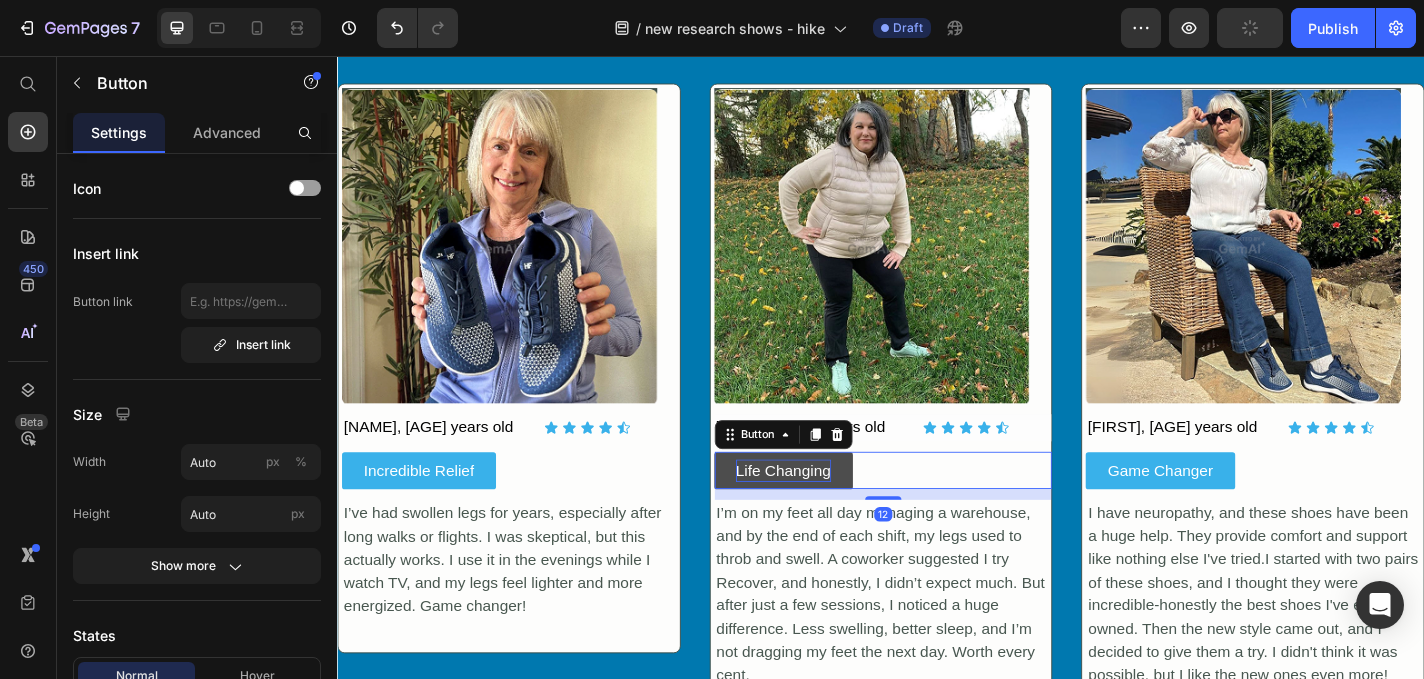 click on "Life Changing" at bounding box center [829, 514] 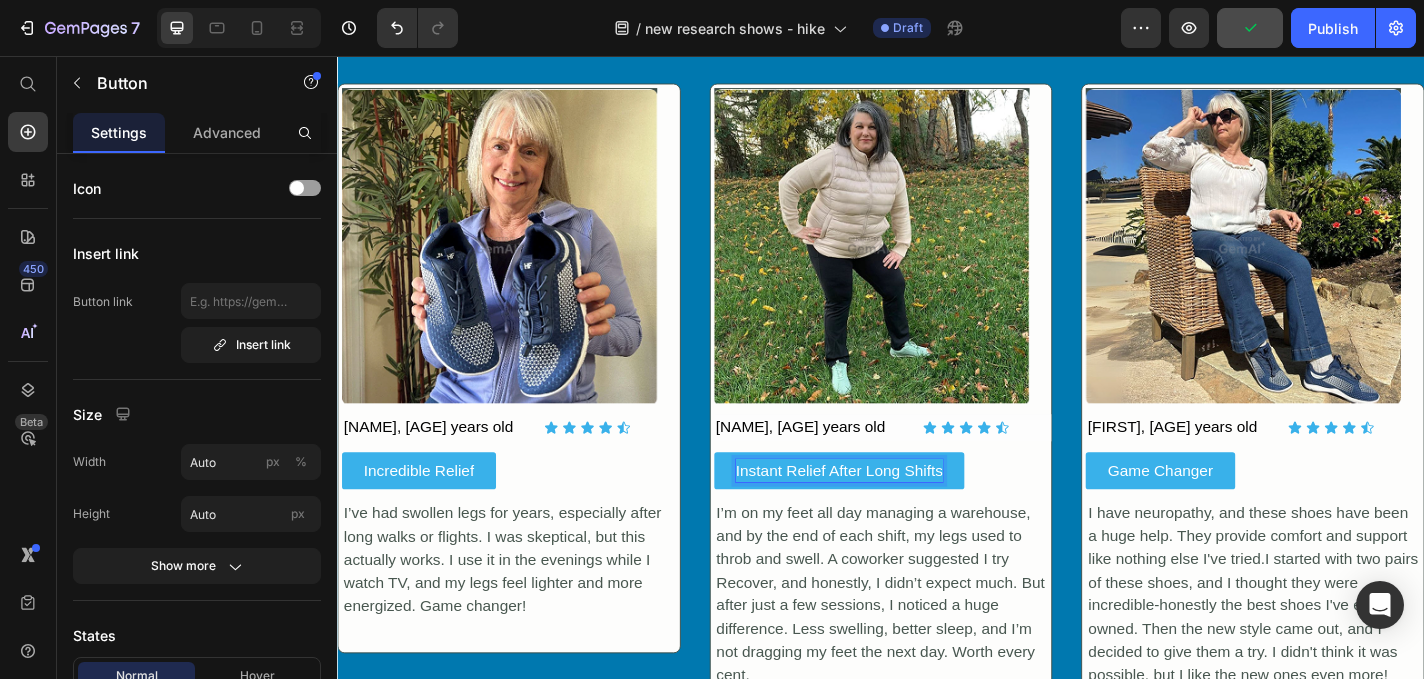 click on "Instant Relief After Long Shifts Button   12" at bounding box center [939, 514] 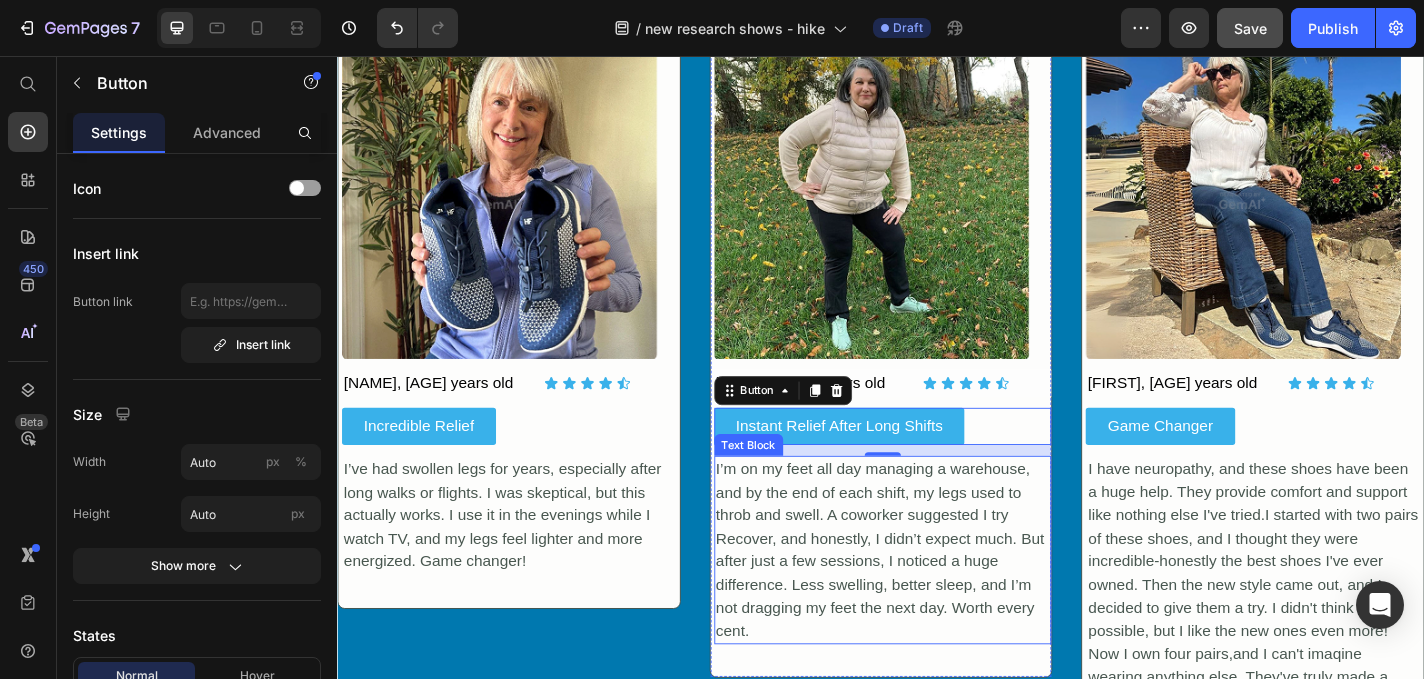 scroll, scrollTop: 3010, scrollLeft: 0, axis: vertical 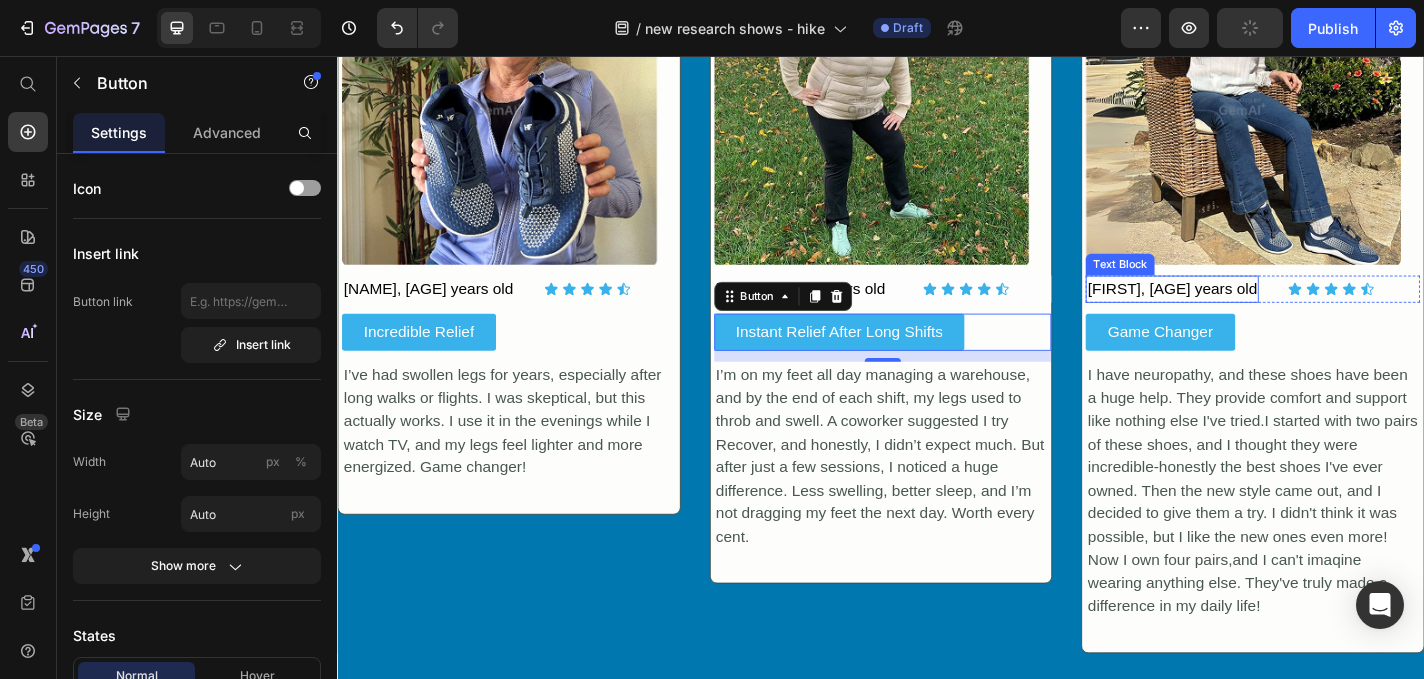 click on "[FIRST], [AGE] years old" at bounding box center [1258, 313] 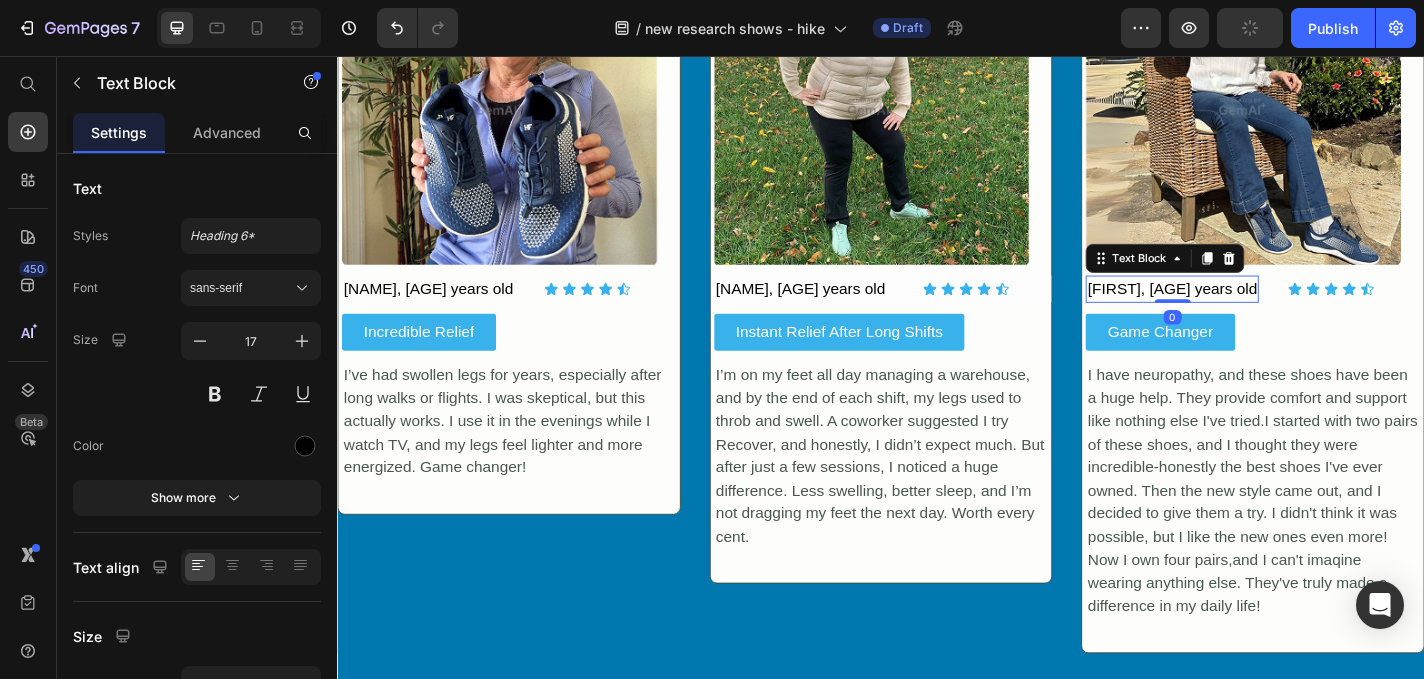 click on "[FIRST], [AGE] years old" at bounding box center [1258, 313] 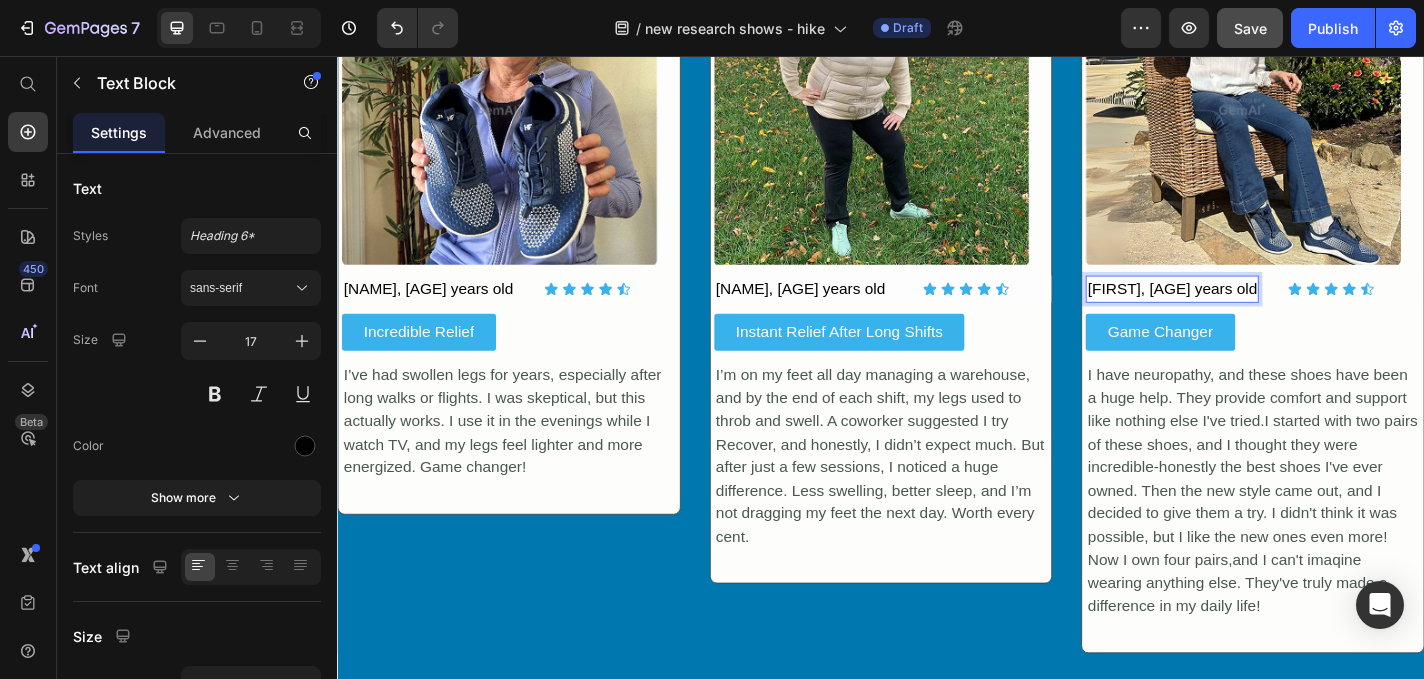 click on "[FIRST], [AGE] years old" at bounding box center [1258, 313] 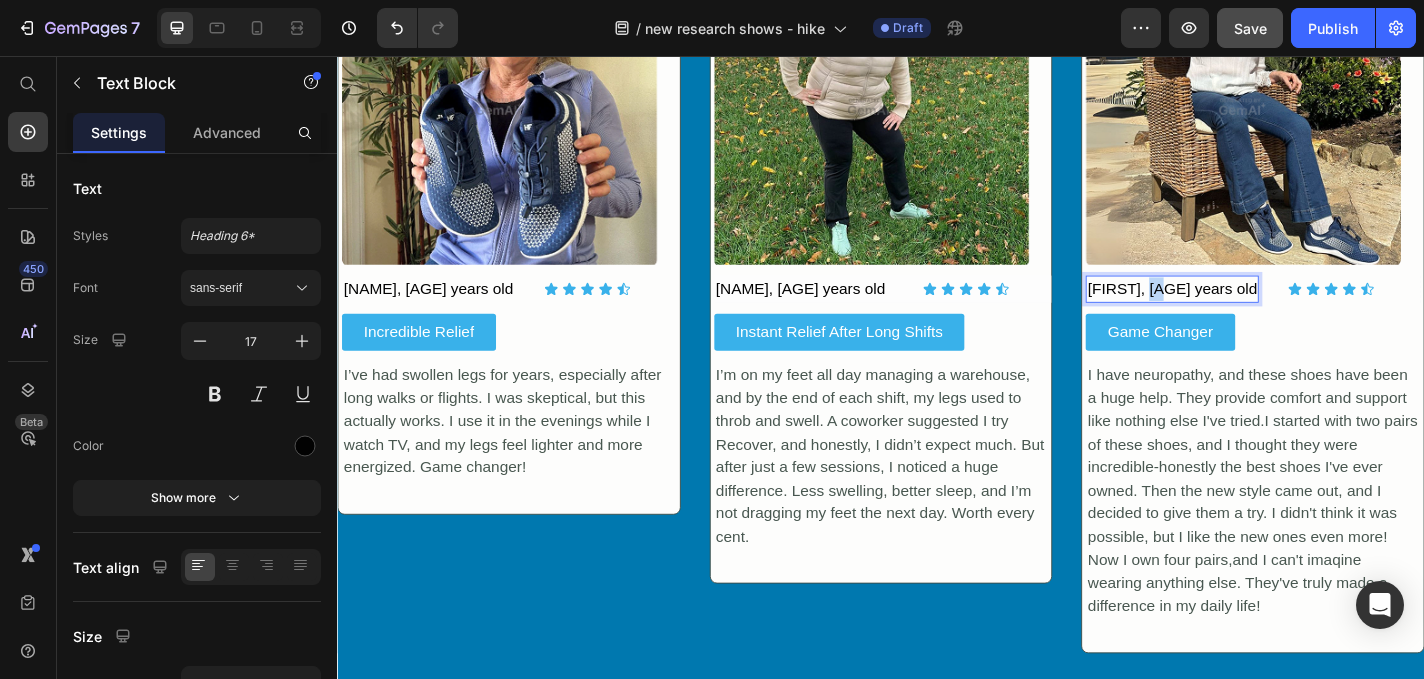 click on "[FIRST], [AGE] years old" at bounding box center [1258, 313] 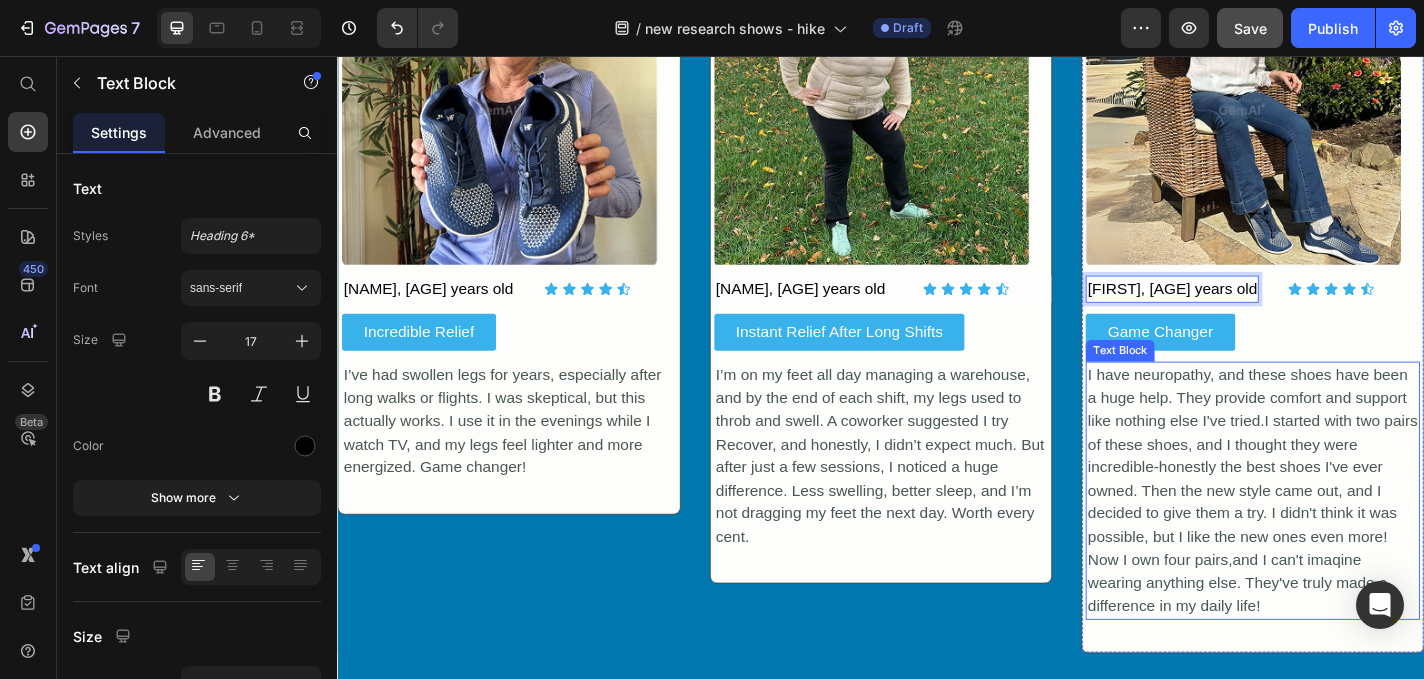 click on "I have neuropathy, and these shoes have been a huge help. They provide comfort and support like nothing else I've tried.I started with two pairs of these shoes, and I thought they were incredible-honestly the best shoes I've ever owned. Then the new style came out, and I decided to give them a try. I didn't think it was possible, but I like the new ones even more! Now I own four pairs,and I can't imaqine wearing anything else. They've truly made a difference in my daily life!" at bounding box center (1347, 535) 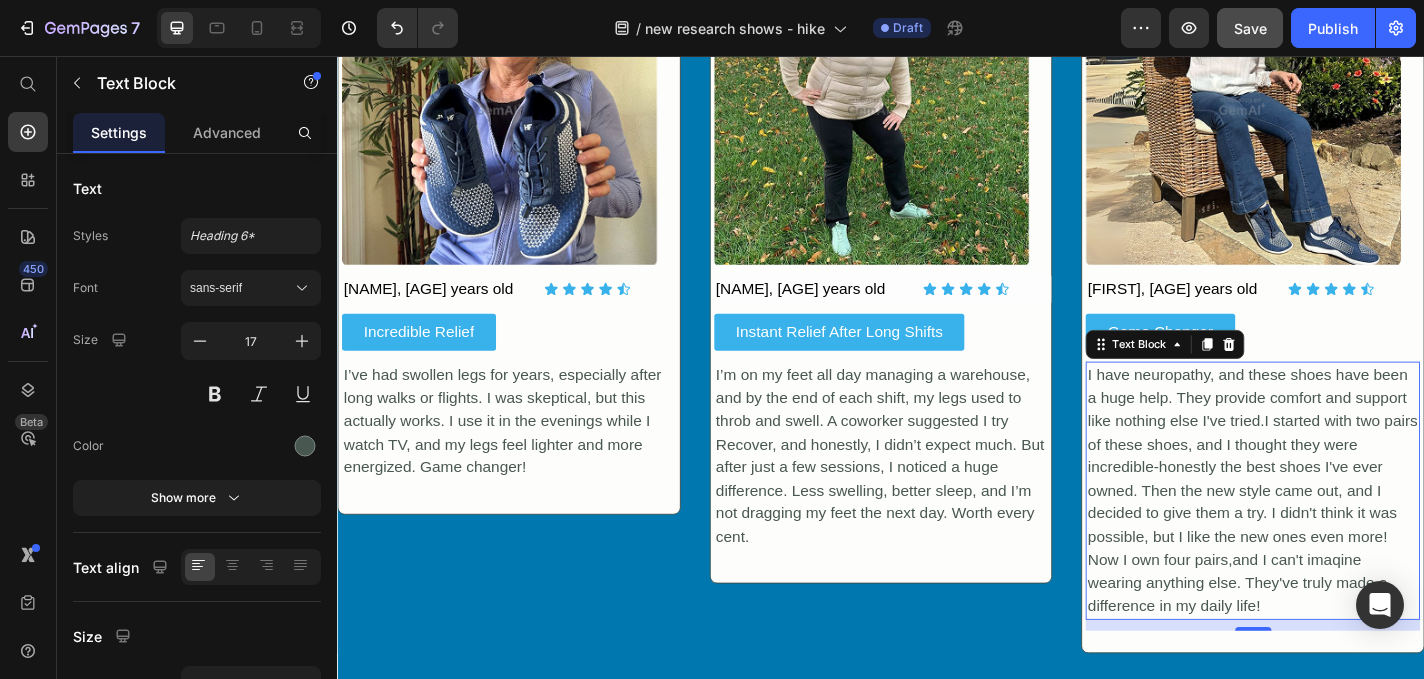 click on "I have neuropathy, and these shoes have been a huge help. They provide comfort and support like nothing else I've tried.I started with two pairs of these shoes, and I thought they were incredible-honestly the best shoes I've ever owned. Then the new style came out, and I decided to give them a try. I didn't think it was possible, but I like the new ones even more! Now I own four pairs,and I can't imaqine wearing anything else. They've truly made a difference in my daily life!" at bounding box center [1347, 535] 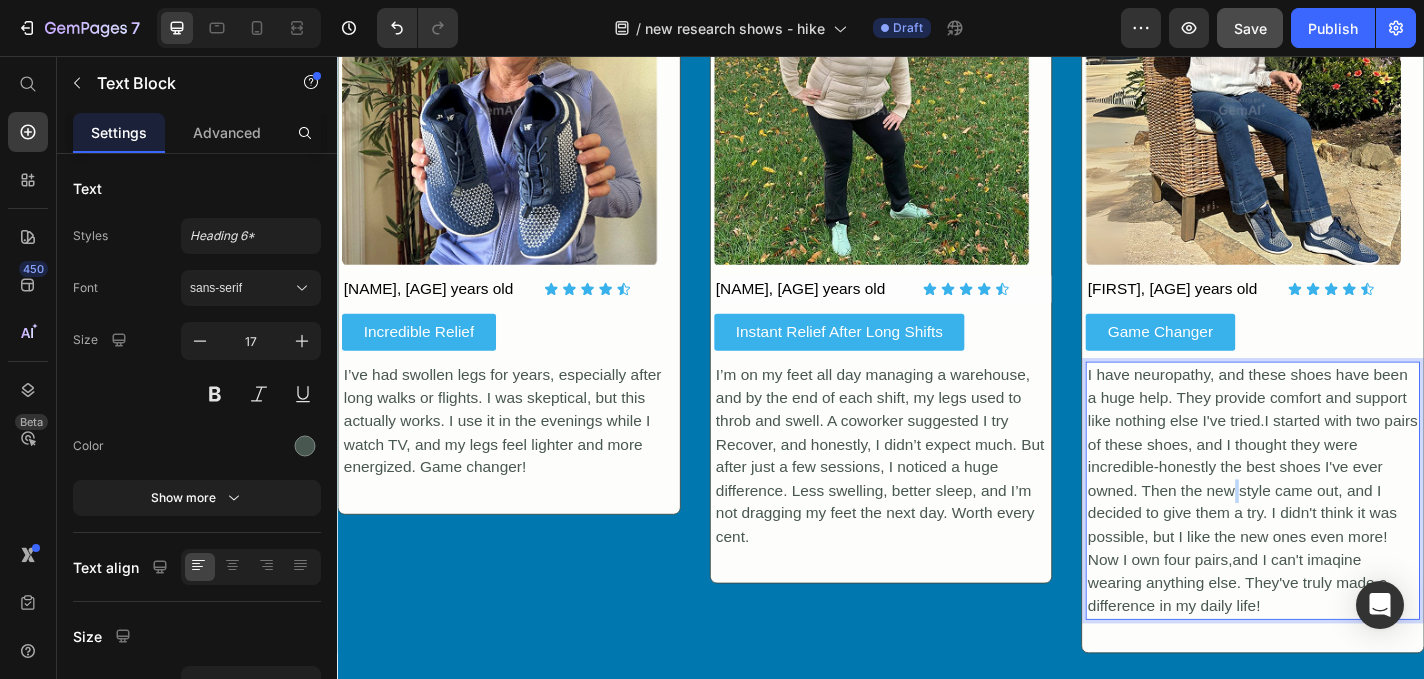 click on "I have neuropathy, and these shoes have been a huge help. They provide comfort and support like nothing else I've tried.I started with two pairs of these shoes, and I thought they were incredible-honestly the best shoes I've ever owned. Then the new style came out, and I decided to give them a try. I didn't think it was possible, but I like the new ones even more! Now I own four pairs,and I can't imaqine wearing anything else. They've truly made a difference in my daily life!" at bounding box center [1347, 535] 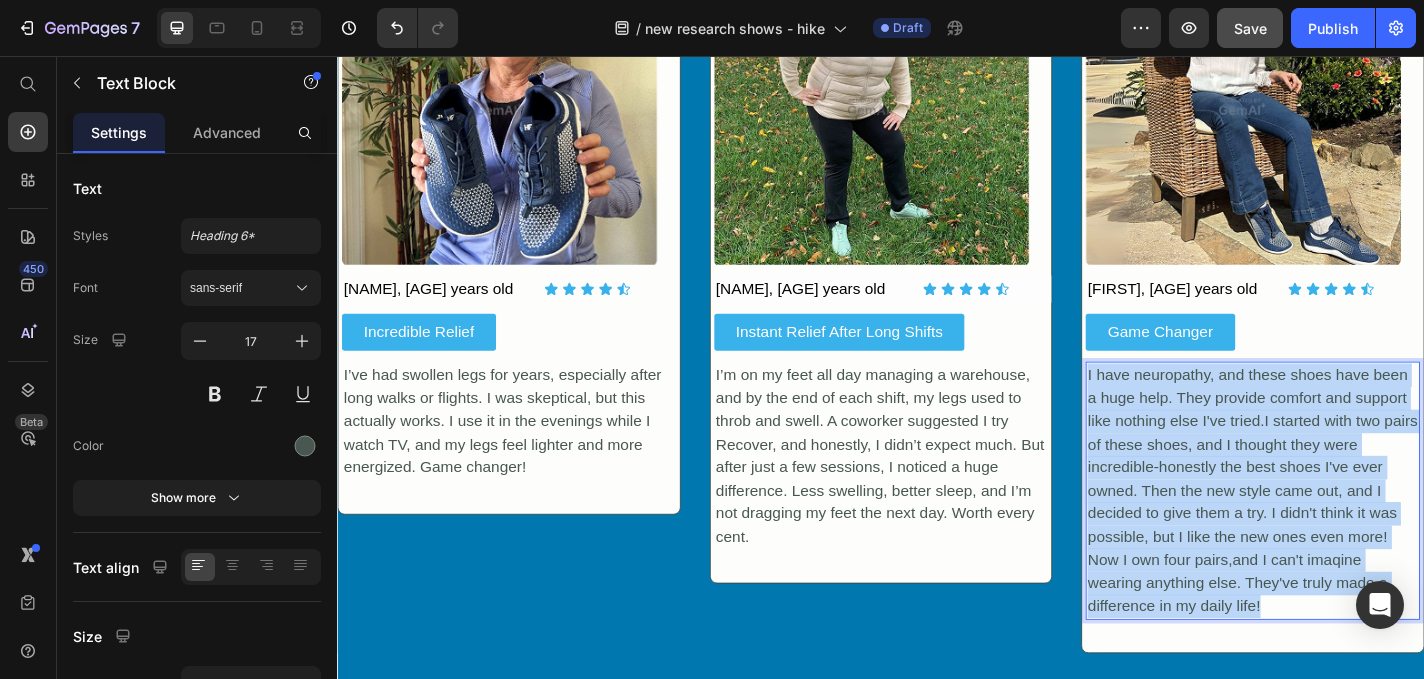 click on "I have neuropathy, and these shoes have been a huge help. They provide comfort and support like nothing else I've tried.I started with two pairs of these shoes, and I thought they were incredible-honestly the best shoes I've ever owned. Then the new style came out, and I decided to give them a try. I didn't think it was possible, but I like the new ones even more! Now I own four pairs,and I can't imaqine wearing anything else. They've truly made a difference in my daily life!" at bounding box center (1347, 535) 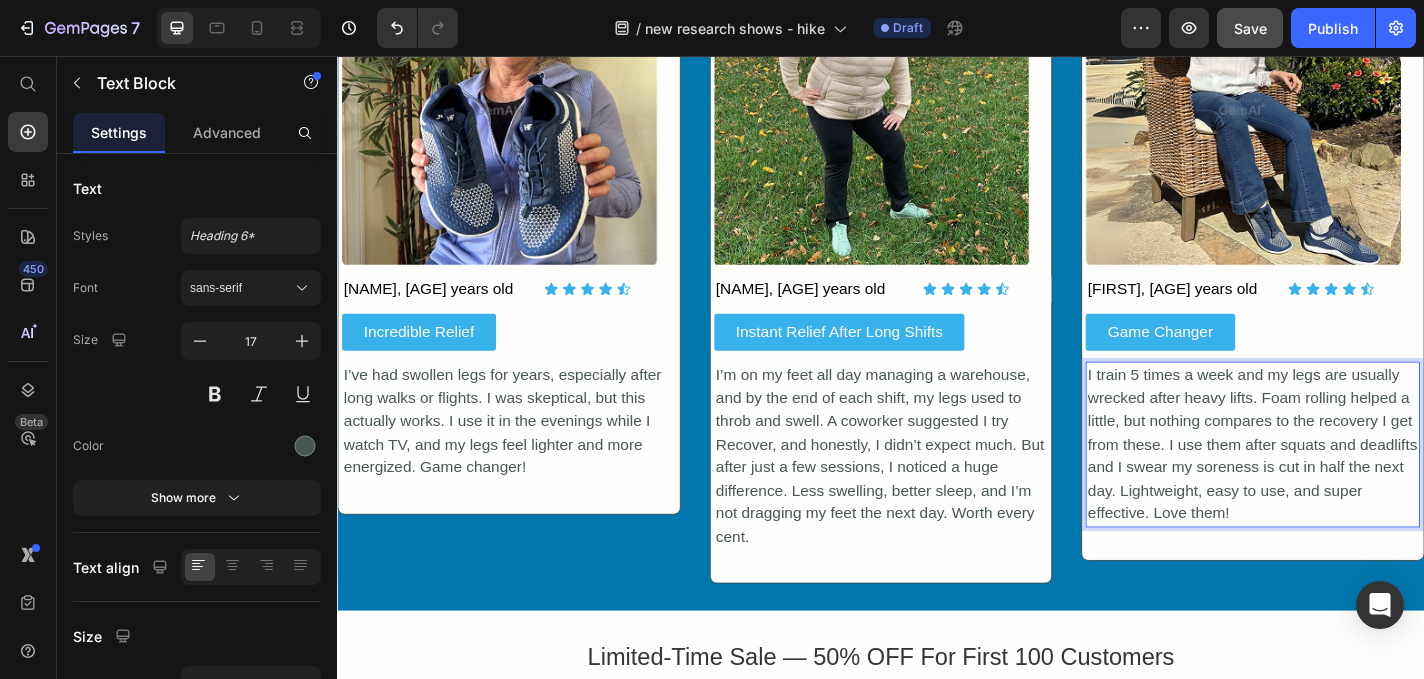 click on "I train 5 times a week and my legs are usually wrecked after heavy lifts. Foam rolling helped a little, but nothing compares to the recovery I get from these. I use them after squats and deadlifts and I swear my soreness is cut in half the next day. Lightweight, easy to use, and super effective. Love them!" at bounding box center [1347, 484] 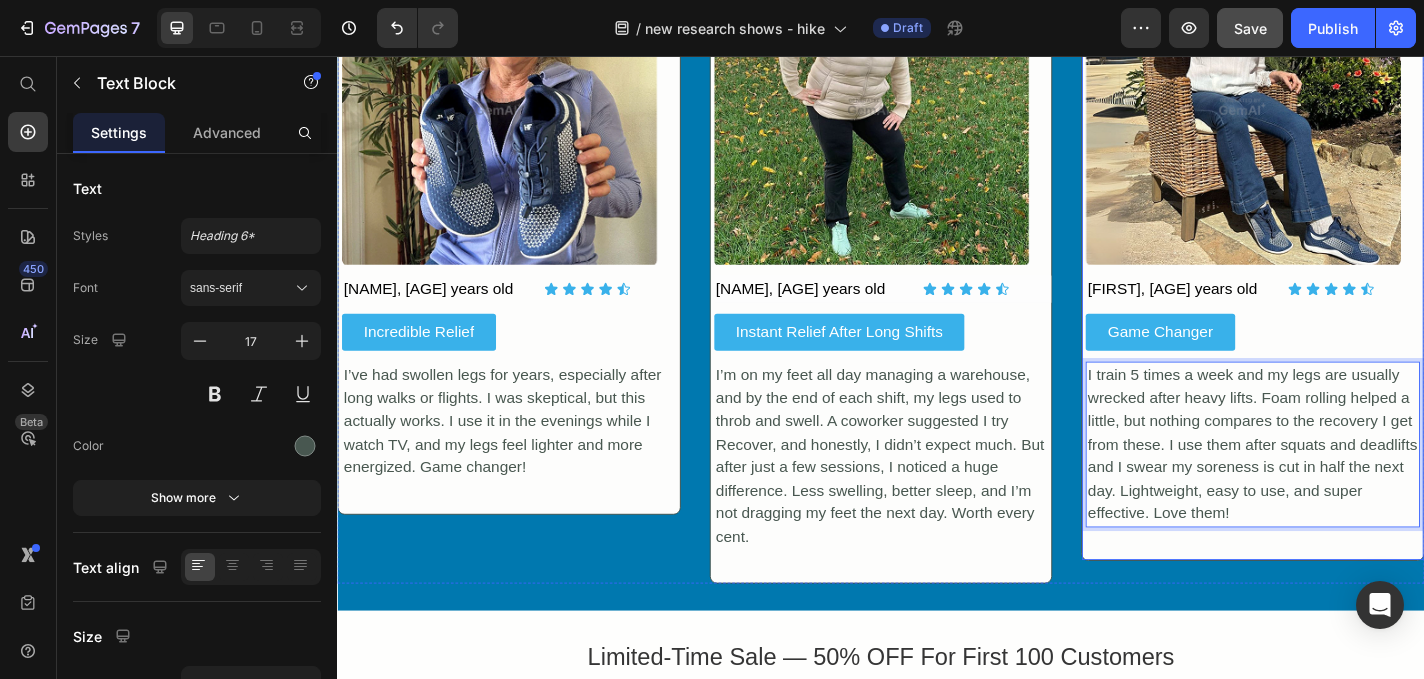 click on "Image [LAST], [AGE] years old Text Block Icon Icon Icon Icon Icon Icon List Row Game Changer Button I train 5 times a week and my legs are usually wrecked after heavy lifts. Foam rolling helped a little, but nothing compares to the recovery I get from these. I use them after squats and deadlifts and I swear my soreness is cut in half the next day. Lightweight, easy to use, and super effective. Love them! Text Block   12 Row" at bounding box center (1347, 285) 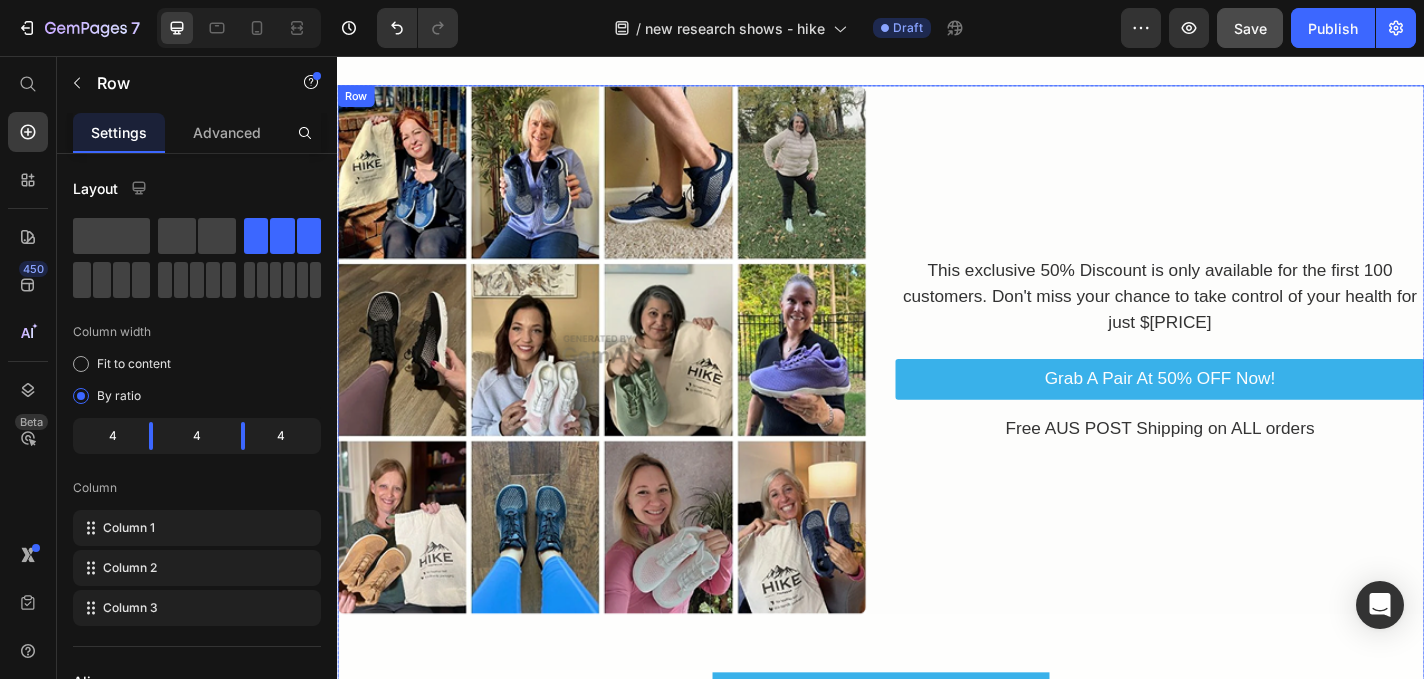 scroll, scrollTop: 3710, scrollLeft: 0, axis: vertical 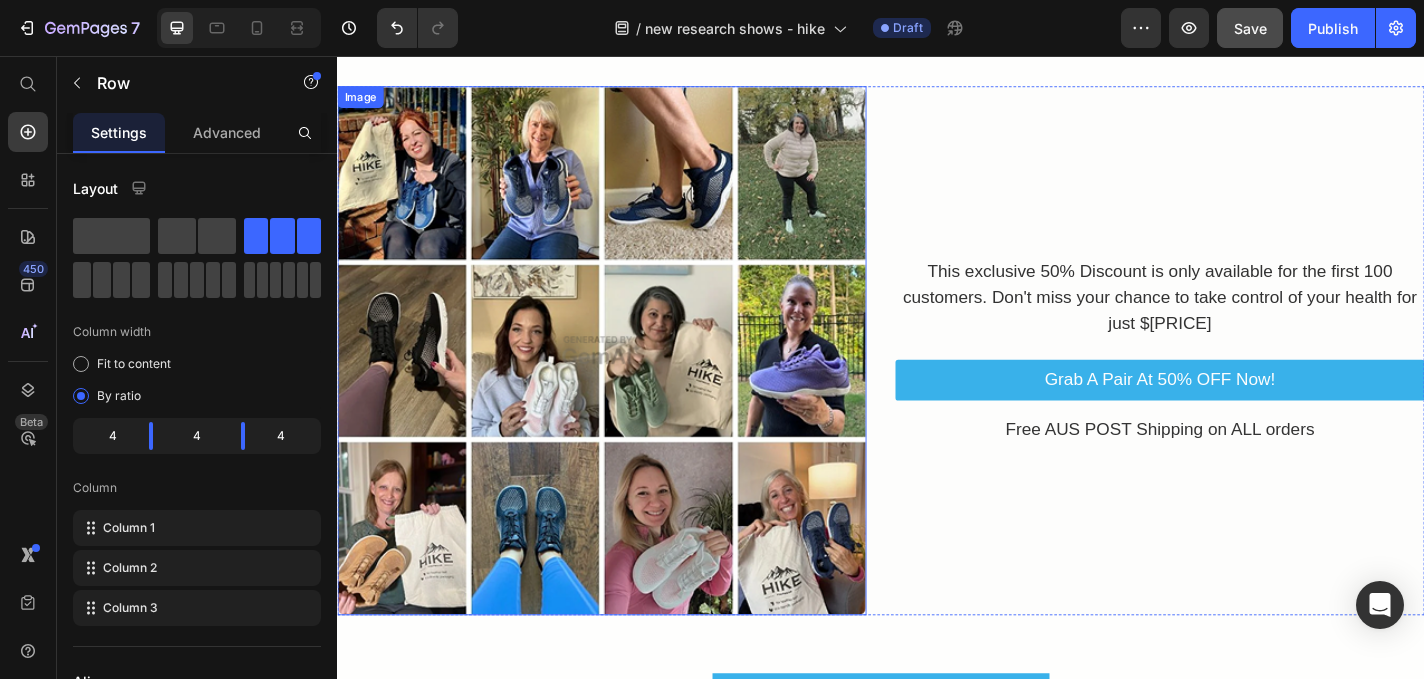 click at bounding box center (629, 381) 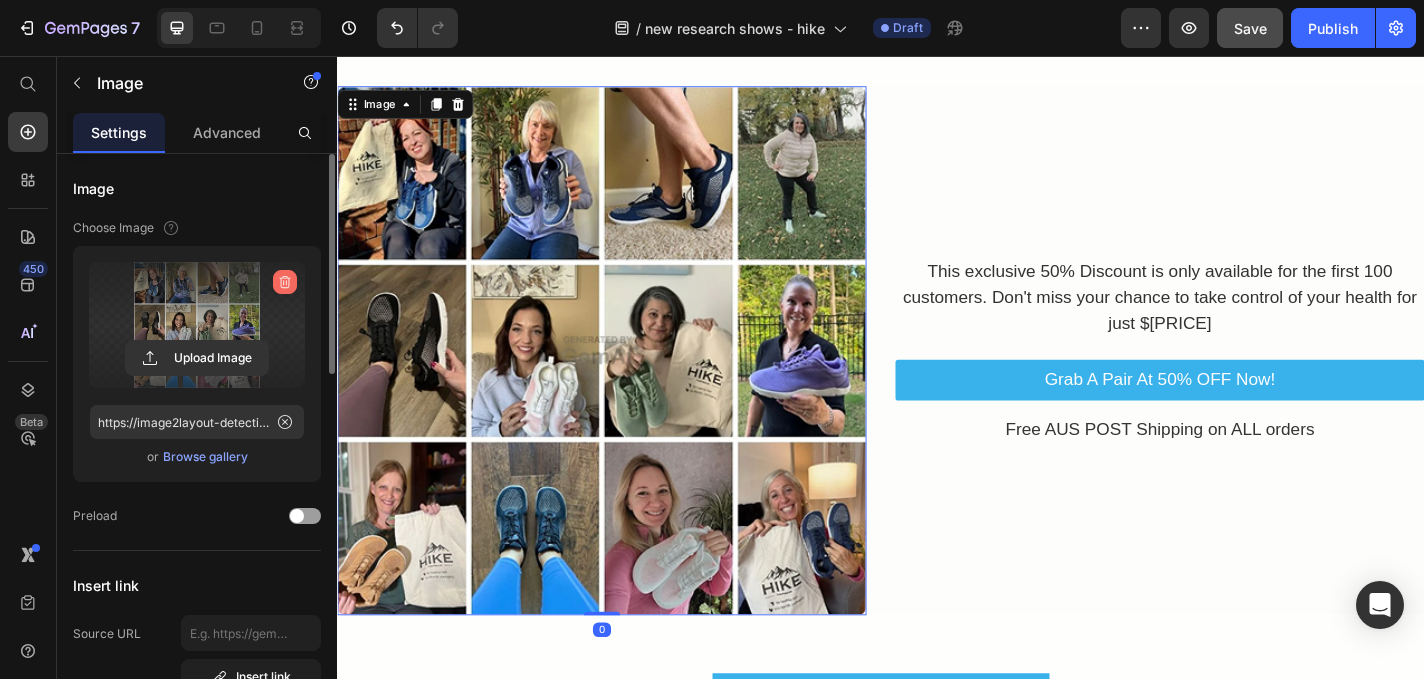 click 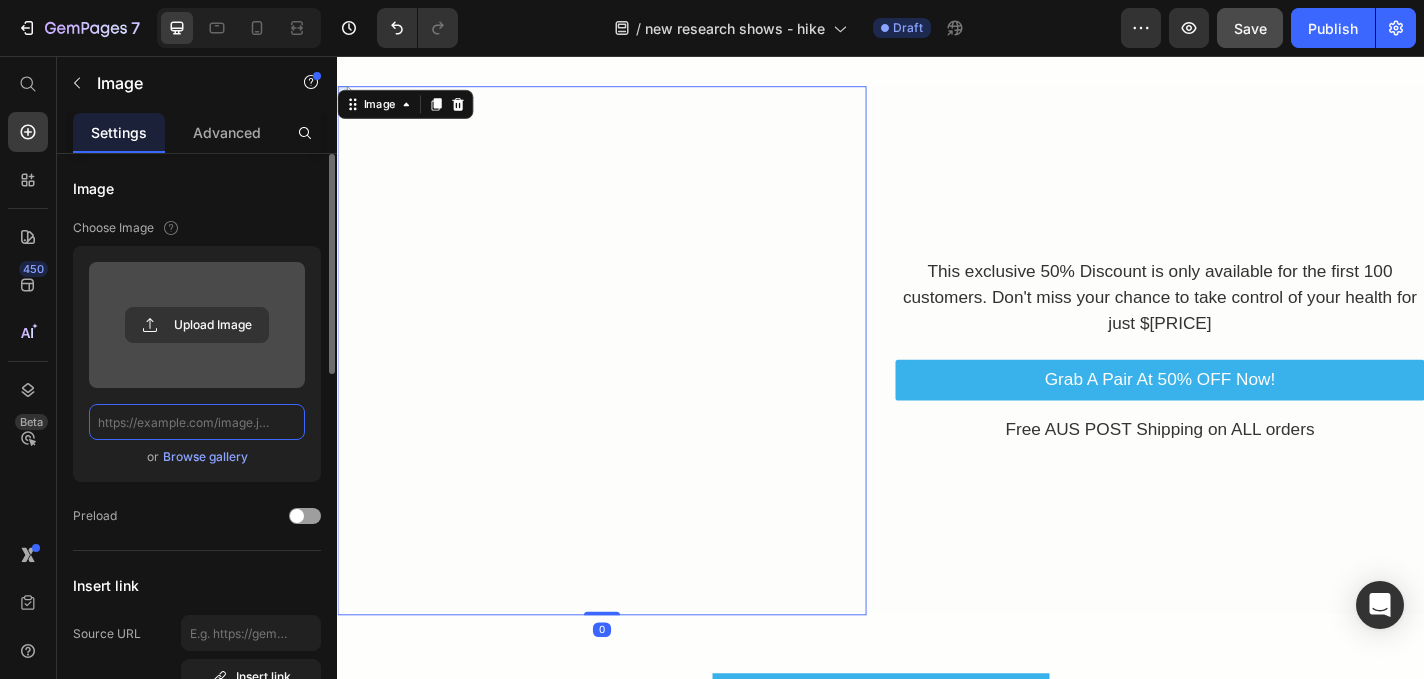 scroll, scrollTop: 0, scrollLeft: 0, axis: both 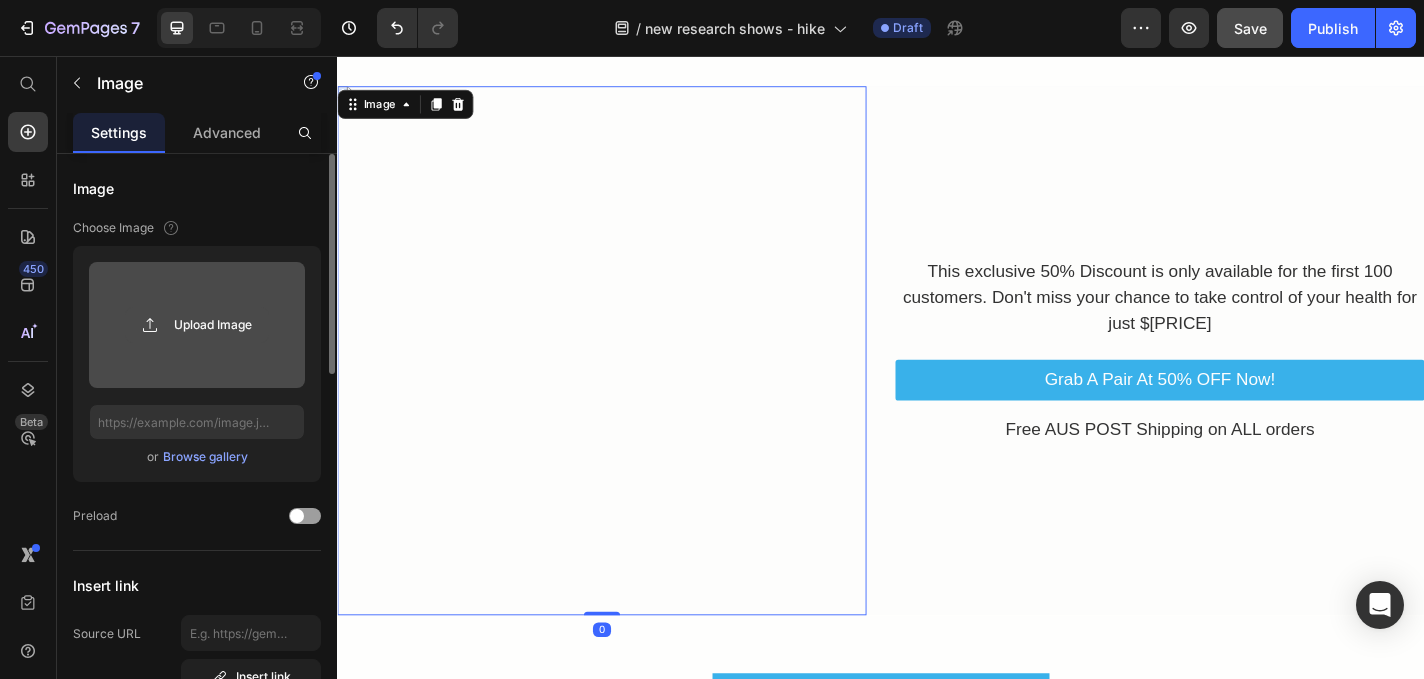 click 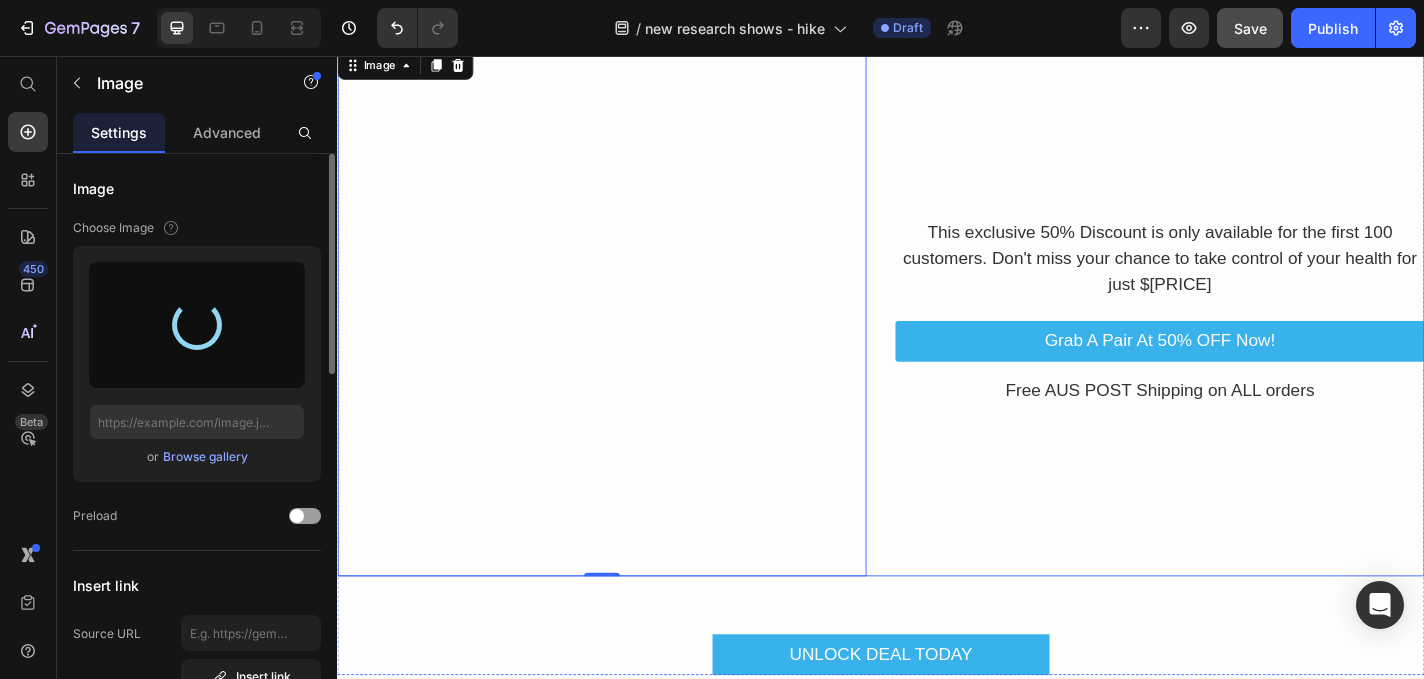 scroll, scrollTop: 3746, scrollLeft: 0, axis: vertical 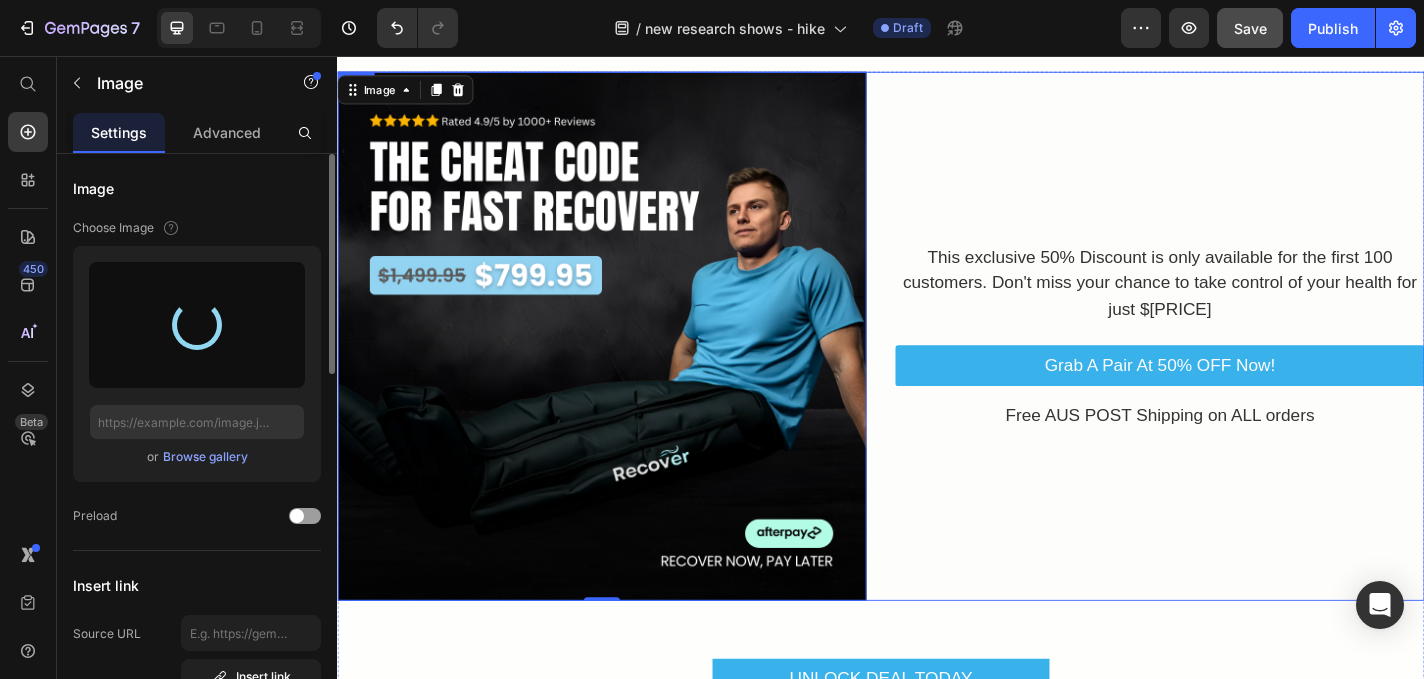 type on "https://cdn.shopify.com/s/files/1/0750/6365/6733/files/gempages_560827941194302320-e7657e2a-34fb-405c-a57b-e215167167e1.png" 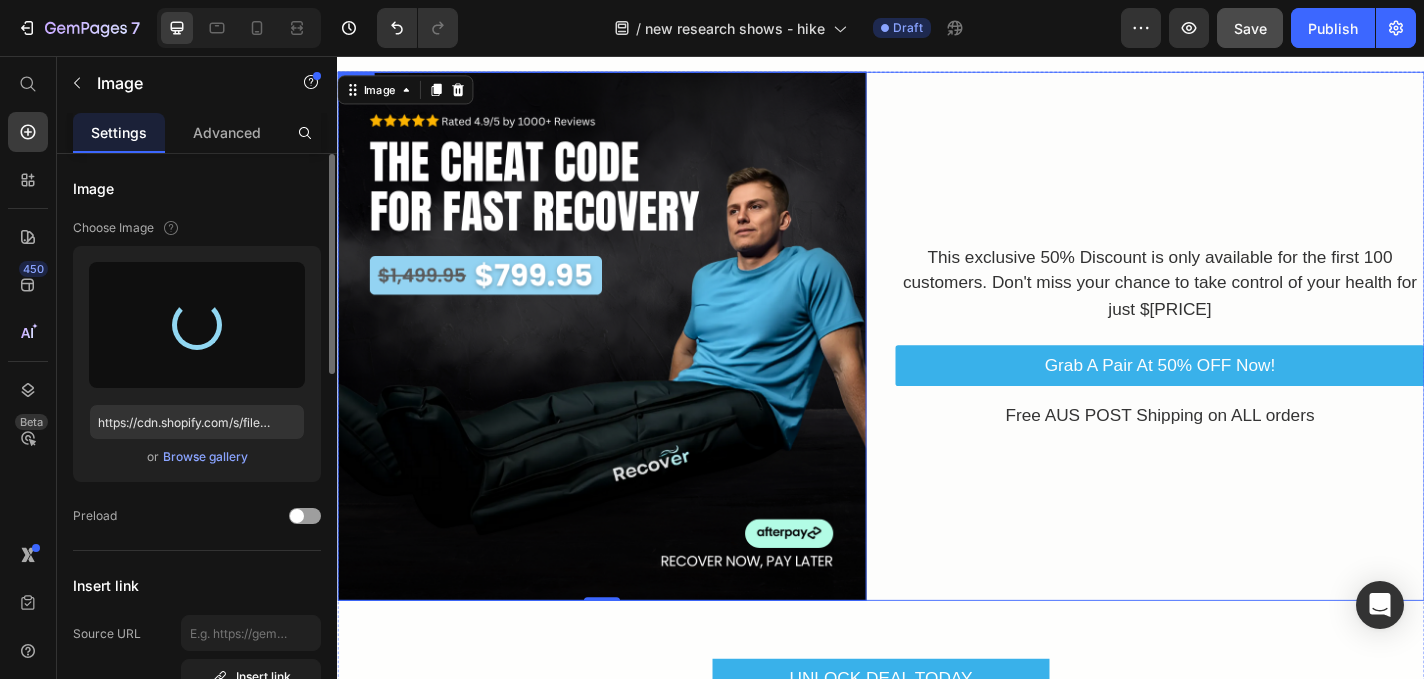 scroll, scrollTop: 3691, scrollLeft: 0, axis: vertical 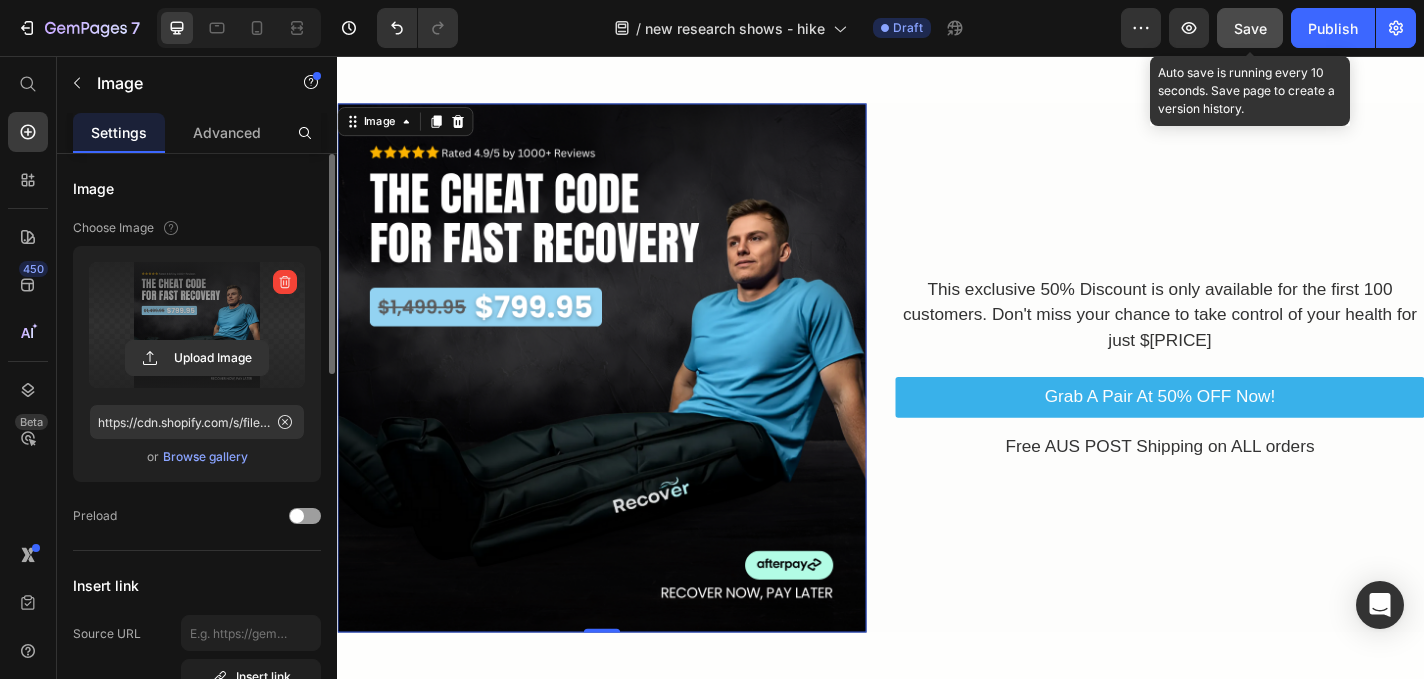 click on "Save" at bounding box center [1250, 28] 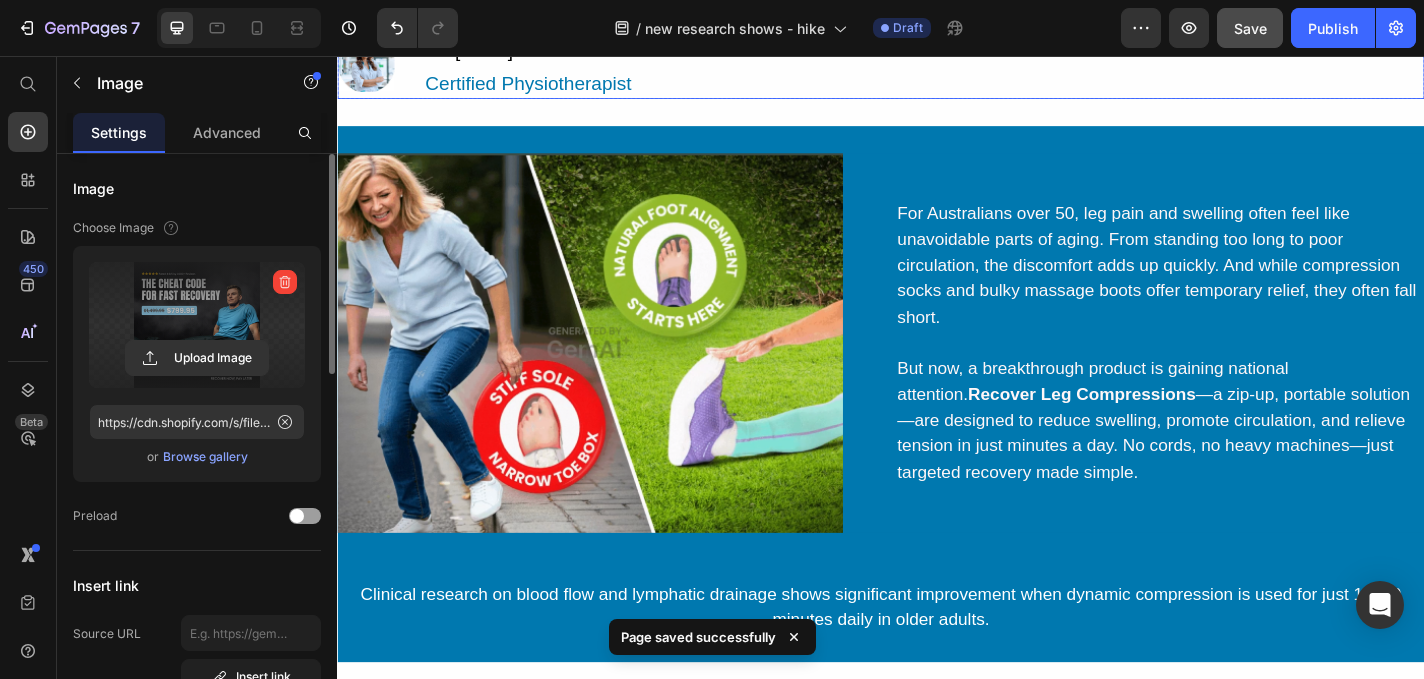 scroll, scrollTop: 380, scrollLeft: 0, axis: vertical 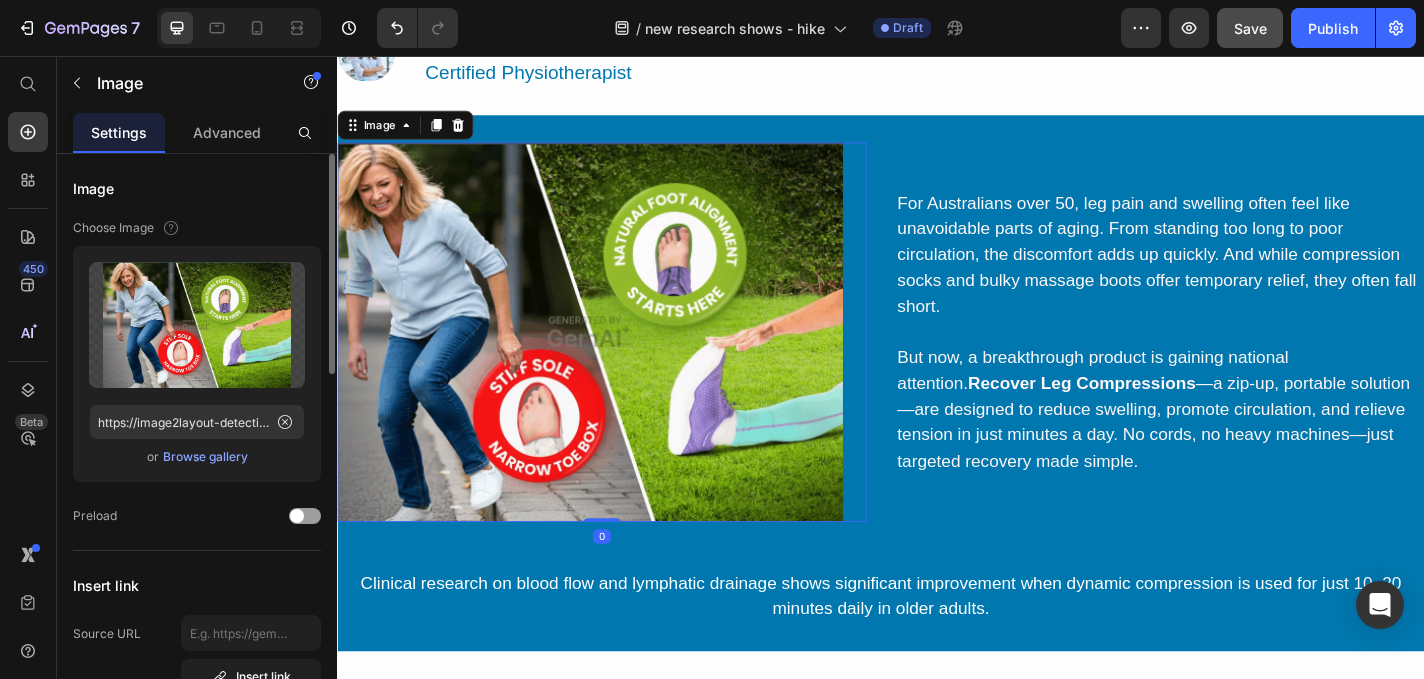 click at bounding box center (629, 360) 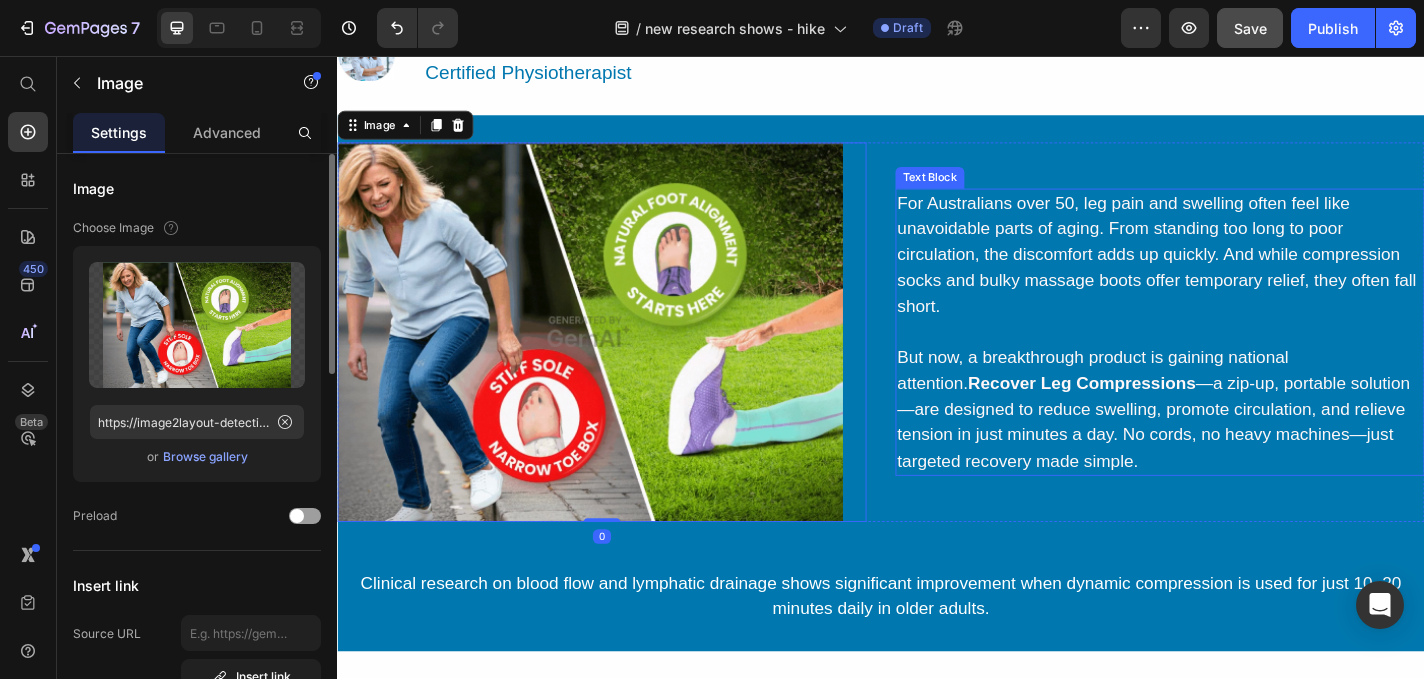 click on "For Australians over 50, leg pain and swelling often feel like unavoidable parts of aging. From standing too long to poor circulation, the discomfort adds up quickly. And while compression socks and bulky massage boots offer temporary relief, they often fall short." at bounding box center [1245, 289] 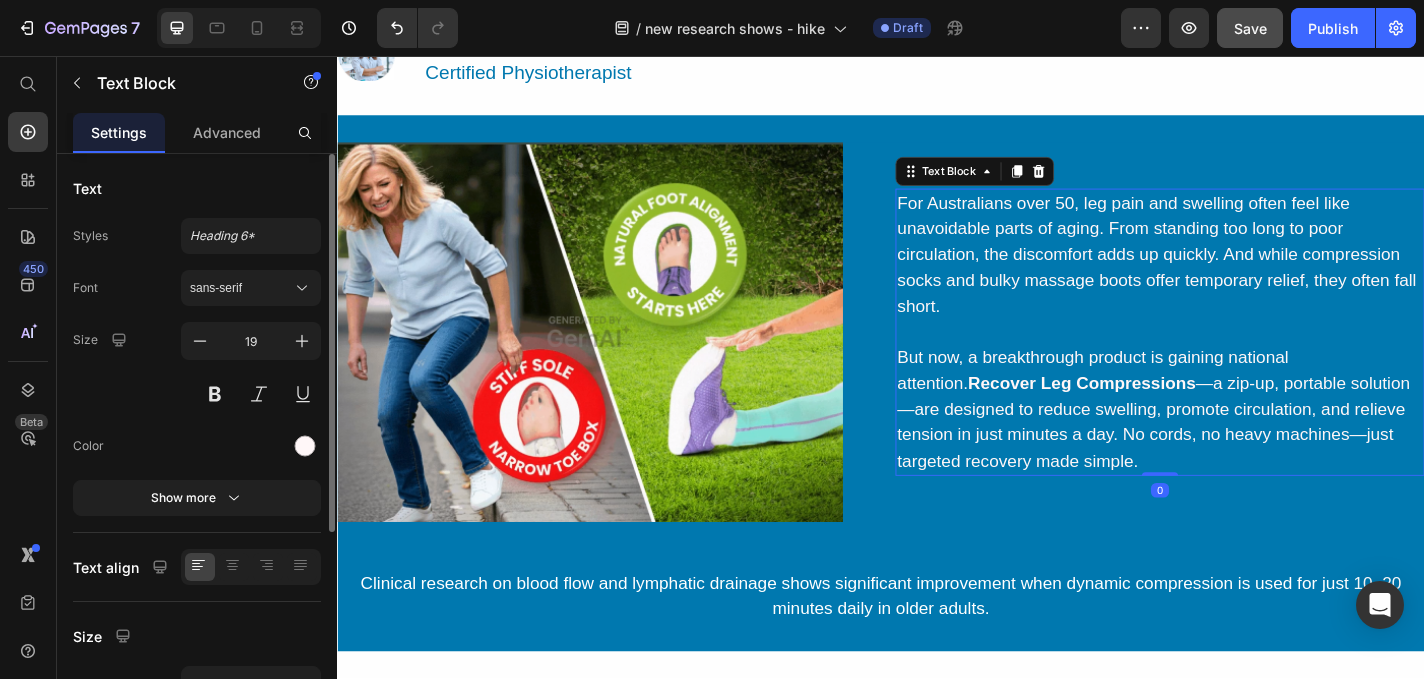click on "For Australians over 50, leg pain and swelling often feel like unavoidable parts of aging. From standing too long to poor circulation, the discomfort adds up quickly. And while compression socks and bulky massage boots offer temporary relief, they often fall short." at bounding box center (1245, 289) 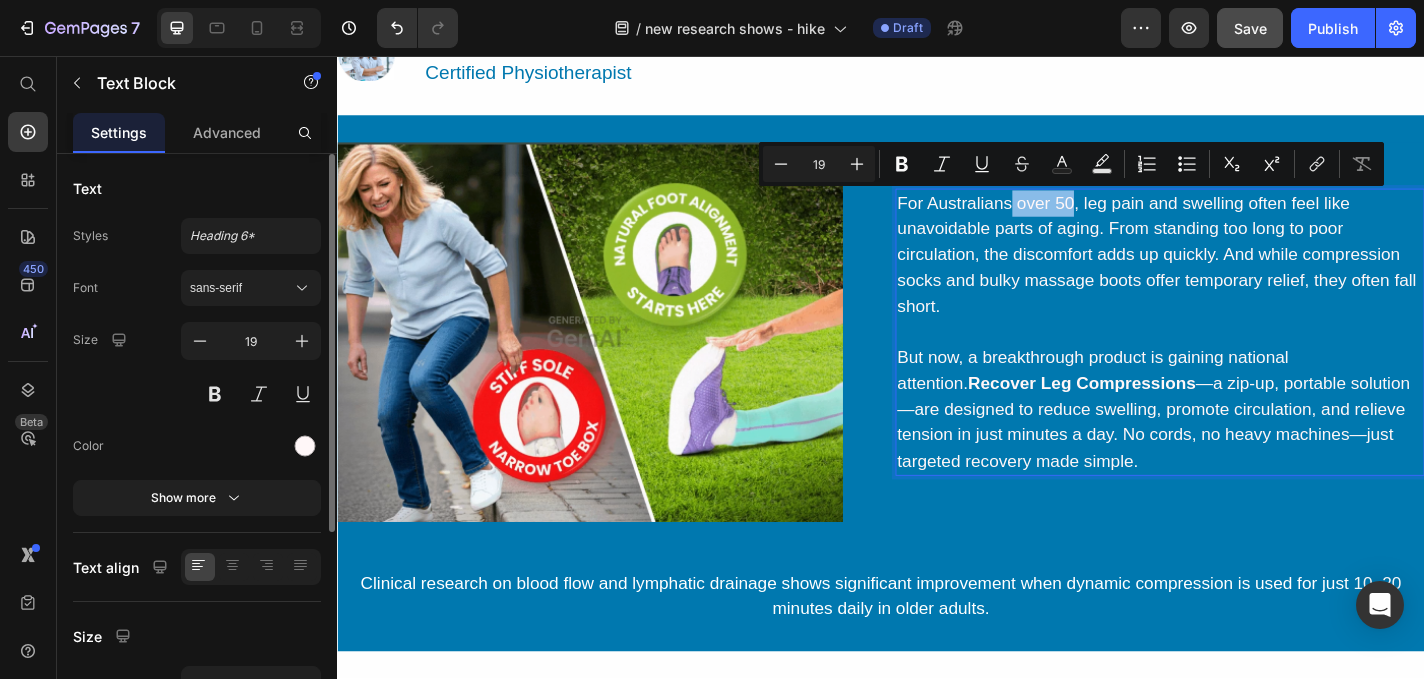drag, startPoint x: 1148, startPoint y: 223, endPoint x: 1083, endPoint y: 222, distance: 65.00769 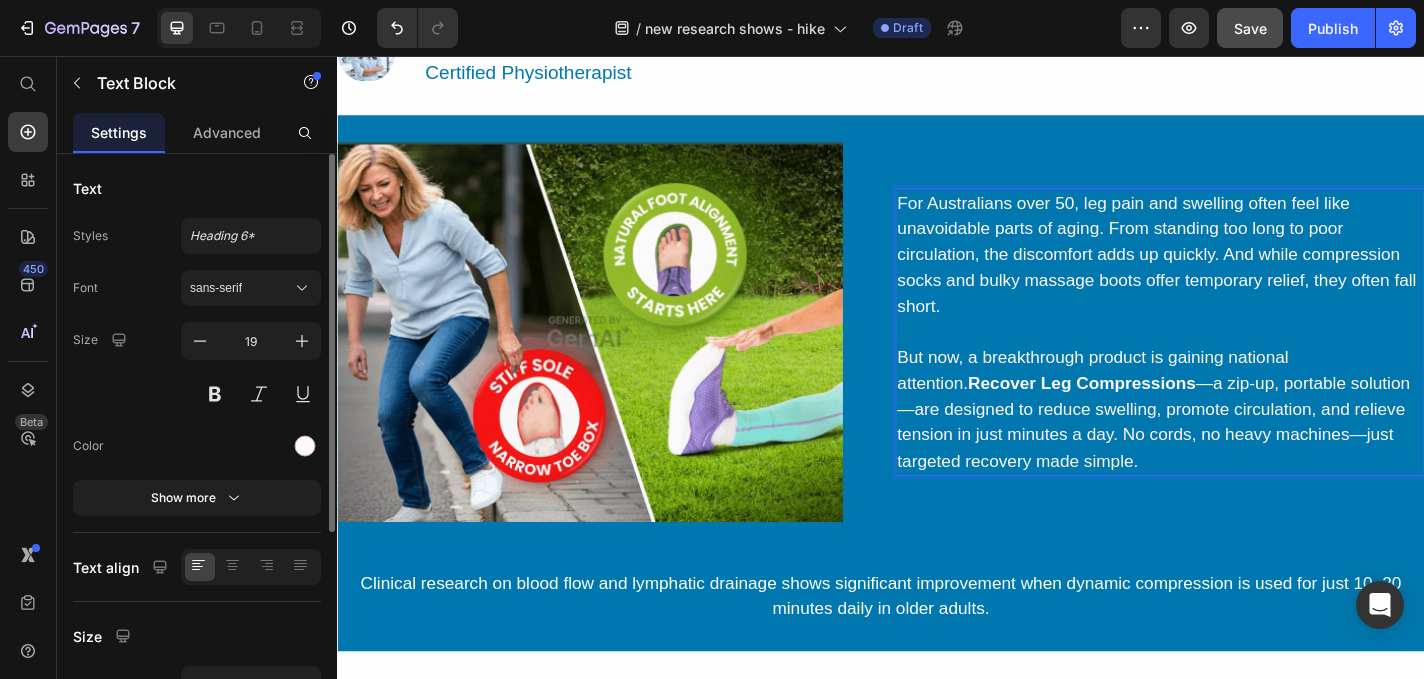 scroll, scrollTop: 394, scrollLeft: 0, axis: vertical 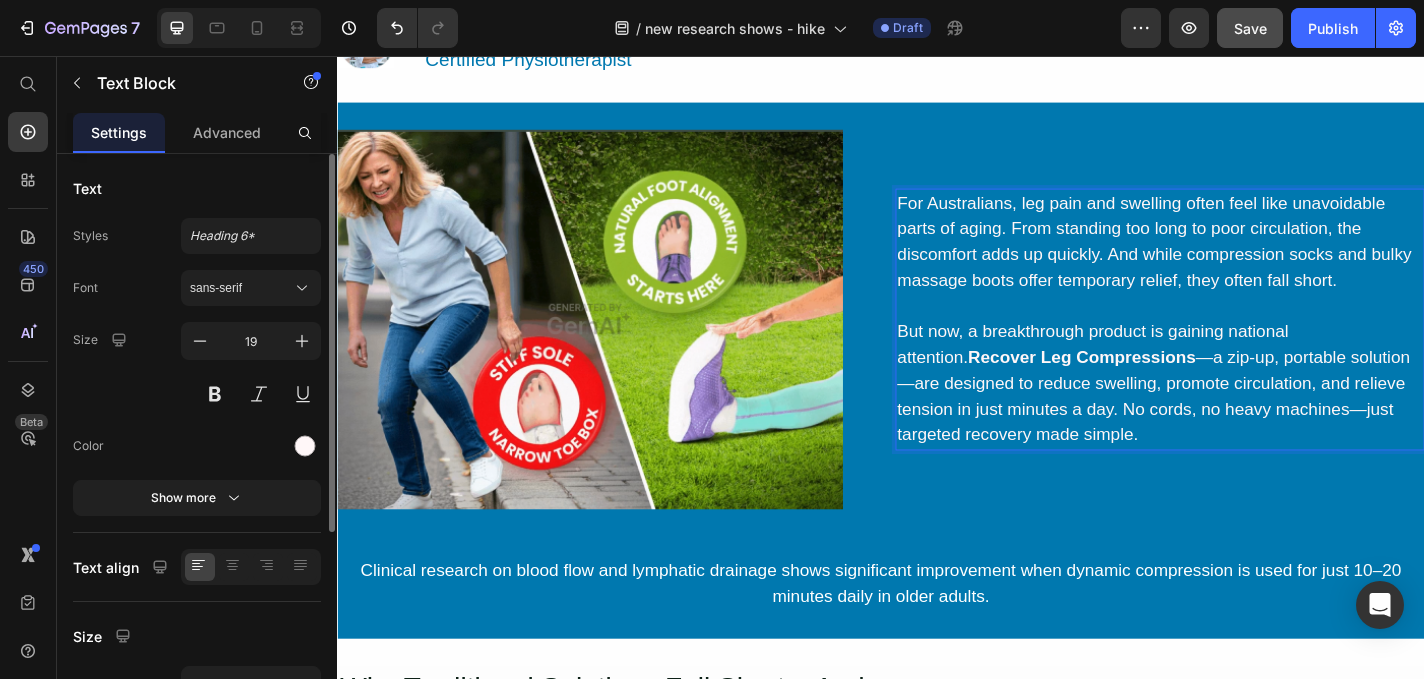 click on "For Australians, leg pain and swelling often feel like unavoidable parts of aging. From standing too long to poor circulation, the discomfort adds up quickly. And while compression socks and bulky massage boots offer temporary relief, they often fall short." at bounding box center [1245, 275] 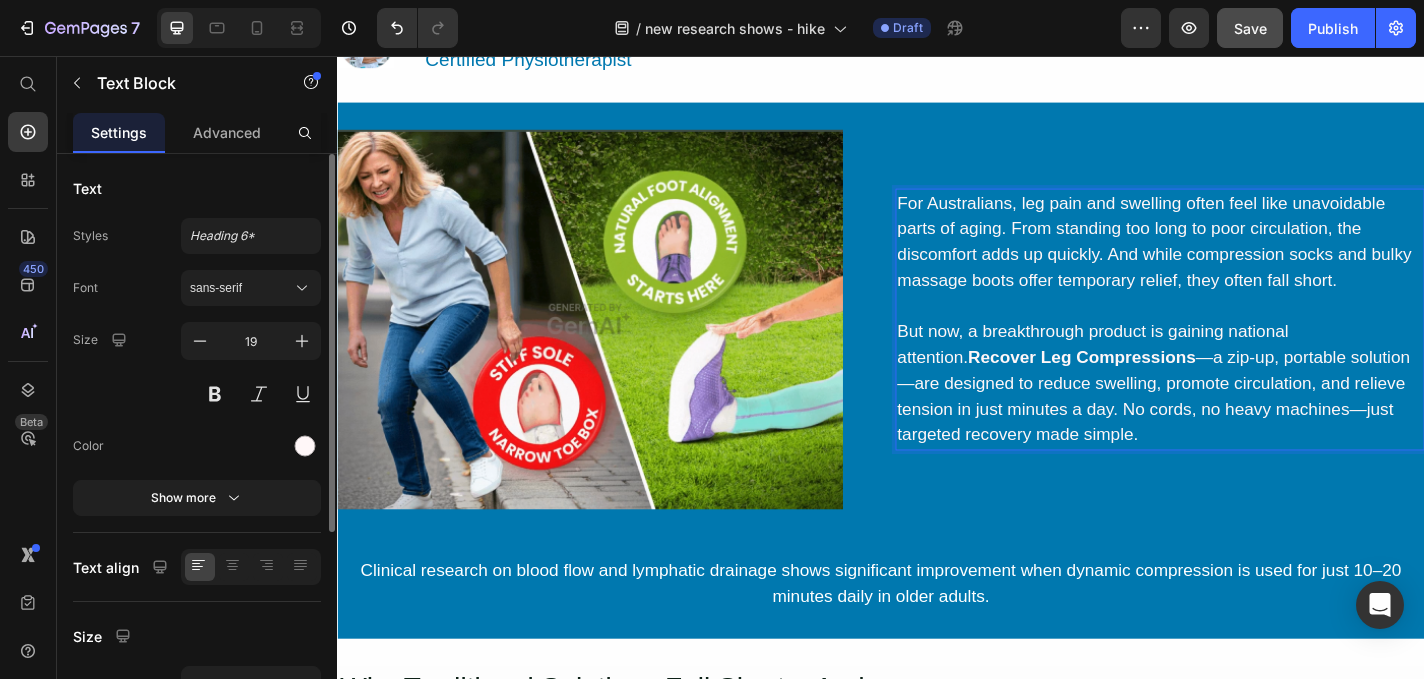 click on "For Australians, leg pain and swelling often feel like unavoidable parts of aging. From standing too long to poor circulation, the discomfort adds up quickly. And while compression socks and bulky massage boots offer temporary relief, they often fall short." at bounding box center (1245, 275) 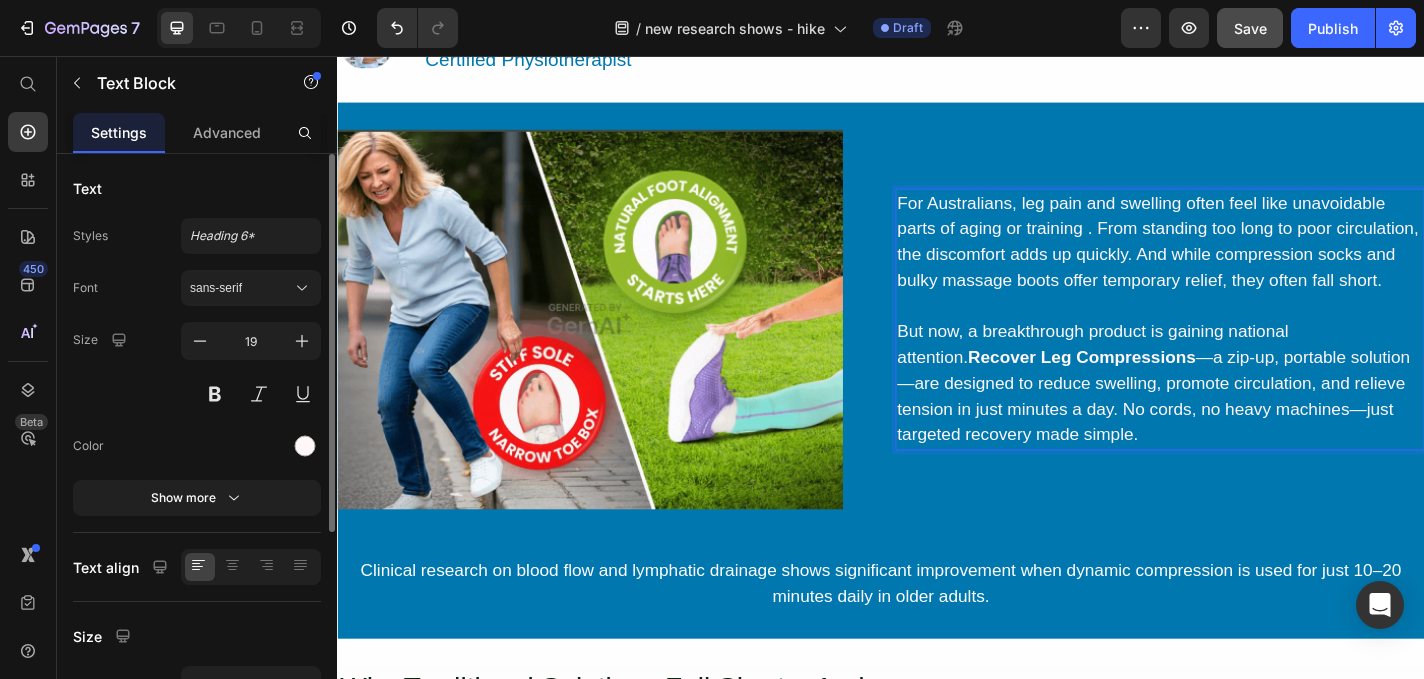 scroll, scrollTop: 380, scrollLeft: 0, axis: vertical 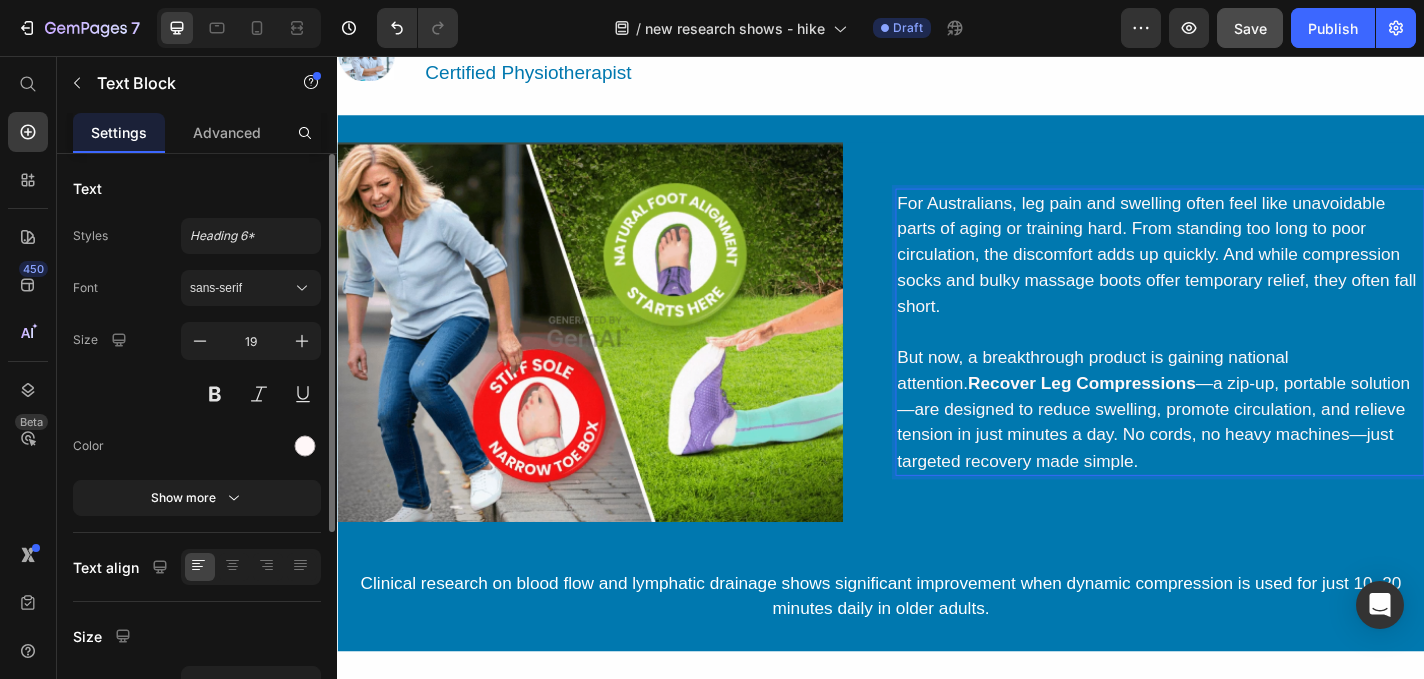 click on "For Australians, leg pain and swelling often feel like unavoidable parts of aging or training hard. From standing too long to poor circulation, the discomfort adds up quickly. And while compression socks and bulky massage boots offer temporary relief, they often fall short." at bounding box center (1245, 289) 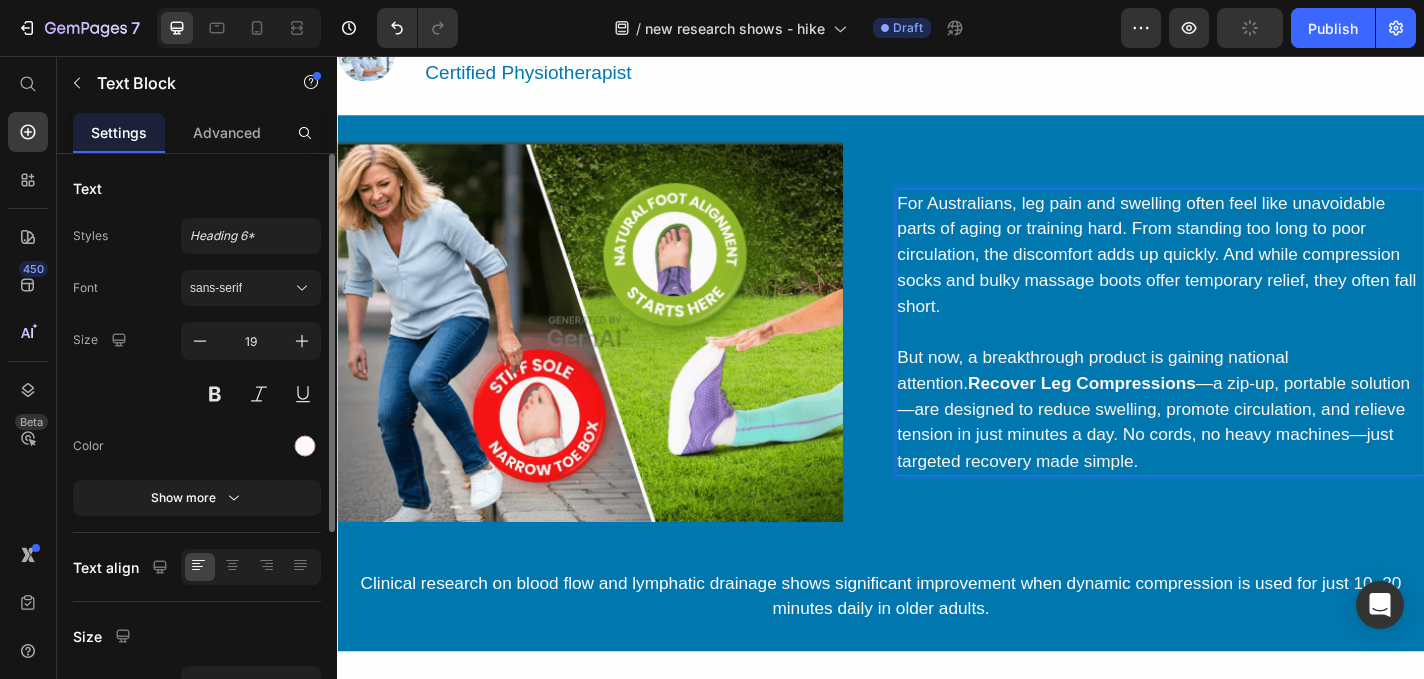click on "For Australians, leg pain and swelling often feel like unavoidable parts of aging or training hard. From standing too long to poor circulation, the discomfort adds up quickly. And while compression socks and bulky massage boots offer temporary relief, they often fall short." at bounding box center (1245, 289) 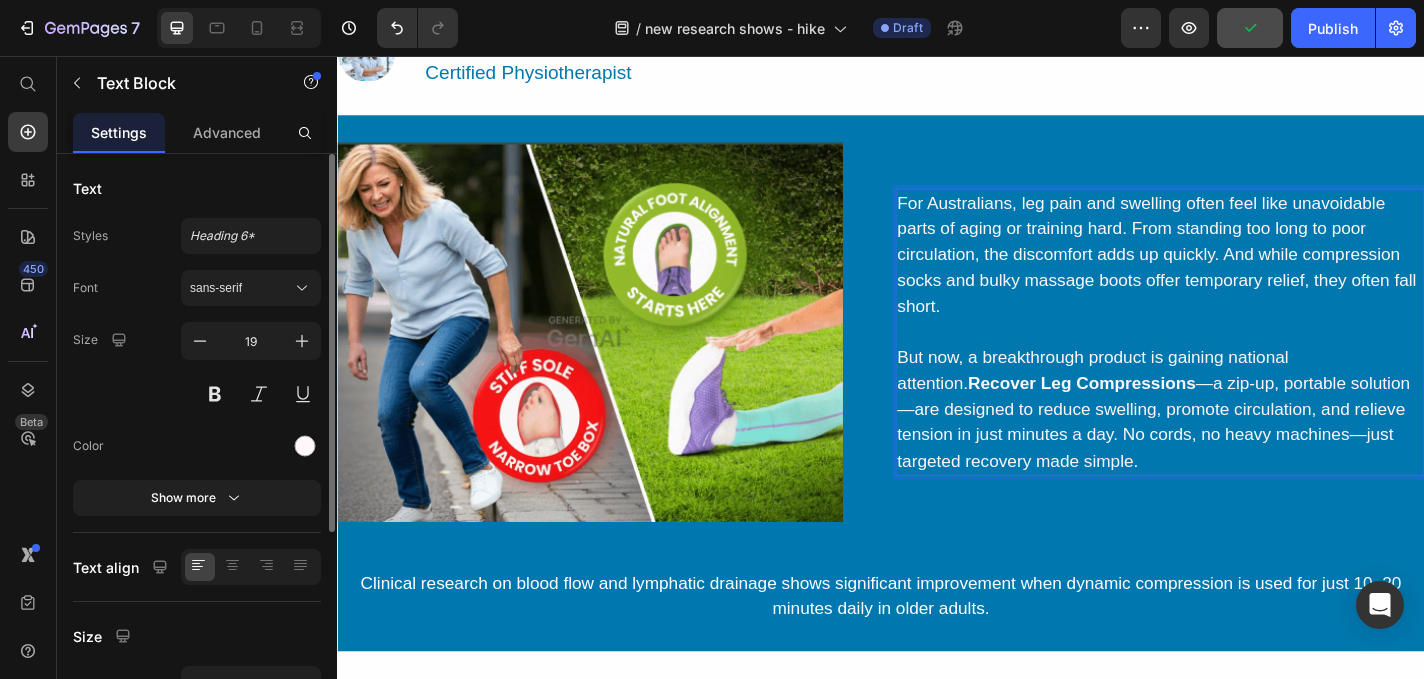 click on "For Australians, leg pain and swelling often feel like unavoidable parts of aging or training hard. From standing too long to poor circulation, the discomfort adds up quickly. And while compression socks and bulky massage boots offer temporary relief, they often fall short." at bounding box center (1245, 289) 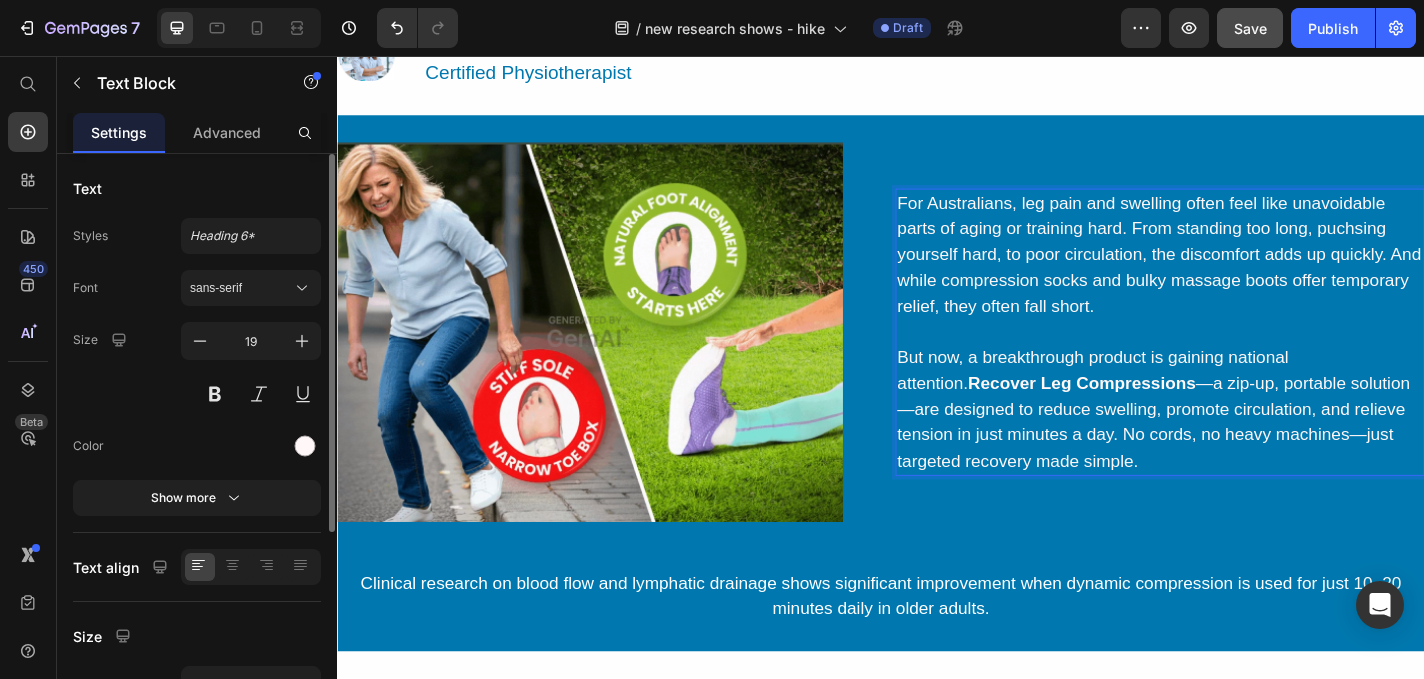 click on "For Australians, leg pain and swelling often feel like unavoidable parts of aging or training hard. From standing too long, puchsing yourself hard, to poor circulation, the discomfort adds up quickly. And while compression socks and bulky massage boots offer temporary relief, they often fall short." at bounding box center (1245, 289) 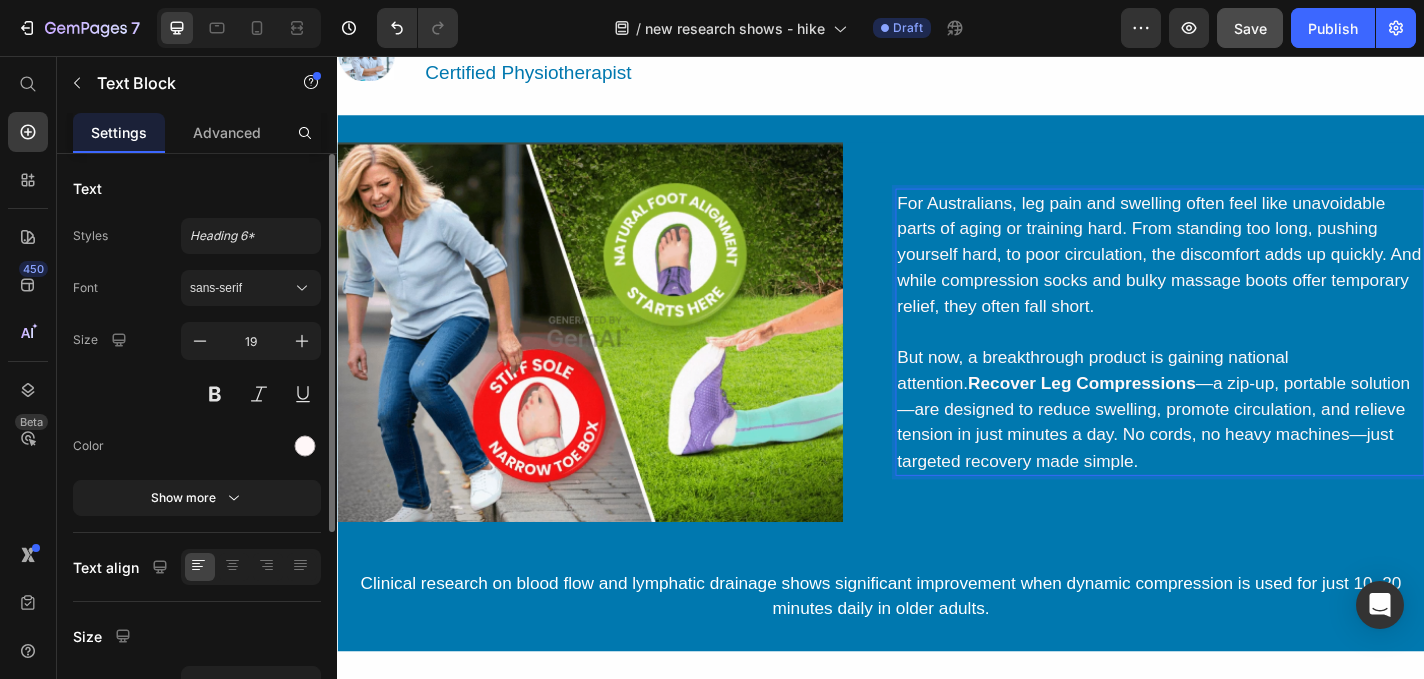 click on "But now, a breakthrough product is gaining national attention. Recover Leg Compressions —a zip-up, portable solution—are designed to reduce swelling, promote circulation, and relieve tension in just minutes a day. No cords, no heavy machines—just targeted recovery made simple." at bounding box center [1245, 446] 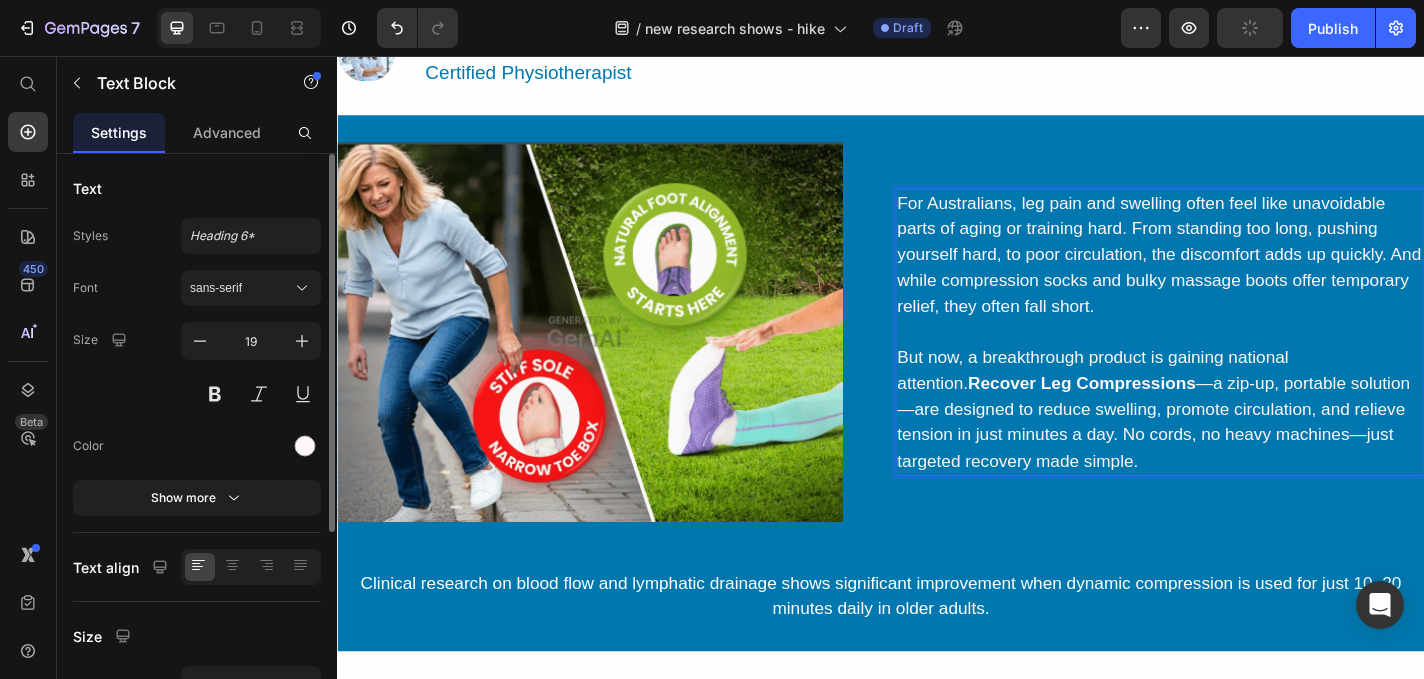 click on "For Australians, leg pain and swelling often feel like unavoidable parts of aging or training hard. From standing too long, pushing yourself hard, to poor circulation, the discomfort adds up quickly. And while compression socks and bulky massage boots offer temporary relief, they often fall short." at bounding box center [1245, 289] 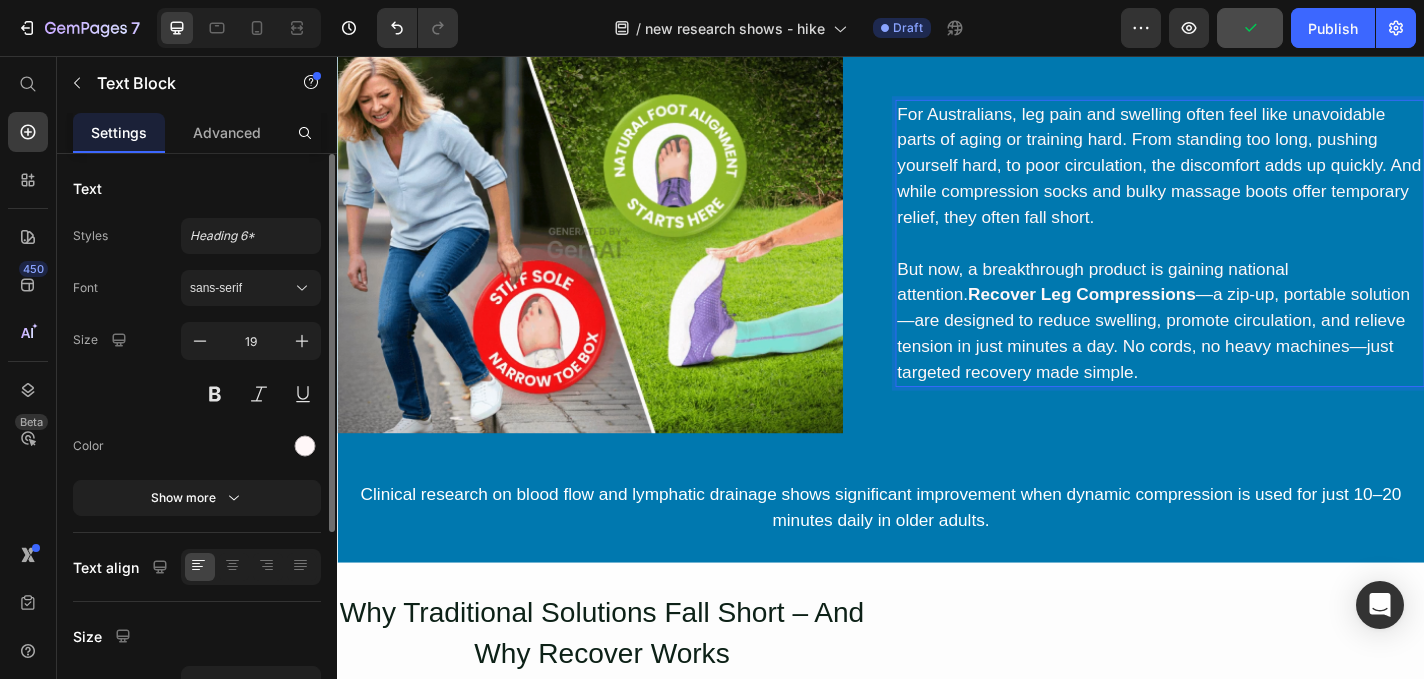 scroll, scrollTop: 534, scrollLeft: 0, axis: vertical 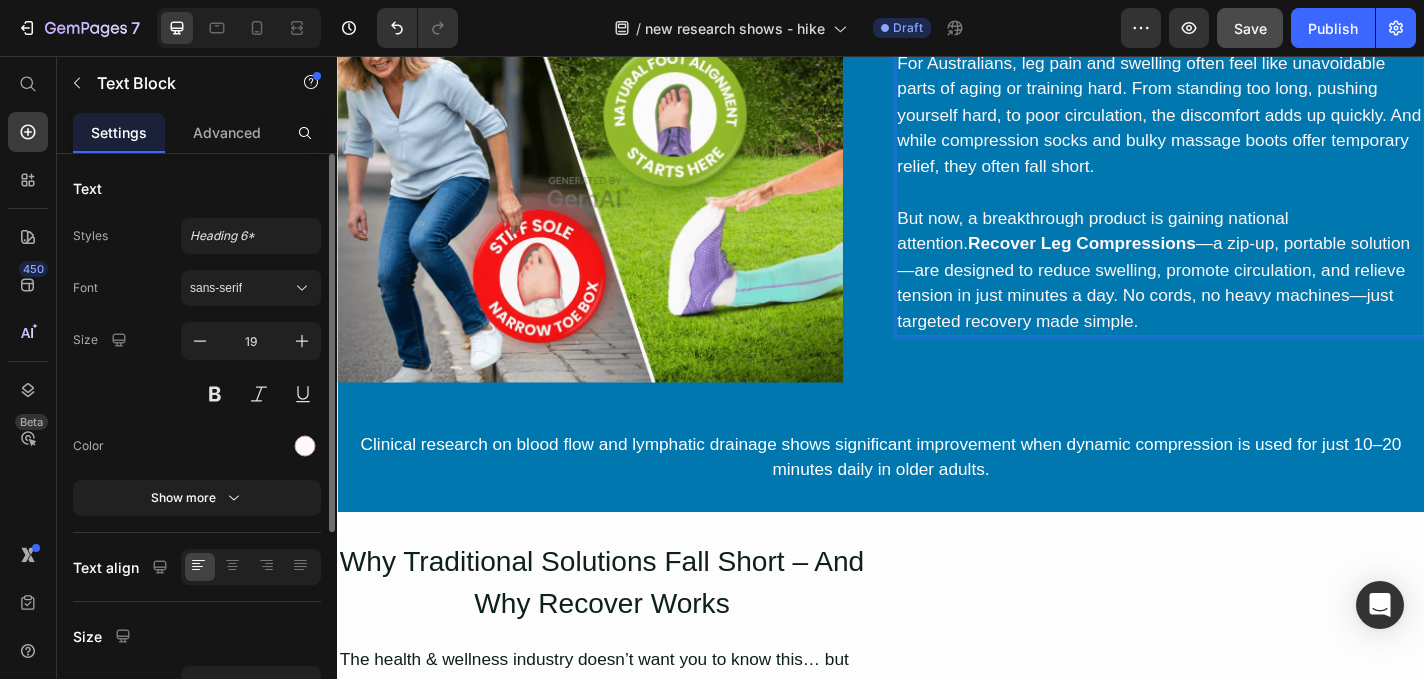 click on "But now, a breakthrough product is gaining national attention. Recover Leg Compressions —a zip-up, portable solution—are designed to reduce swelling, promote circulation, and relieve tension in just minutes a day. No cords, no heavy machines—just targeted recovery made simple." at bounding box center (1245, 292) 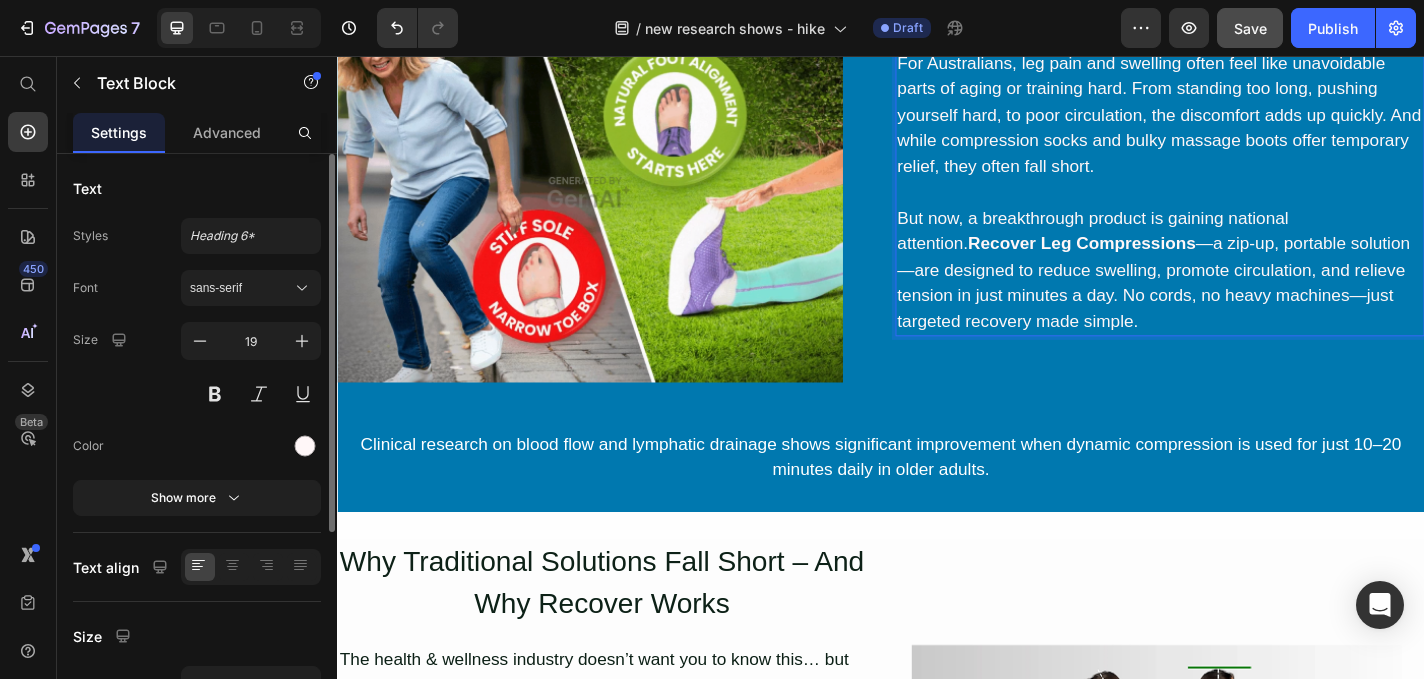 click on "But now, a breakthrough product is gaining national attention. Recover Leg Compressions —a zip-up, portable solution—are designed to reduce swelling, promote circulation, and relieve tension in just minutes a day. No cords, no heavy machines—just targeted recovery made simple." at bounding box center (1245, 292) 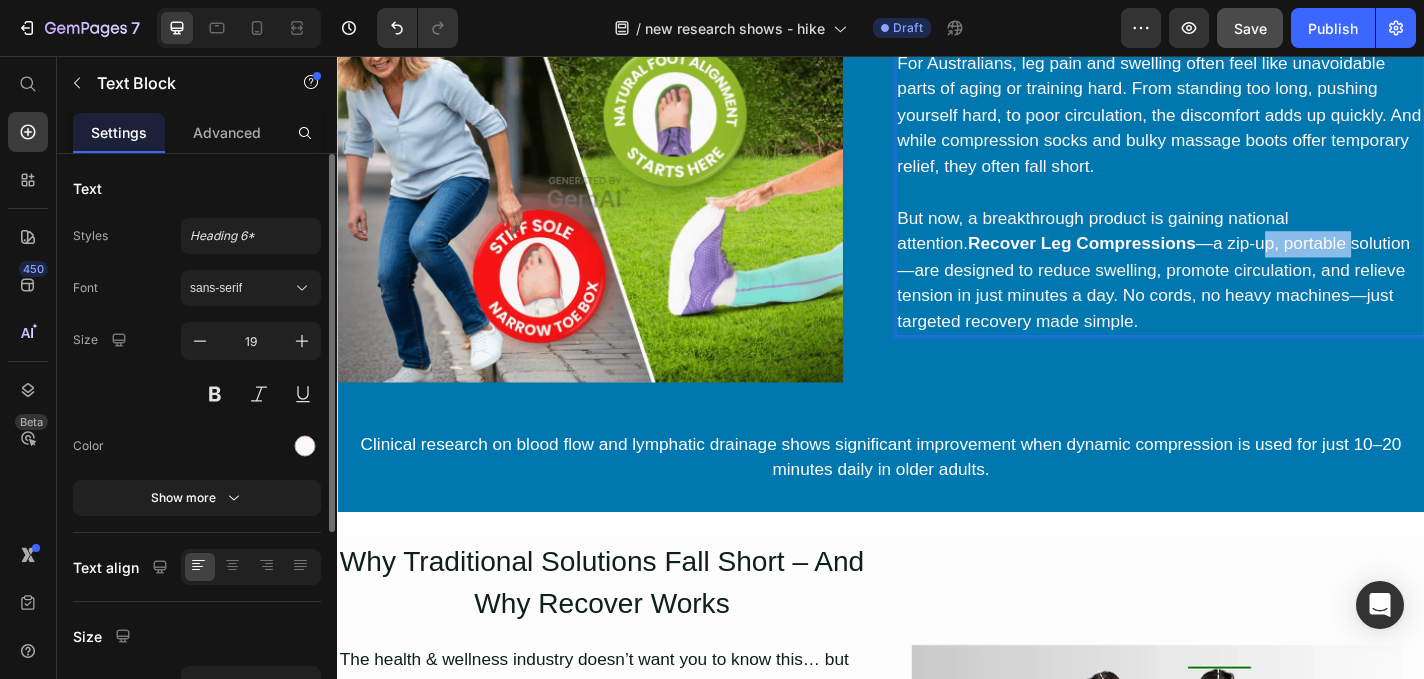 drag, startPoint x: 1376, startPoint y: 268, endPoint x: 1288, endPoint y: 268, distance: 88 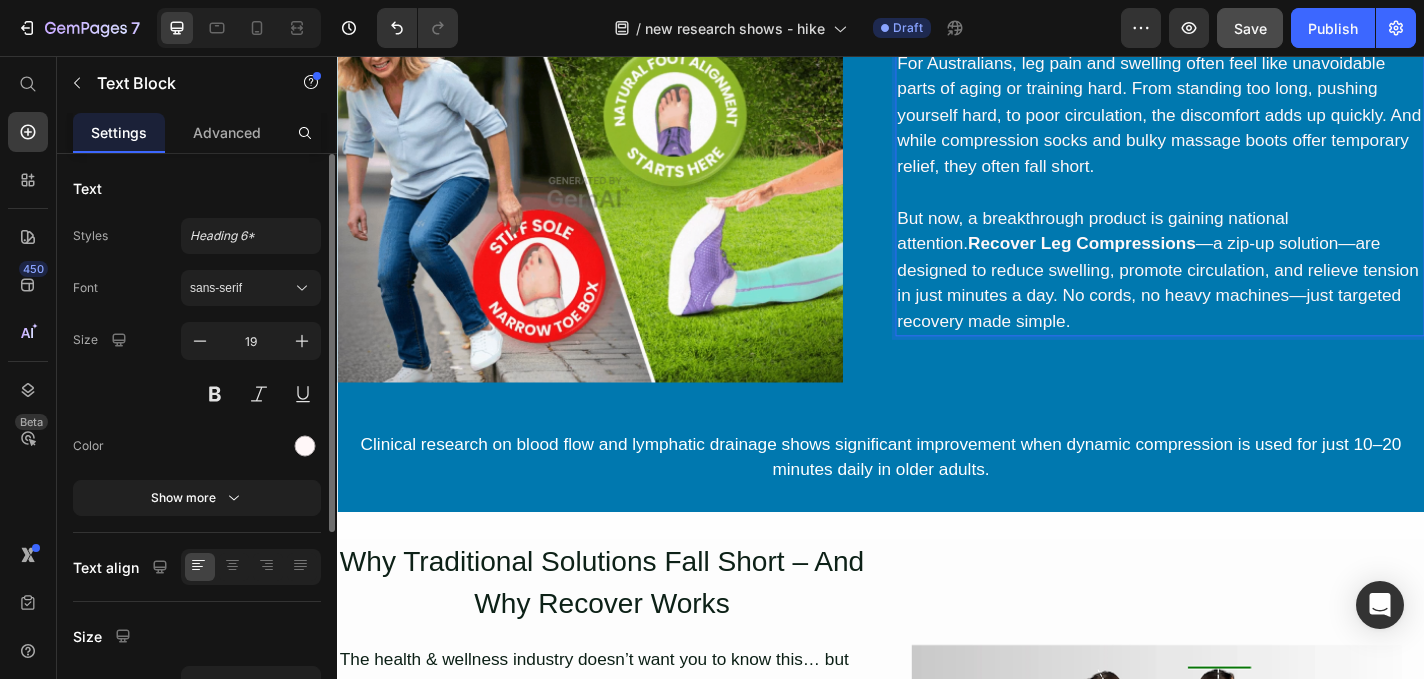 click on "But now, a breakthrough product is gaining national attention.  Recover Leg Compressions —a zip-up solution—are designed to reduce swelling, promote circulation, and relieve tension in just minutes a day. No cords, no heavy machines—just targeted recovery made simple." at bounding box center (1245, 292) 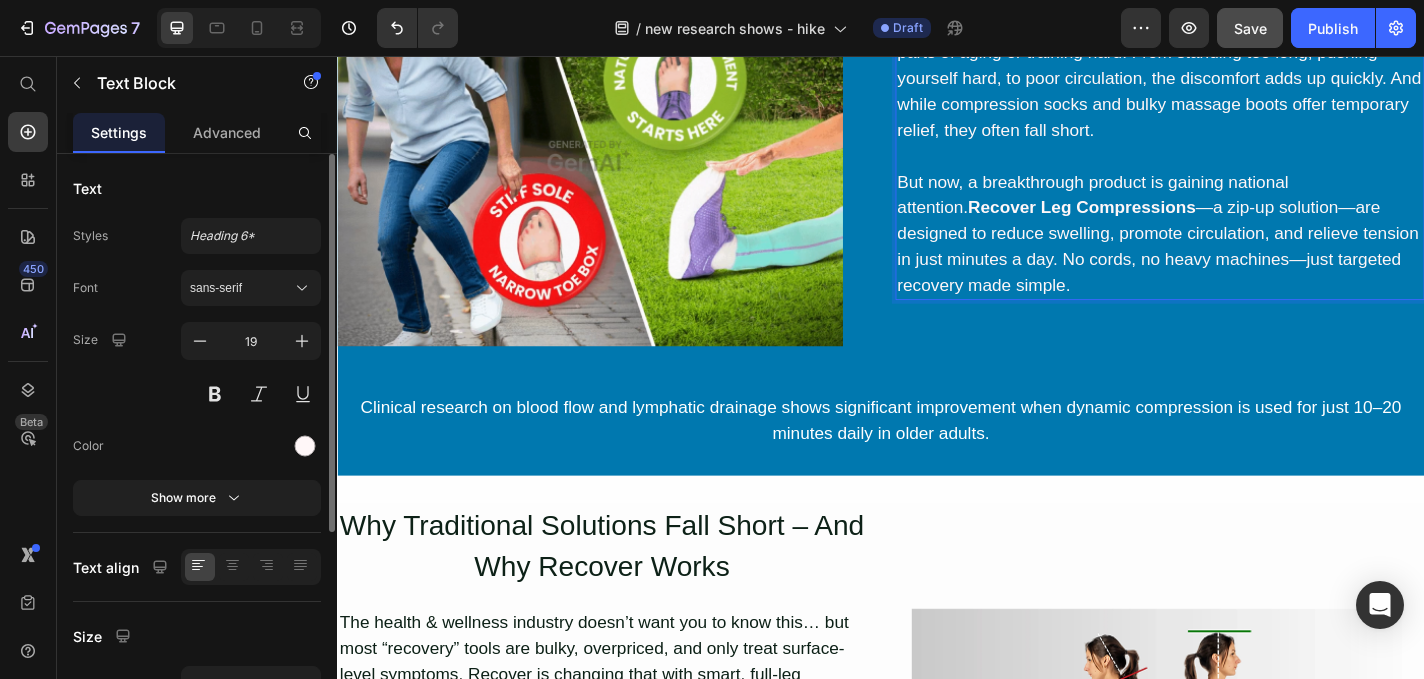 click on "But now, a breakthrough product is gaining national attention.  Recover Leg Compressions —a zip-up solution—are designed to reduce swelling, promote circulation, and relieve tension in just minutes a day. No cords, no heavy machines—just targeted recovery made simple." at bounding box center [1245, 252] 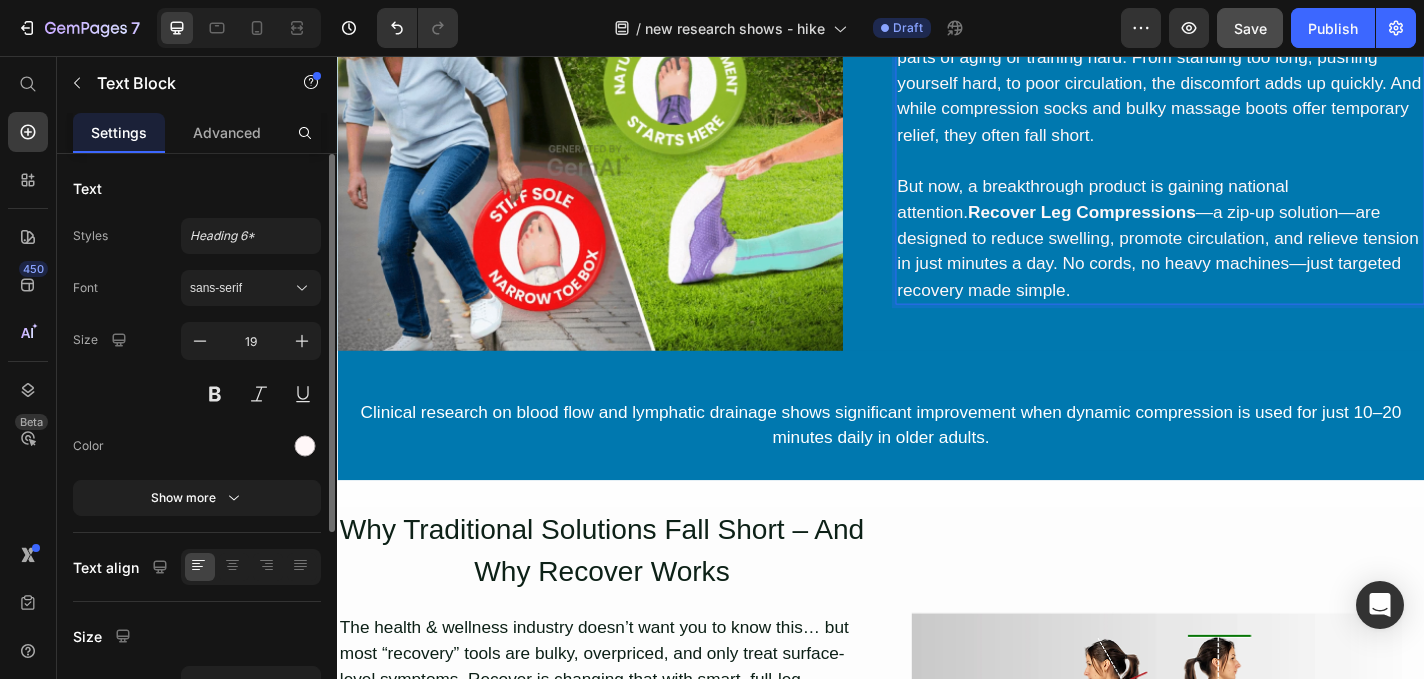 scroll, scrollTop: 544, scrollLeft: 0, axis: vertical 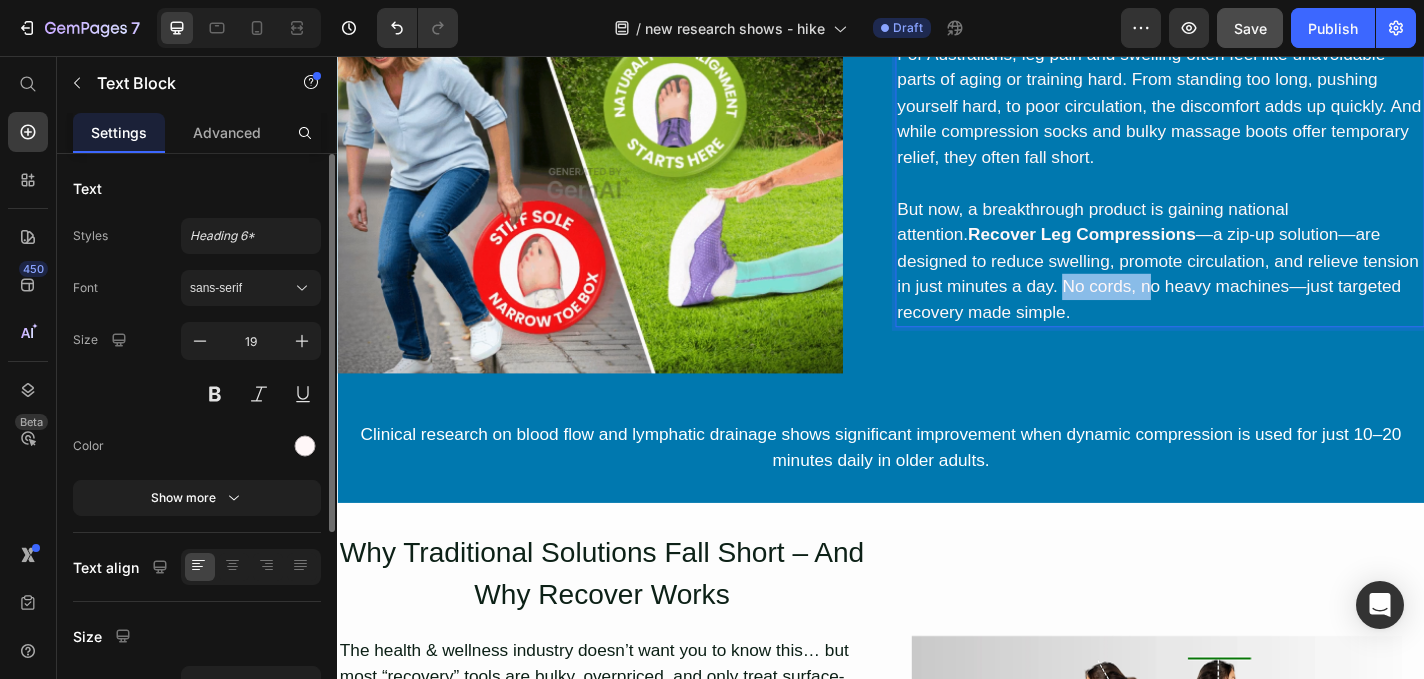 drag, startPoint x: 1086, startPoint y: 311, endPoint x: 1175, endPoint y: 311, distance: 89 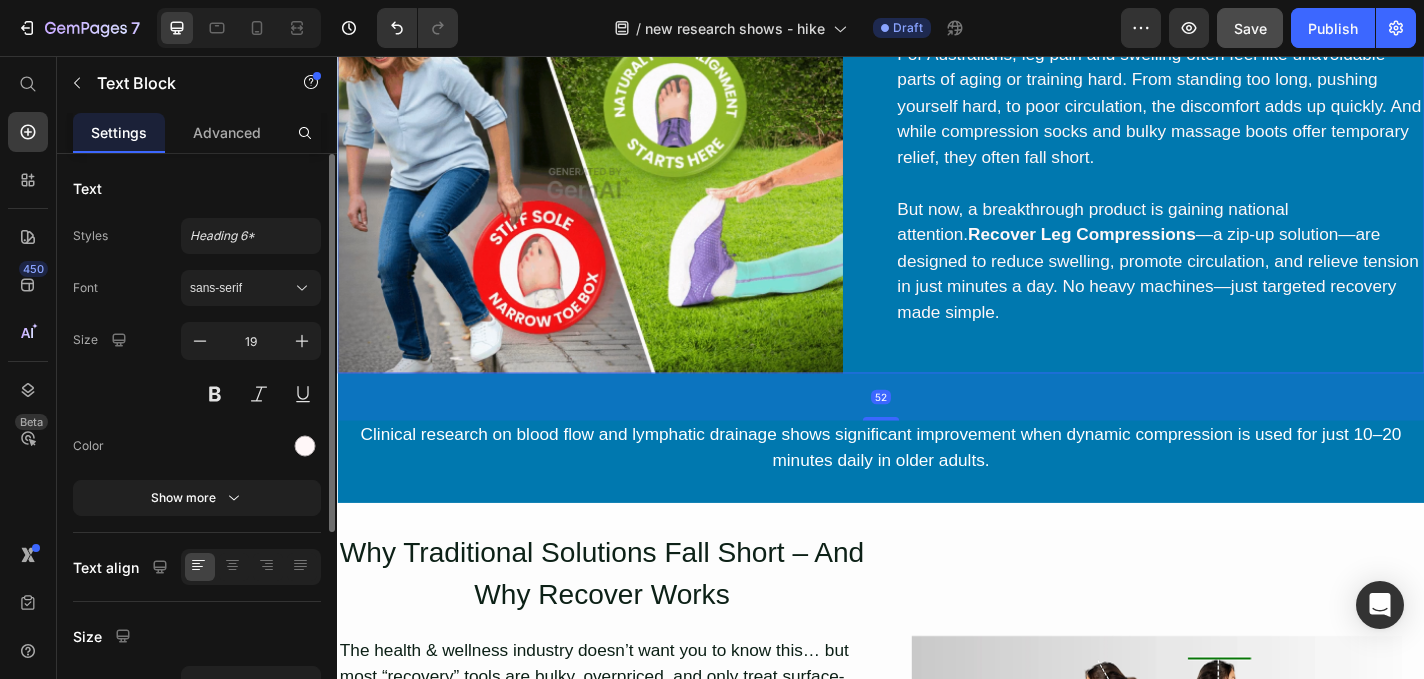 click on "For Australians, leg pain and swelling often feel like unavoidable parts of aging or training hard. From standing too long, pushing yourself hard, to poor circulation, the discomfort adds up quickly. And while compression socks and bulky massage boots offer temporary relief, they often fall short.   But now, a breakthrough product is gaining national attention.  Recover Leg Compressions —a zip-up solution—are designed to reduce swelling, promote circulation, and relieve tension in just minutes a day. No heavy machines—just targeted recovery made simple. Text Block" at bounding box center [1245, 196] 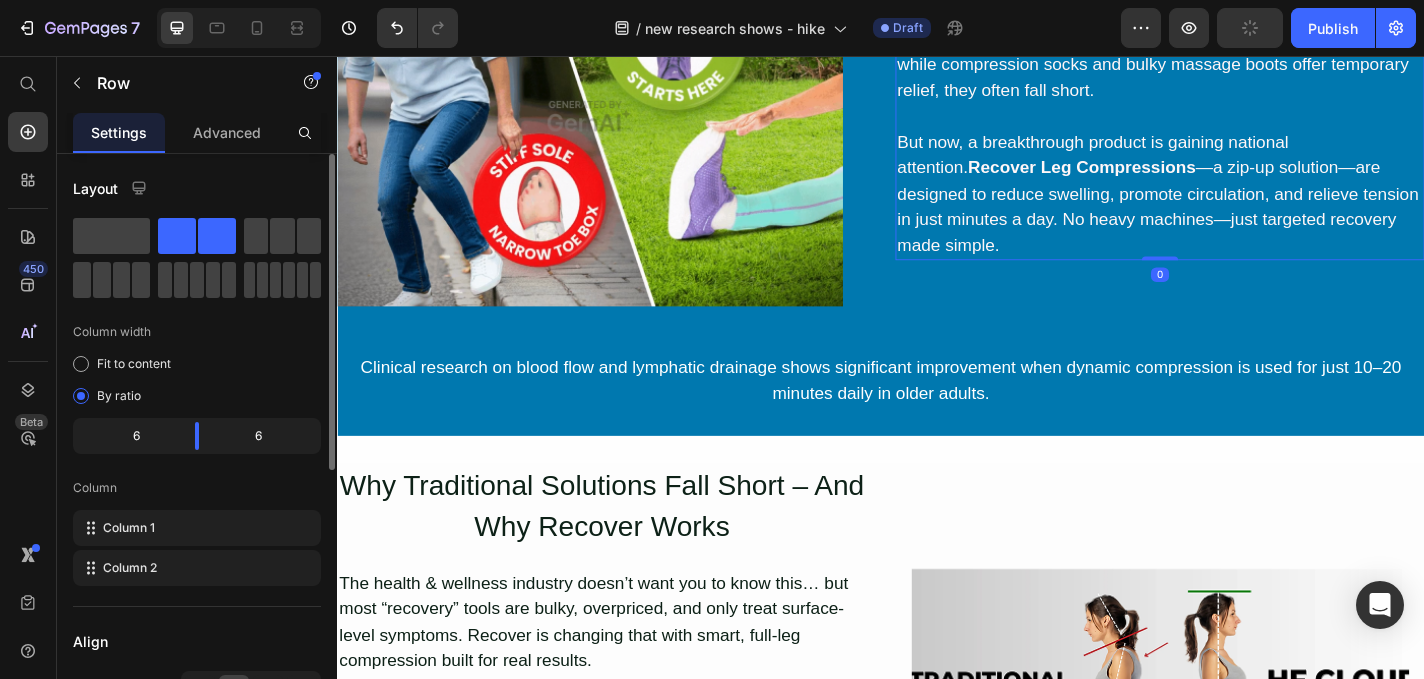 click on "But now, a breakthrough product is gaining national attention.  Recover Leg Compressions —a zip-up solution—are designed to reduce swelling, promote circulation, and relieve tension in just minutes a day. No heavy machines—just targeted recovery made simple." at bounding box center [1245, 208] 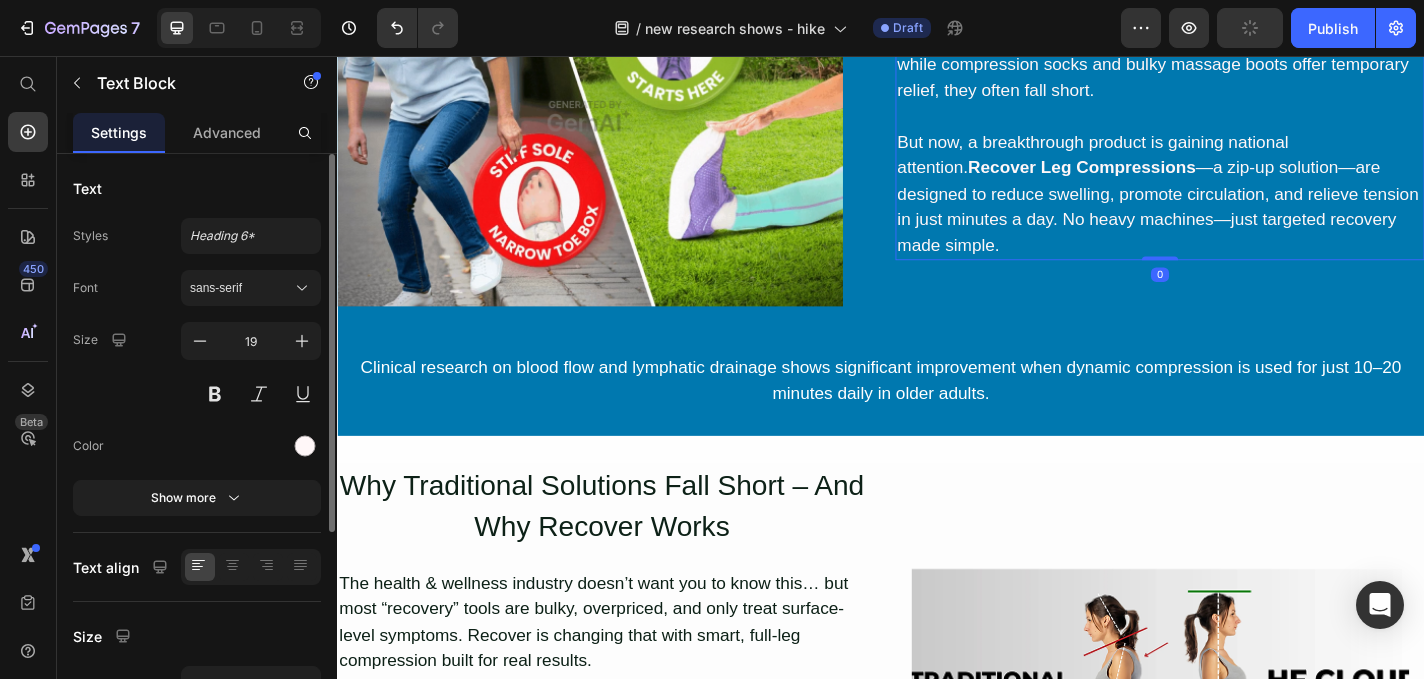scroll, scrollTop: 786, scrollLeft: 0, axis: vertical 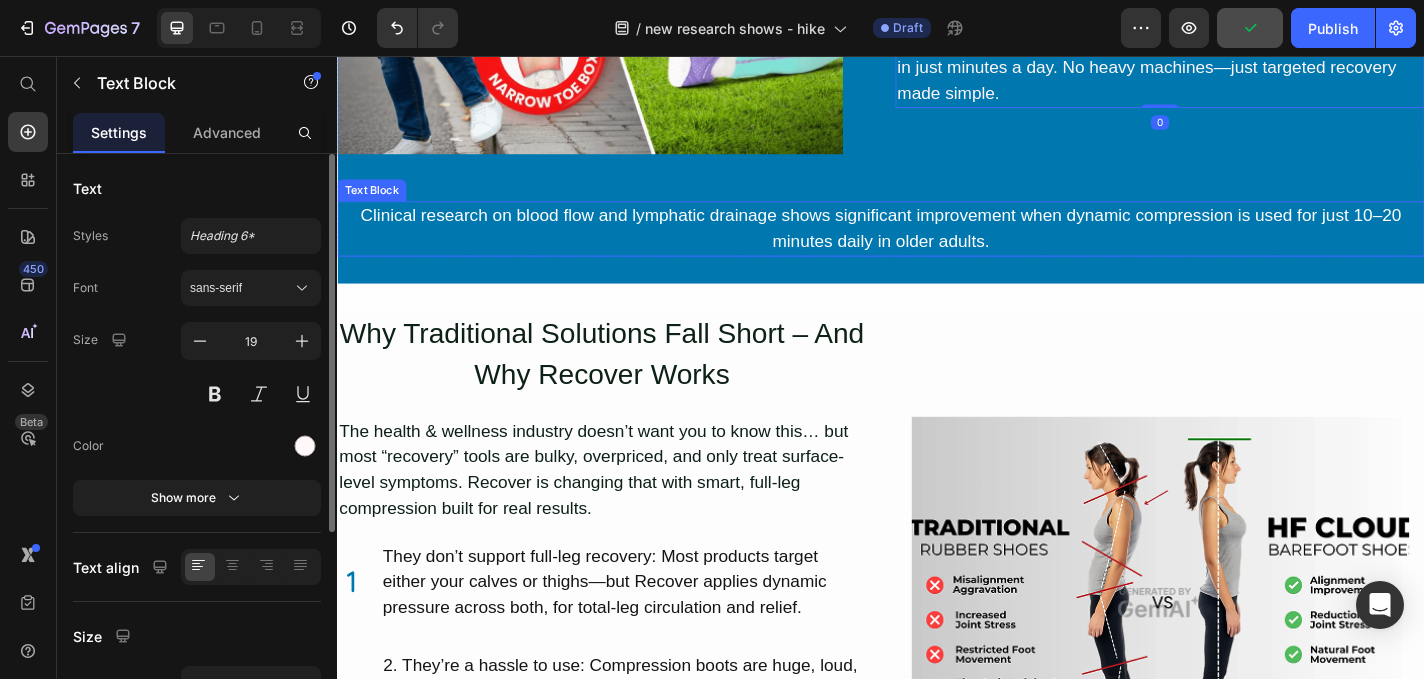click on "Clinical research on blood flow and lymphatic drainage shows significant improvement when dynamic compression is used for just 10–20 minutes daily in older adults." at bounding box center [937, 246] 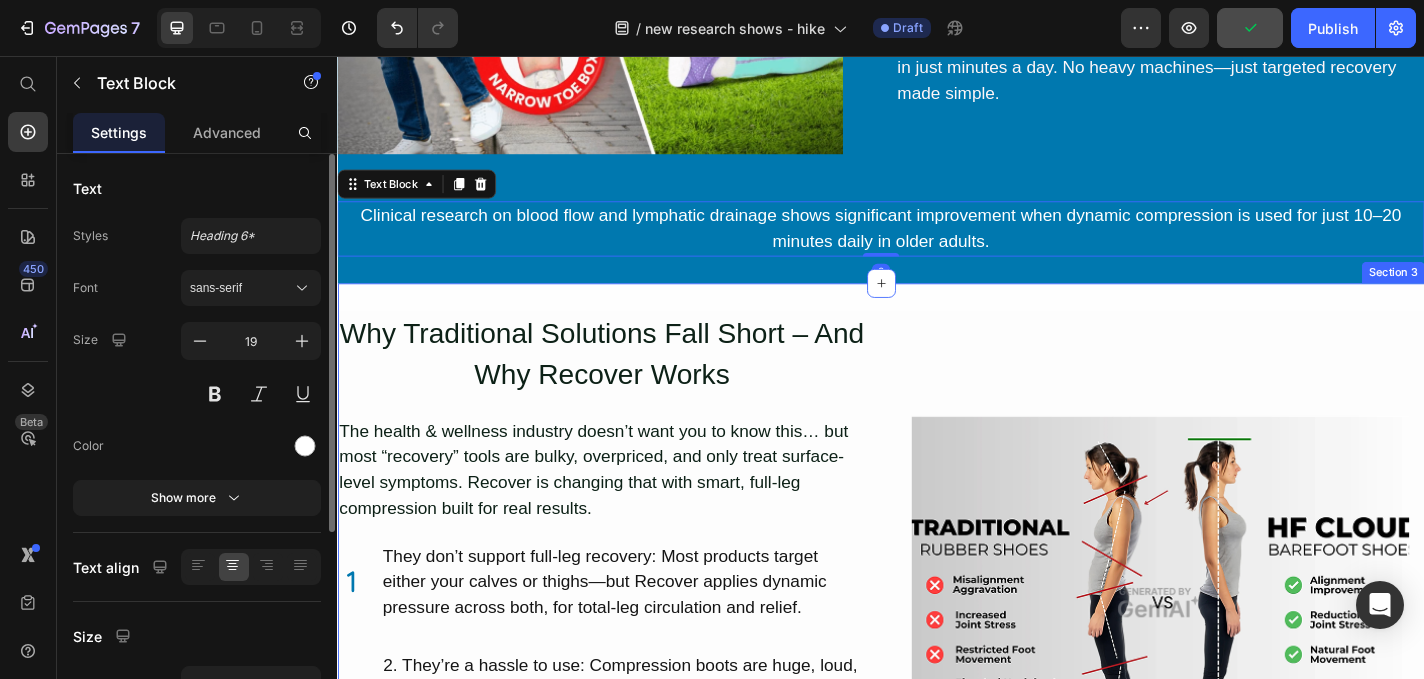 click on "Why Traditional Solutions Fall Short – And Why Recover Works Heading The health & wellness industry doesn’t want you to know this… but most “recovery” tools are bulky, overpriced, and only treat surface-level symptoms. Recover is changing that with smart, full-leg compression built for real results. Text Block
Icon They don’t support full-leg recovery: Most products target either your calves or thighs—but Recover applies dynamic pressure across both, for total-leg circulation and relief. Text Block
Icon 2. They’re a hassle to use: Compression boots are huge, loud, and require setup. Socks often feel tight or ineffective. Recover’s zip-up design is simple and secure—no struggle required. Text Block
Icon 3. They’re overpriced: Some massage boots can cost over $[PRICE], for overrated effectiveness. With Recover, you get targeted relief backed by physiotherapy principles— for 50% OFF! Text Block Advanced list Image Row Button Row Section 3" at bounding box center (937, 697) 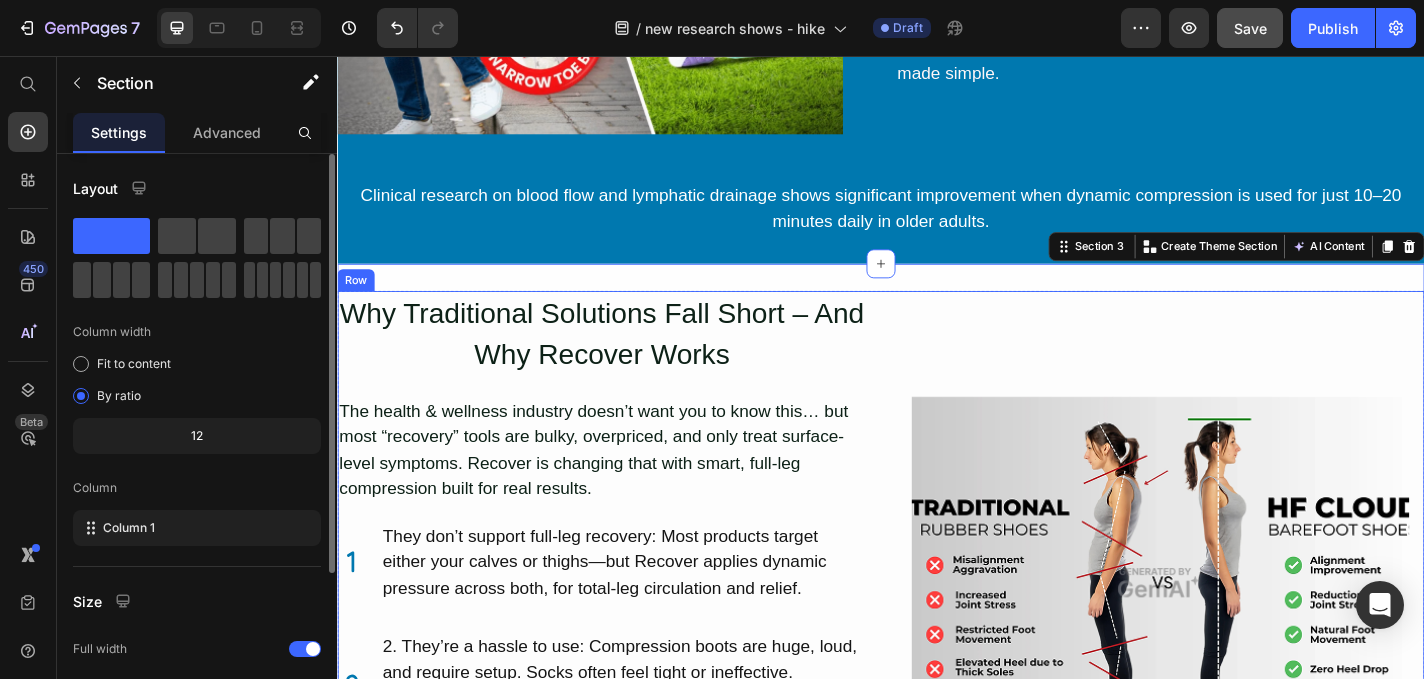 scroll, scrollTop: 258, scrollLeft: 0, axis: vertical 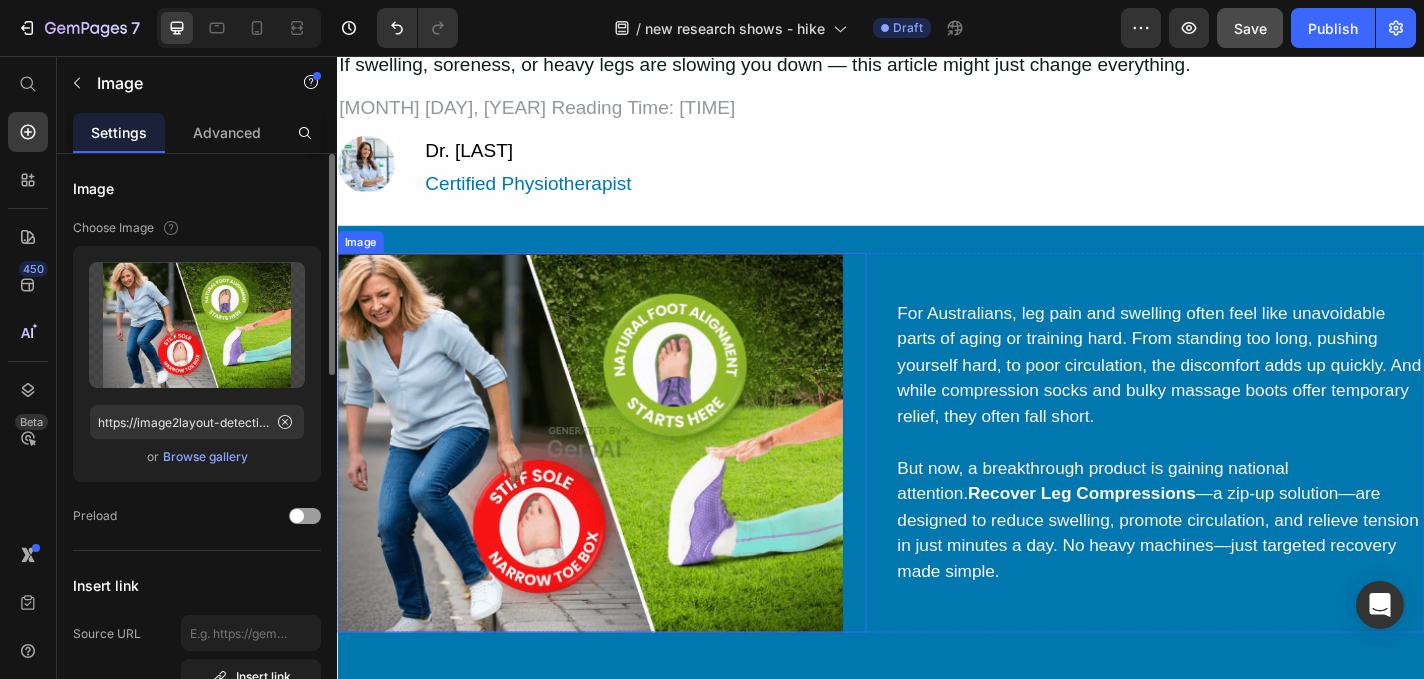 click at bounding box center (629, 482) 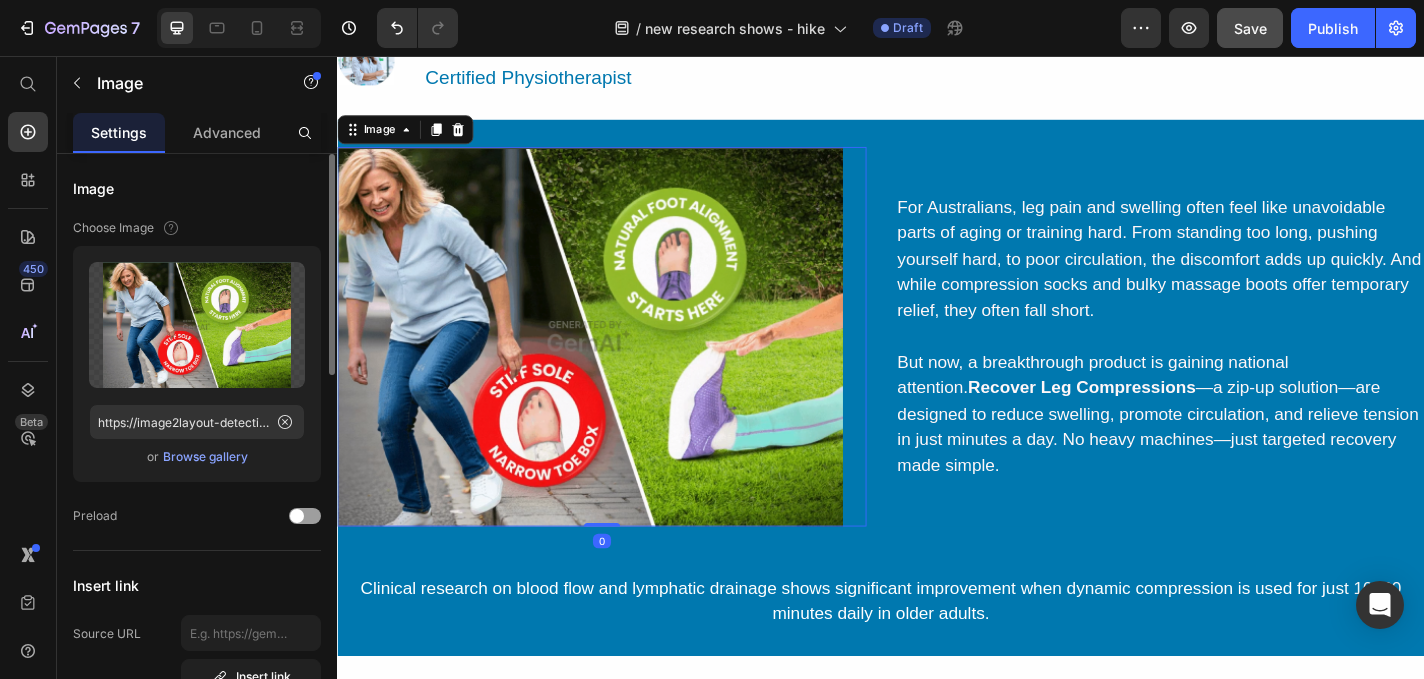 scroll, scrollTop: 365, scrollLeft: 0, axis: vertical 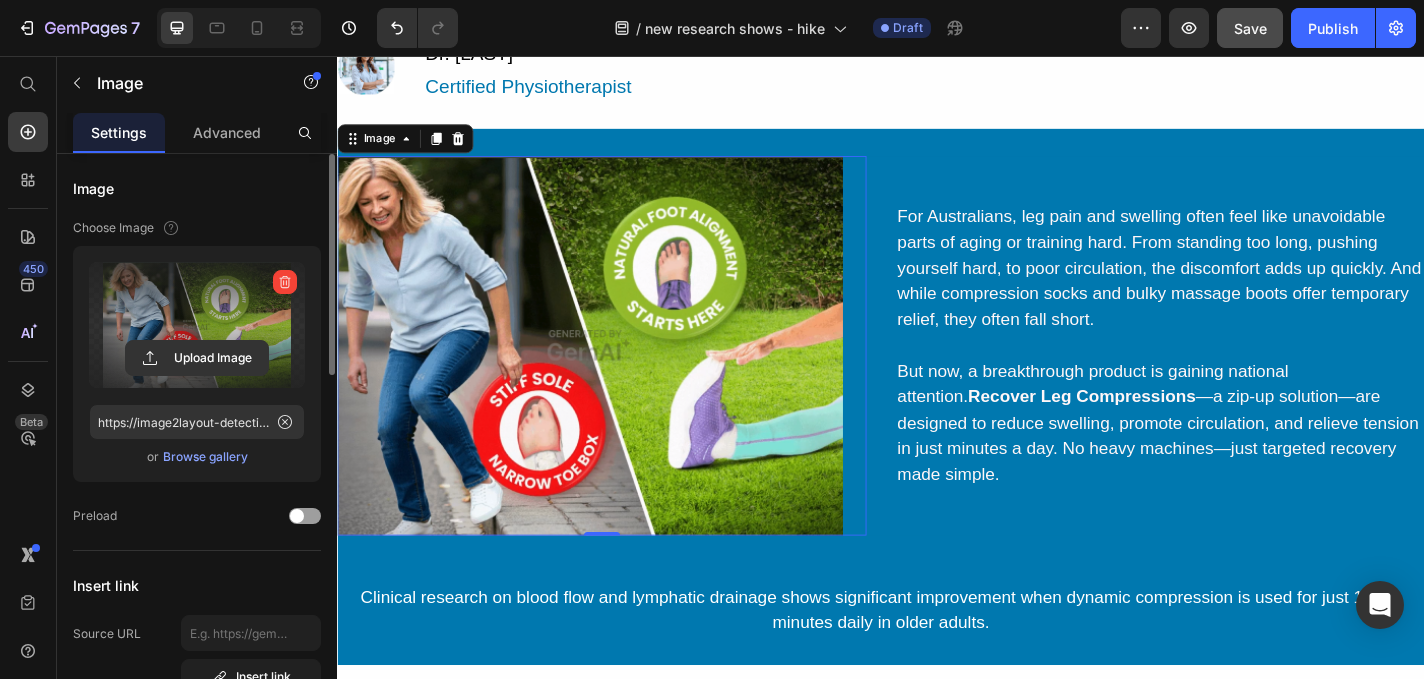 click at bounding box center (285, 282) 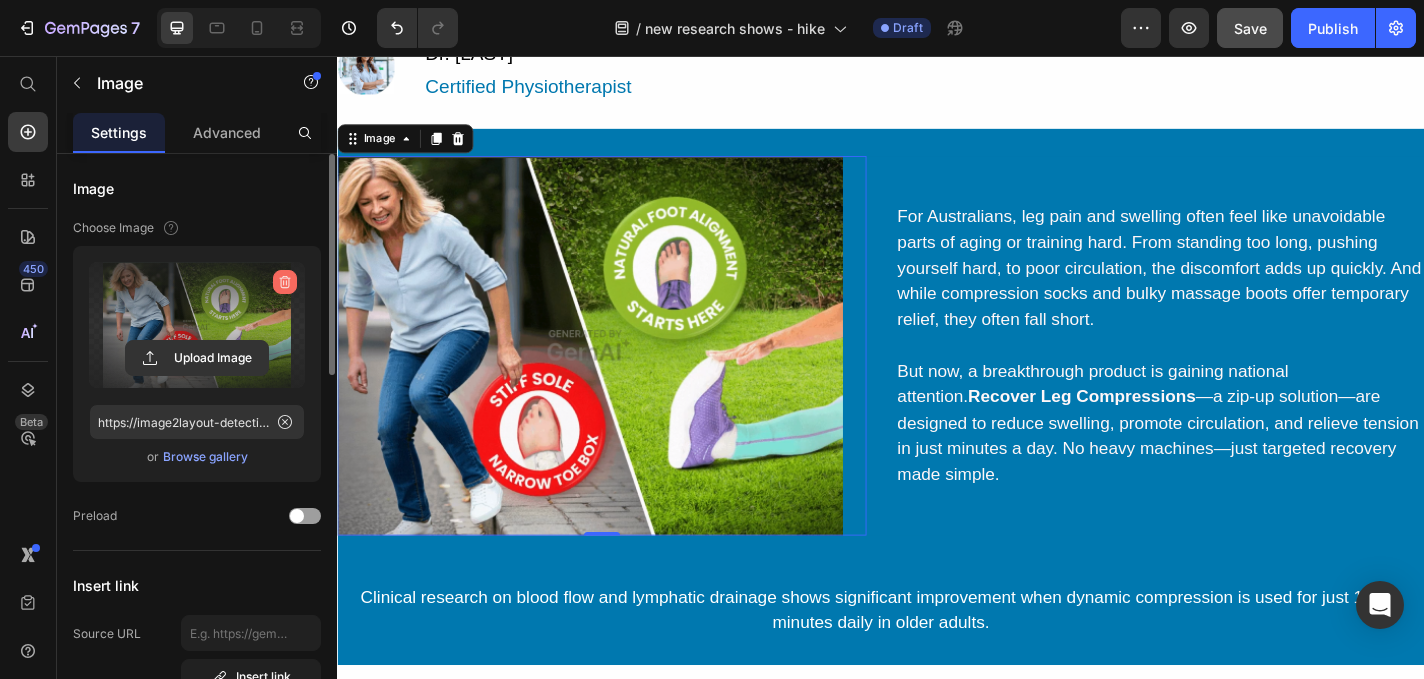 click at bounding box center (285, 282) 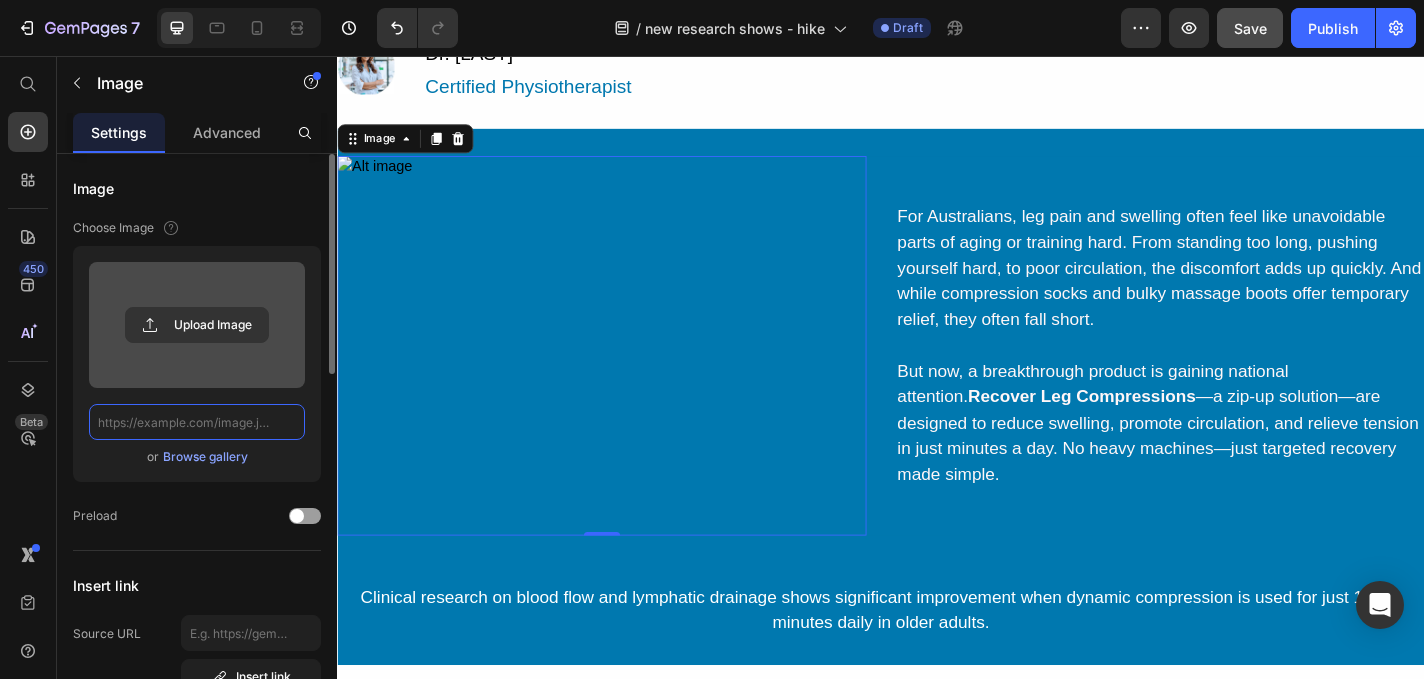 scroll, scrollTop: 0, scrollLeft: 0, axis: both 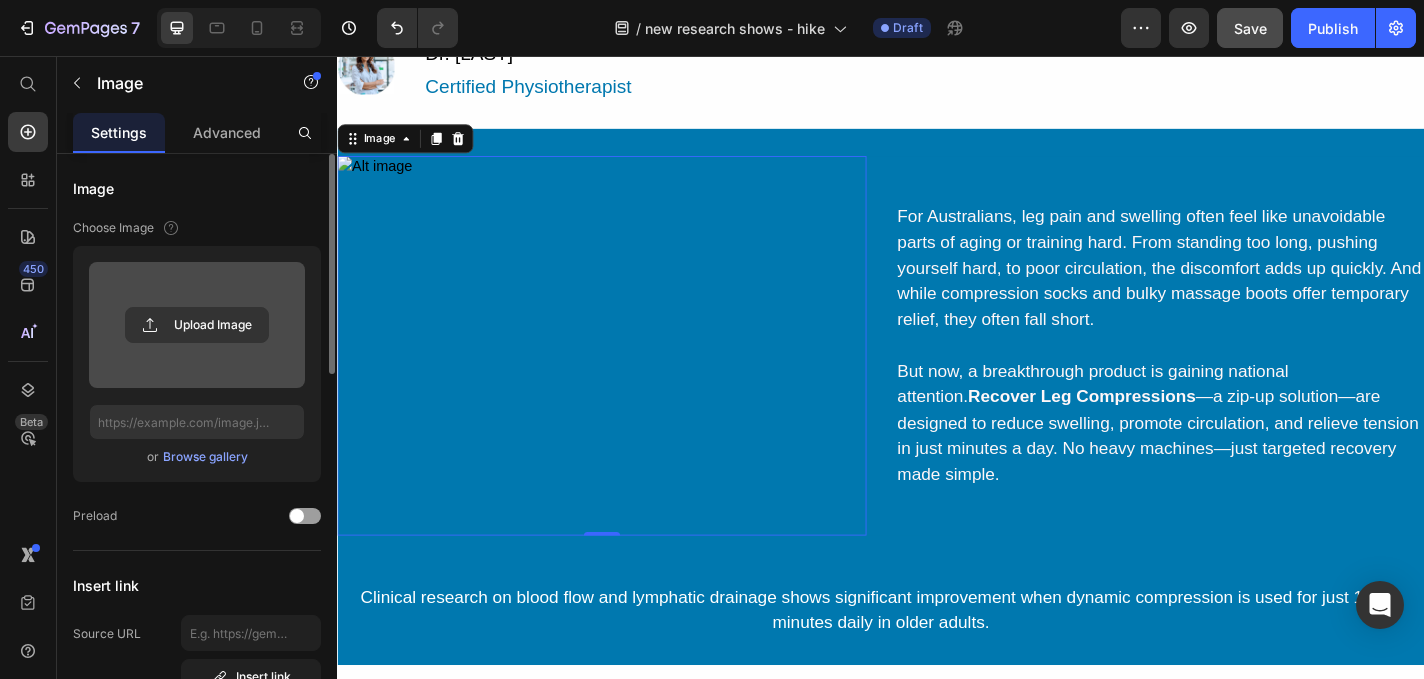 click at bounding box center (197, 325) 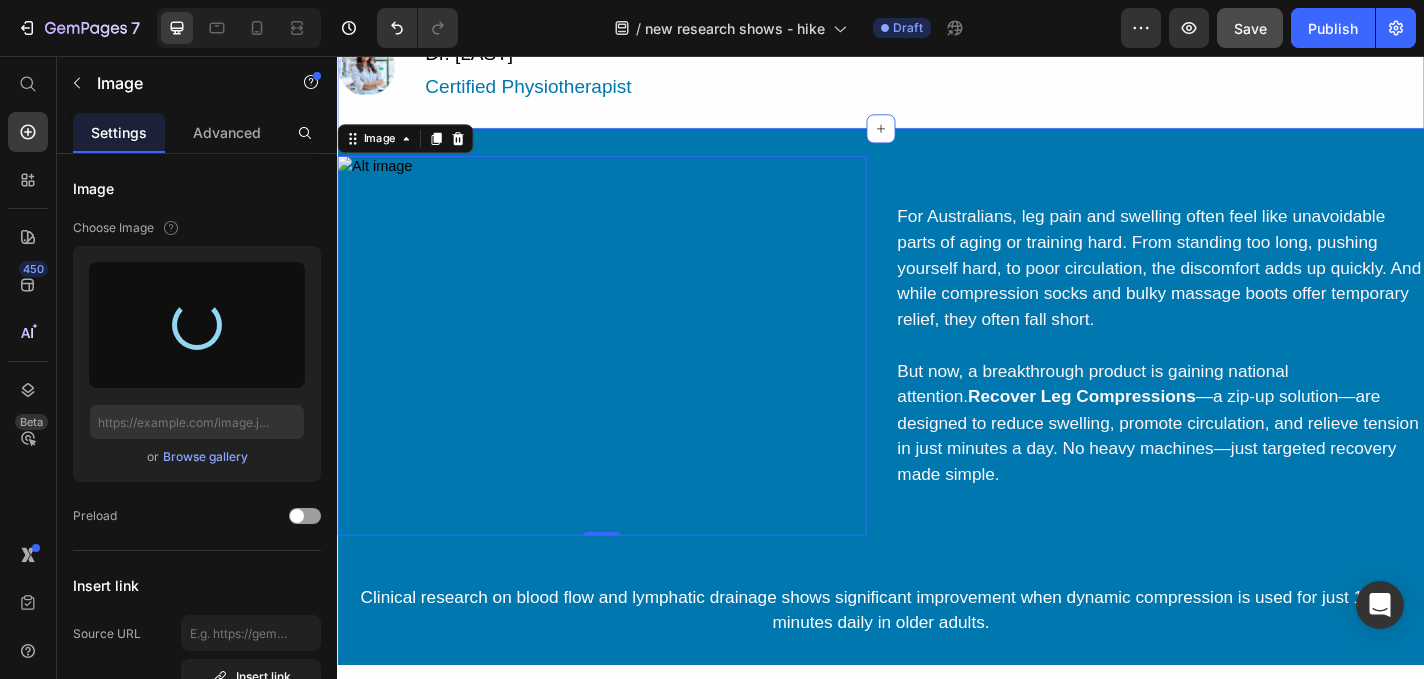 type on "https://cdn.shopify.com/s/files/1/0750/6365/6733/files/gempages_560827941194302320-cf28b3e6-1523-4522-b793-d04ad05c732d.png" 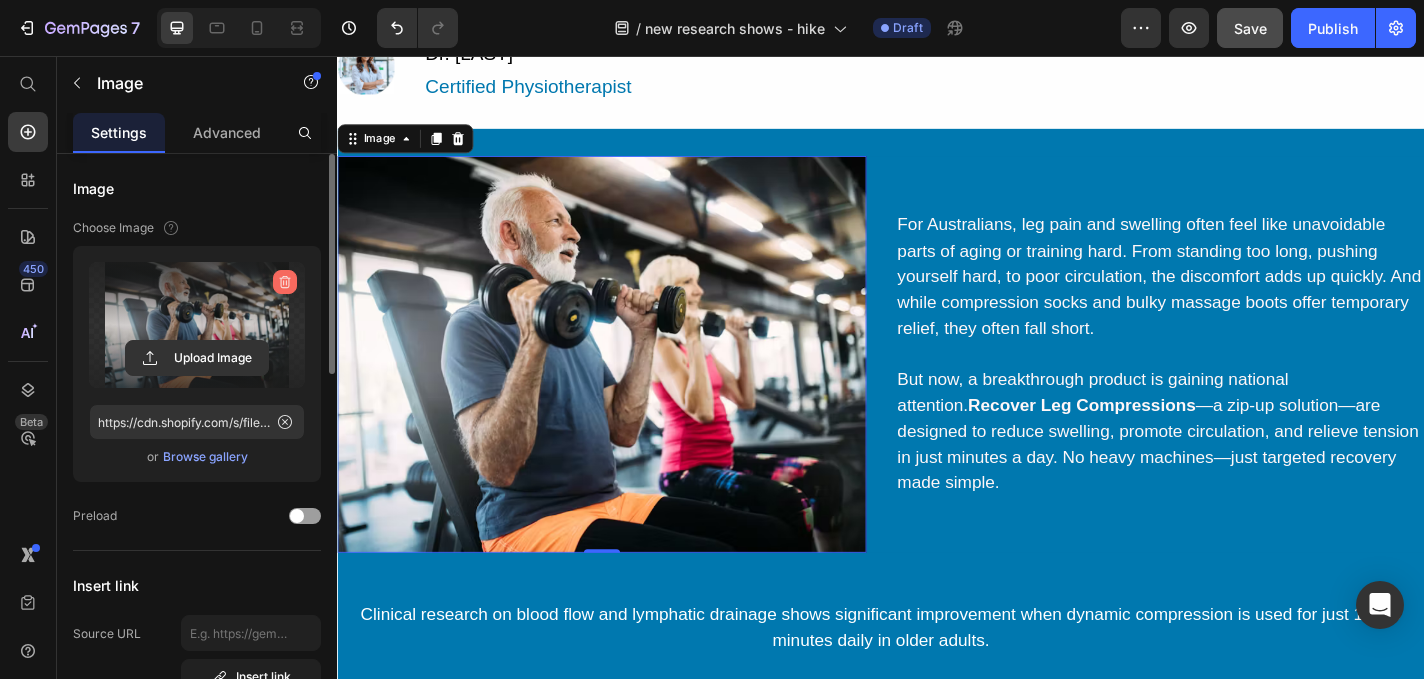 click at bounding box center (285, 282) 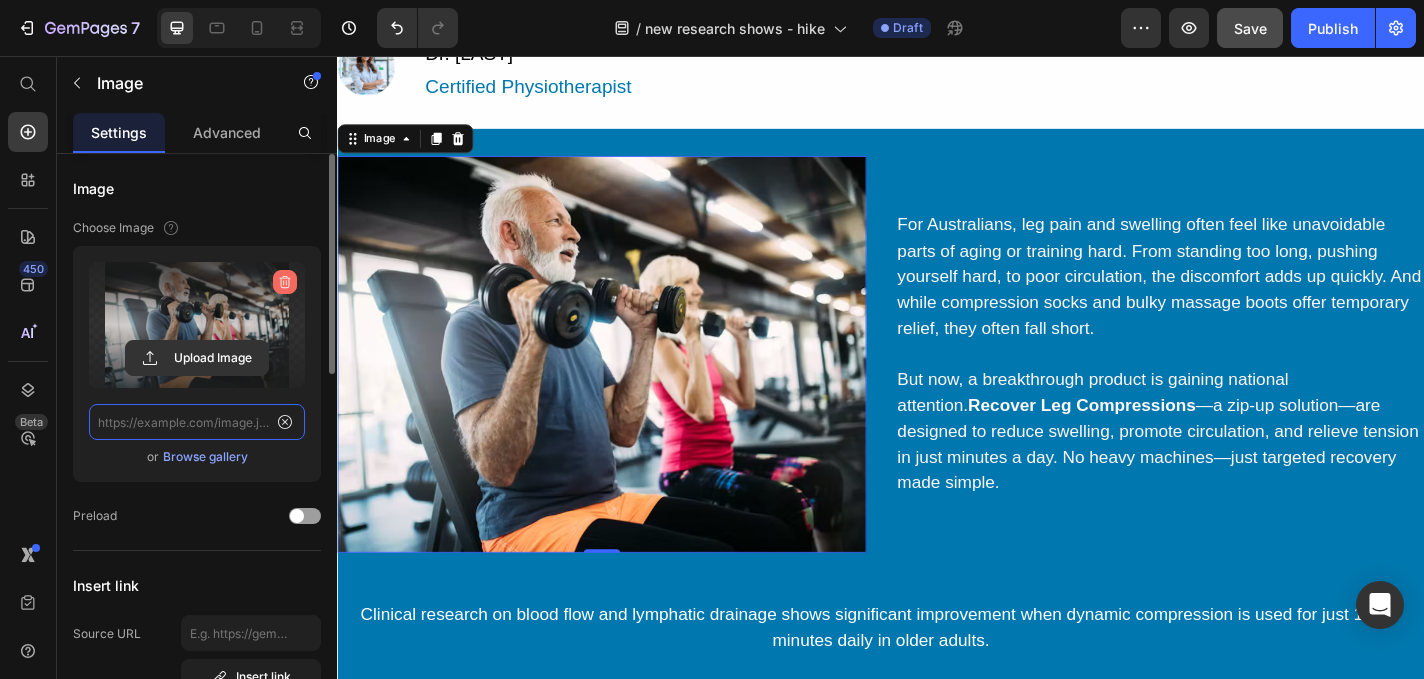 scroll, scrollTop: 0, scrollLeft: 0, axis: both 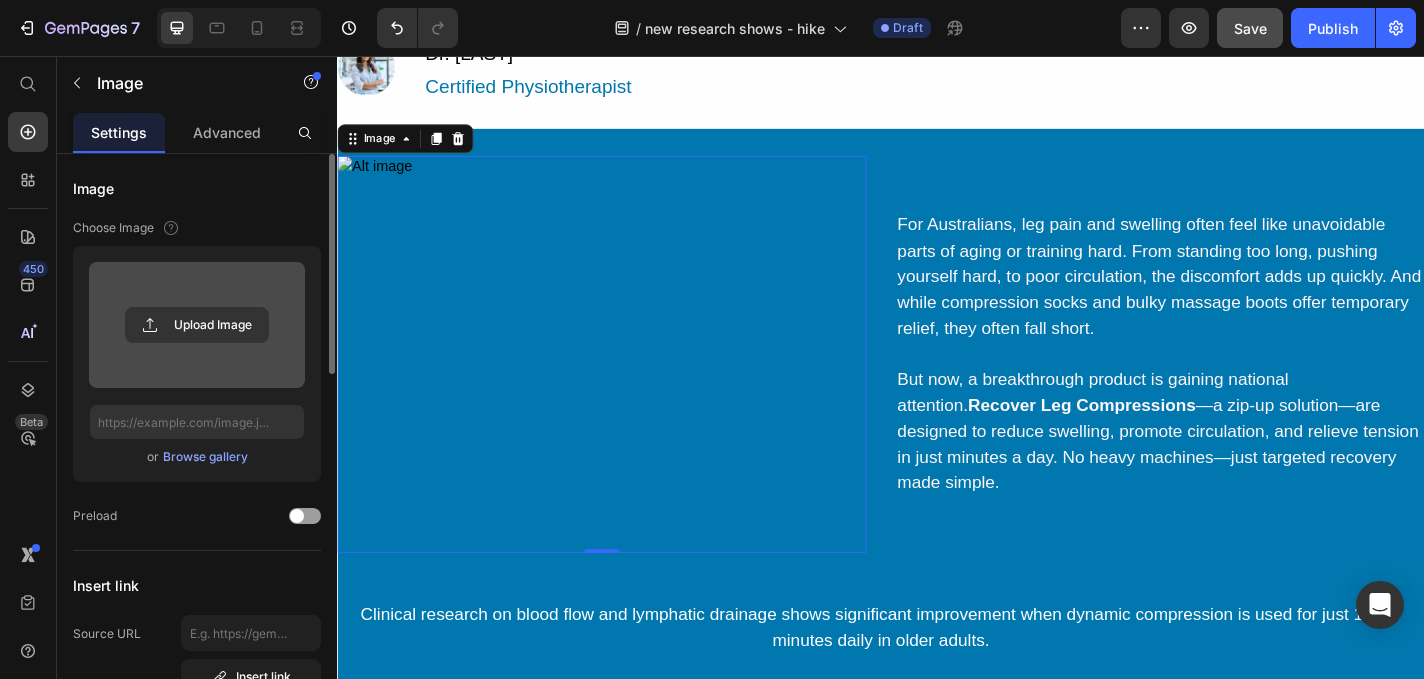 click at bounding box center (197, 325) 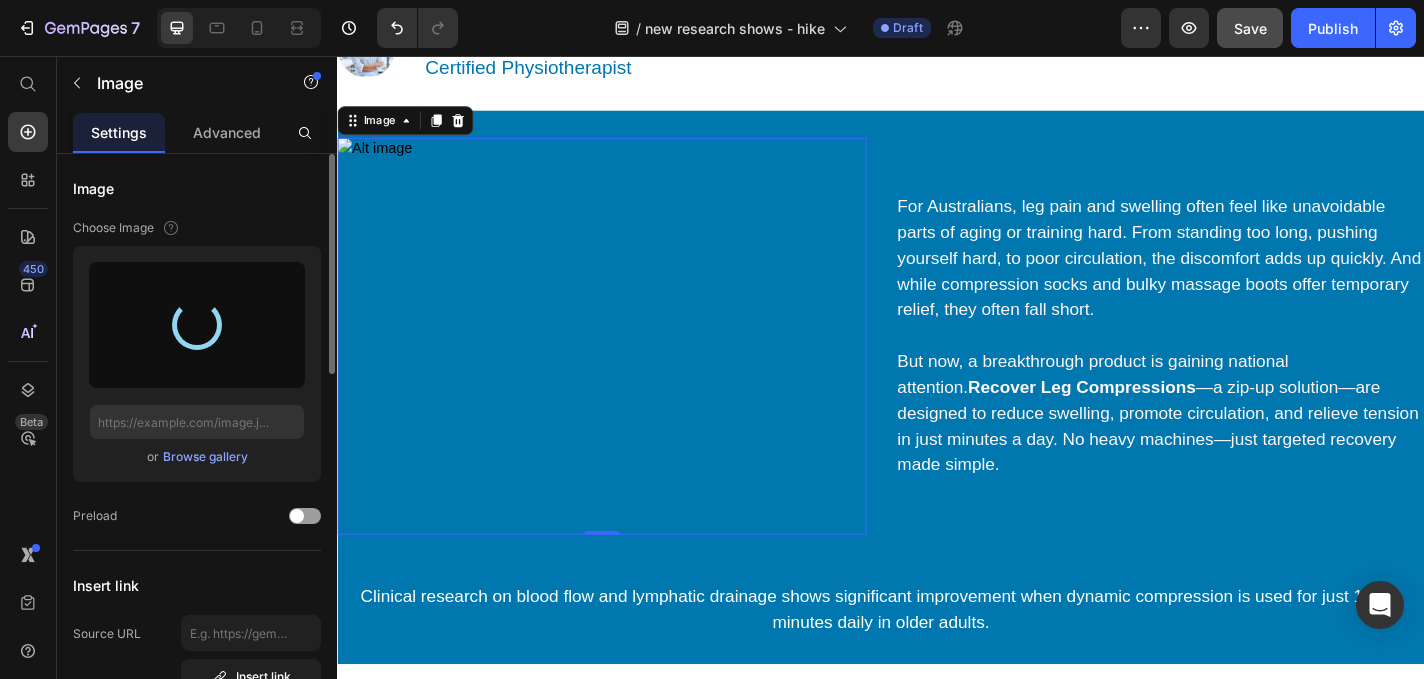 type on "https://cdn.shopify.com/s/files/1/0750/6365/6733/files/gempages_560827941194302320-f9628098-d408-4c33-a35e-478a69af316e.png" 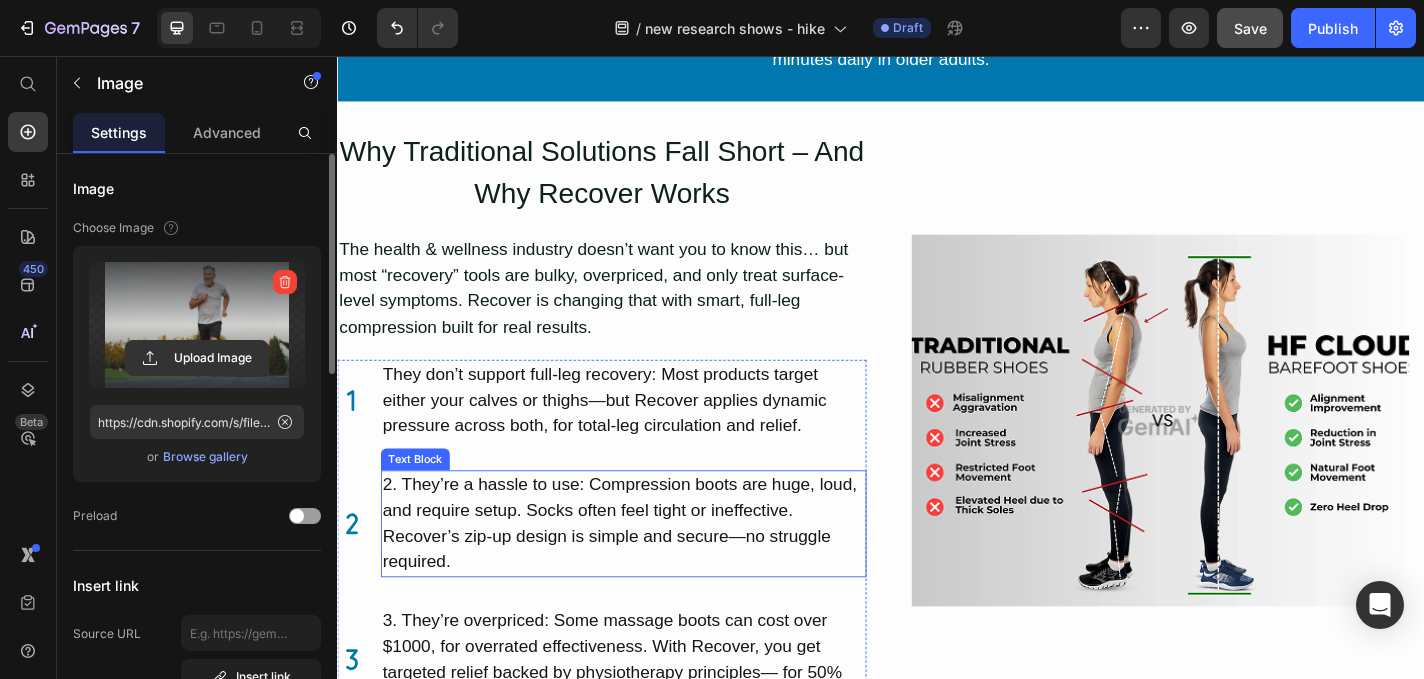 scroll, scrollTop: 1085, scrollLeft: 0, axis: vertical 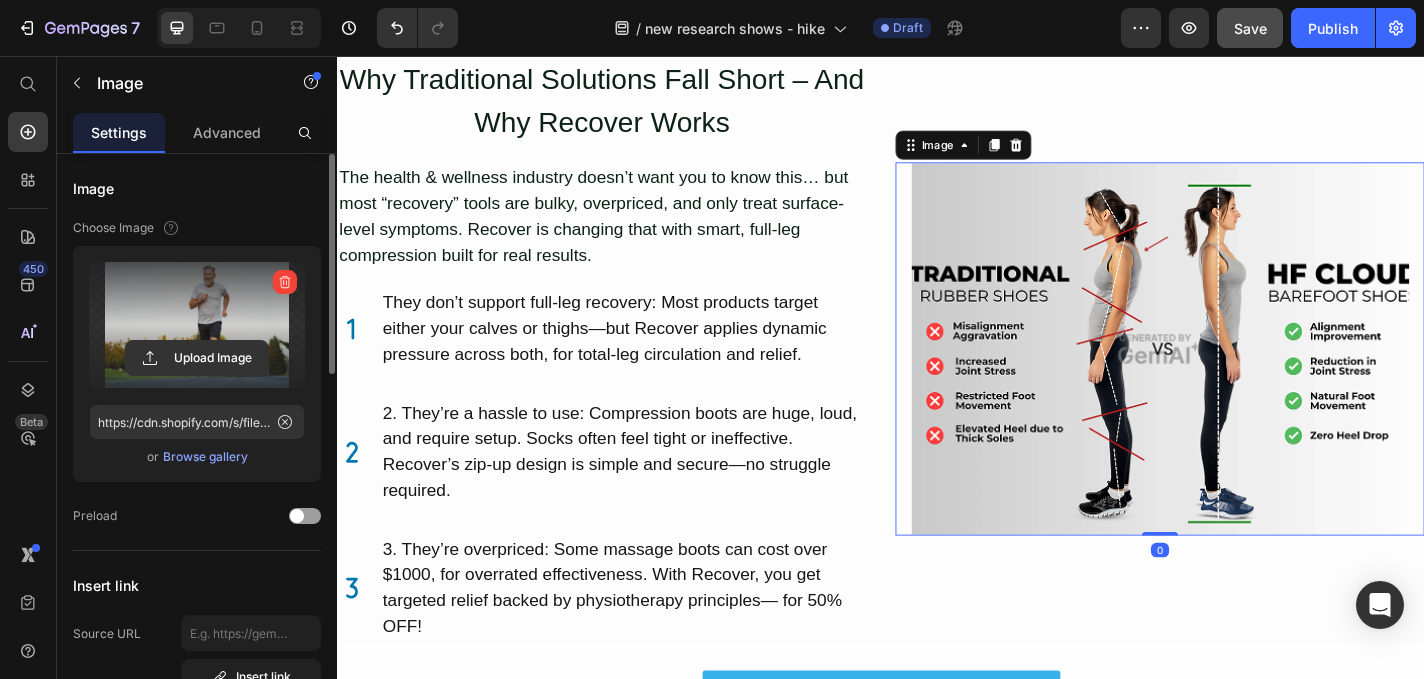 click at bounding box center (1245, 379) 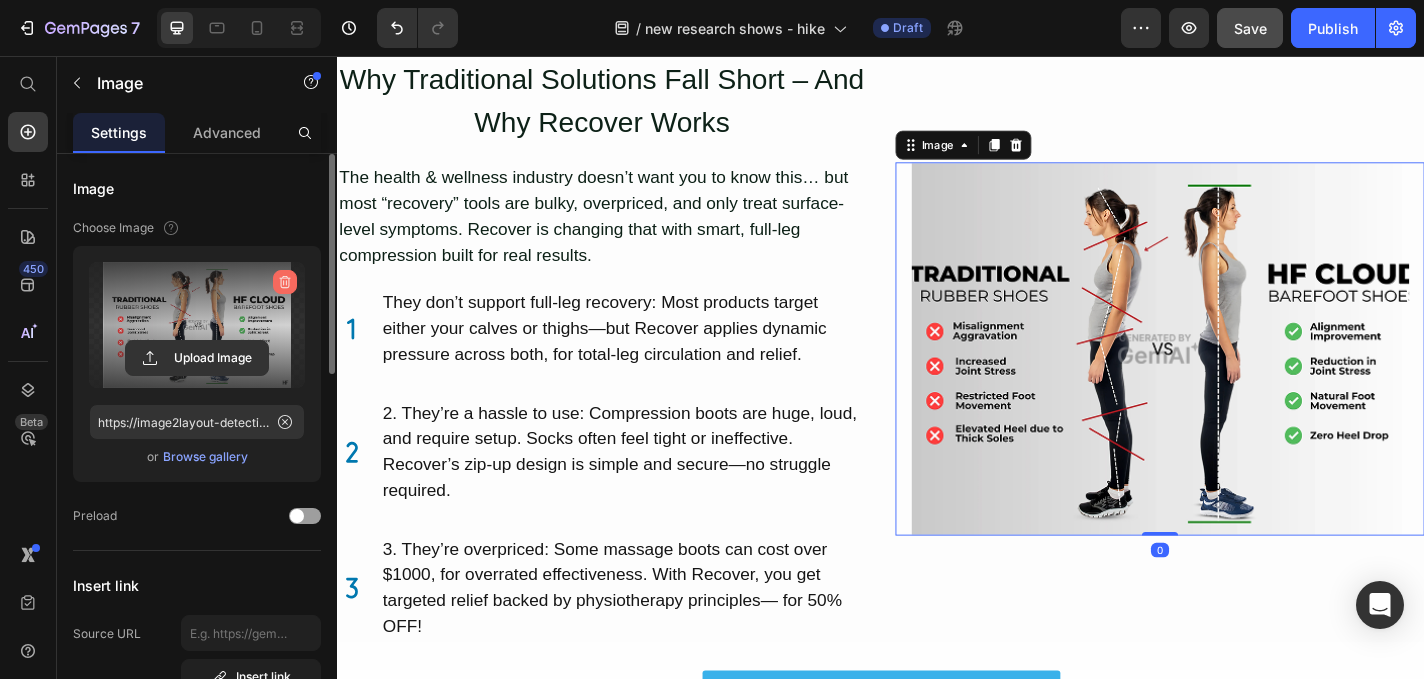 click at bounding box center [285, 282] 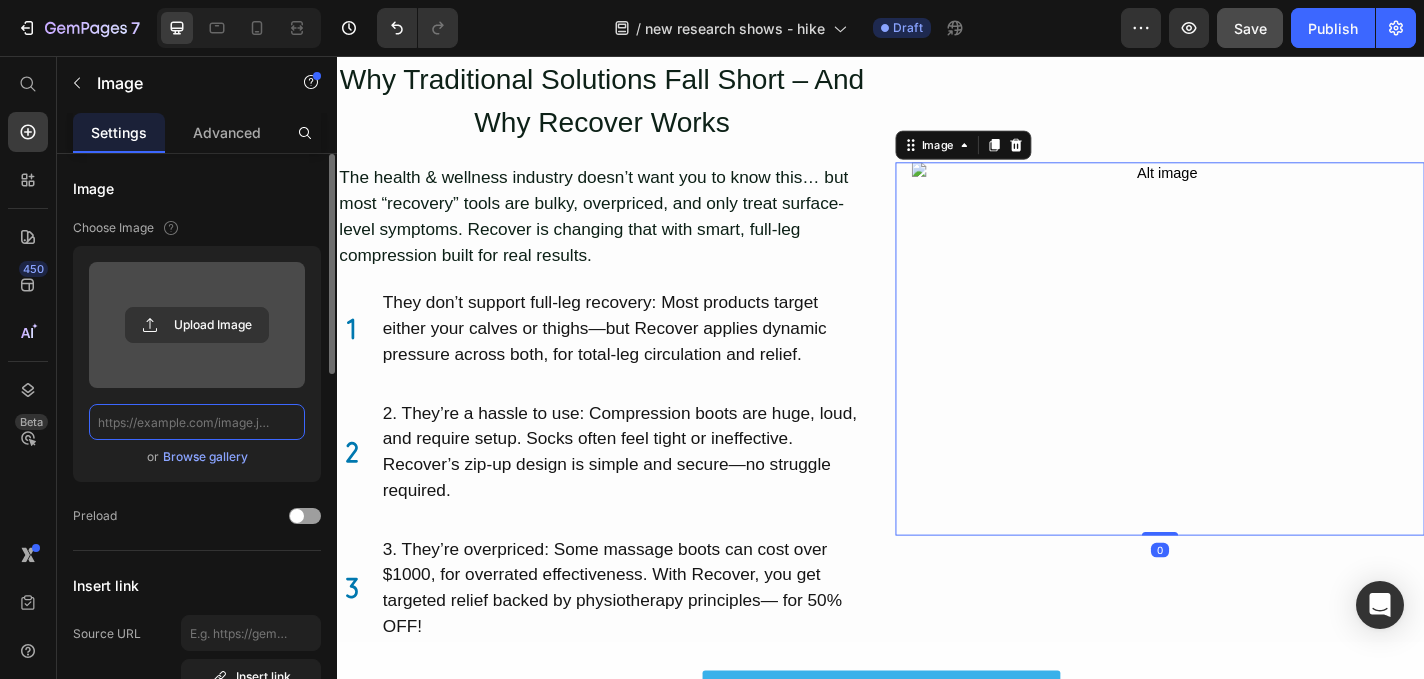 scroll, scrollTop: 0, scrollLeft: 0, axis: both 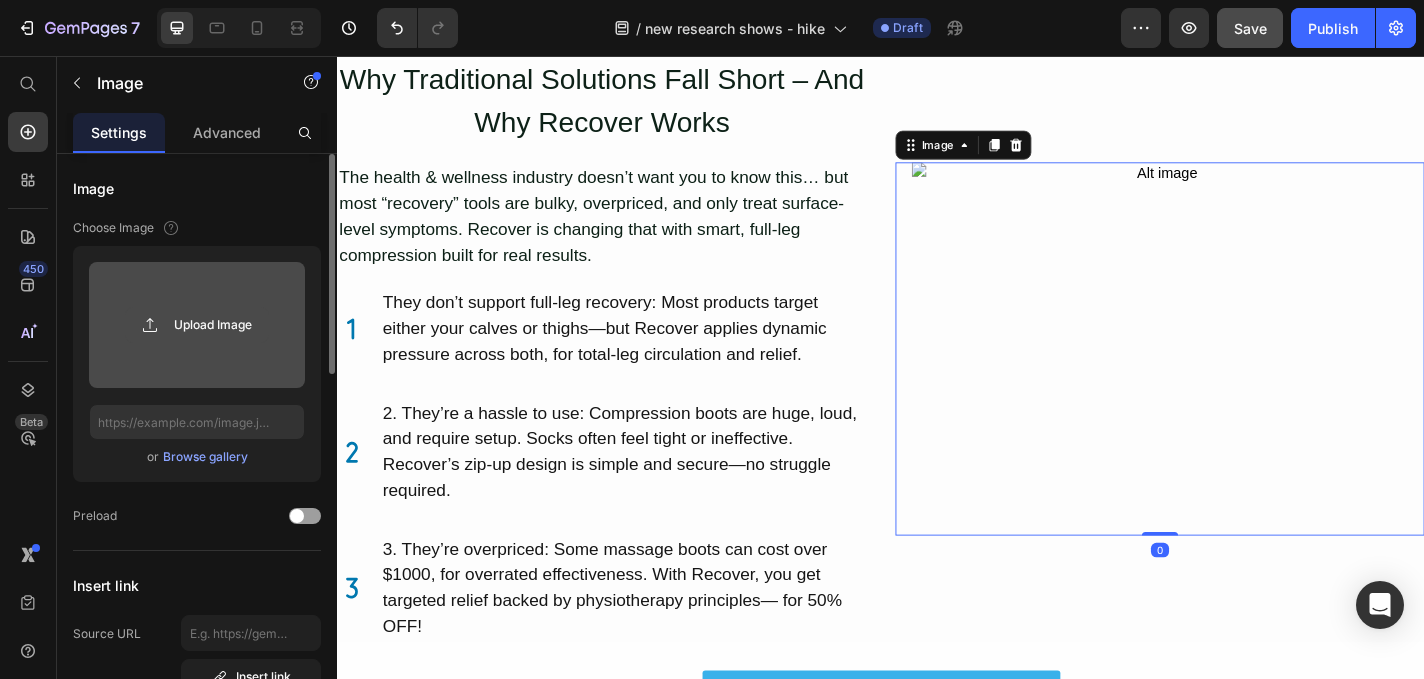 click 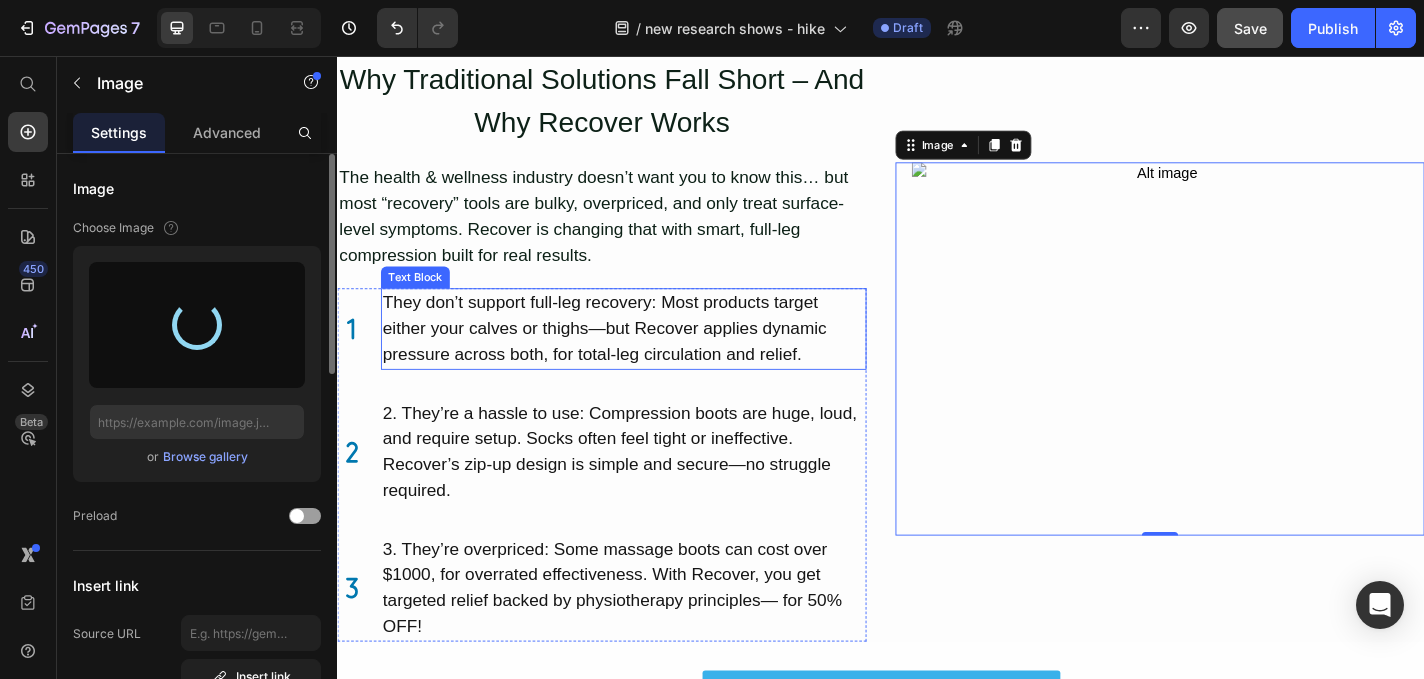 type on "https://cdn.shopify.com/s/files/1/0750/6365/6733/files/gempages_560827941194302320-049df9fb-2f00-49b1-9d16-c23a46d88768.png" 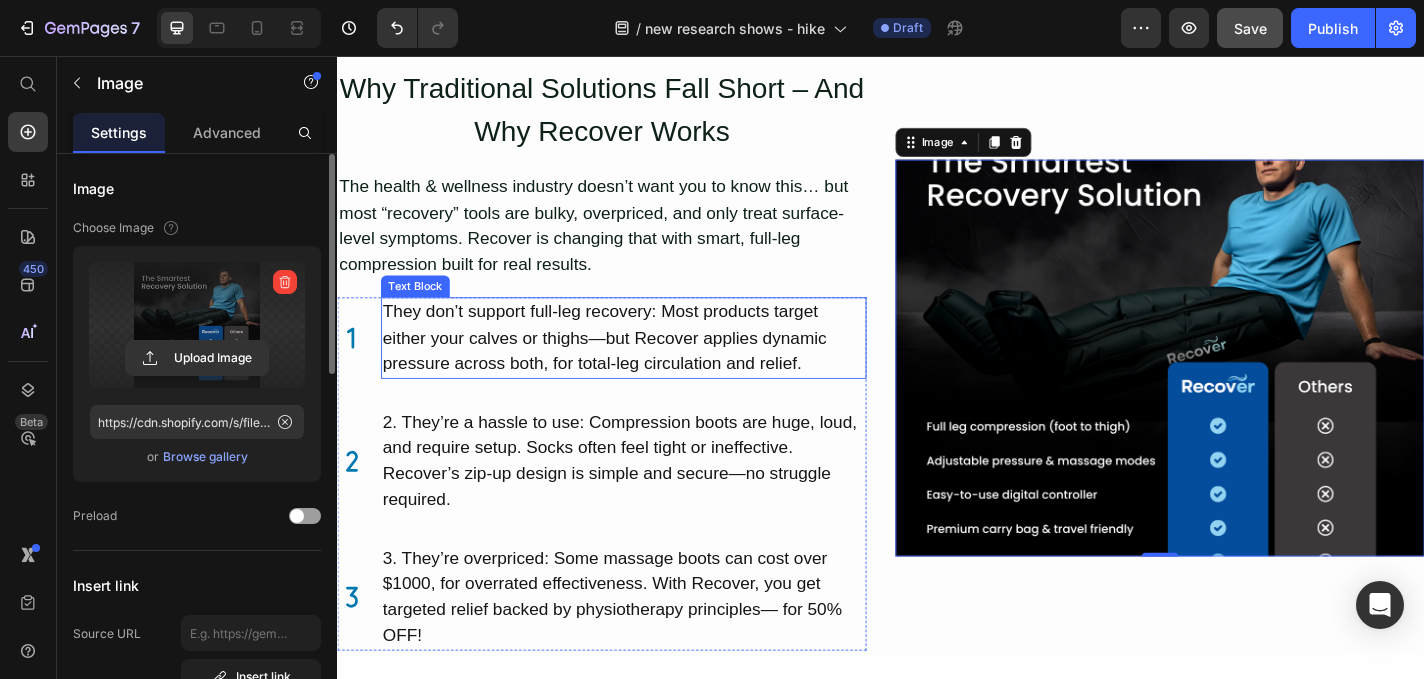 scroll, scrollTop: 1050, scrollLeft: 0, axis: vertical 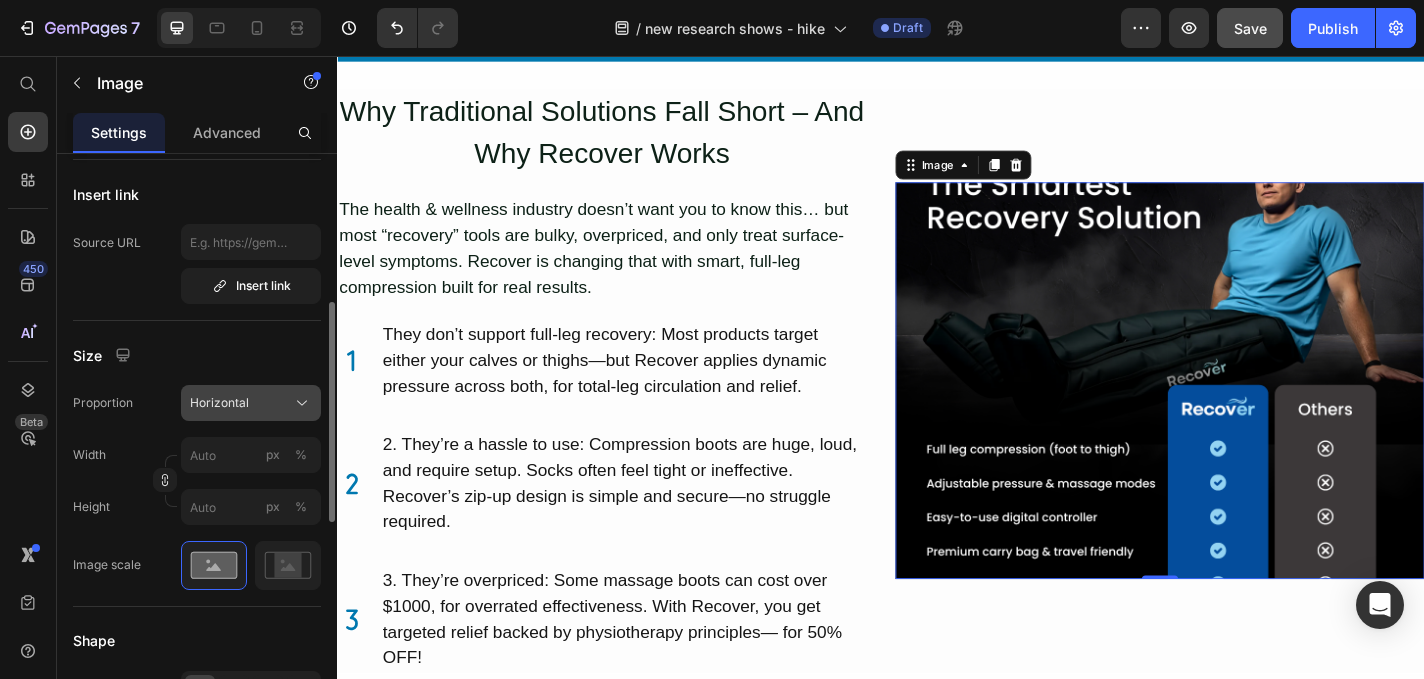 click on "Horizontal" at bounding box center [251, 403] 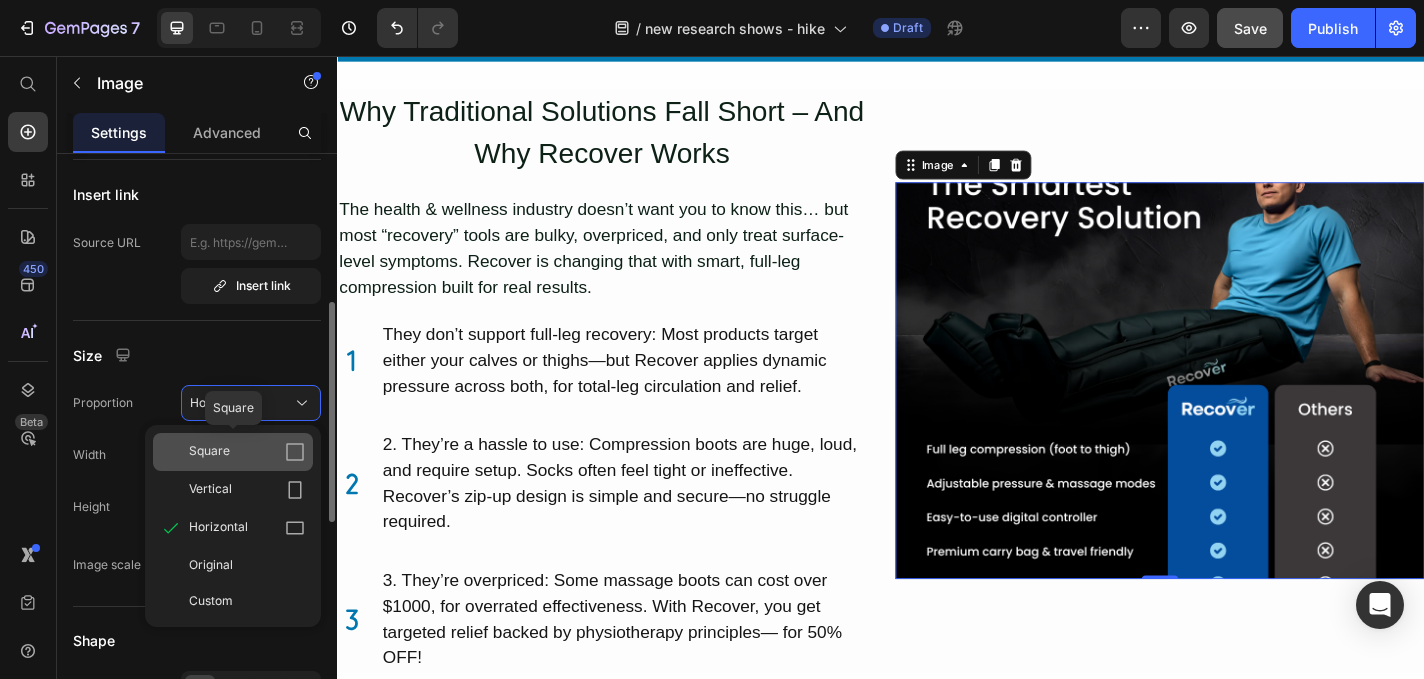 click on "Square" at bounding box center (247, 452) 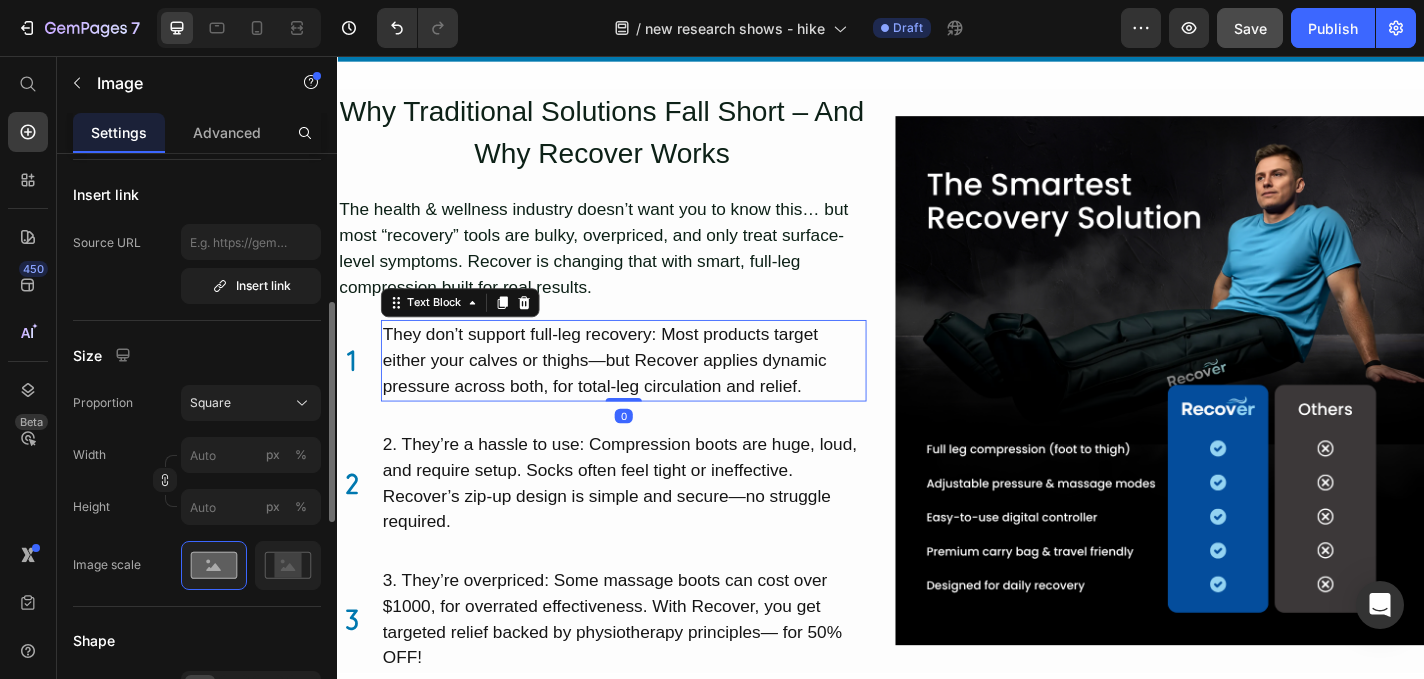 click on "They don’t support full-leg recovery: Most products target either your calves or thighs—but Recover applies dynamic pressure across both, for total-leg circulation and relief." at bounding box center (653, 392) 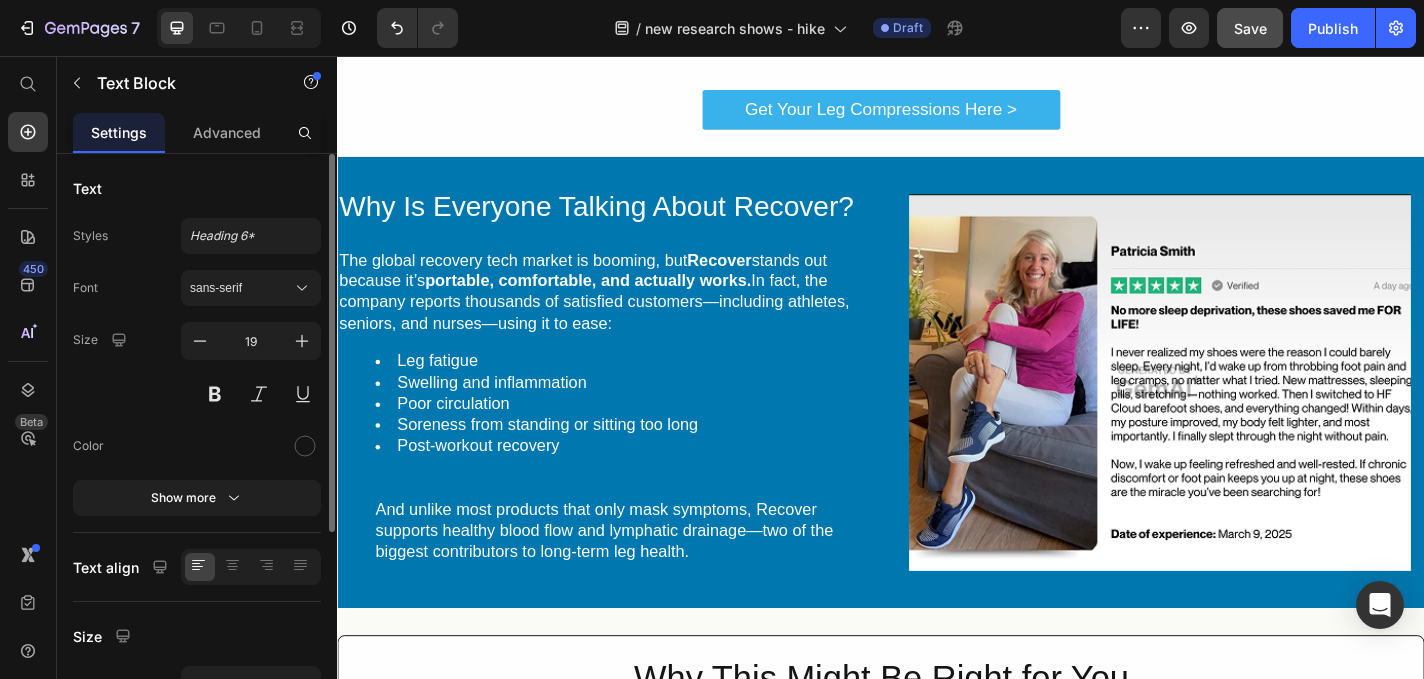 scroll, scrollTop: 1734, scrollLeft: 0, axis: vertical 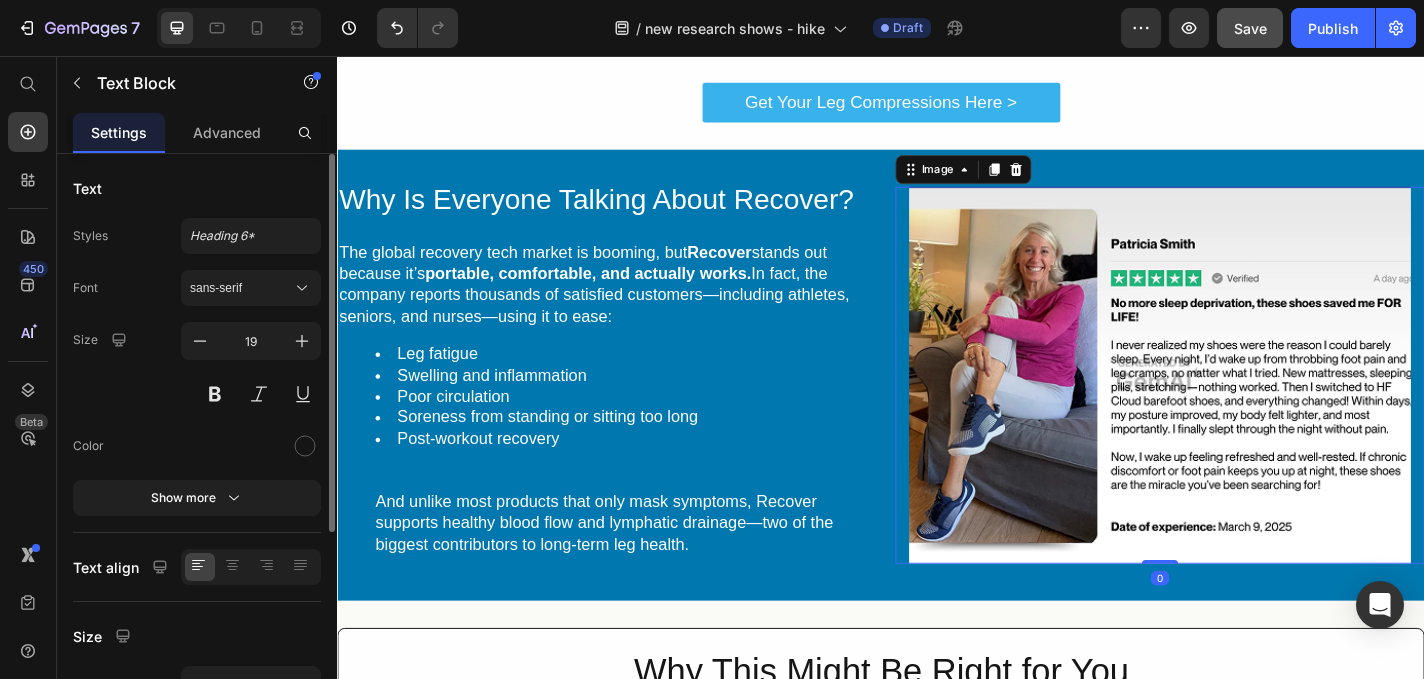 click at bounding box center (1245, 408) 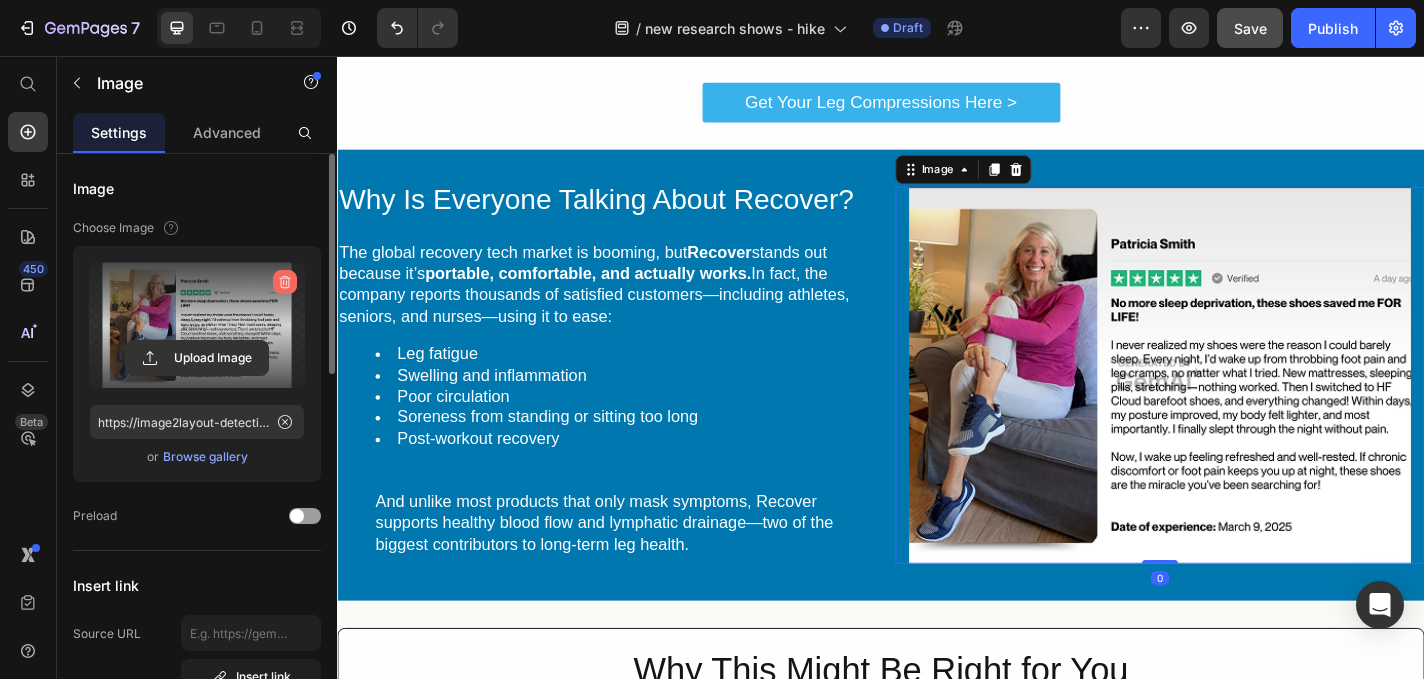 click at bounding box center (285, 282) 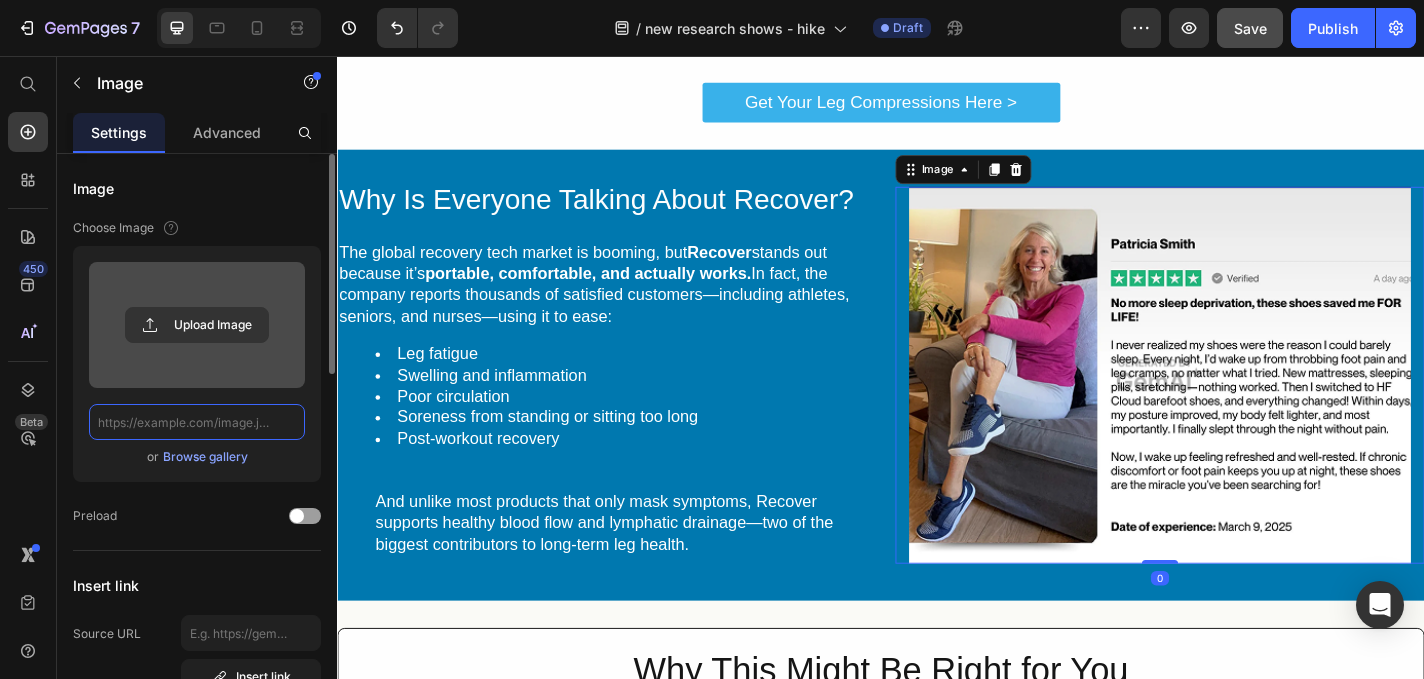 scroll, scrollTop: 0, scrollLeft: 0, axis: both 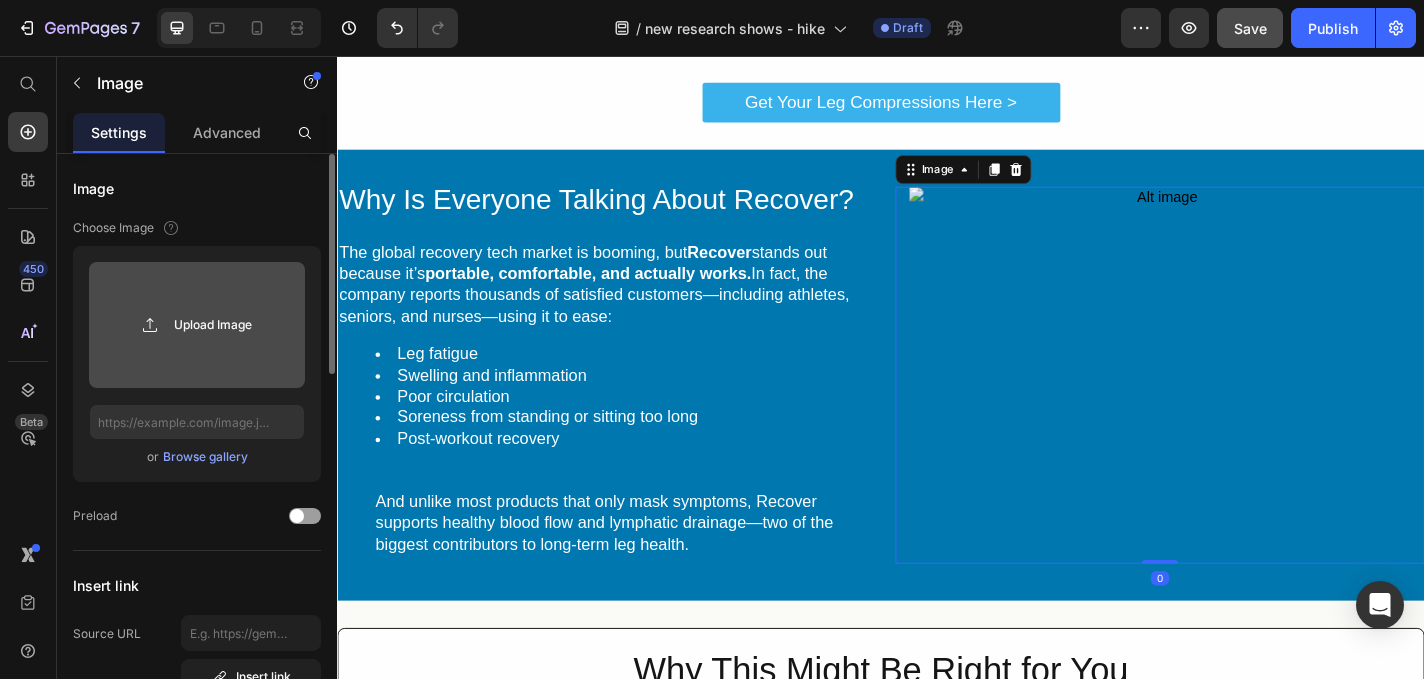 click 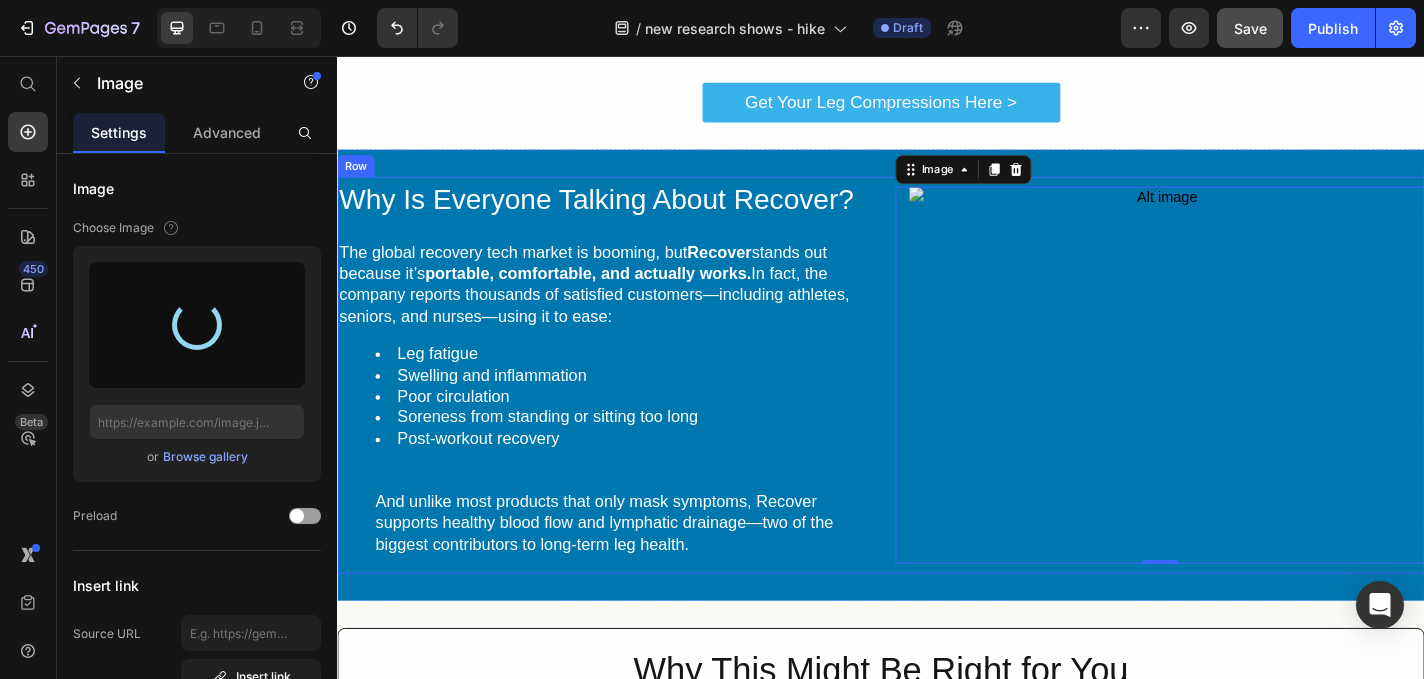 type on "https://cdn.shopify.com/s/files/1/0750/6365/6733/files/gempages_560827941194302320-24ee0b56-2fc6-4fee-9e28-d4320139161a.png" 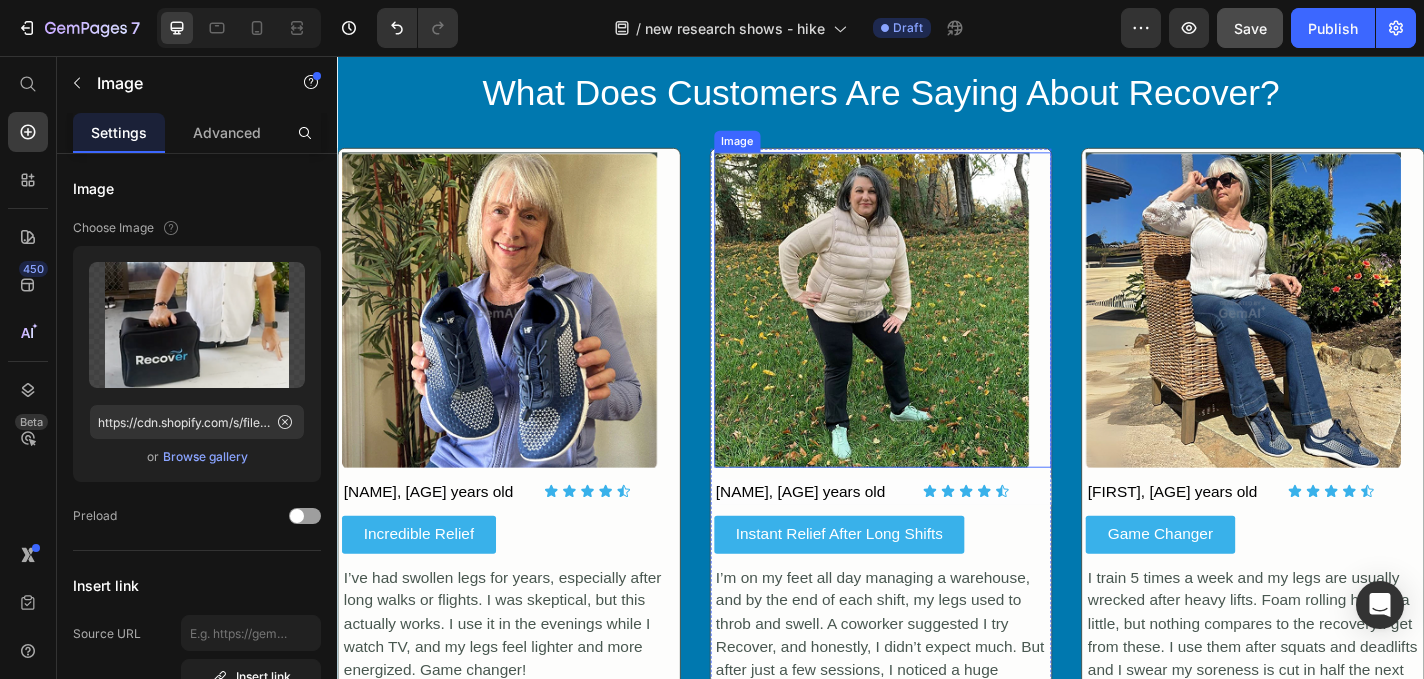 scroll, scrollTop: 2900, scrollLeft: 0, axis: vertical 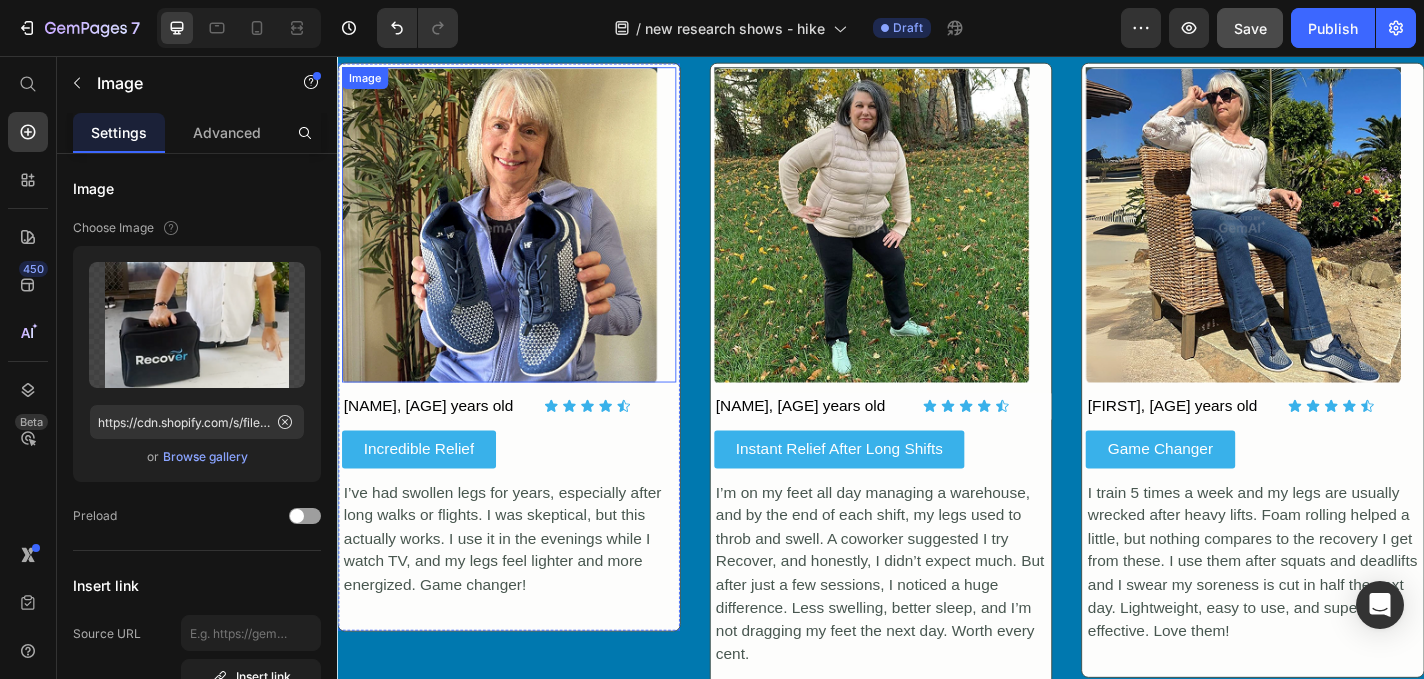 click at bounding box center [526, 242] 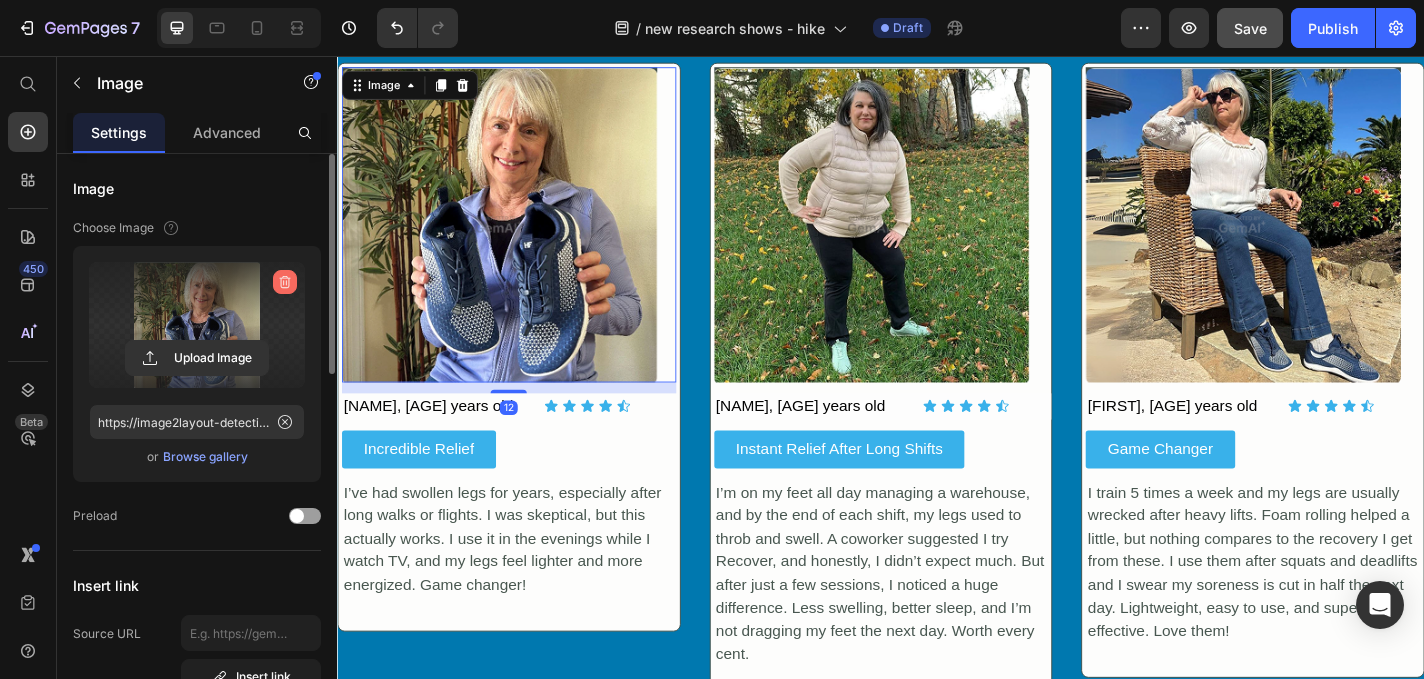 click at bounding box center (285, 282) 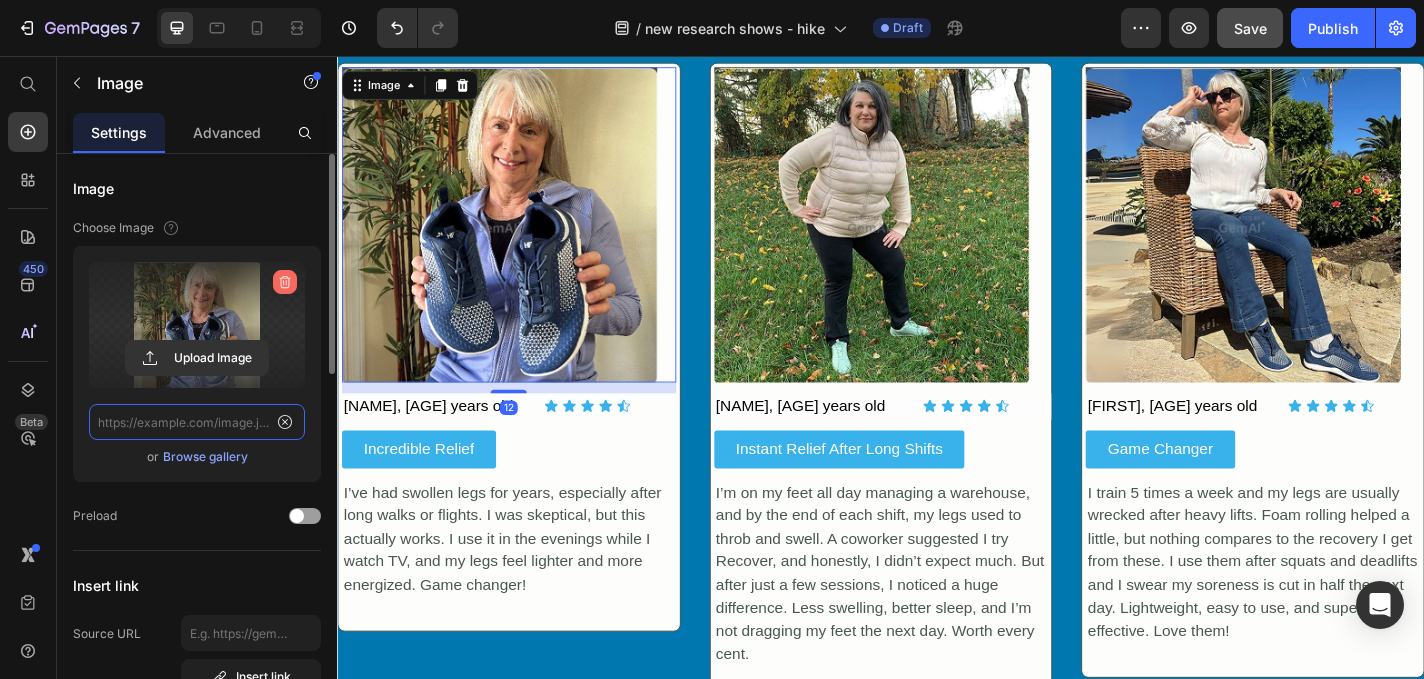 scroll, scrollTop: 0, scrollLeft: 0, axis: both 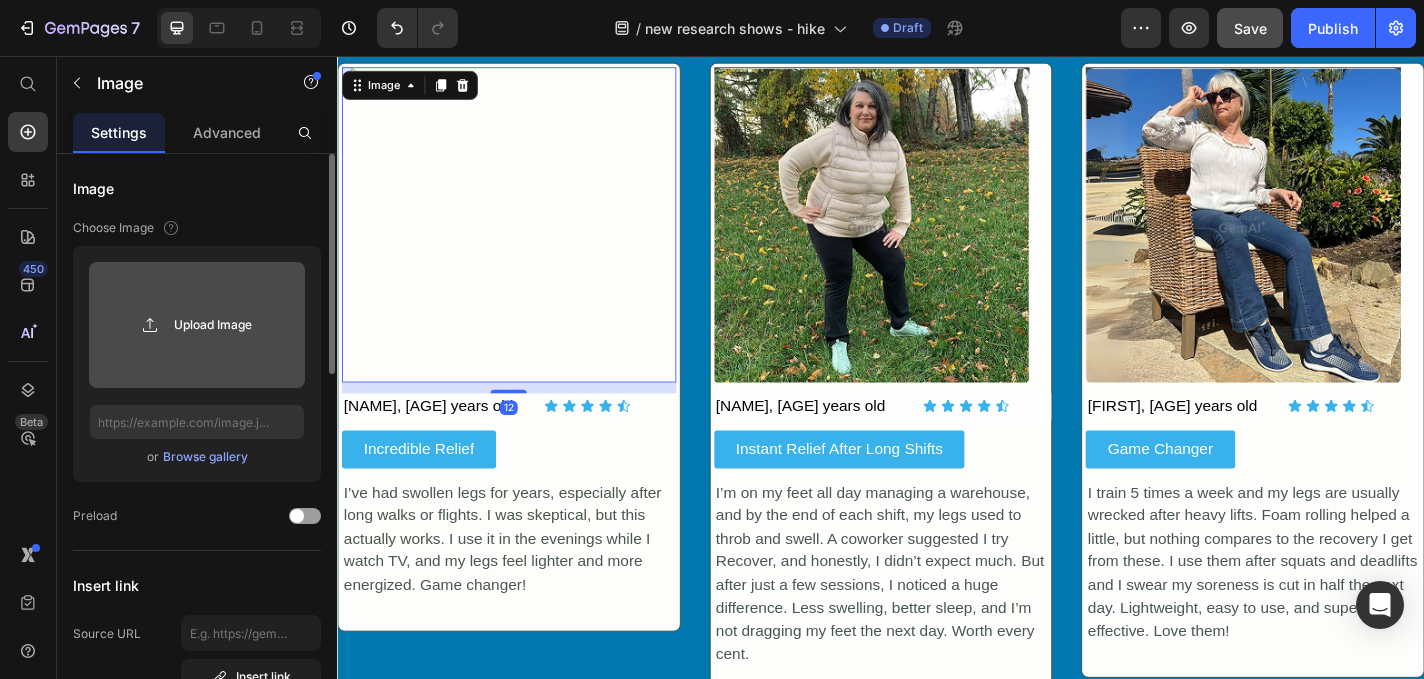 click 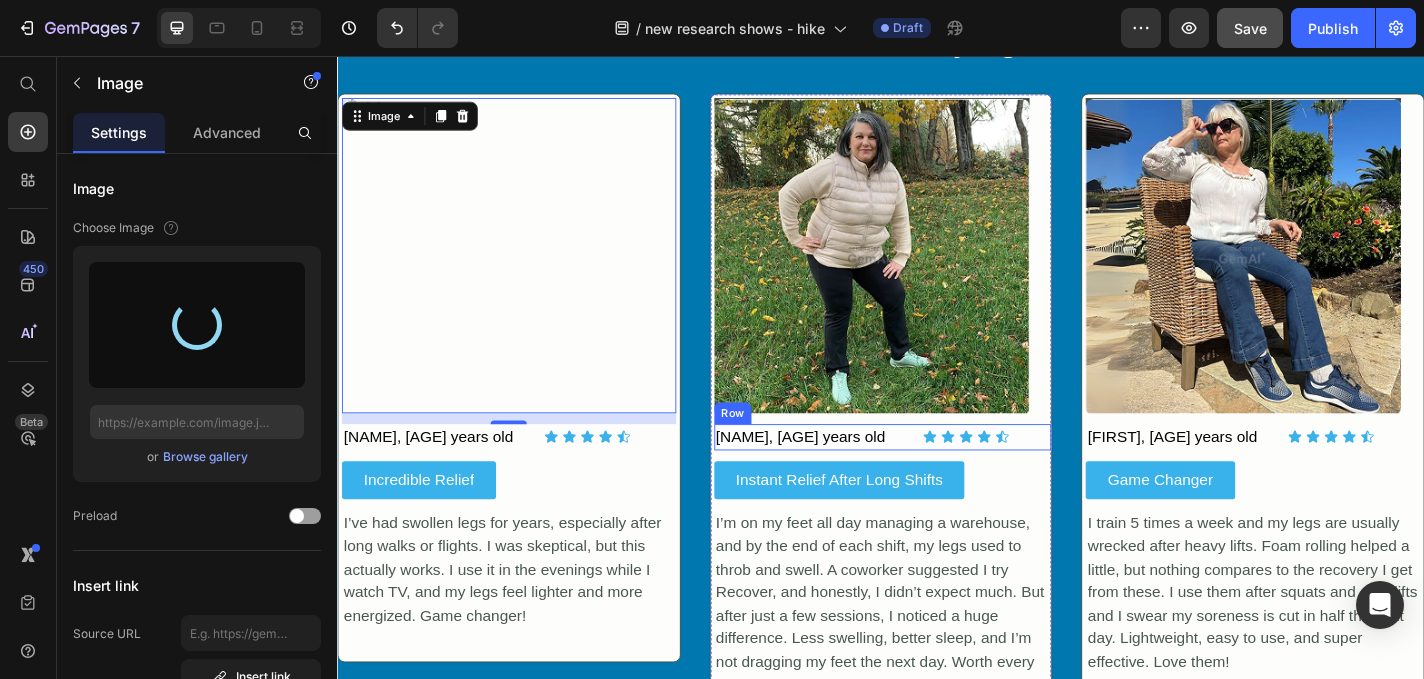 scroll, scrollTop: 2864, scrollLeft: 0, axis: vertical 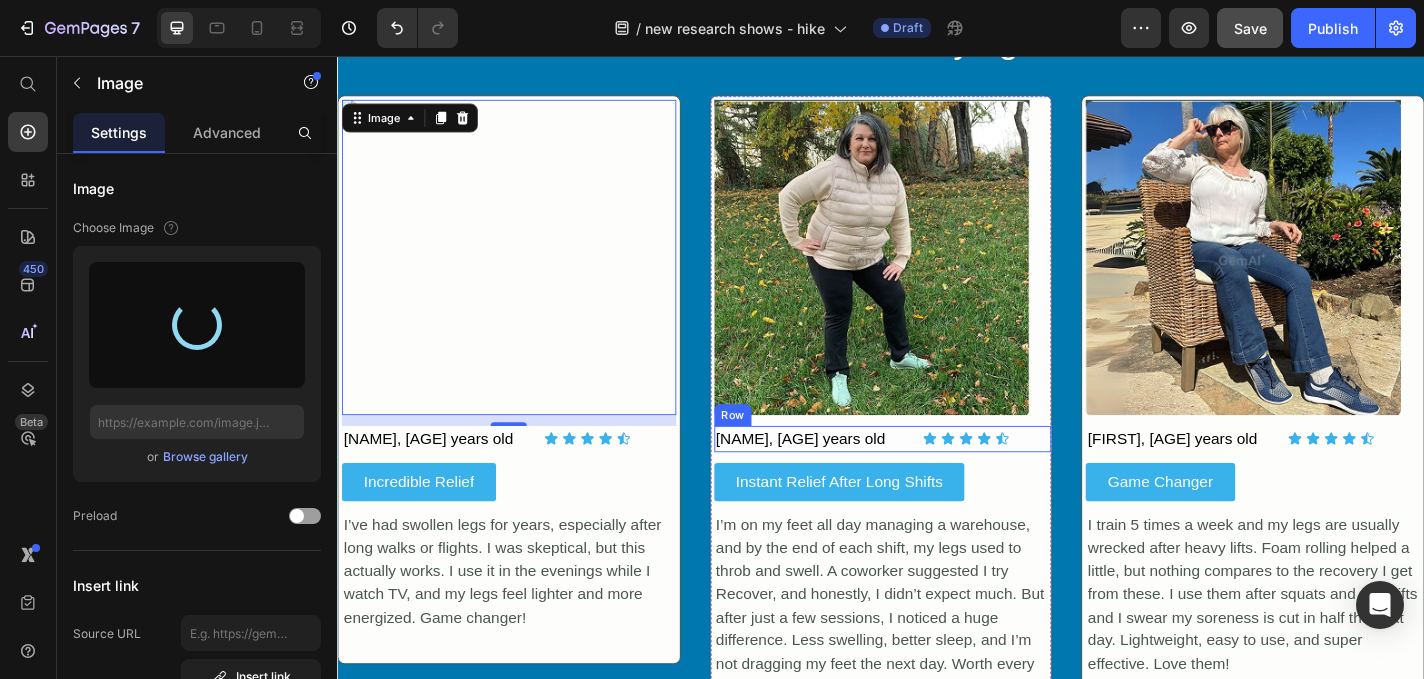type on "https://cdn.shopify.com/s/files/1/0750/6365/6733/files/gempages_560827941194302320-4e92f139-1689-4bd2-b3bb-4d48772bdfa9.png" 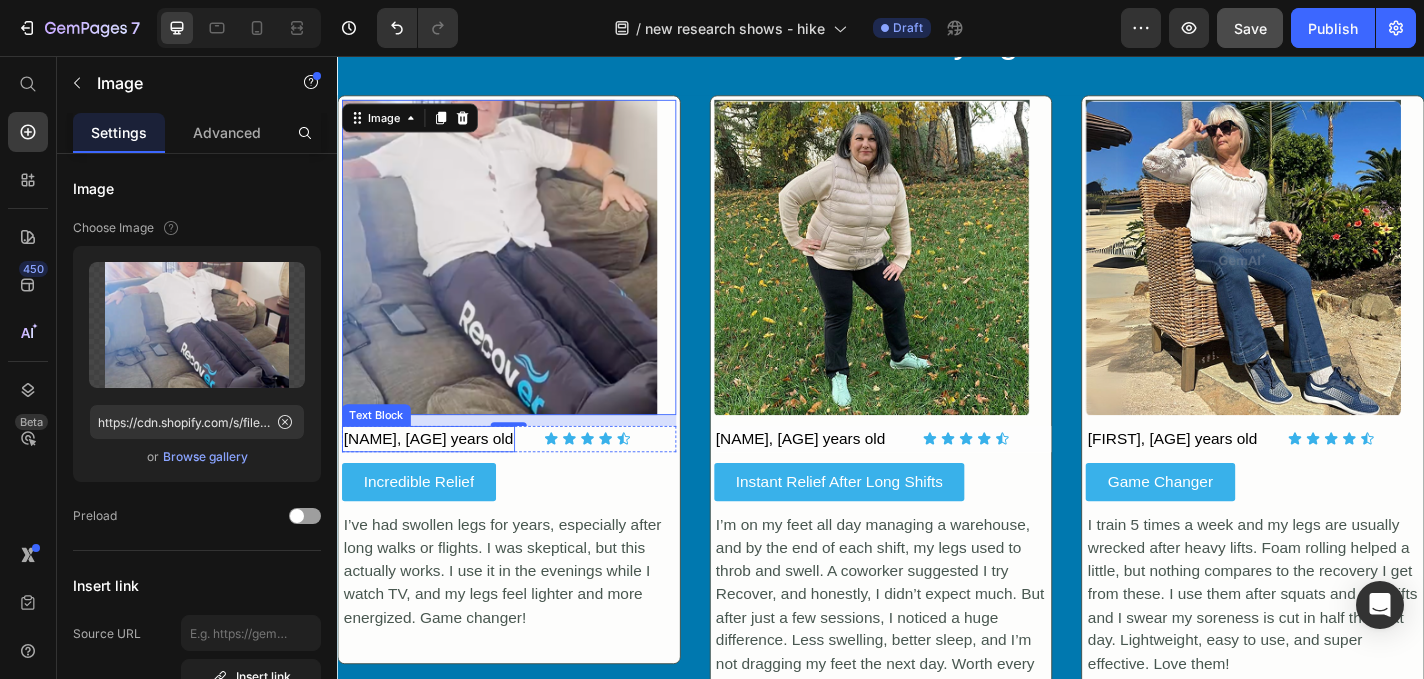 click on "[NAME], [AGE] years old" at bounding box center (437, 479) 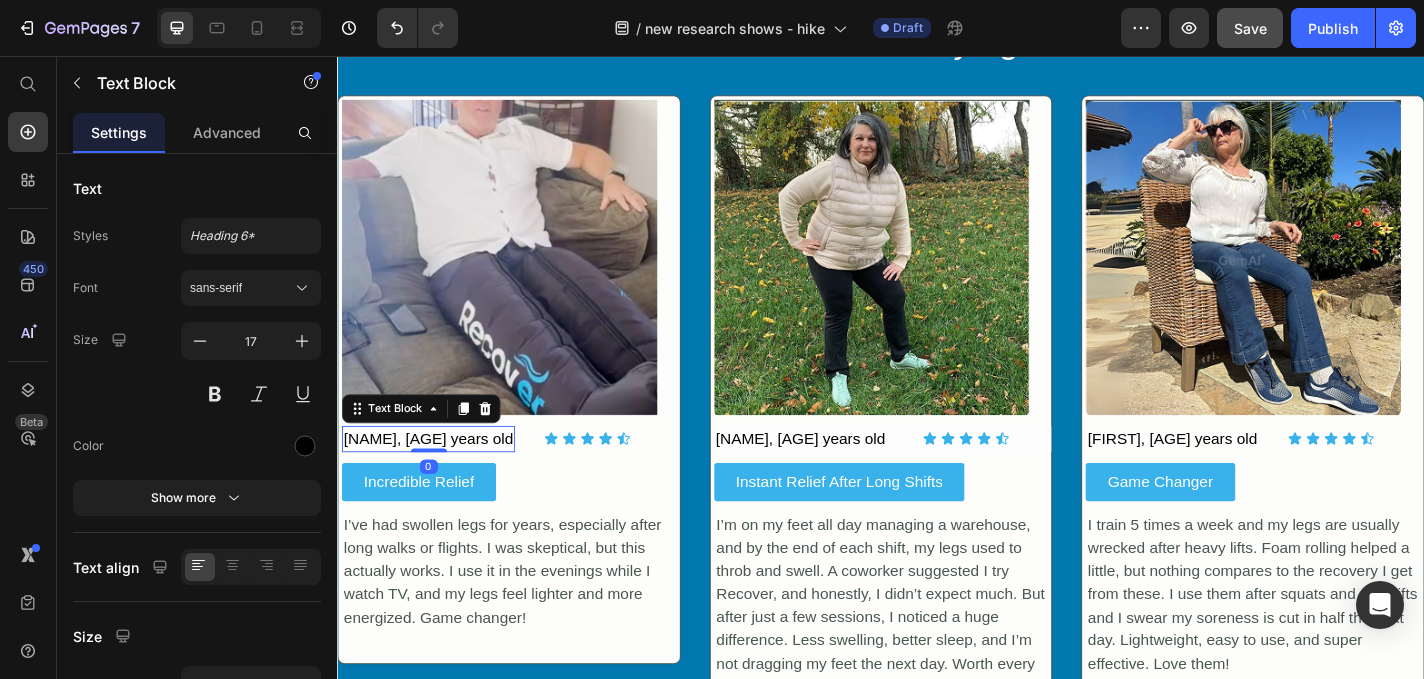 click on "[NAME], [AGE] years old" at bounding box center (437, 479) 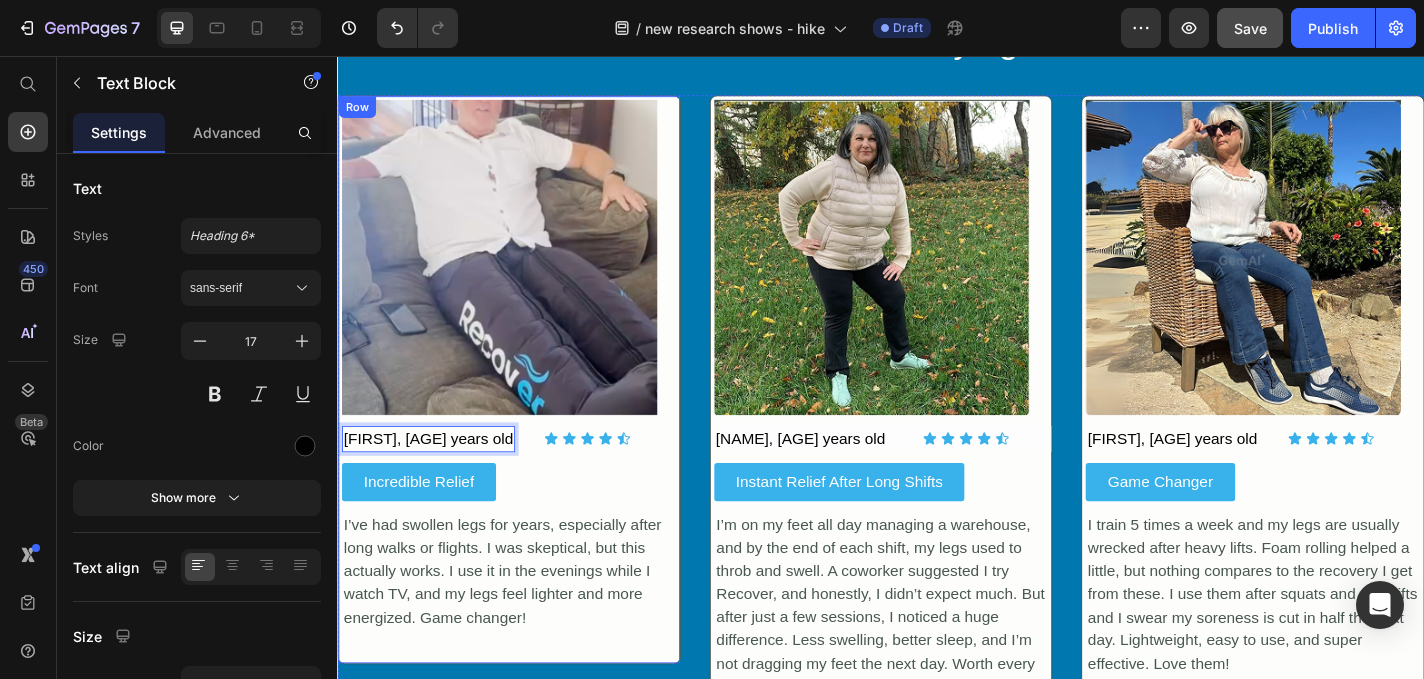 click on "Incredible Relief Button" at bounding box center [526, 526] 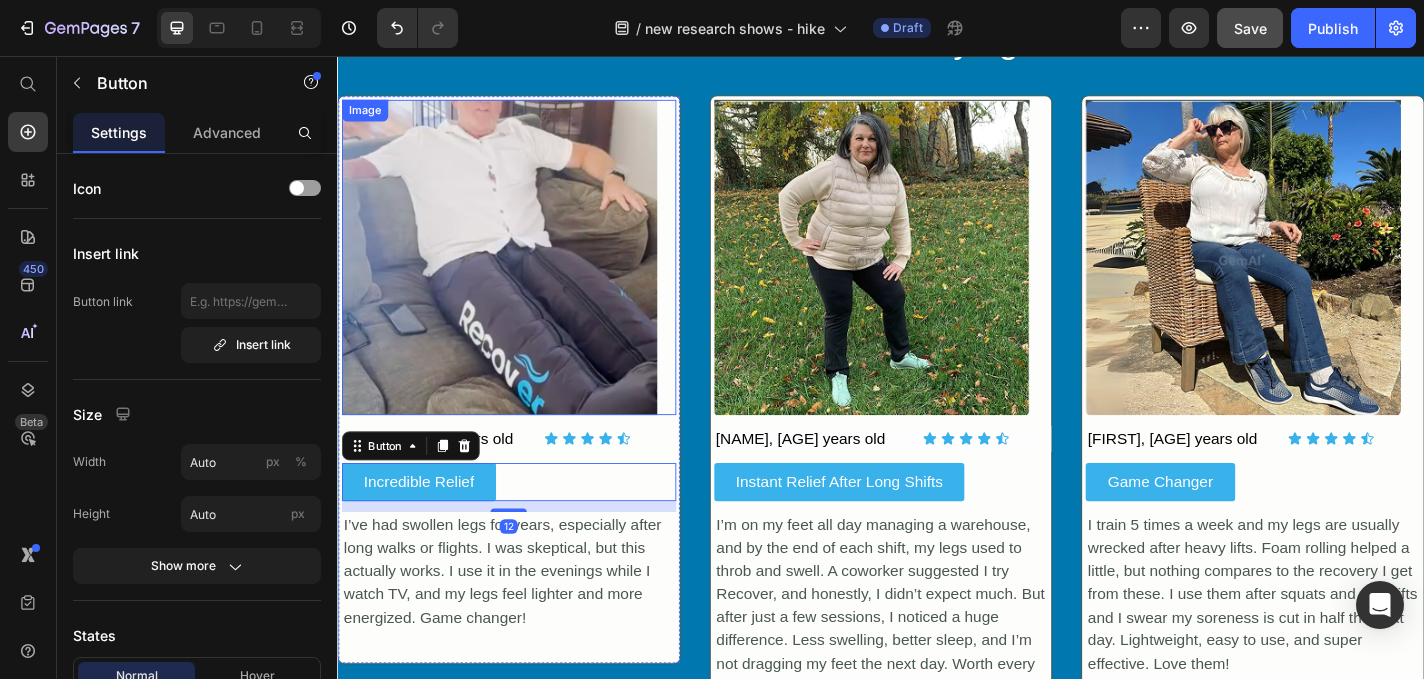 click at bounding box center (526, 278) 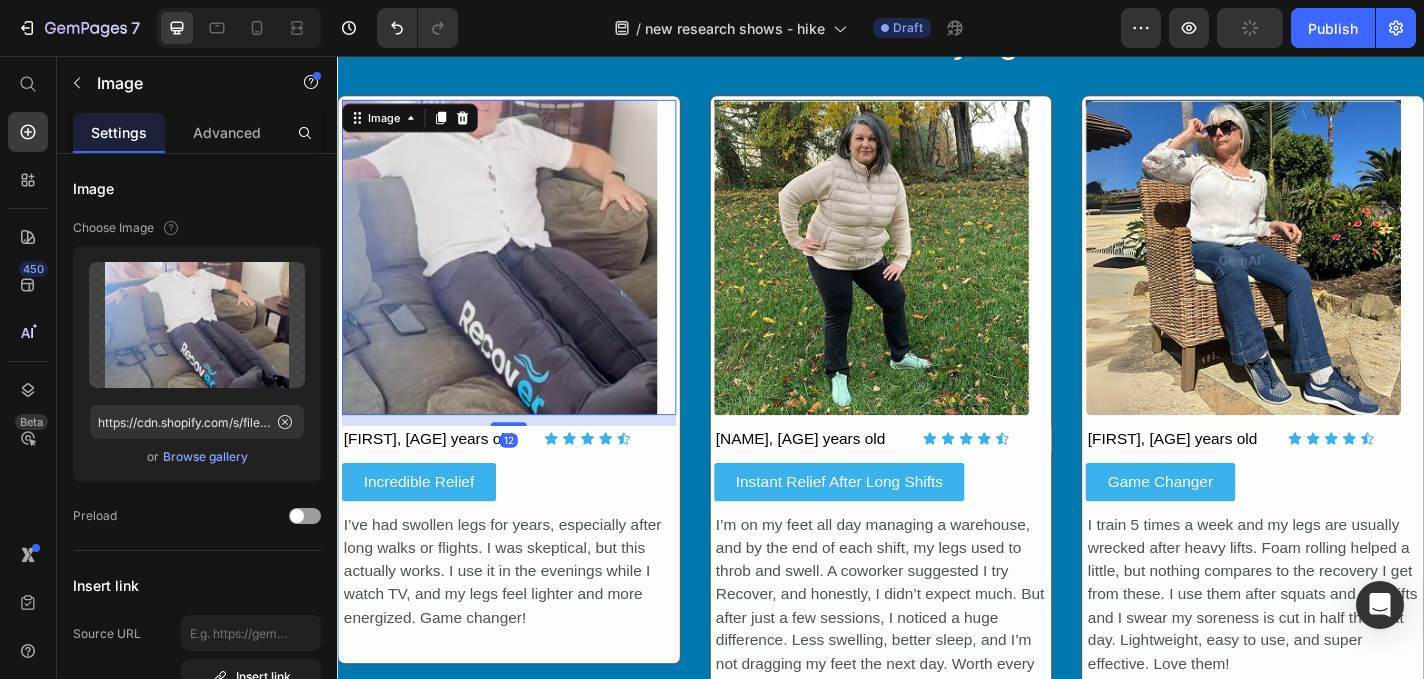 click on "Incredible Relief Button" at bounding box center [526, 526] 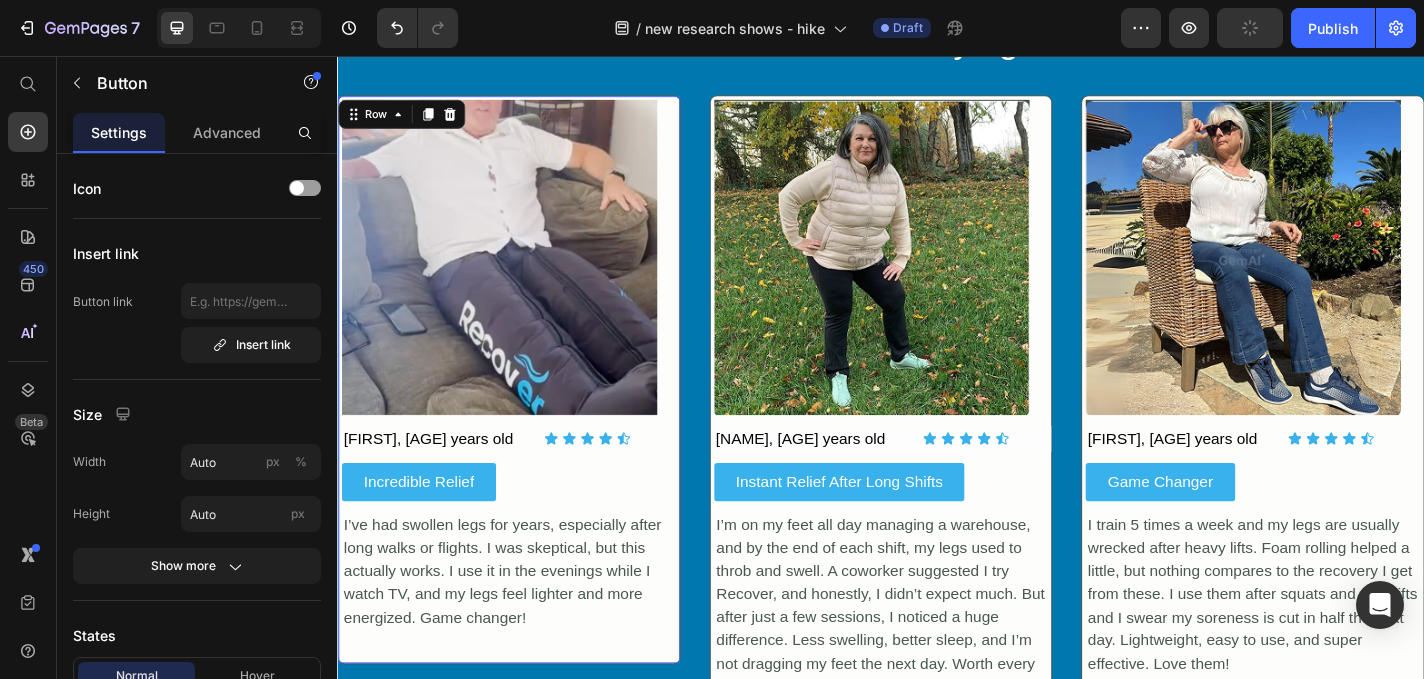 click on "Image [LAST], [AGE] years old Text Block Icon Icon Icon Icon Icon Icon List Row Incredible Relief Button I’ve had swollen legs for years, especially after long walks or flights. I was skeptical, but this actually works. I use it in the evenings while I watch TV, and my legs feel lighter and more energized. Game changer! Text Block" at bounding box center (526, 403) 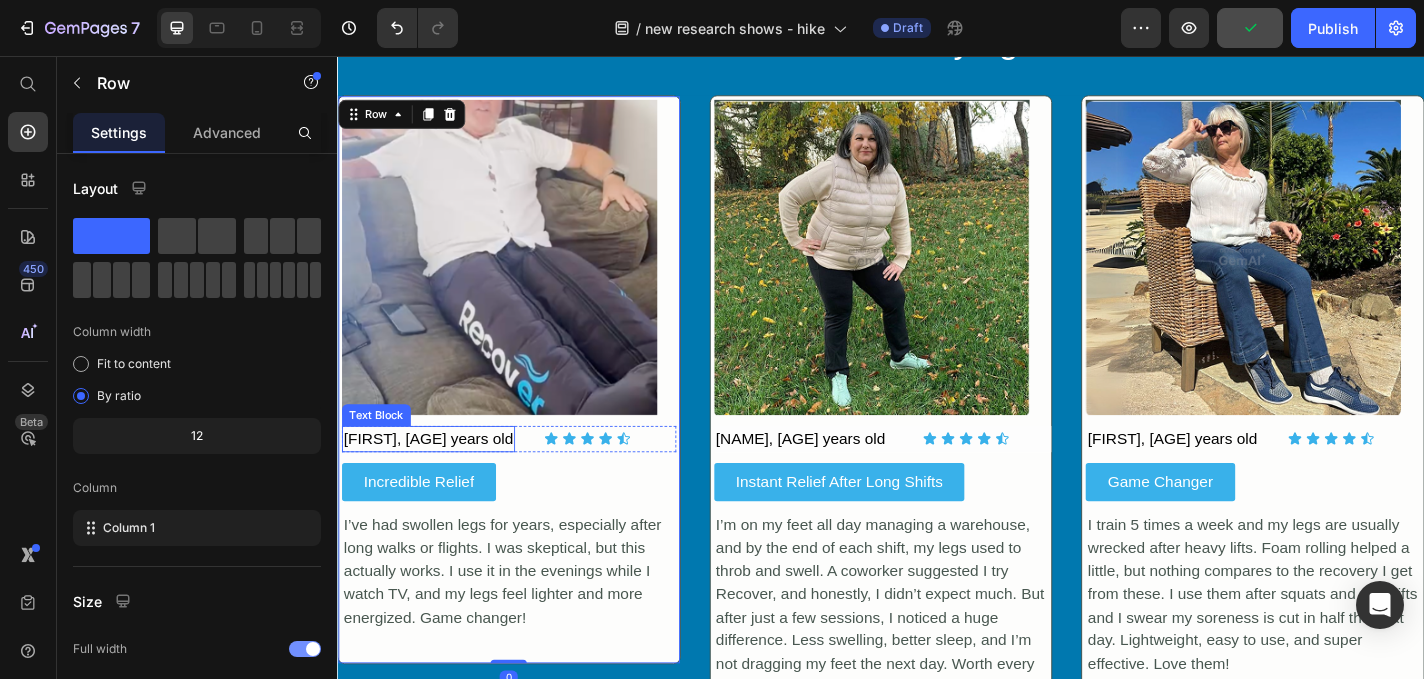 click on "[FIRST], [AGE] years old" at bounding box center (437, 479) 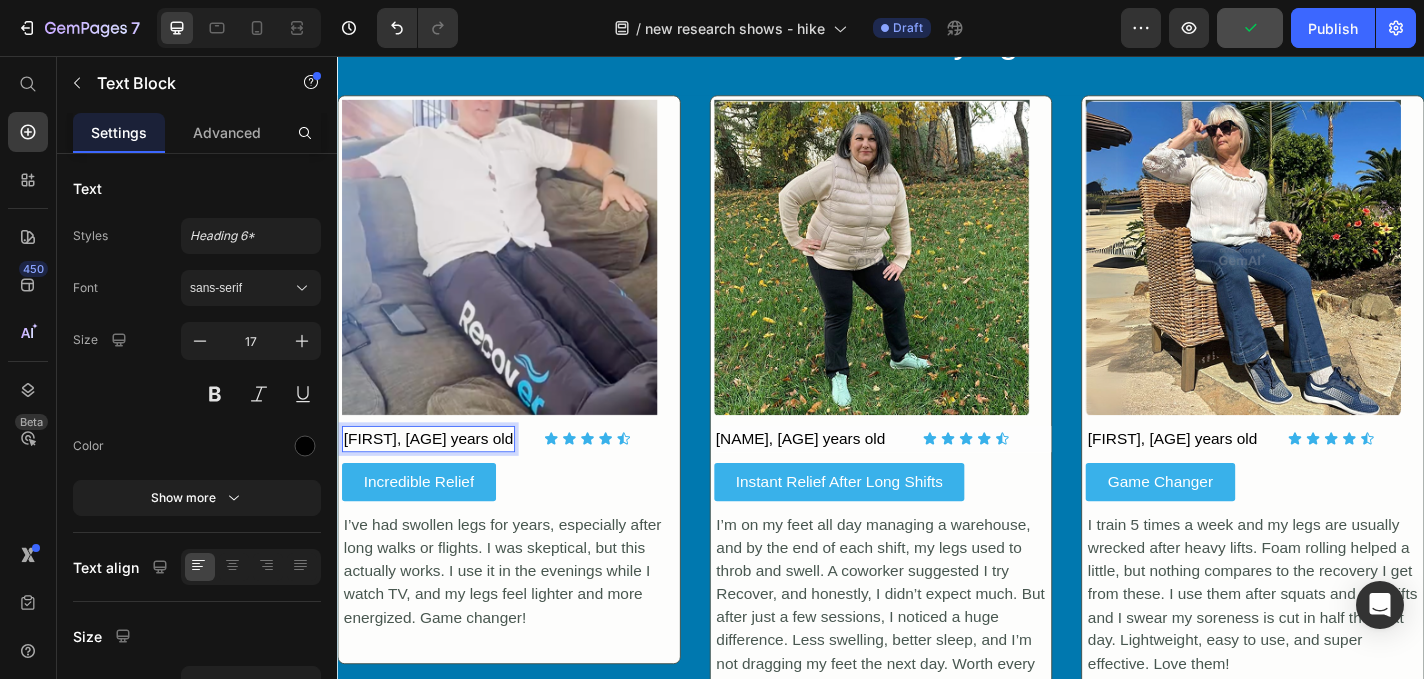 click on "[FIRST], [AGE] years old" at bounding box center [437, 479] 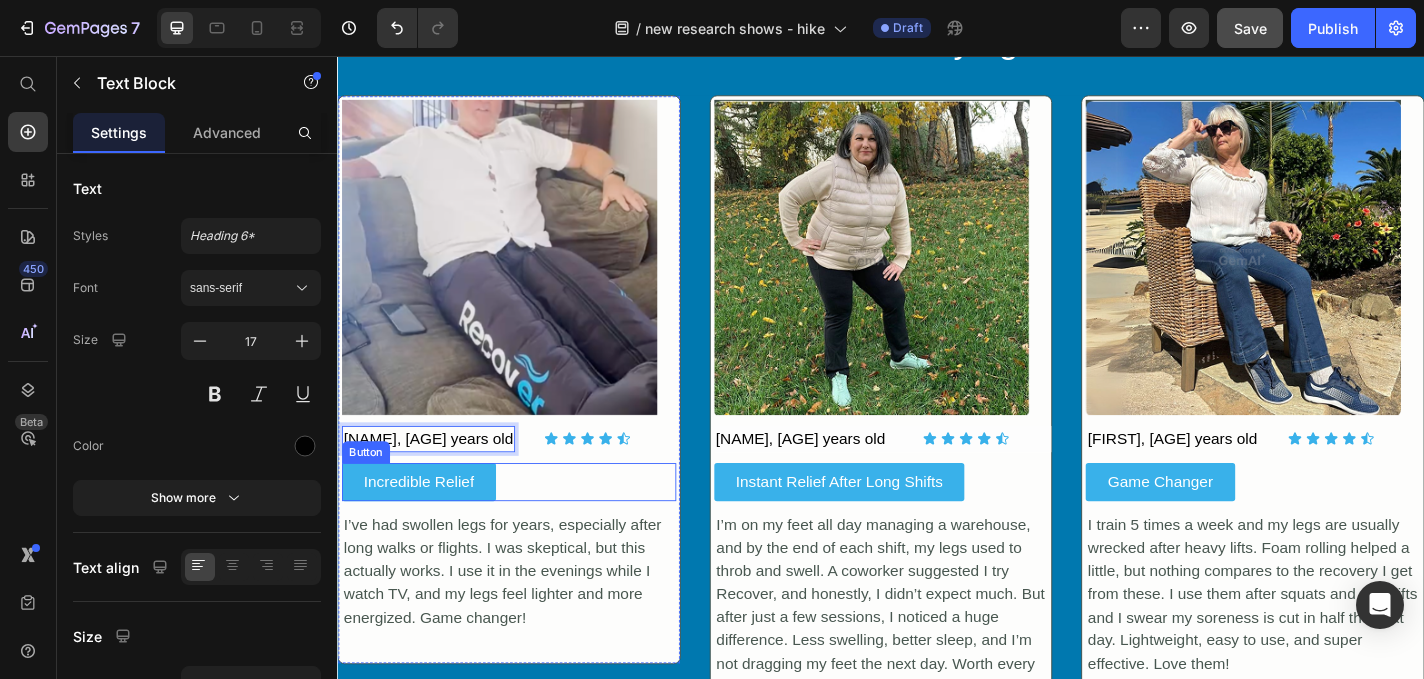 click on "Incredible Relief Button" at bounding box center (526, 526) 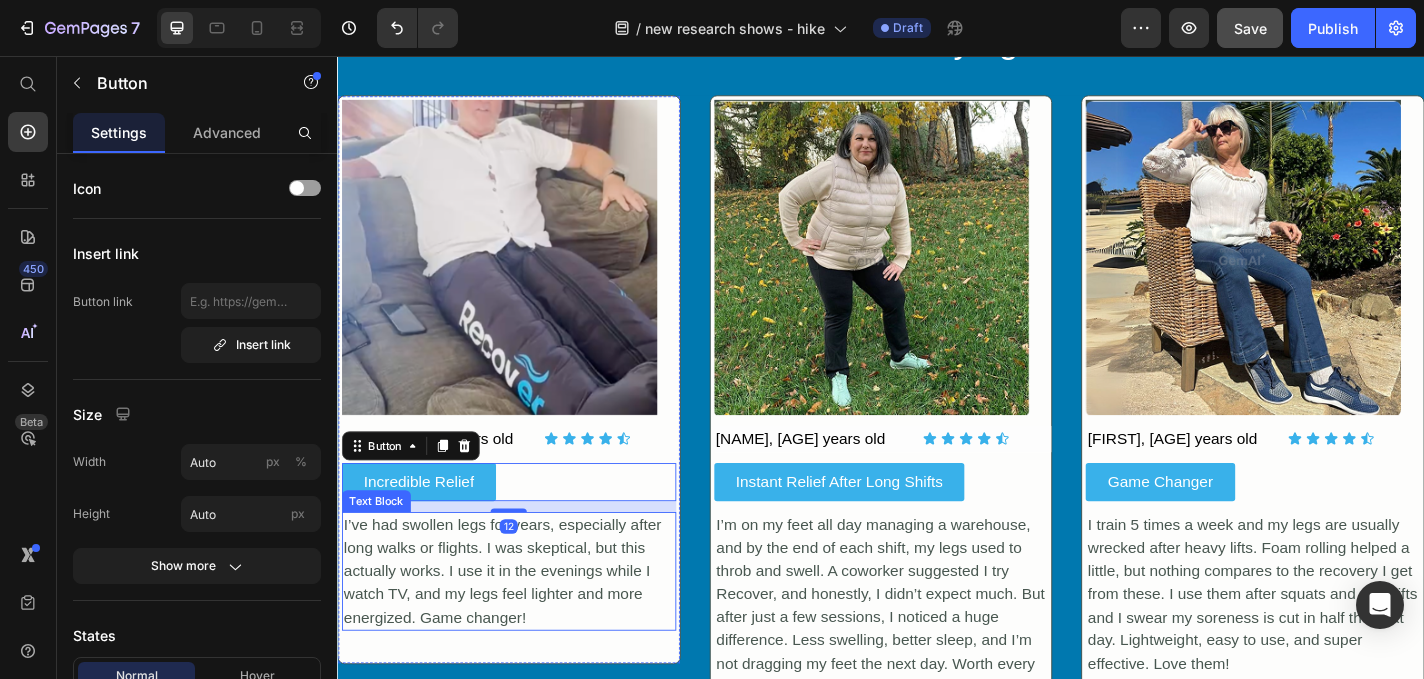 click on "I’ve had swollen legs for years, especially after long walks or flights. I was skeptical, but this actually works. I use it in the evenings while I watch TV, and my legs feel lighter and more energized. Game changer!" at bounding box center [526, 625] 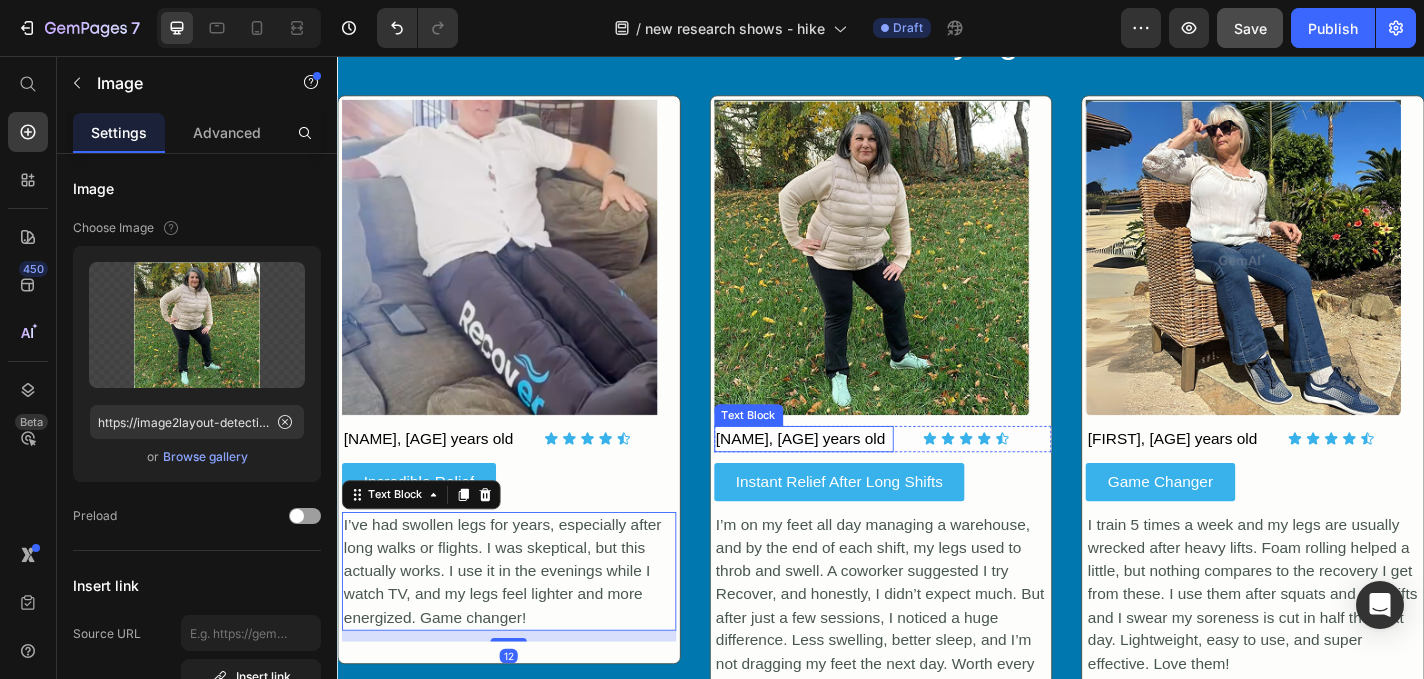 click at bounding box center (939, 278) 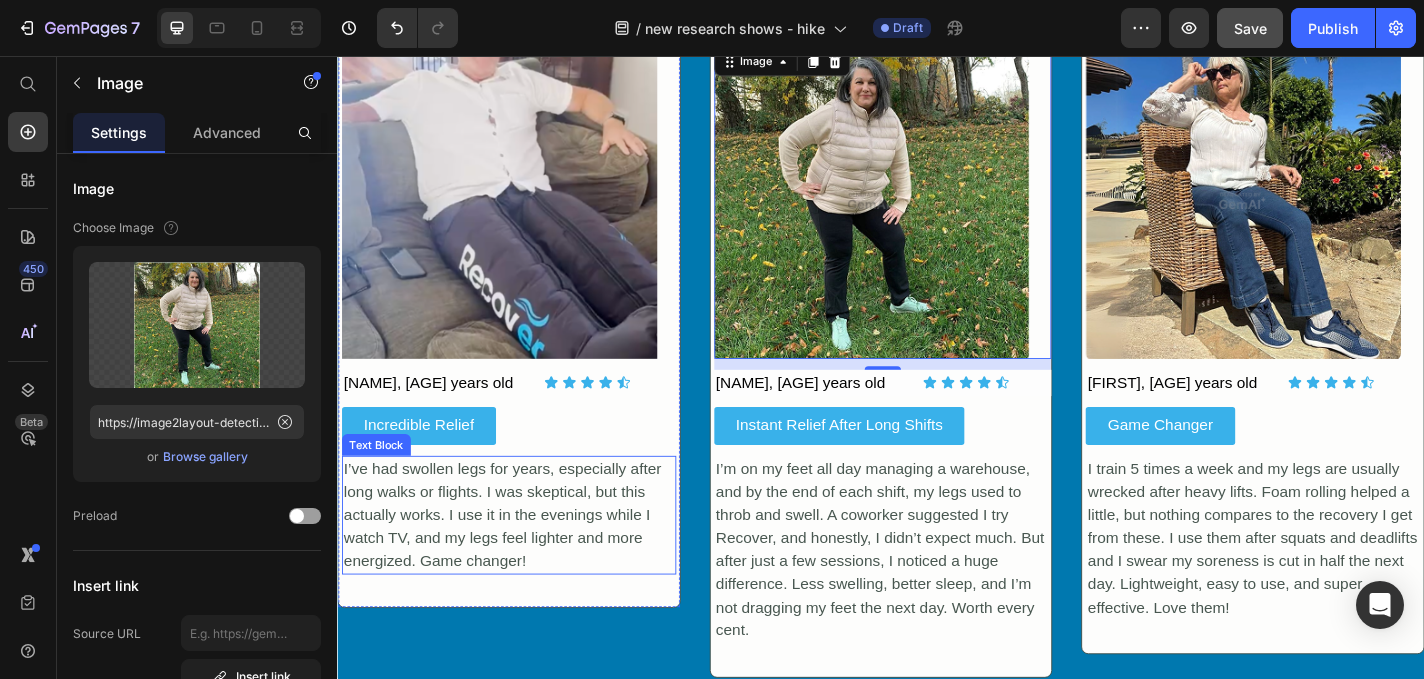 scroll, scrollTop: 2948, scrollLeft: 0, axis: vertical 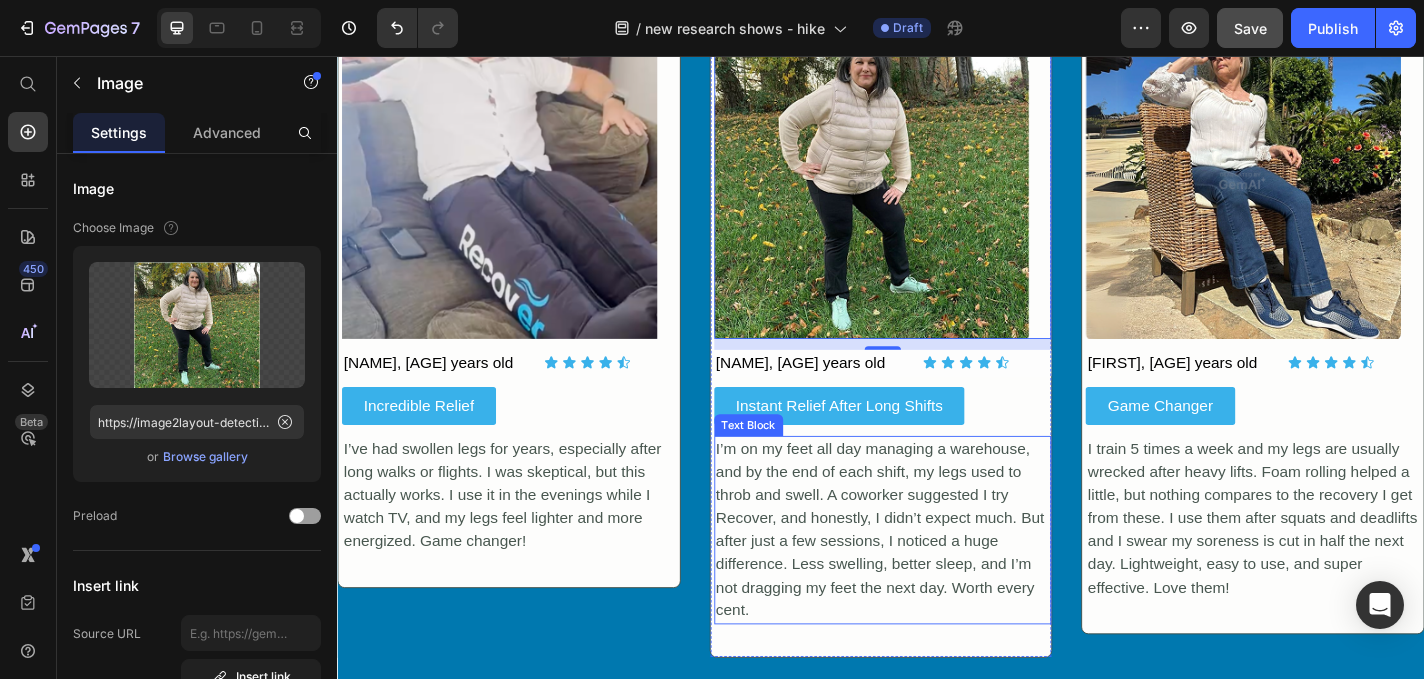 click on "I’m on my feet all day managing a warehouse, and by the end of each shift, my legs used to throb and swell. A coworker suggested I try Recover, and honestly, I didn’t expect much. But after just a few sessions, I noticed a huge difference. Less swelling, better sleep, and I’m not dragging my feet the next day. Worth every cent." at bounding box center (939, 579) 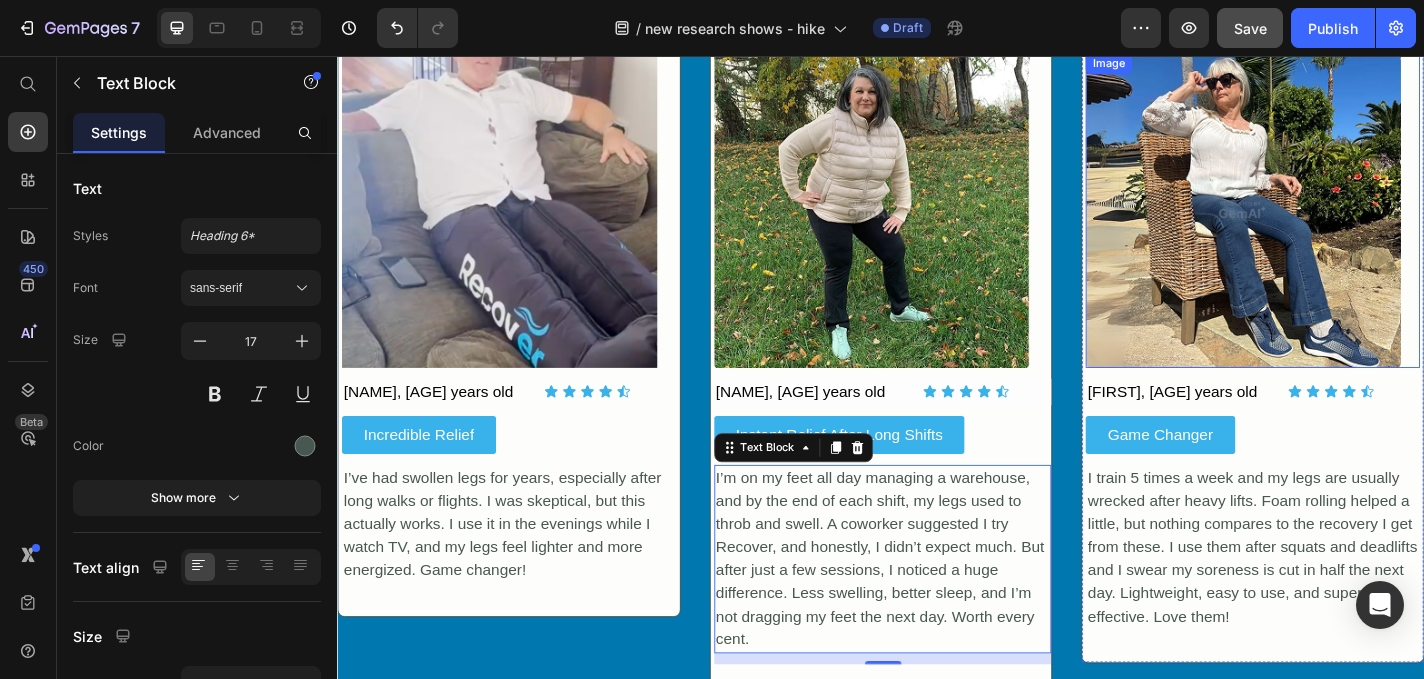 scroll, scrollTop: 2818, scrollLeft: 0, axis: vertical 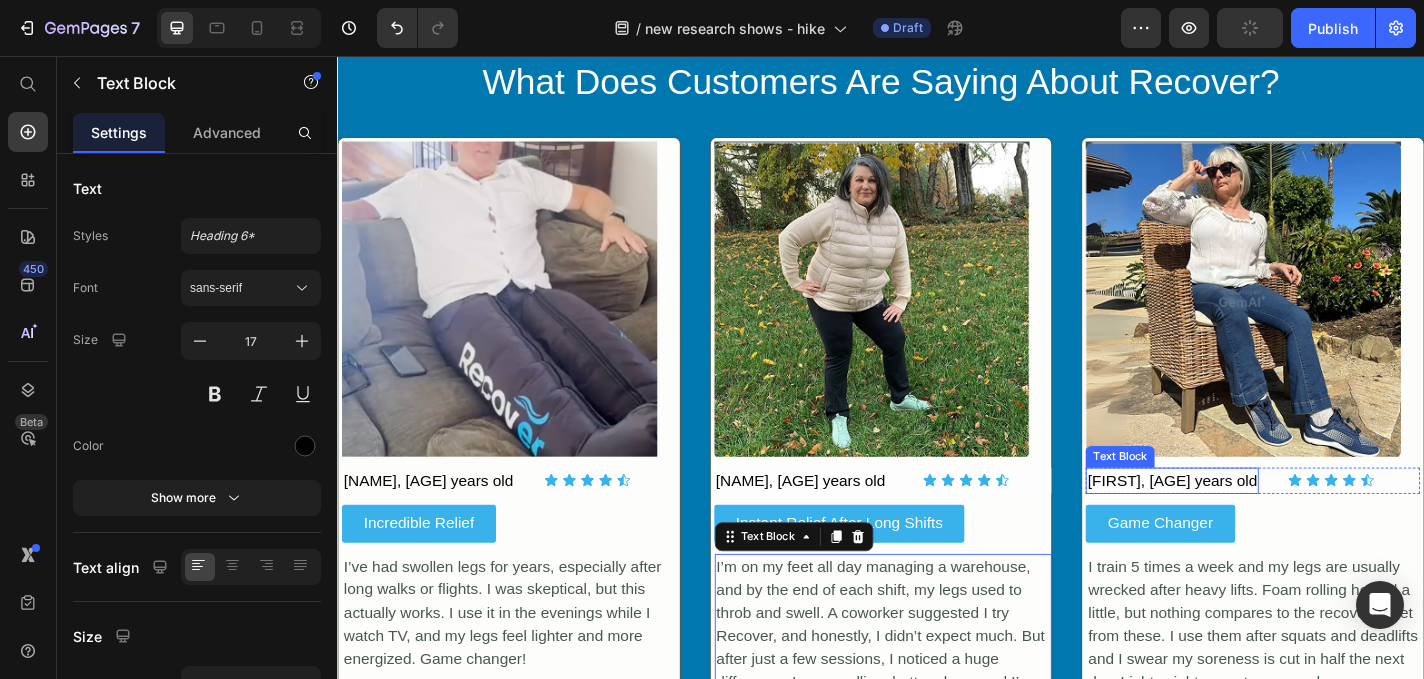 click on "[FIRST], [AGE] years old" at bounding box center [1258, 525] 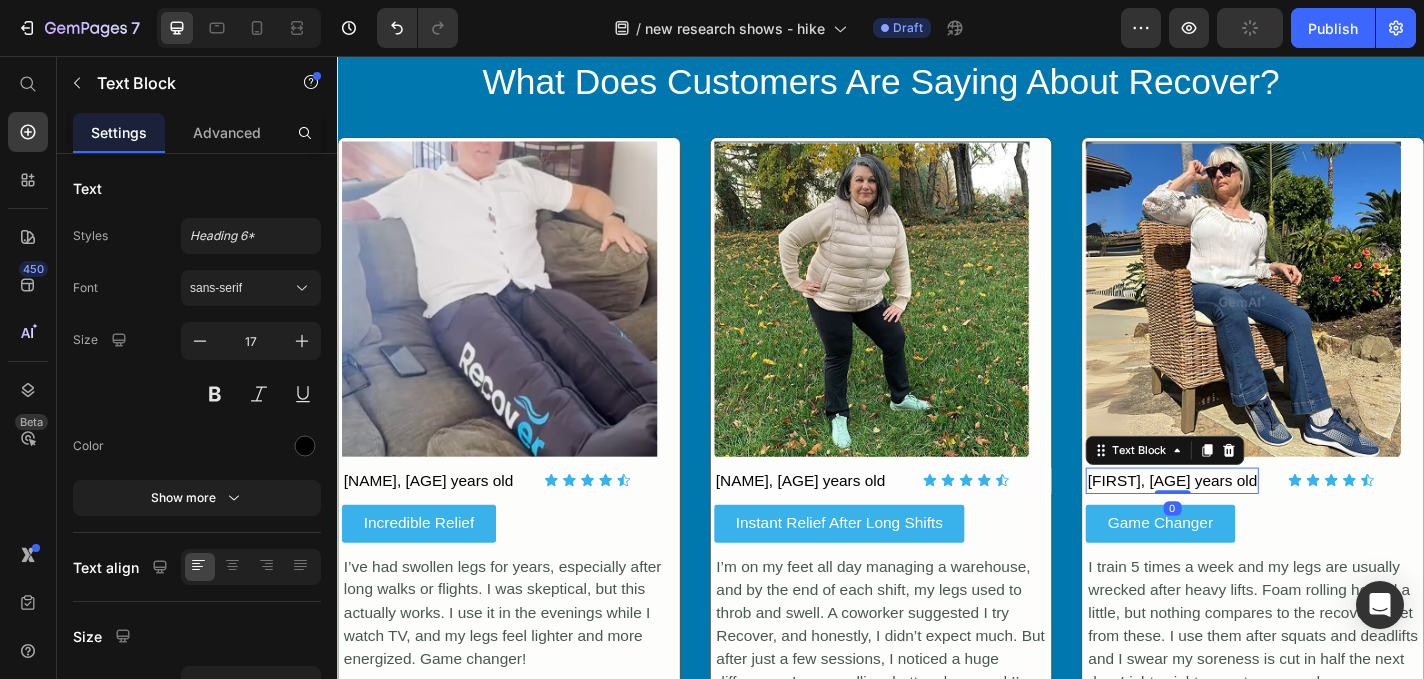 click on "[FIRST], [AGE] years old" at bounding box center (1258, 525) 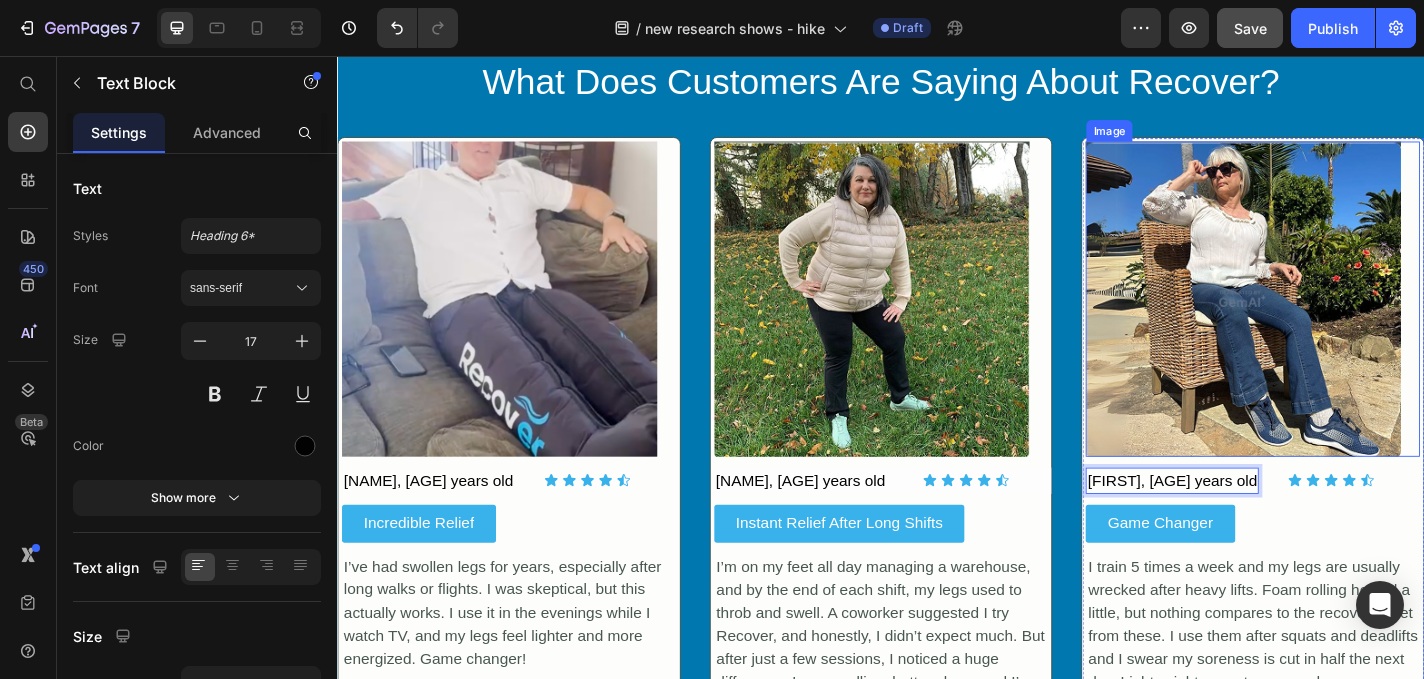 click at bounding box center [1347, 324] 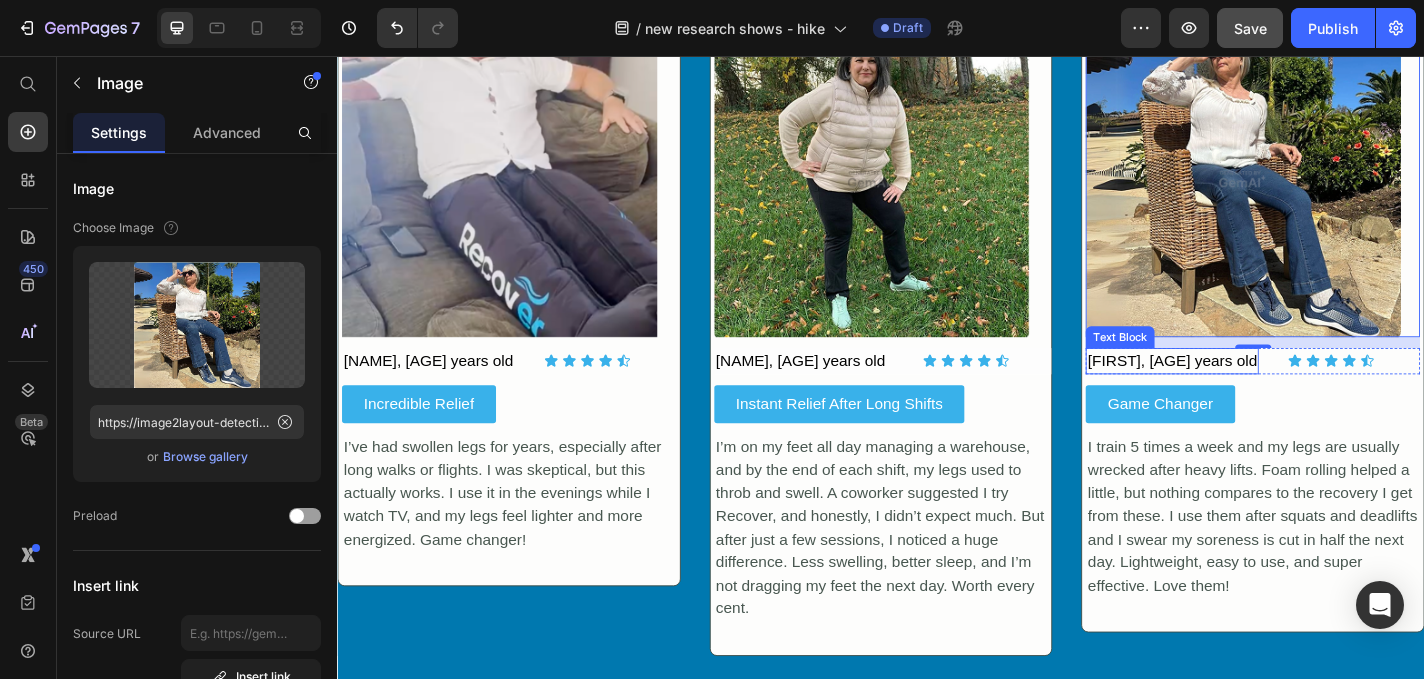 scroll, scrollTop: 2954, scrollLeft: 0, axis: vertical 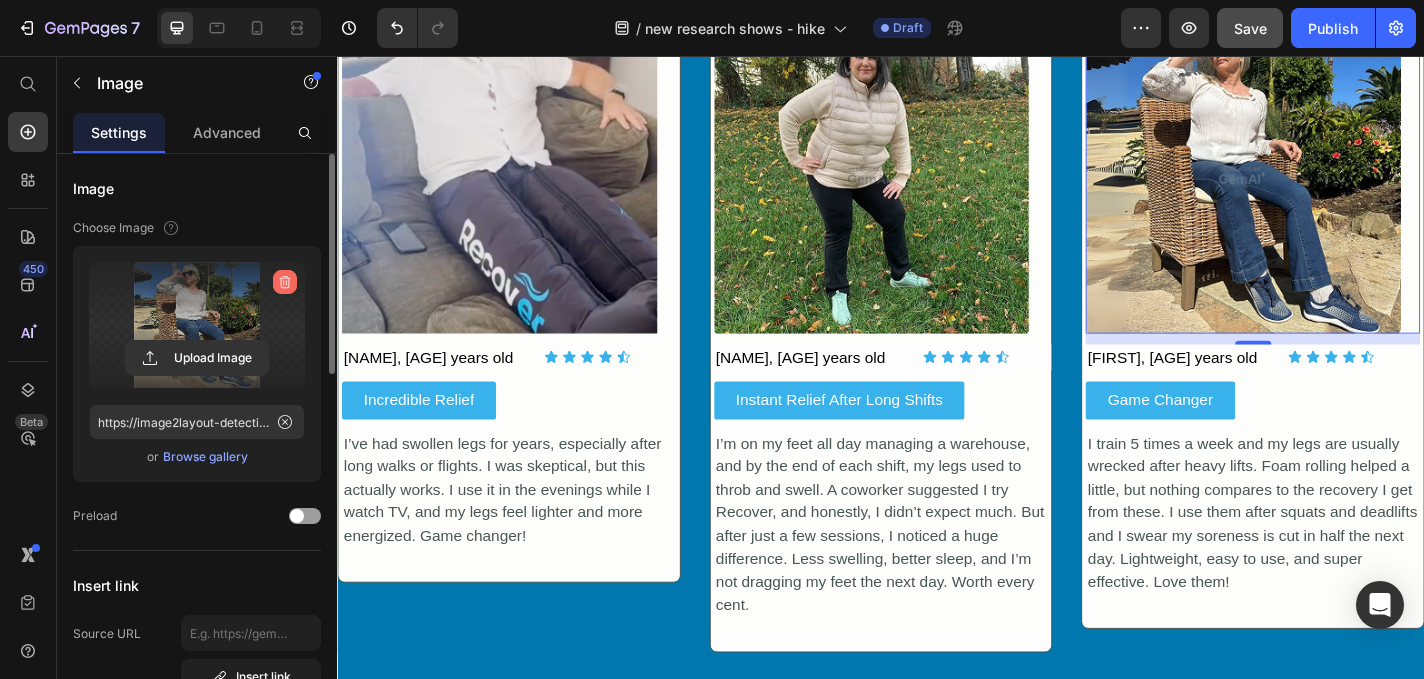 click at bounding box center (285, 282) 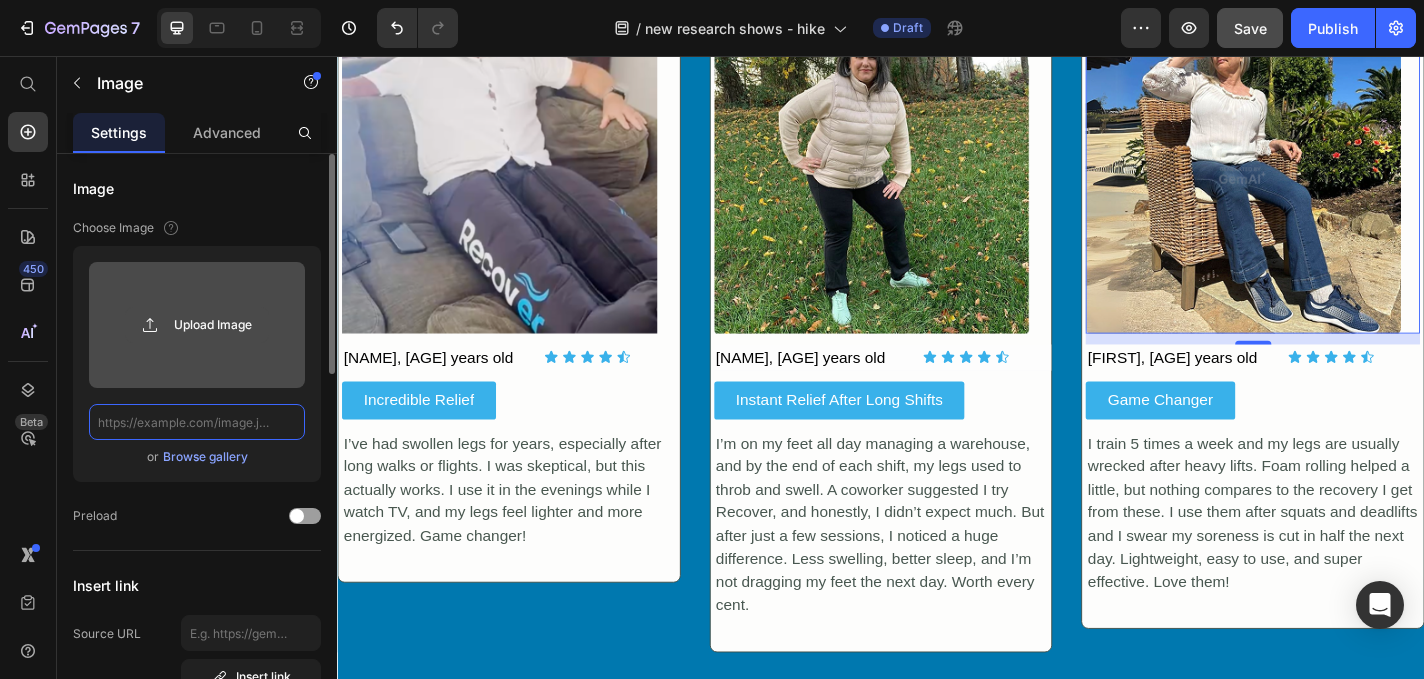 scroll, scrollTop: 0, scrollLeft: 0, axis: both 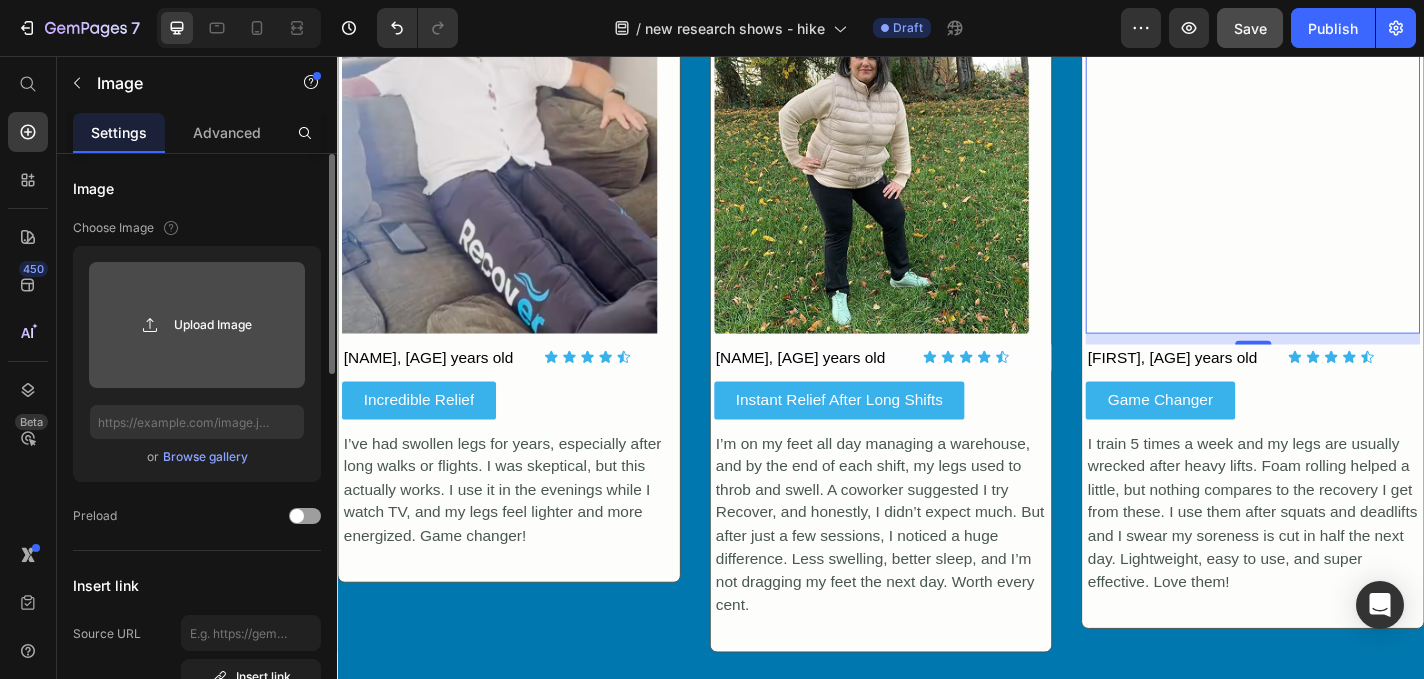 click 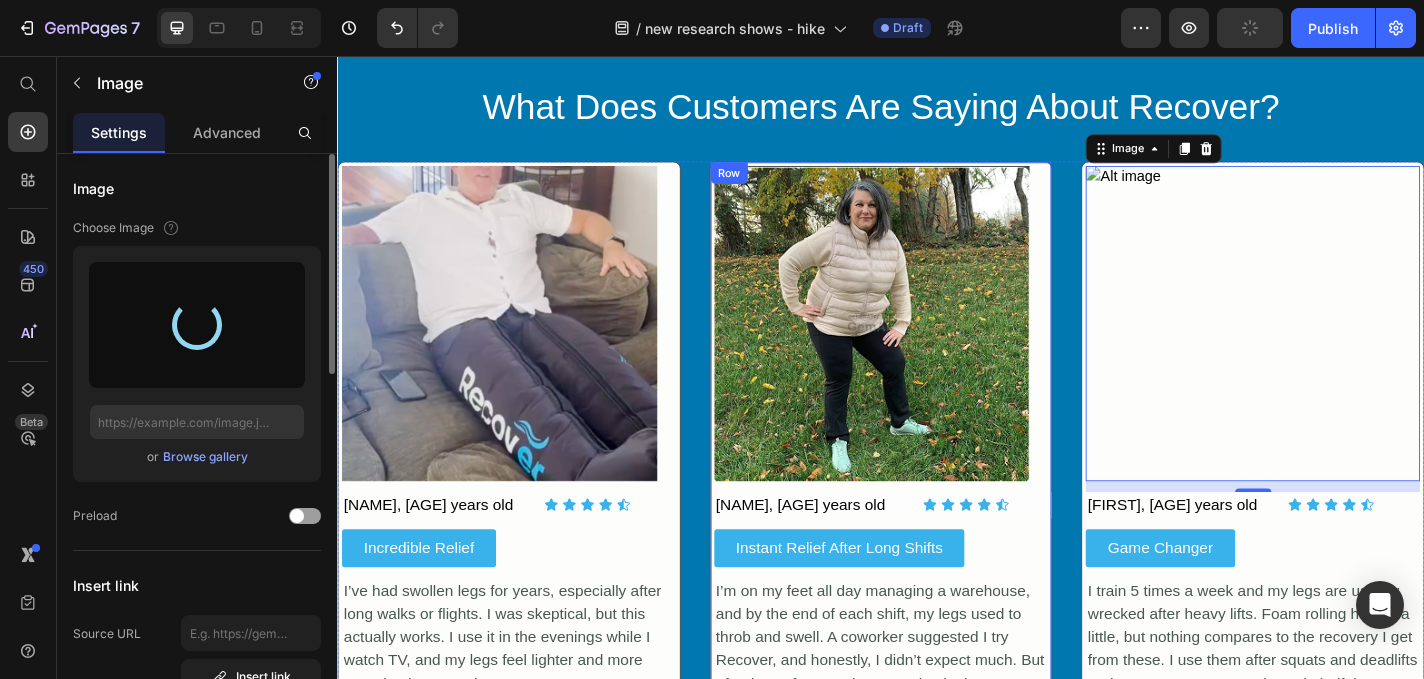 scroll, scrollTop: 2814, scrollLeft: 0, axis: vertical 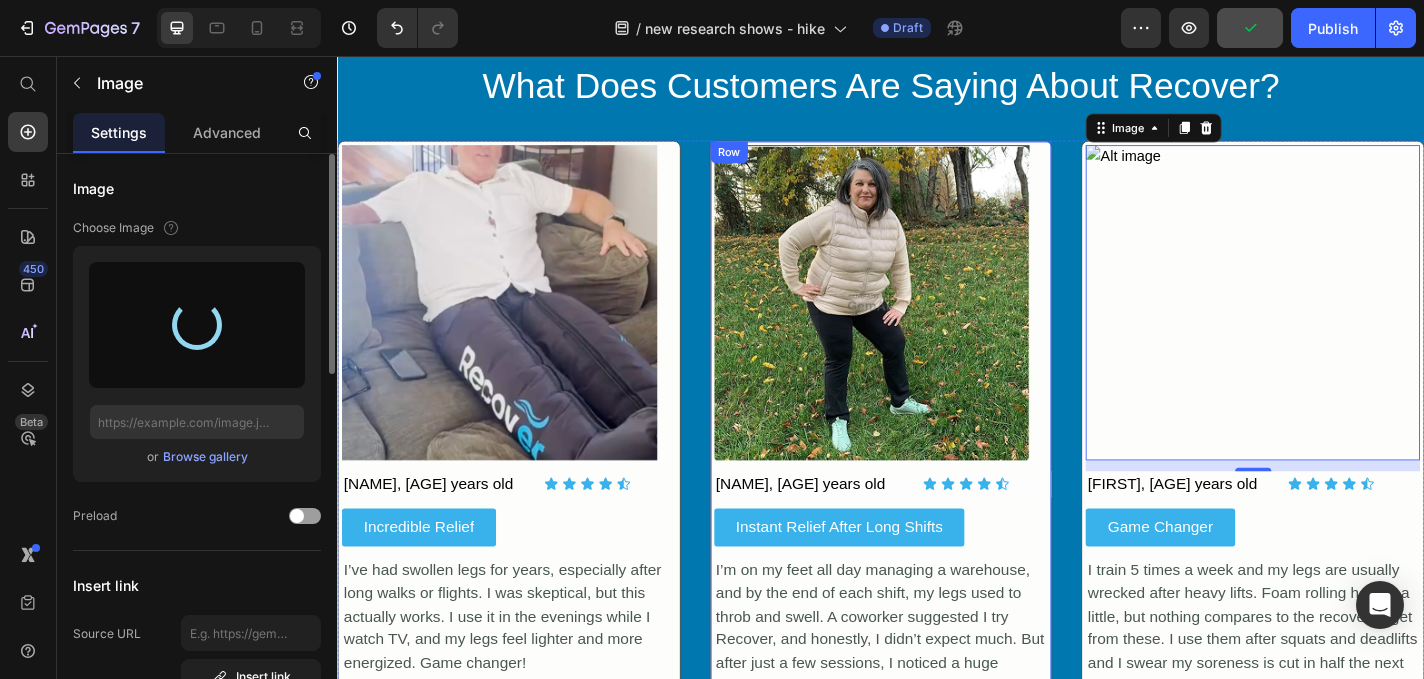 type on "https://cdn.shopify.com/s/files/1/0750/6365/6733/files/gempages_560827941194302320-80c13e90-9728-4065-a1b3-25818e68d0b8.png" 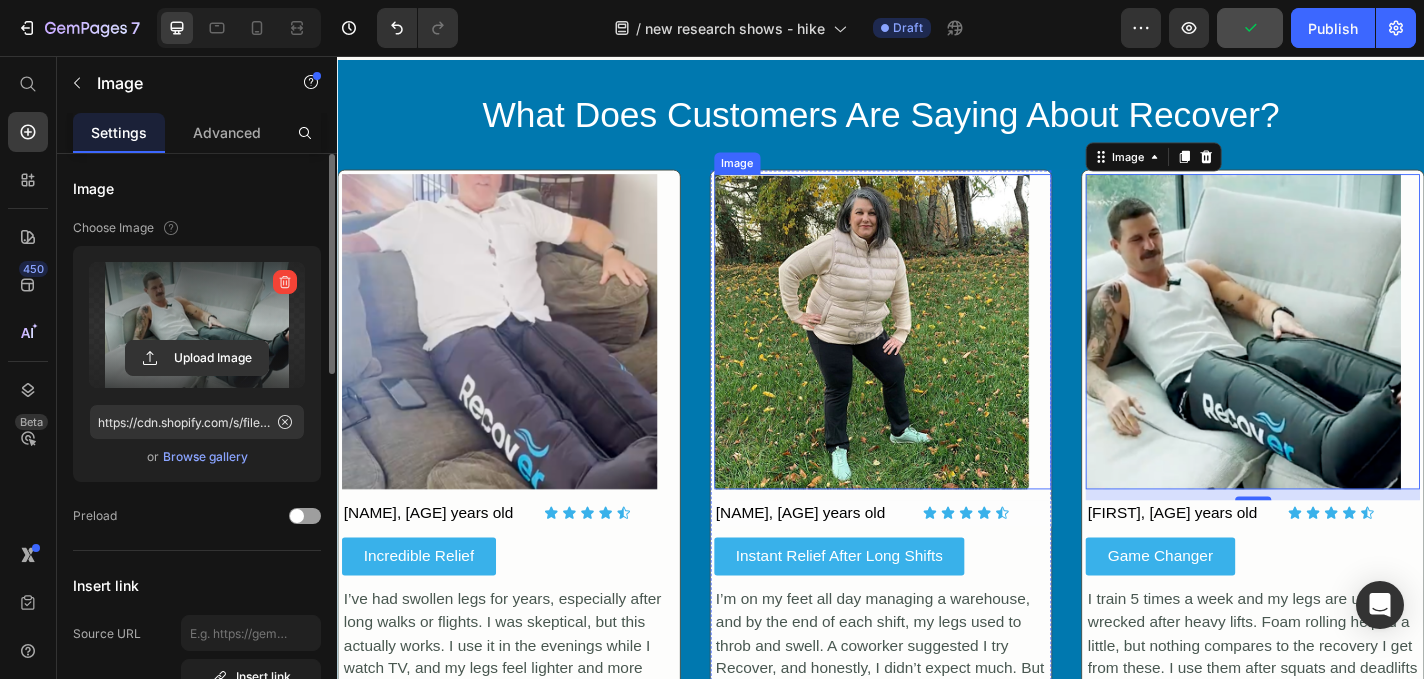 scroll, scrollTop: 2746, scrollLeft: 0, axis: vertical 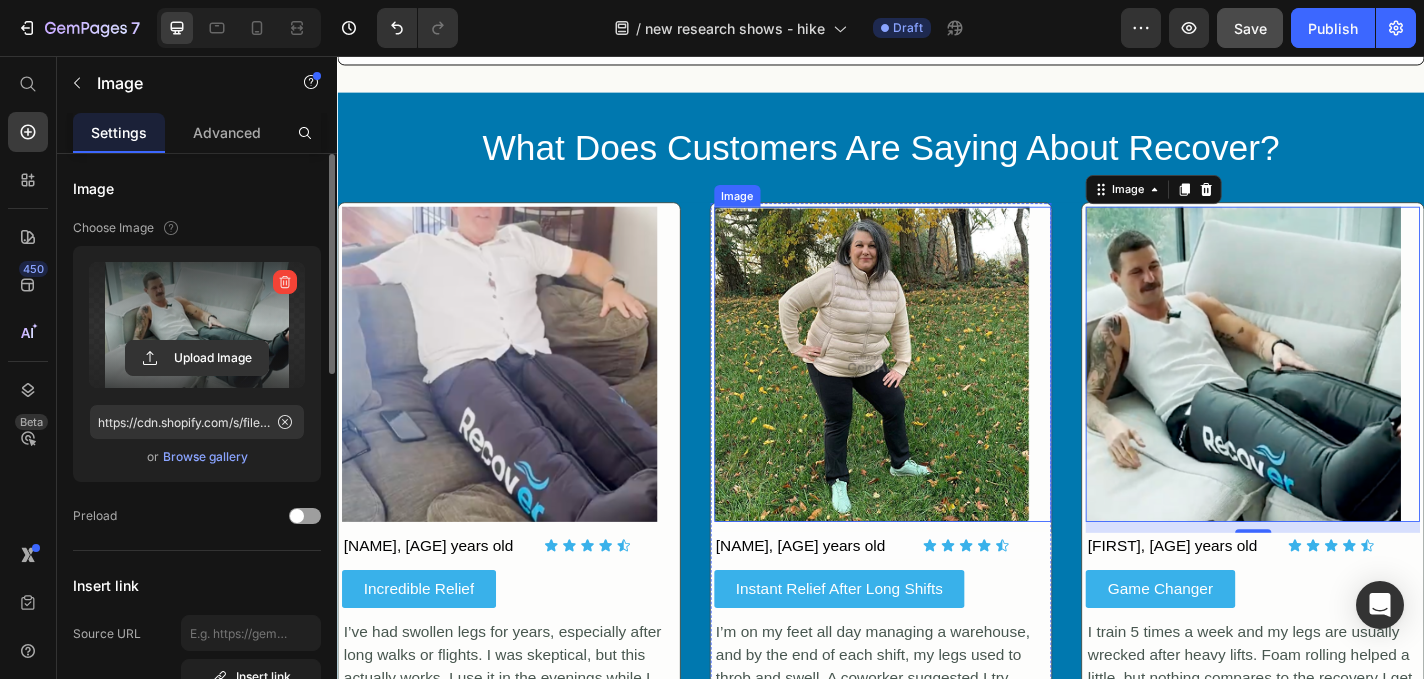 click at bounding box center (939, 396) 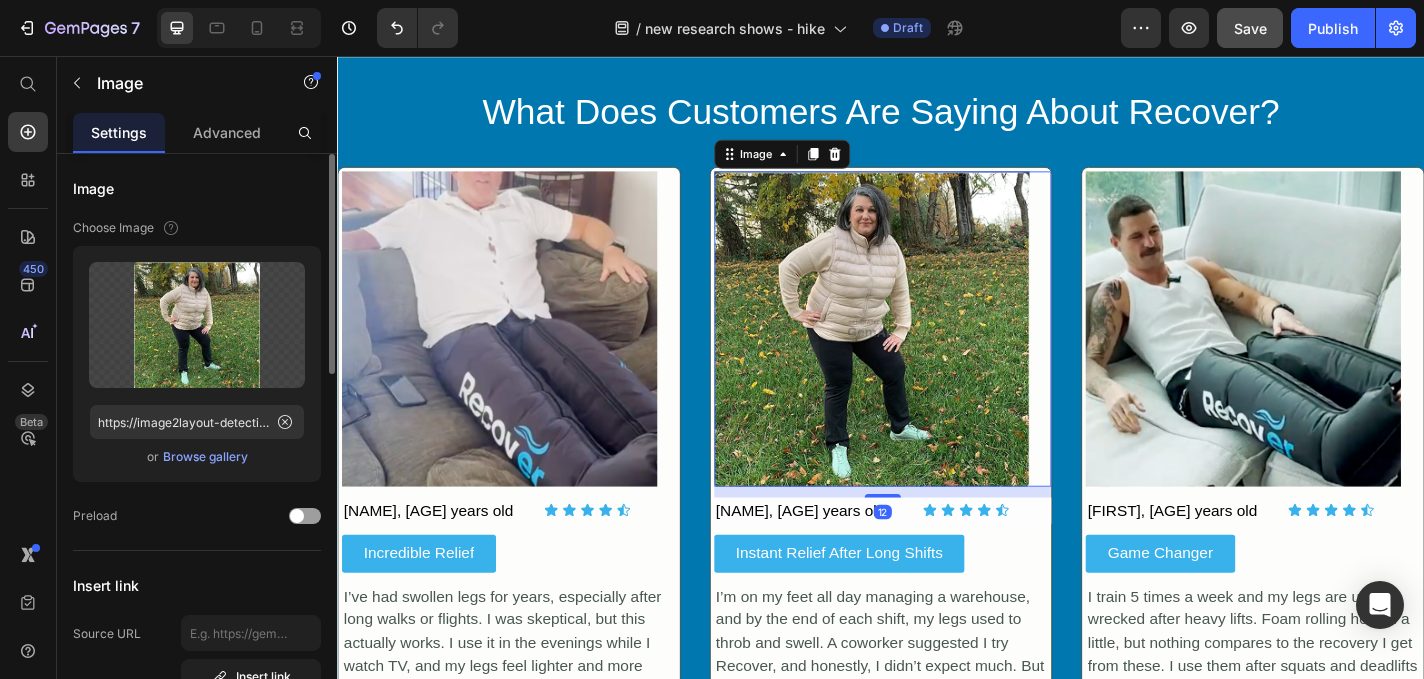 scroll, scrollTop: 2738, scrollLeft: 0, axis: vertical 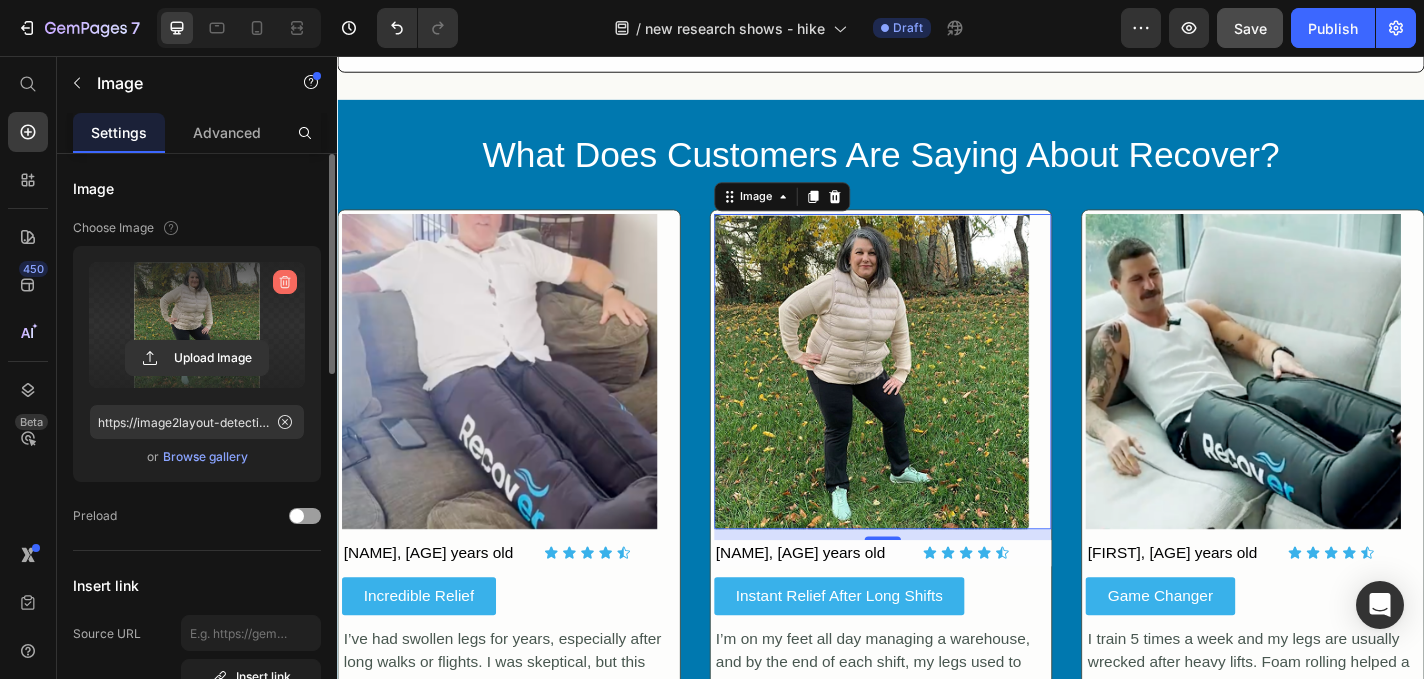 click 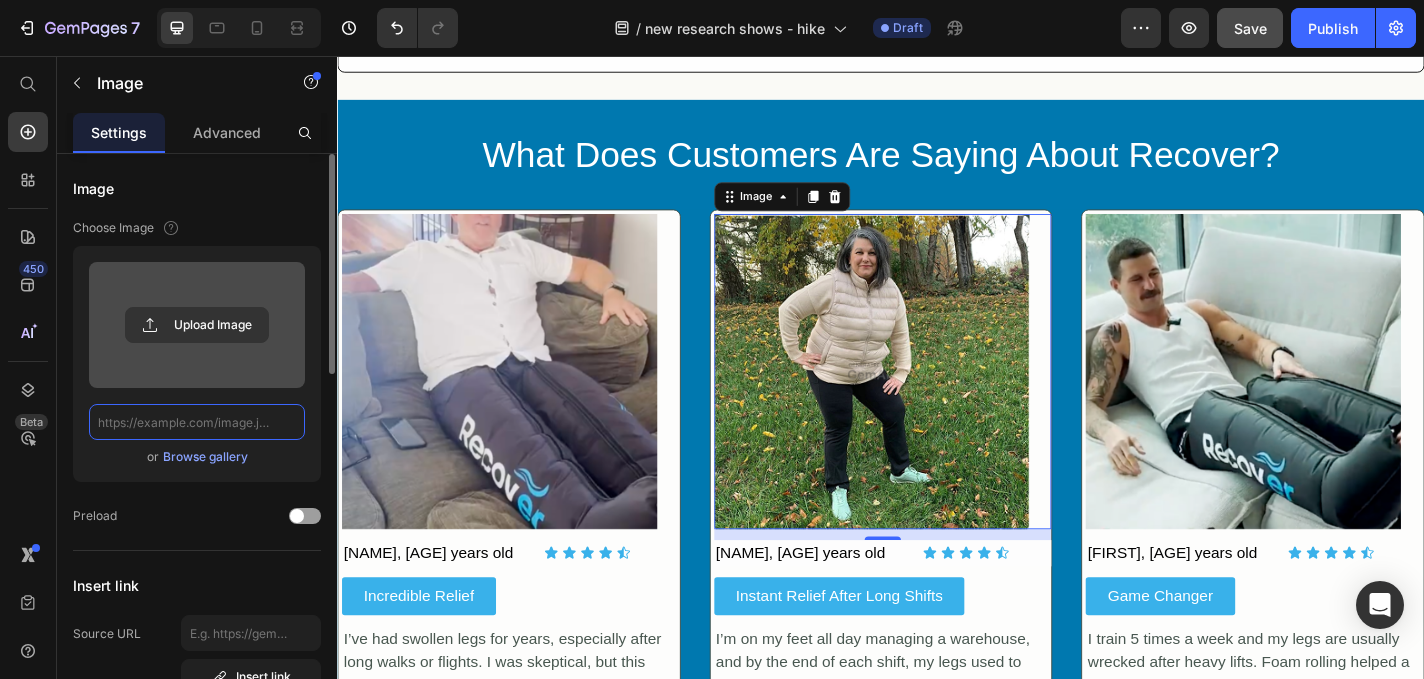scroll, scrollTop: 0, scrollLeft: 0, axis: both 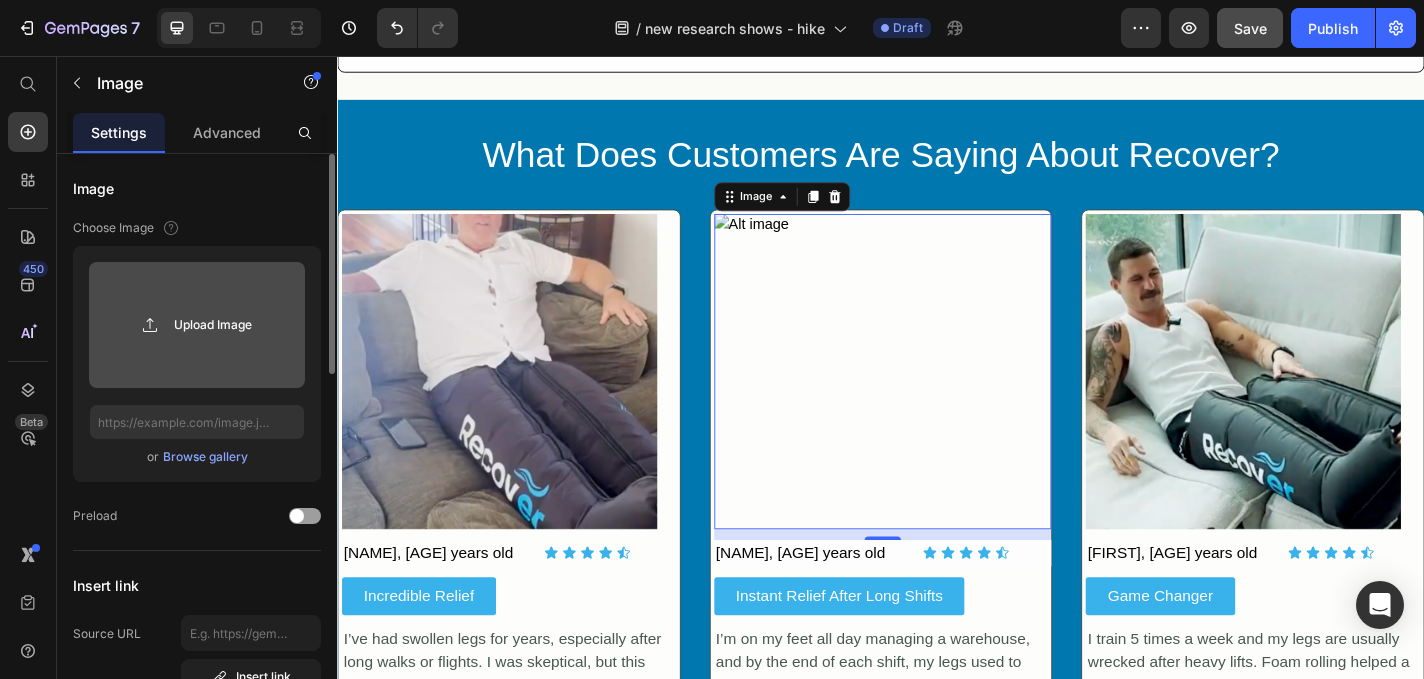 click on "Upload Image" at bounding box center [197, 325] 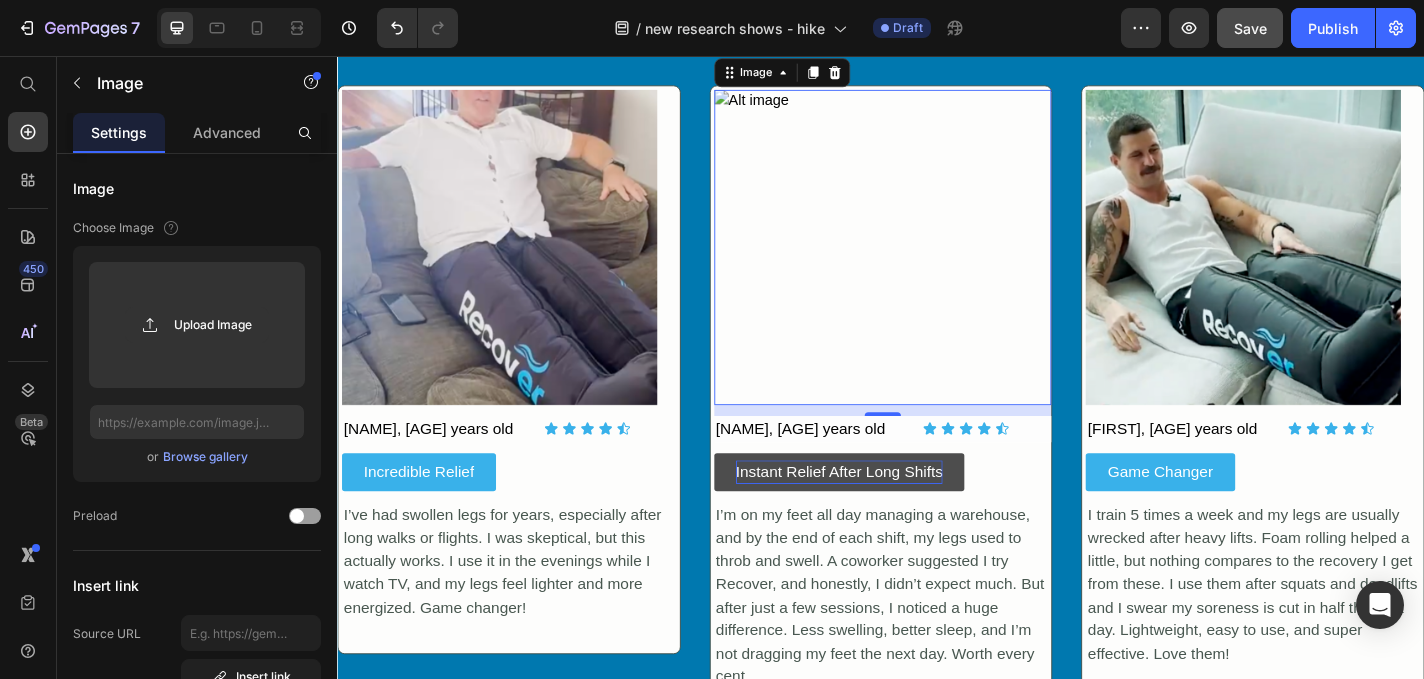 scroll, scrollTop: 2894, scrollLeft: 0, axis: vertical 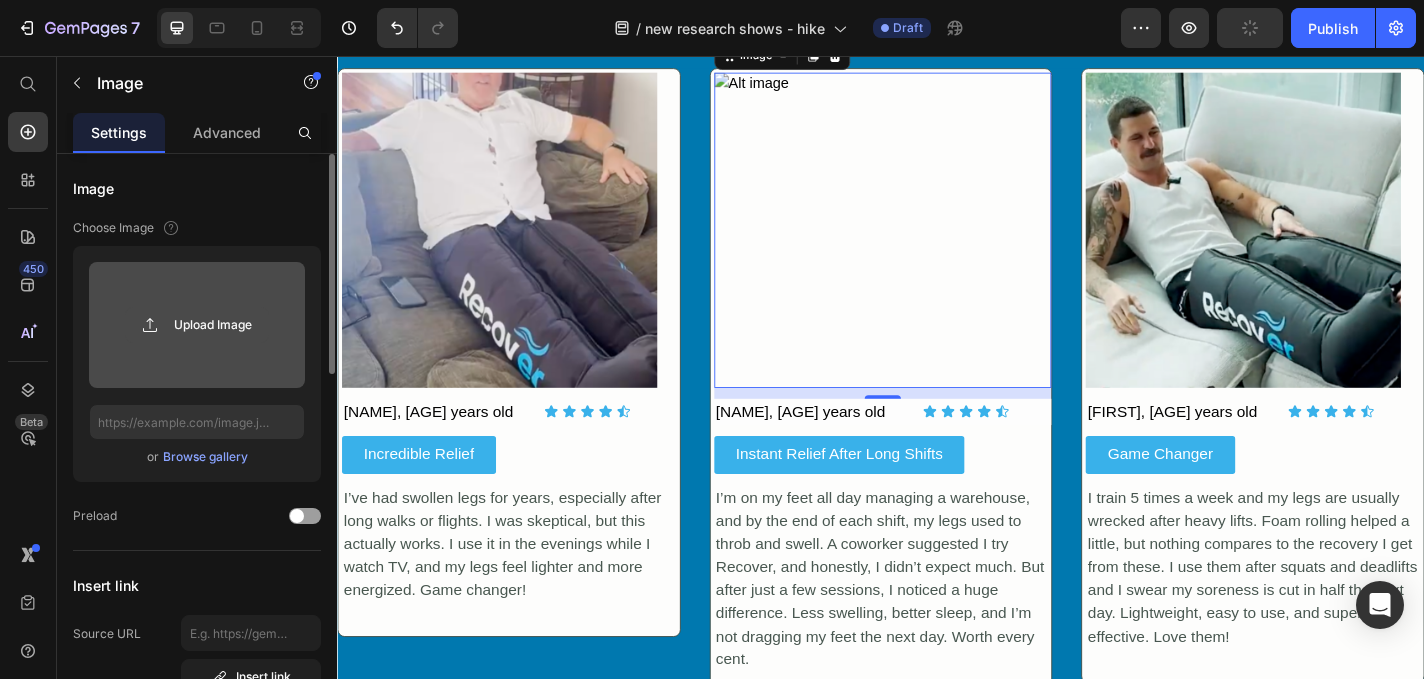 click 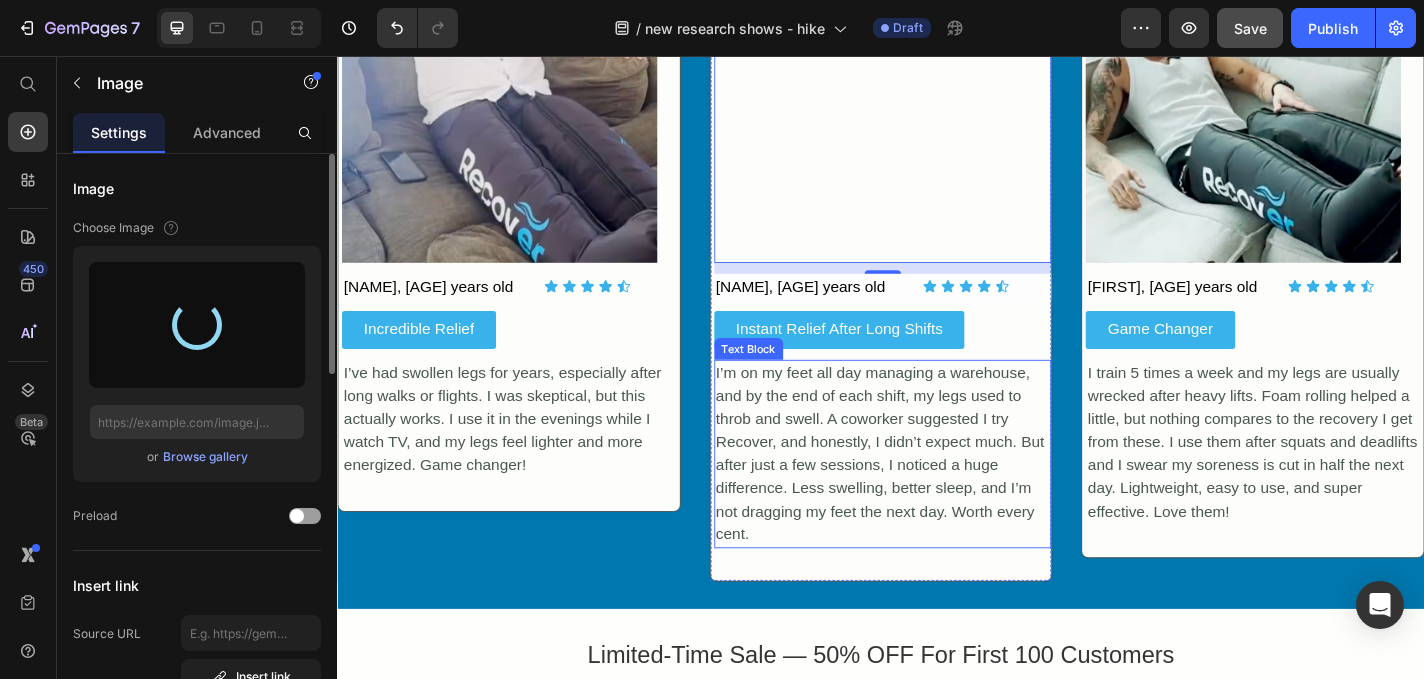 type on "https://cdn.shopify.com/s/files/1/0750/6365/6733/files/gempages_560827941194302320-f9628098-d408-4c33-a35e-478a69af316e.png" 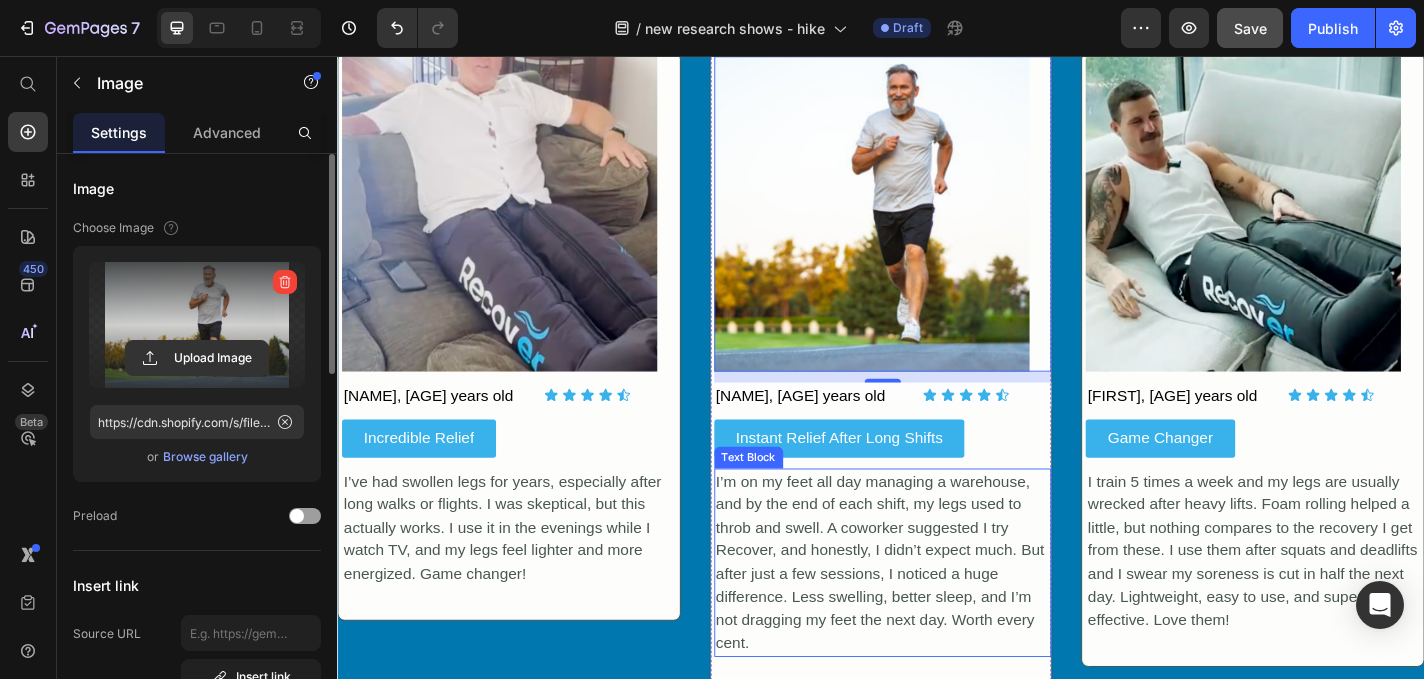 scroll, scrollTop: 2910, scrollLeft: 0, axis: vertical 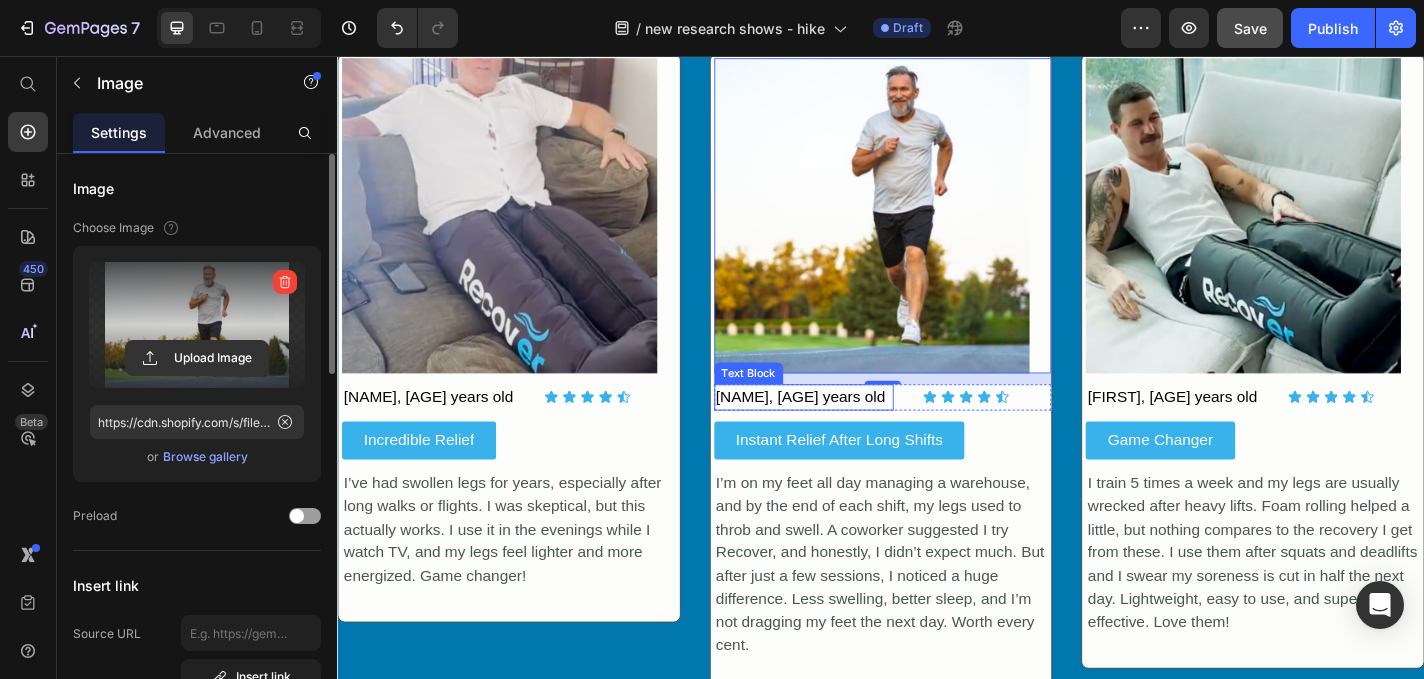 click on "[NAME], [AGE] years old" at bounding box center (852, 433) 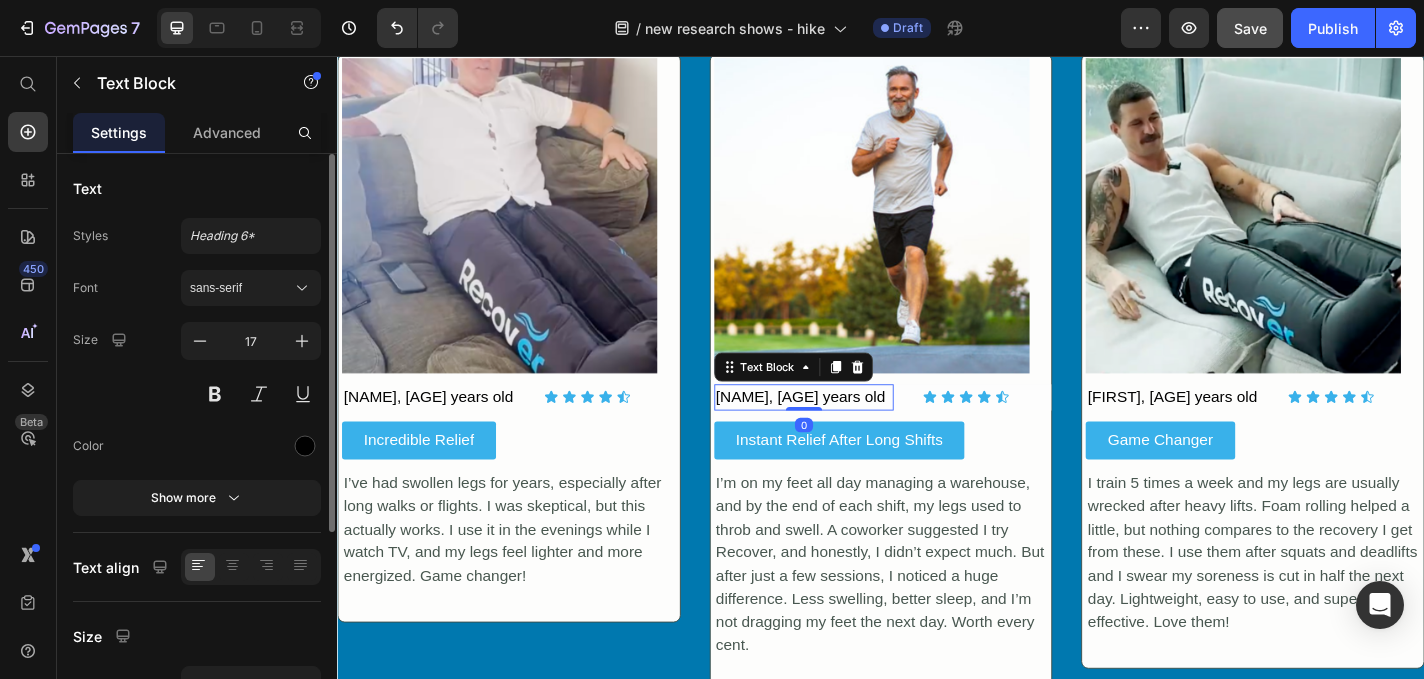 click on "[NAME], [AGE] years old" at bounding box center (852, 433) 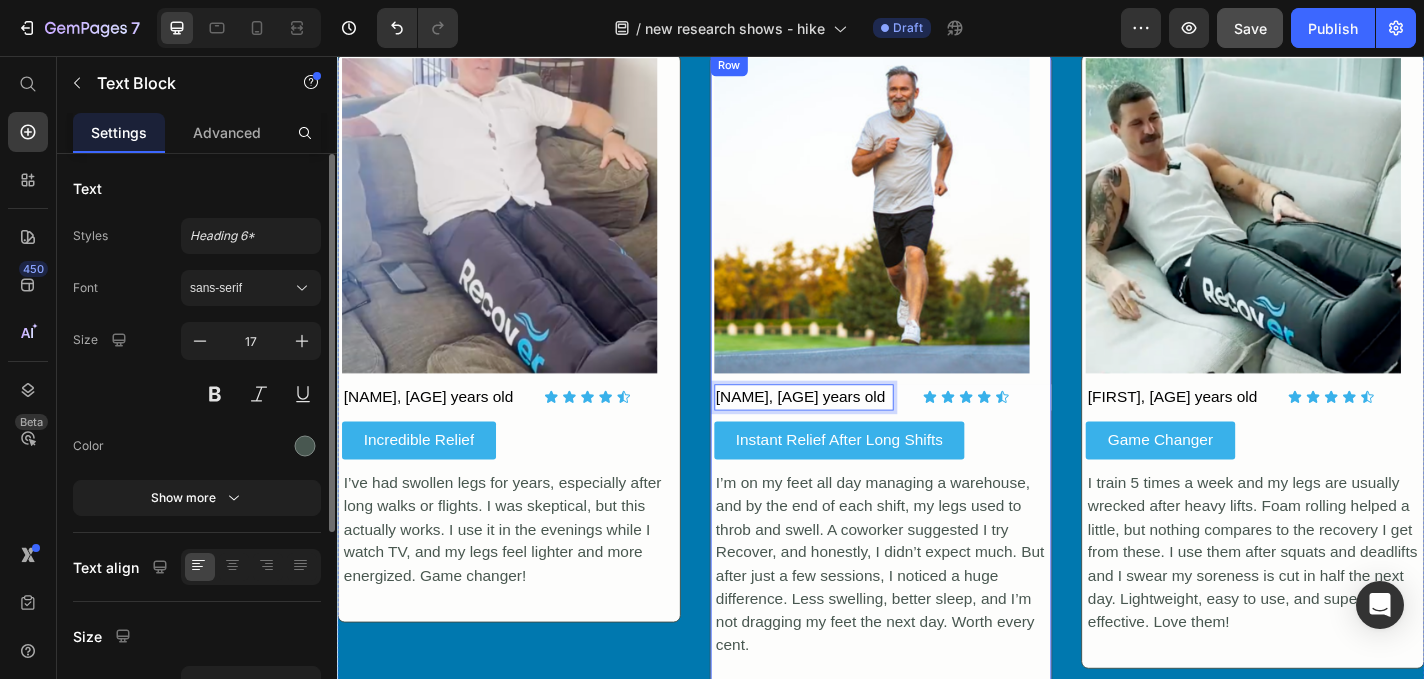 click on "I’m on my feet all day managing a warehouse, and by the end of each shift, my legs used to throb and swell. A coworker suggested I try Recover, and honestly, I didn’t expect much. But after just a few sessions, I noticed a huge difference. Less swelling, better sleep, and I’m not dragging my feet the next day. Worth every cent." at bounding box center (939, 617) 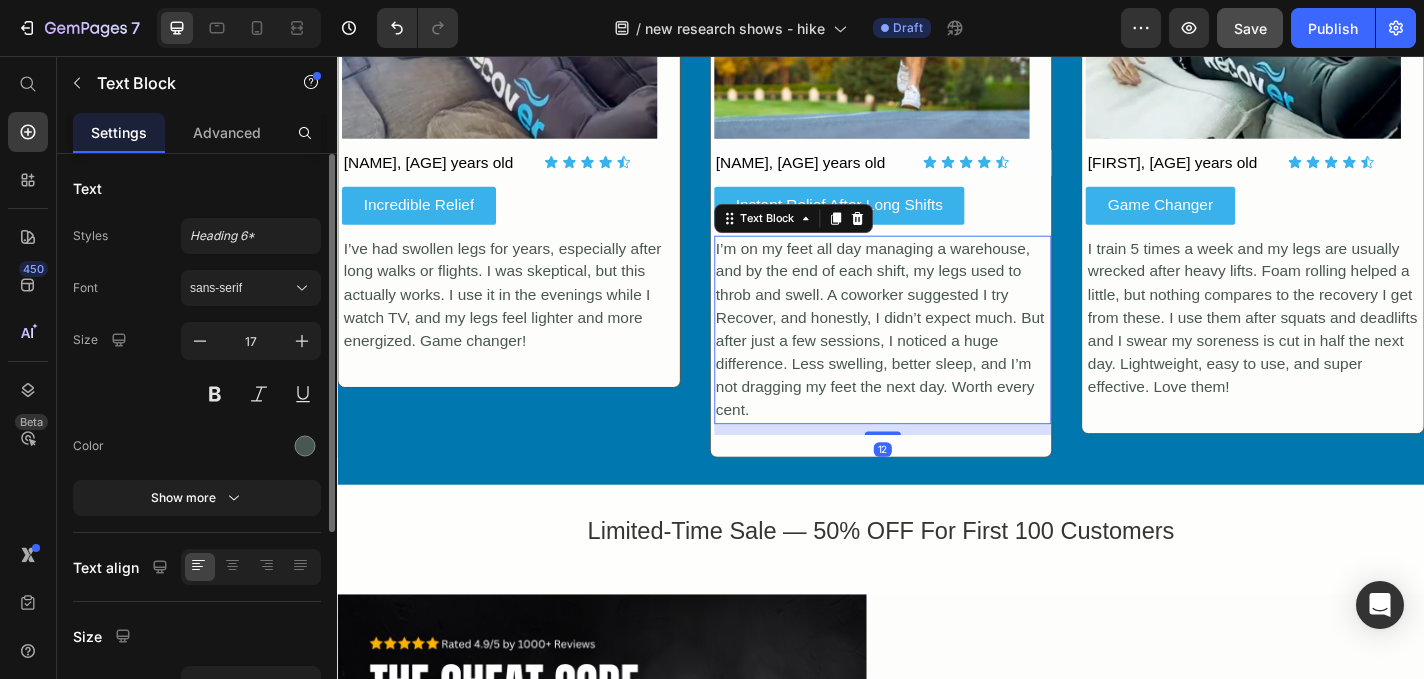 scroll, scrollTop: 3148, scrollLeft: 0, axis: vertical 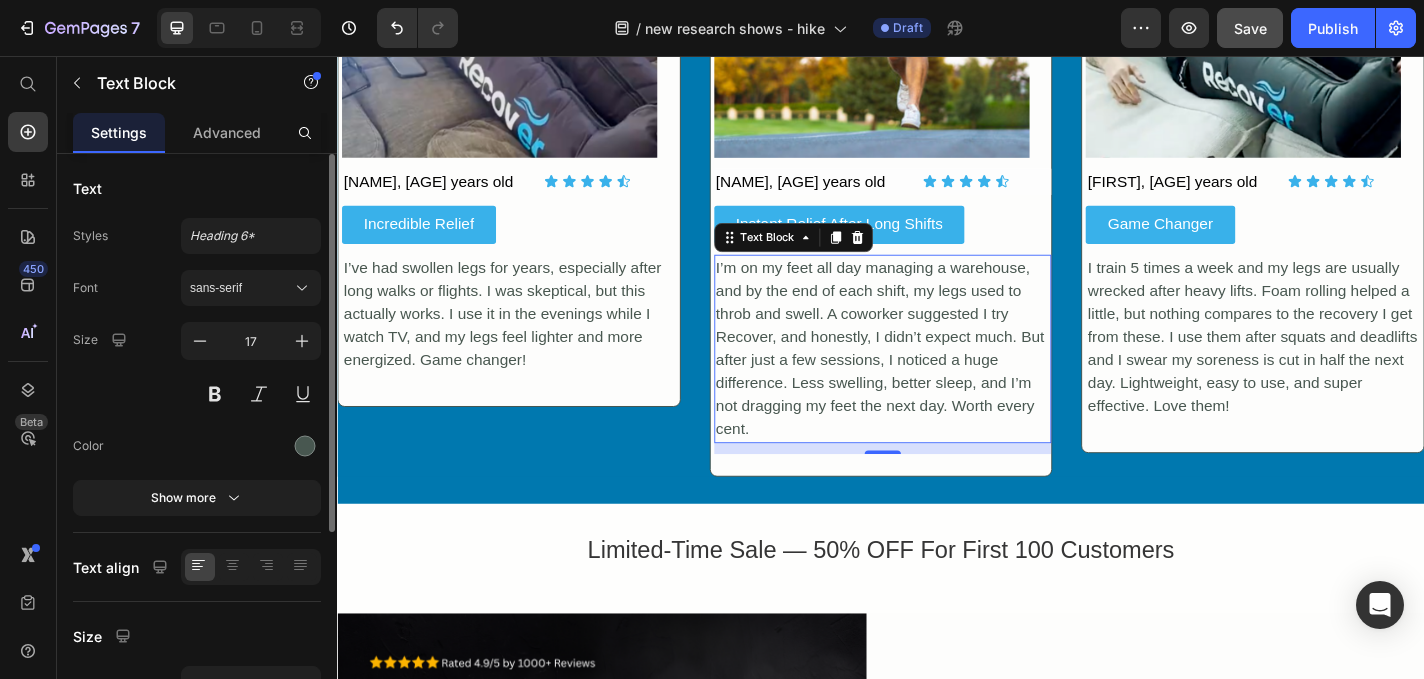 click on "12" at bounding box center [939, 489] 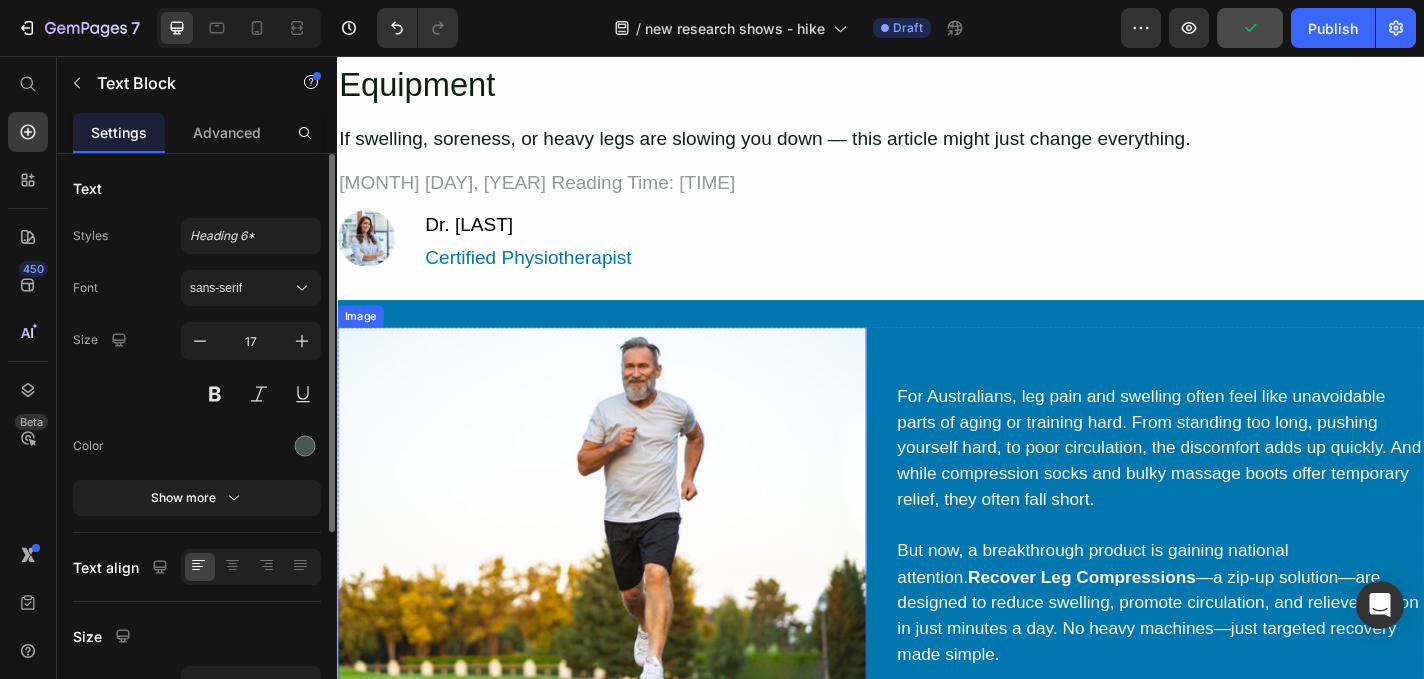 scroll, scrollTop: 311, scrollLeft: 0, axis: vertical 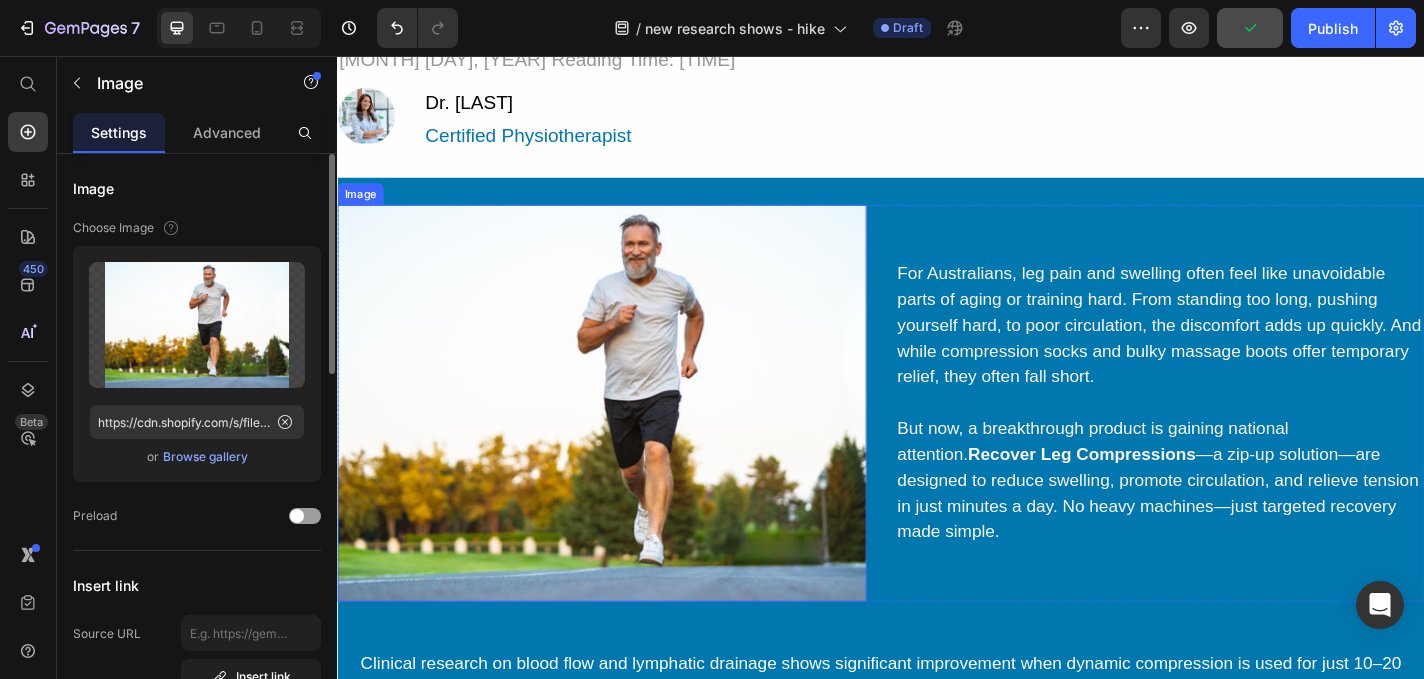 click at bounding box center (629, 439) 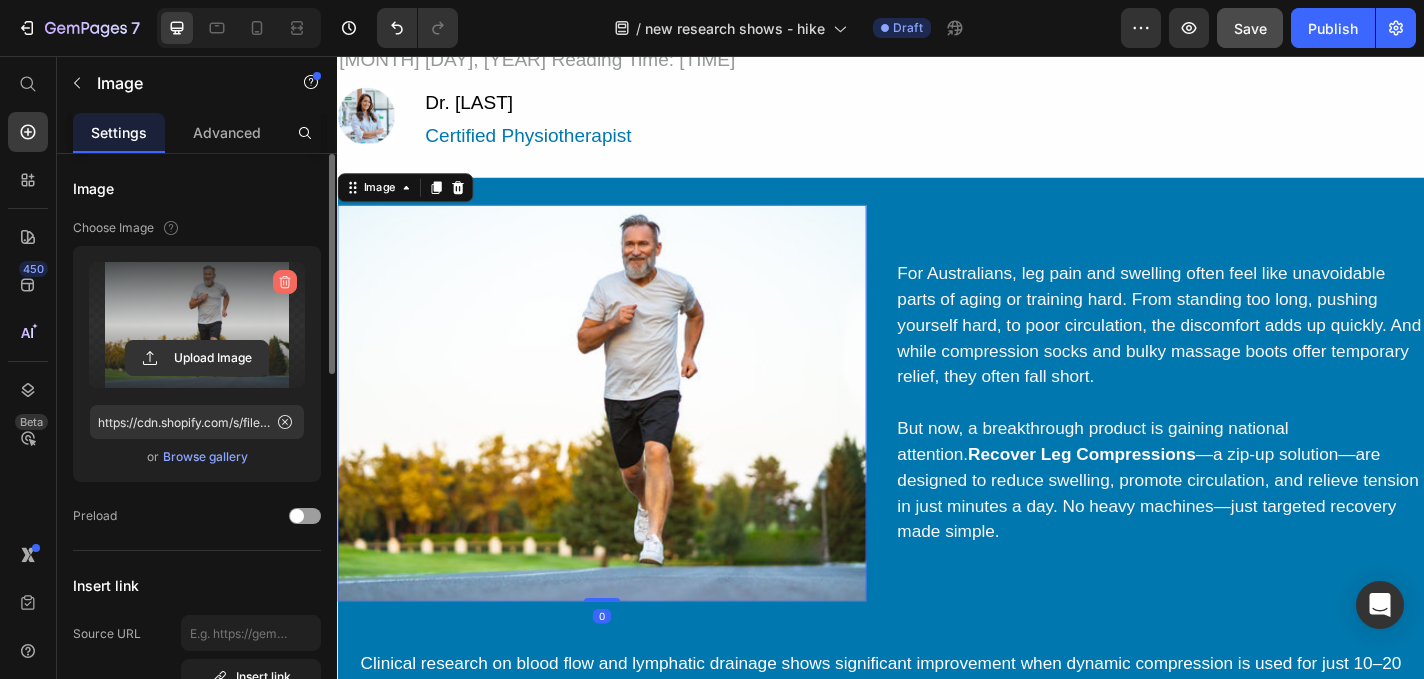 click 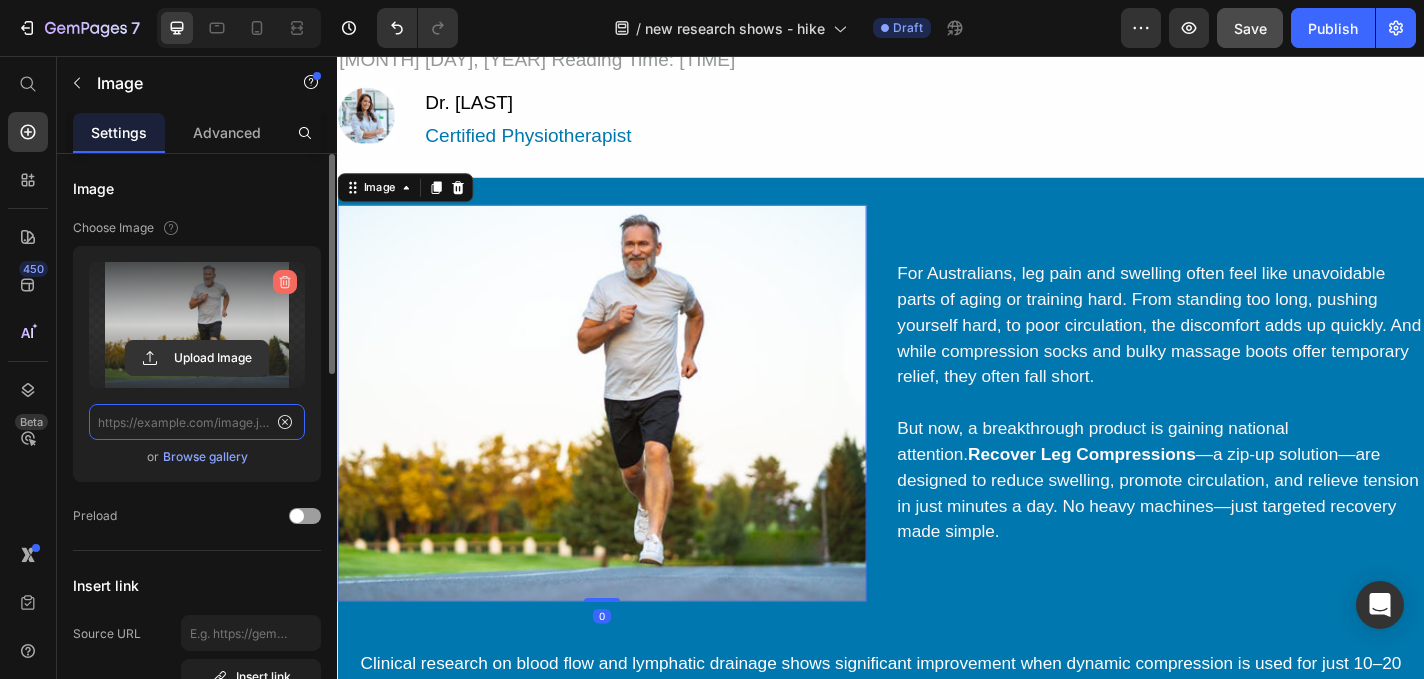 scroll, scrollTop: 0, scrollLeft: 0, axis: both 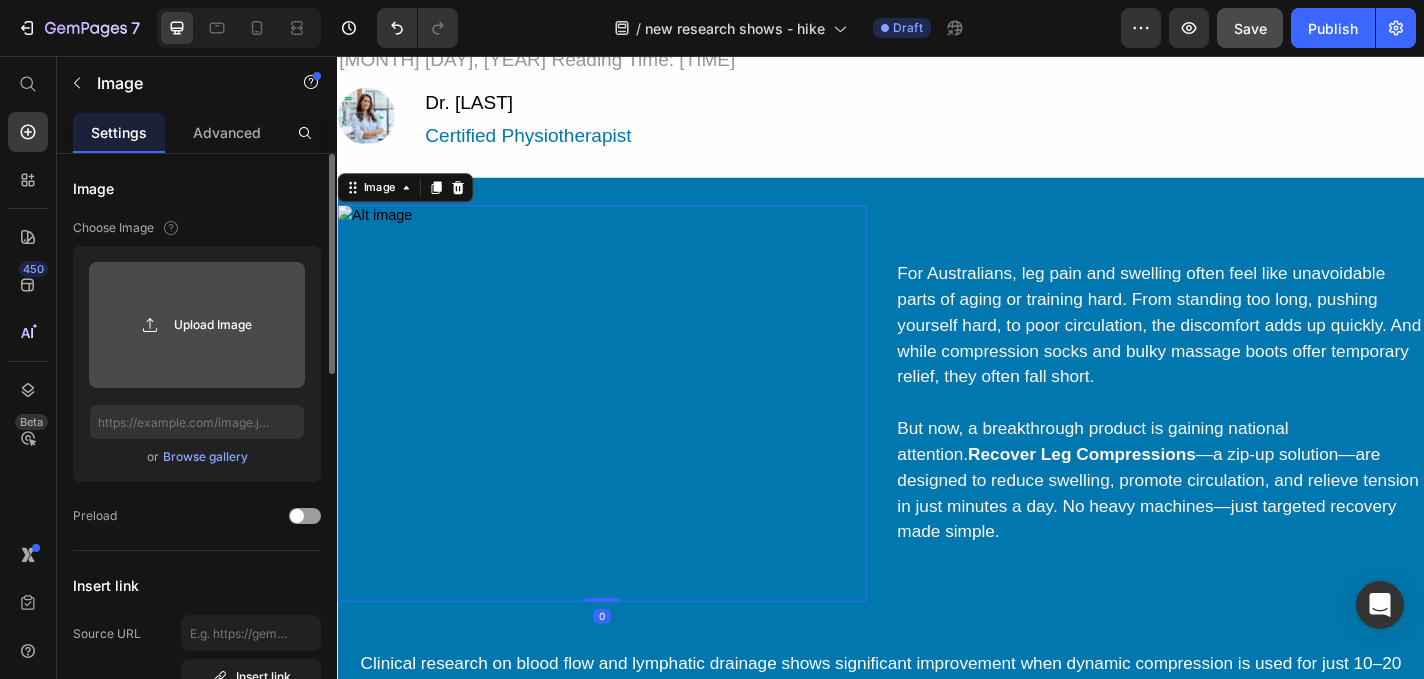 click 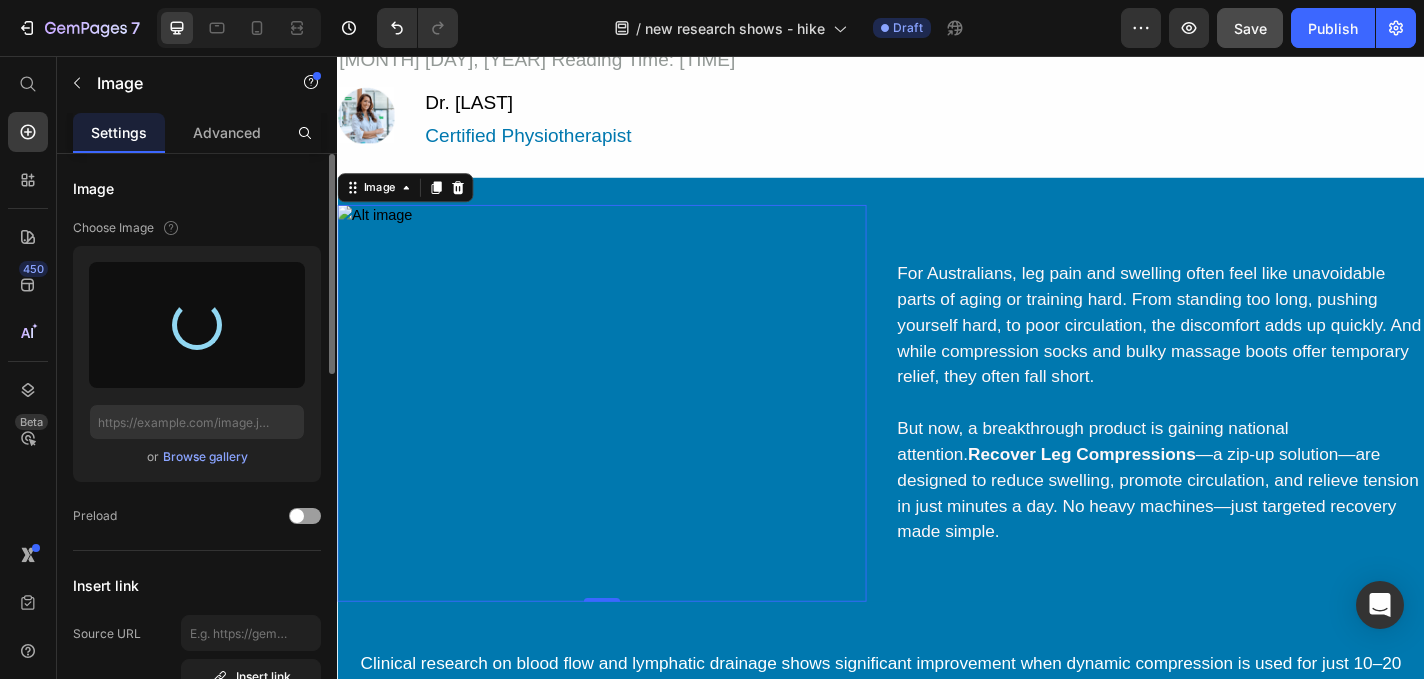 type on "https://cdn.shopify.com/s/files/1/0750/6365/6733/files/gempages_560827941194302320-cf28b3e6-1523-4522-b793-d04ad05c732d.png" 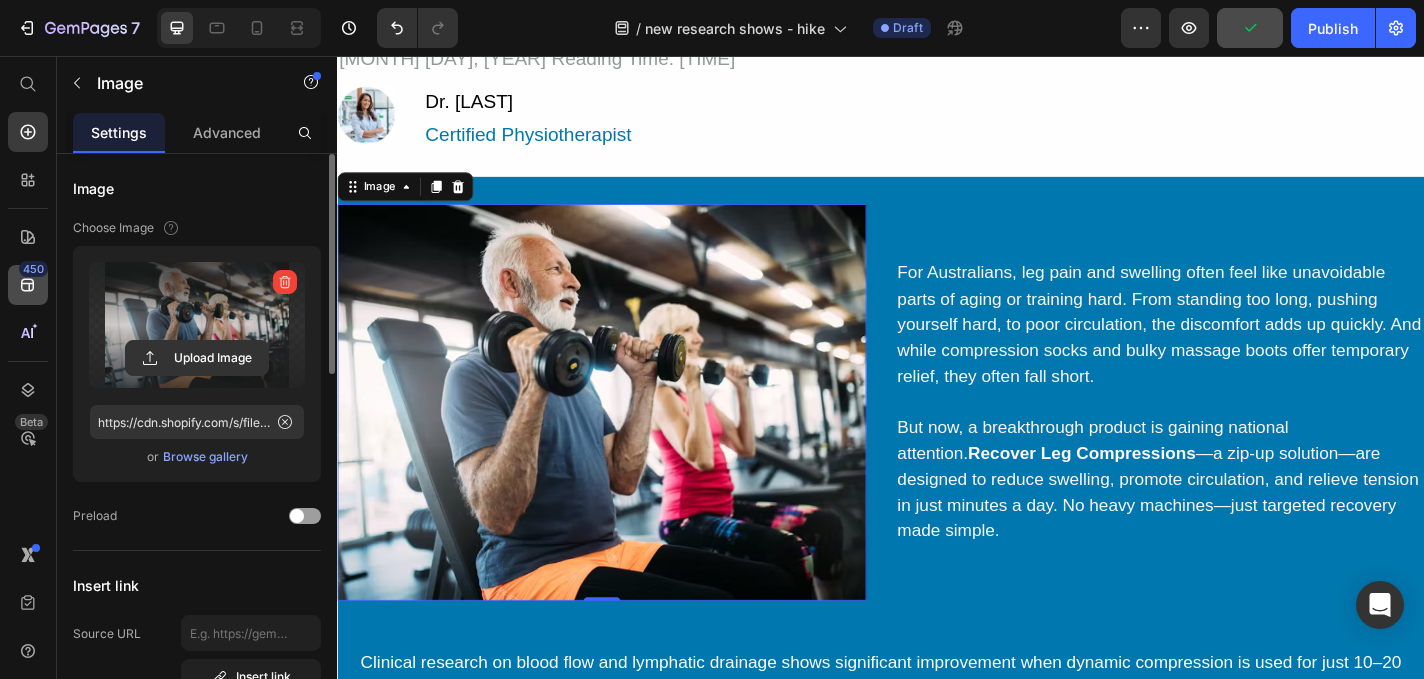scroll, scrollTop: 344, scrollLeft: 0, axis: vertical 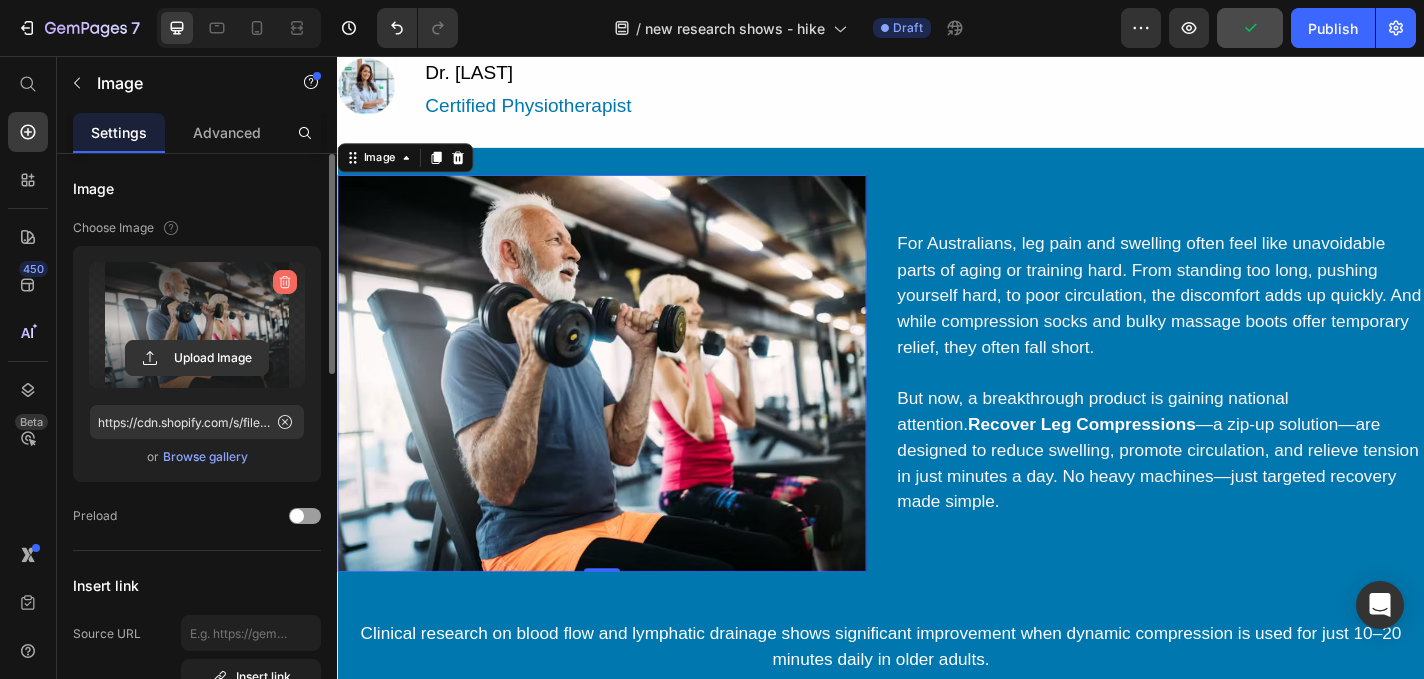 click 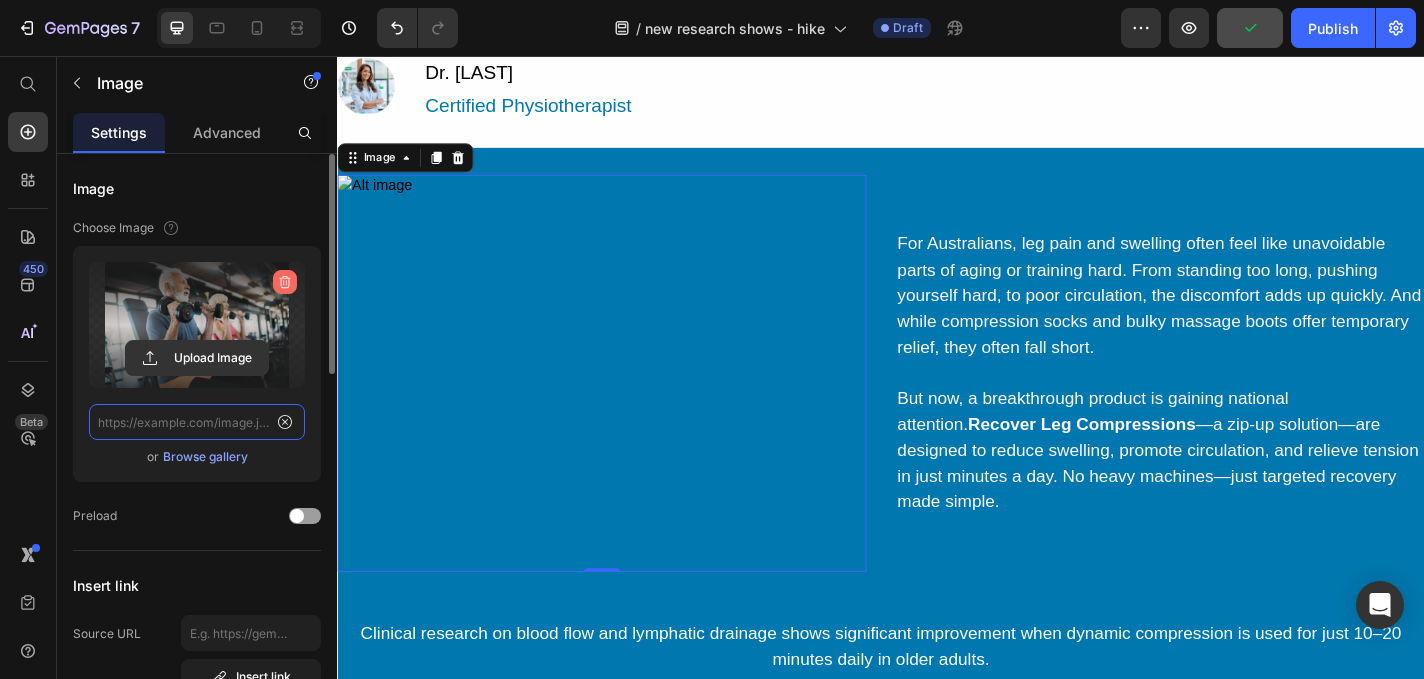 scroll, scrollTop: 0, scrollLeft: 0, axis: both 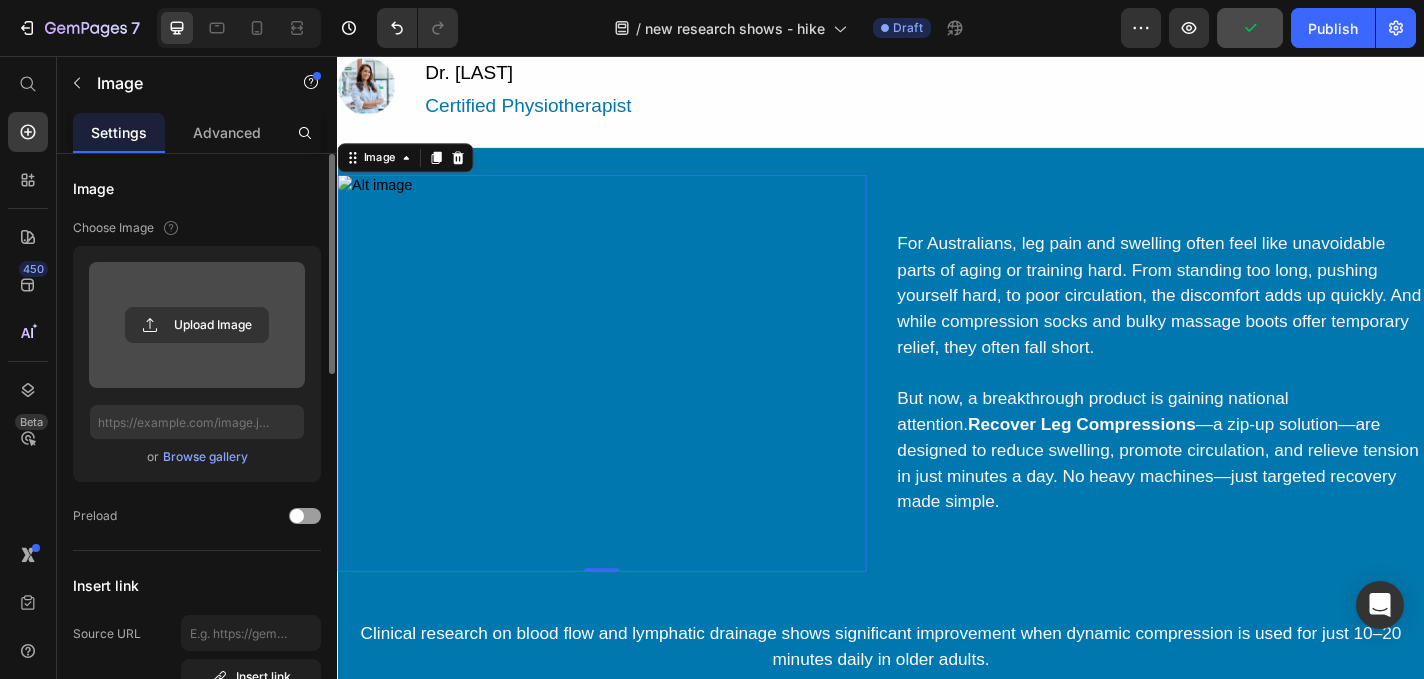 click at bounding box center (197, 325) 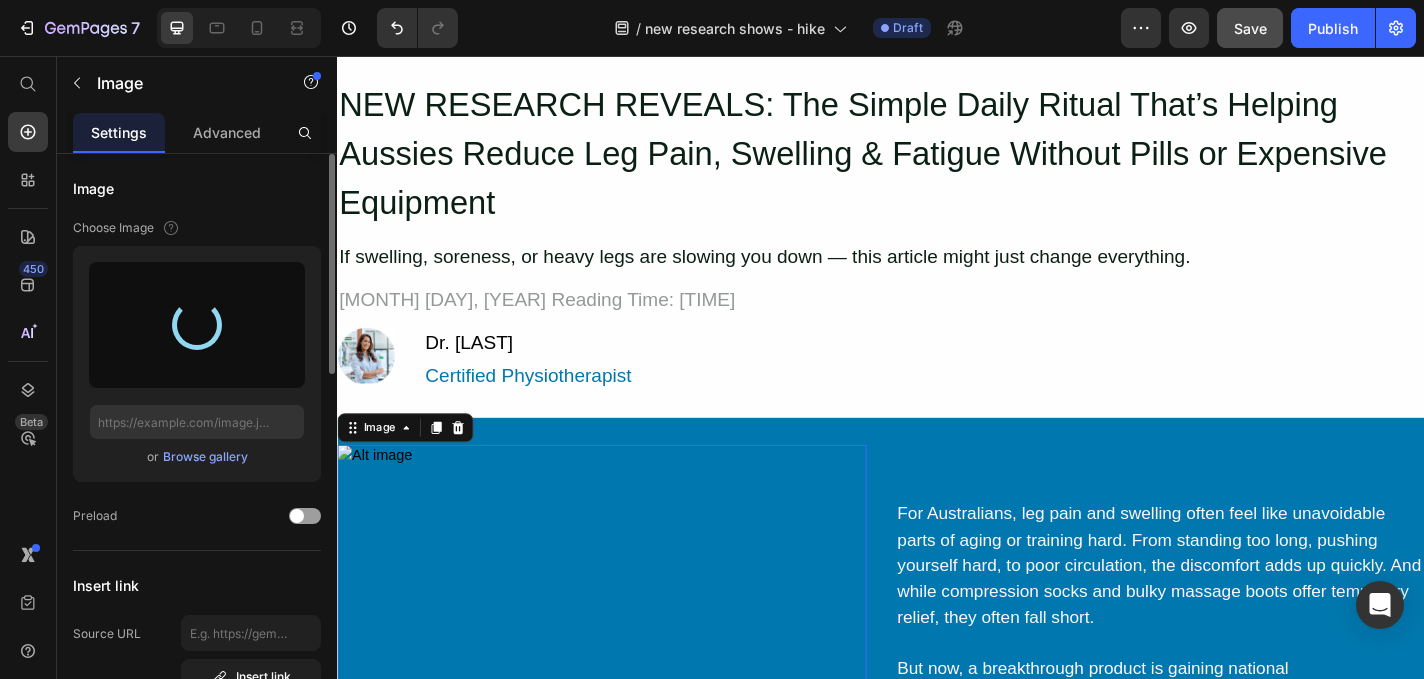 scroll, scrollTop: 0, scrollLeft: 0, axis: both 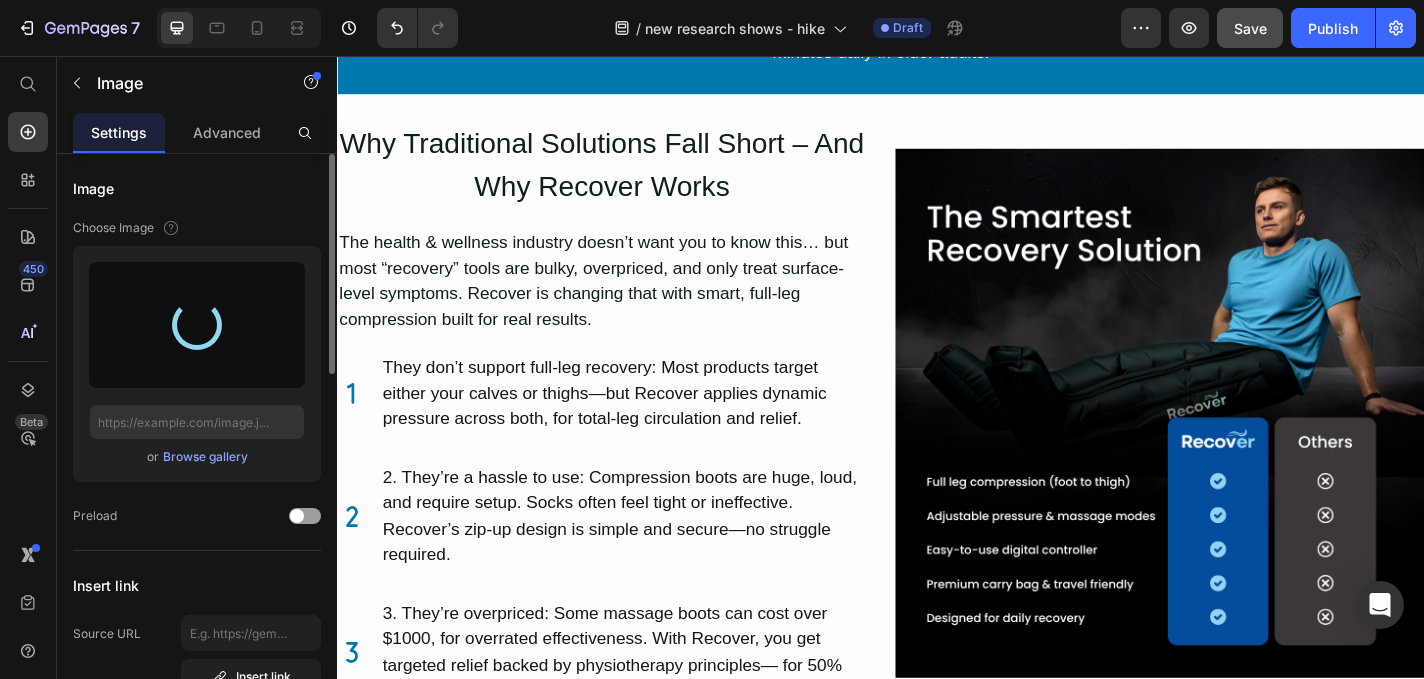type on "https://cdn.shopify.com/s/files/1/0750/6365/6733/files/gempages_560827941194302320-ff5421ed-a5b6-493e-b308-f6188c1b0768.png" 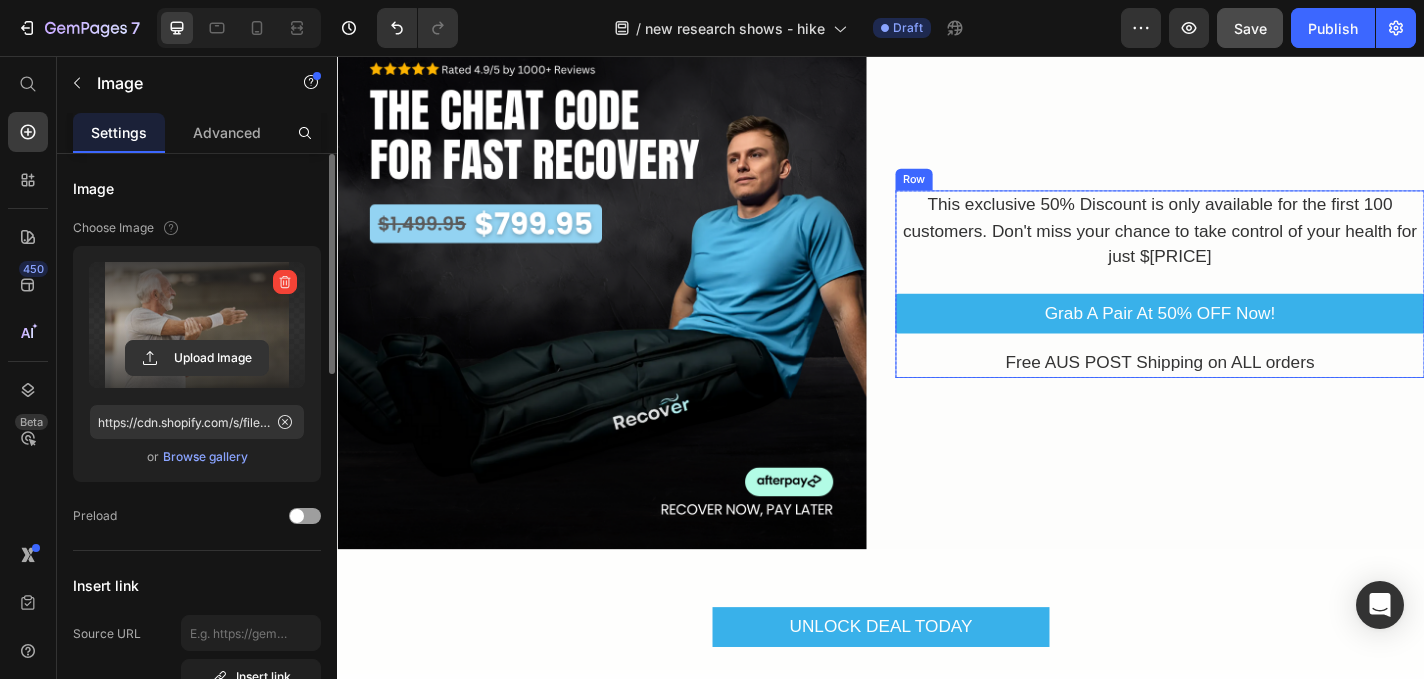 scroll, scrollTop: 3843, scrollLeft: 0, axis: vertical 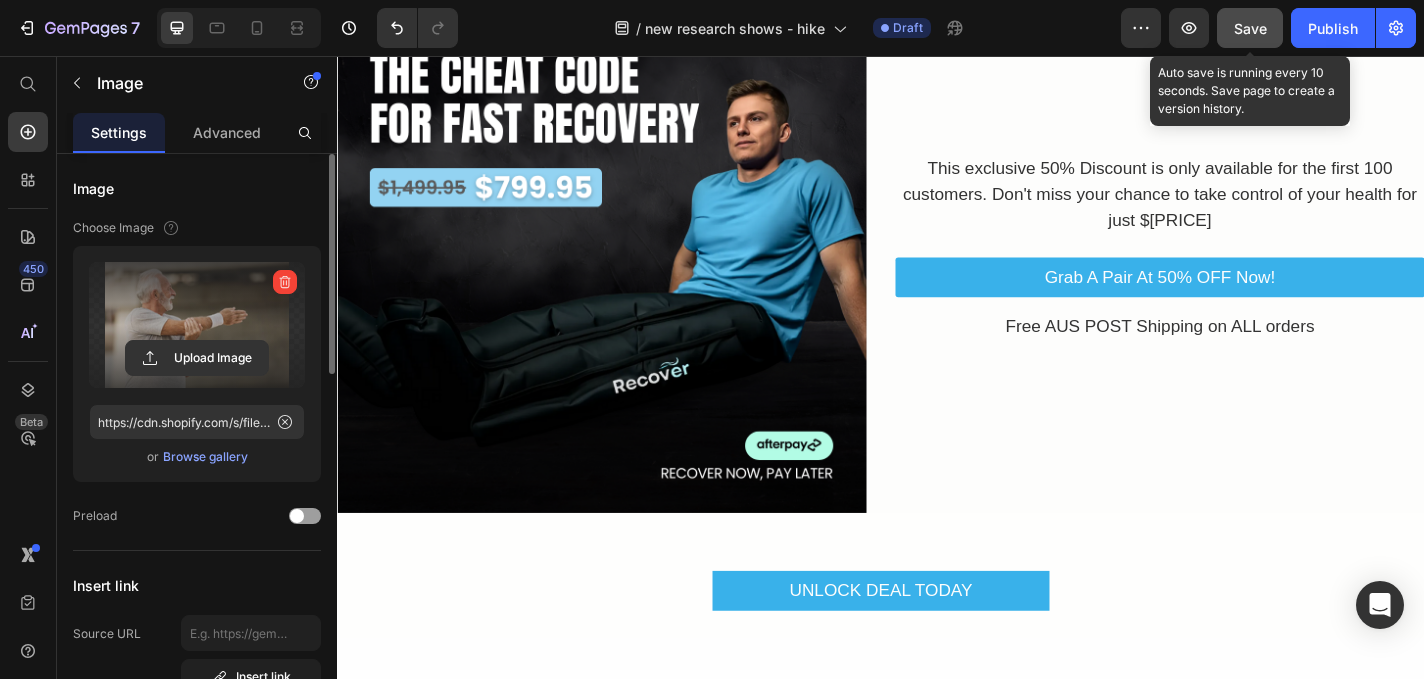 click on "Save" at bounding box center [1250, 28] 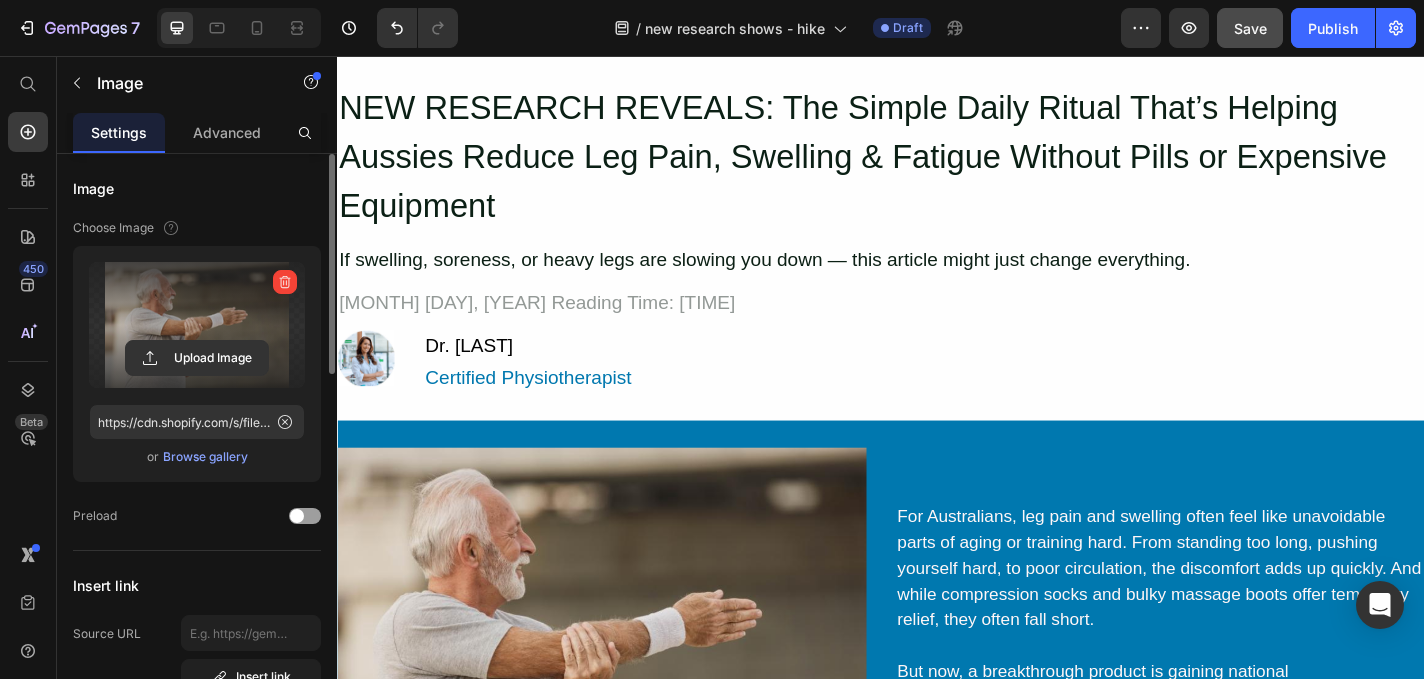 scroll, scrollTop: 0, scrollLeft: 0, axis: both 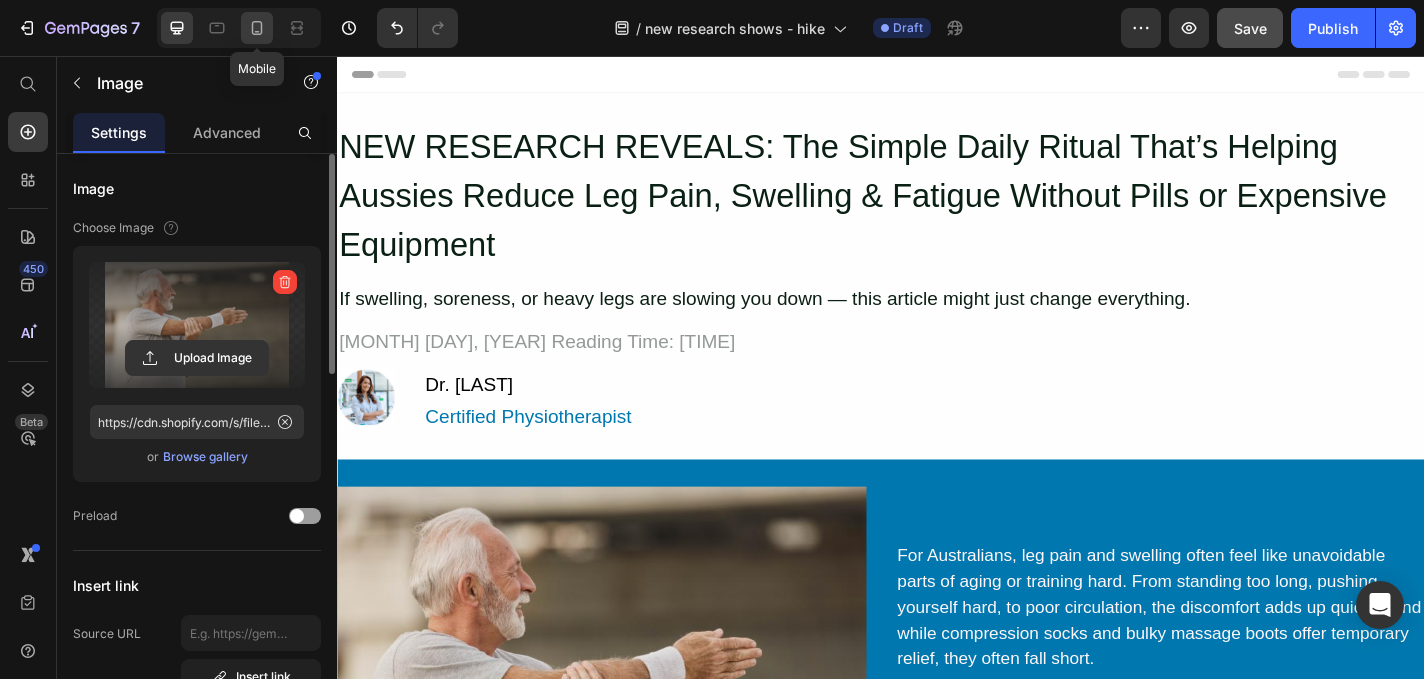 click 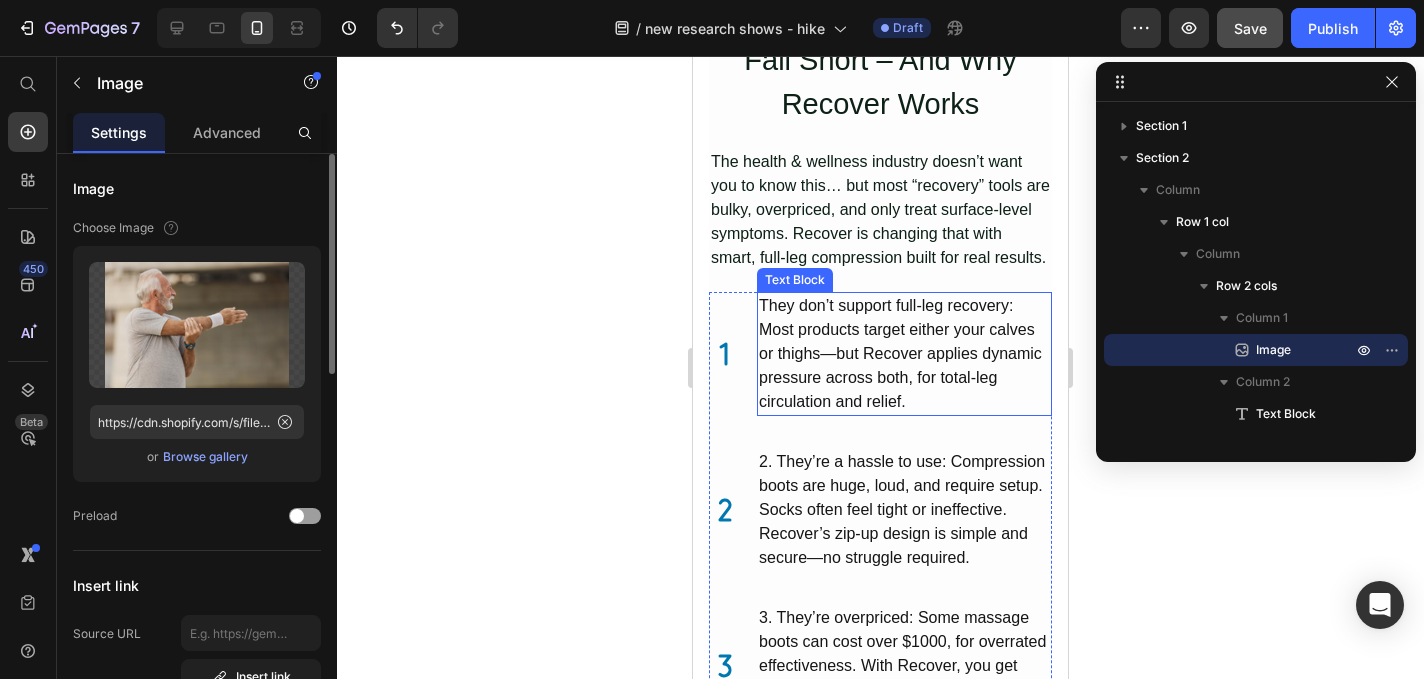 scroll, scrollTop: 1652, scrollLeft: 0, axis: vertical 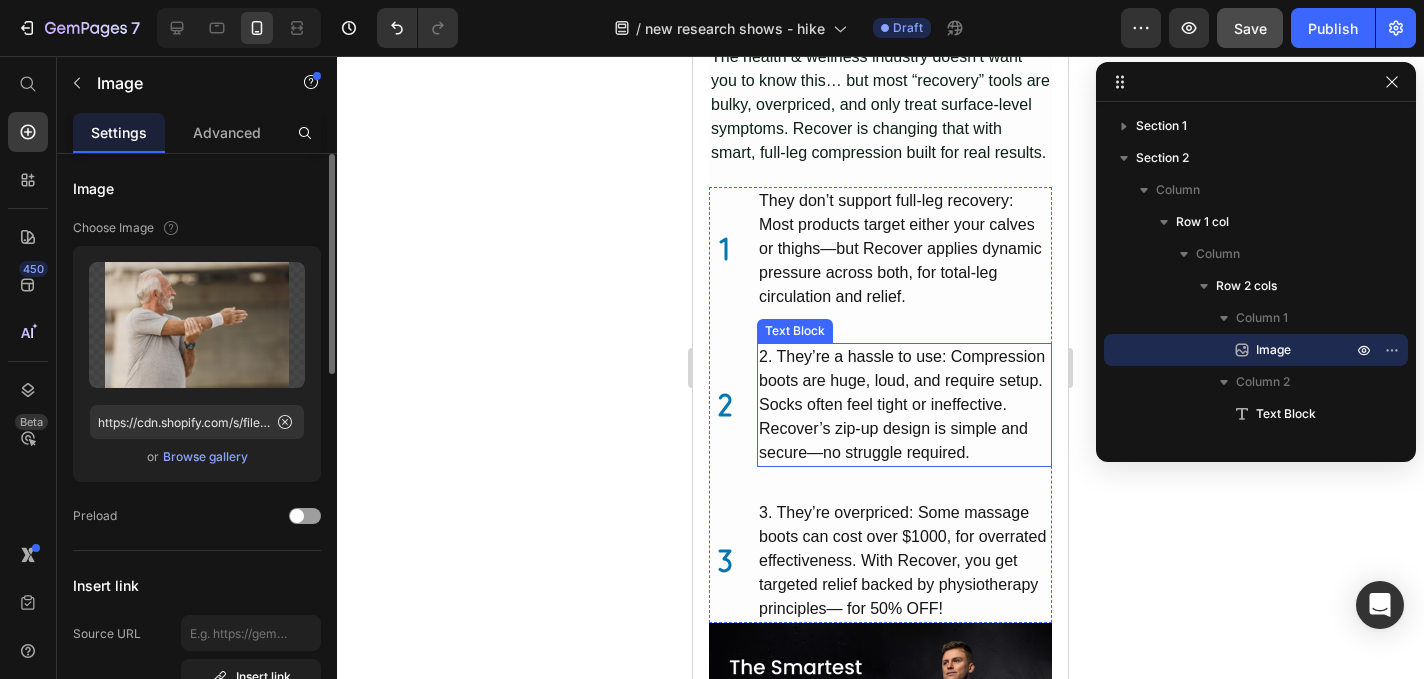 click on "2. They’re a hassle to use: Compression boots are huge, loud, and require setup. Socks often feel tight or ineffective. Recover’s zip-up design is simple and secure—no struggle required." at bounding box center [904, 405] 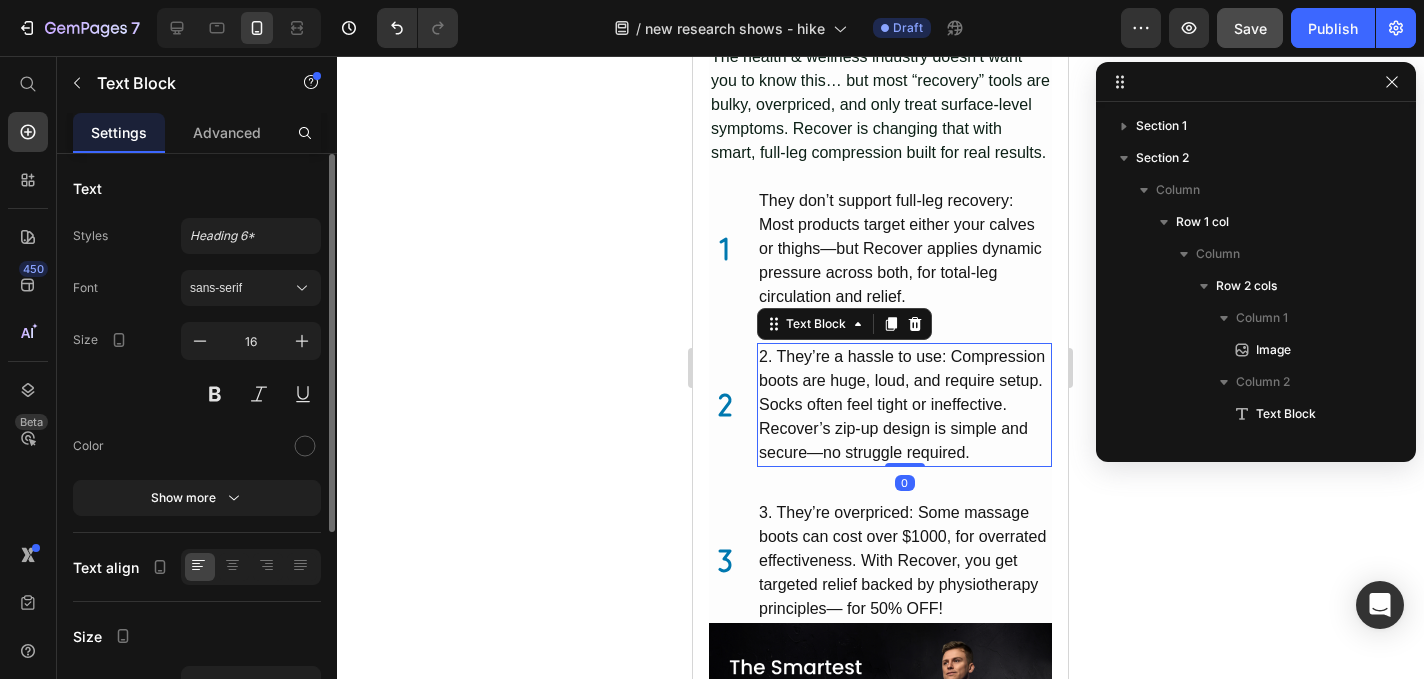 scroll, scrollTop: 794, scrollLeft: 0, axis: vertical 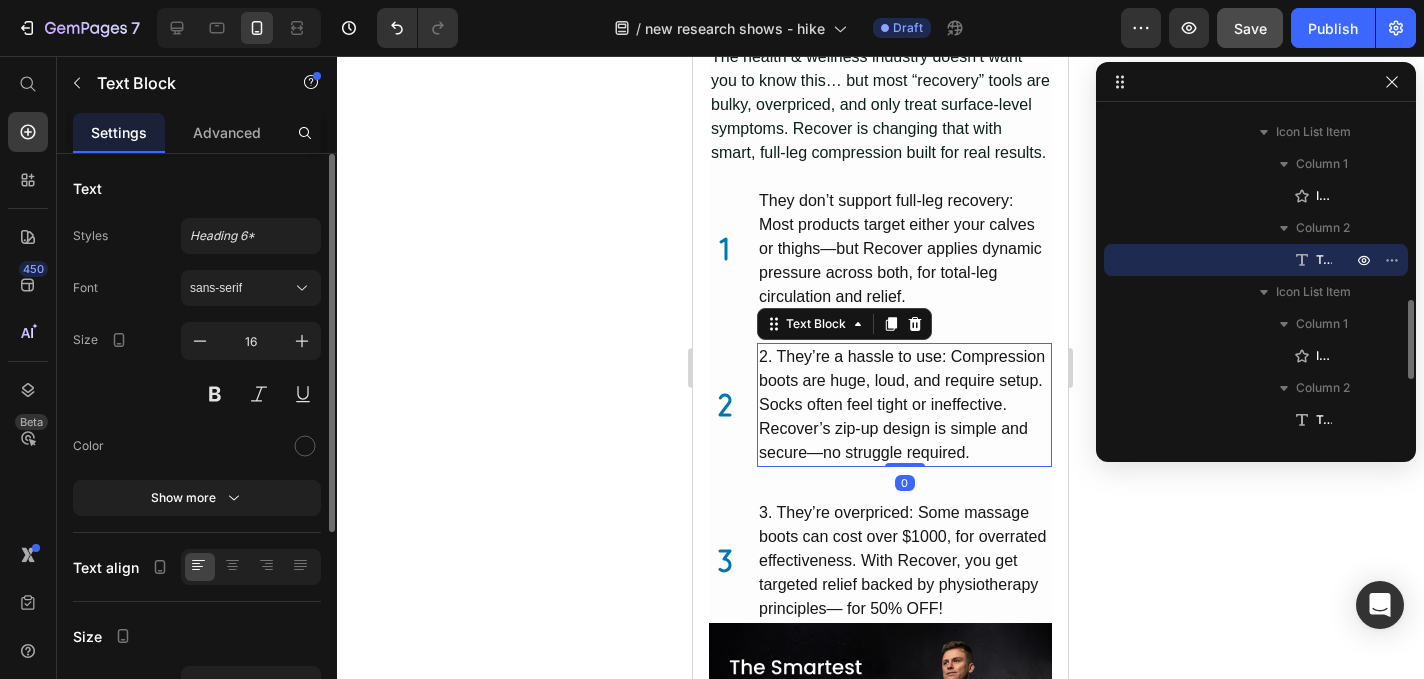 click on "2. They’re a hassle to use: Compression boots are huge, loud, and require setup. Socks often feel tight or ineffective. Recover’s zip-up design is simple and secure—no struggle required." at bounding box center [904, 405] 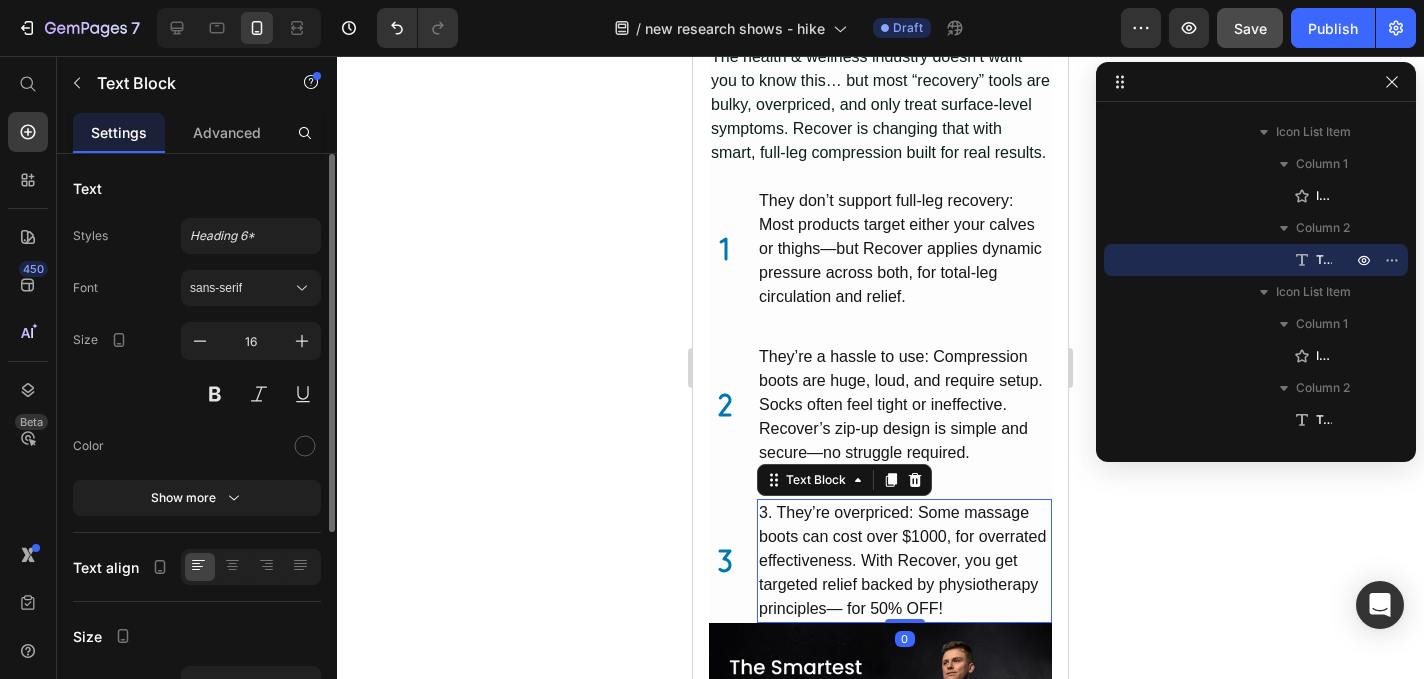 click on "3. They’re overpriced: Some massage boots can cost over $1000, for overrated effectiveness. With Recover, you get targeted relief backed by physiotherapy principles— for 50% OFF!" at bounding box center (904, 561) 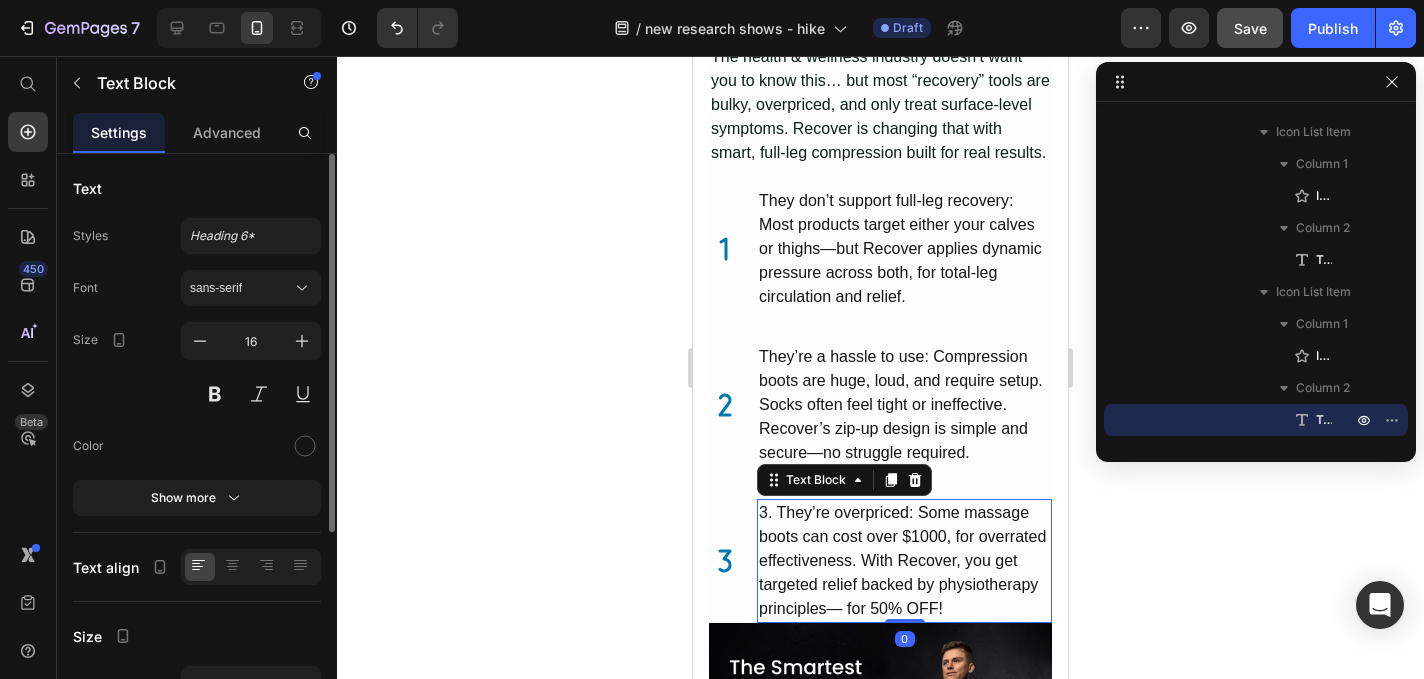 click on "3. They’re overpriced: Some massage boots can cost over $1000, for overrated effectiveness. With Recover, you get targeted relief backed by physiotherapy principles— for 50% OFF!" at bounding box center (904, 561) 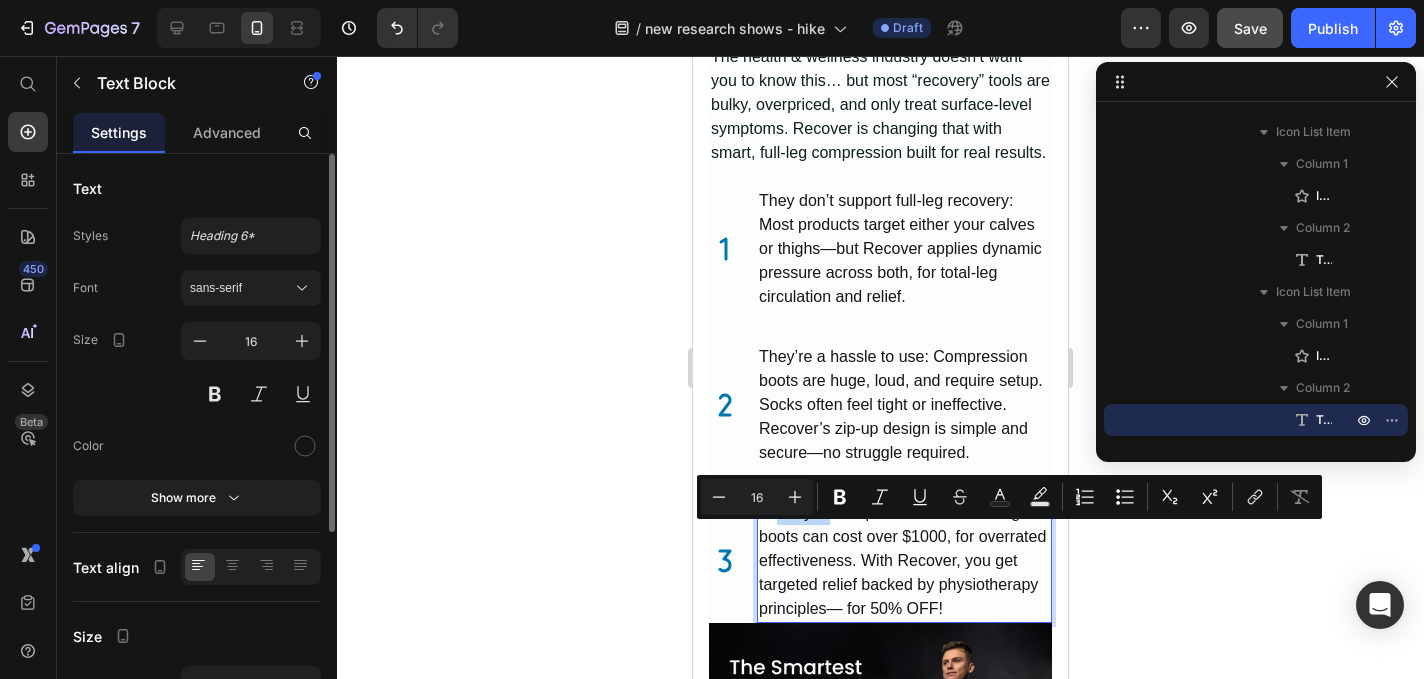 click on "3. They’re overpriced: Some massage boots can cost over $1000, for overrated effectiveness. With Recover, you get targeted relief backed by physiotherapy principles— for 50% OFF!" at bounding box center [904, 561] 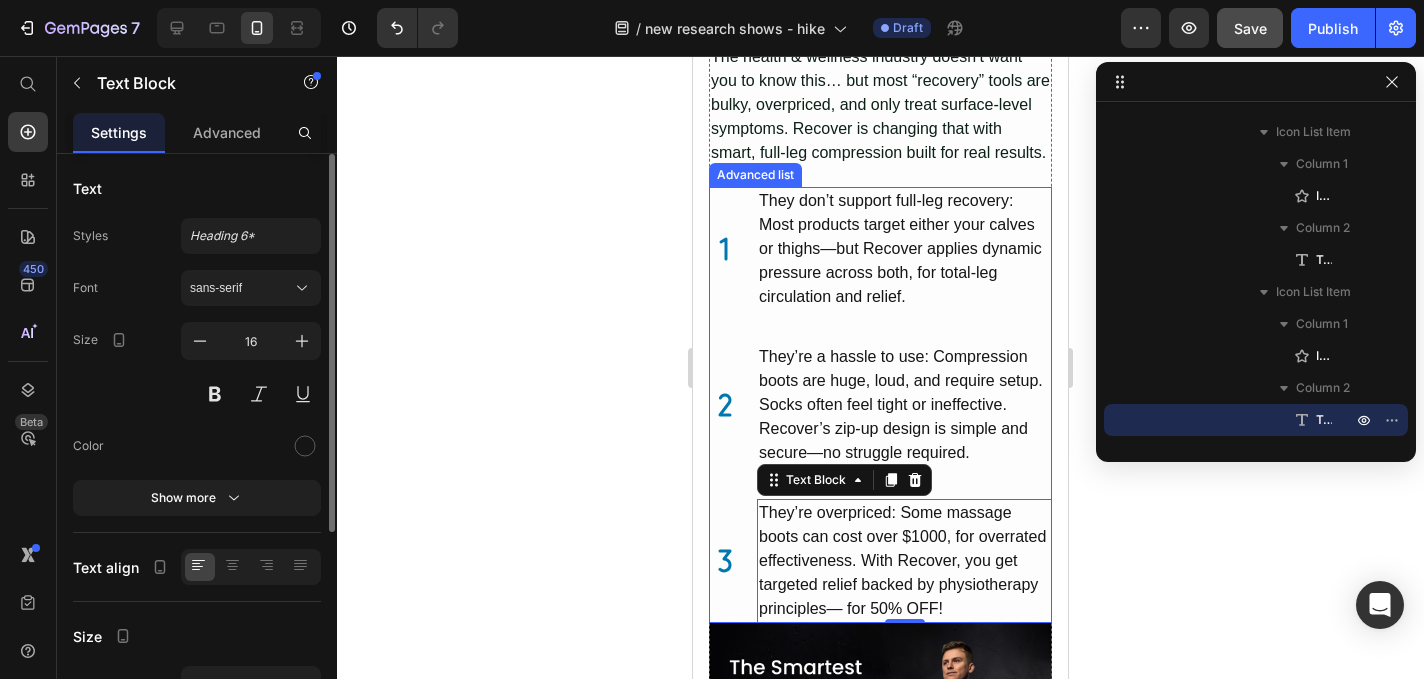 click 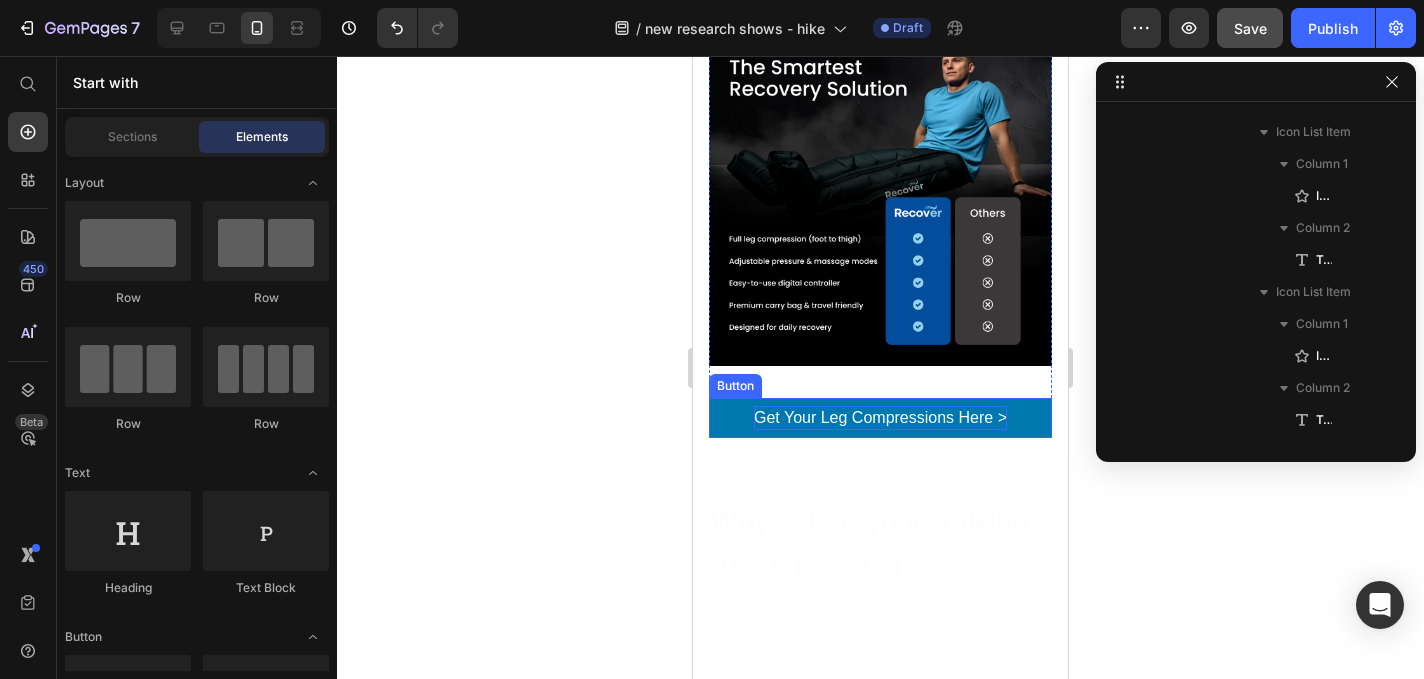 scroll, scrollTop: 2303, scrollLeft: 0, axis: vertical 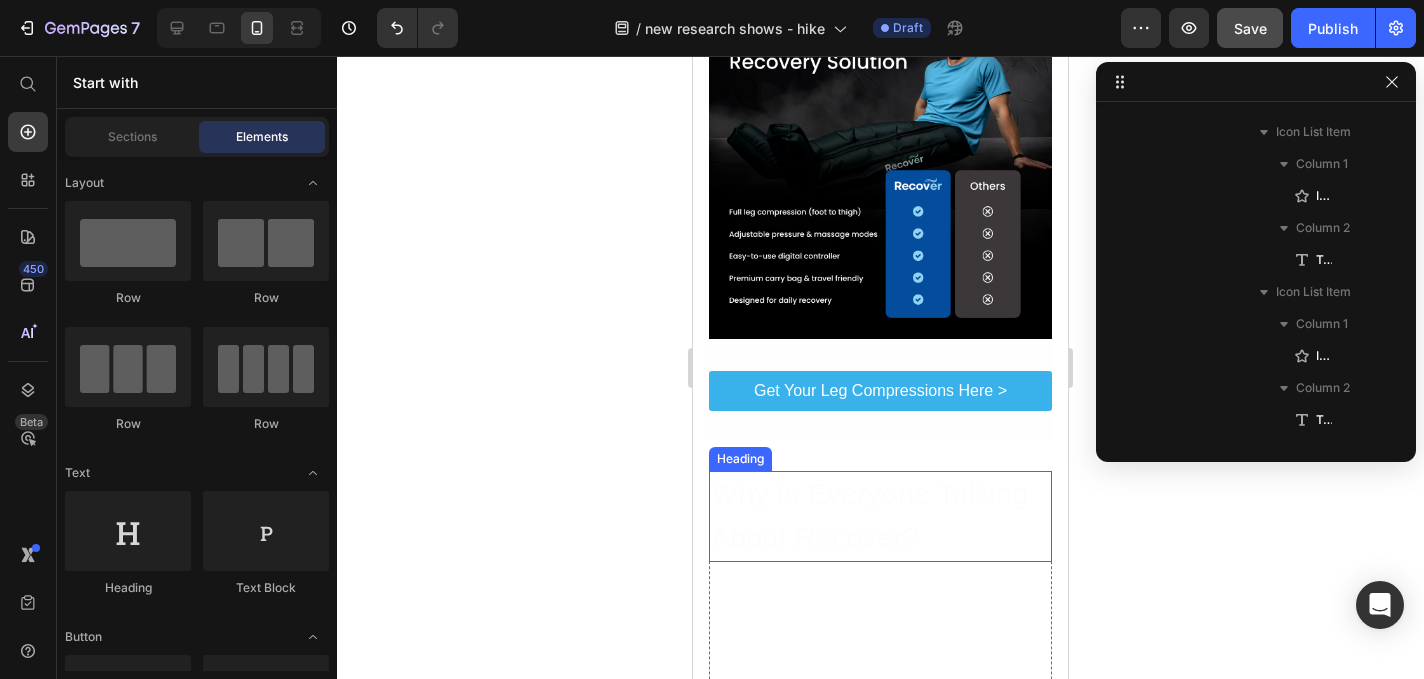 click on "Why Is Everyone Talking About Recover?" at bounding box center [880, 516] 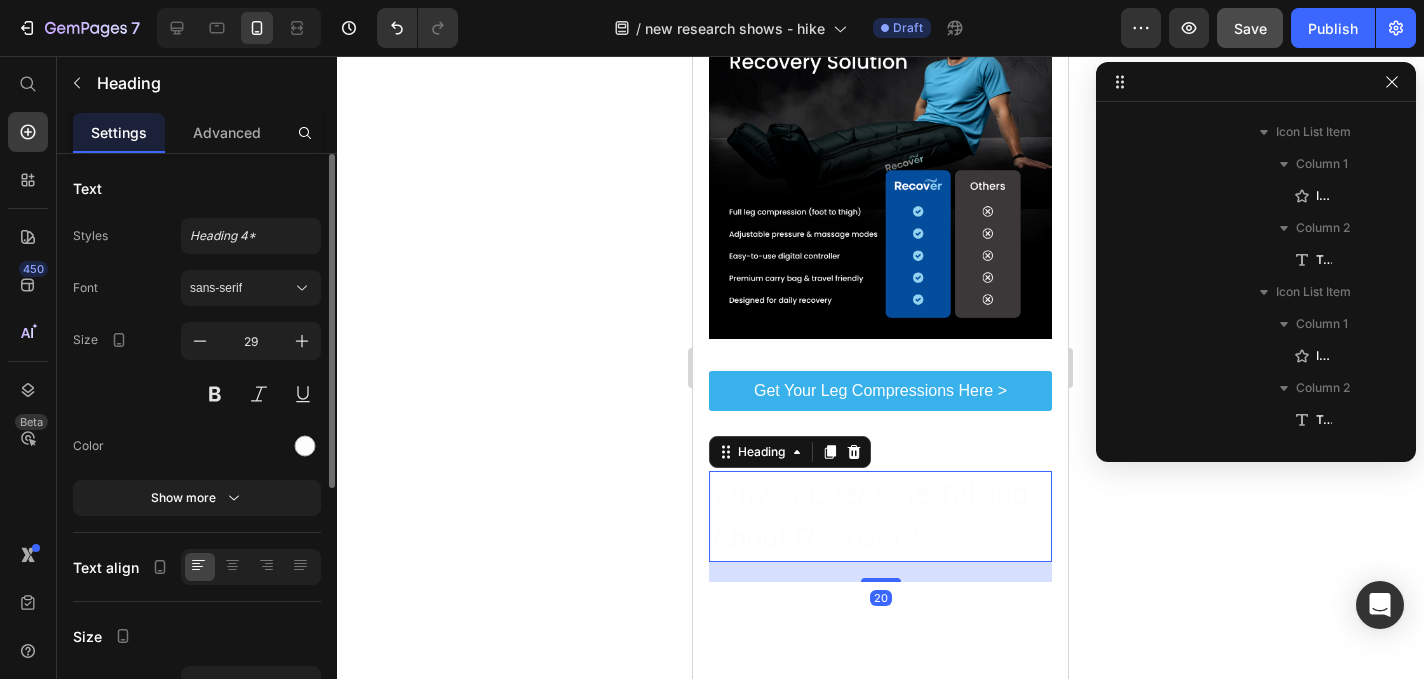 scroll, scrollTop: 1210, scrollLeft: 0, axis: vertical 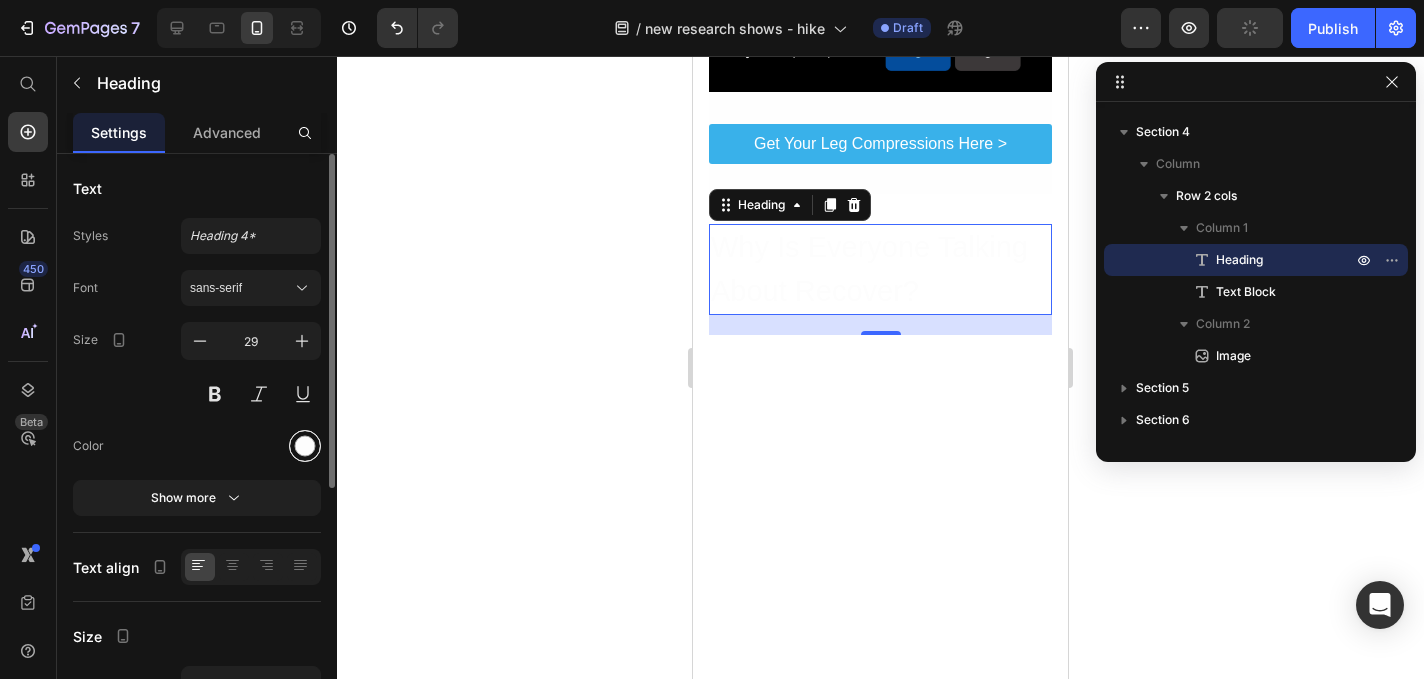 click at bounding box center (305, 446) 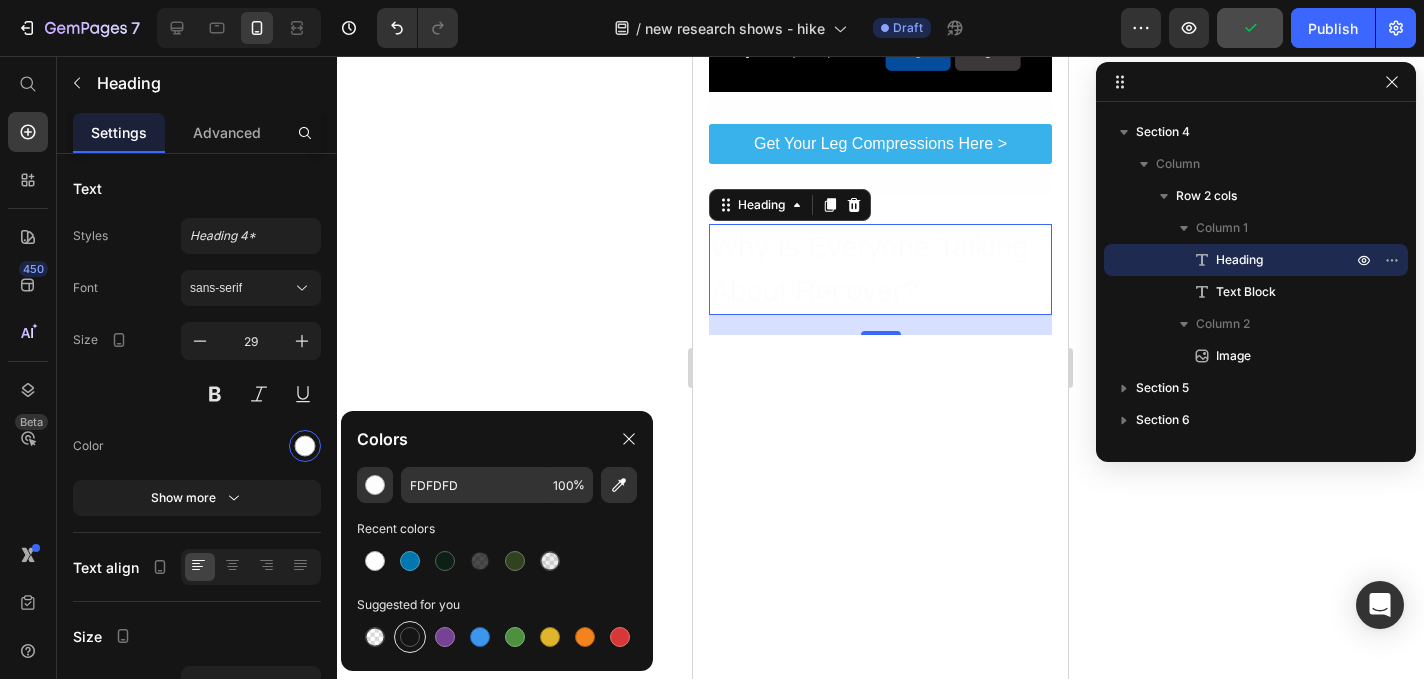click at bounding box center (410, 637) 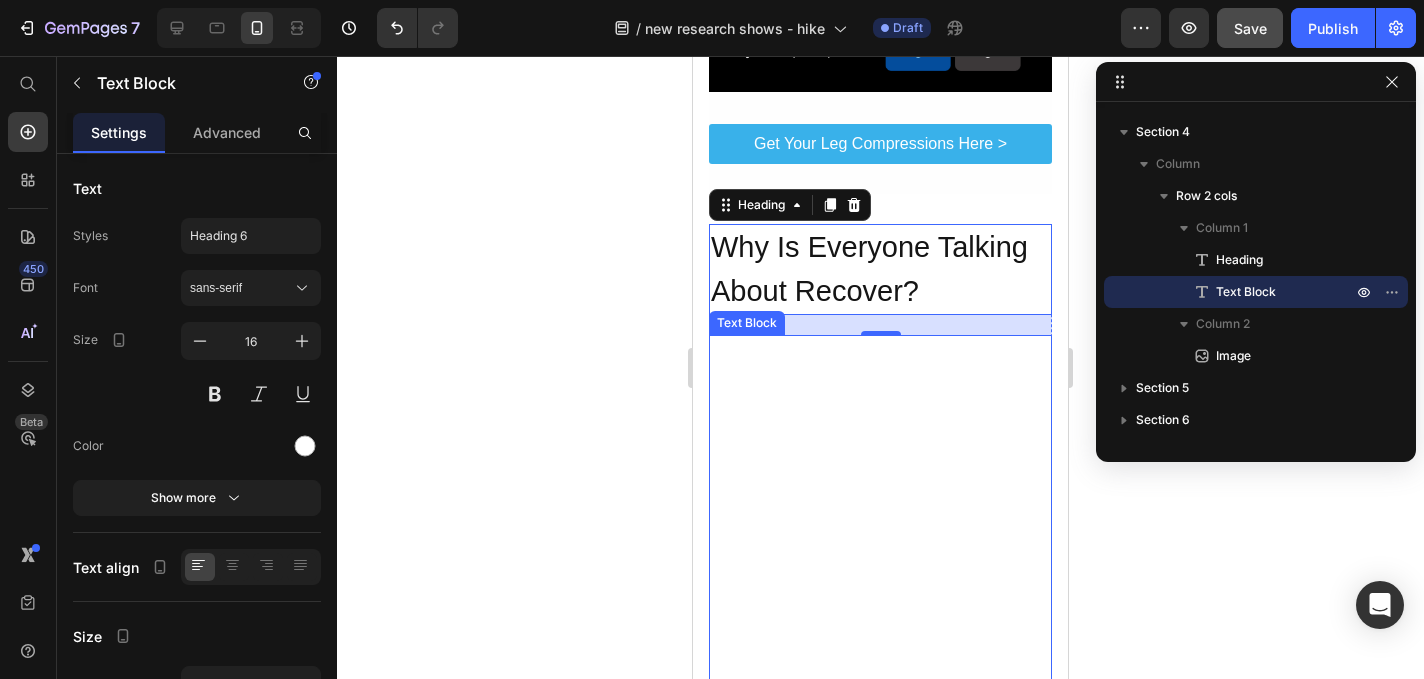 click on "The global recovery tech market is booming, but  Recover  stands out because it’s  portable, comfortable, and actually works. In fact, the company reports thousands of satisfied customers—including athletes, seniors, and nurses—using it to ease:" at bounding box center [872, 398] 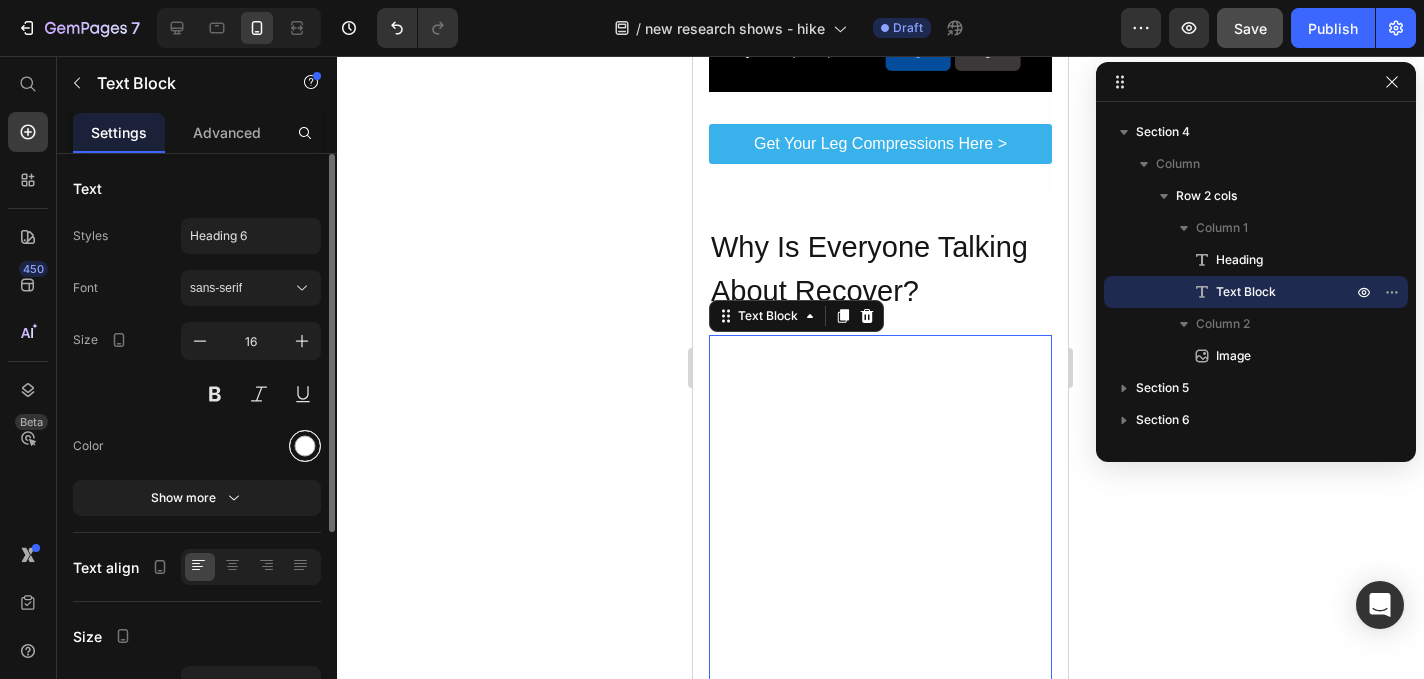 click at bounding box center [305, 446] 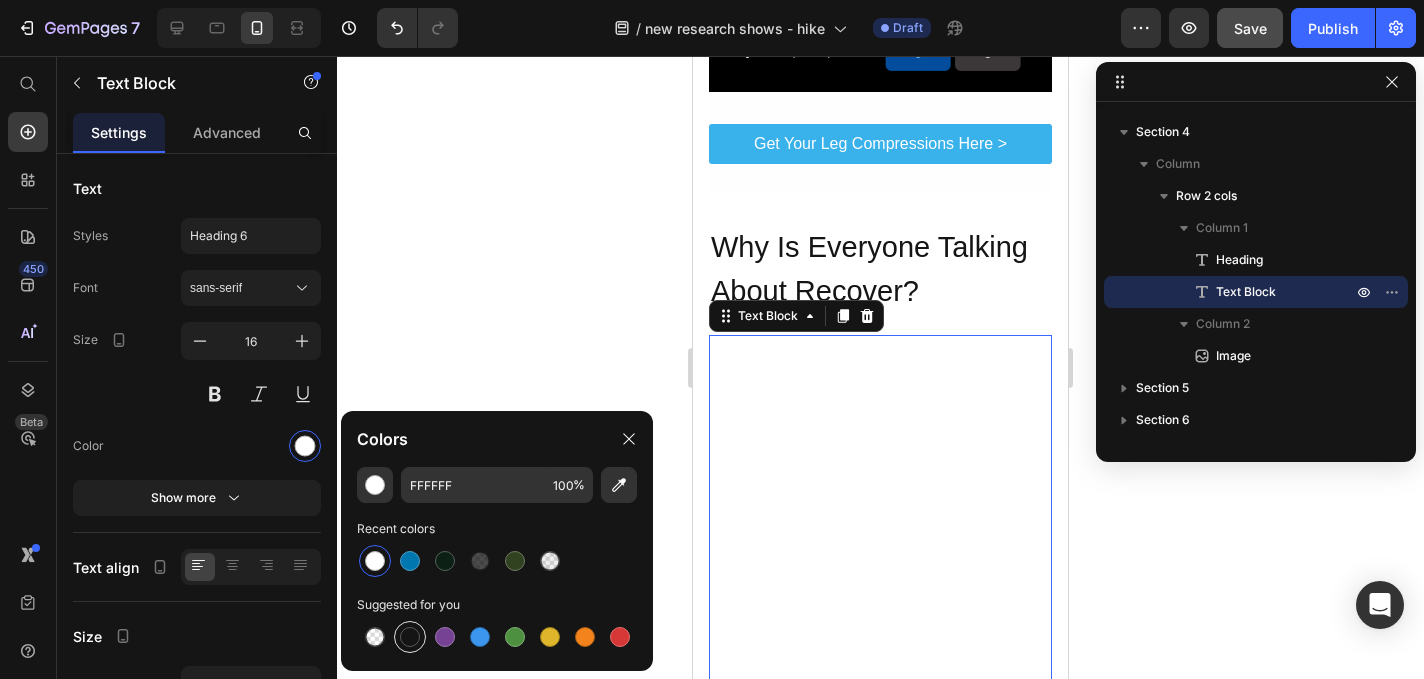 click at bounding box center (410, 637) 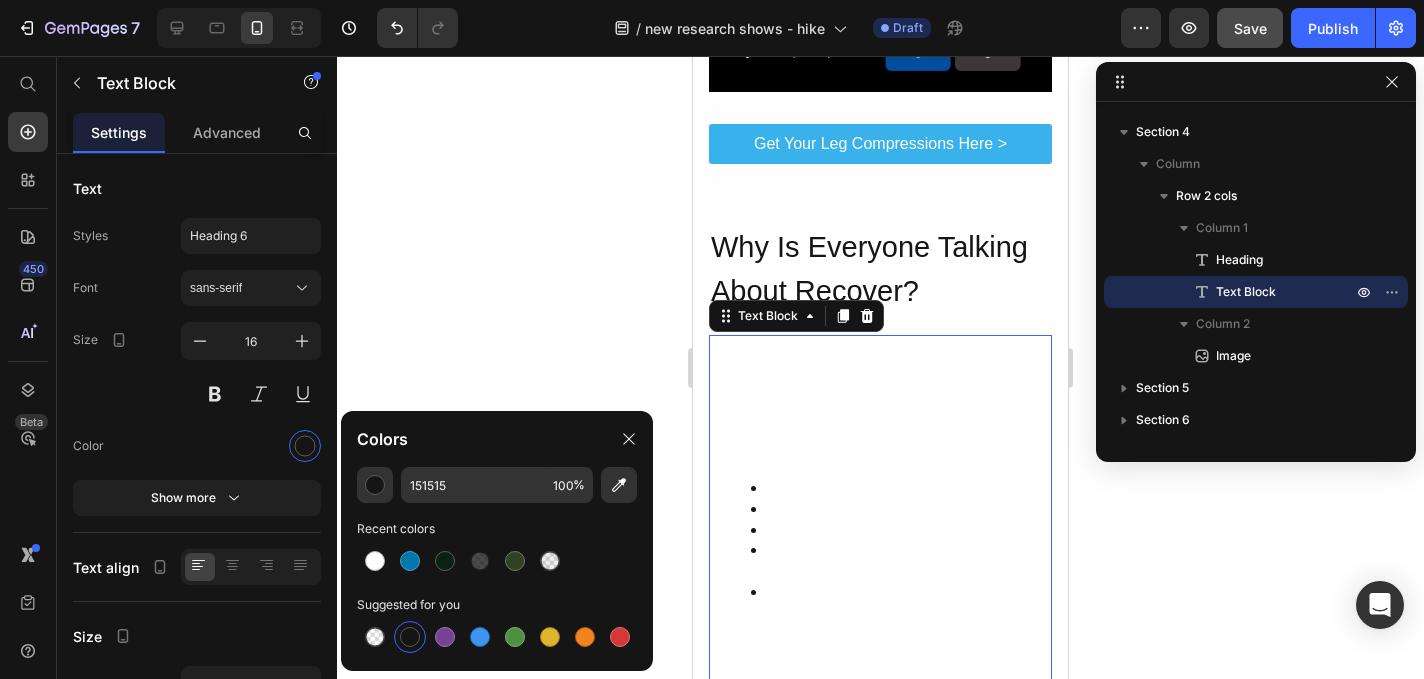 click 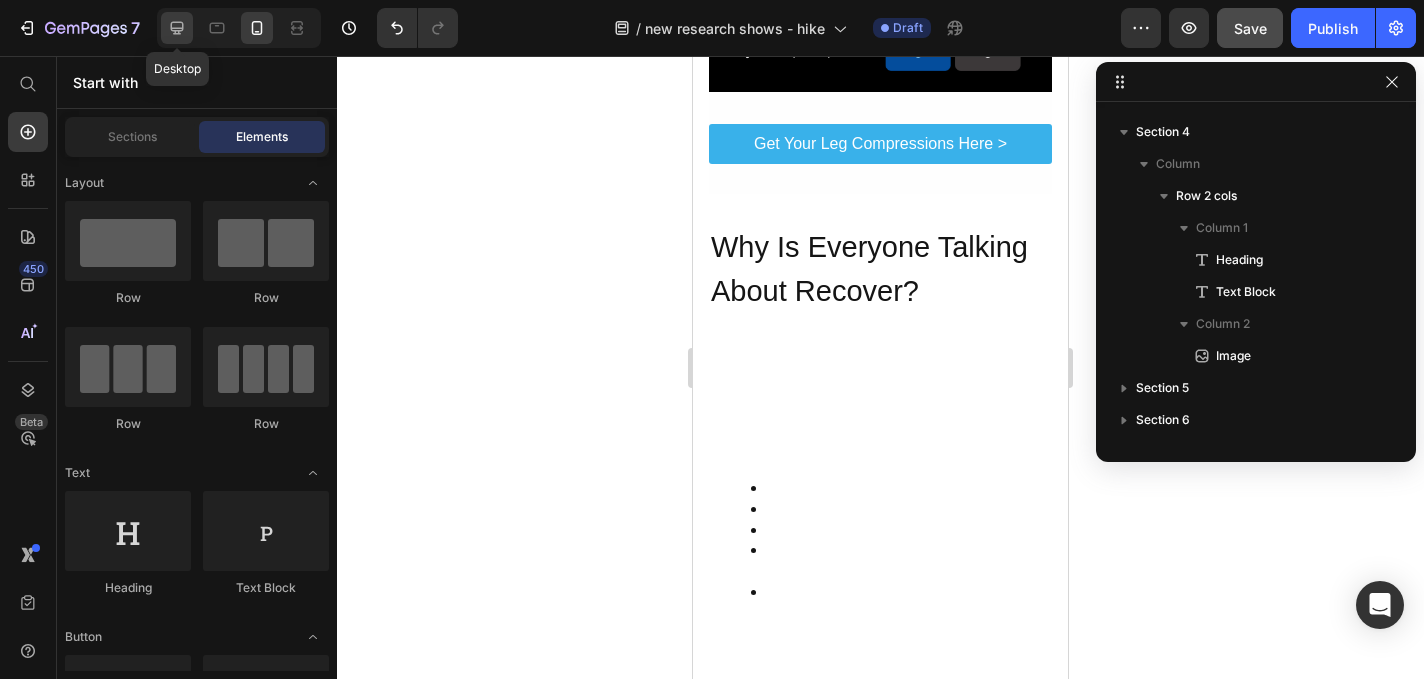 click 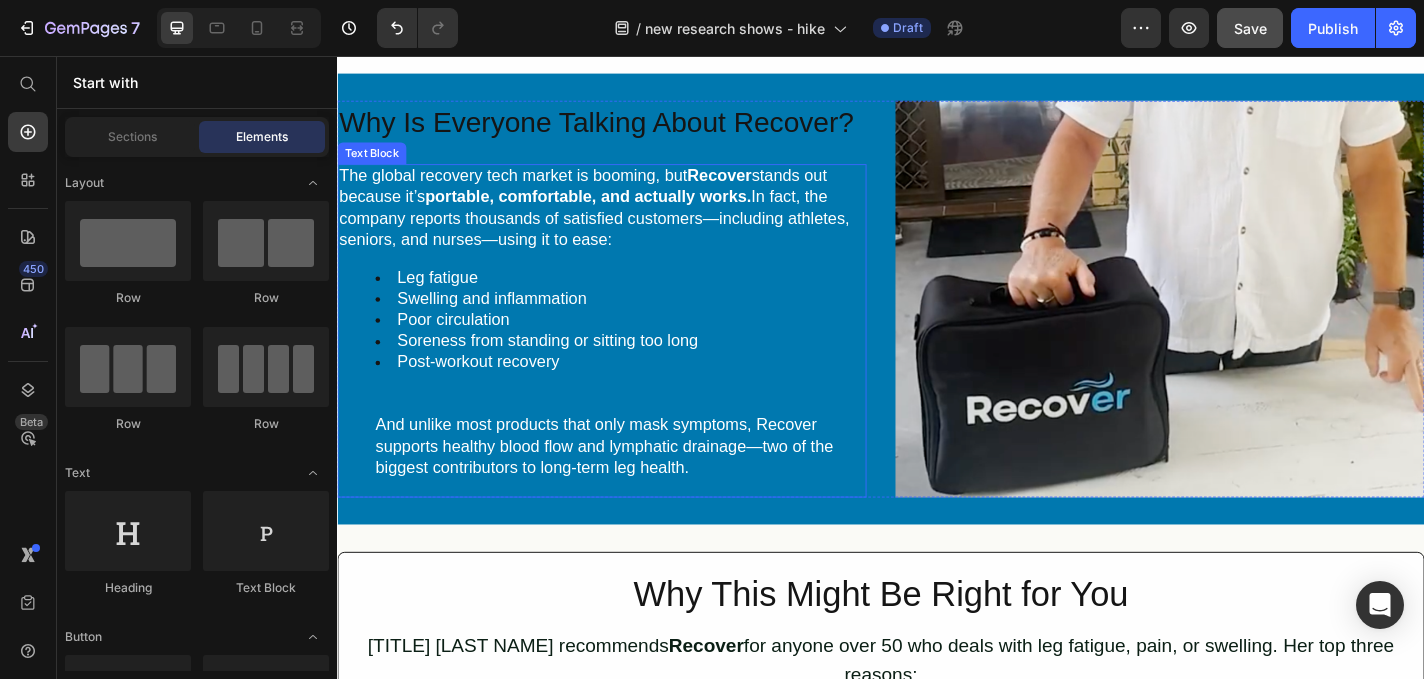 scroll, scrollTop: 1921, scrollLeft: 0, axis: vertical 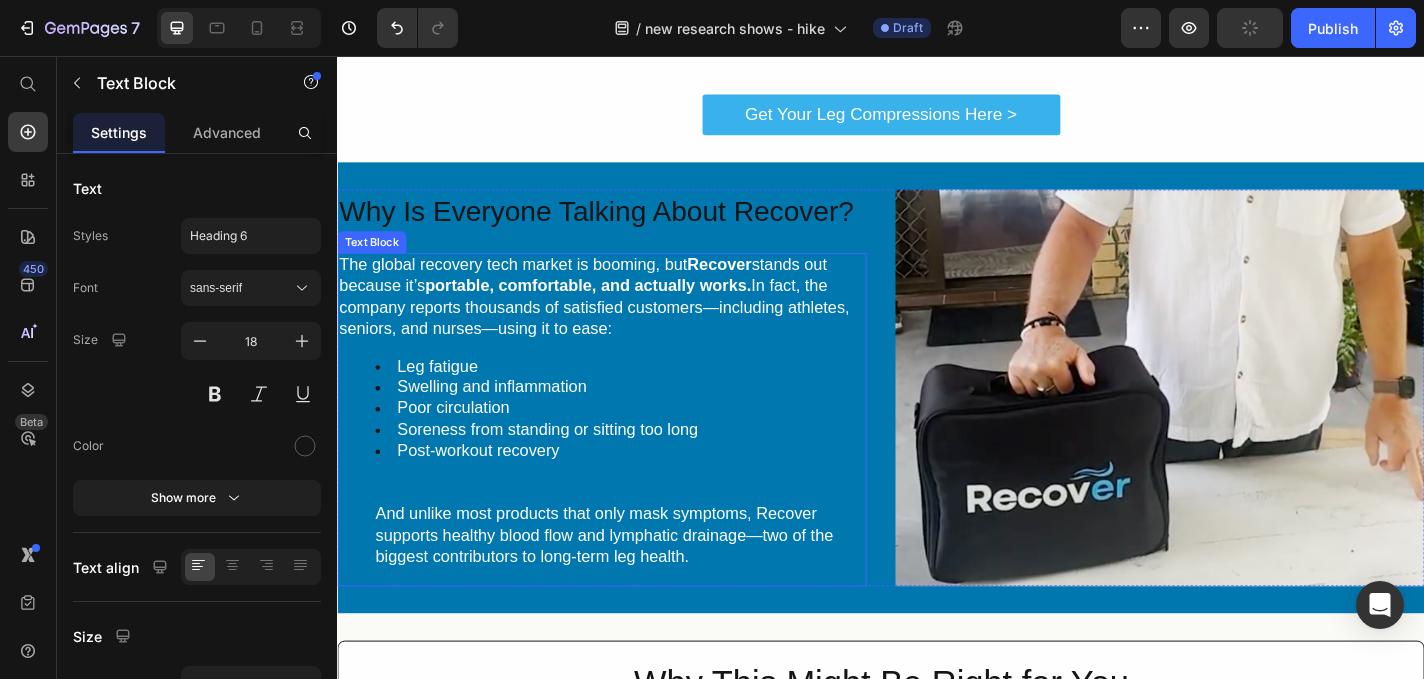 click on "Soreness from standing or sitting too long" at bounding box center [569, 468] 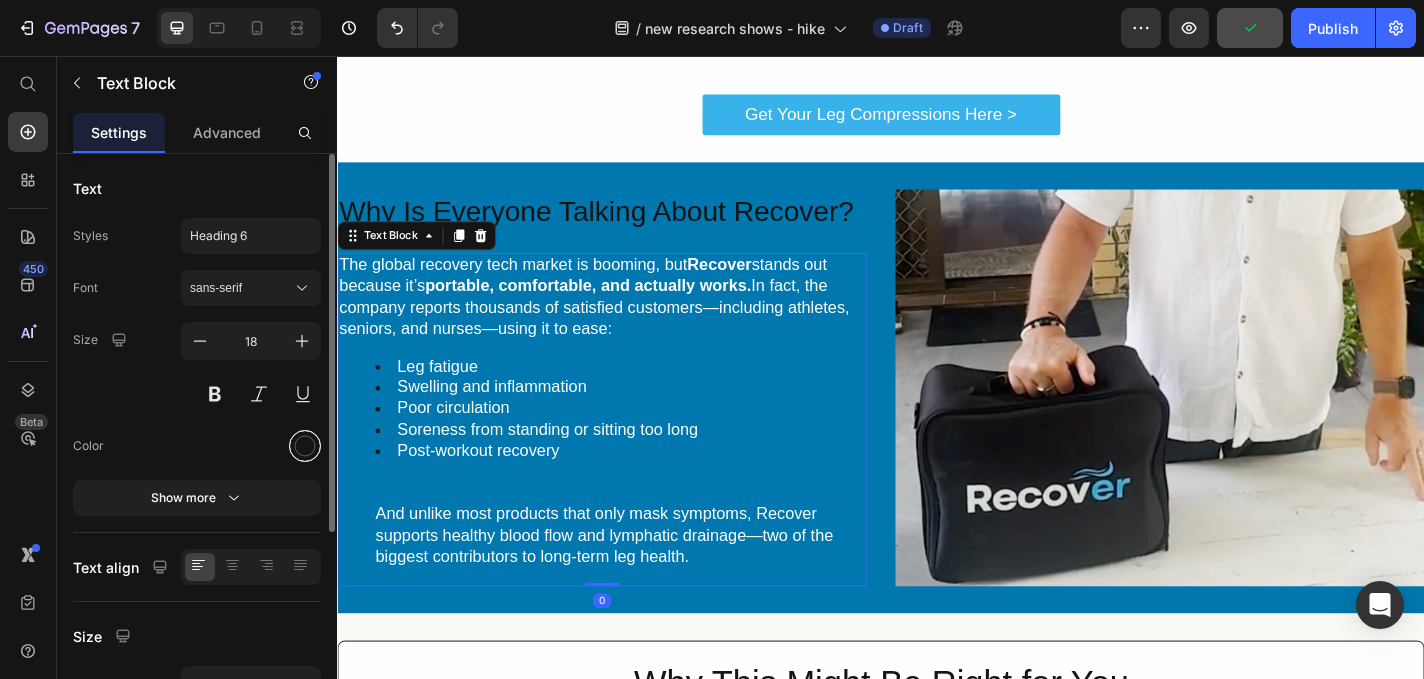 click at bounding box center (305, 446) 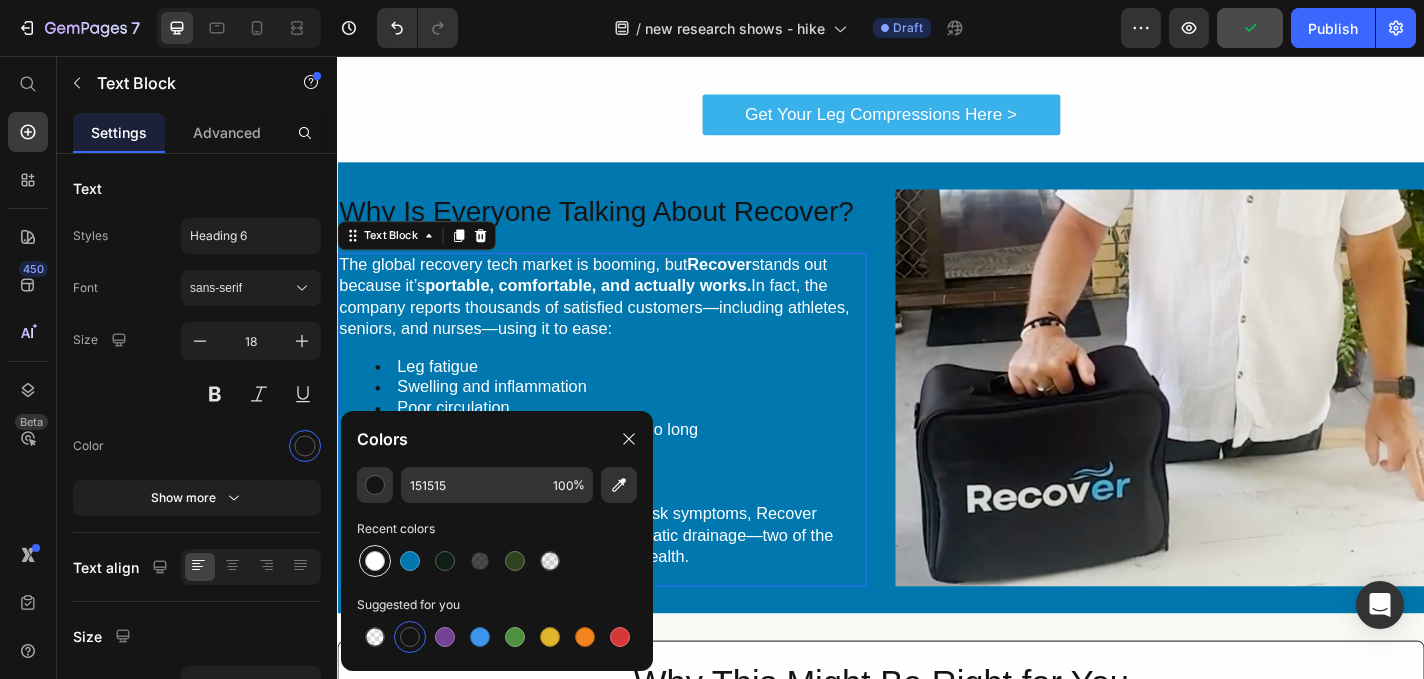 click at bounding box center (375, 561) 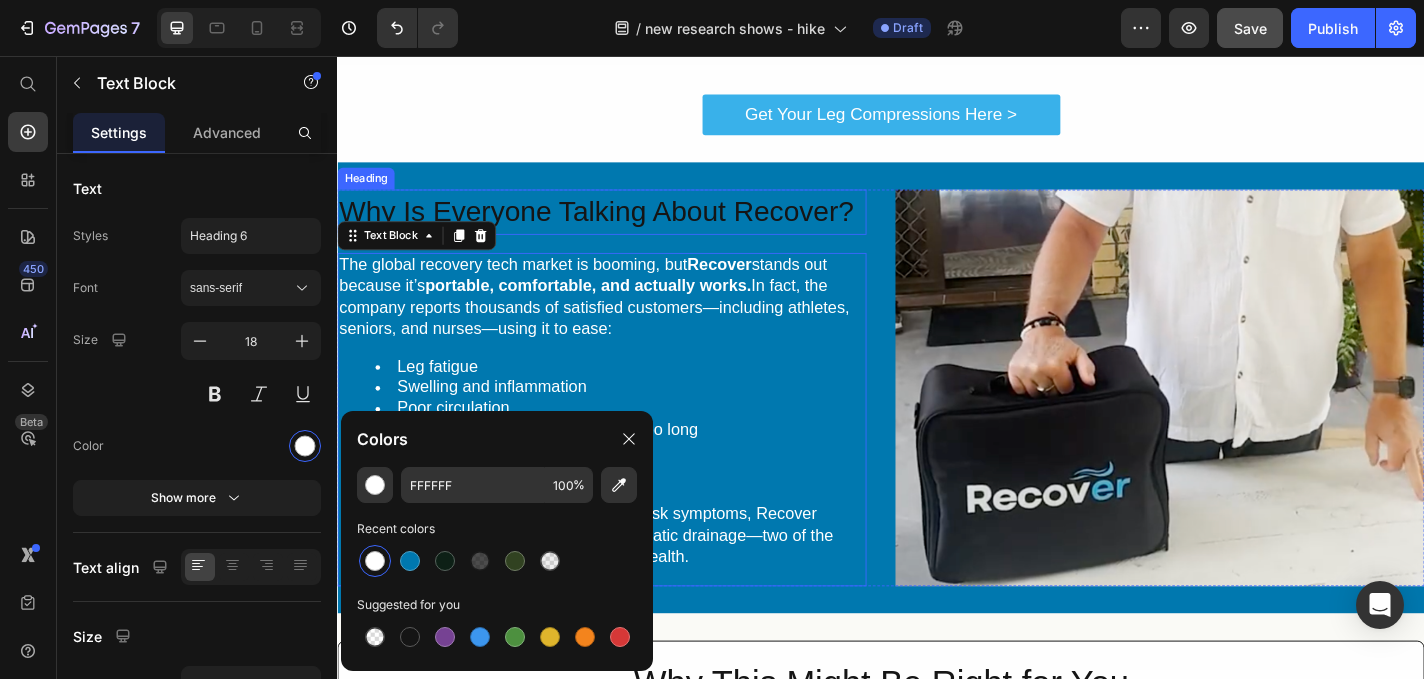 click on "Why Is Everyone Talking About Recover?" at bounding box center [629, 228] 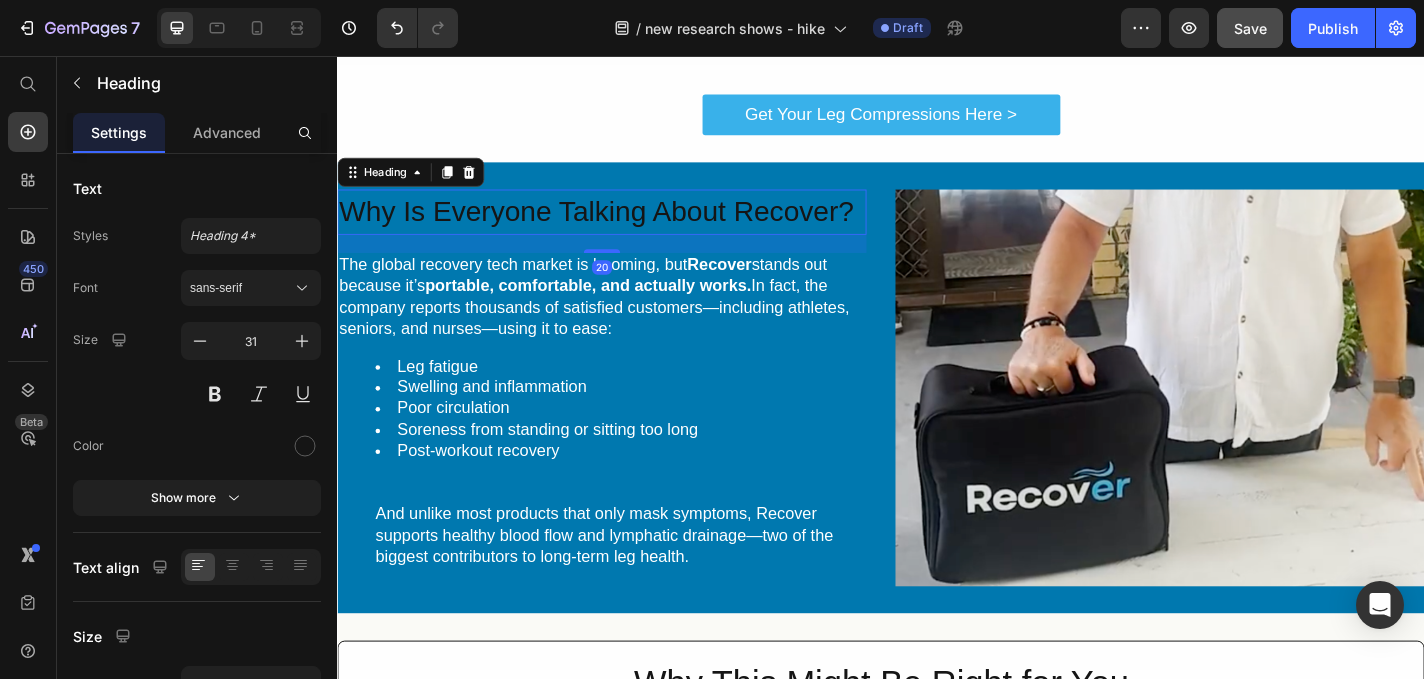 click on "Why Is Everyone Talking About Recover?" at bounding box center (629, 228) 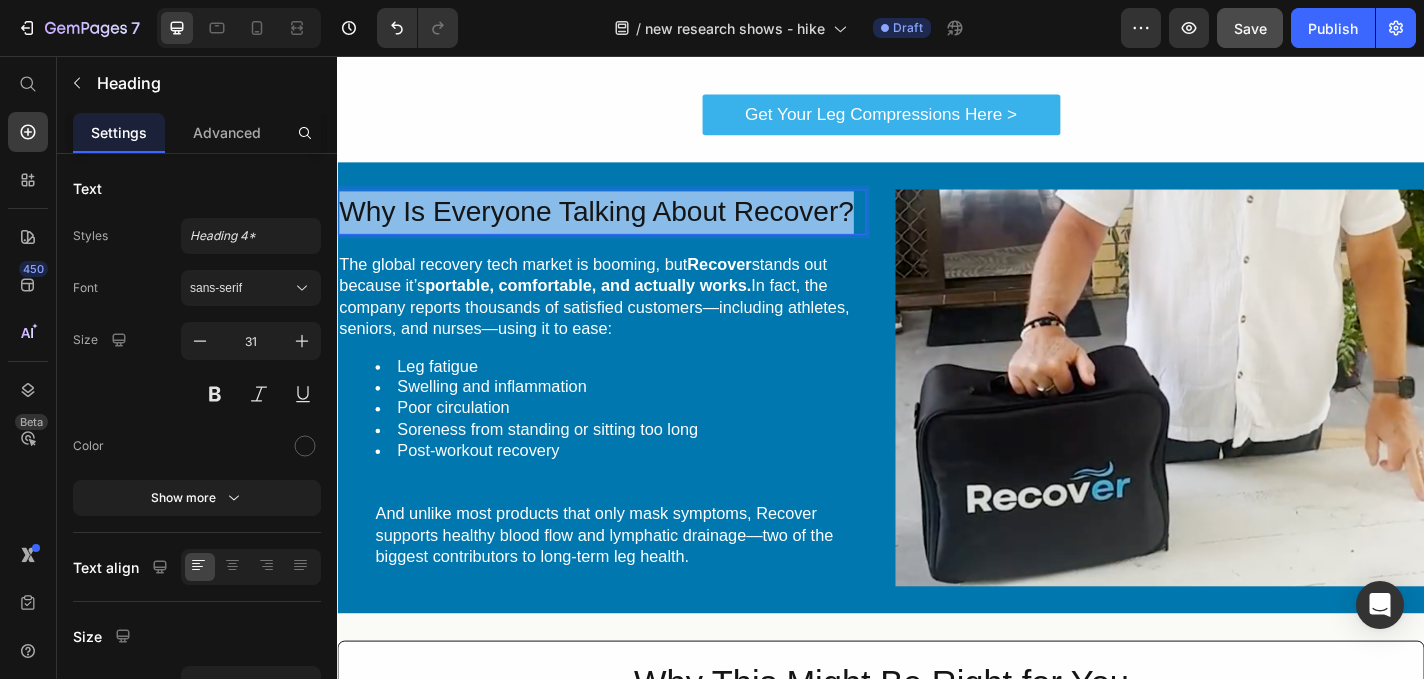 click on "Why Is Everyone Talking About Recover?" at bounding box center (629, 228) 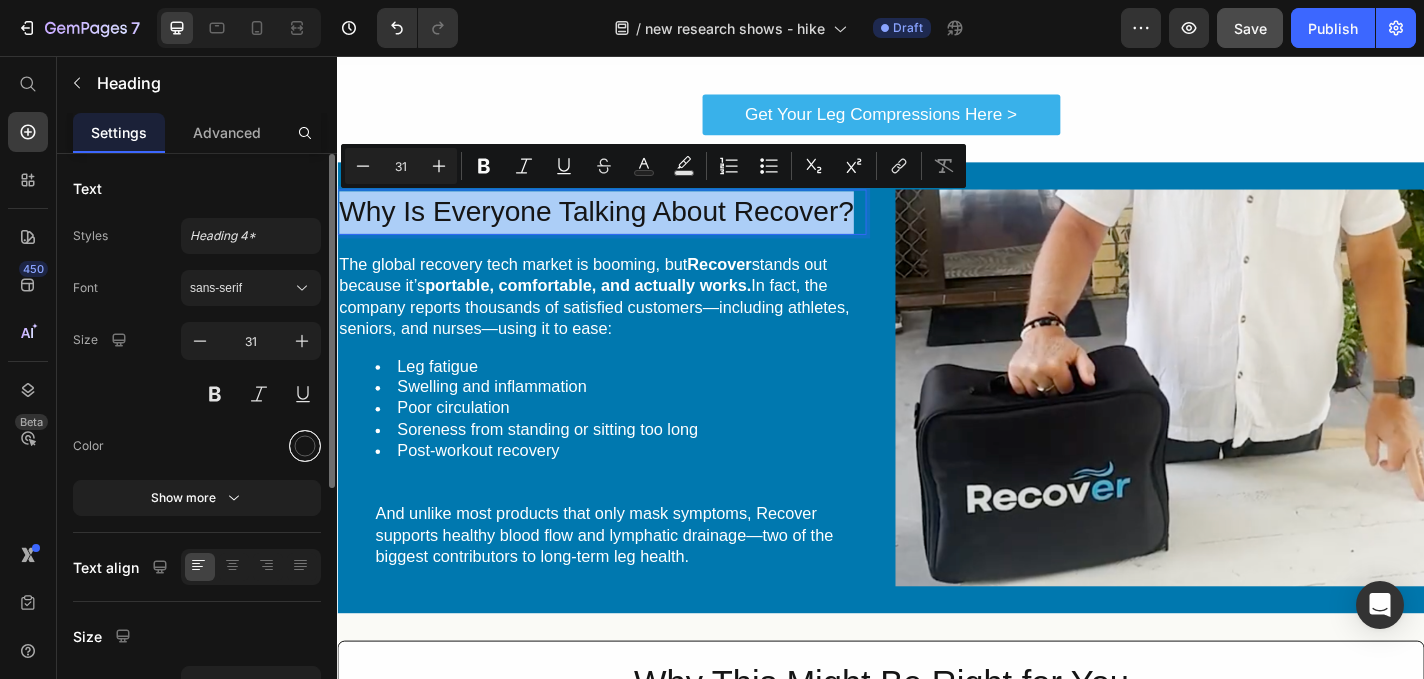 click at bounding box center (305, 446) 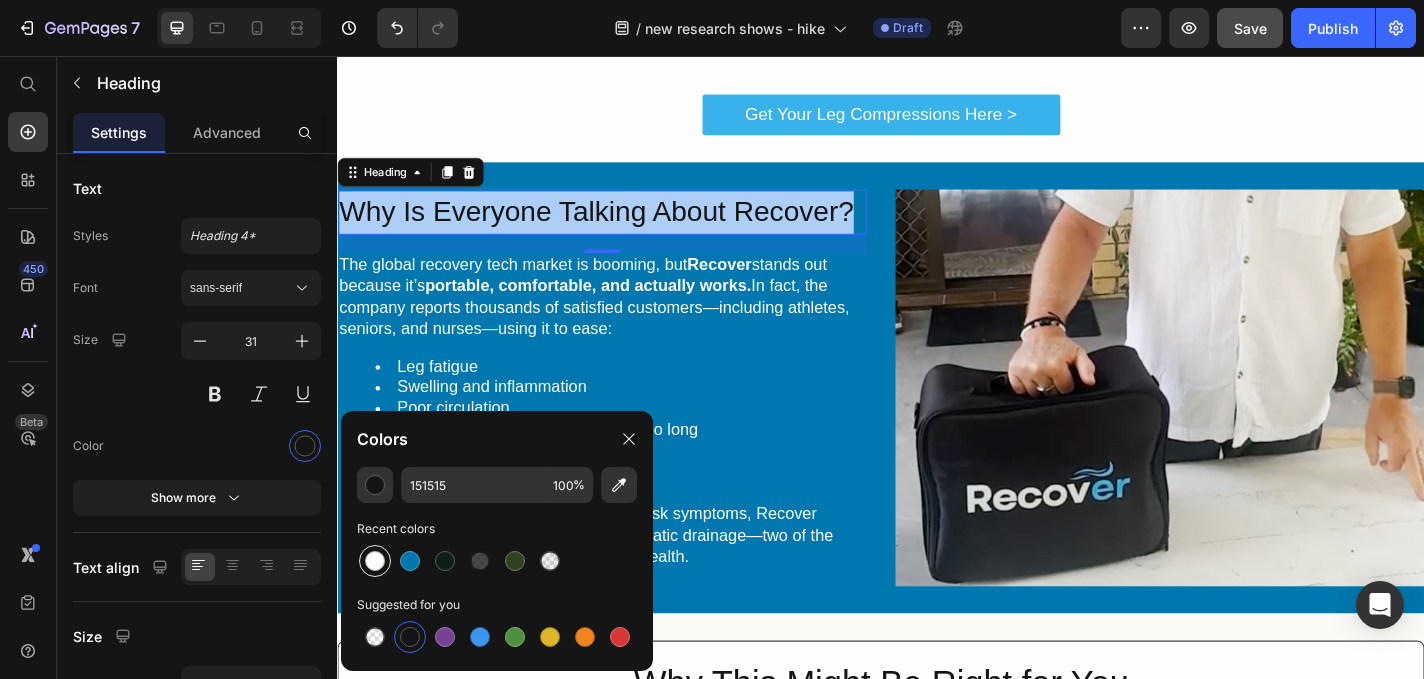 click at bounding box center [375, 561] 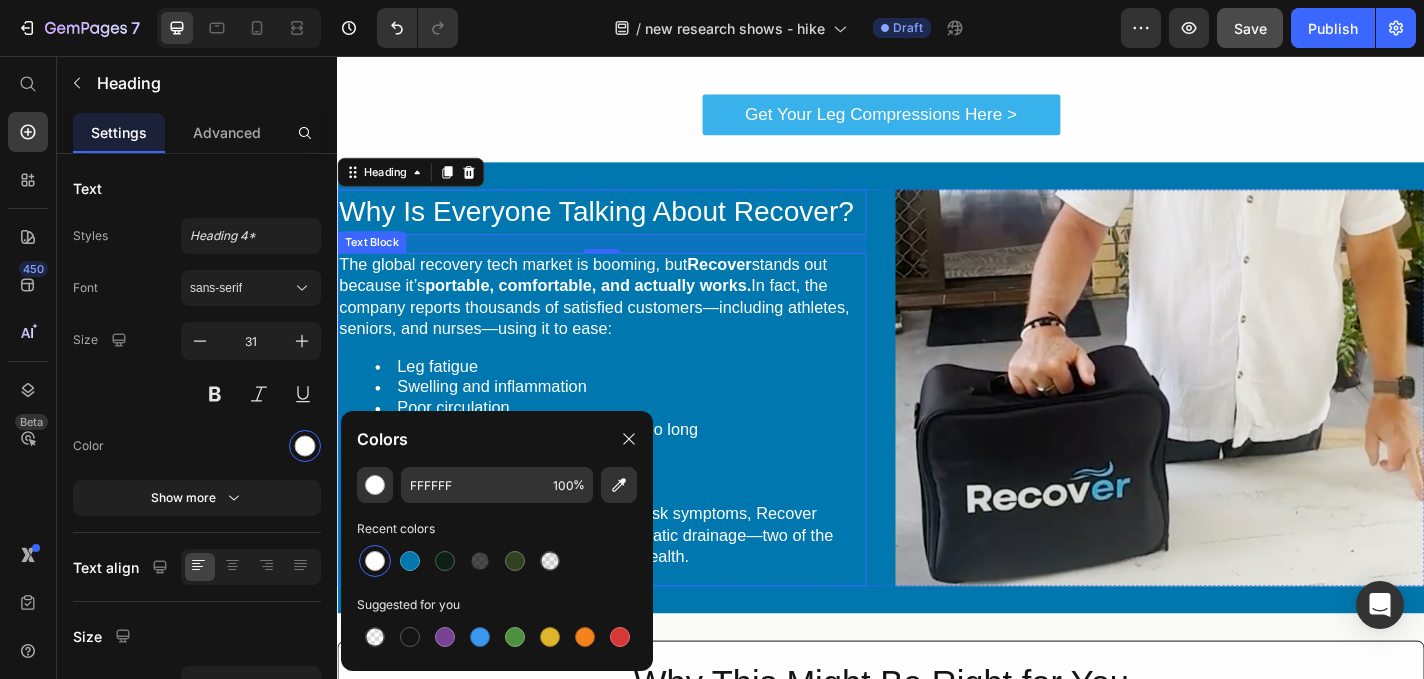 click on "The global recovery tech market is booming, but  Recover  stands out because it’s  portable, comfortable, and actually works. In fact, the company reports thousands of satisfied customers—including athletes, seniors, and nurses—using it to ease:" at bounding box center [629, 322] 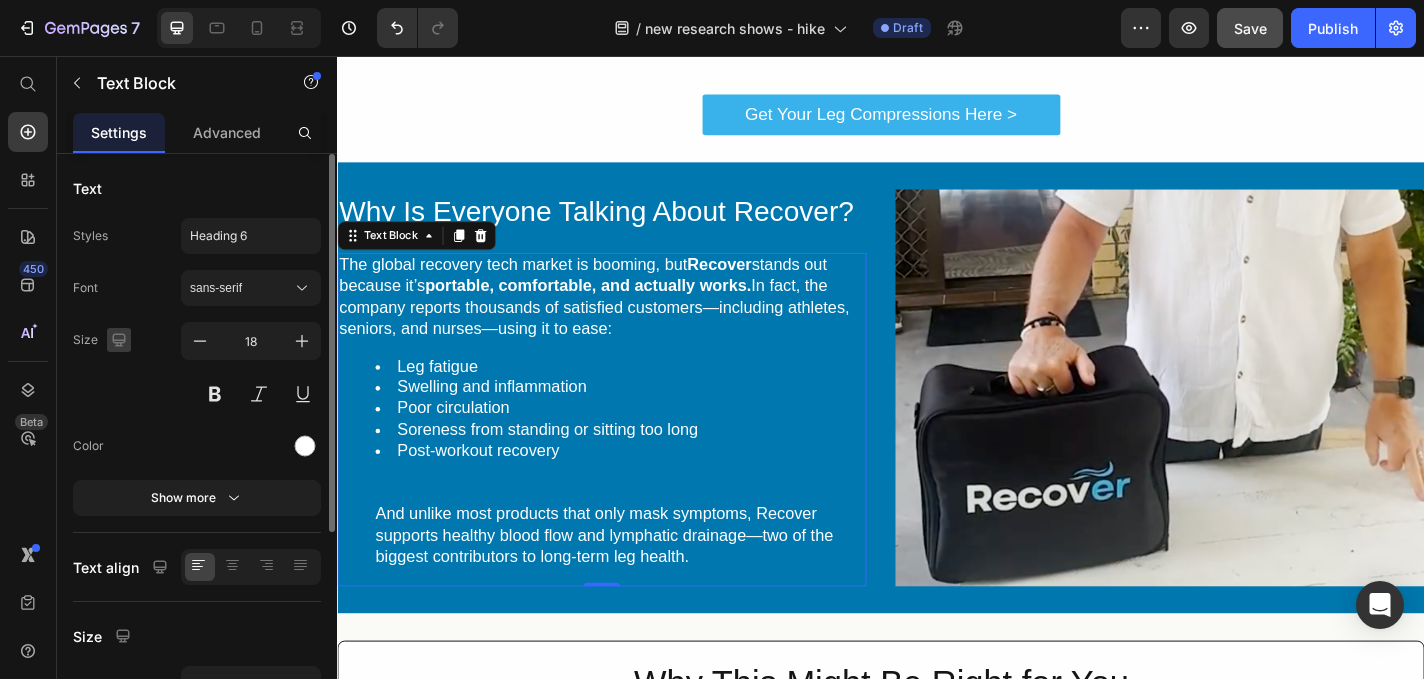 click 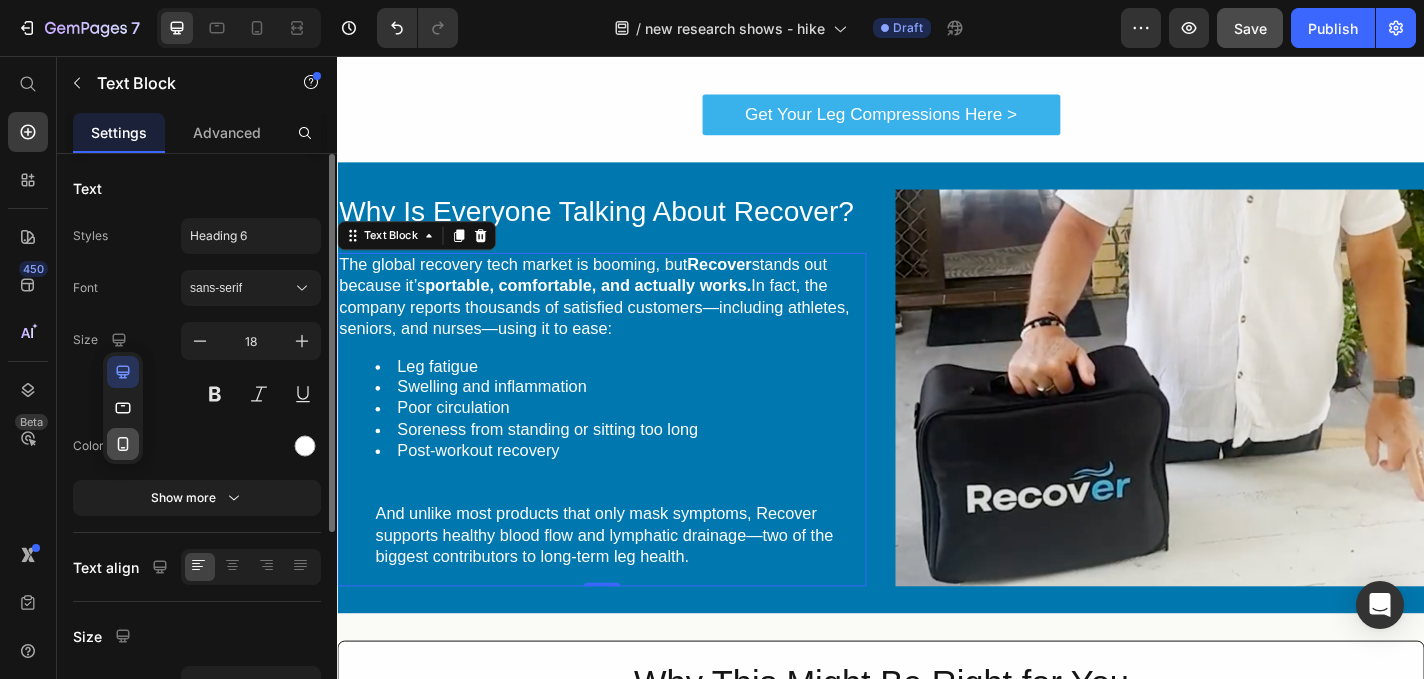 click 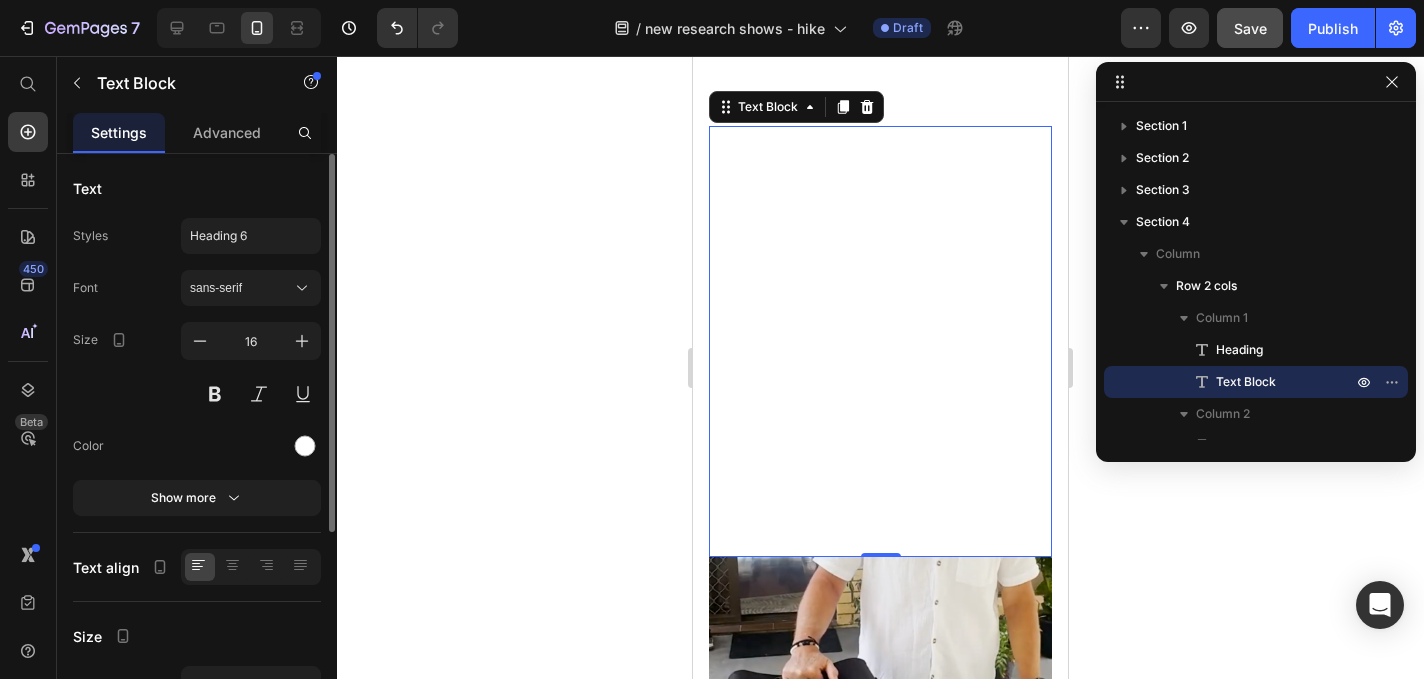 scroll, scrollTop: 2440, scrollLeft: 0, axis: vertical 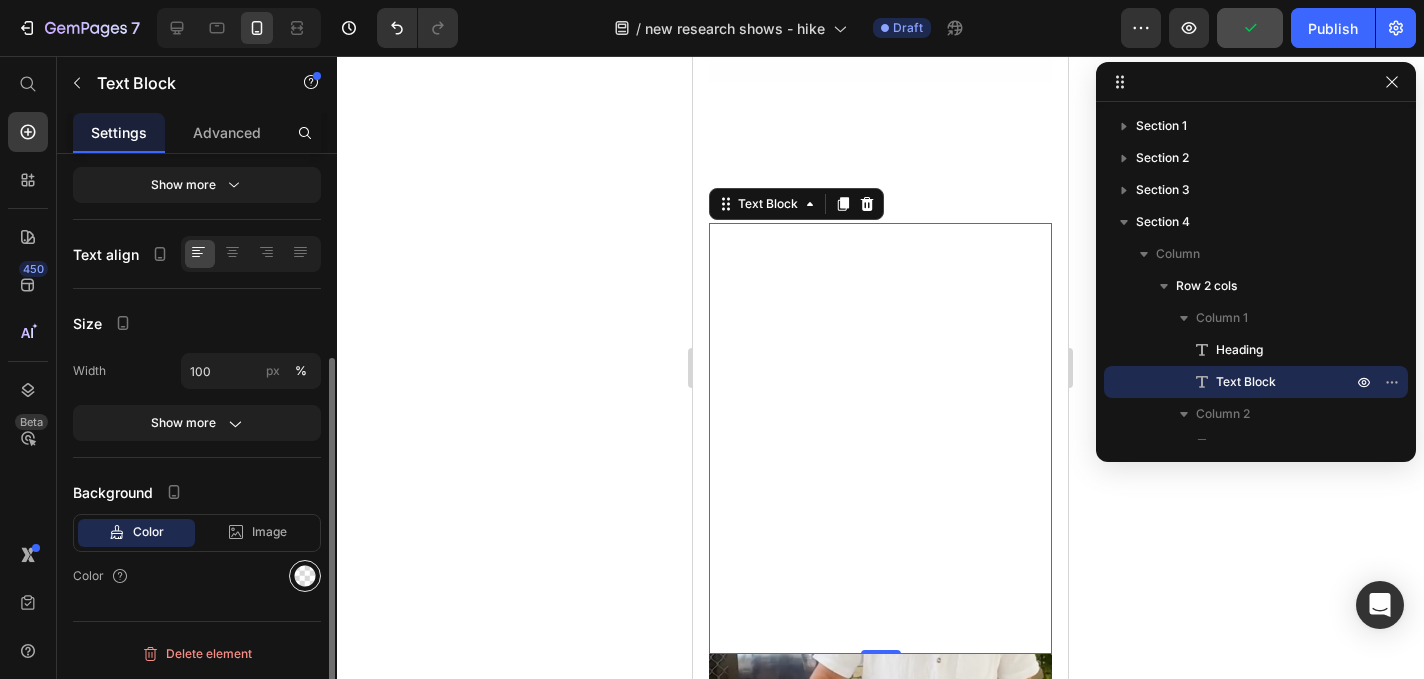 click 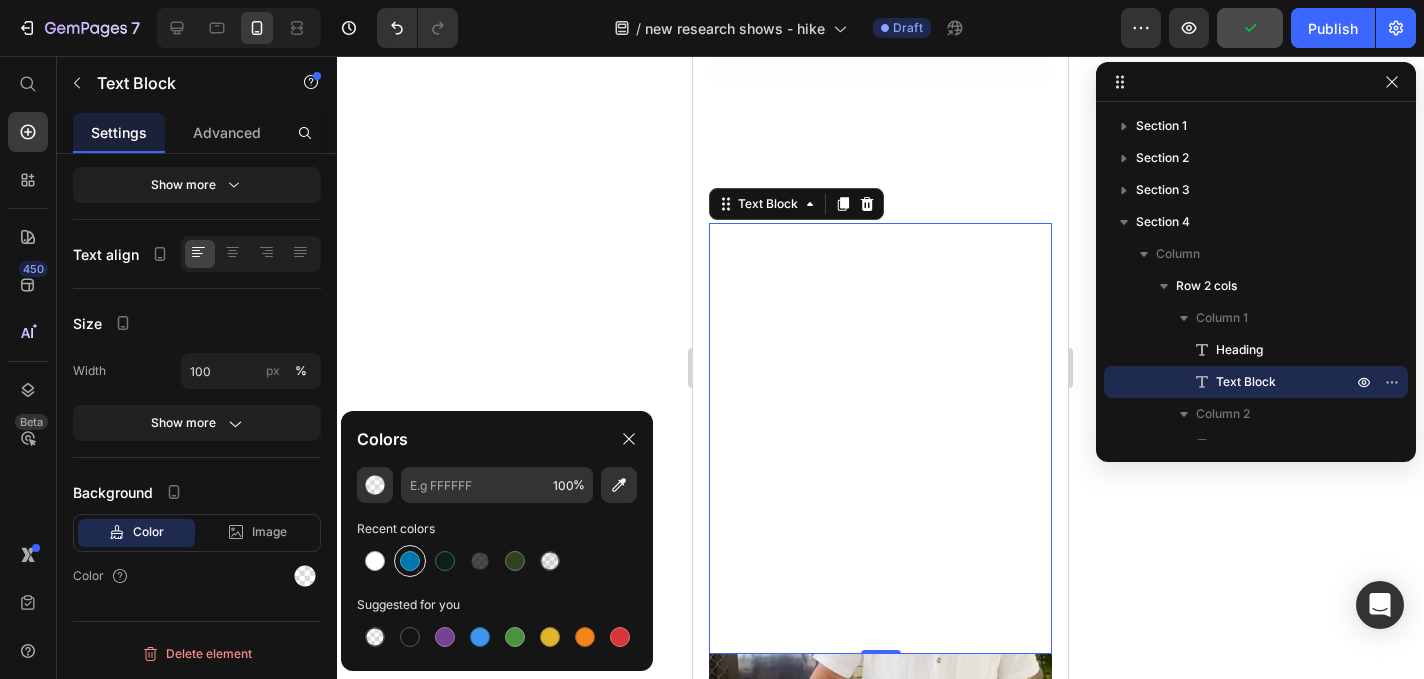 click at bounding box center [410, 561] 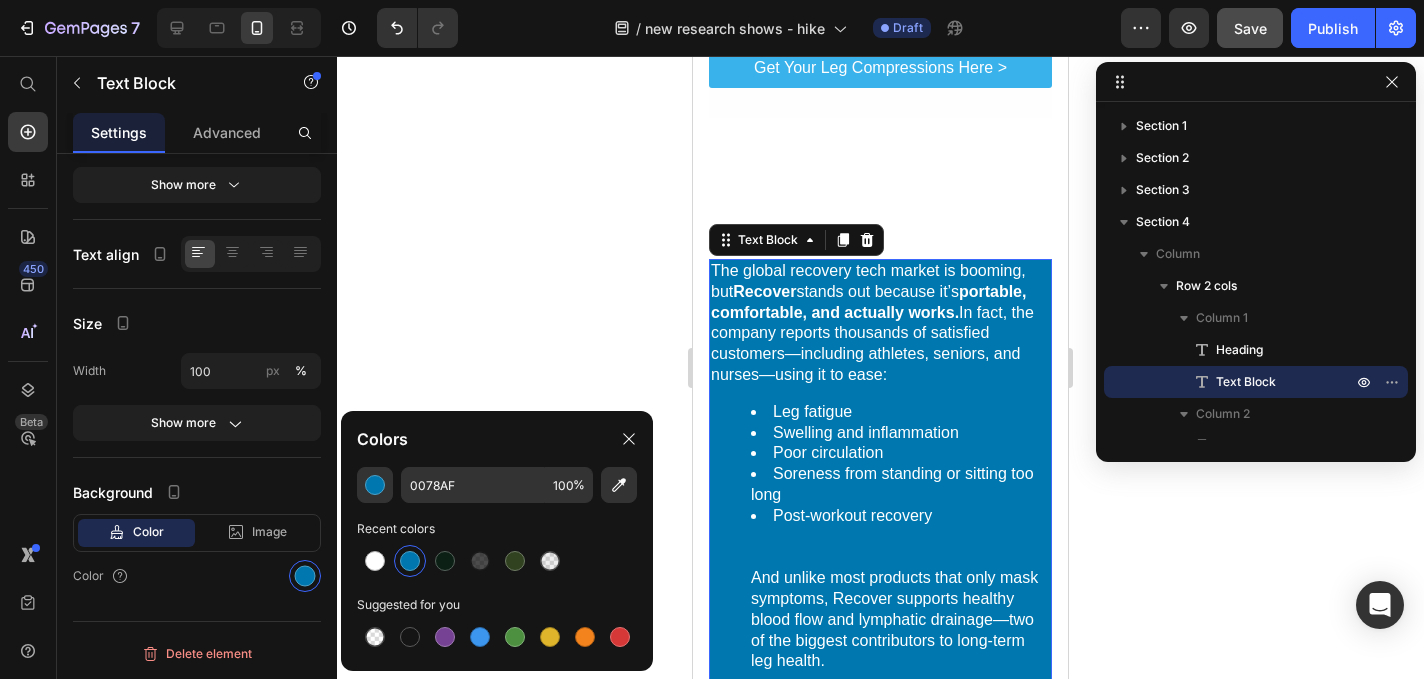 scroll, scrollTop: 2375, scrollLeft: 0, axis: vertical 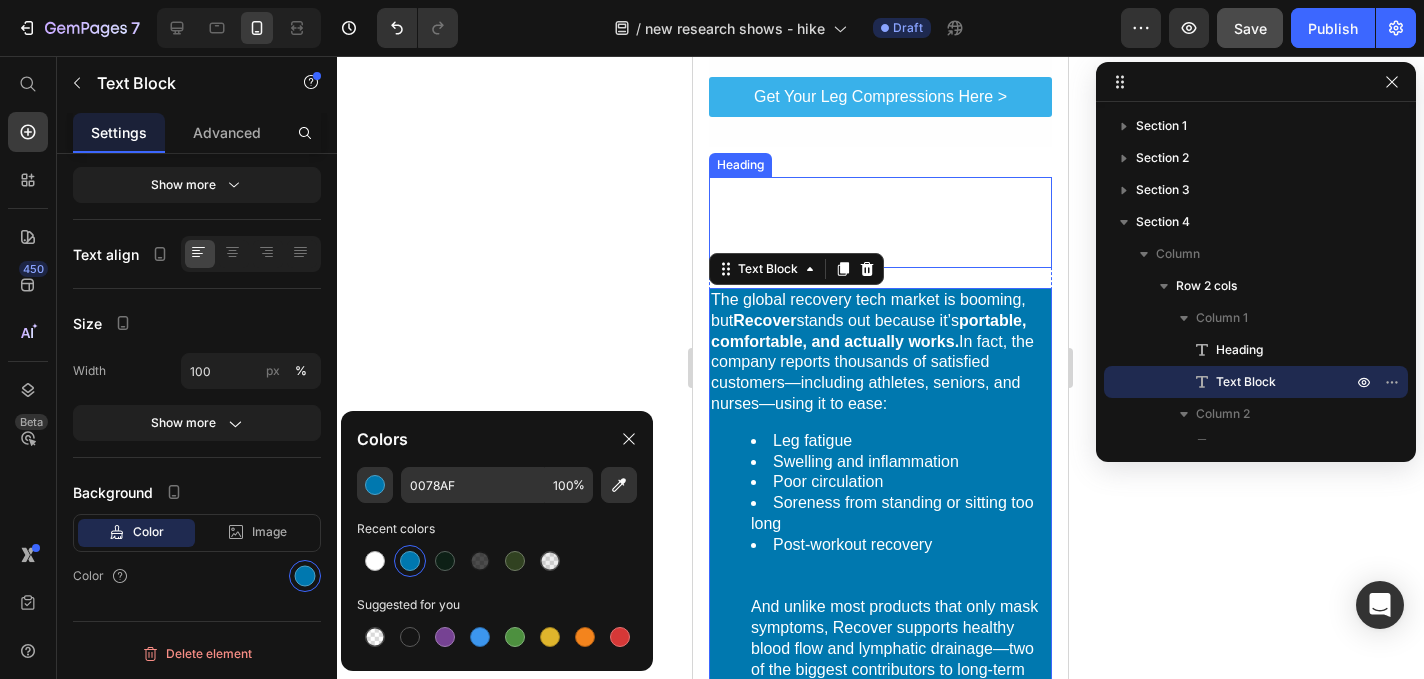 click on "Why Is Everyone Talking About Recover?" at bounding box center [880, 222] 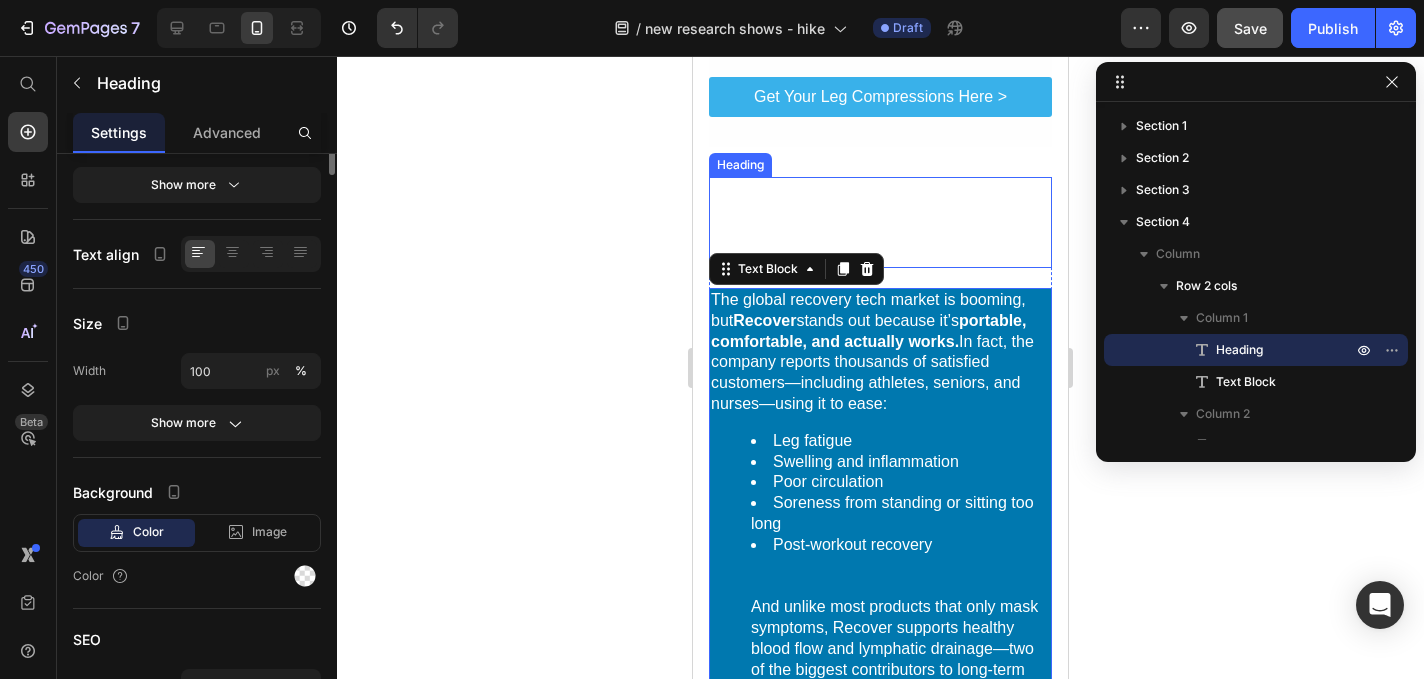 scroll, scrollTop: 0, scrollLeft: 0, axis: both 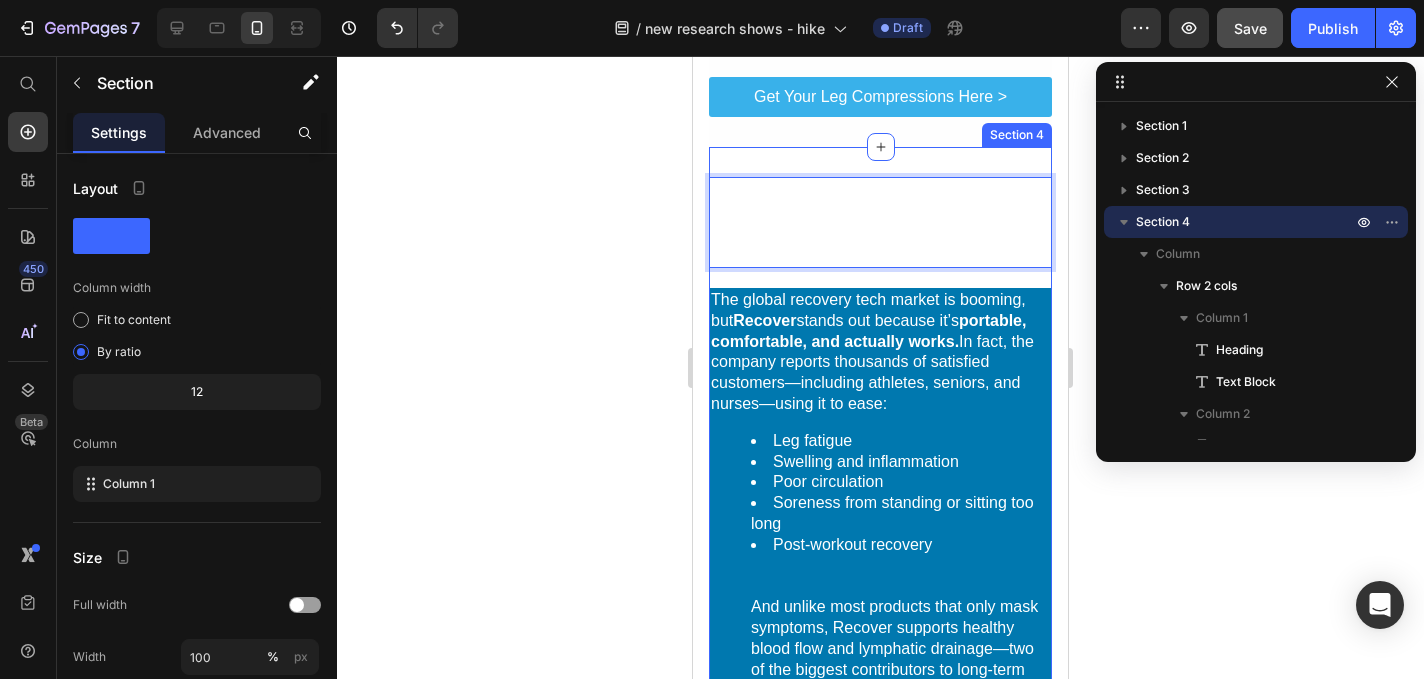 click on "Why Is Everyone Talking About Recover? Heading   20 The global recovery tech market is booming, but  Recover  stands out because it’s  portable, comfortable, and actually works. In fact, the company reports thousands of satisfied customers—including athletes, seniors, and nurses—using it to ease: Leg fatigue Swelling and inflammation Poor circulation Soreness from standing or sitting too long Post-workout recovery And unlike most products that only mask symptoms, Recover supports healthy blood flow and lymphatic drainage—two of the biggest contributors to long-term leg health. Text Block Image Row Section 4" at bounding box center [880, 576] 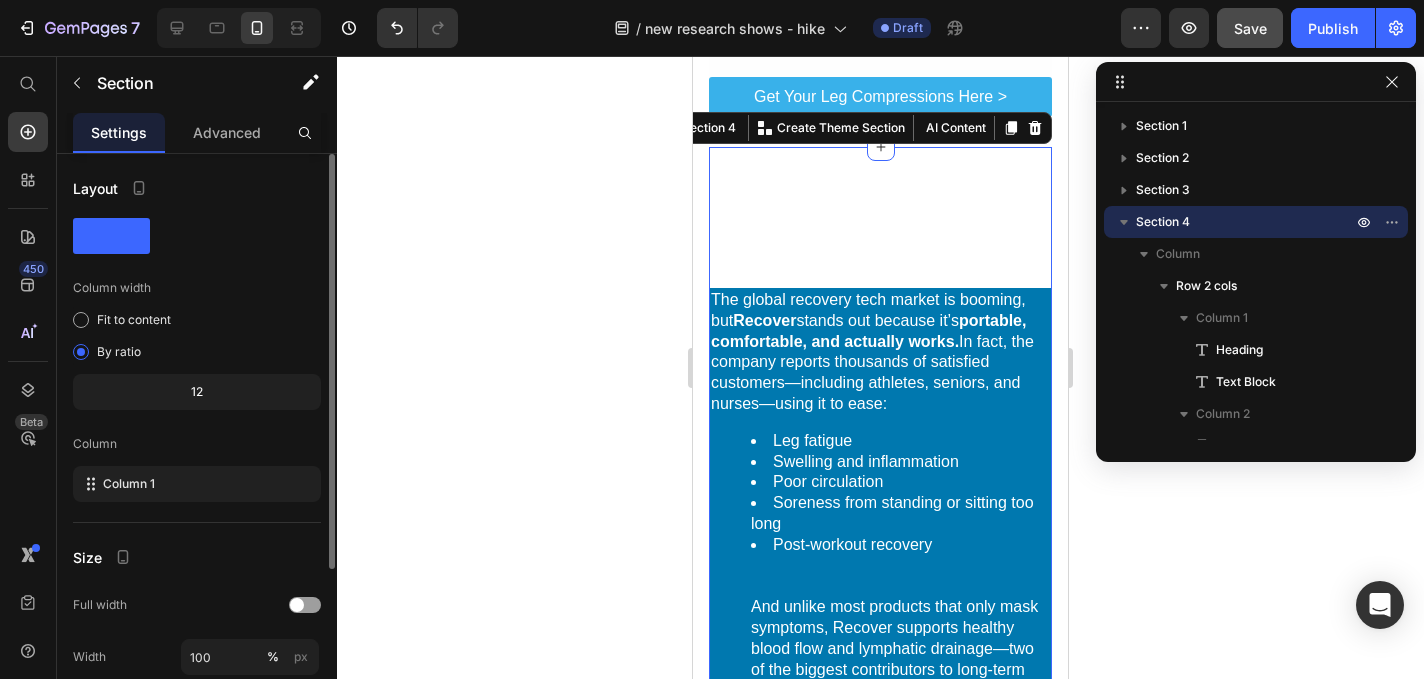 scroll, scrollTop: 234, scrollLeft: 0, axis: vertical 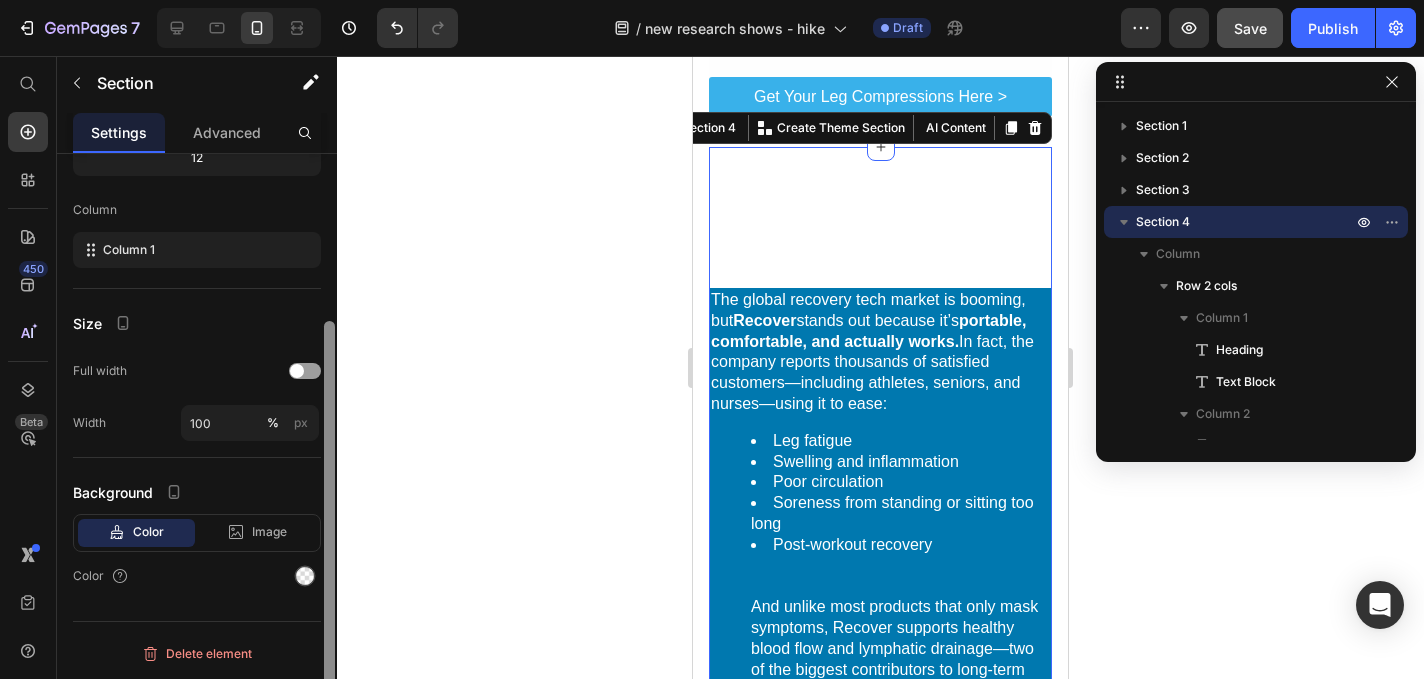 click at bounding box center (329, 528) 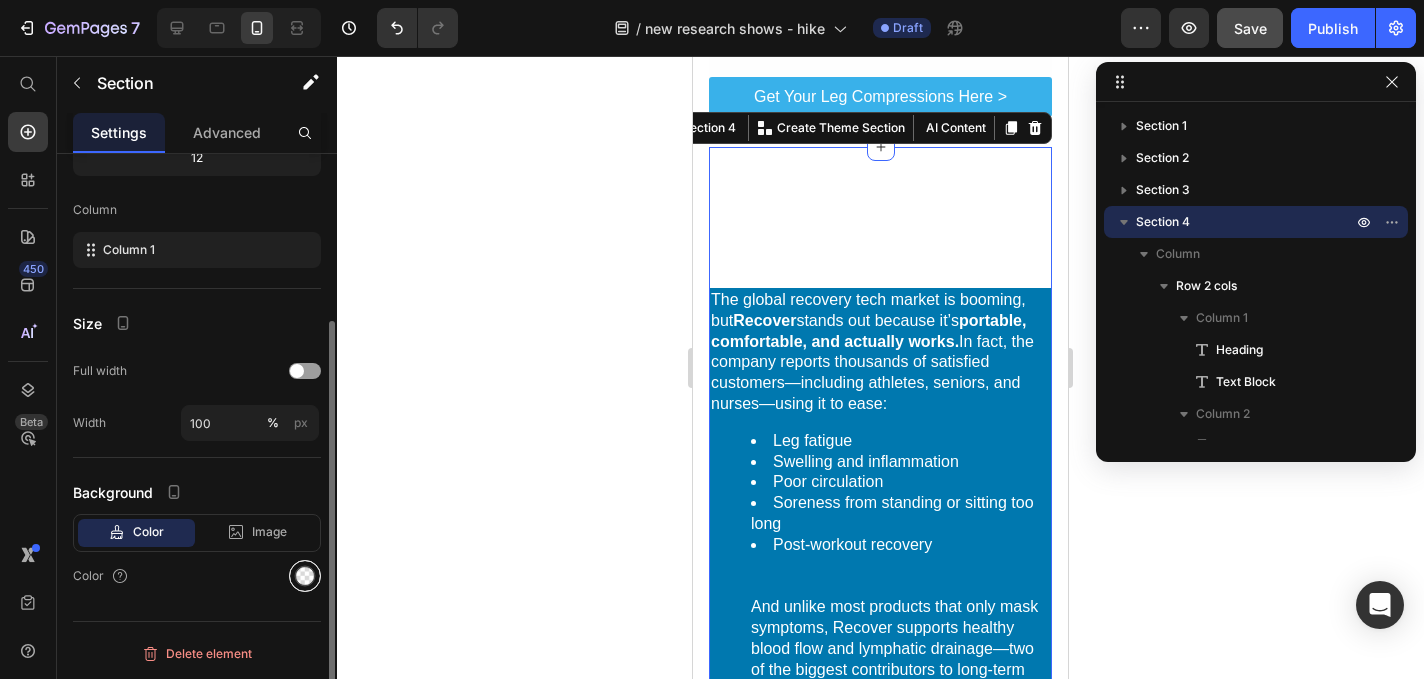 click at bounding box center (305, 576) 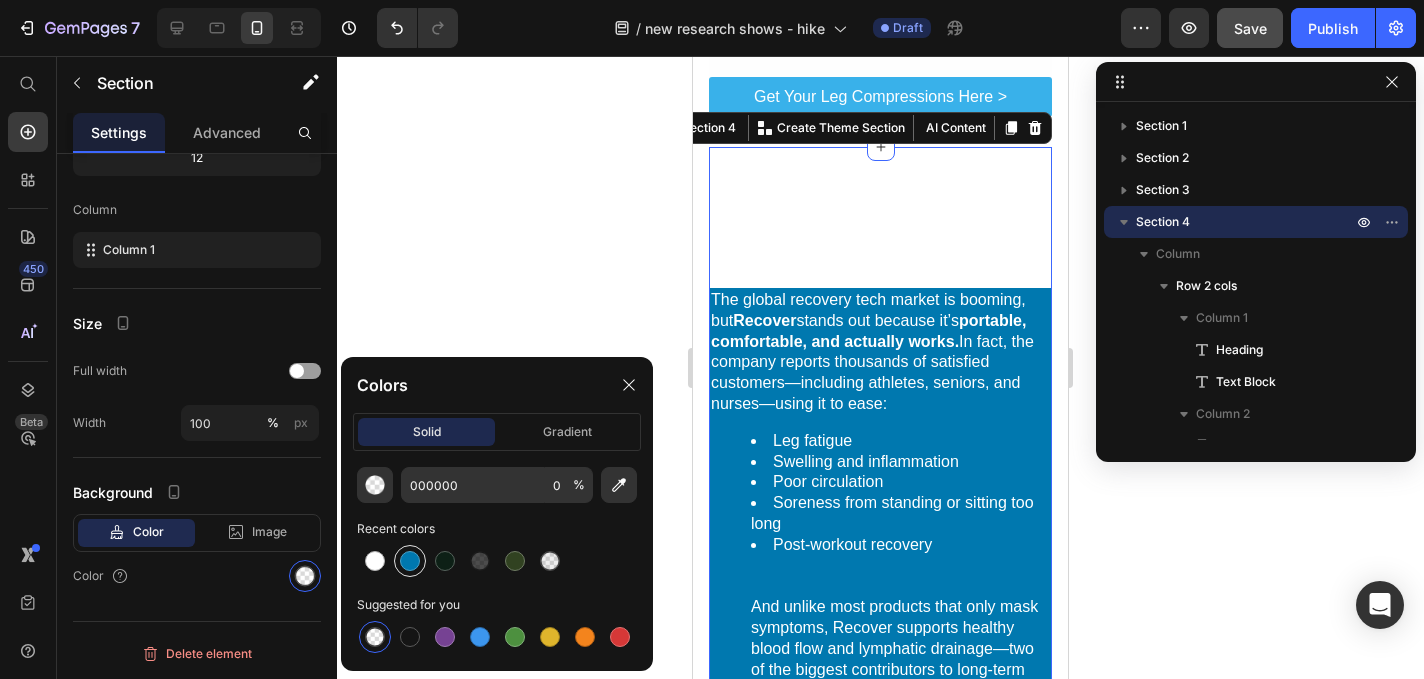 click at bounding box center (410, 561) 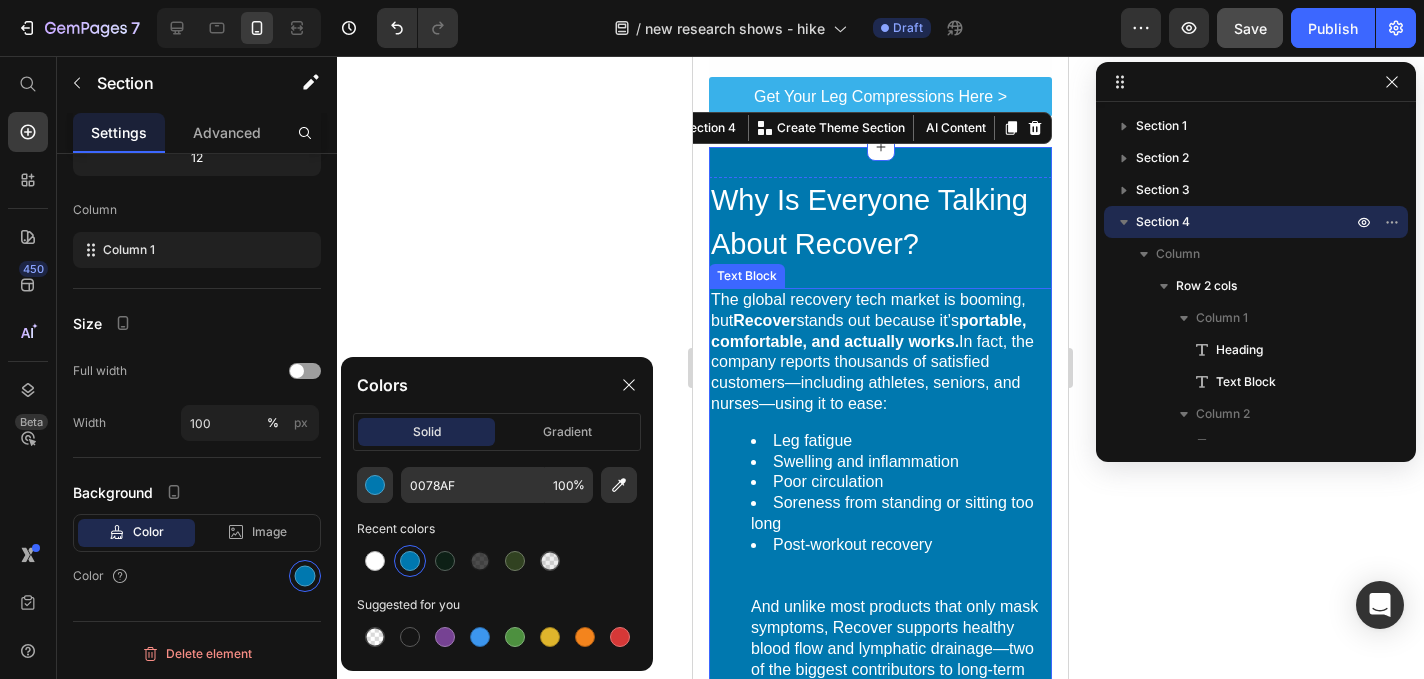 click on "The global recovery tech market is booming, but  Recover  stands out because it’s  portable, comfortable, and actually works. In fact, the company reports thousands of satisfied customers—including athletes, seniors, and nurses—using it to ease:" at bounding box center (872, 351) 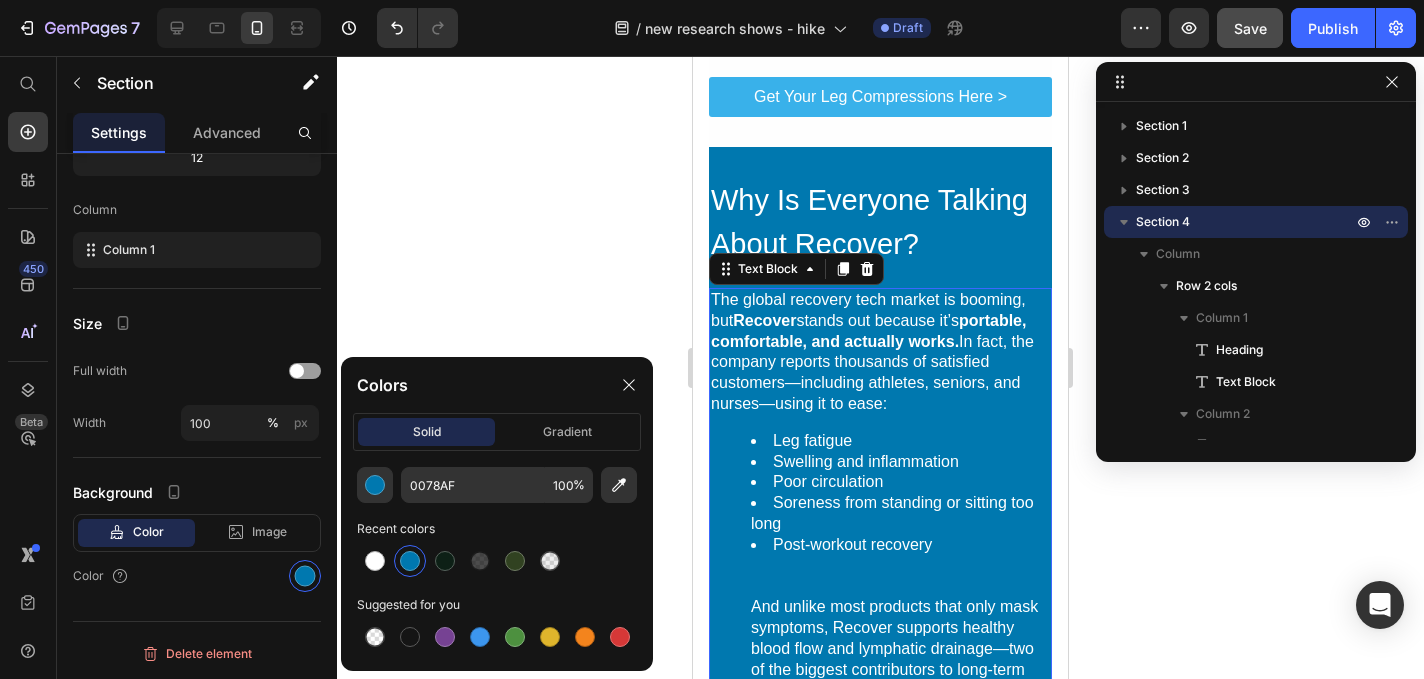 scroll, scrollTop: 0, scrollLeft: 0, axis: both 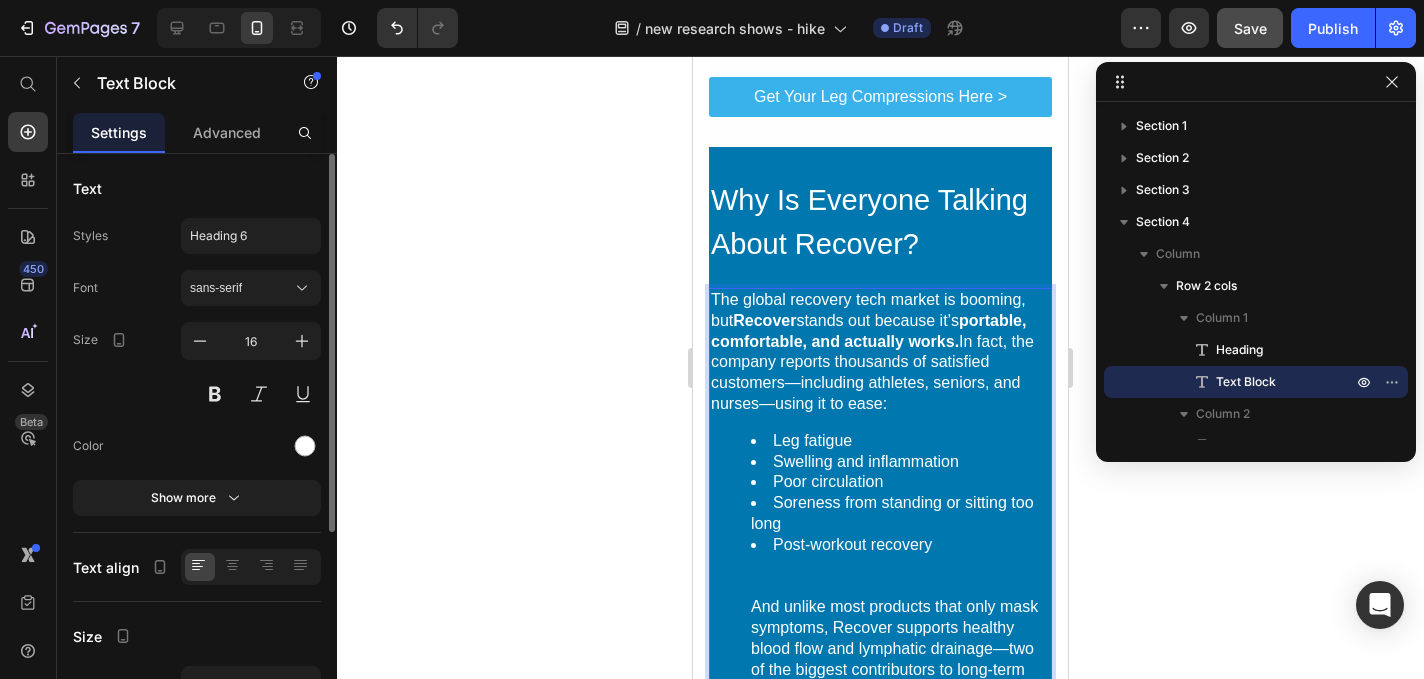 click on "The global recovery tech market is booming, but  Recover  stands out because it’s  portable, comfortable, and actually works. In fact, the company reports thousands of satisfied customers—including athletes, seniors, and nurses—using it to ease:" at bounding box center [880, 352] 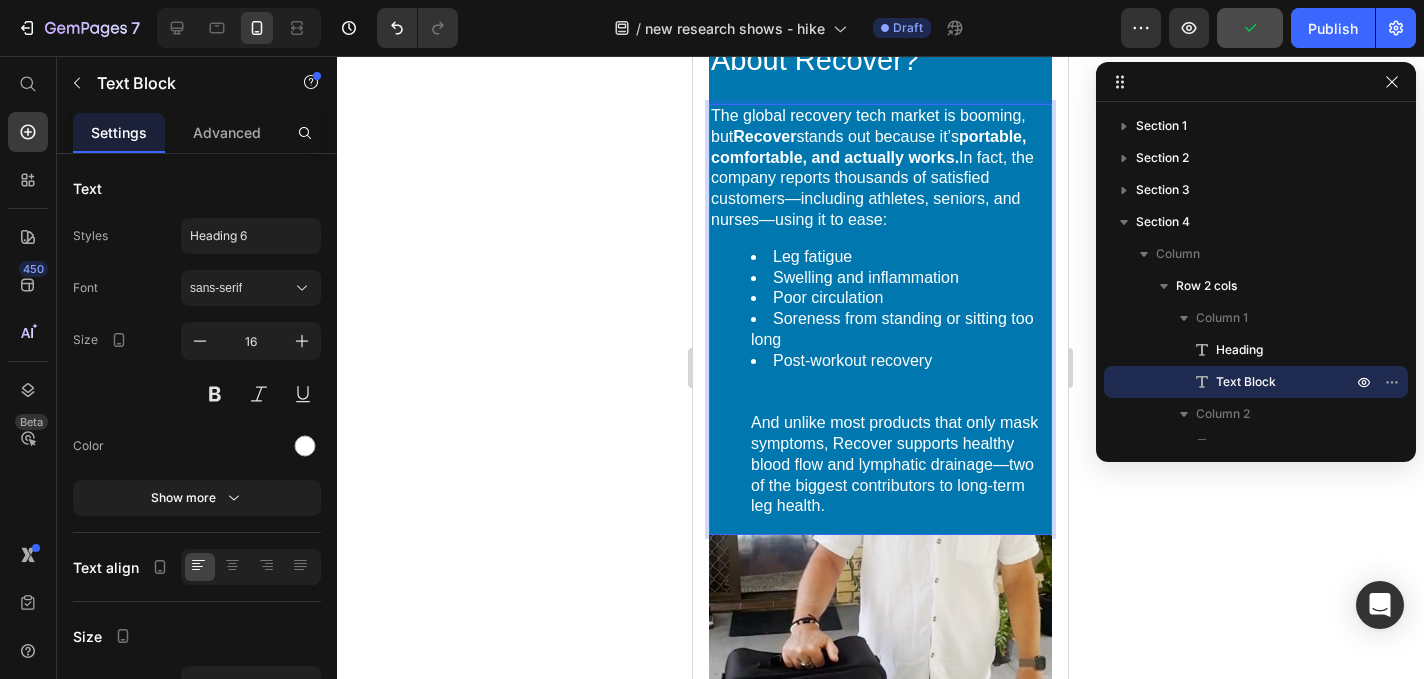 scroll, scrollTop: 2545, scrollLeft: 0, axis: vertical 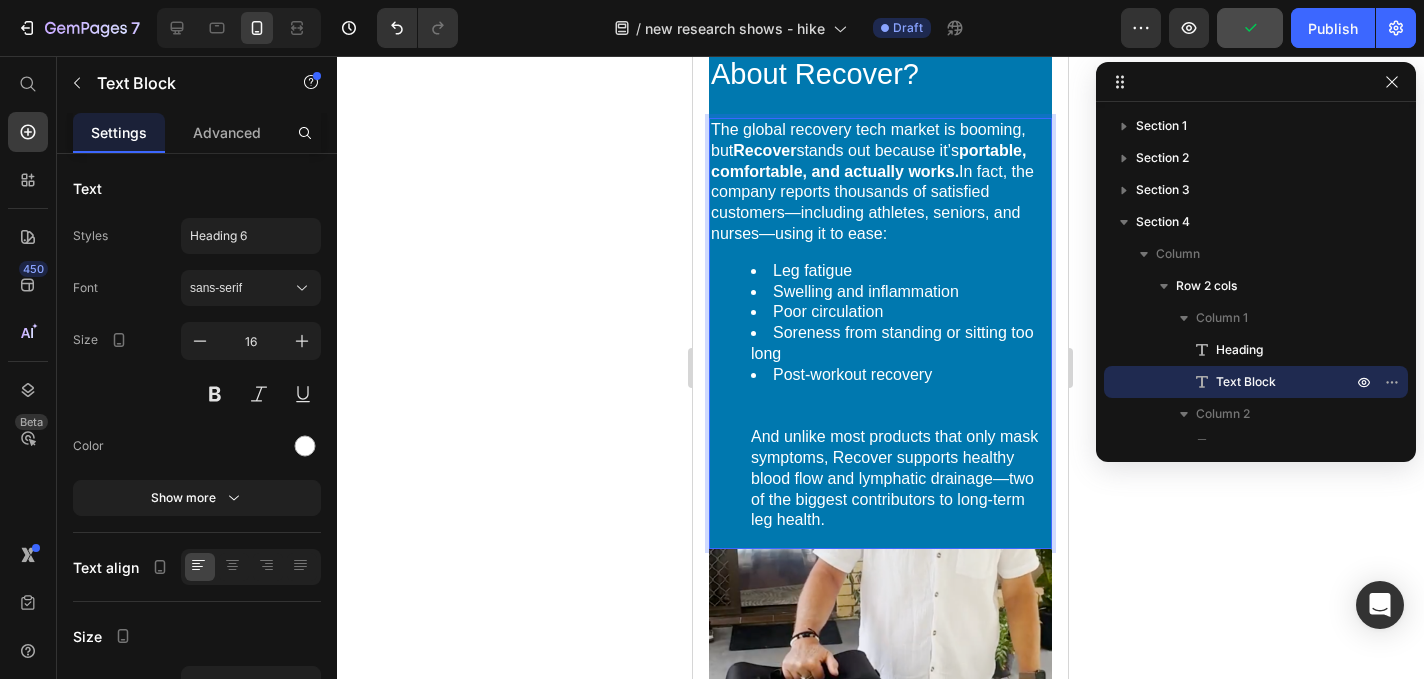 click on "Soreness from standing or sitting too long" at bounding box center [900, 344] 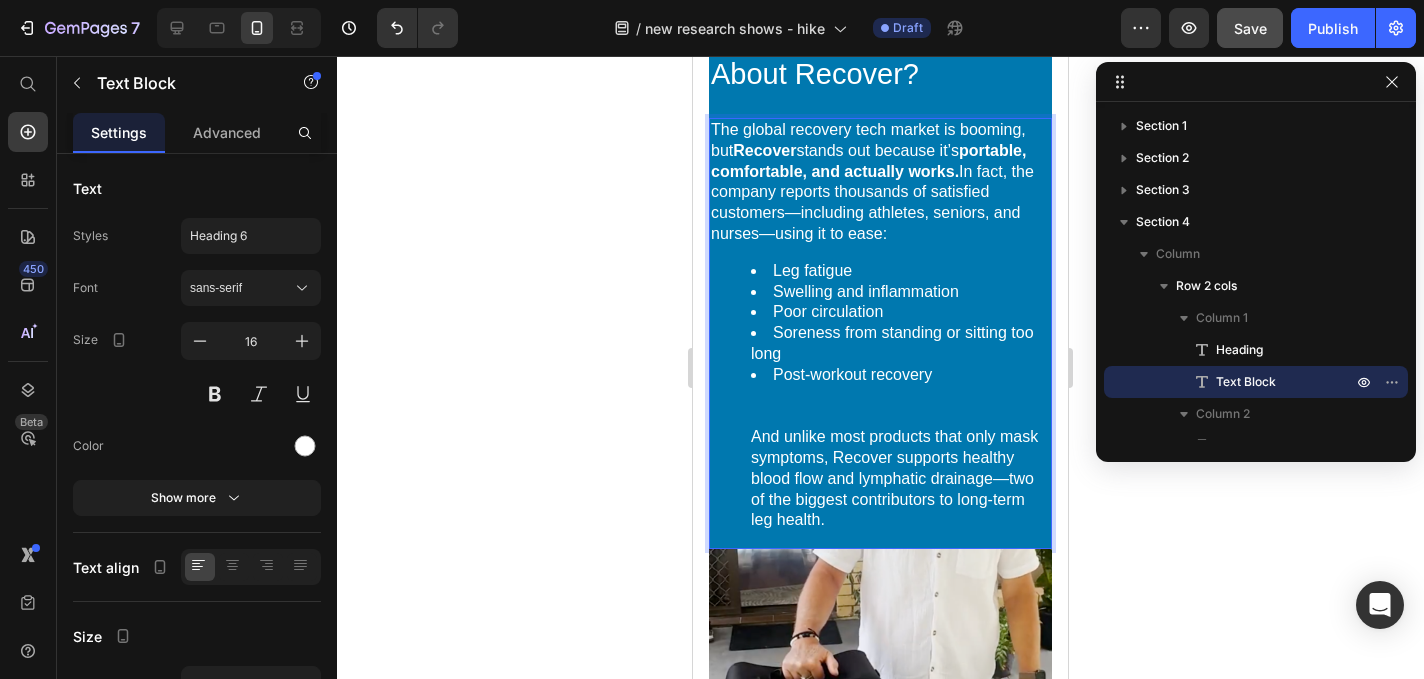 click on "Soreness from standing or sitting too long" at bounding box center (900, 344) 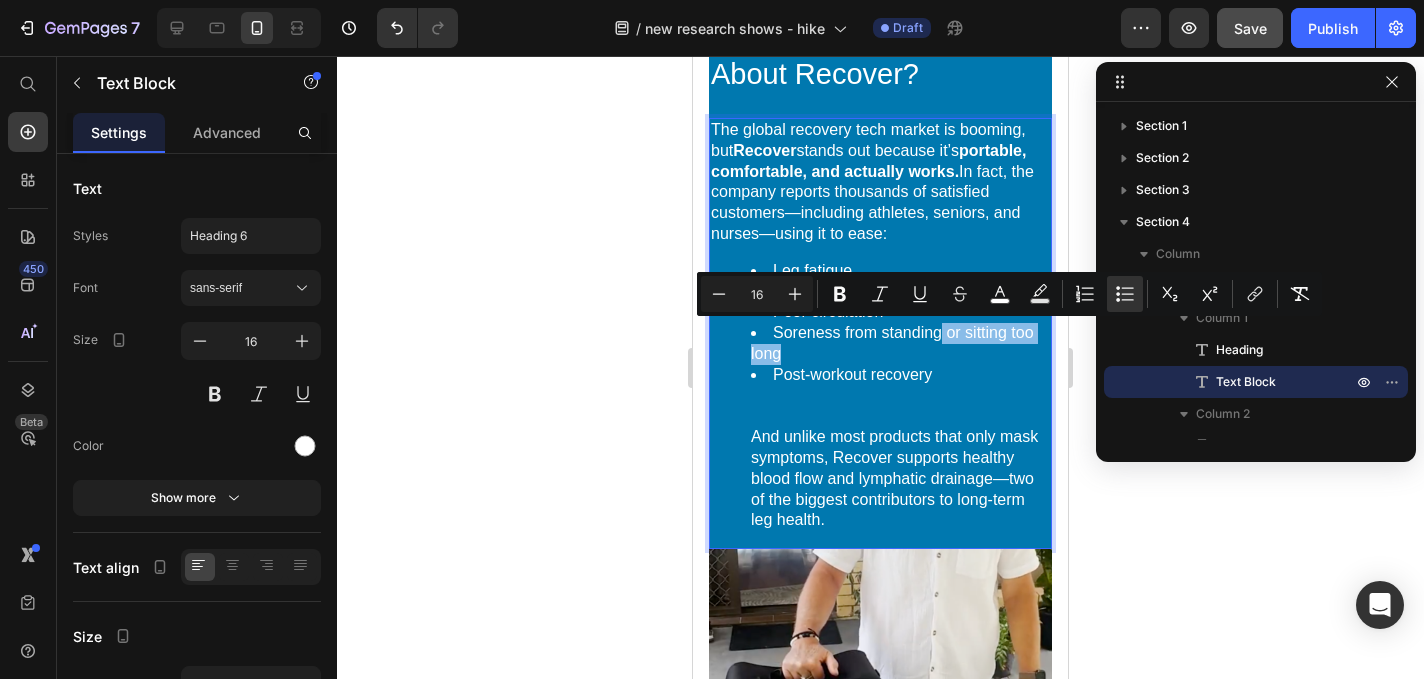 drag, startPoint x: 821, startPoint y: 358, endPoint x: 940, endPoint y: 339, distance: 120.50726 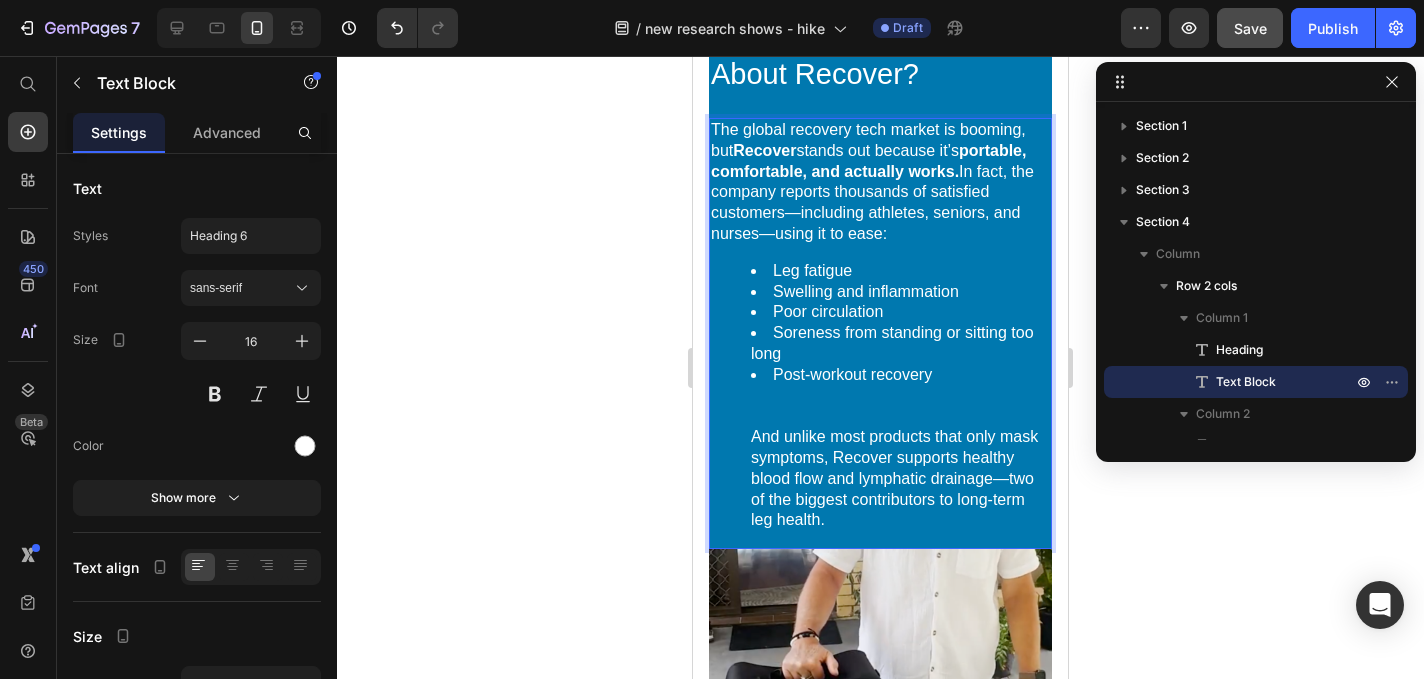 click on "Post-workout recovery" at bounding box center (852, 374) 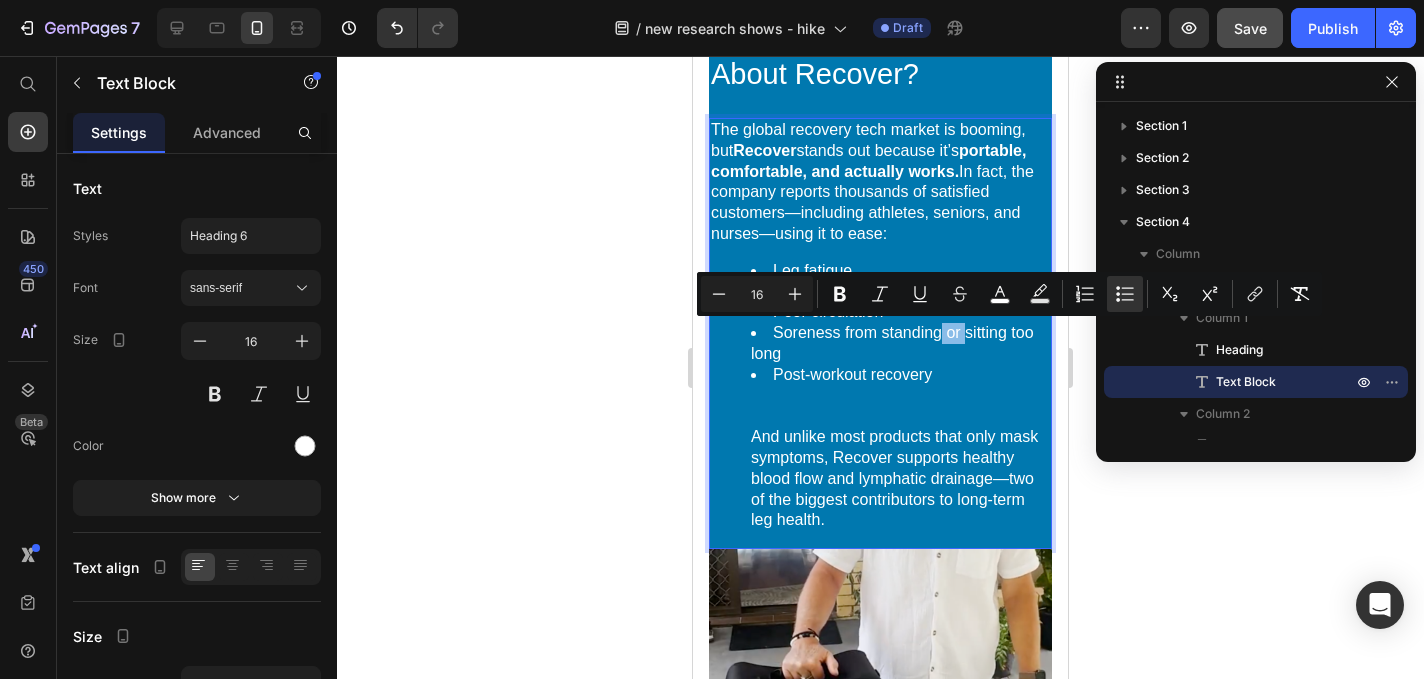 drag, startPoint x: 964, startPoint y: 337, endPoint x: 939, endPoint y: 336, distance: 25.019993 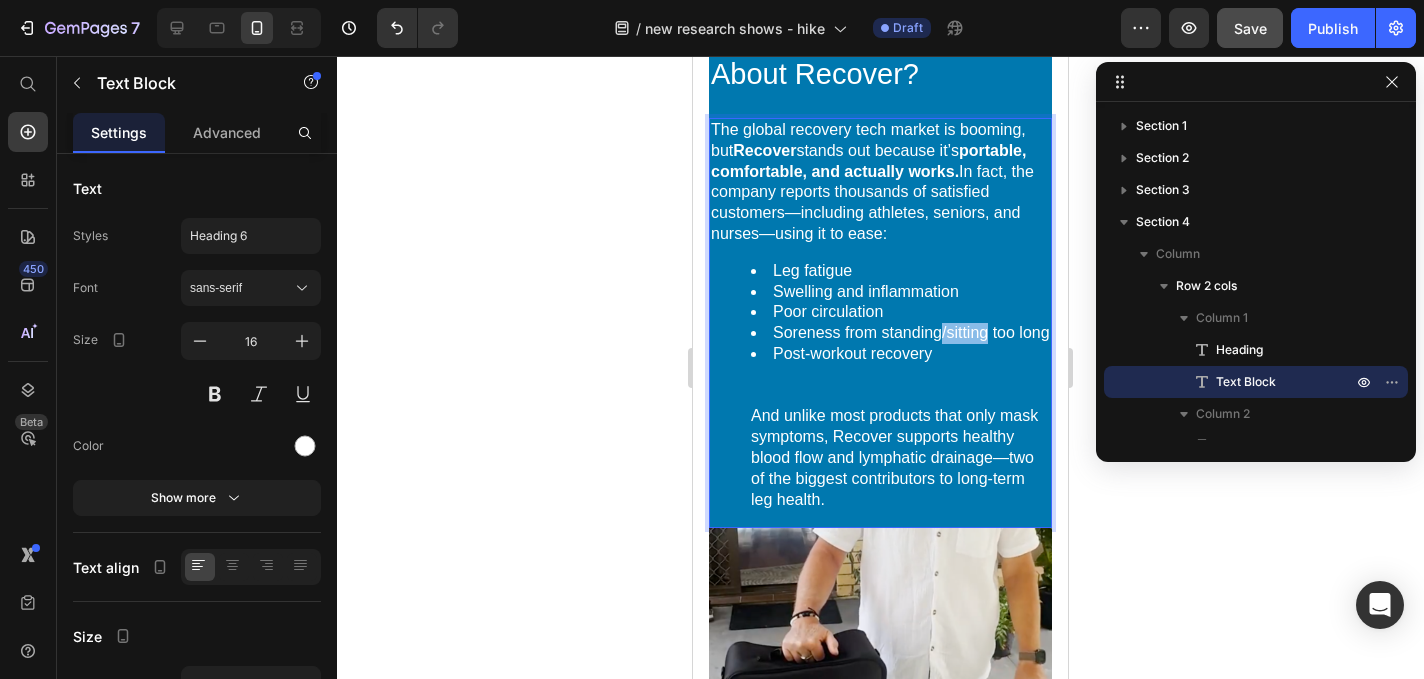 drag, startPoint x: 938, startPoint y: 334, endPoint x: 989, endPoint y: 337, distance: 51.088158 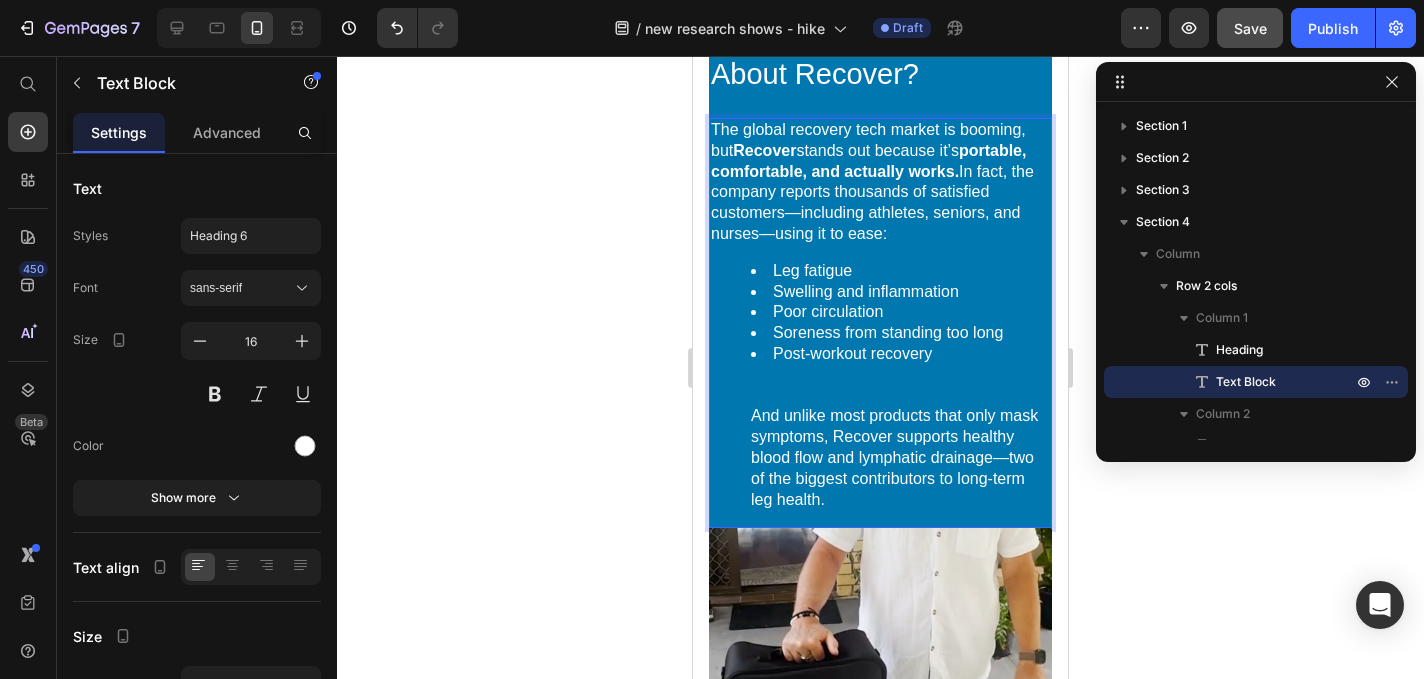 click on "Post-workout recovery And unlike most products that only mask symptoms, Recover supports healthy blood flow and lymphatic drainage—two of the biggest contributors to long-term leg health." at bounding box center [900, 427] 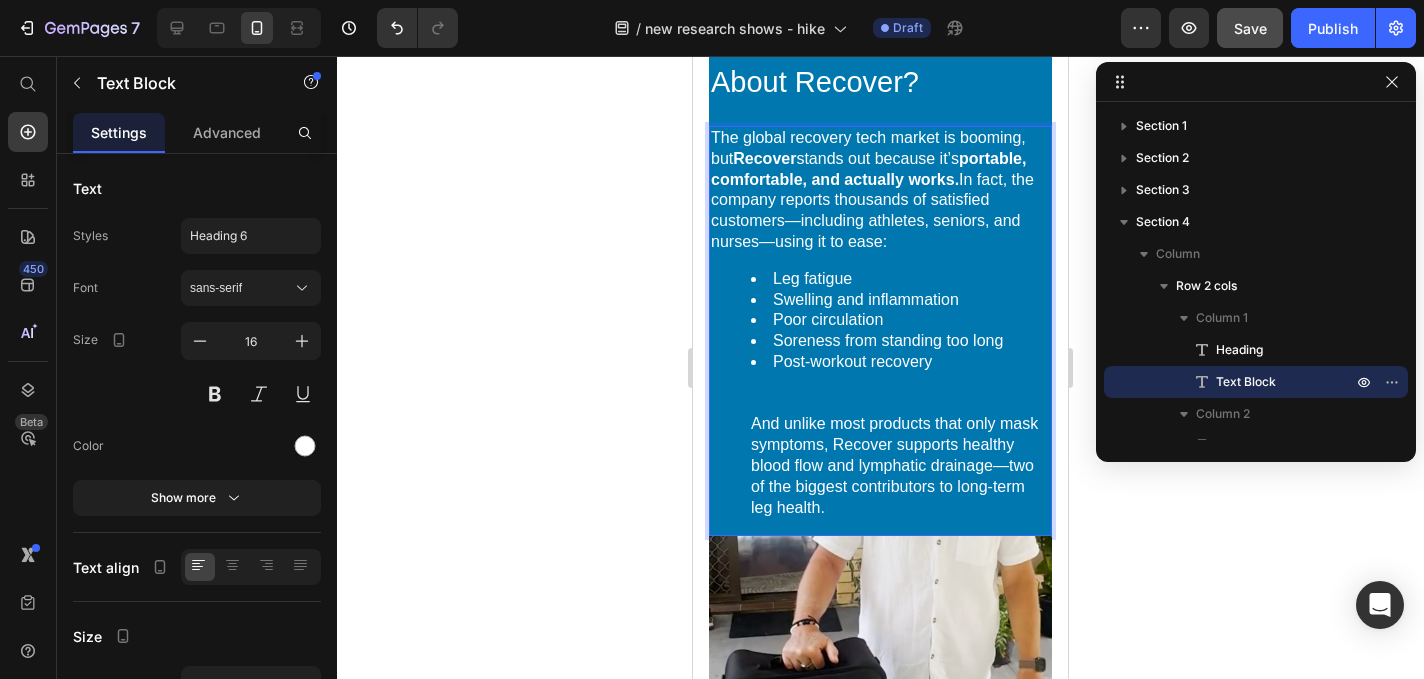 scroll, scrollTop: 2497, scrollLeft: 0, axis: vertical 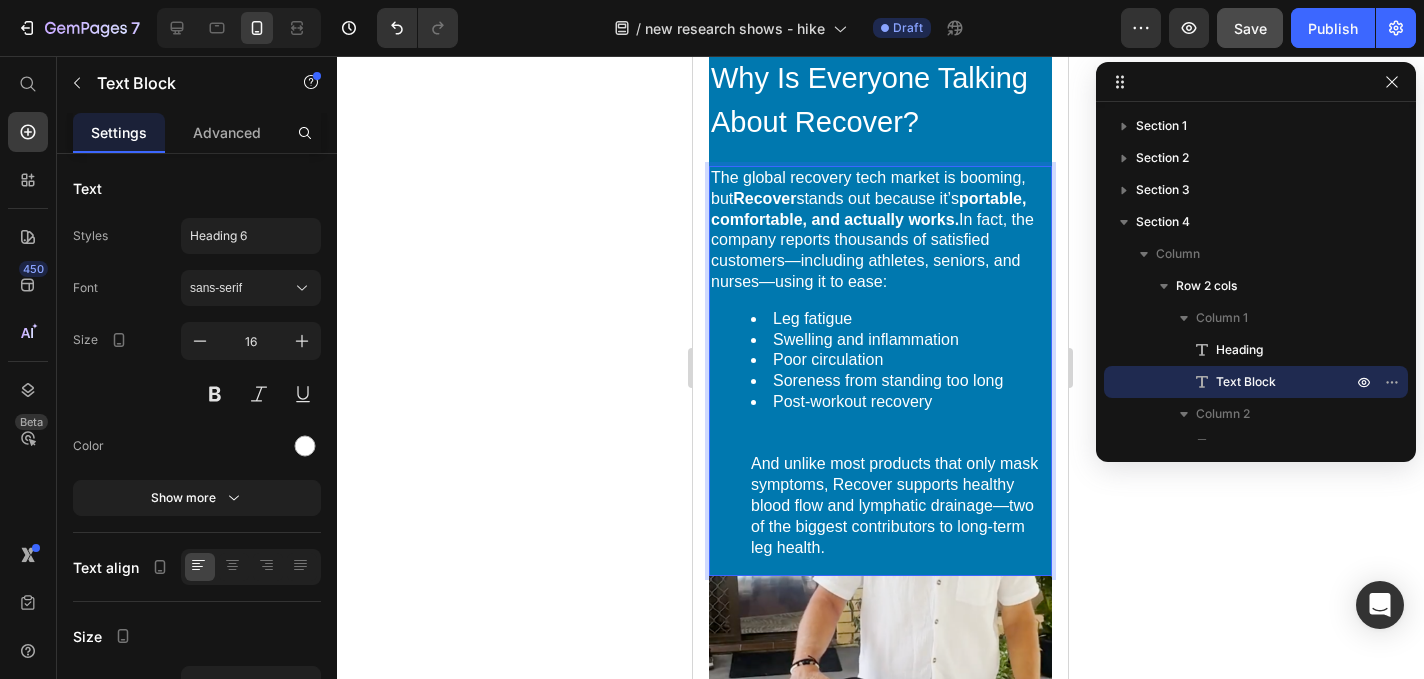 click on "Post-workout recovery ⁠⁠⁠⁠⁠⁠⁠ And unlike most products that only mask symptoms, Recover supports healthy blood flow and lymphatic drainage—two of the biggest contributors to long-term leg health." at bounding box center (900, 475) 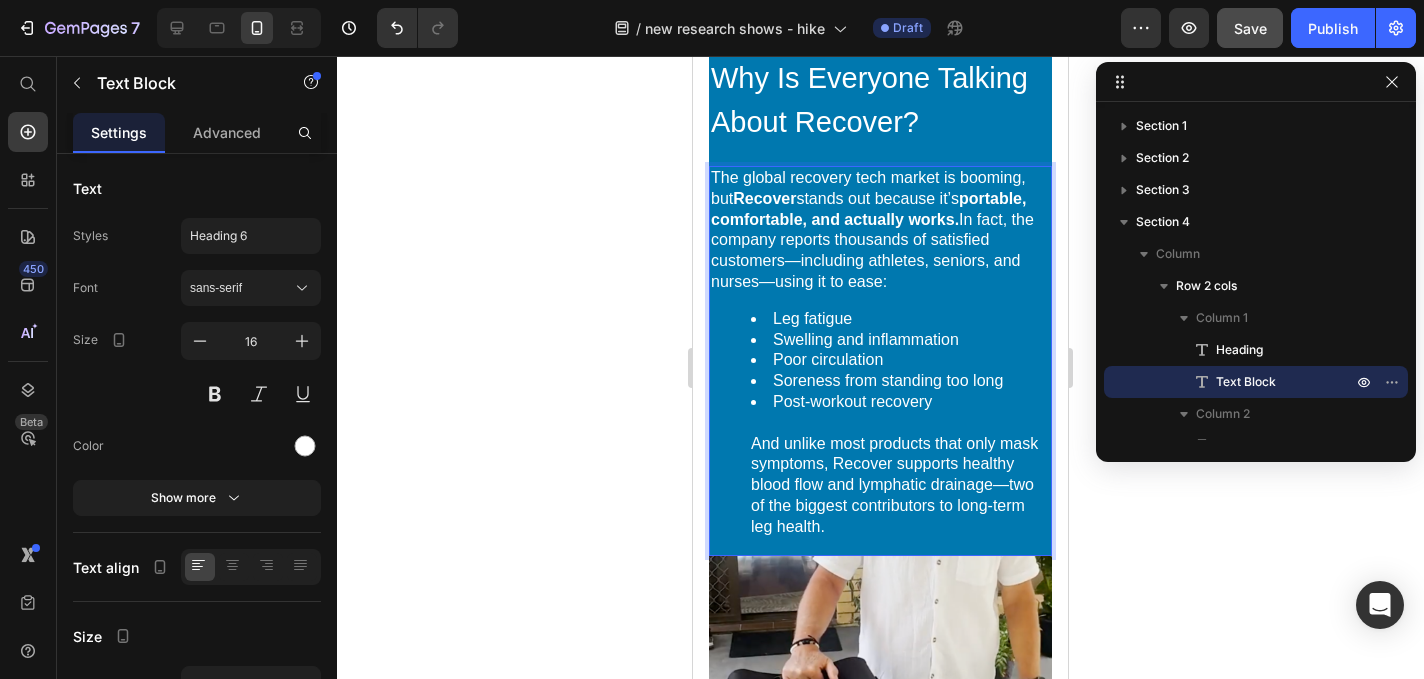 click on "And unlike most products that only mask symptoms, Recover supports healthy blood flow and lymphatic drainage—two of the biggest contributors to long-term leg health." at bounding box center [894, 485] 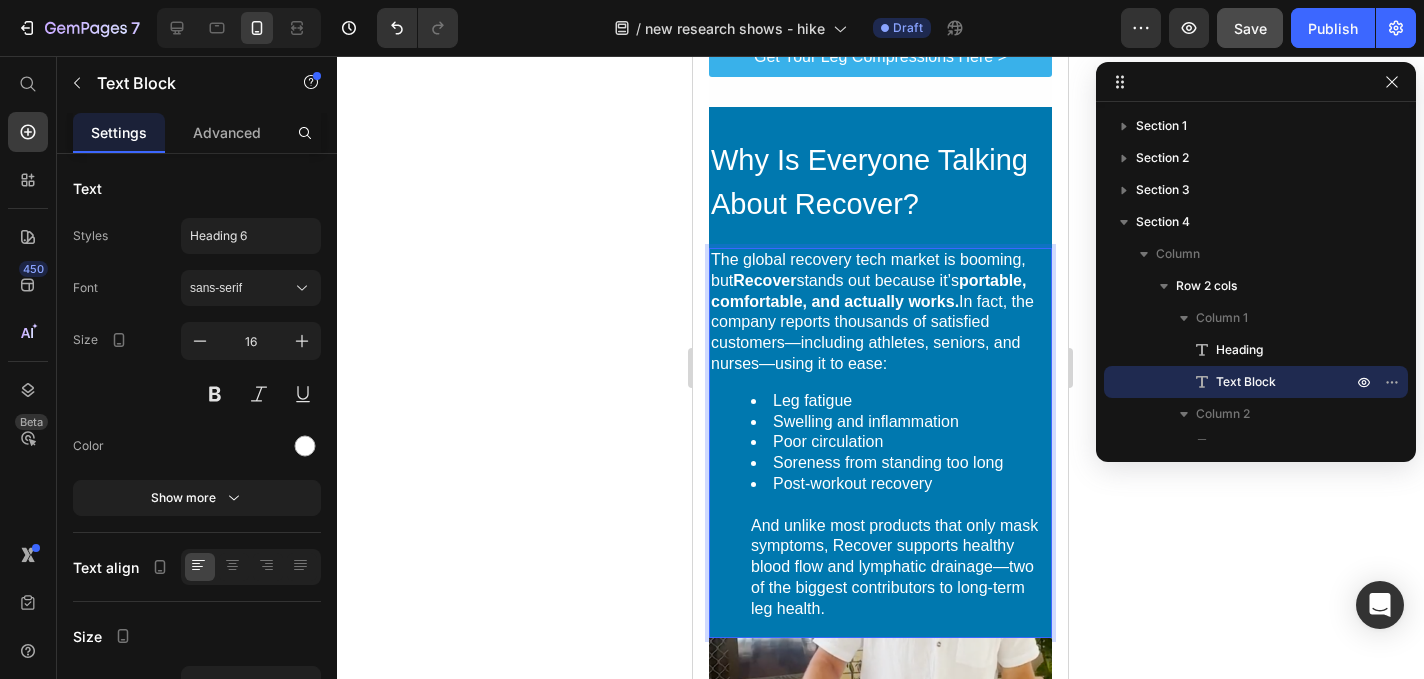 scroll, scrollTop: 2377, scrollLeft: 0, axis: vertical 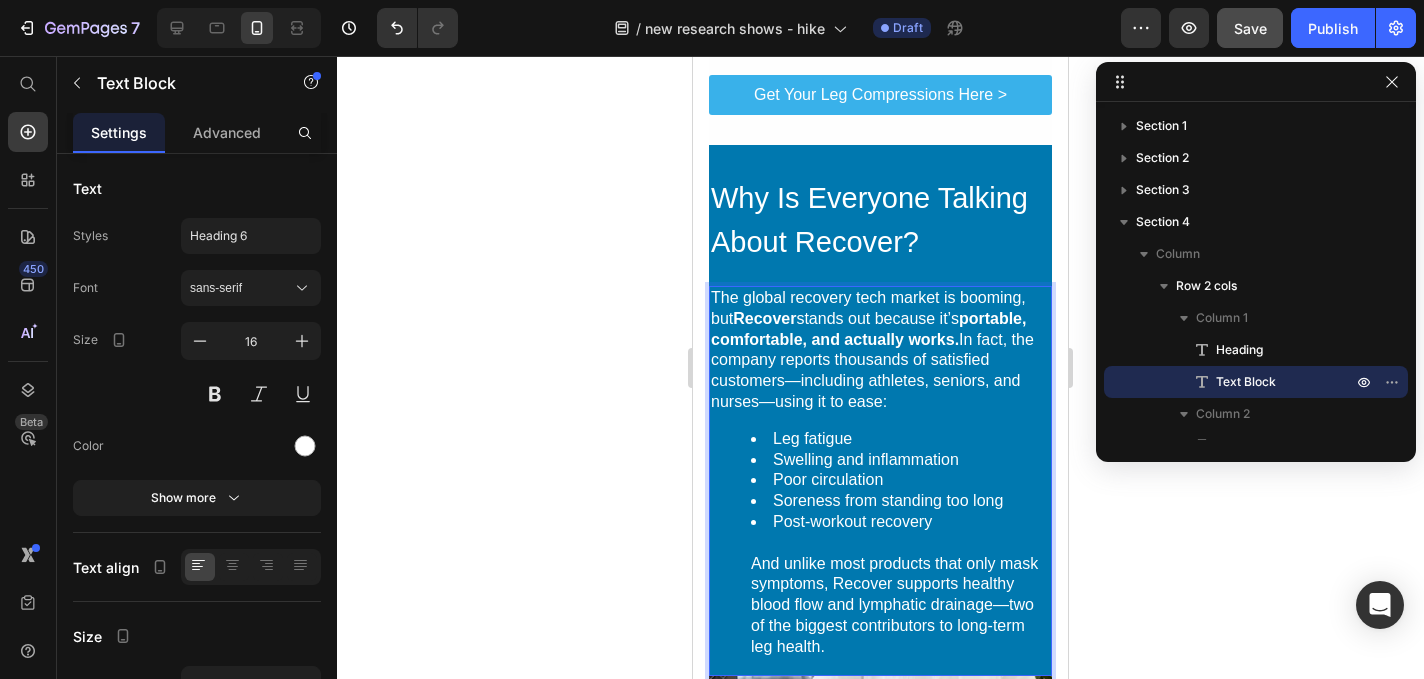 click on "Why Is Everyone Talking About Recover? Heading The global recovery tech market is booming, but  Recover  stands out because it’s  portable, comfortable, and actually works. In fact, the company reports thousands of satisfied customers—including athletes, seniors, and nurses—using it to ease: Leg fatigue Swelling and inflammation Poor circulation Soreness from standing too long Post-workout recovery And unlike most products that only mask symptoms, Recover supports healthy blood flow and lymphatic drainage—two of the biggest contributors to long-term leg health. Text Block   0 Image Row Section 4" at bounding box center [880, 554] 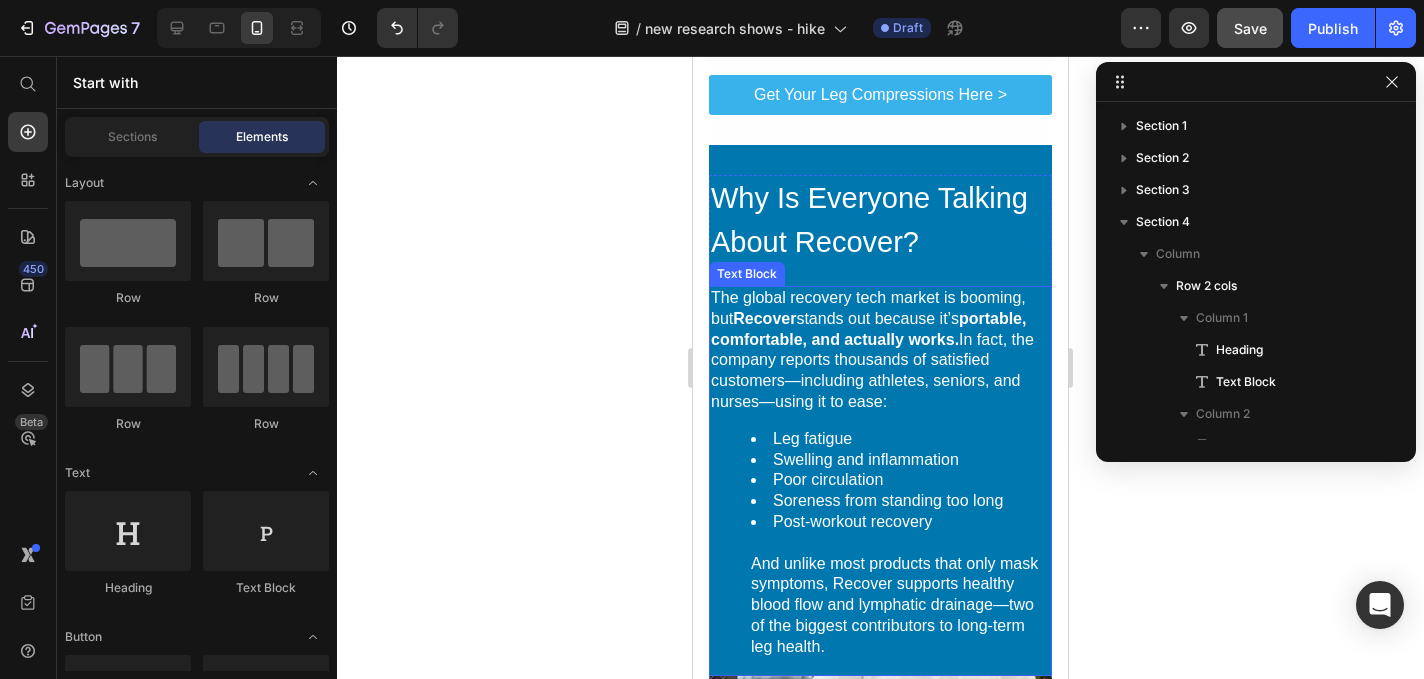 click on "The global recovery tech market is booming, but  Recover  stands out because it’s  portable, comfortable, and actually works. In fact, the company reports thousands of satisfied customers—including athletes, seniors, and nurses—using it to ease:" at bounding box center (872, 349) 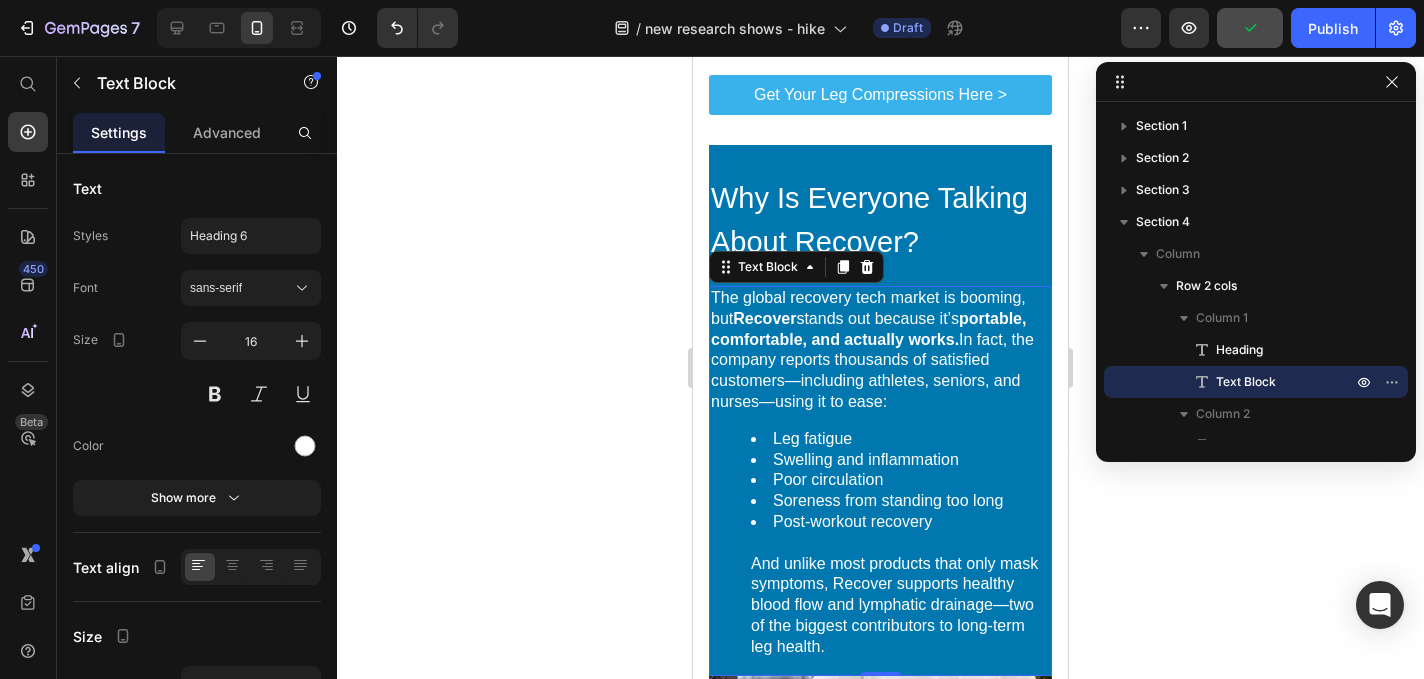 click on "The global recovery tech market is booming, but  Recover  stands out because it’s  portable, comfortable, and actually works. In fact, the company reports thousands of satisfied customers—including athletes, seniors, and nurses—using it to ease: Leg fatigue Swelling and inflammation Poor circulation Soreness from standing too long Post-workout recovery And unlike most products that only mask symptoms, Recover supports healthy blood flow and lymphatic drainage—two of the biggest contributors to long-term leg health." at bounding box center (880, 481) 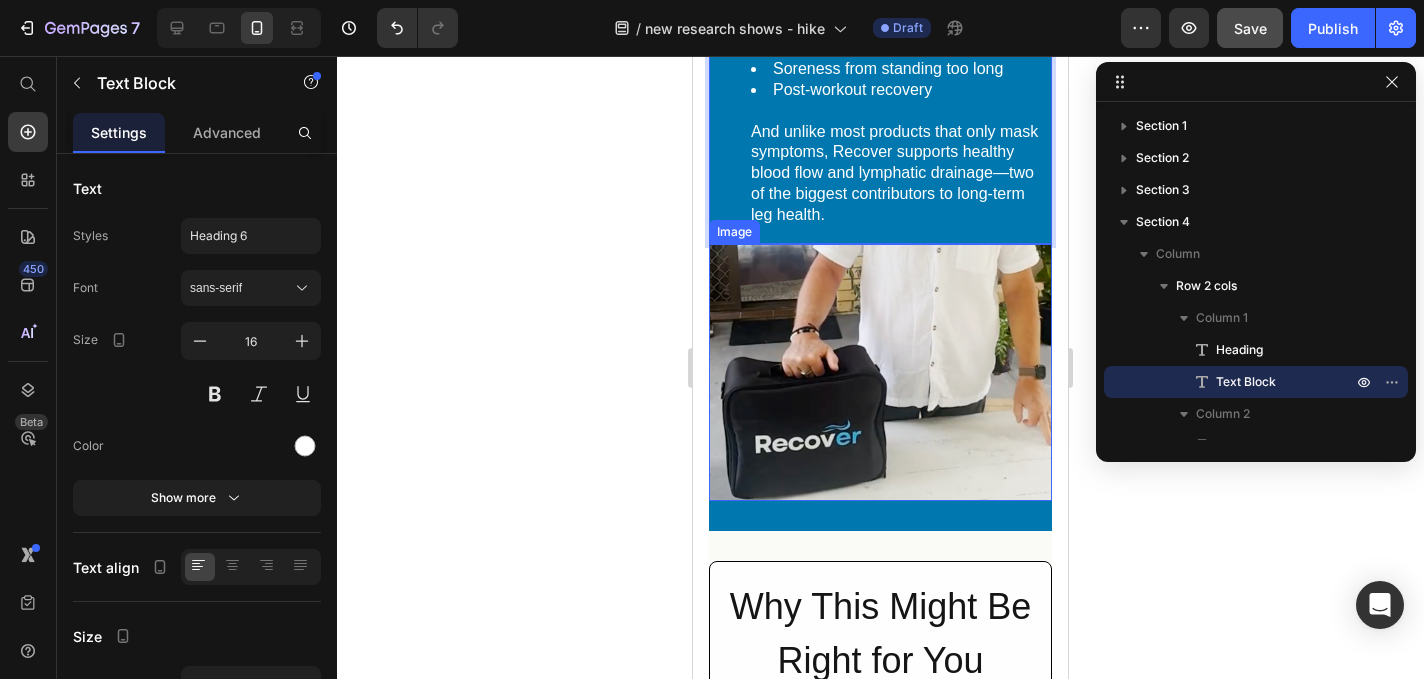 scroll, scrollTop: 2789, scrollLeft: 0, axis: vertical 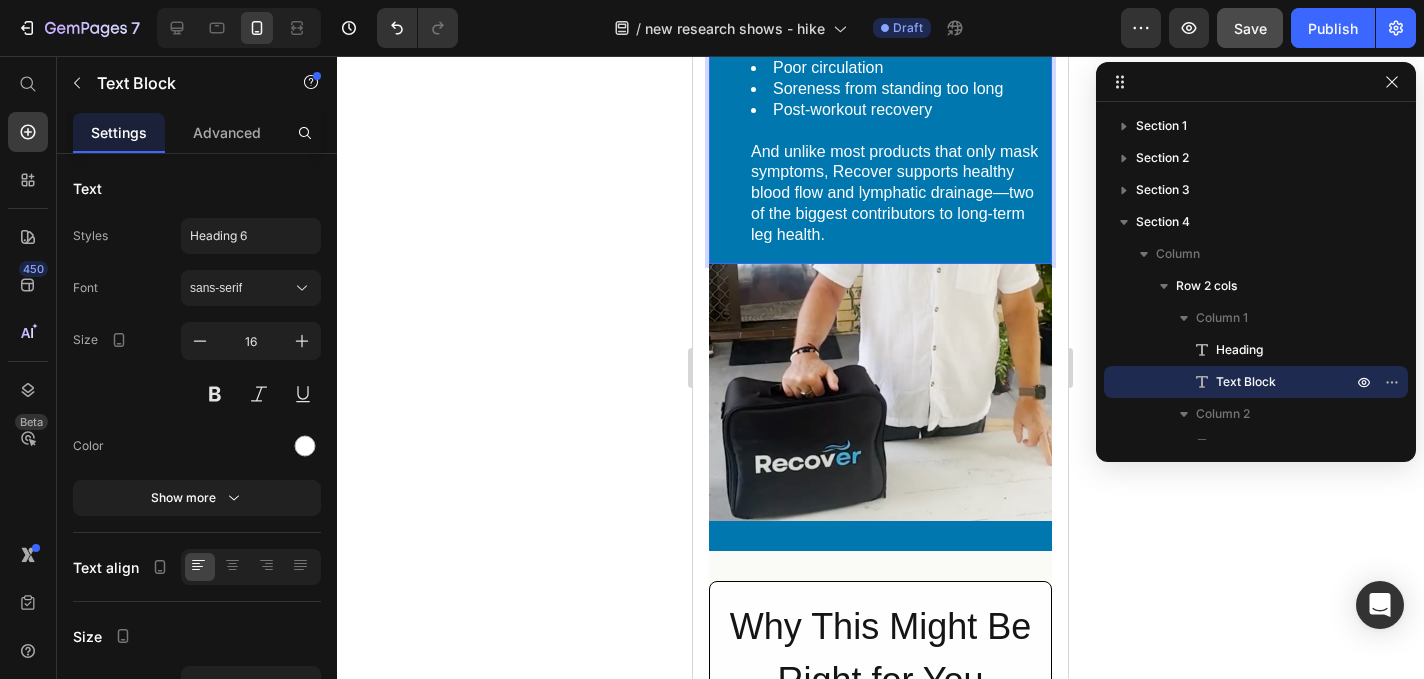 click on "Why Is Everyone Talking About Recover? Heading The global recovery tech market is booming, but  Recover  stands out because it’s  portable, comfortable, and actually works. In fact, the company reports thousands of satisfied customers—including athletes, seniors, and nurses—using it to ease: Leg fatigue Swelling and inflammation Poor circulation Soreness from standing too long Post-workout recovery And unlike most products that only mask symptoms, Recover supports healthy blood flow and lymphatic drainage—two of the biggest contributors to long-term leg health. Text Block   0 Image Row Section 4" at bounding box center [880, 142] 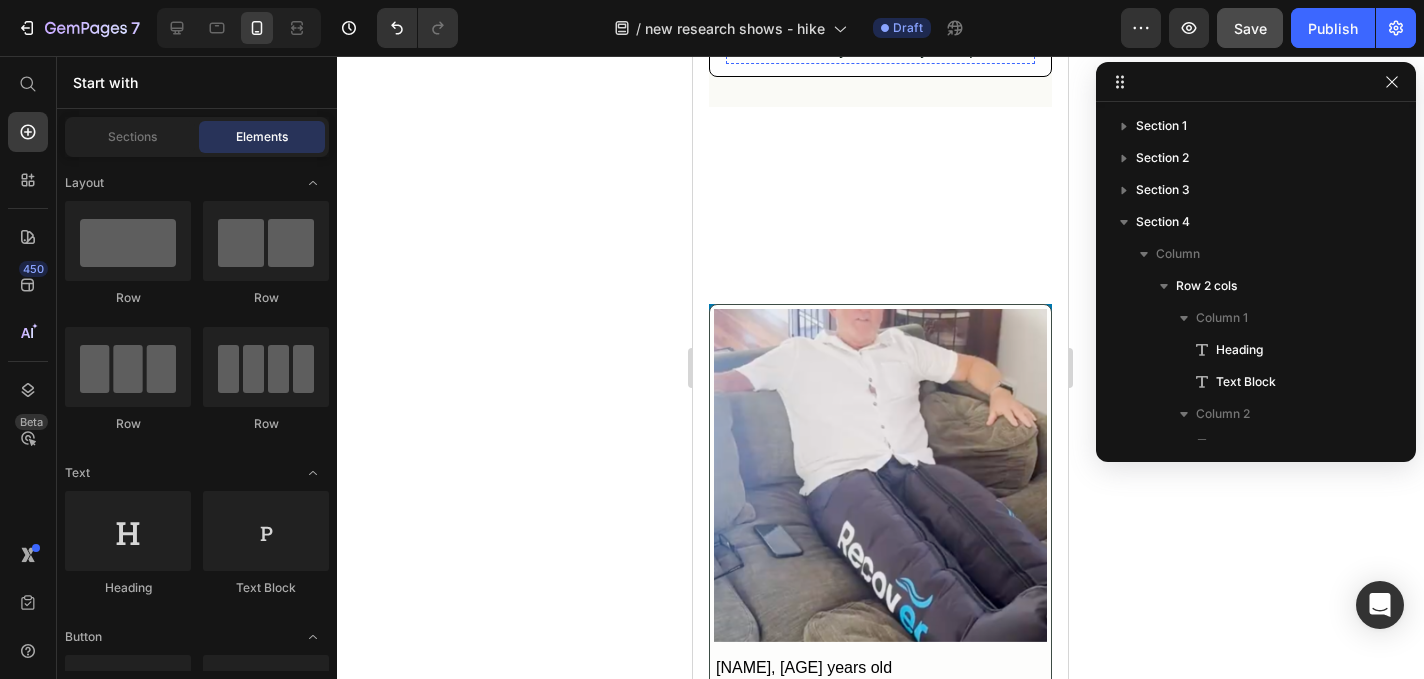 scroll, scrollTop: 4257, scrollLeft: 0, axis: vertical 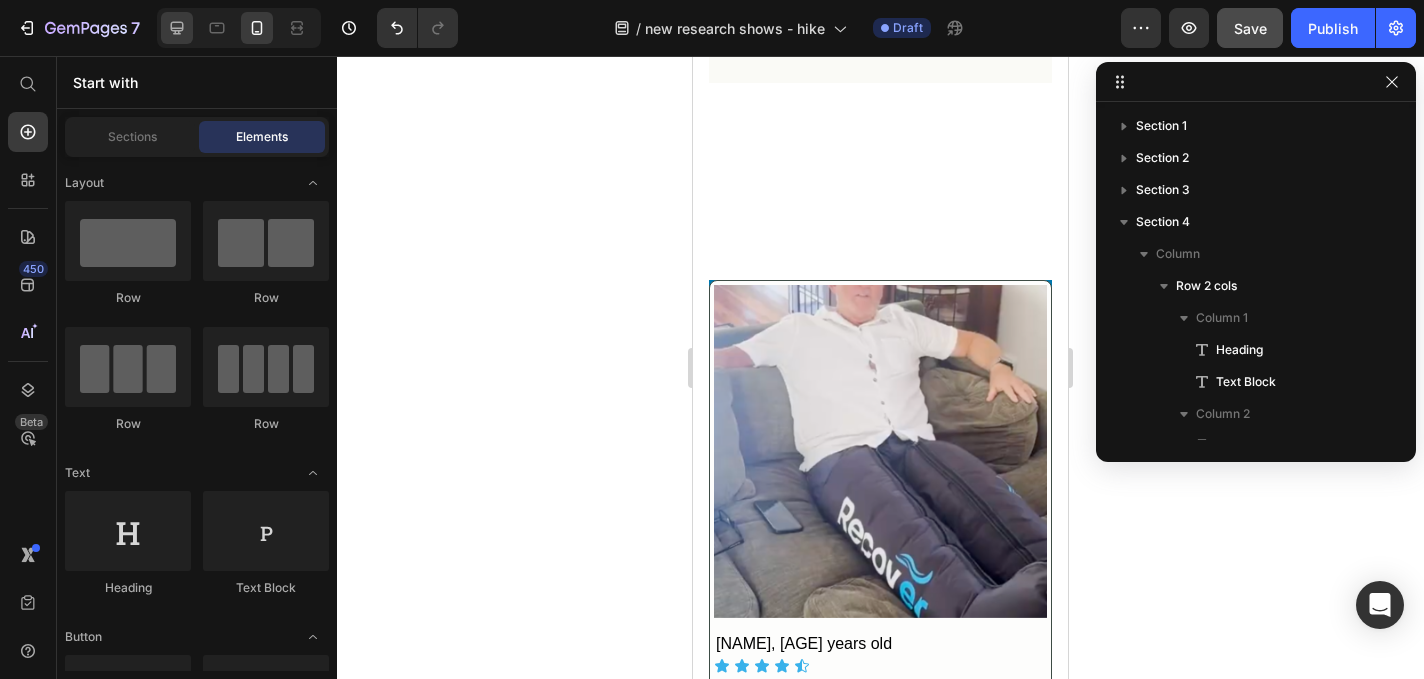 click 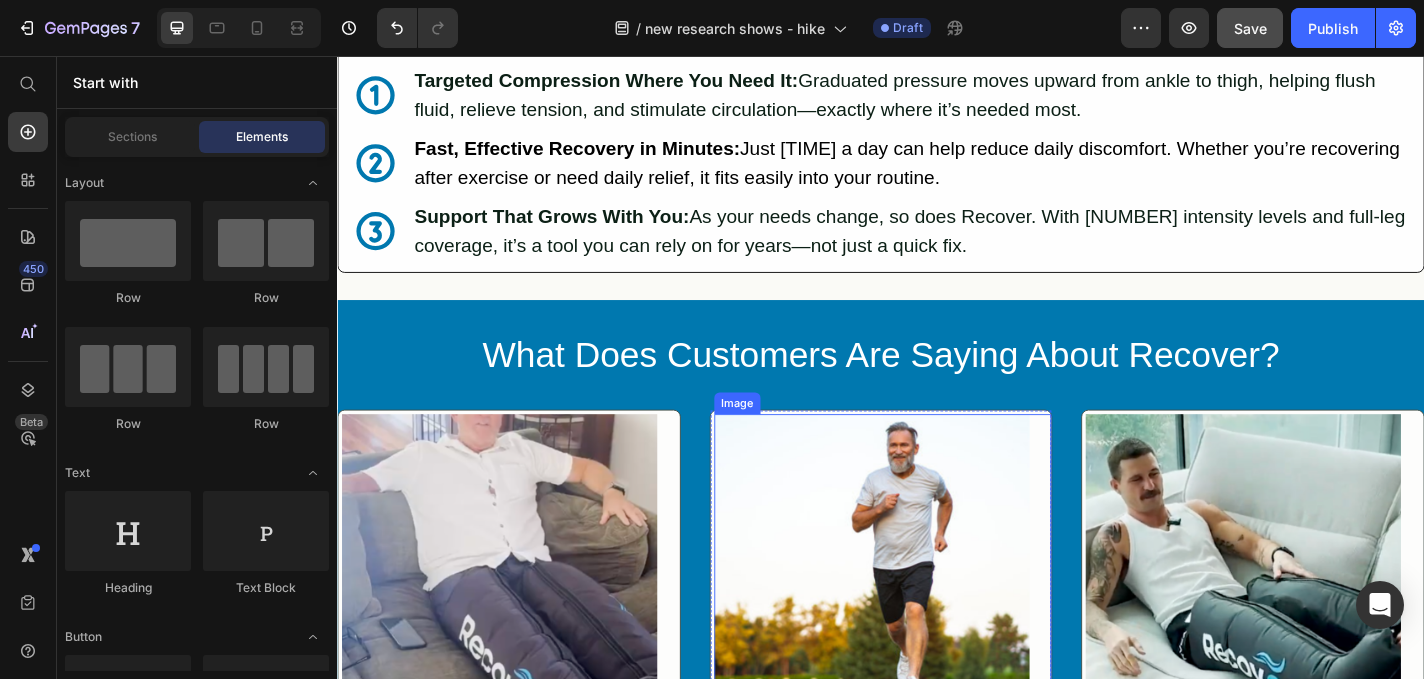 scroll, scrollTop: 3509, scrollLeft: 0, axis: vertical 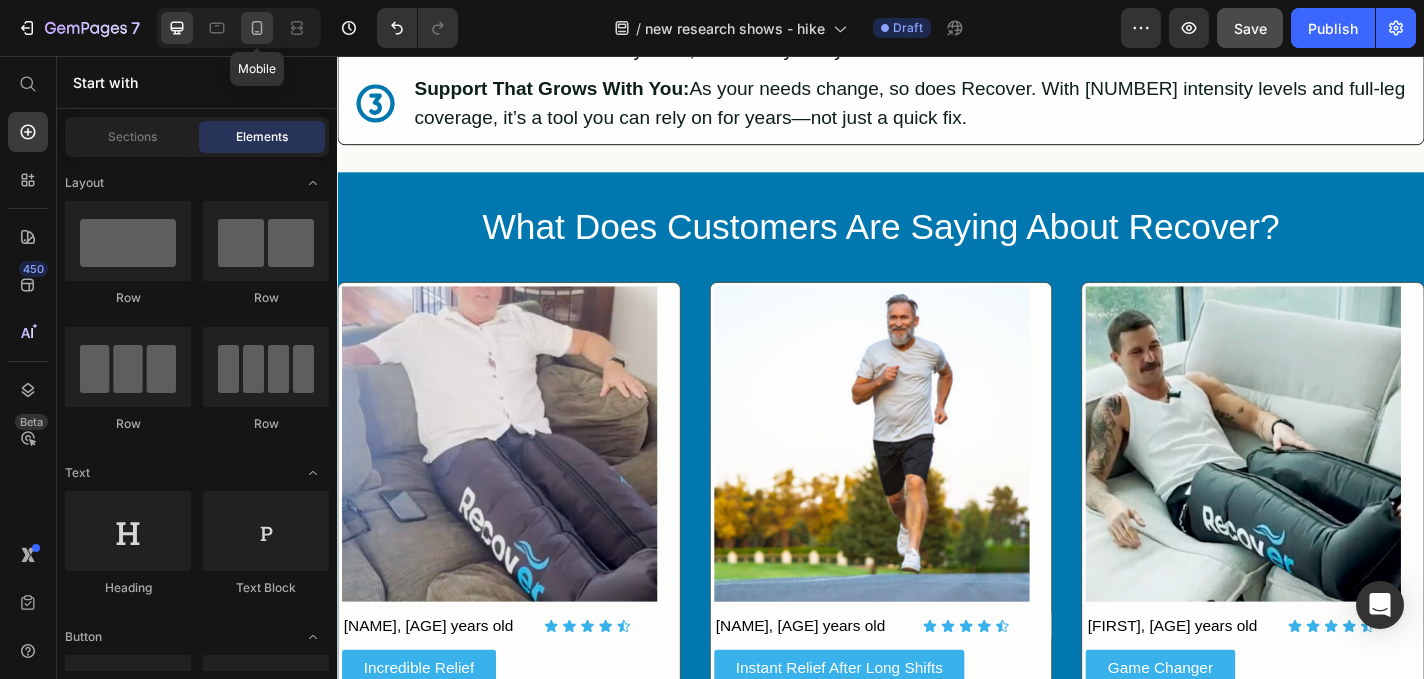 click 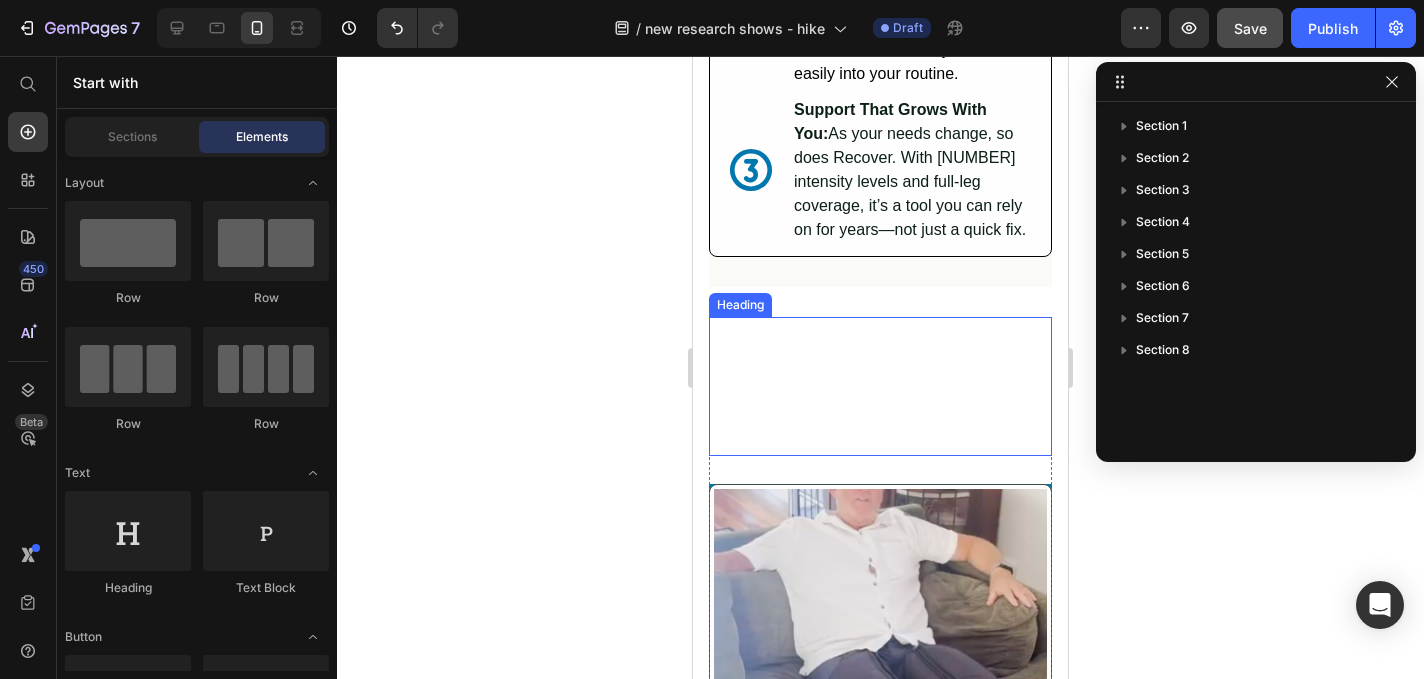 scroll, scrollTop: 4074, scrollLeft: 0, axis: vertical 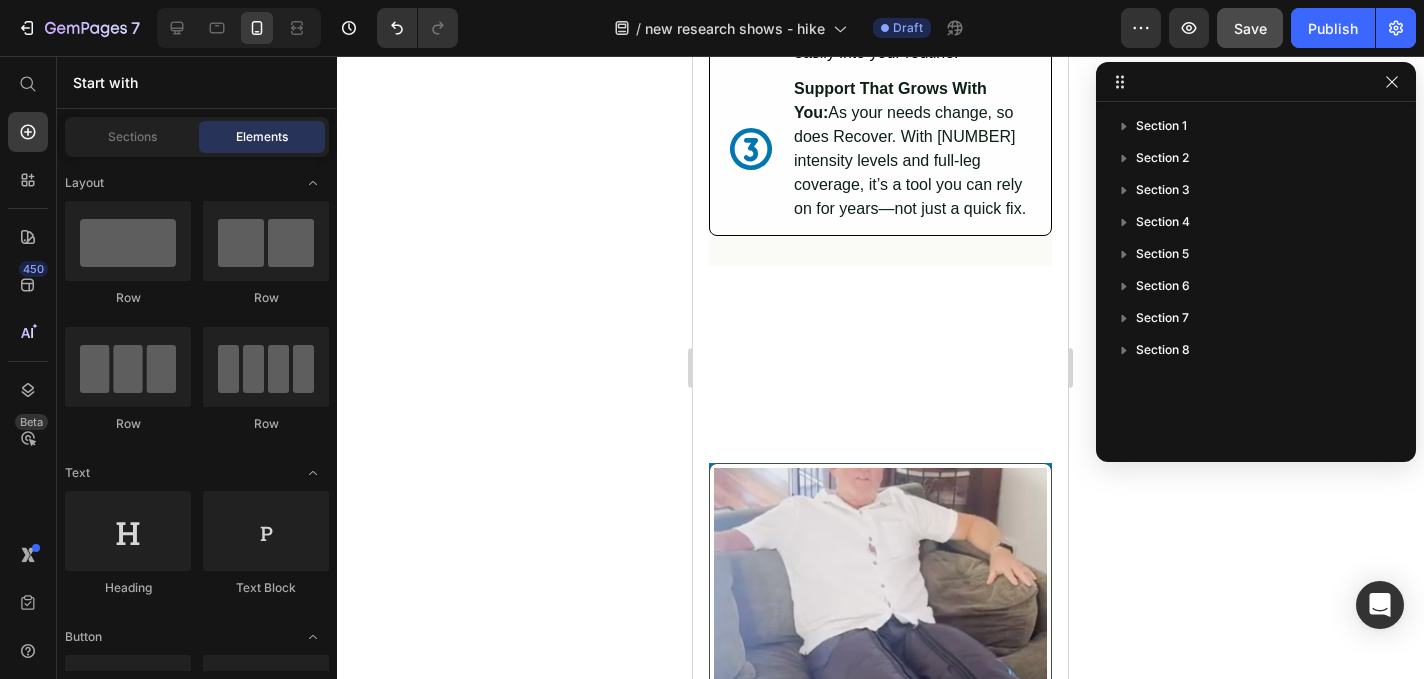 click on "What Does Customers Are Saying About Recover? Heading Image [FIRST], [AGE] years old Text Block Icon Icon Icon Icon Icon Icon List Row Incredible Relief Button I’ve had swollen legs for years, especially after long walks or flights. I was skeptical, but this actually works. I use it in the evenings while I watch TV, and my legs feel lighter and more energized. Game changer! Text Block Row Image [FIRST], [AGE] years old Text Block Icon Icon Icon Icon Icon Icon List Row Instant Relief After Long Shifts Button I’m on my feet all day managing a warehouse, and by the end of each shift, my legs used to throb and swell. A coworker suggested I try Recover, and honestly, I didn’t expect much. But after just a few sessions, I noticed a huge difference. Less swelling, better sleep, and I’m not dragging my feet the next day. Worth every cent. Text Block Row Image [FIRST], [AGE] years old Text Block Icon Icon Icon Icon Icon Icon List Row Game Changer Button Text Block Row Row Row Section 6" at bounding box center [880, 1370] 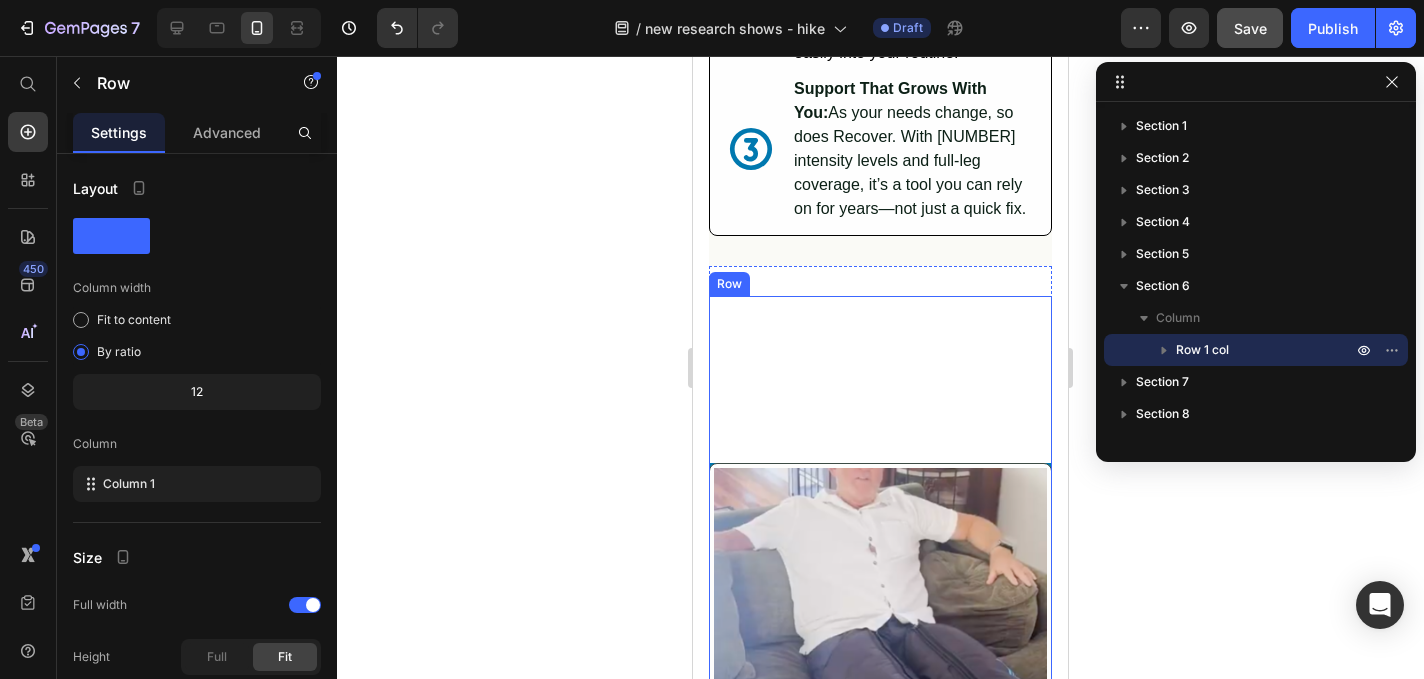 click on "What Does Customers Are Saying About Recover? Heading Image [FIRST], [AGE] years old Text Block Icon Icon Icon Icon Icon Icon List Row Incredible Relief Button I’ve had swollen legs for years, especially after long walks or flights. I was skeptical, but this actually works. I use it in the evenings while I watch TV, and my legs feel lighter and more energized. Game changer! Text Block Row Image [FIRST], [AGE] years old Text Block Icon Icon Icon Icon Icon Icon List Row Instant Relief After Long Shifts Button I’m on my feet all day managing a warehouse, and by the end of each shift, my legs used to throb and swell. A coworker suggested I try Recover, and honestly, I didn’t expect much. But after just a few sessions, I noticed a huge difference. Less swelling, better sleep, and I’m not dragging my feet the next day. Worth every cent. Text Block Row Image [FIRST], [AGE] years old Text Block Icon Icon Icon Icon Icon Icon List Row Game Changer Button Text Block Row Row" at bounding box center (880, 1370) 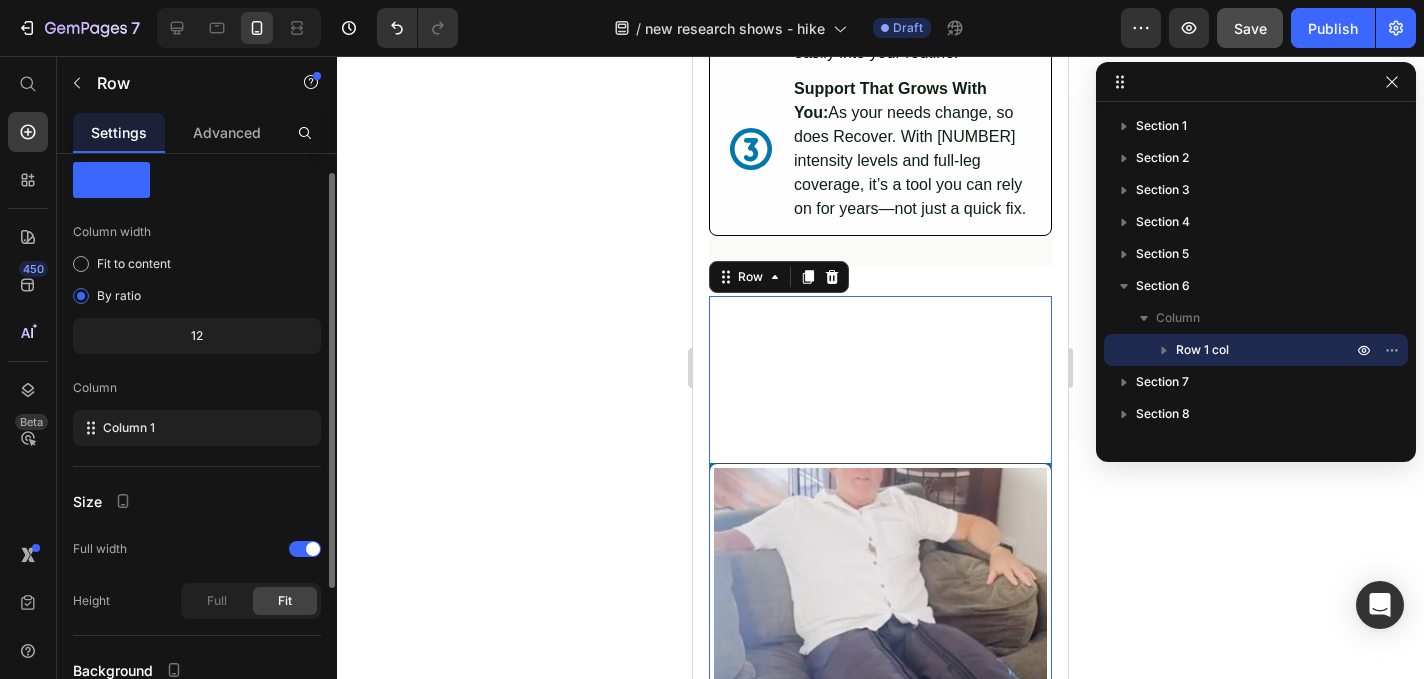 scroll, scrollTop: 234, scrollLeft: 0, axis: vertical 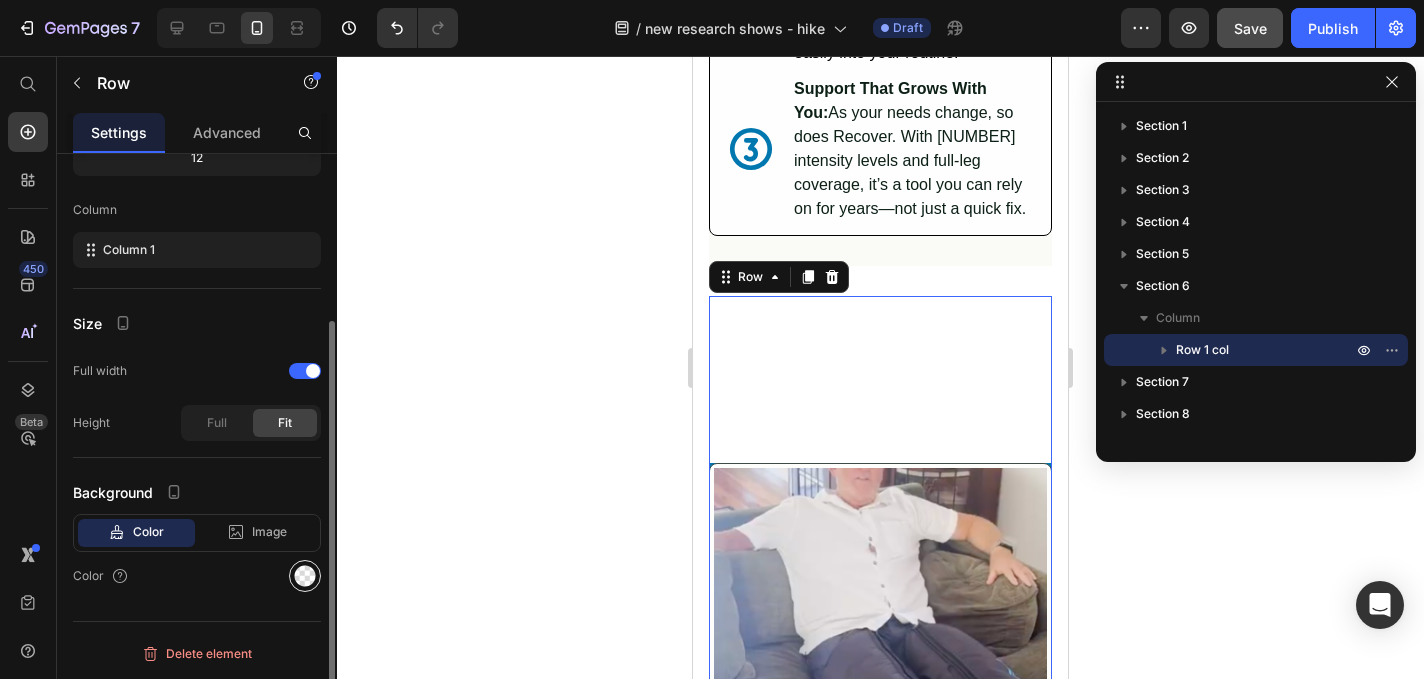 click 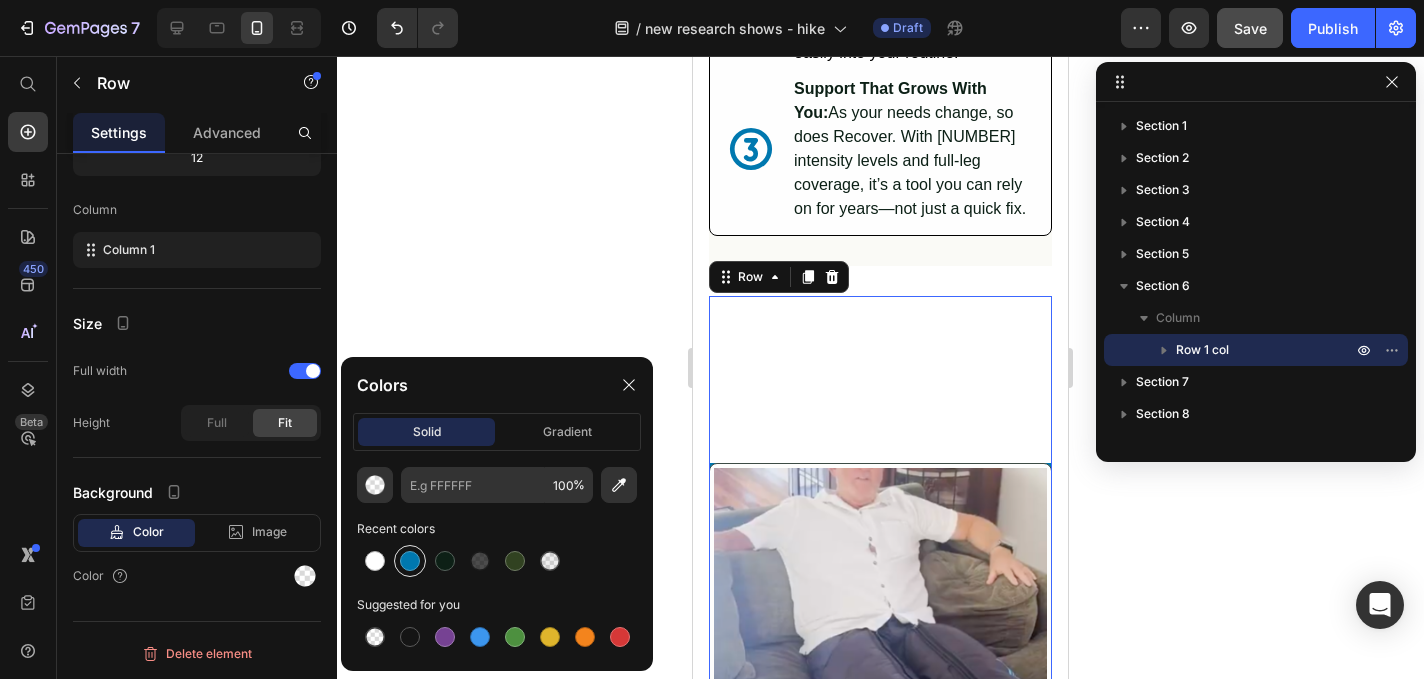 click at bounding box center [410, 561] 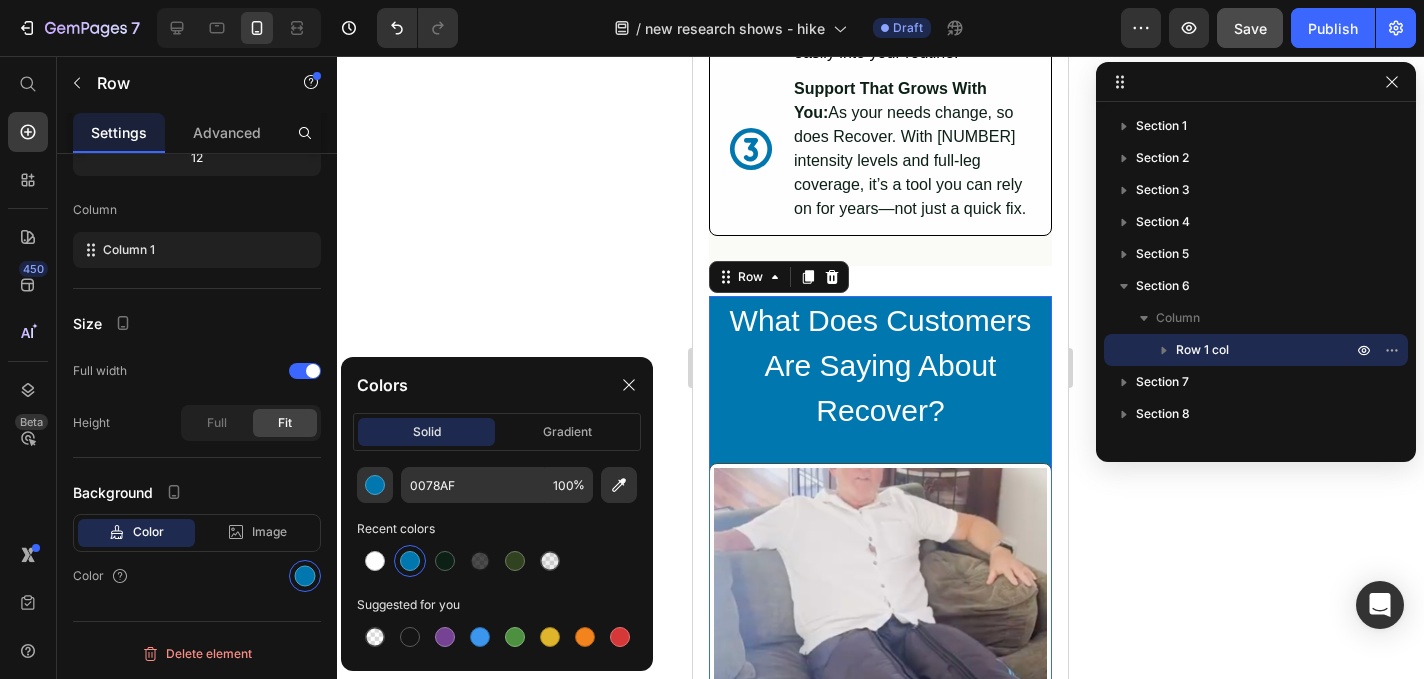 click 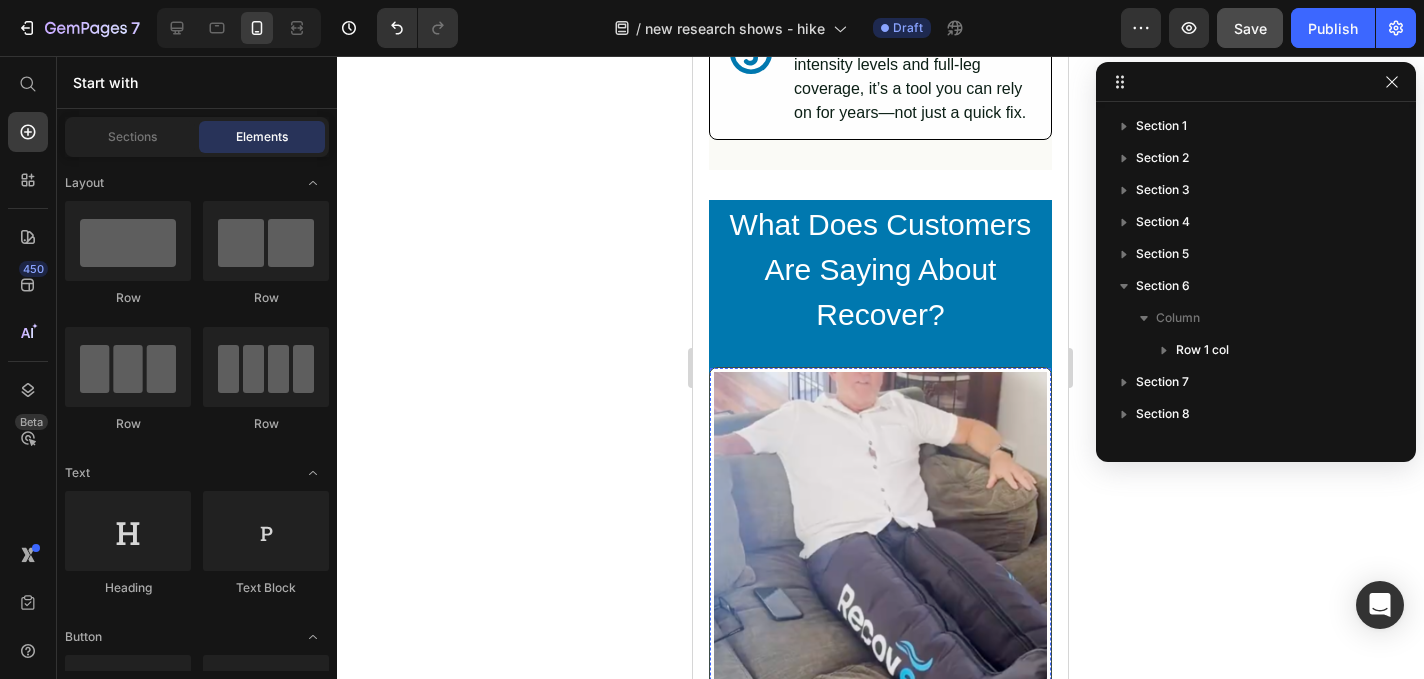 scroll, scrollTop: 4185, scrollLeft: 0, axis: vertical 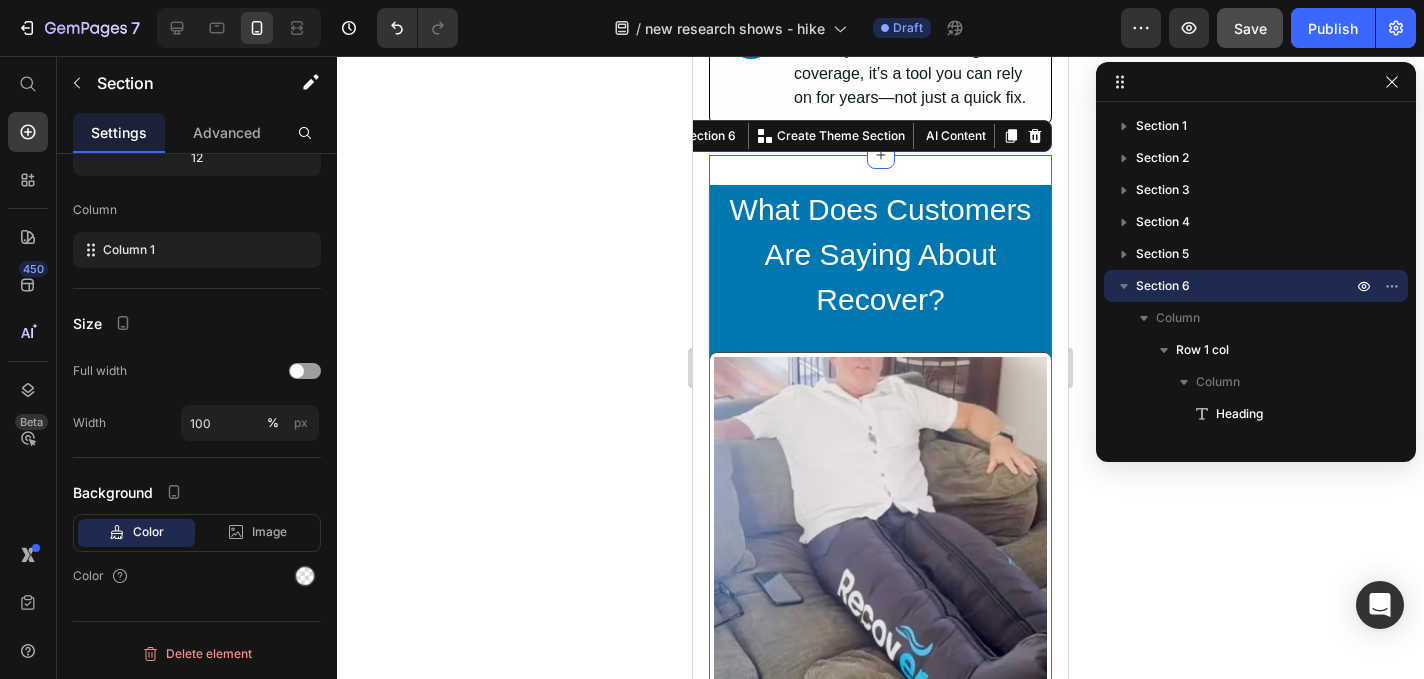 click on "What Does Customers Are Saying About Recover? Heading Image [LAST], [AGE] years old Text Block Icon Icon Icon Icon Icon Icon List Row Incredible Relief Button I’ve had swollen legs for years, especially after long walks or flights. I was skeptical, but this actually works. I use it in the evenings while I watch TV, and my legs feel lighter and more energized. Game changer! Text Block Row Image [LAST], [AGE] years old Text Block Icon Icon Icon Icon Icon Icon List Row Instant Relief After Long Shifts Button I’m on my feet all day managing a warehouse, and by the end of each shift, my legs used to throb and swell. A coworker suggested I try Recover, and honestly, I didn’t expect much. But after just a few sessions, I noticed a huge difference. Less swelling, better sleep, and I’m not dragging my feet the next day. Worth every cent. Text Block Row Image [LAST], [AGE] years old Text Block Icon Icon Icon Icon Icon Icon List Row Game Changer Button Text Block Row Row Row Section 6   You can create reusable sections" at bounding box center (880, 1259) 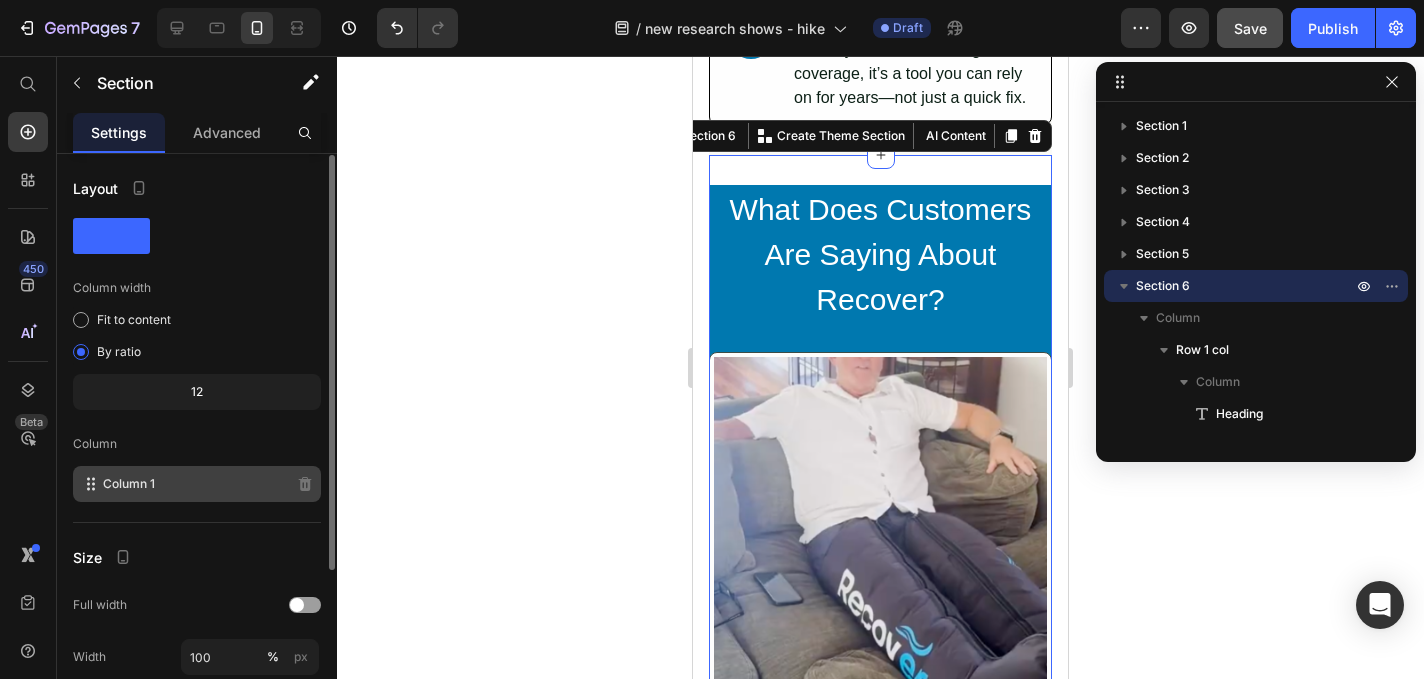 scroll, scrollTop: 234, scrollLeft: 0, axis: vertical 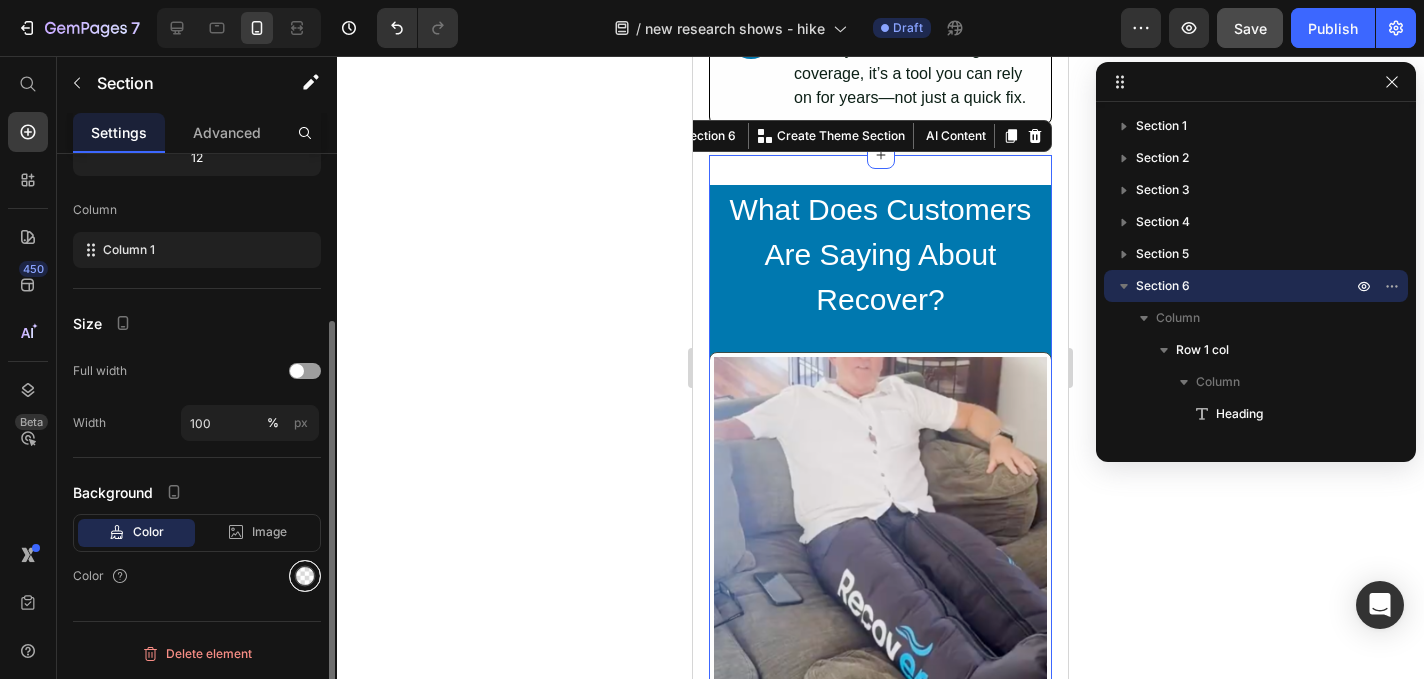 click at bounding box center [305, 576] 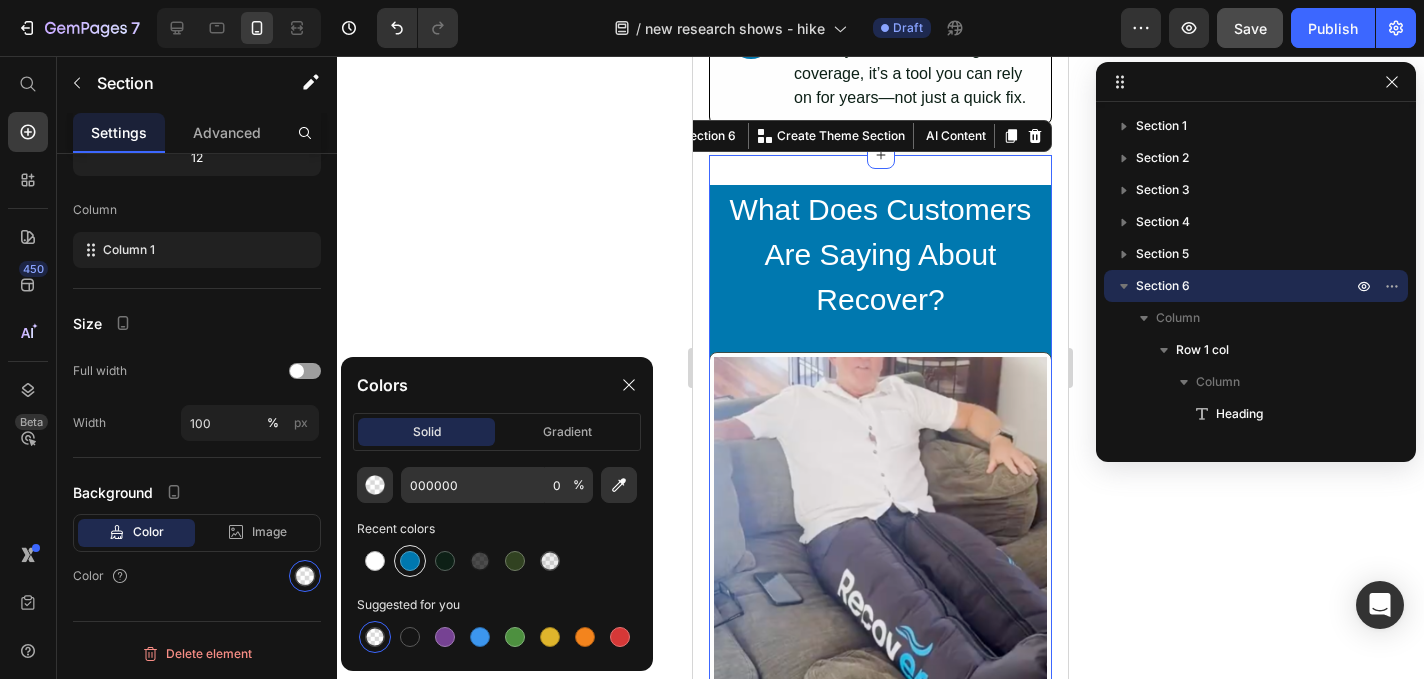 click at bounding box center [410, 561] 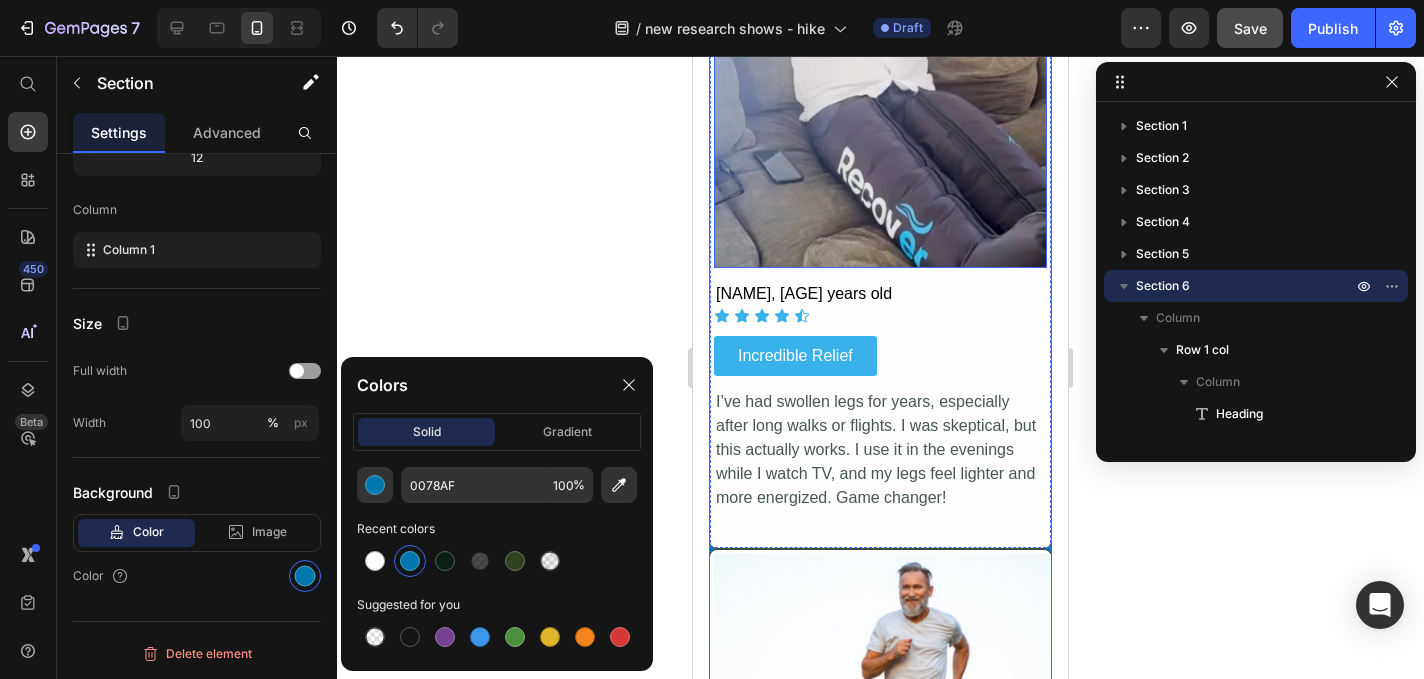 scroll, scrollTop: 4639, scrollLeft: 0, axis: vertical 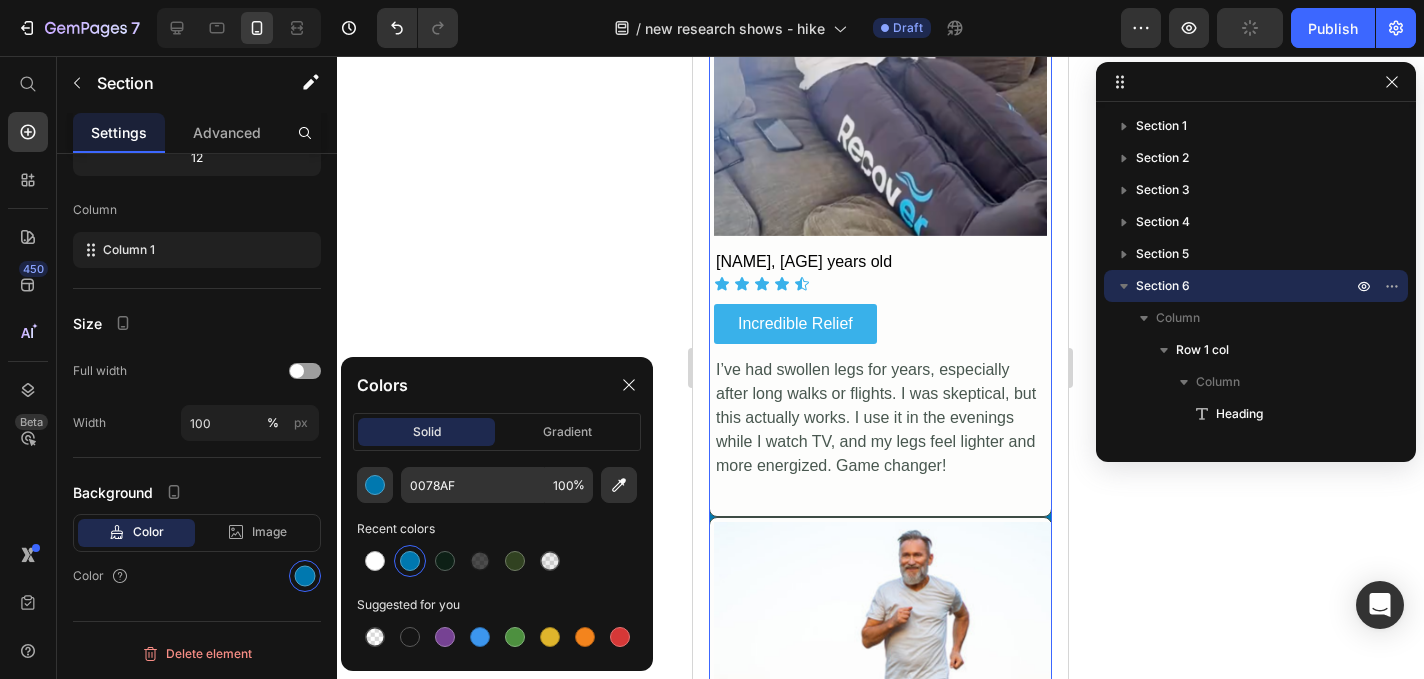 click 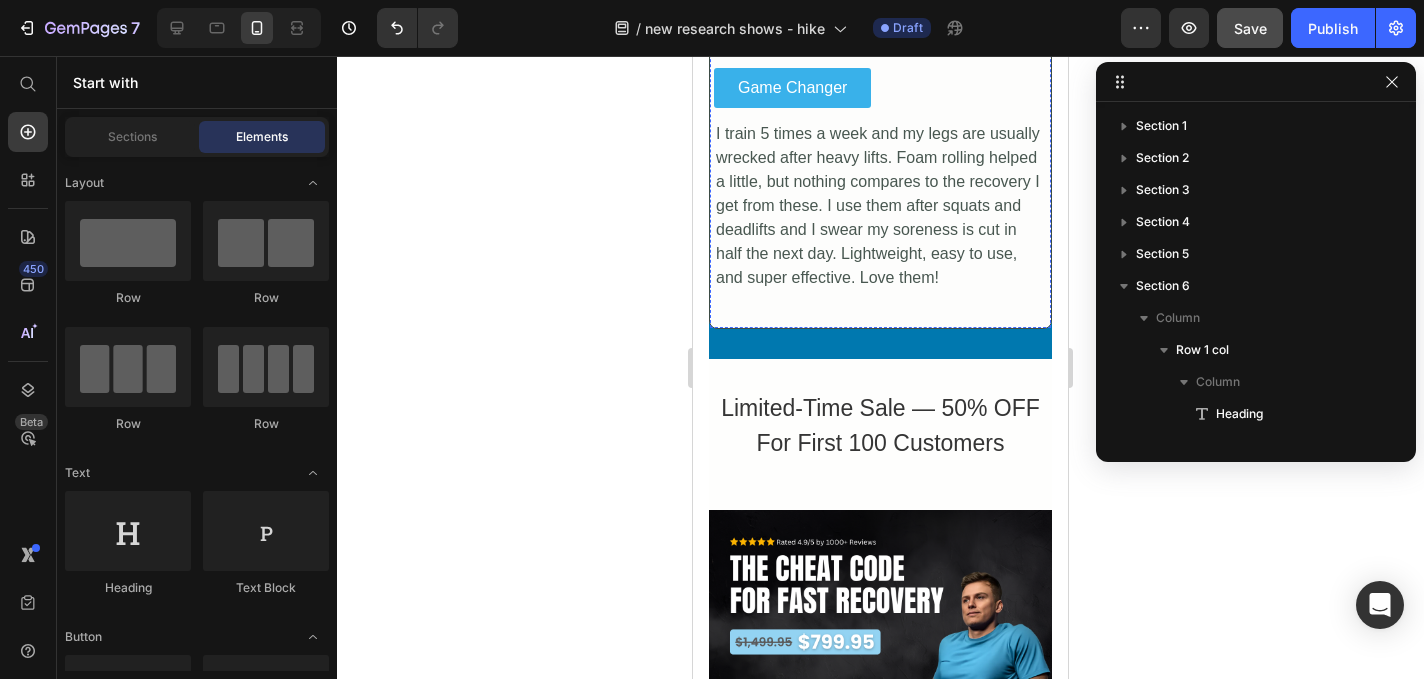 scroll, scrollTop: 6201, scrollLeft: 0, axis: vertical 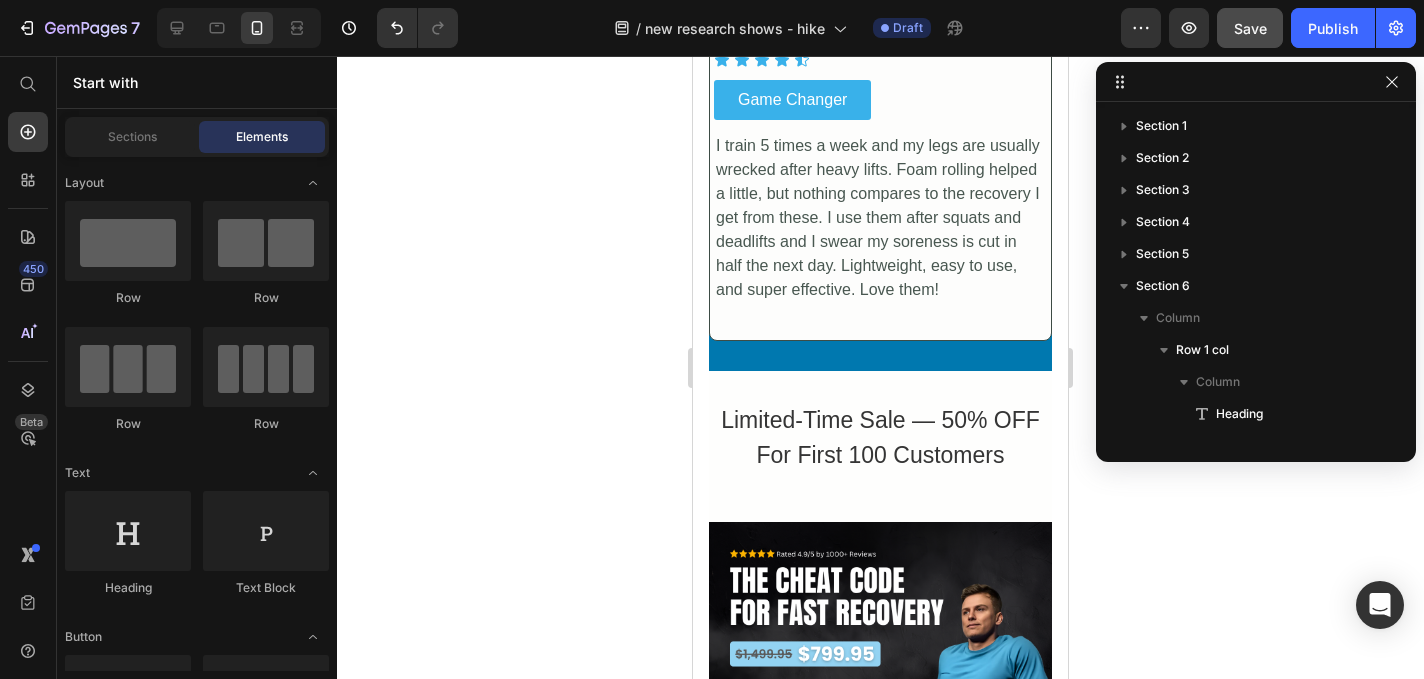 click 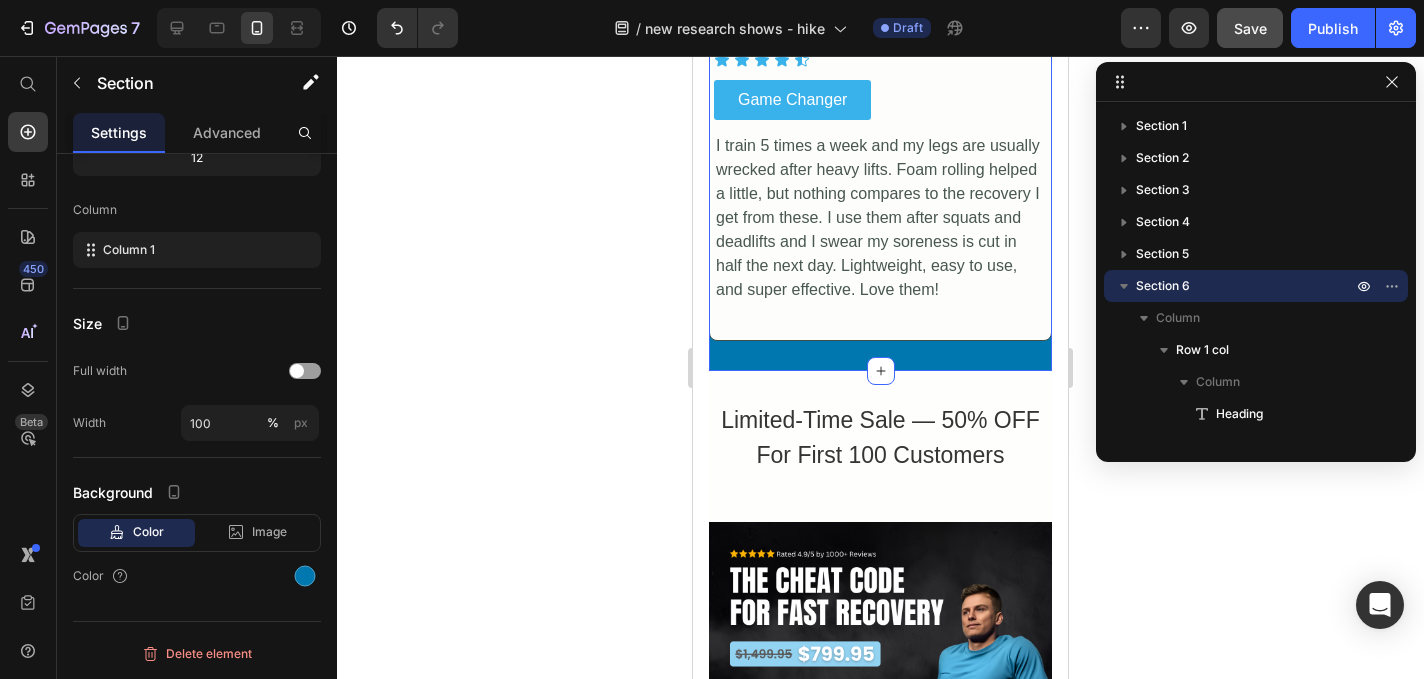 click on "What Does Customers Are Saying About Recover? Heading Image [FIRST], [AGE] years old Text Block Icon Icon Icon Icon Icon Icon List Row Incredible Relief Button I’ve had swollen legs for years, especially after long walks or flights. I was skeptical, but this actually works. I use it in the evenings while I watch TV, and my legs feel lighter and more energized. Game changer! Text Block Row Image [FIRST], [AGE] years old Text Block Icon Icon Icon Icon Icon Icon List Row Instant Relief After Long Shifts Button I’m on my feet all day managing a warehouse, and by the end of each shift, my legs used to throb and swell. A coworker suggested I try Recover, and honestly, I didn’t expect much. But after just a few sessions, I noticed a huge difference. Less swelling, better sleep, and I’m not dragging my feet the next day. Worth every cent. Text Block Row Image [FIRST], [AGE] years old Text Block Icon Icon Icon Icon Icon Icon List Row Game Changer Button Text Block Row Row Row Section 6" at bounding box center [880, -733] 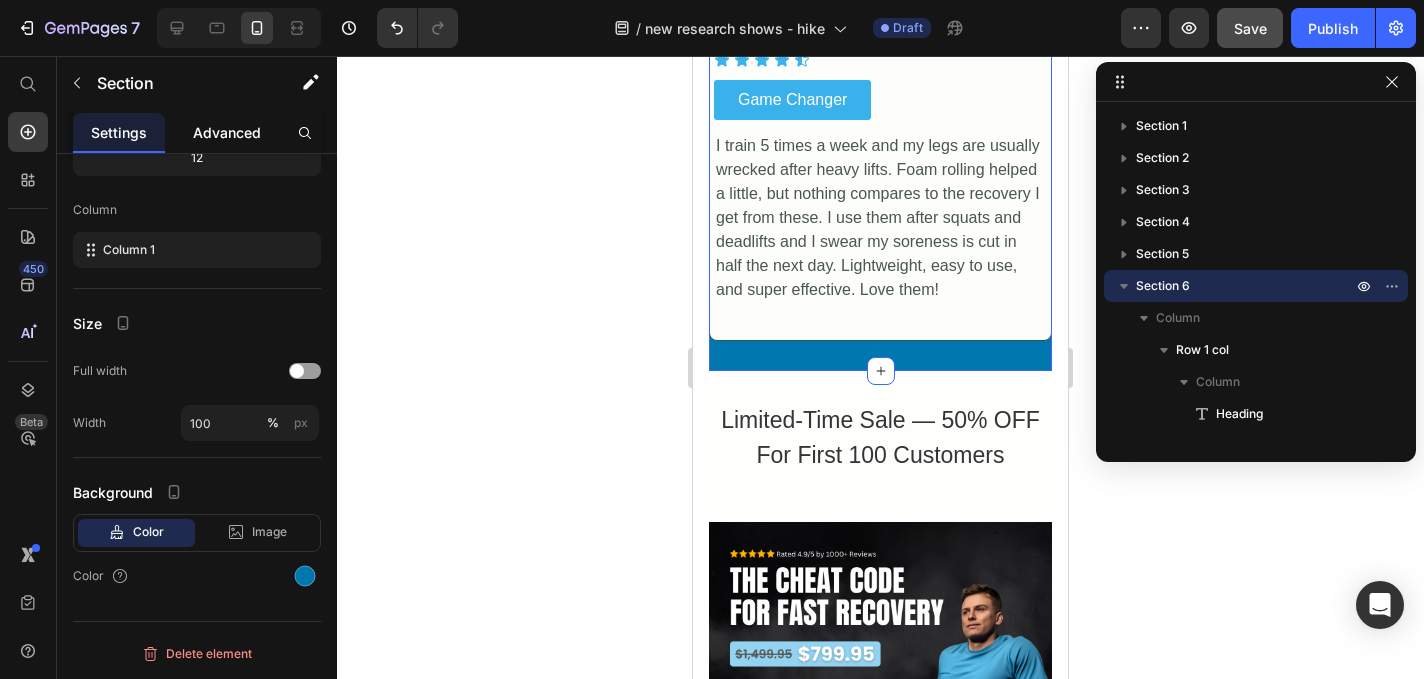 click on "Advanced" at bounding box center [227, 132] 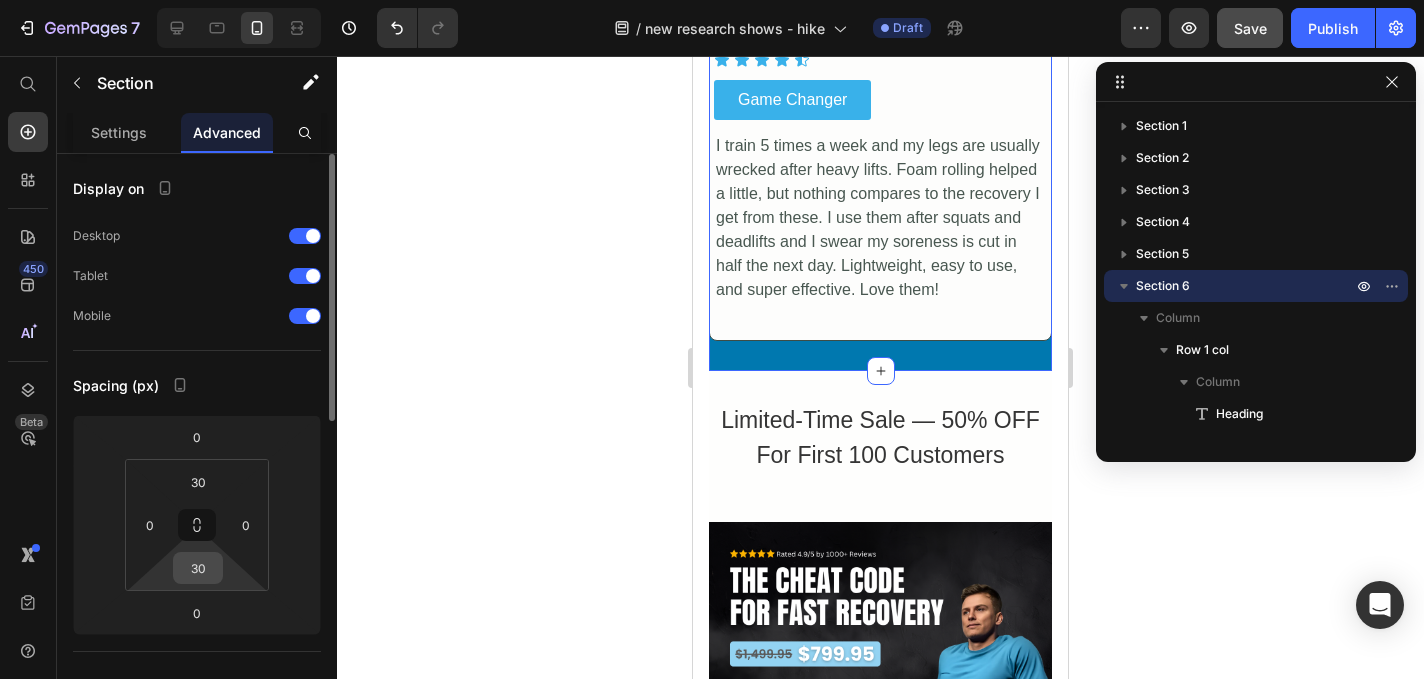 click on "30" at bounding box center [198, 568] 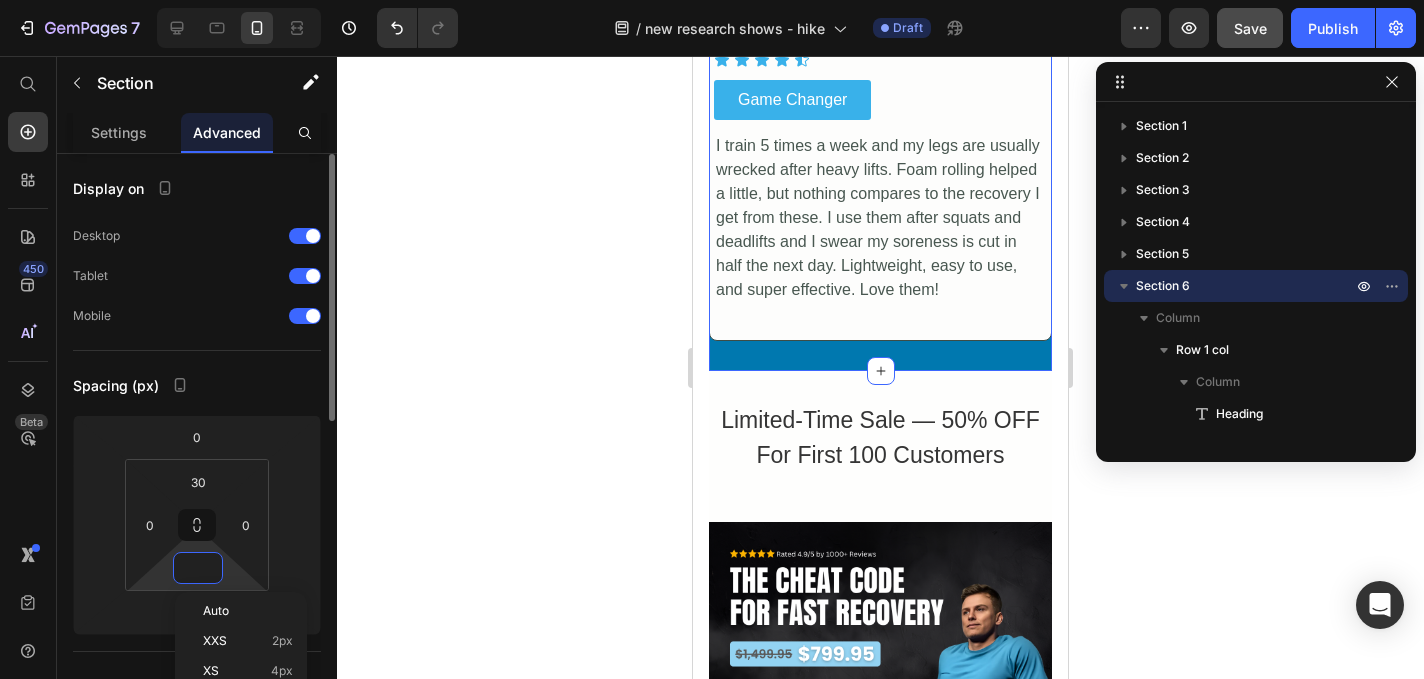 type on "-0" 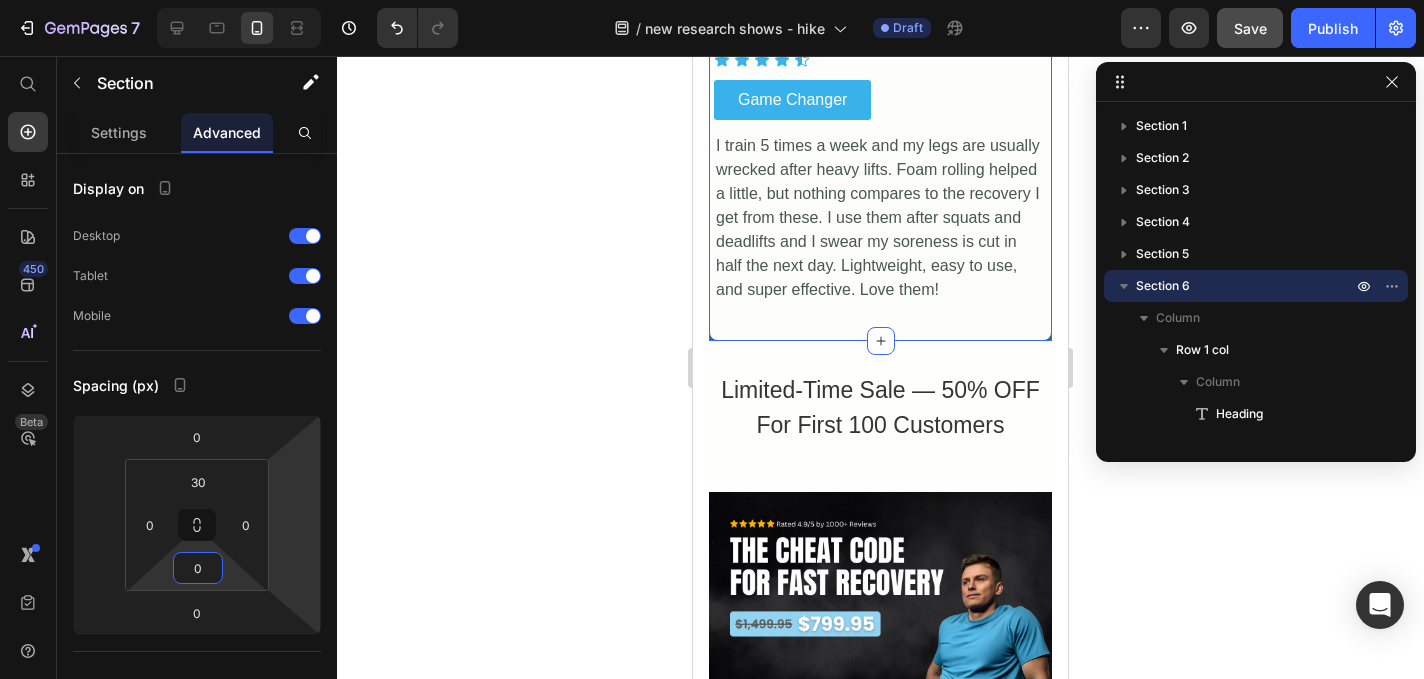 click 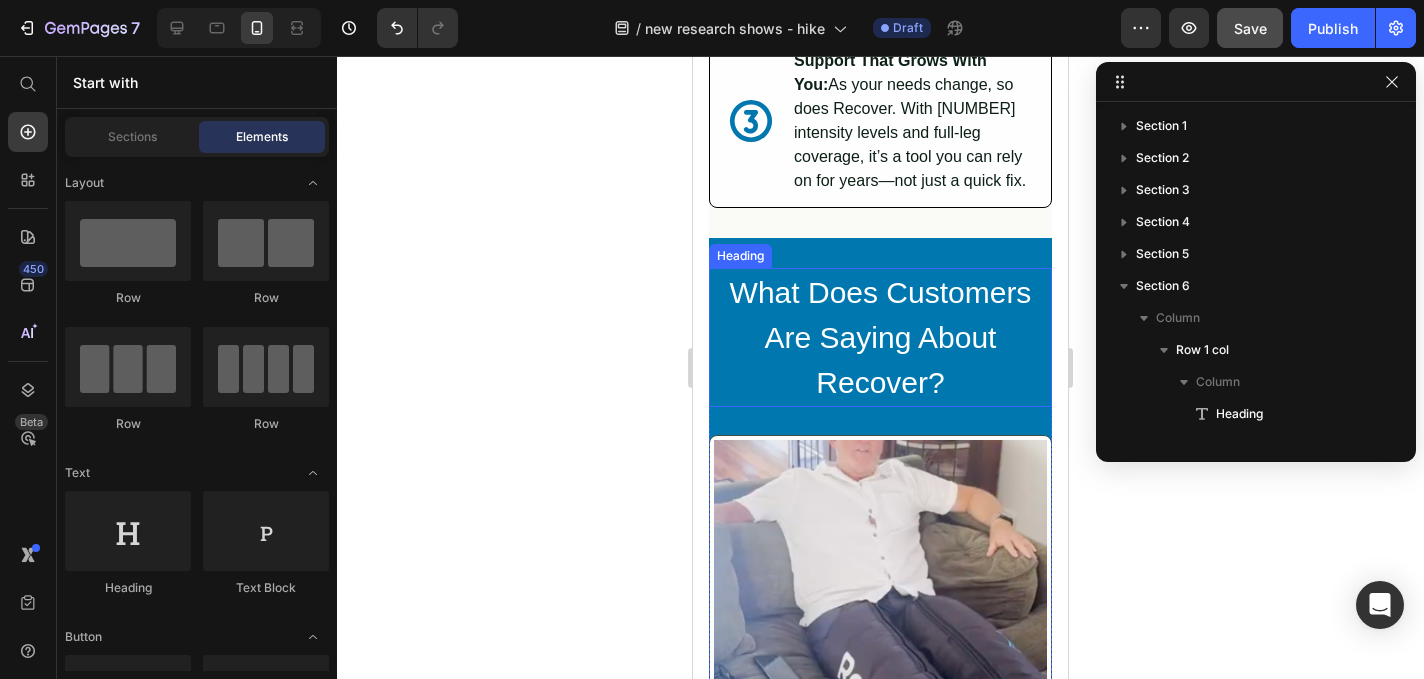 scroll, scrollTop: 4103, scrollLeft: 0, axis: vertical 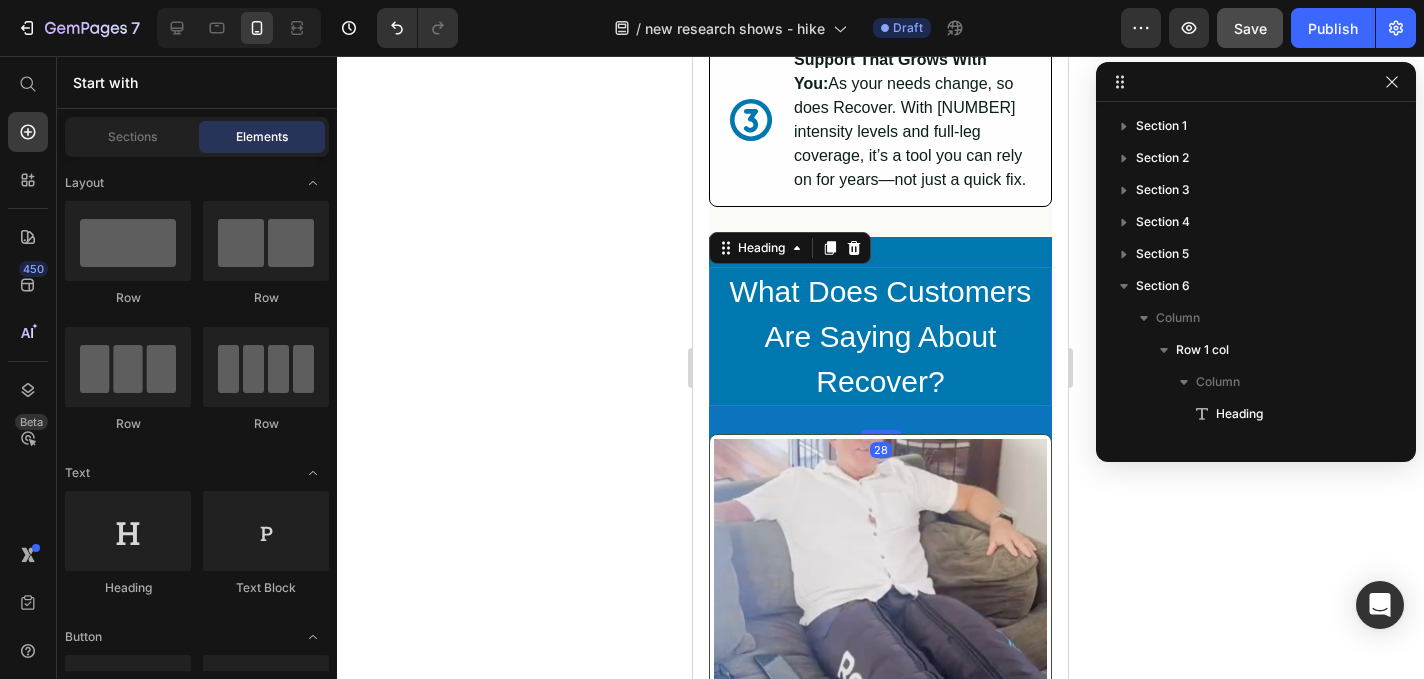 click on "What Does Customers Are Saying About Recover?" at bounding box center (880, 336) 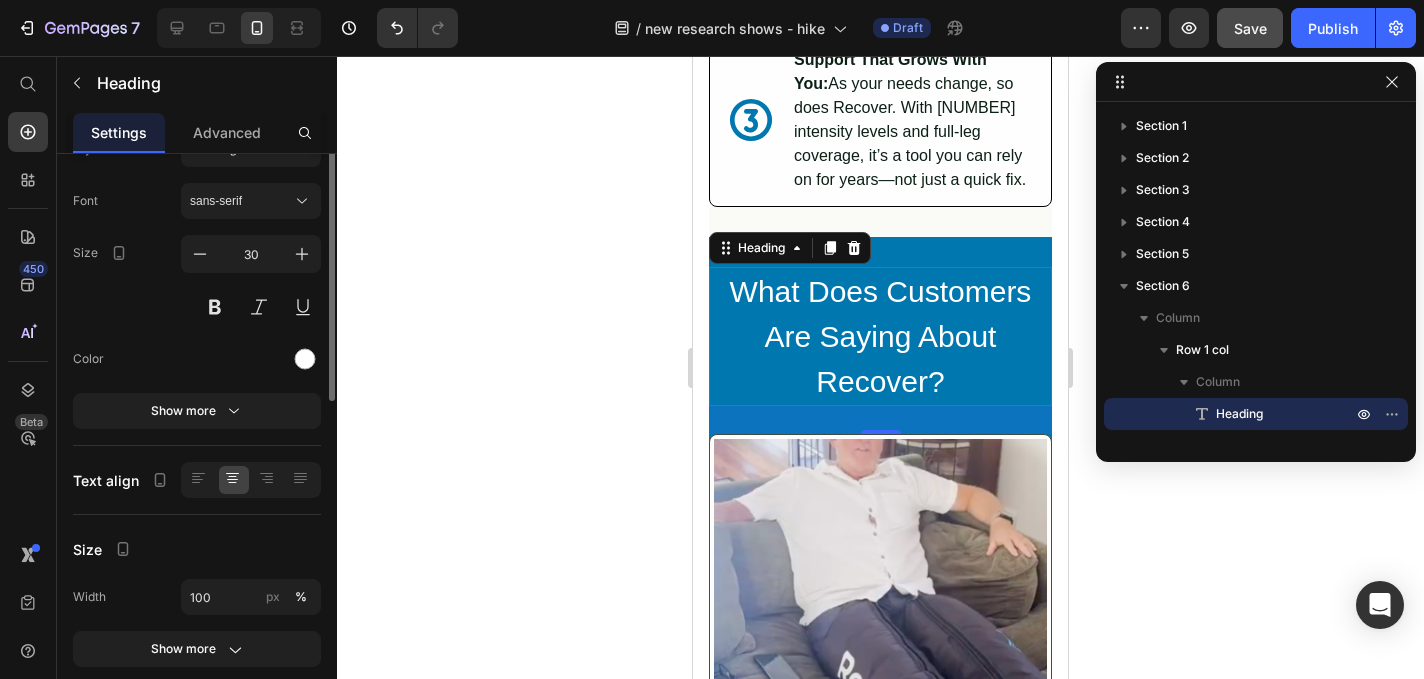 scroll, scrollTop: 0, scrollLeft: 0, axis: both 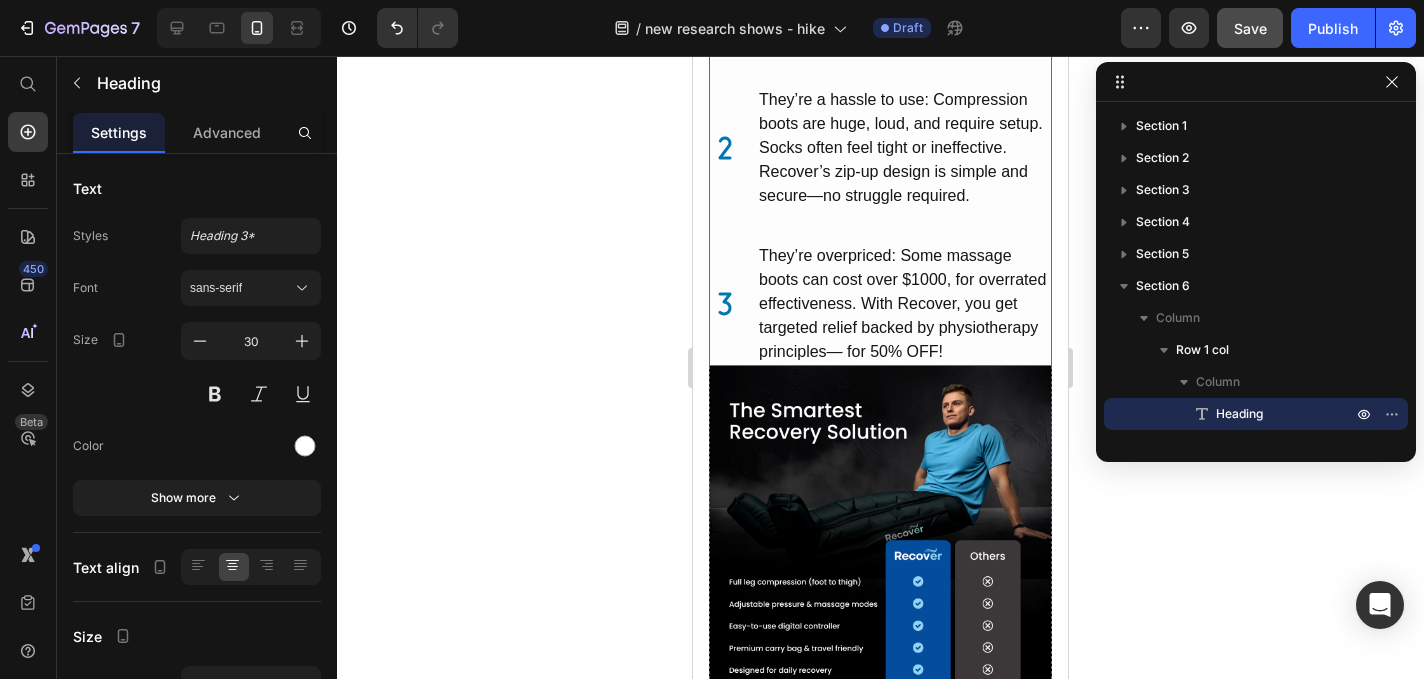 click on "Icon They’re overpriced: Some massage boots can cost over $[PRICE], for overrated effectiveness. With Recover, you get targeted relief backed by physiotherapy principles— for 50% OFF! Text Block" at bounding box center (880, 304) 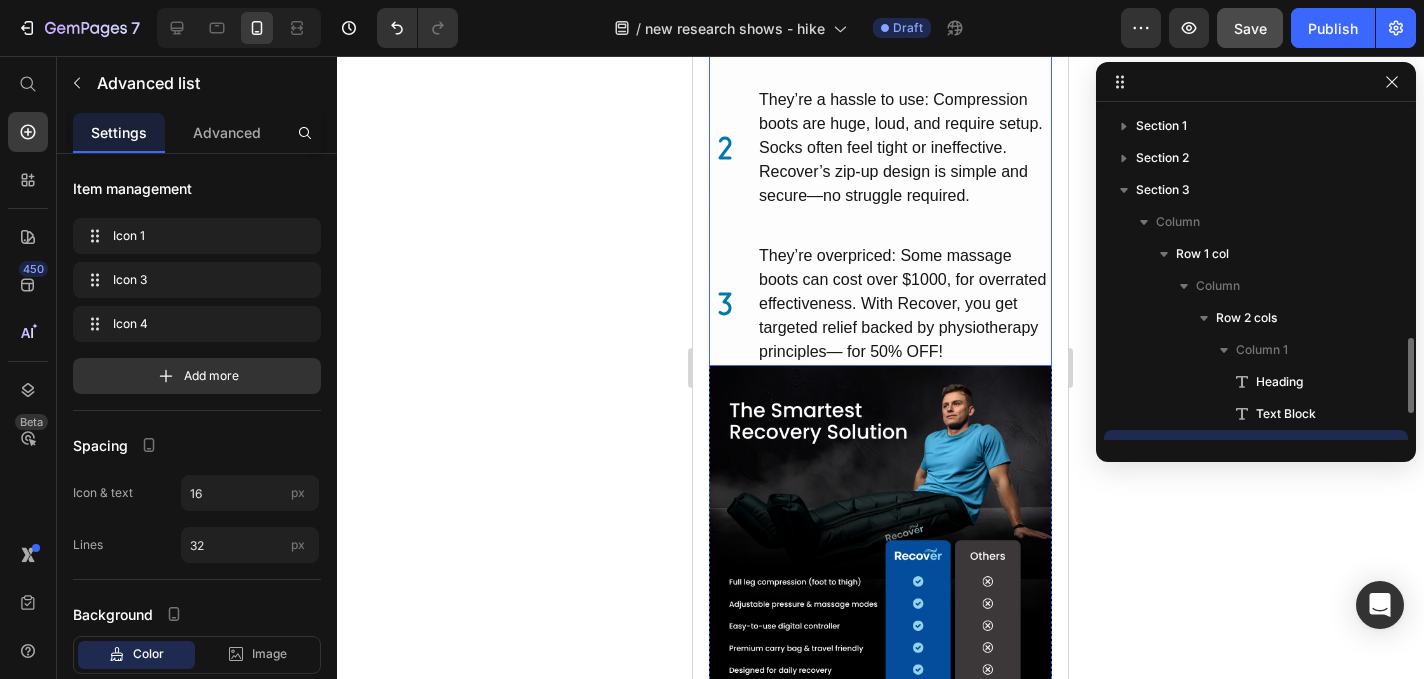 scroll, scrollTop: 186, scrollLeft: 0, axis: vertical 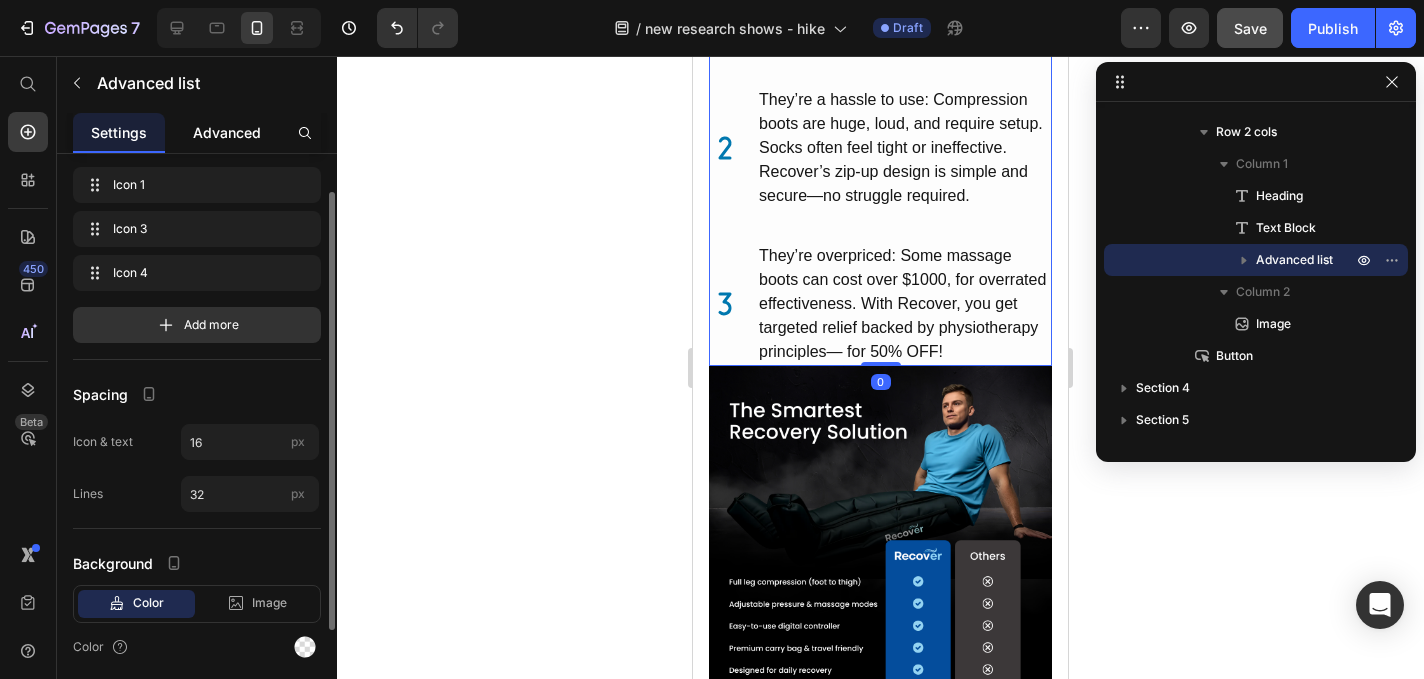 click on "Advanced" at bounding box center (227, 132) 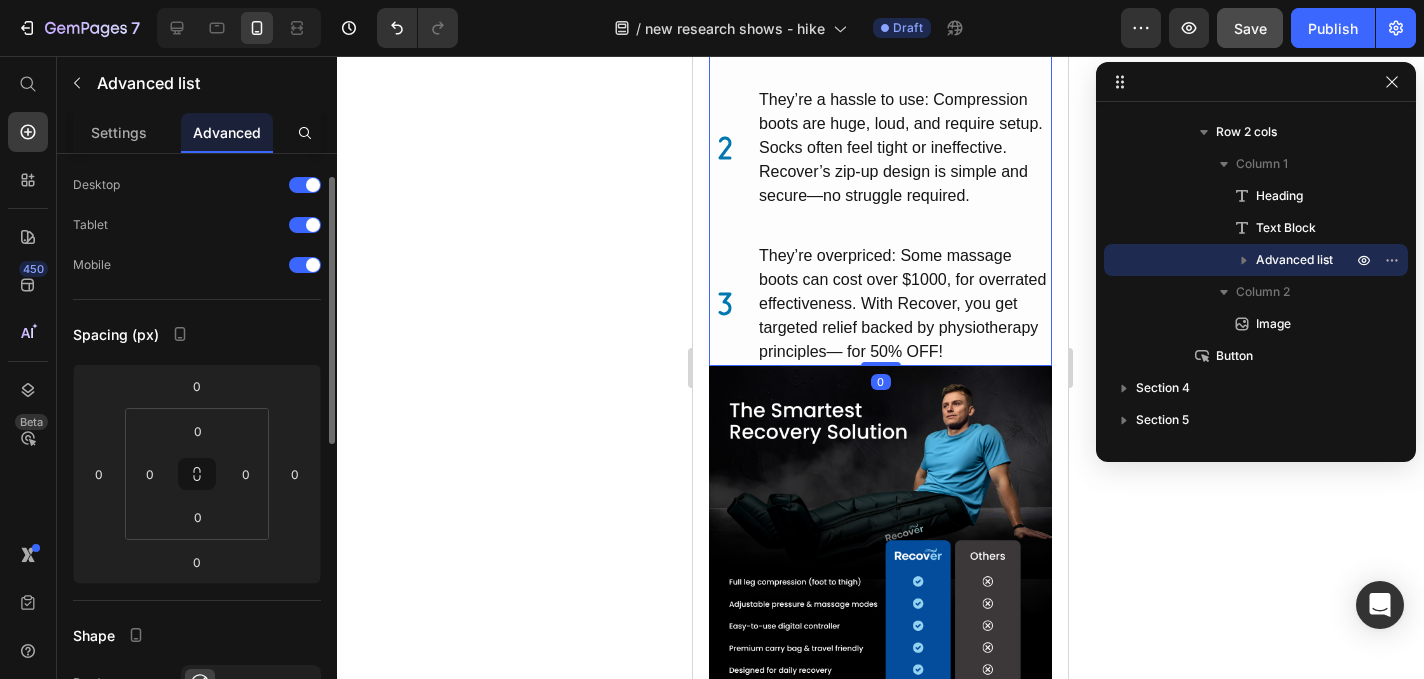 scroll, scrollTop: 0, scrollLeft: 0, axis: both 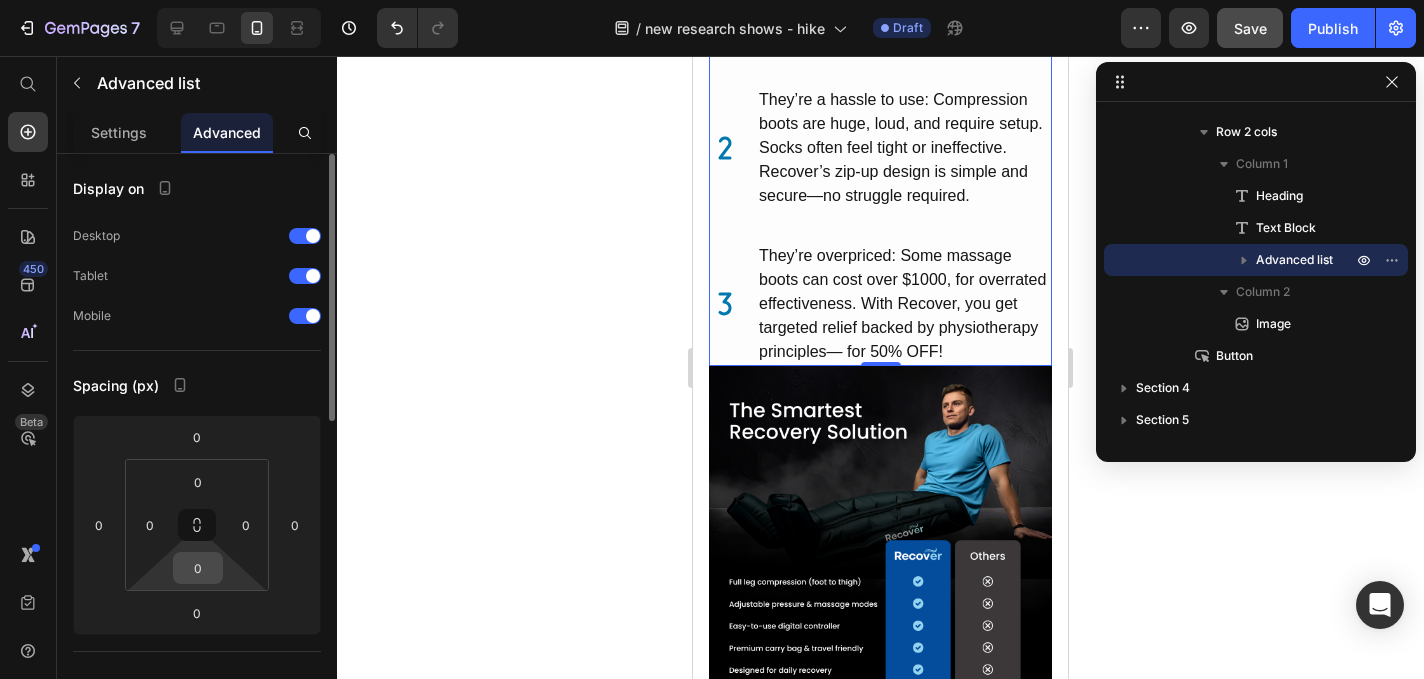 click on "0" at bounding box center [198, 568] 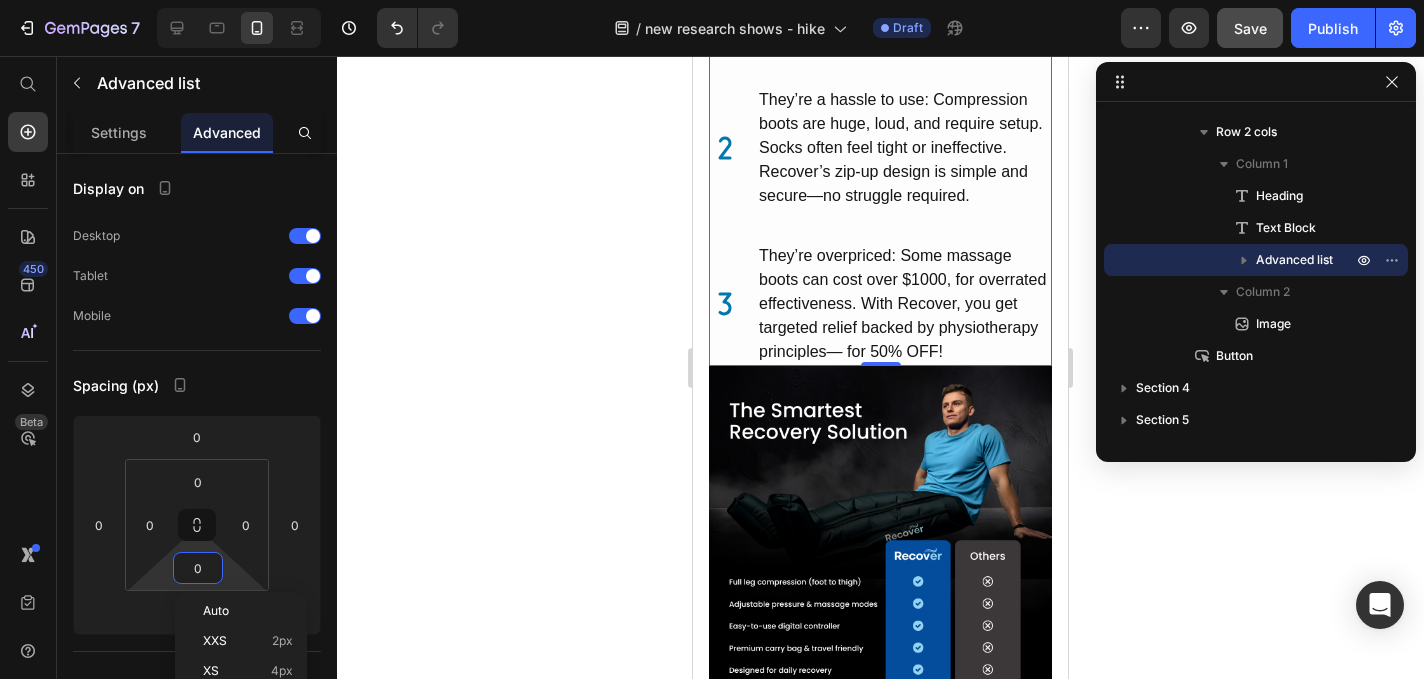 click on "7 Version history / new research shows - hike Draft Preview Save Publish 450 Beta Start with Sections Elements Hero Section Product Detail Brands Trusted Badges Guarantee Product Breakdown How to use Testimonials Compare Bundle FAQs Social Proof Brand Story Product List Collection Blog List Contact Sticky Add to Cart Custom Footer Browse Library 450 Layout
Row
Row
Row
Row Text
Heading
Text Block Button
Button
Button
Sticky Back to top Media
Image" at bounding box center (712, 0) 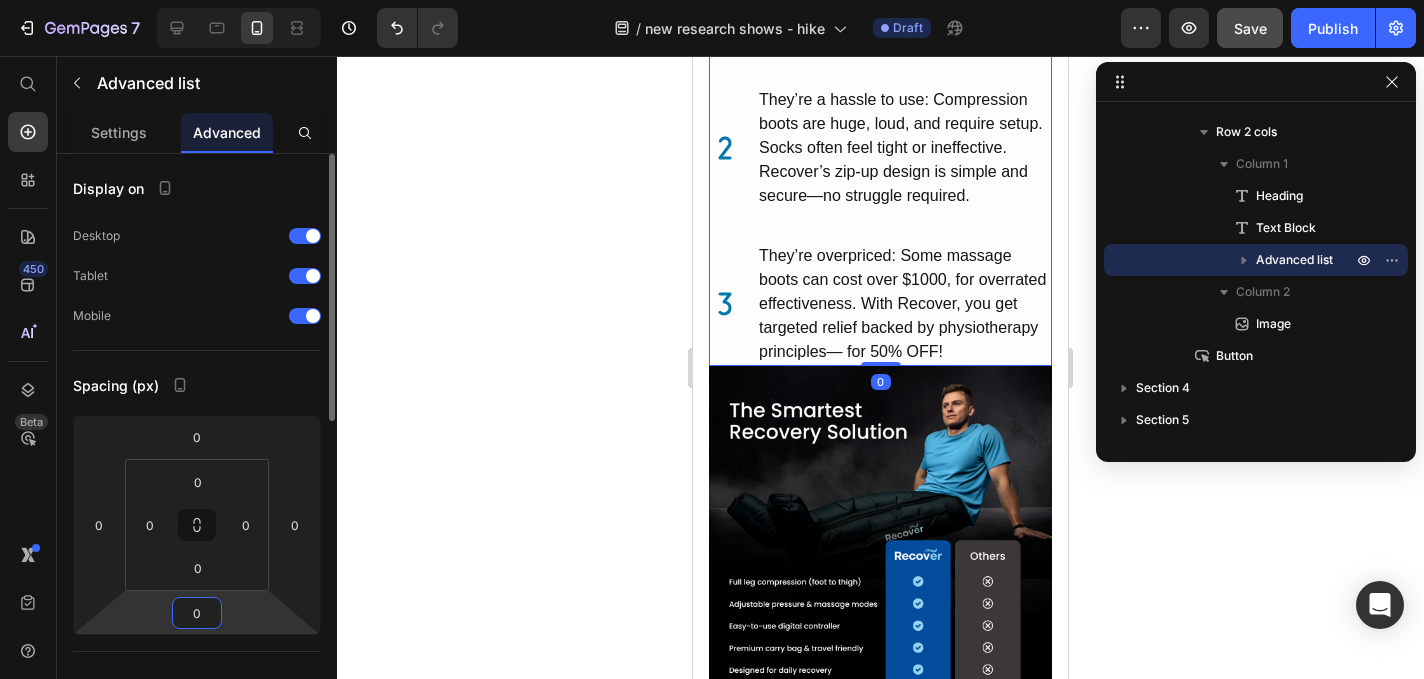 click on "0" at bounding box center [197, 613] 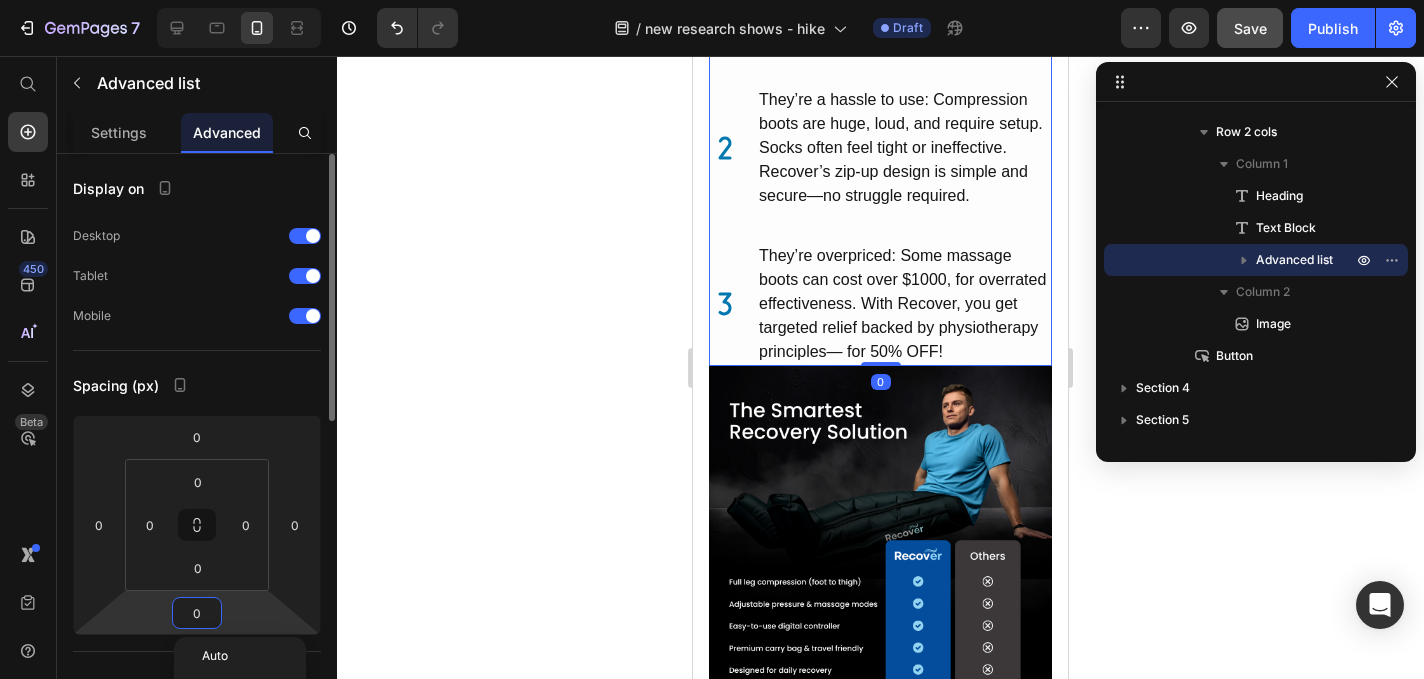 click on "0" at bounding box center [197, 613] 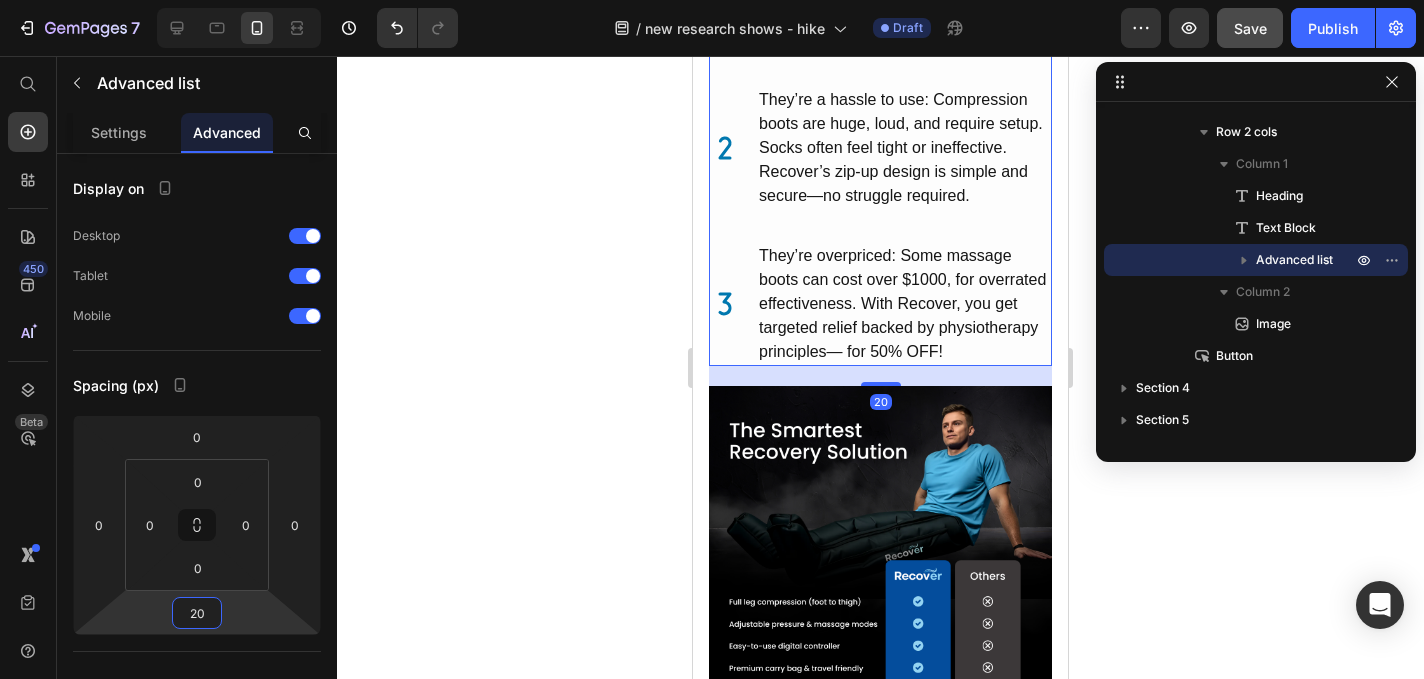 type on "20" 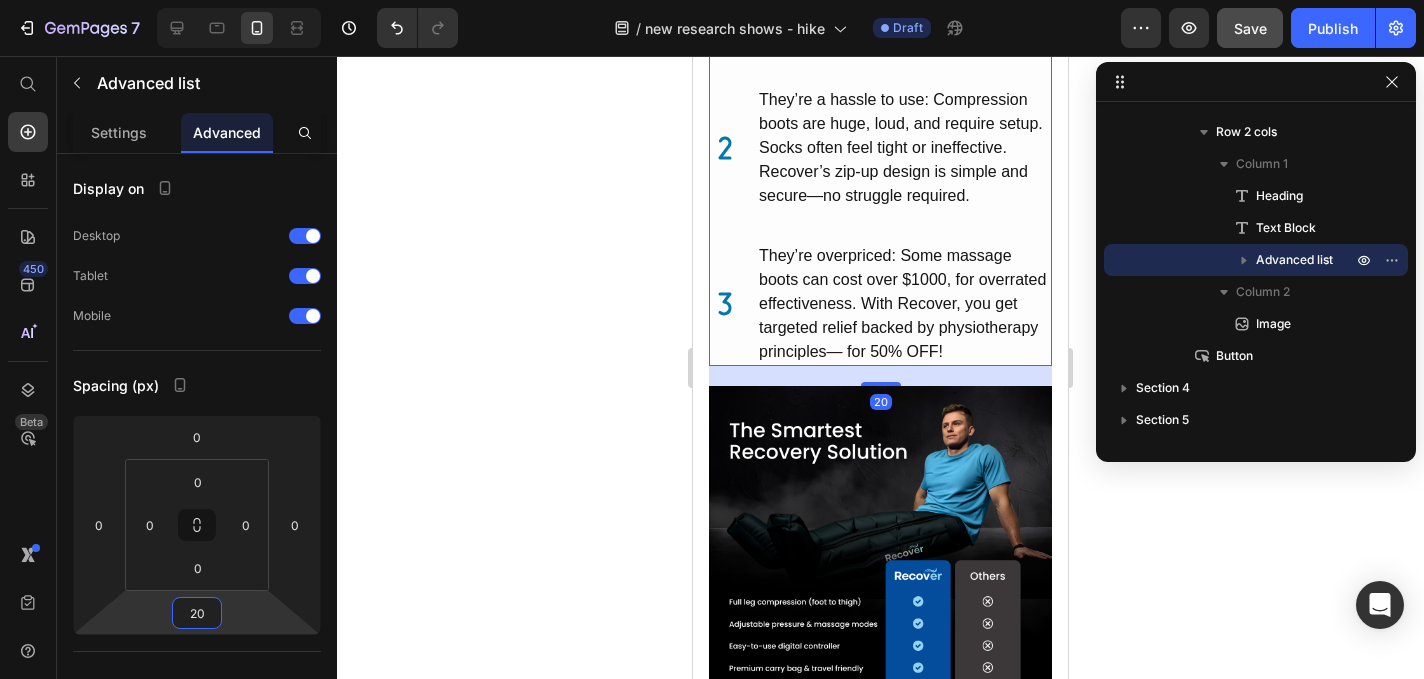click 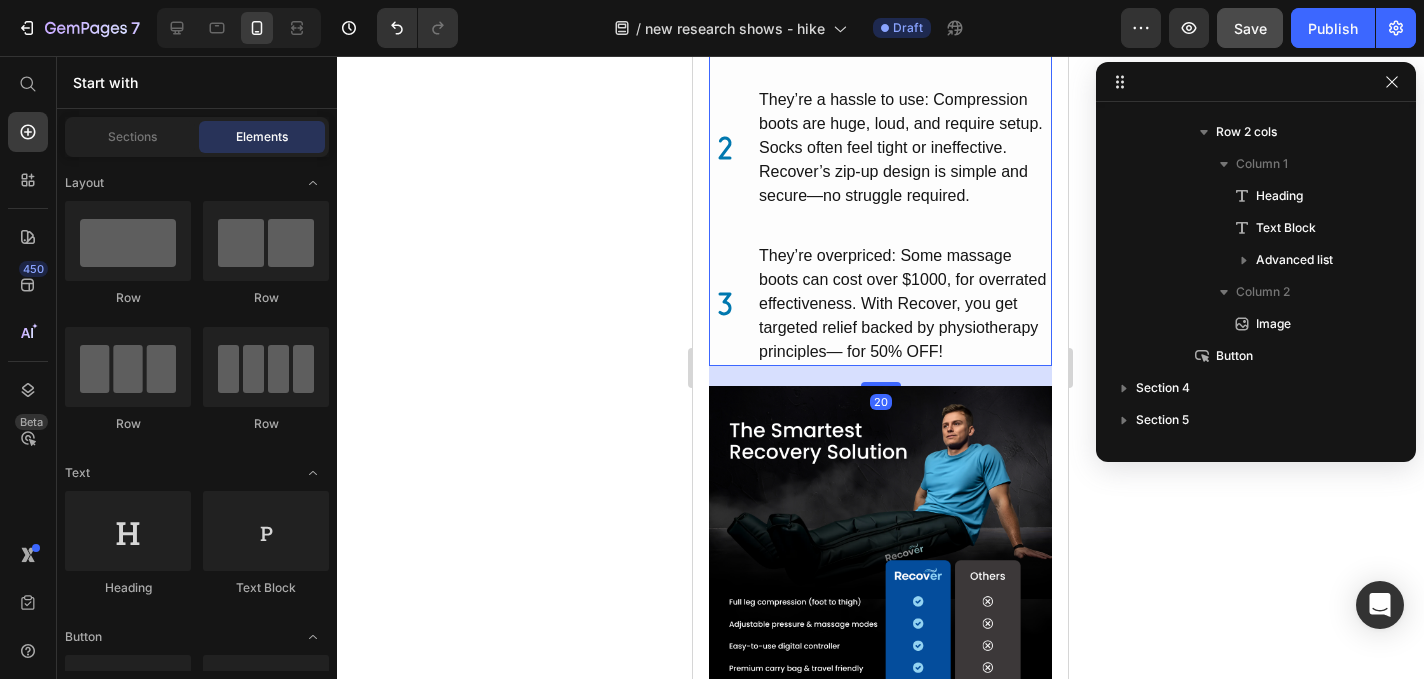 click 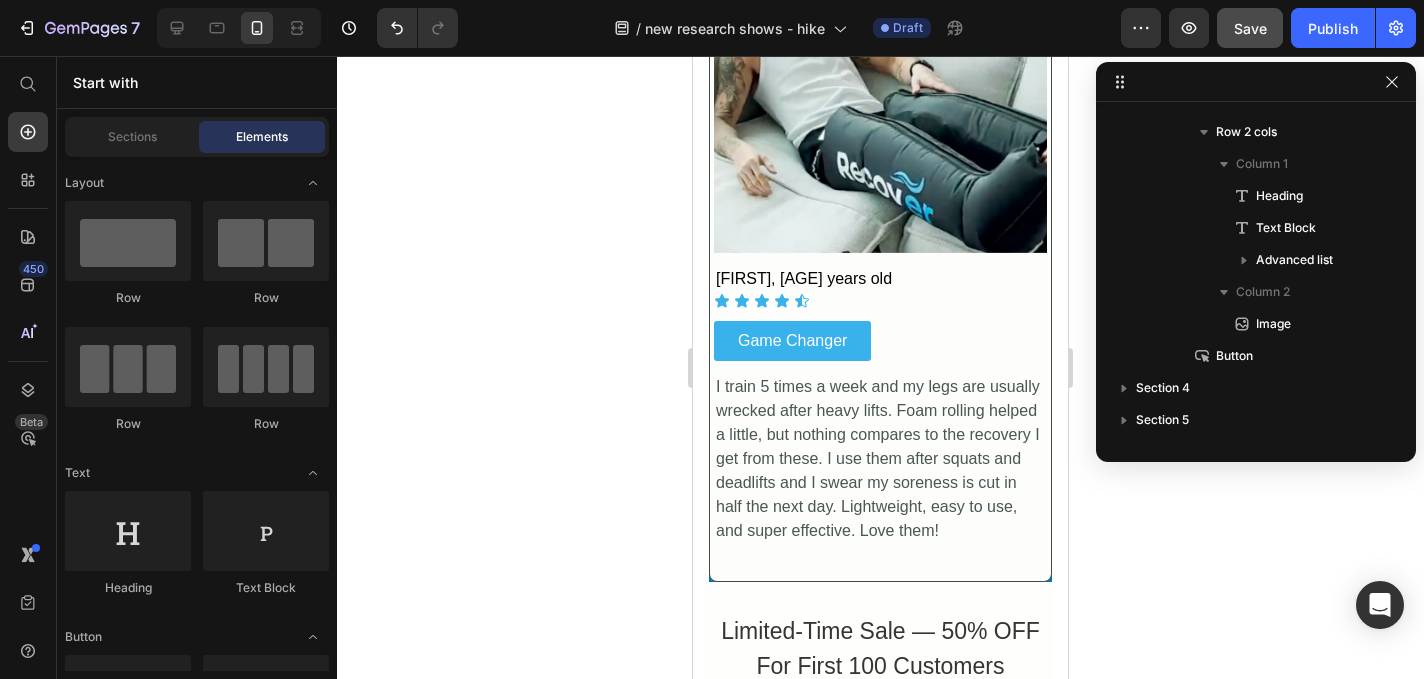 scroll, scrollTop: 6164, scrollLeft: 0, axis: vertical 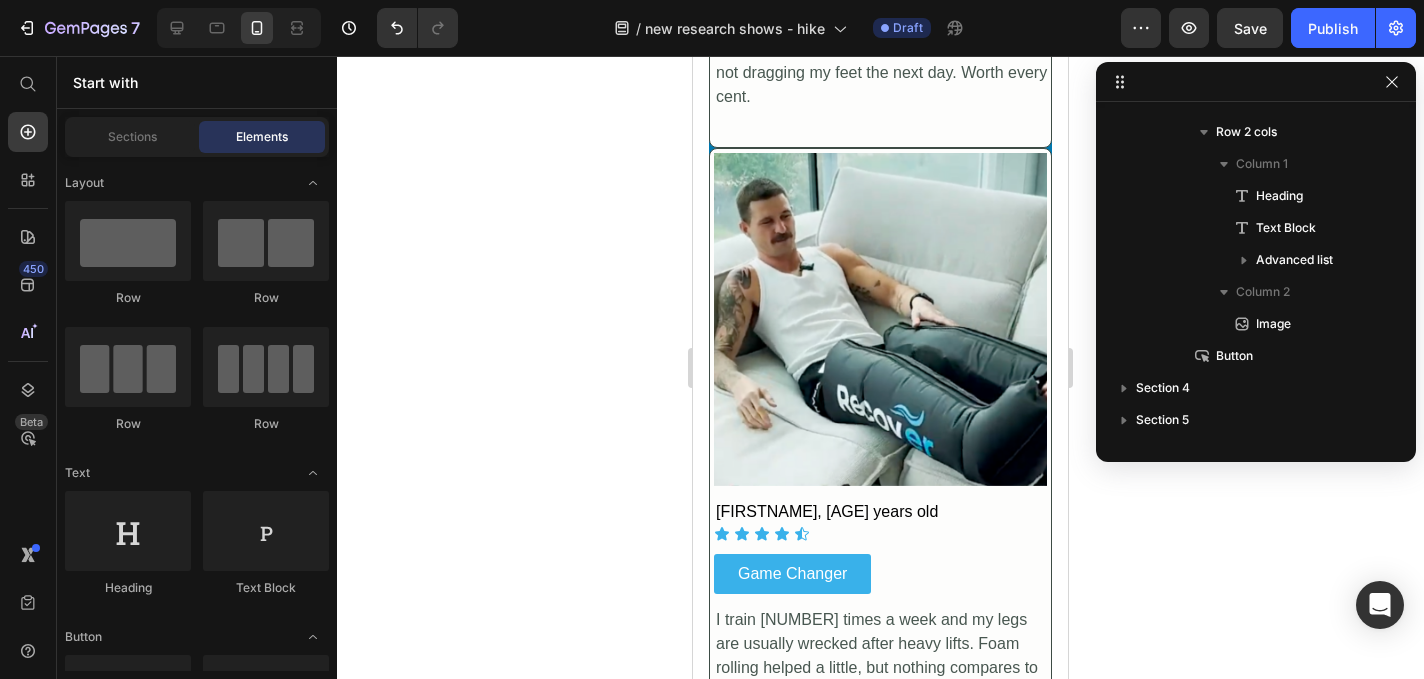 click on "Limited-Time Sale — 50% OFF For First 100 Customers Text Block" at bounding box center (880, 893) 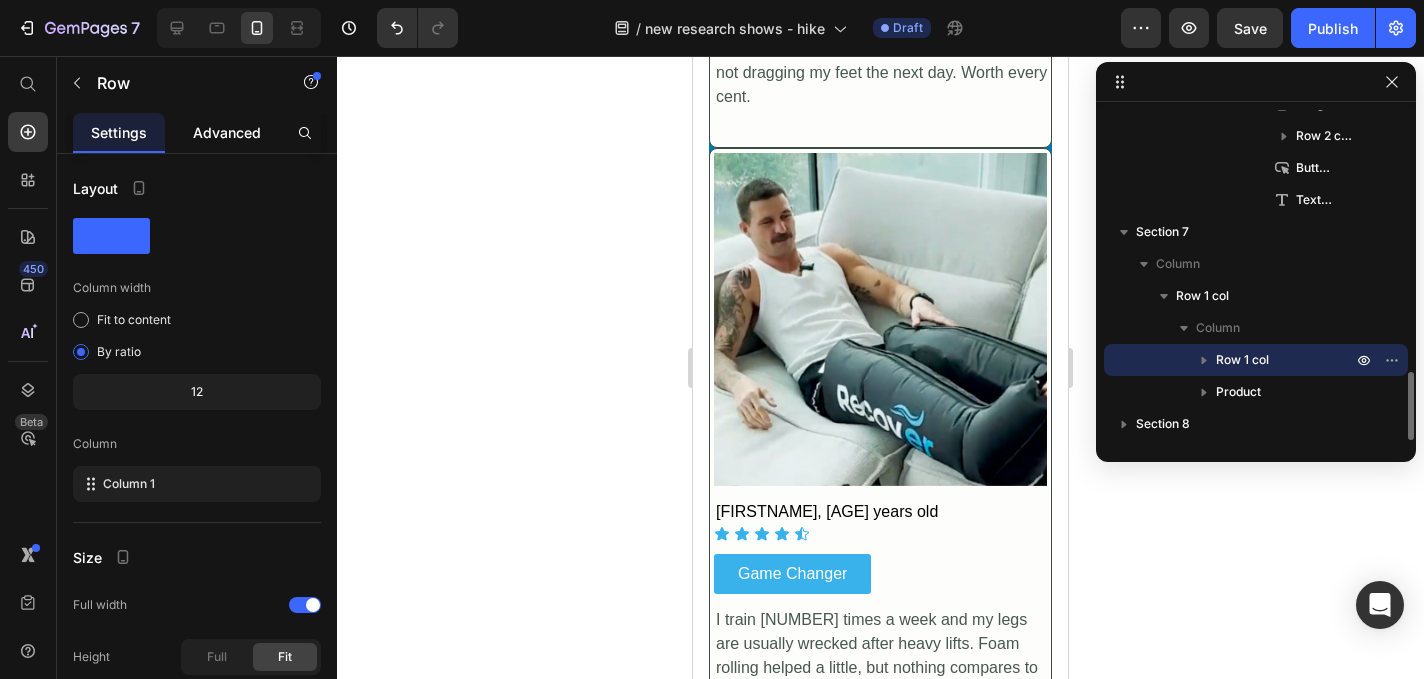 click on "Advanced" at bounding box center [227, 132] 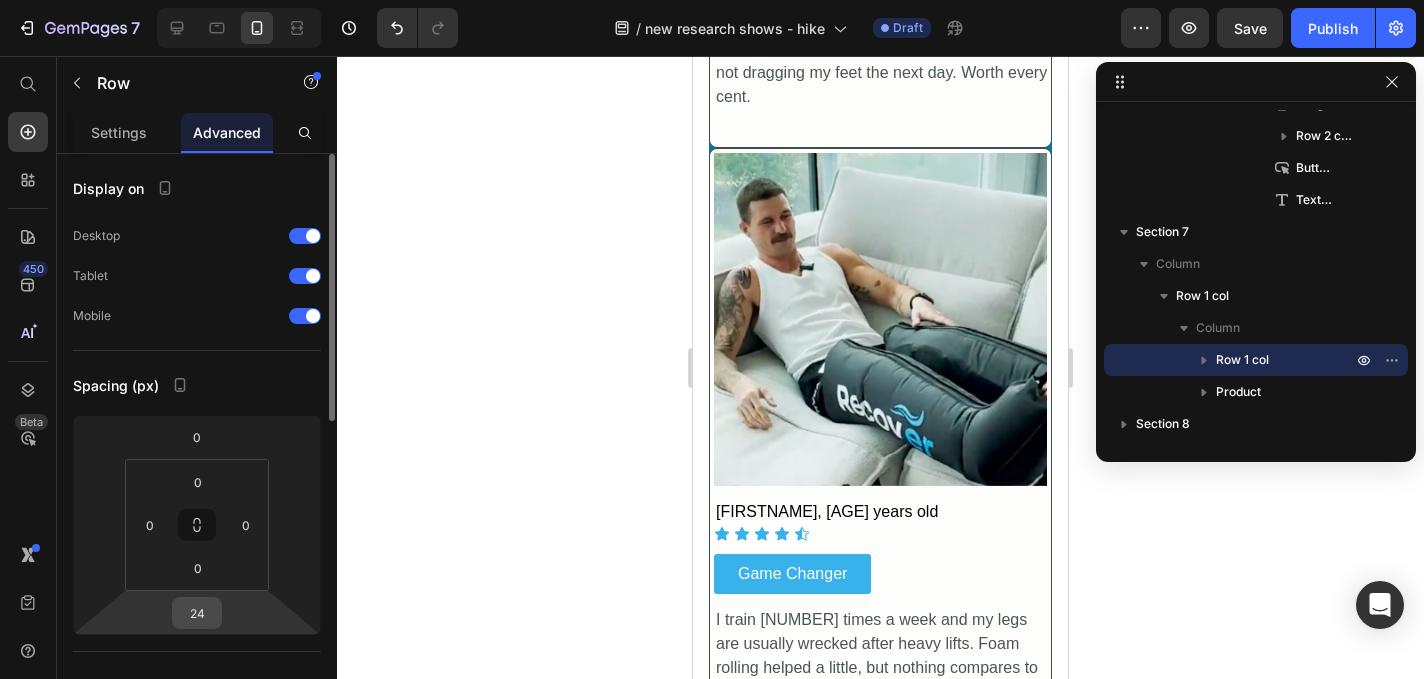click on "24" at bounding box center (197, 613) 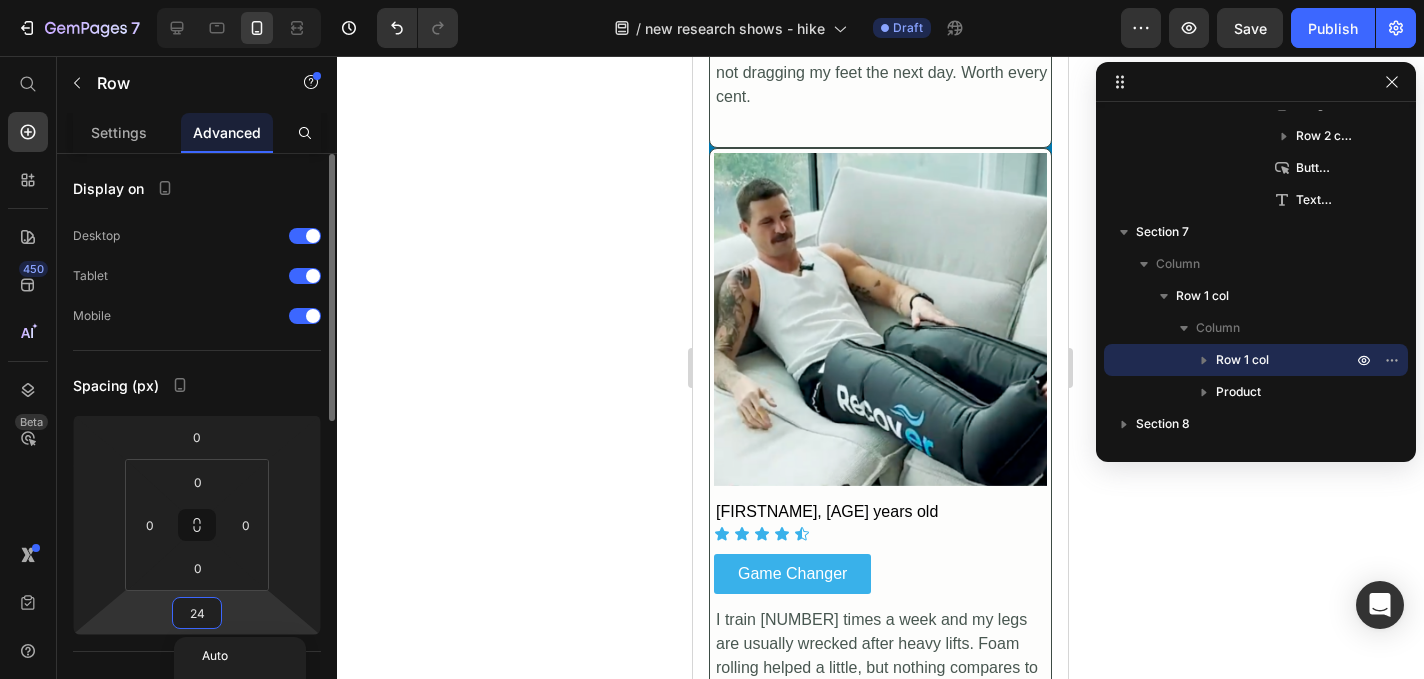 click on "24" at bounding box center (197, 613) 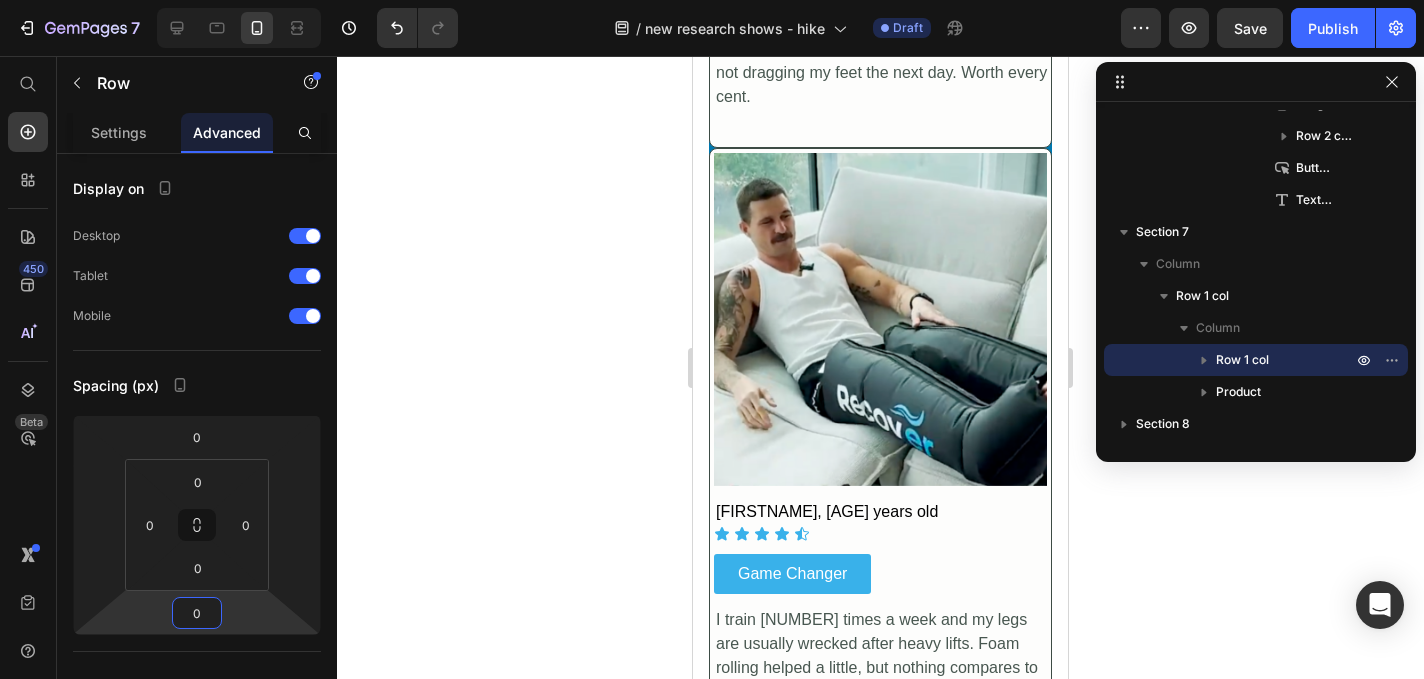 click 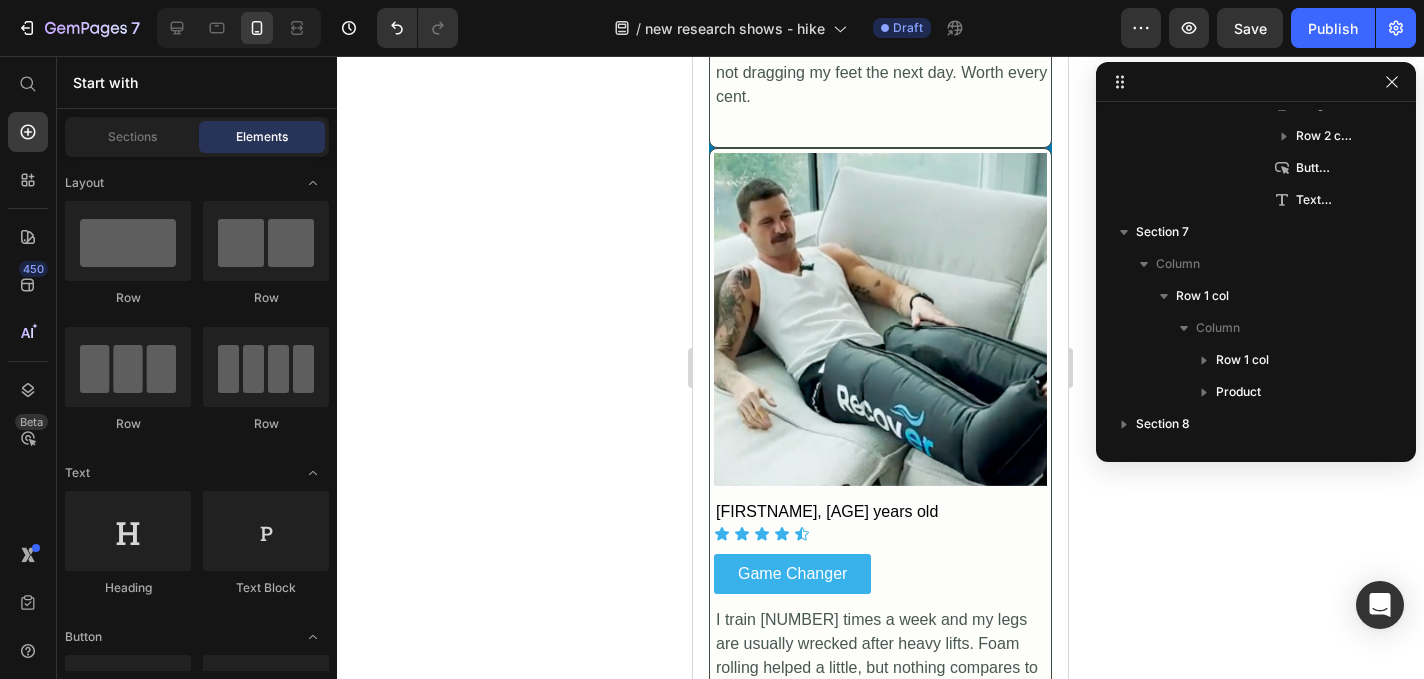 scroll, scrollTop: 6510, scrollLeft: 0, axis: vertical 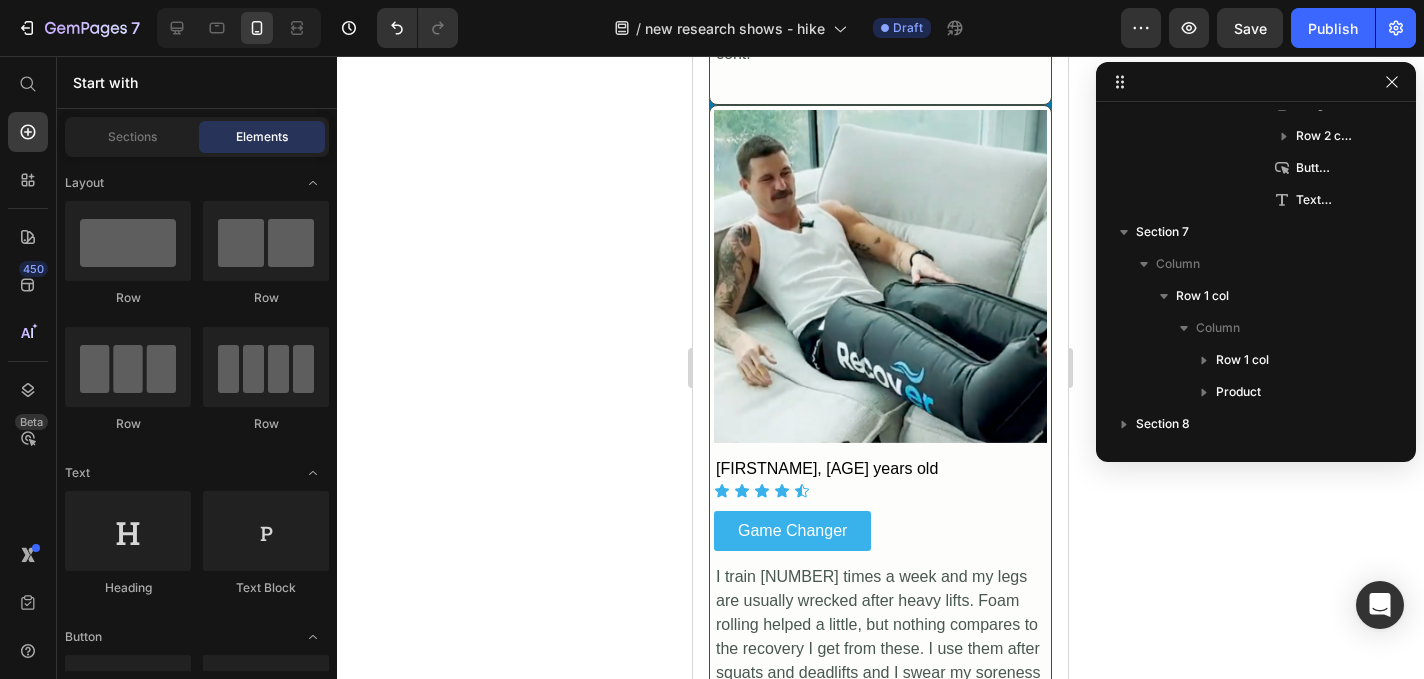 click on "Limited-Time Sale — 50% OFF For First 100 Customers" at bounding box center (880, 838) 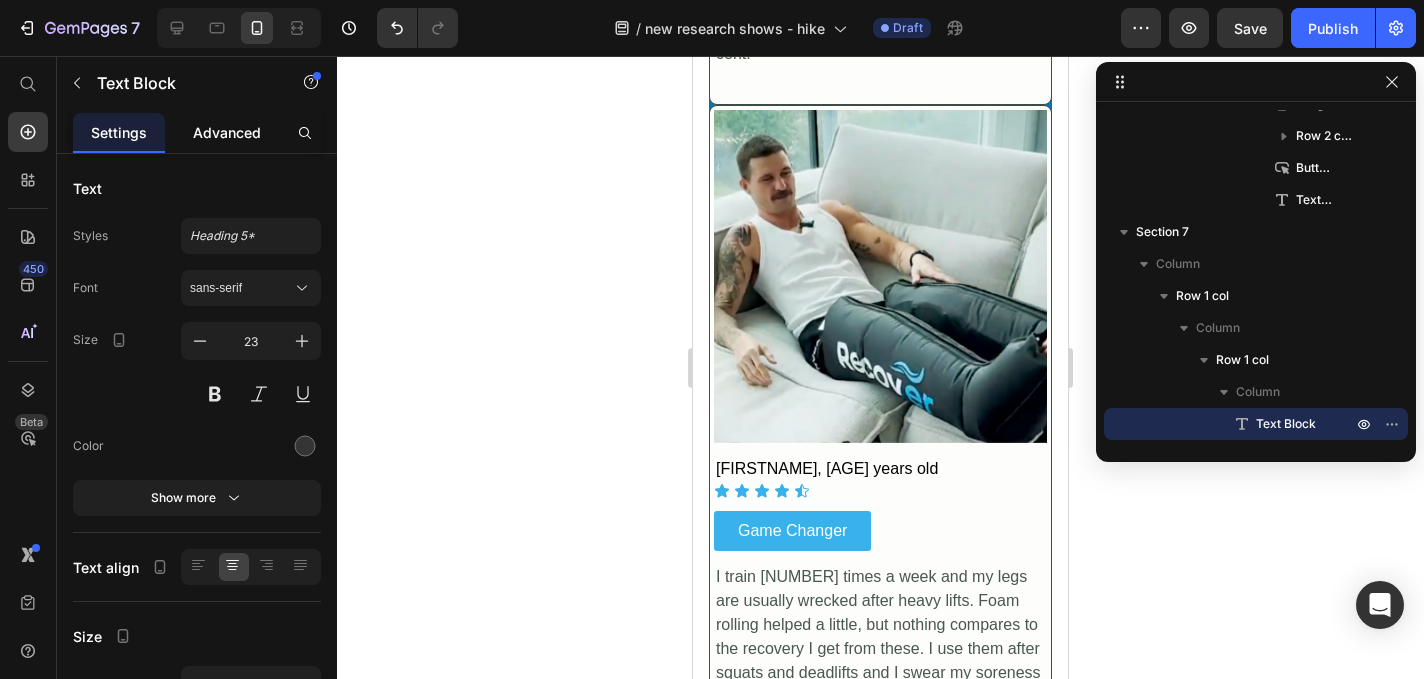 click on "Advanced" at bounding box center (227, 132) 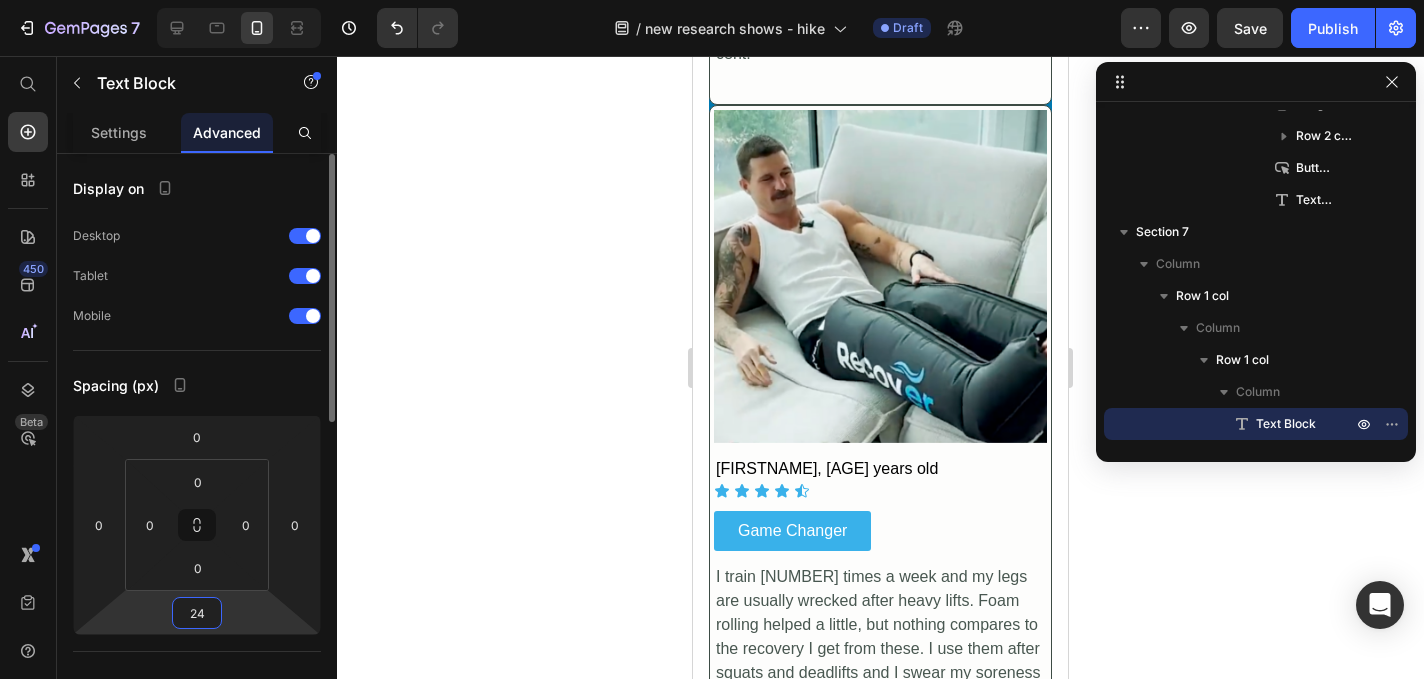 click on "24" at bounding box center (197, 613) 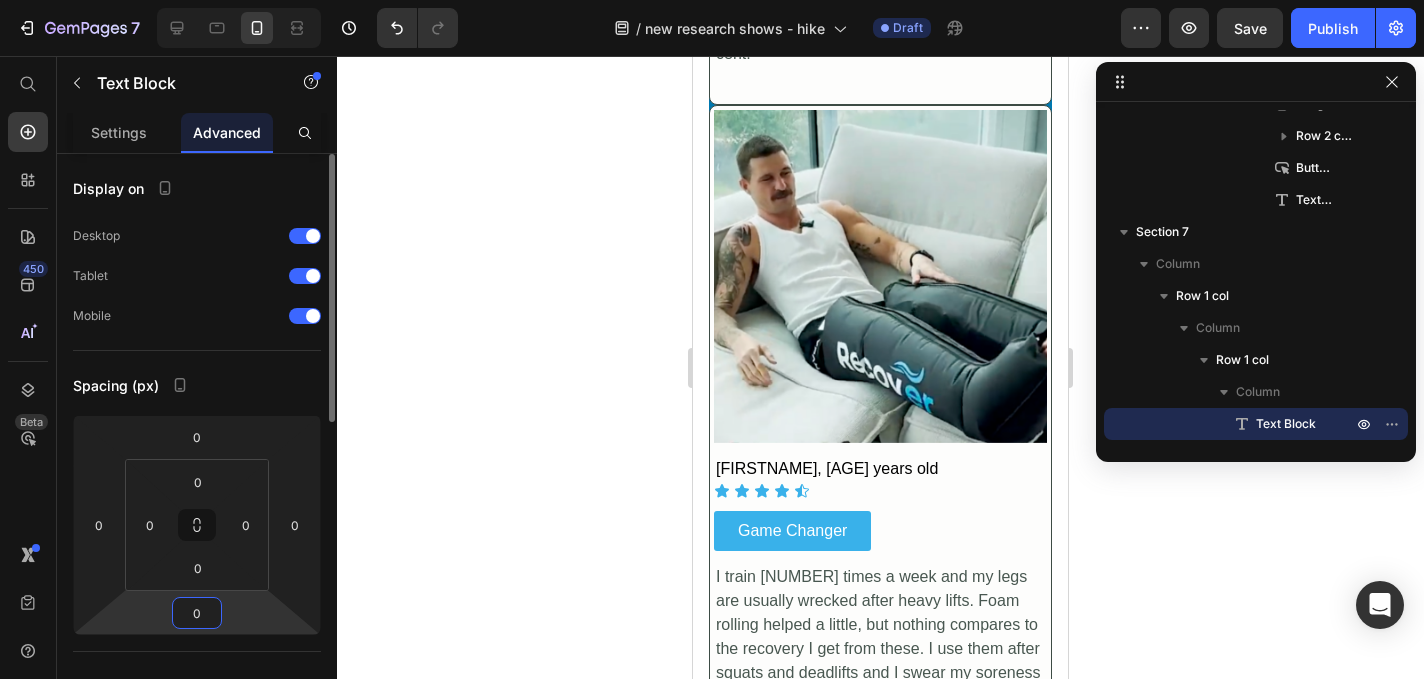 type on "0" 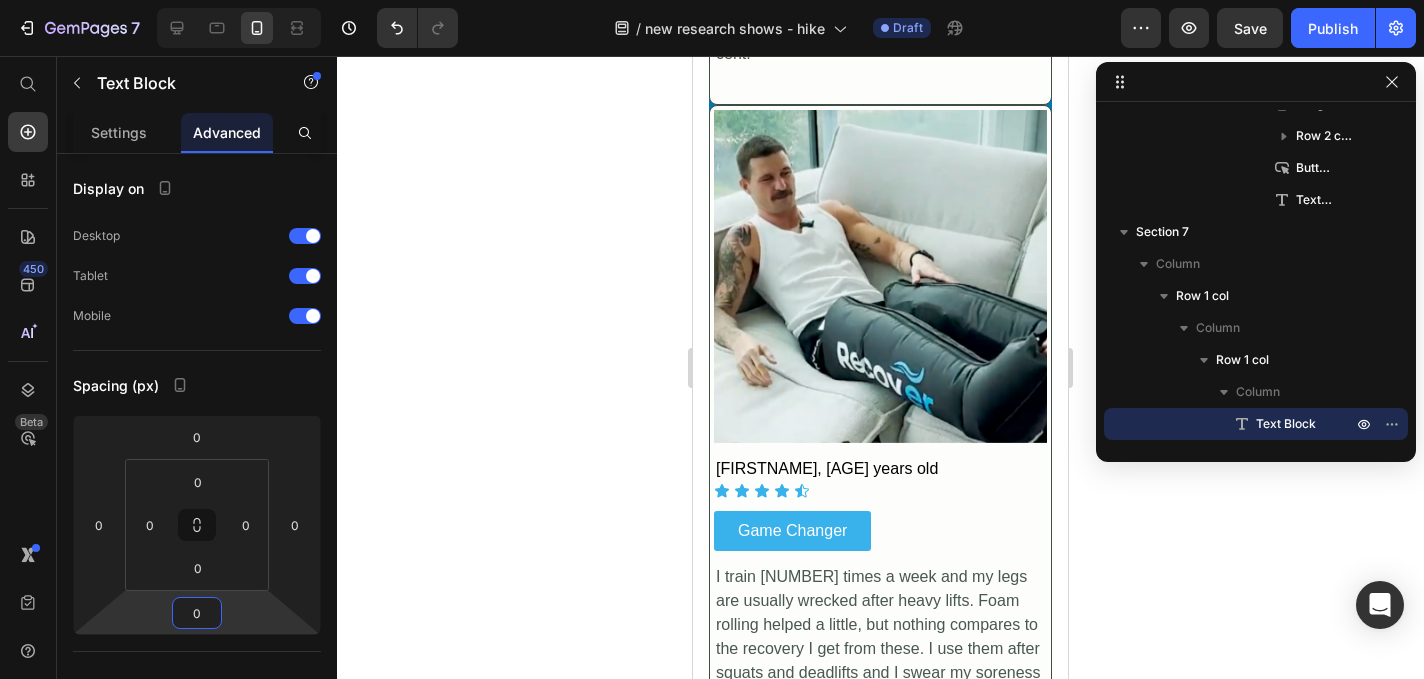 click 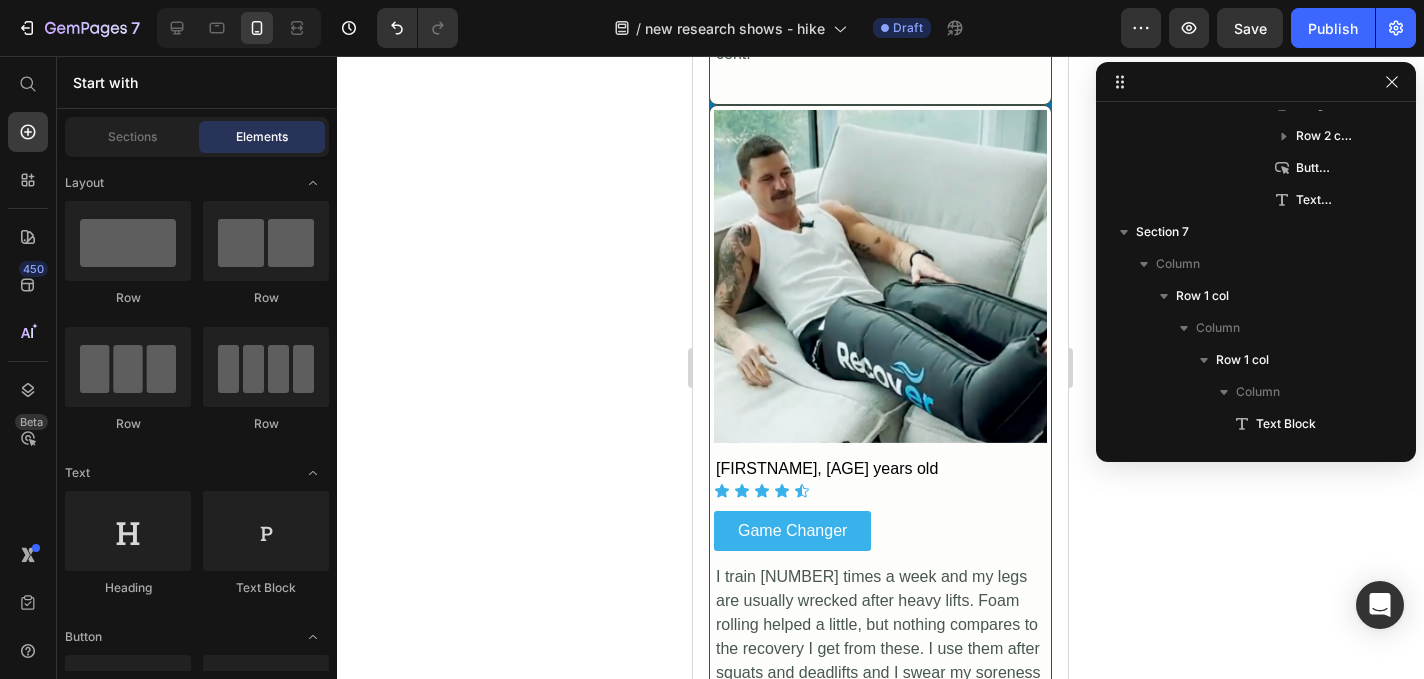 click 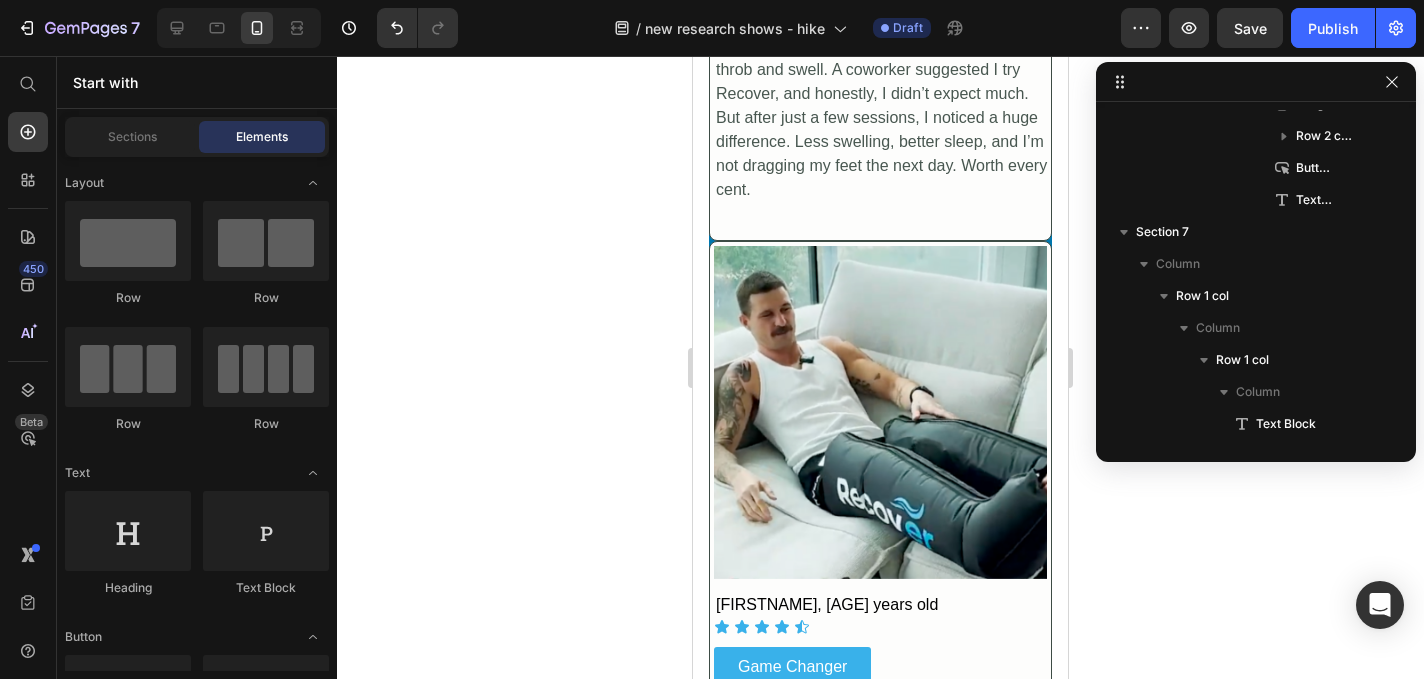 scroll, scrollTop: 6360, scrollLeft: 0, axis: vertical 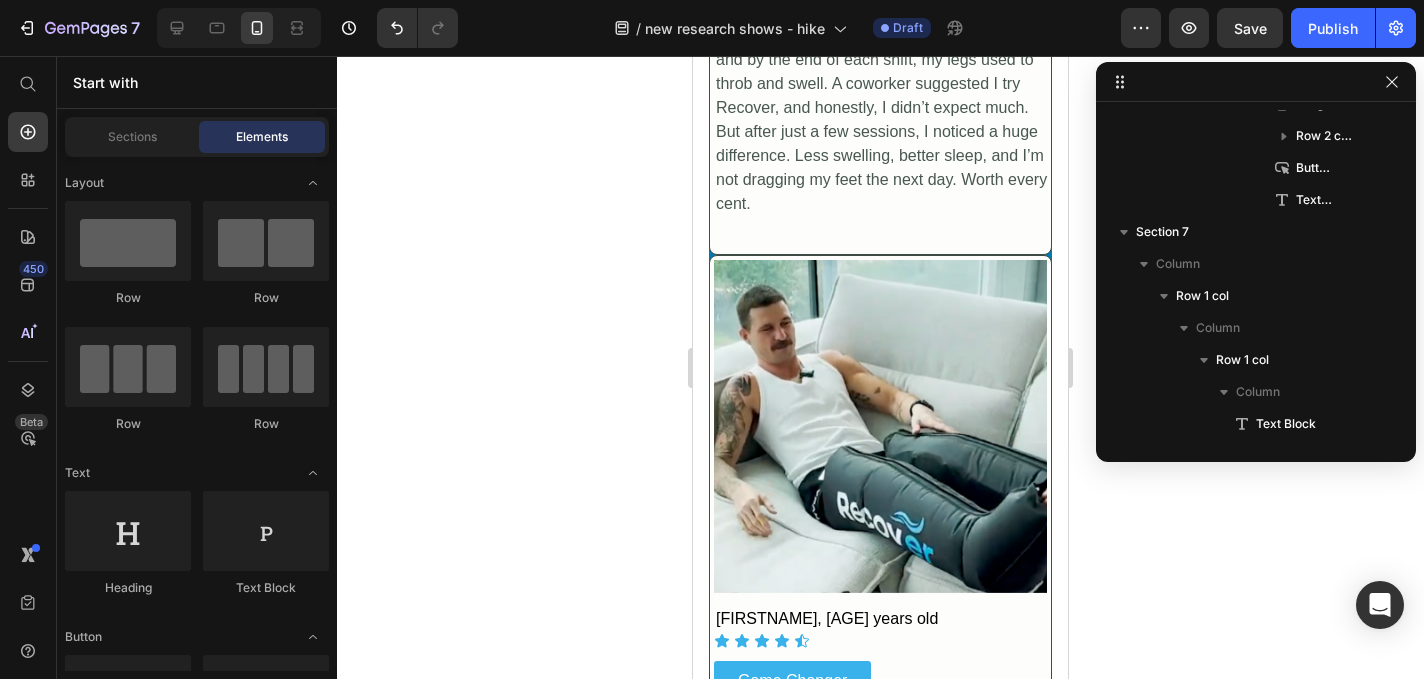 click on "Limited-Time Sale — 50% OFF For First 100 Customers" at bounding box center [880, 988] 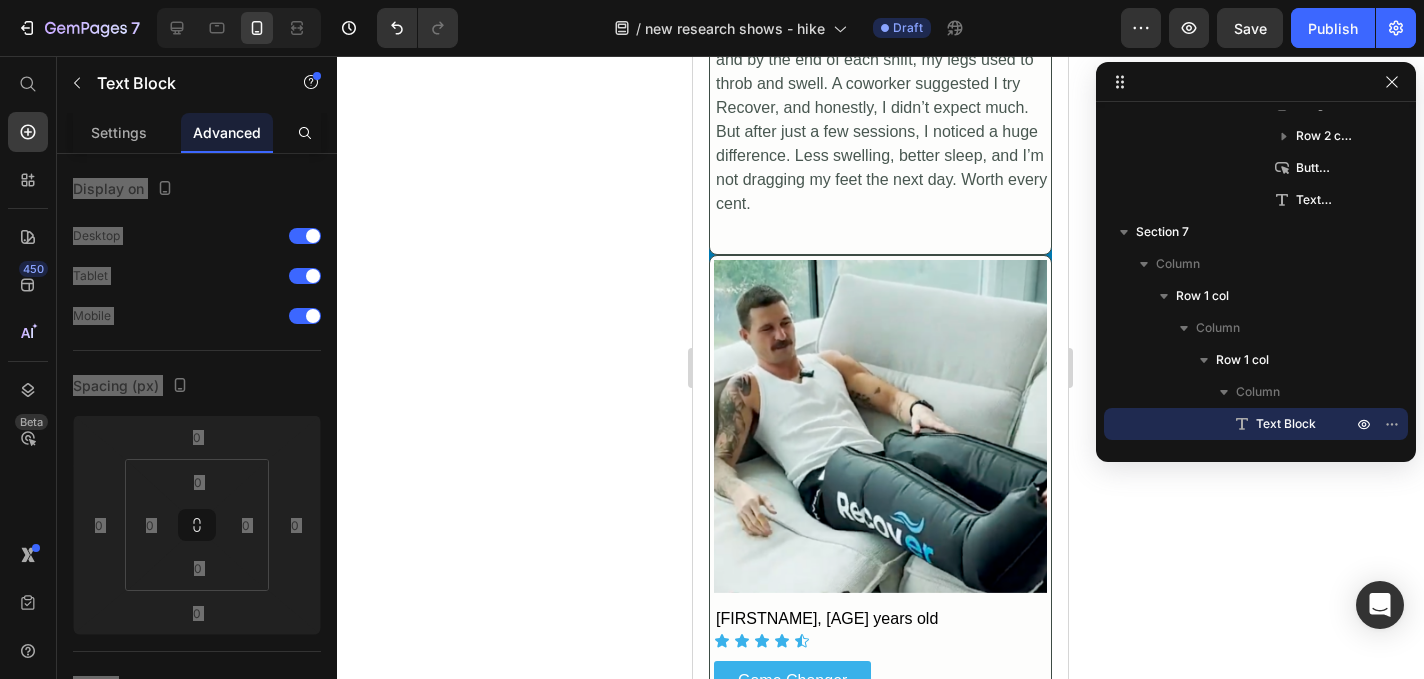 click on "Limited-Time Sale — 50% OFF For First 100 Customers" at bounding box center [880, 988] 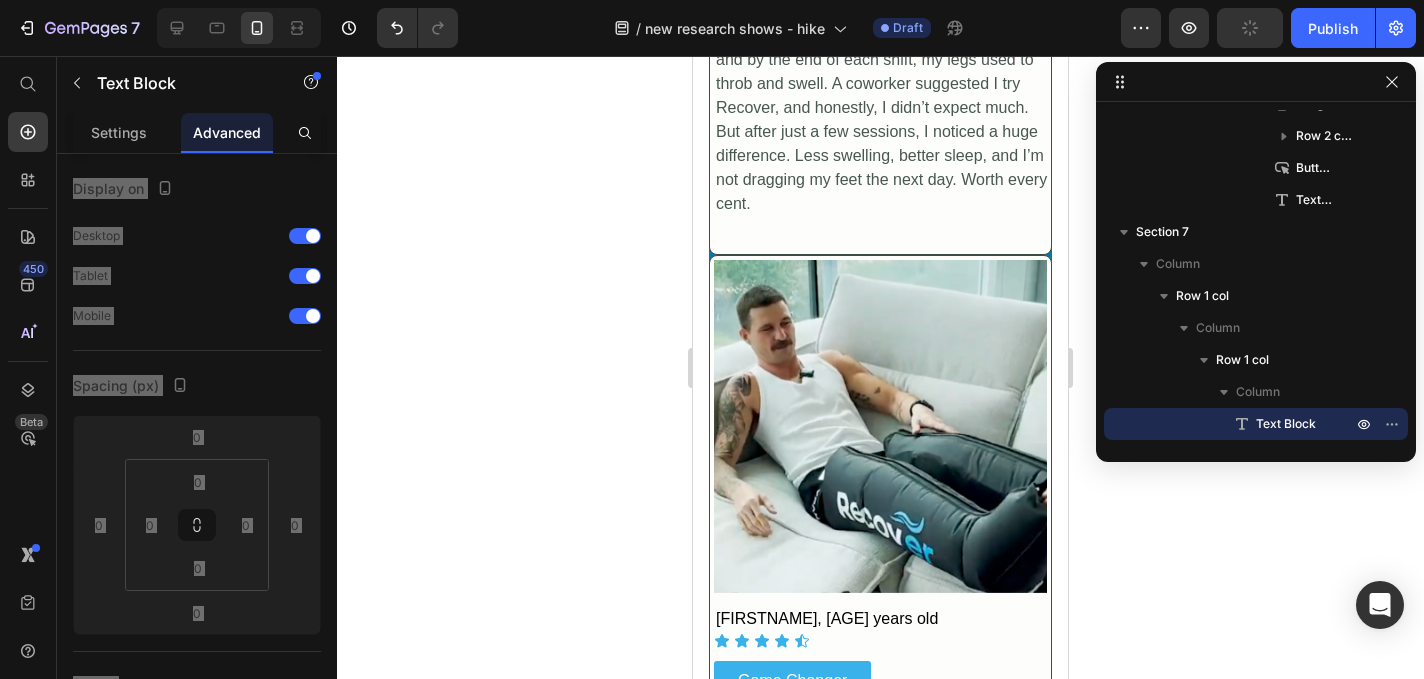 click on "Limited-Time Sale — 50% OFF For First 100 Customers" at bounding box center [880, 988] 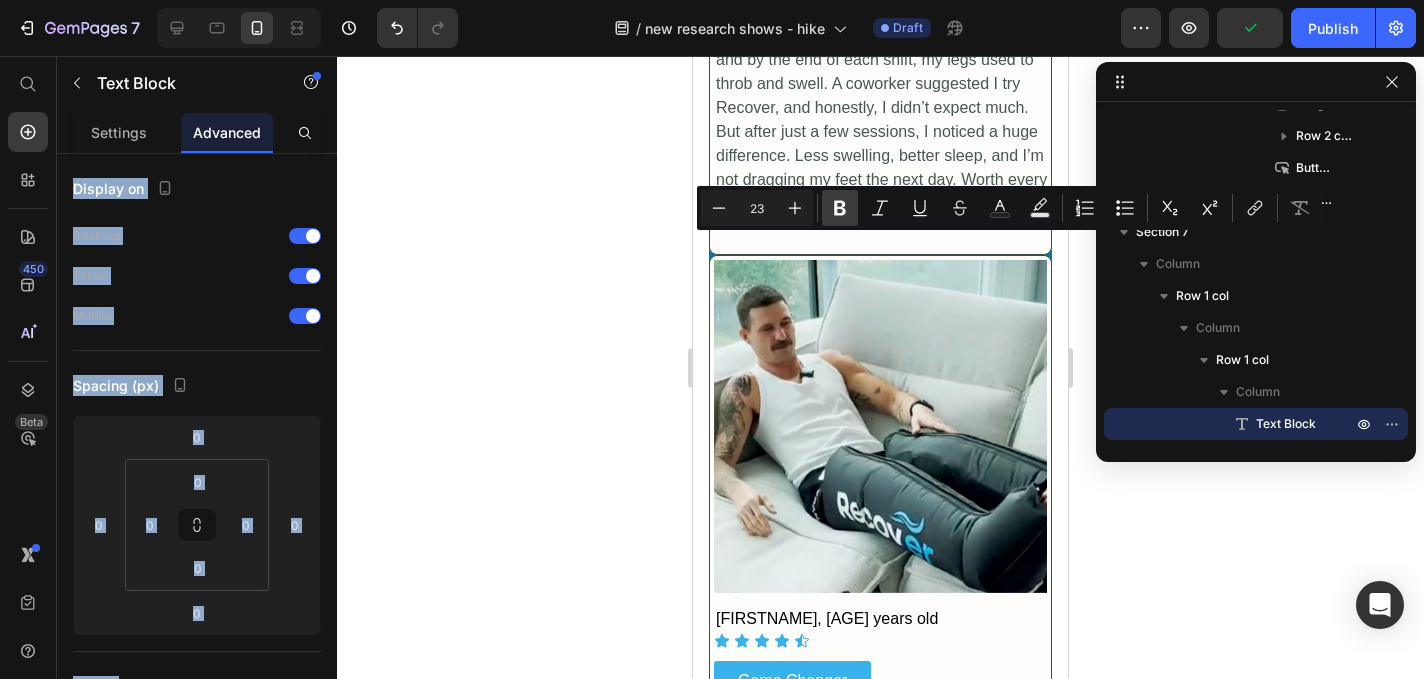 click 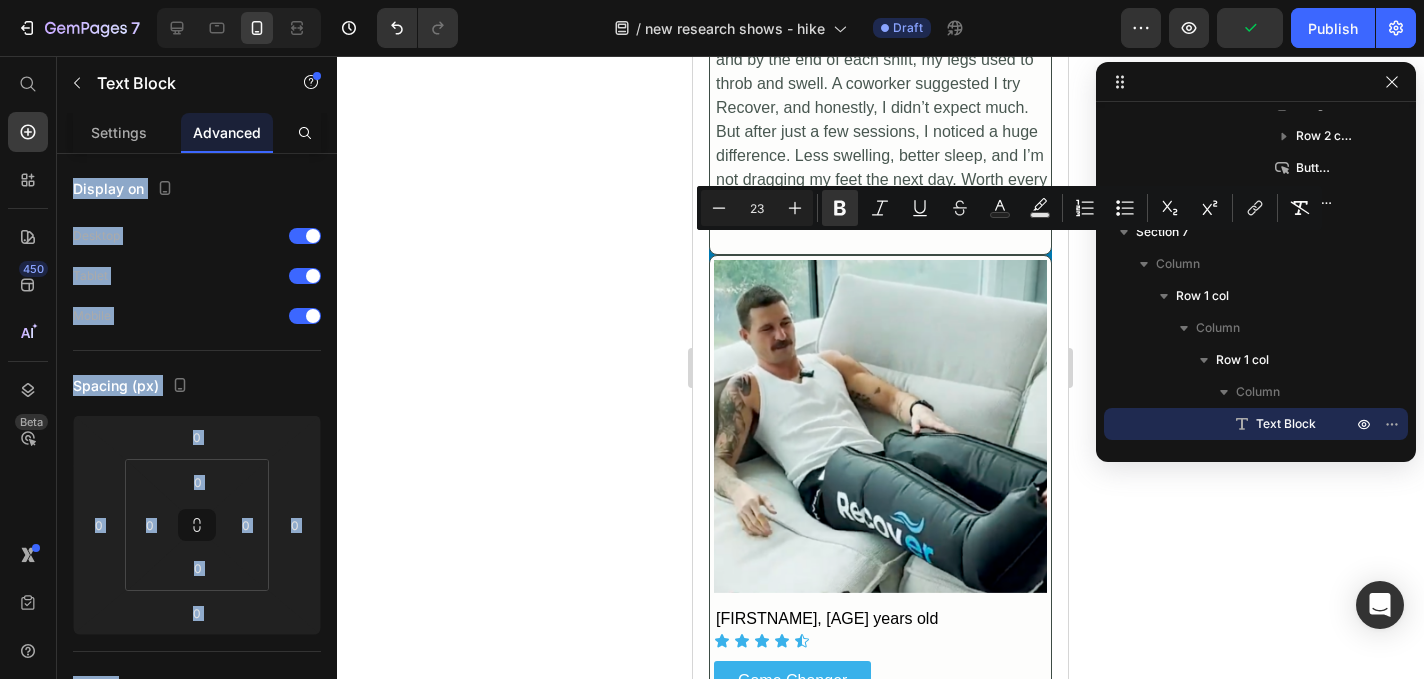 click 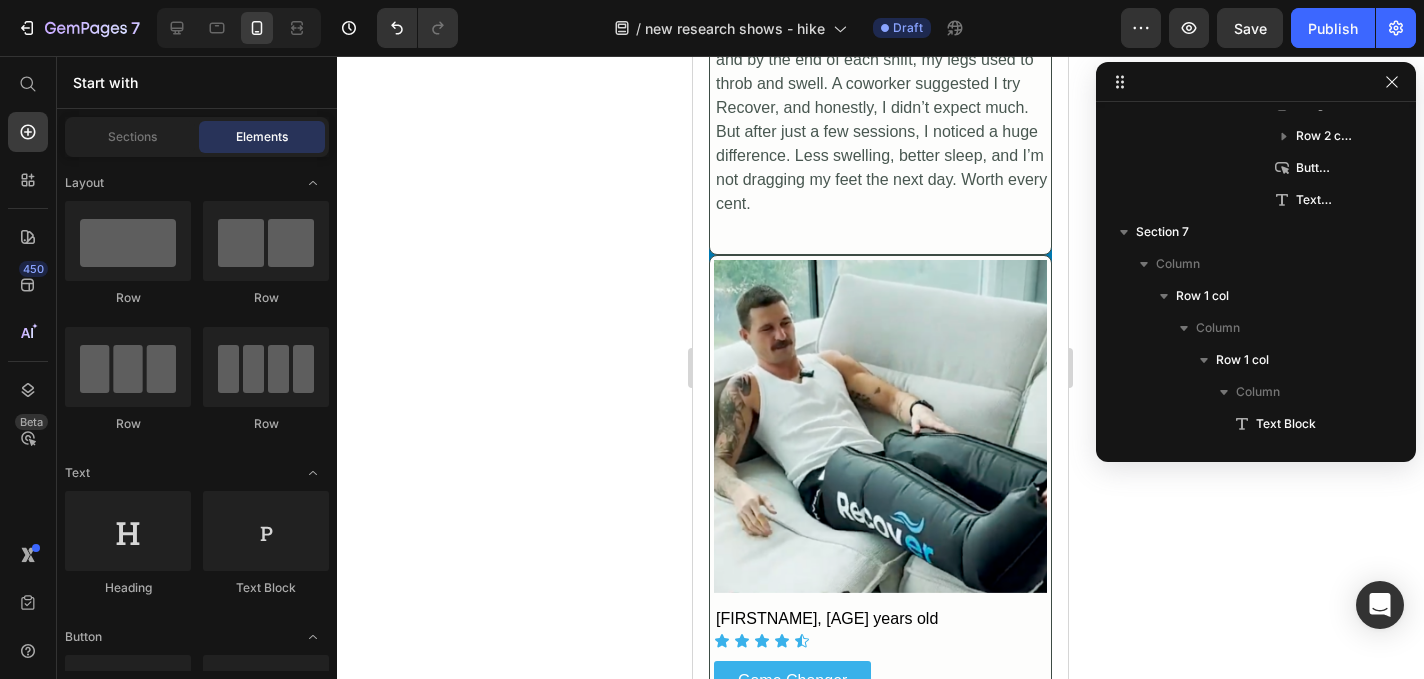 click on "Limited-Time Sale — 50% OFF For First 100 Customers" at bounding box center [880, 988] 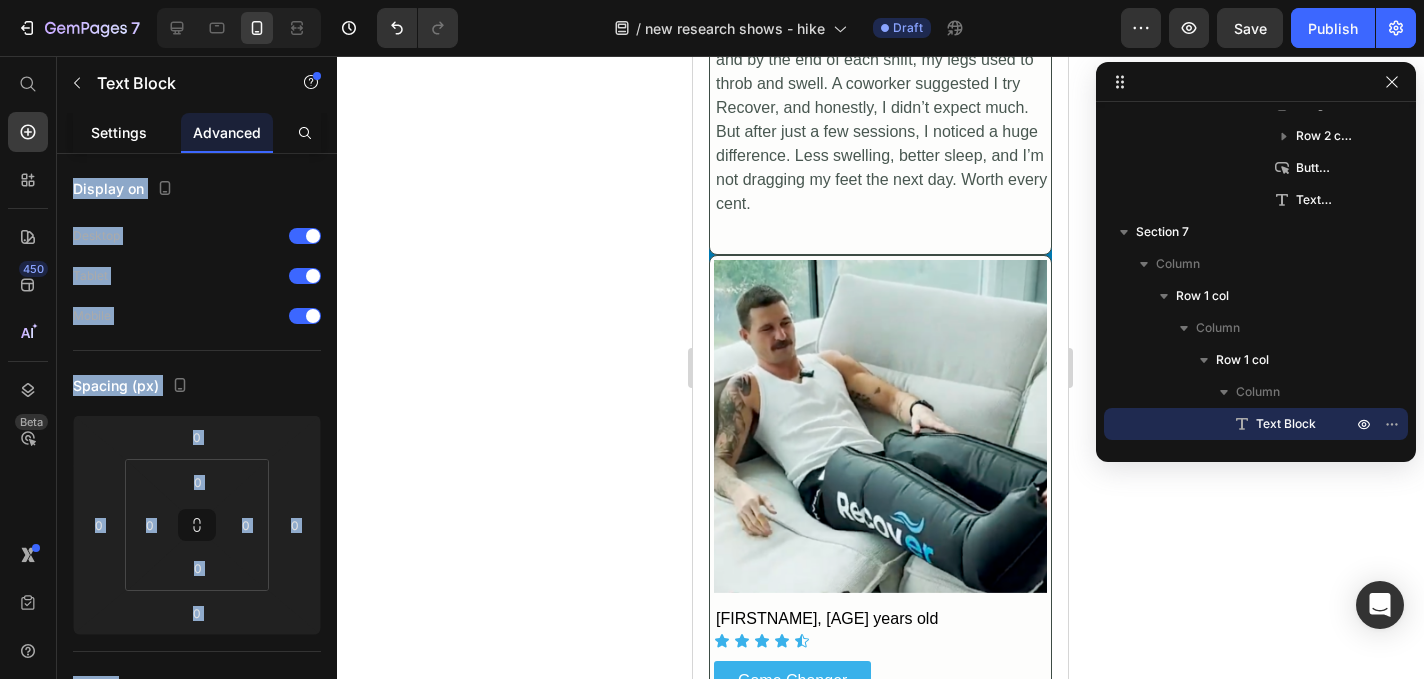 click on "Settings" at bounding box center [119, 132] 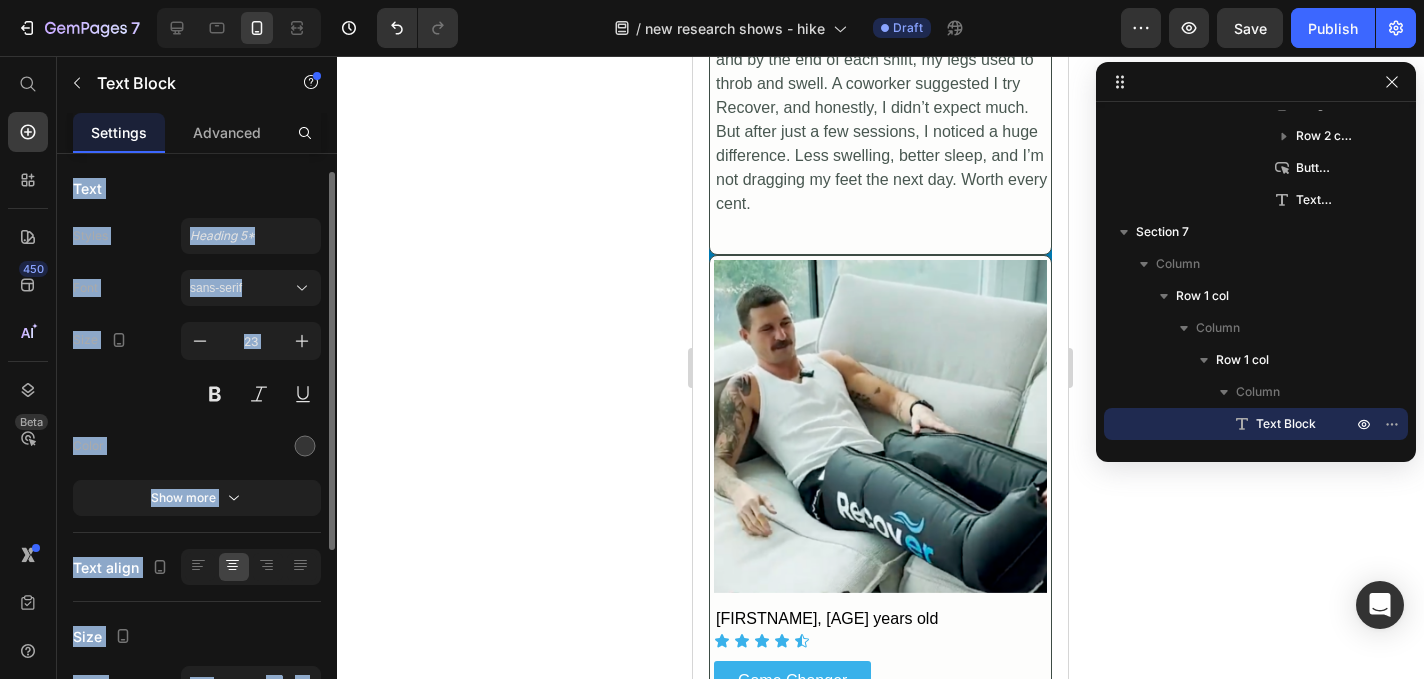 scroll, scrollTop: 212, scrollLeft: 0, axis: vertical 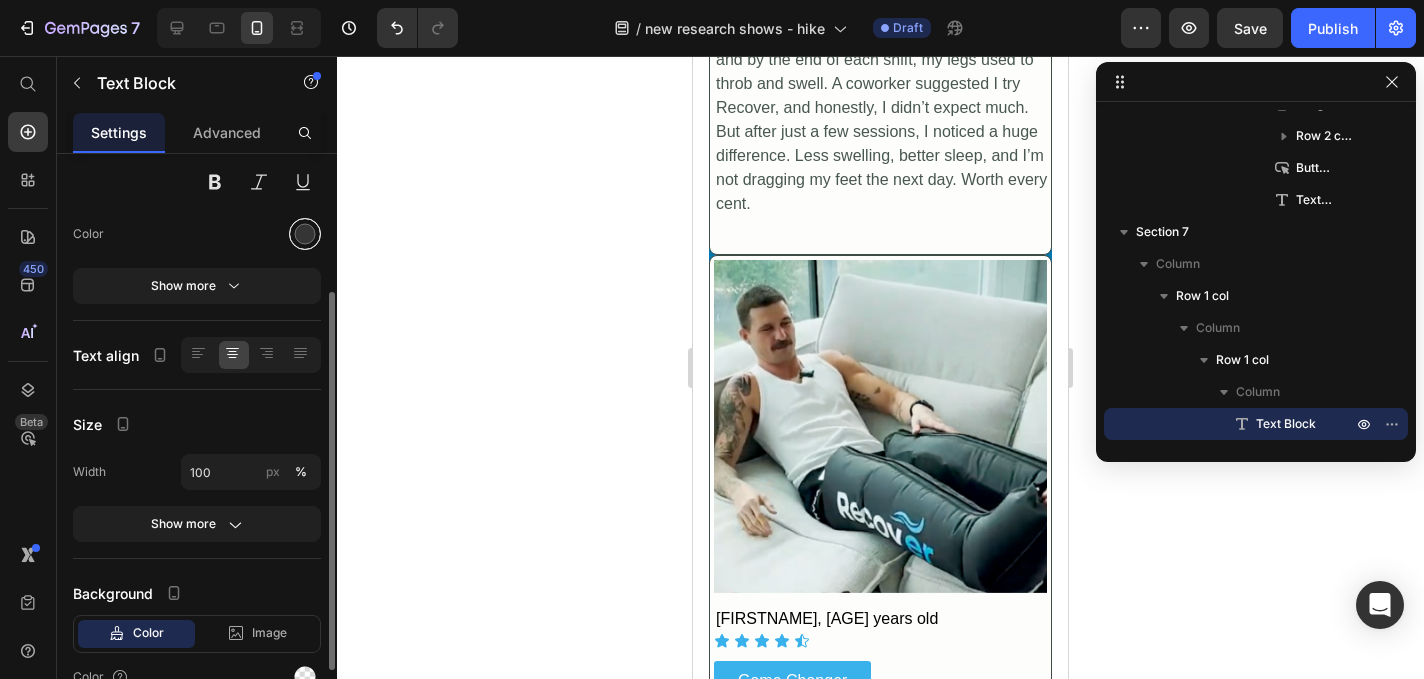 click at bounding box center (305, 234) 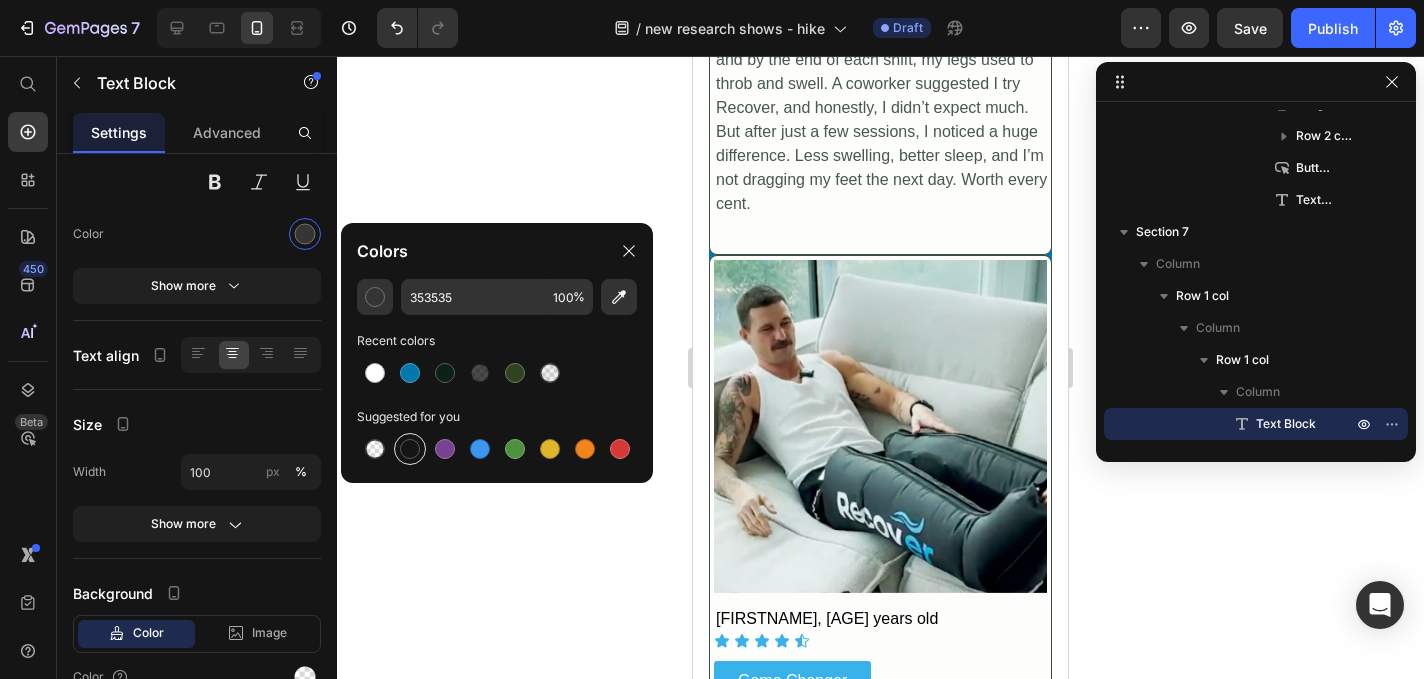 click at bounding box center [410, 449] 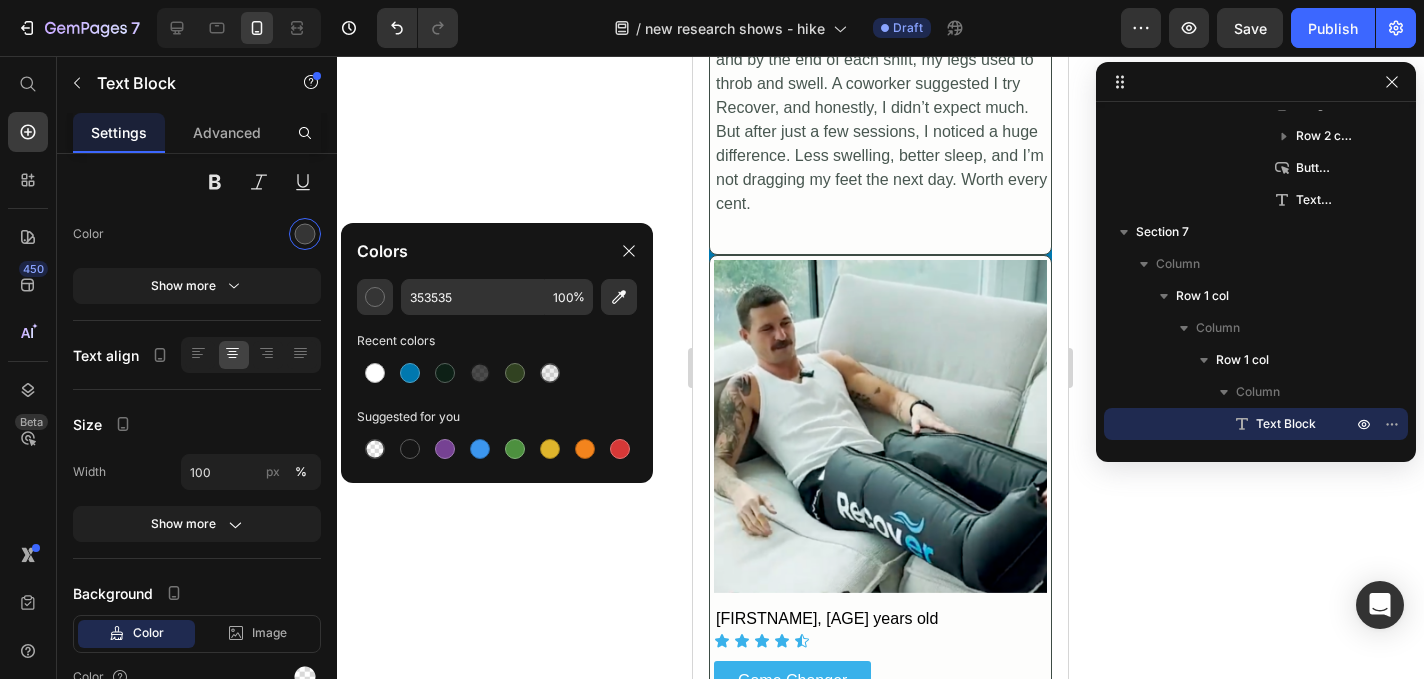 type on "151515" 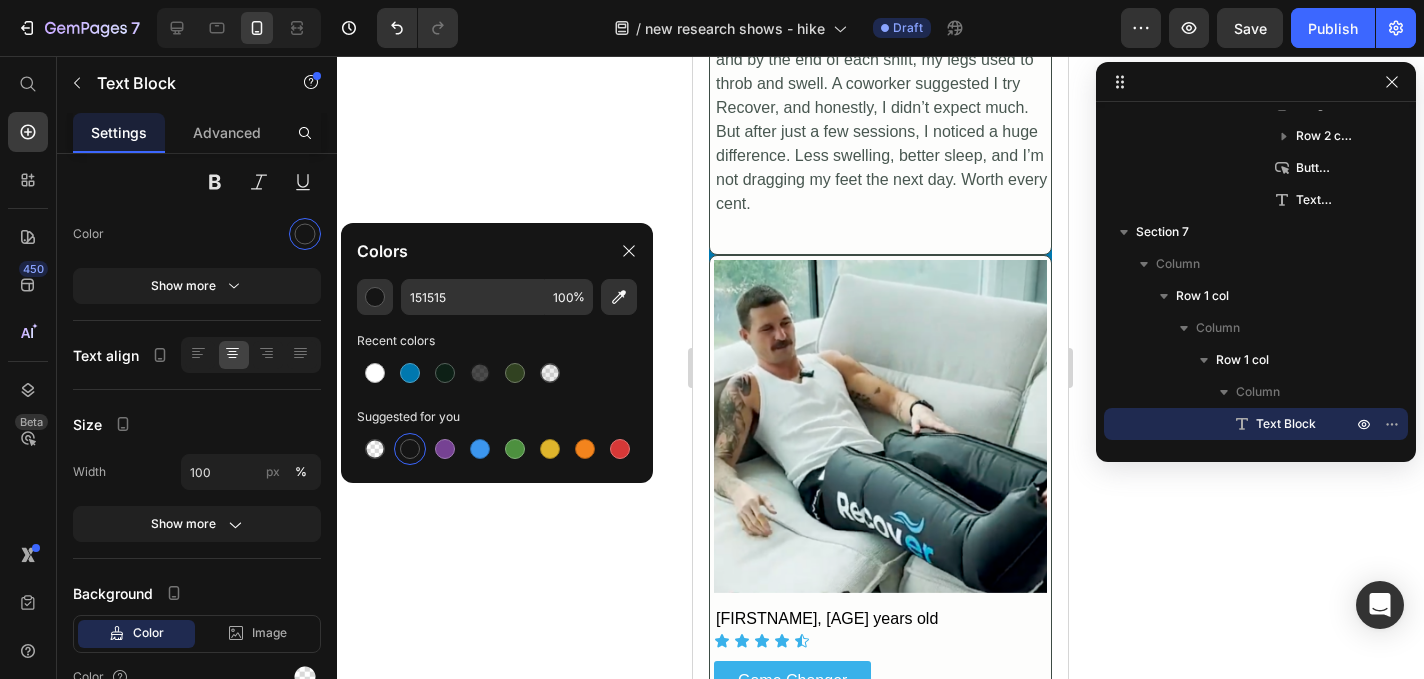 click 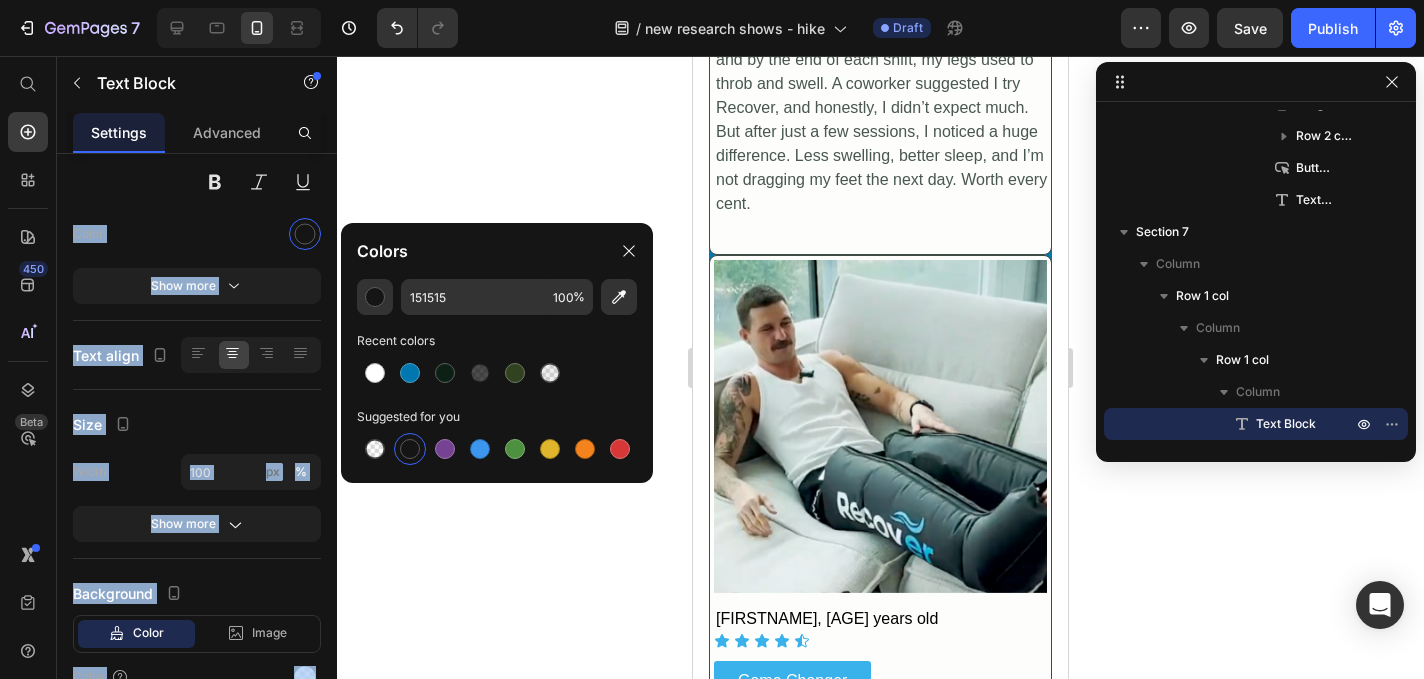 click 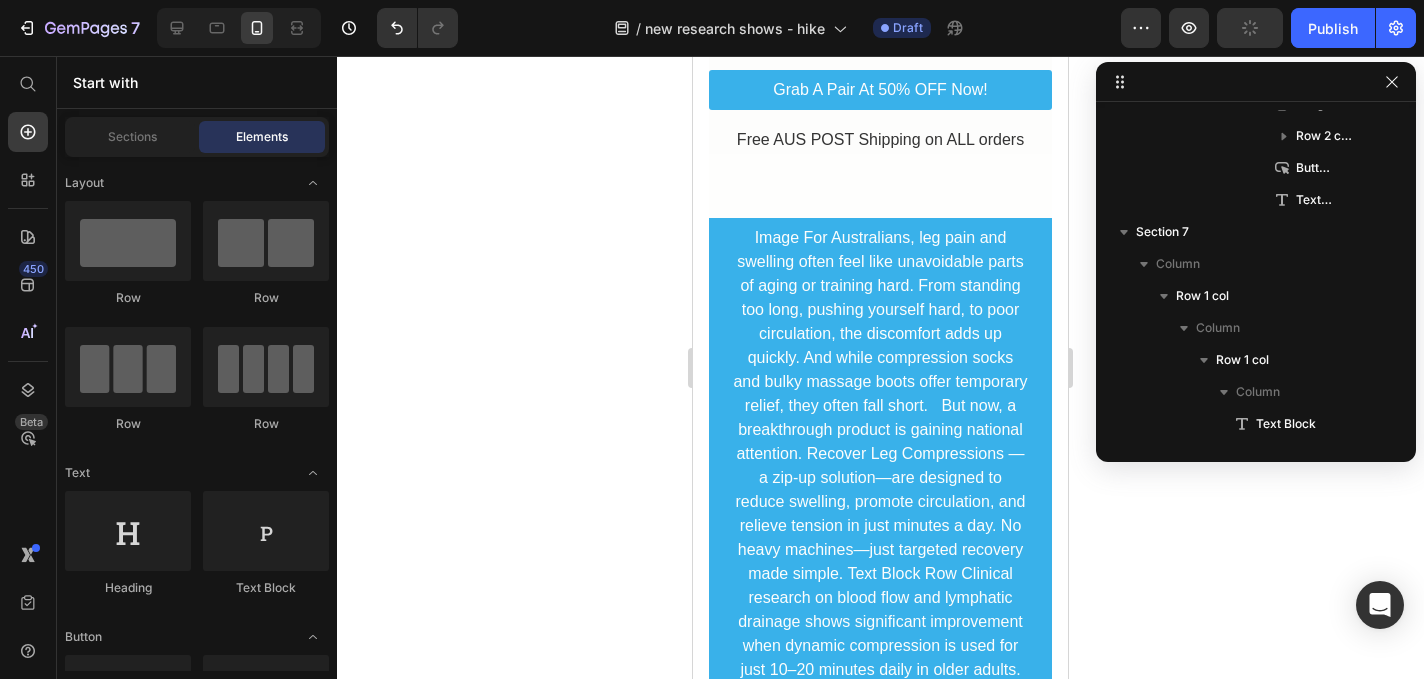 scroll, scrollTop: 7240, scrollLeft: 0, axis: vertical 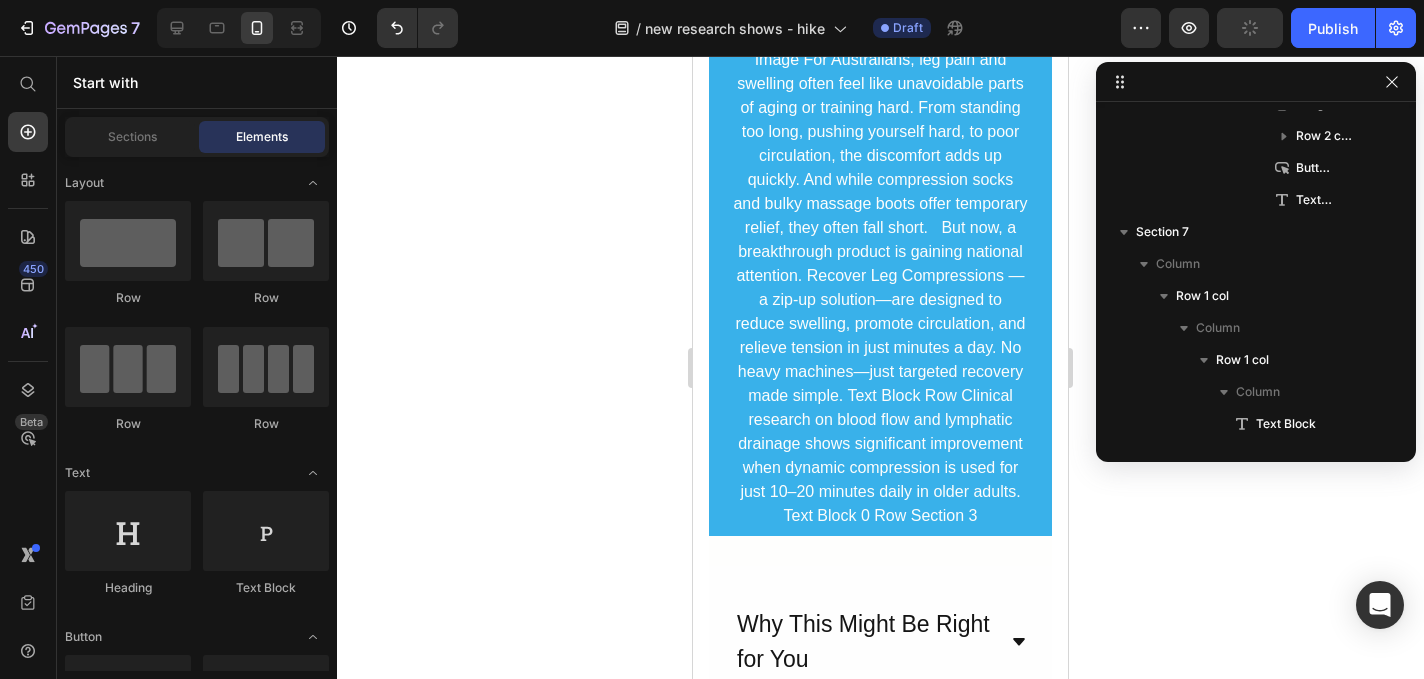 click 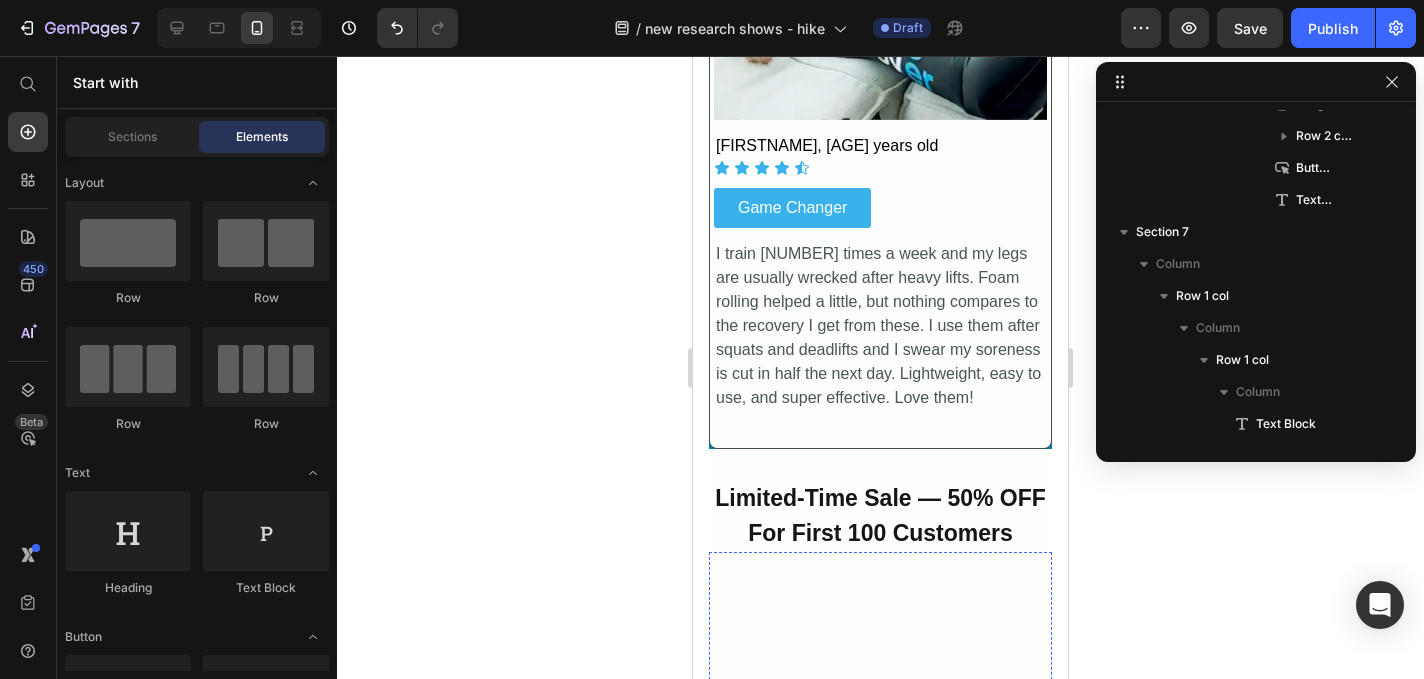 scroll, scrollTop: 6804, scrollLeft: 0, axis: vertical 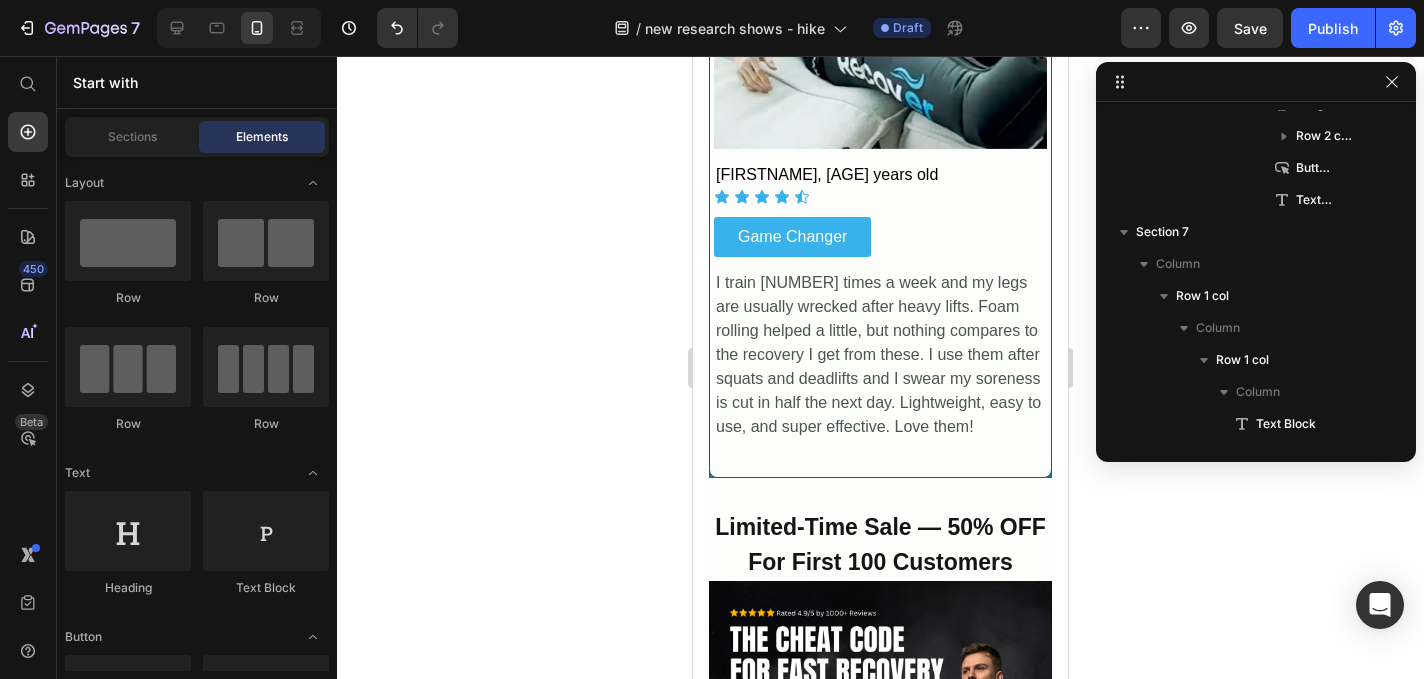 click on "Grab A Pair At 50% OFF Now!" at bounding box center [880, 1068] 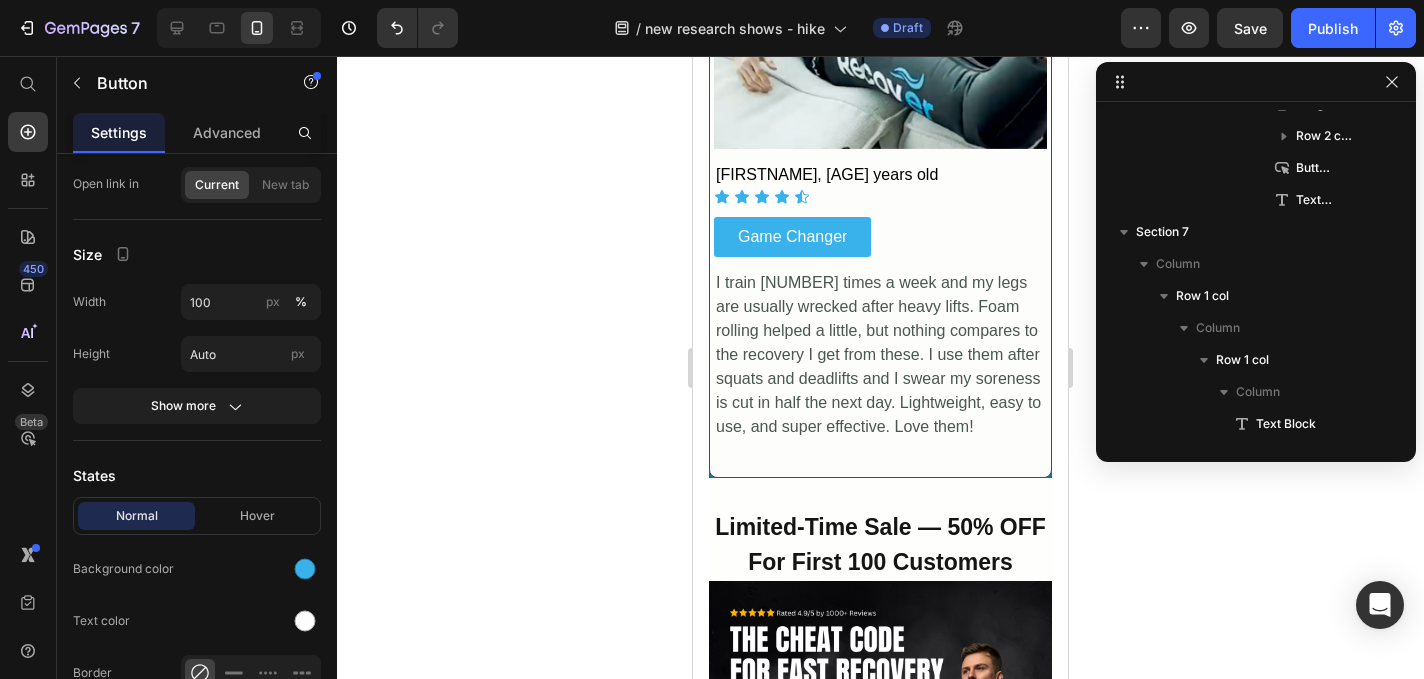 scroll, scrollTop: 1814, scrollLeft: 0, axis: vertical 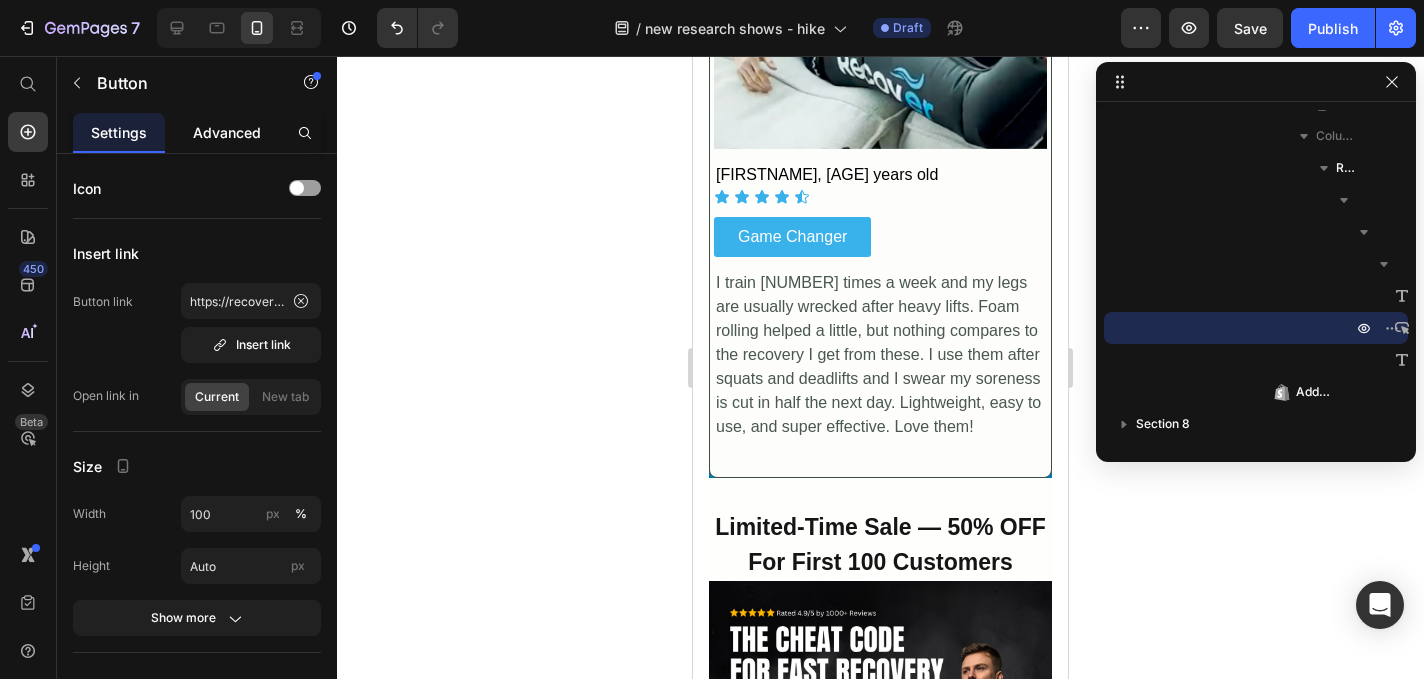 click on "Advanced" 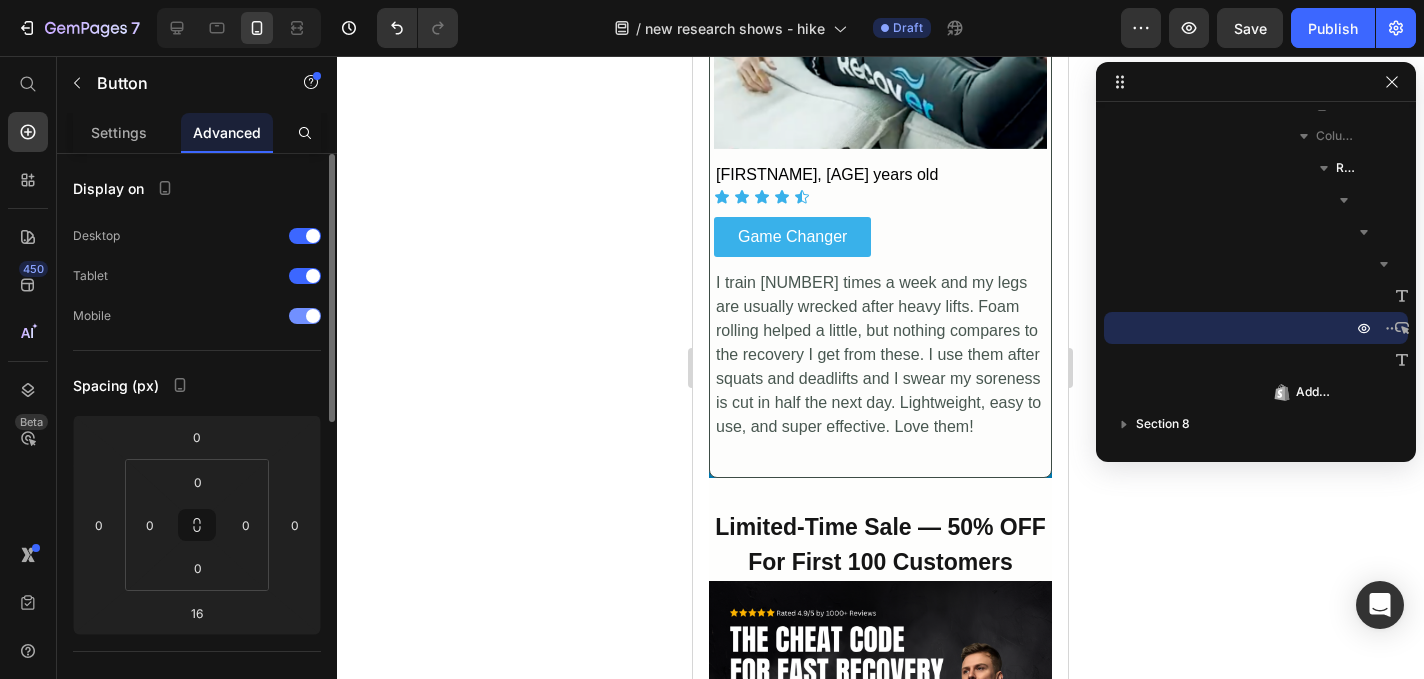 click at bounding box center (313, 316) 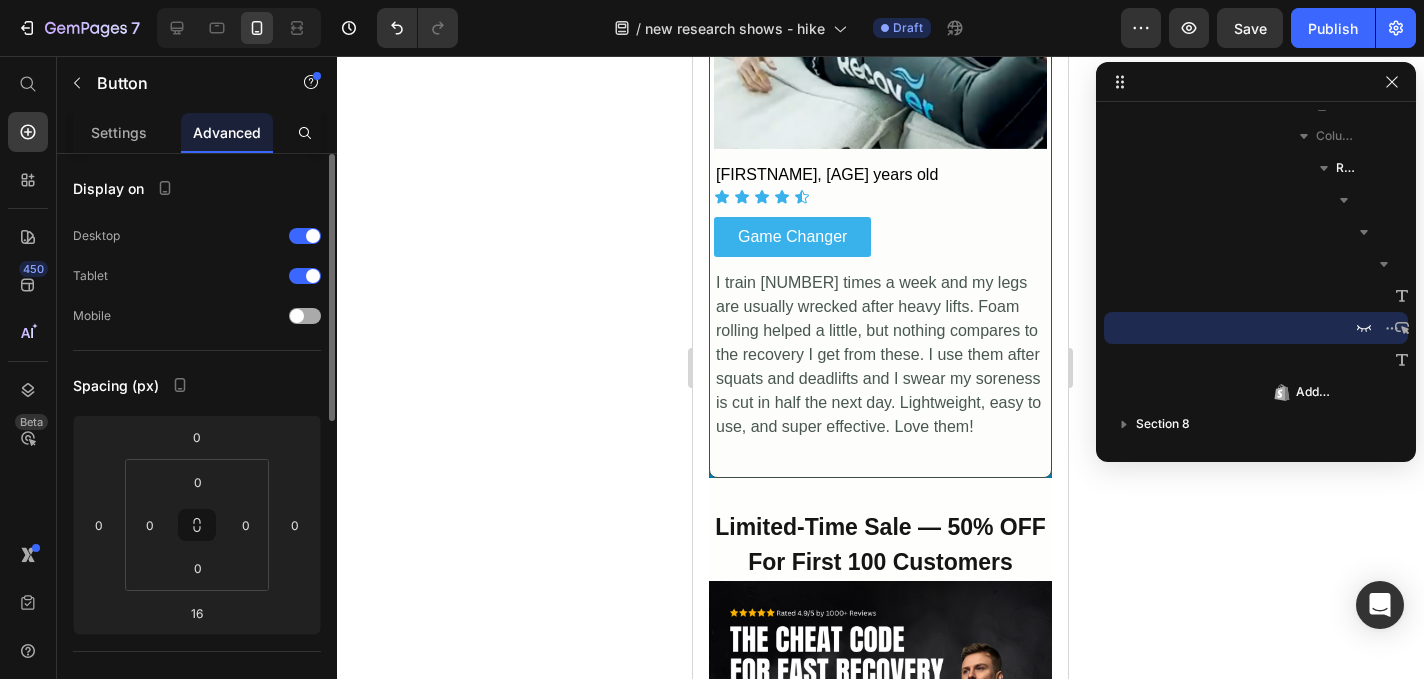 click at bounding box center [297, 316] 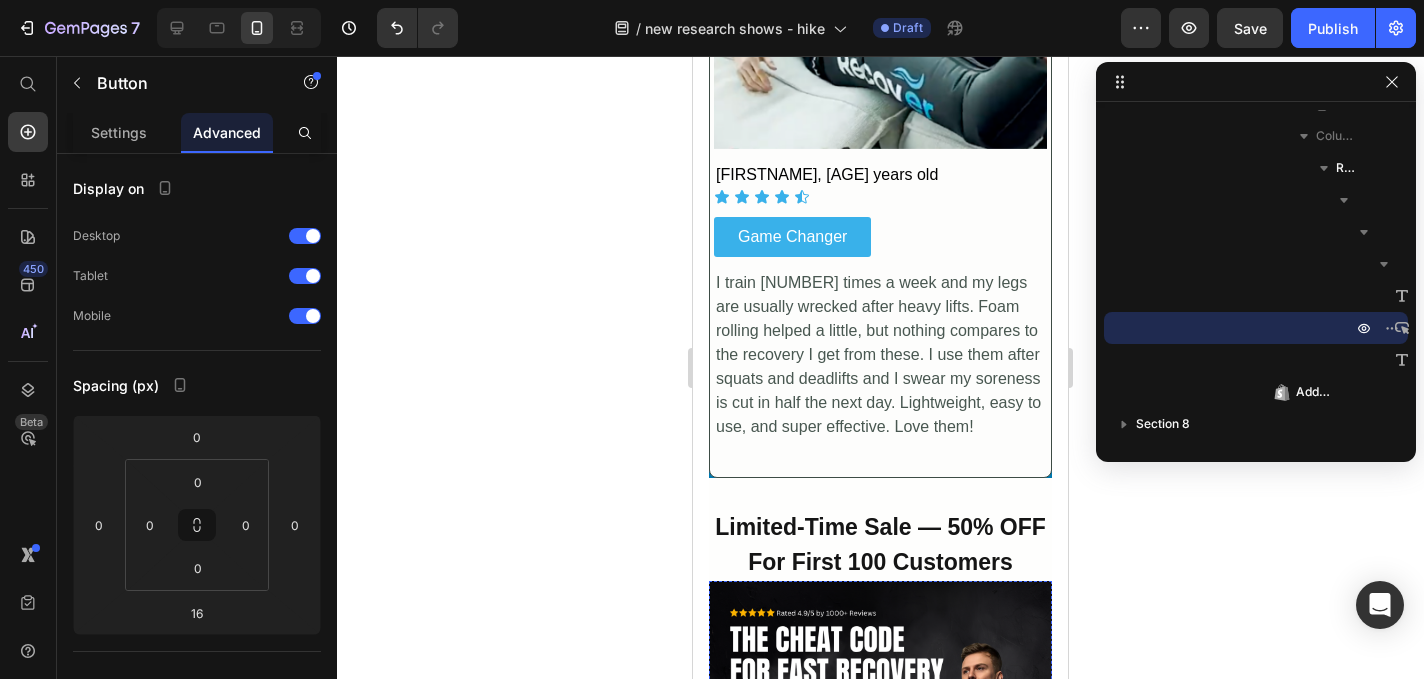 click on "UNLOCK DEAL TODAY" at bounding box center (880, 1444) 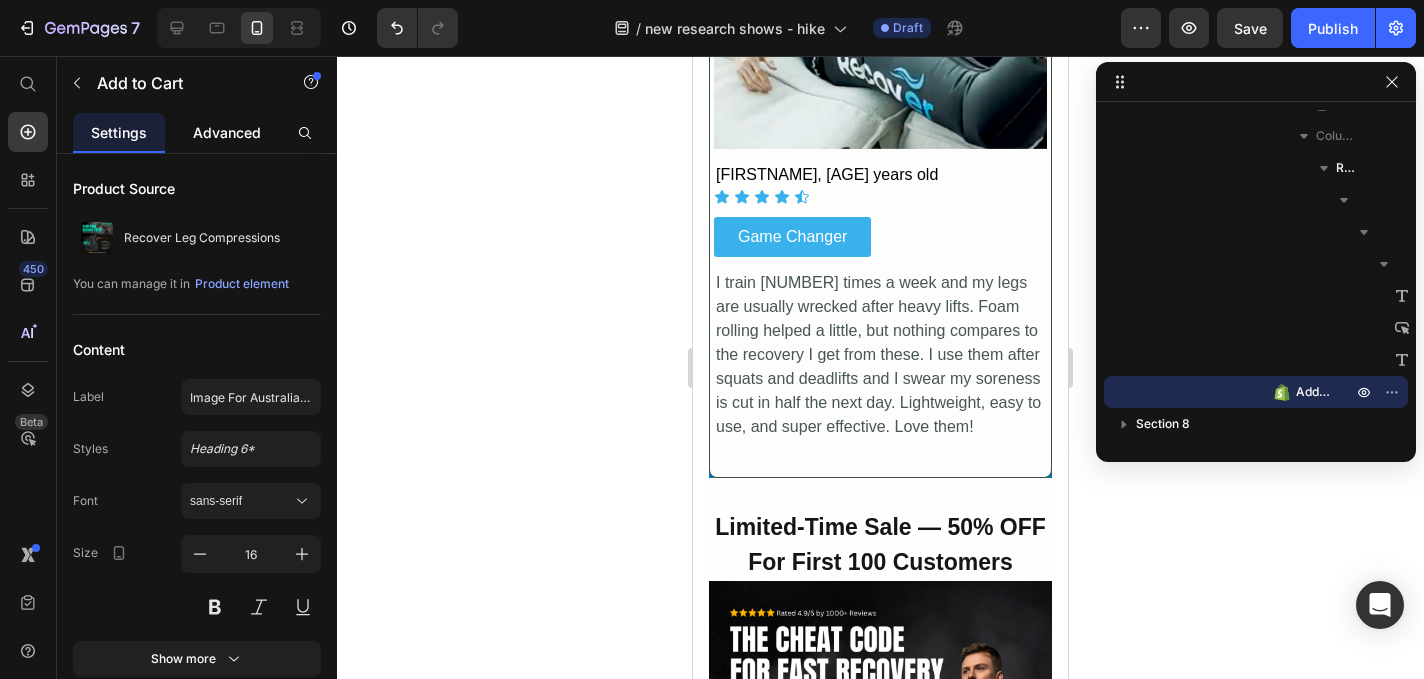 click on "Advanced" at bounding box center [227, 132] 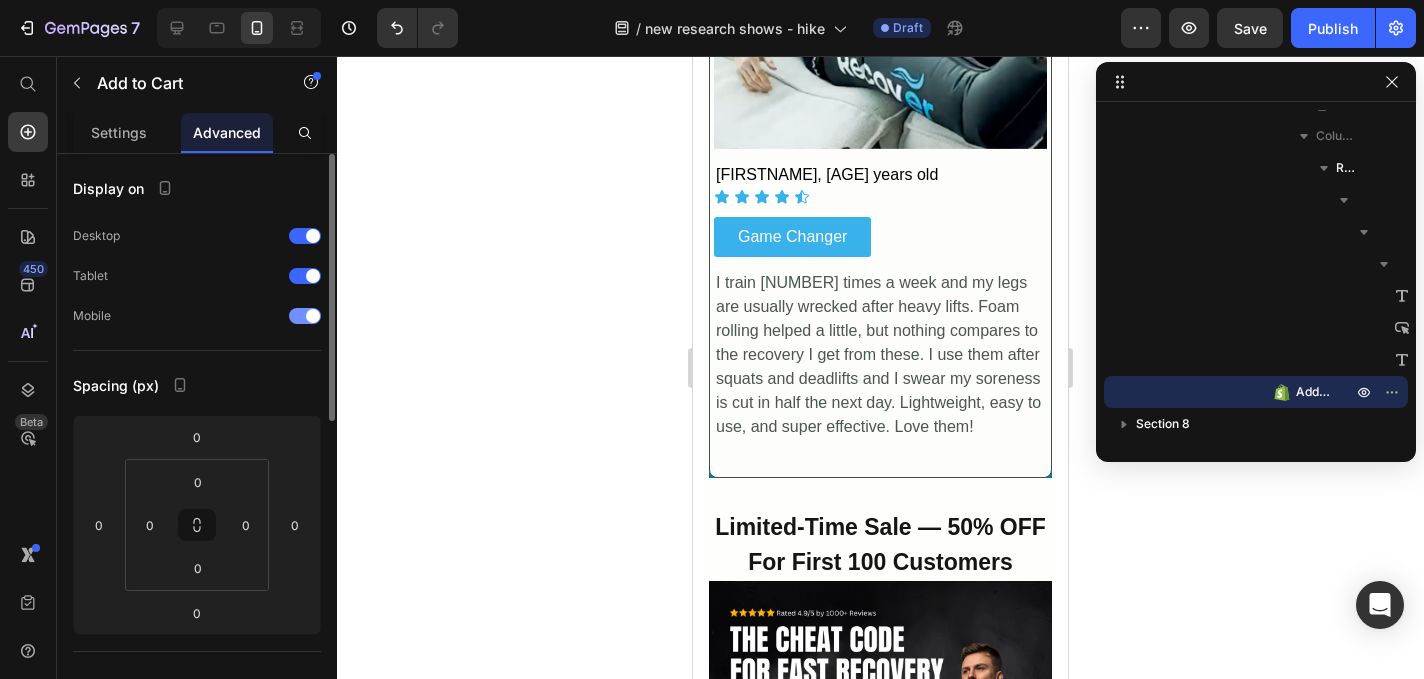 click at bounding box center (313, 316) 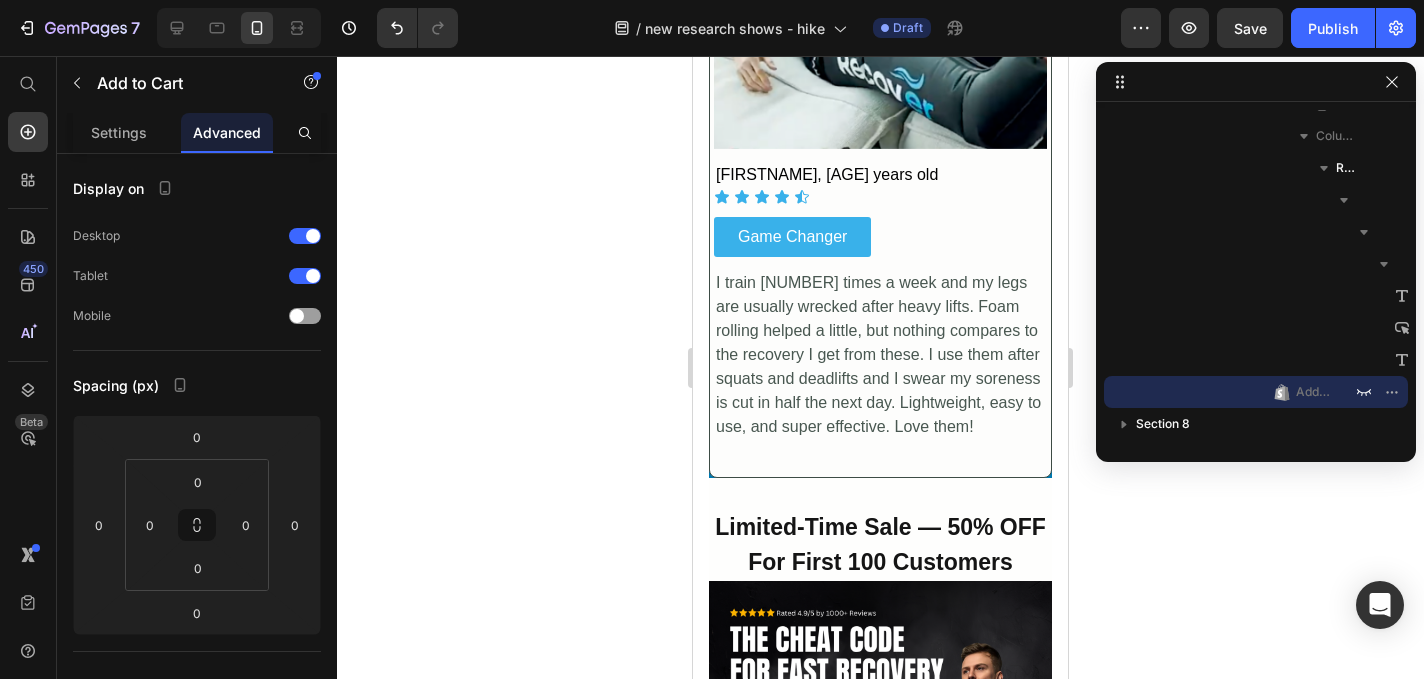 click on "Limited-Time Sale — 50% OFF For First 100 Customers Text Block Row Image This exclusive 50% Discount is only available for the first 100 customers. Don't miss your chance to take control of your health for just $799.95 Text Block Grab A Pair At 50% OFF Now! Button Free AUS POST Shipping on ALL orders Text Block Row Row Row UNLOCK DEAL TODAY Add to Cart   0 Row Product Row Section 7" at bounding box center (880, 852) 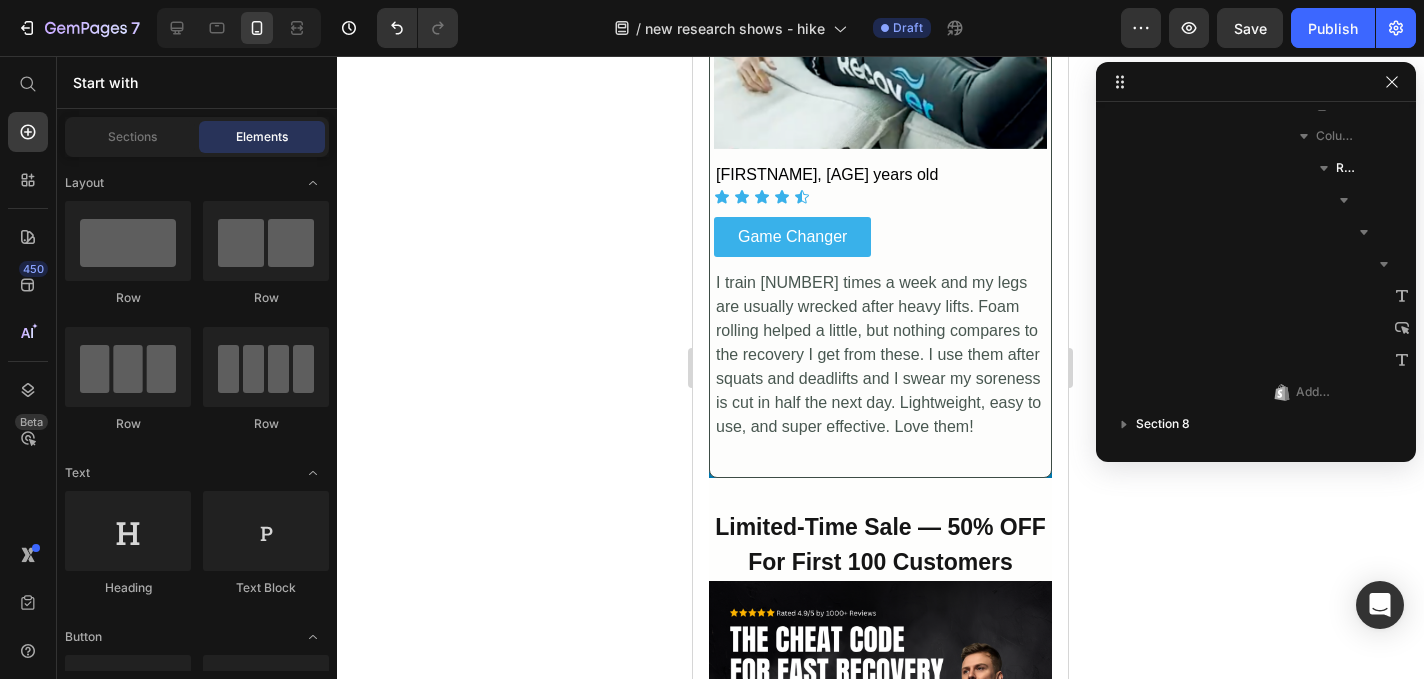 click 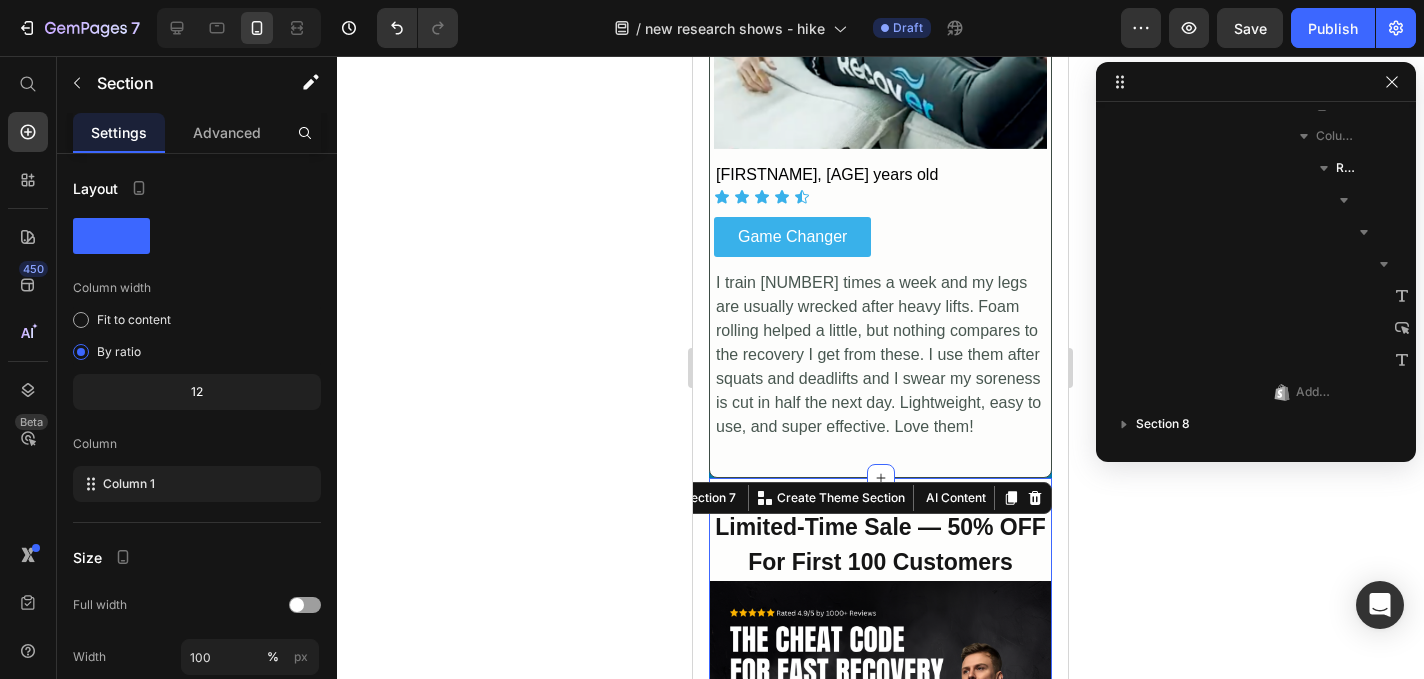 click on "Limited-Time Sale — 50% OFF For First 100 Customers Text Block Row Image This exclusive 50% Discount is only available for the first 100 customers. Don't miss your chance to take control of your health for just $799.95 Text Block Grab A Pair At 50% OFF Now! Button Free AUS POST Shipping on ALL orders Text Block Row Row Row UNLOCK DEAL TODAY Add to Cart Row Product Row Section 7   You can create reusable sections Create Theme Section AI Content Write with GemAI What would you like to describe here? Tone and Voice Persuasive Product Recover | Deluxe Single-Person Sauna Show more Generate" at bounding box center [880, 852] 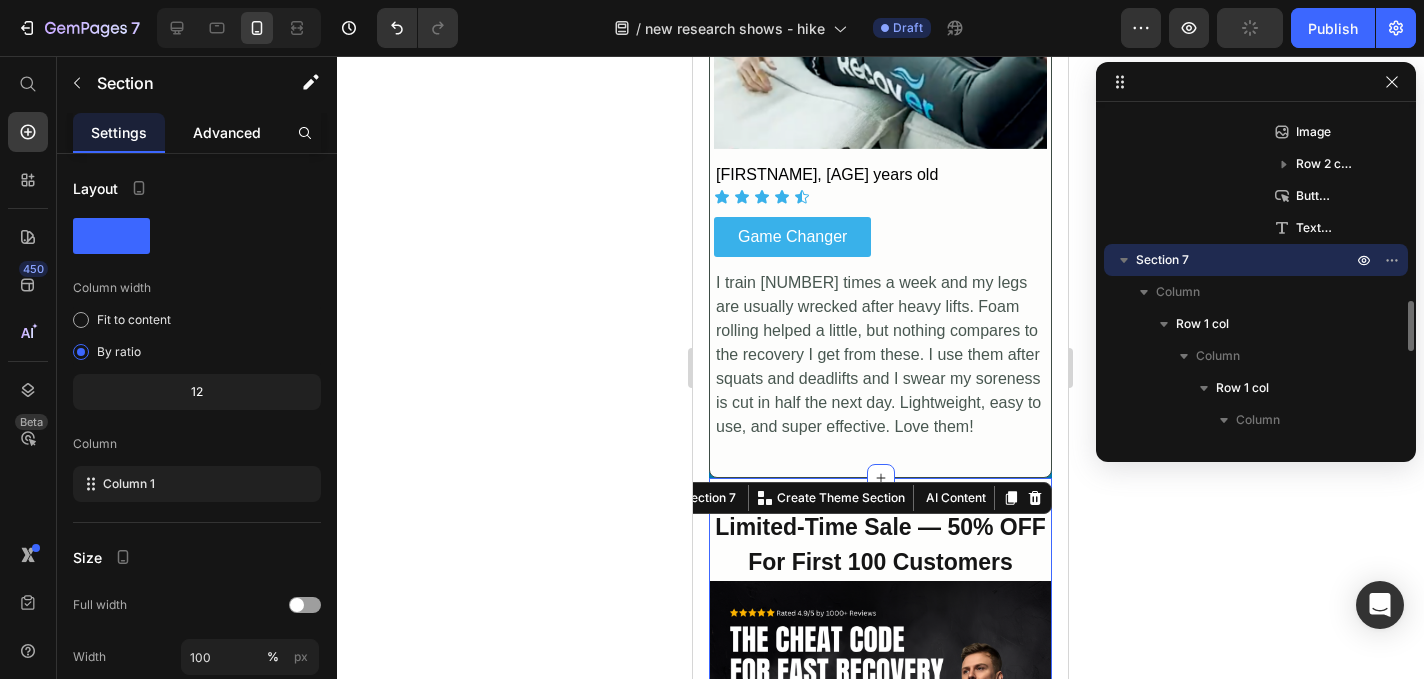 click on "Advanced" at bounding box center [227, 132] 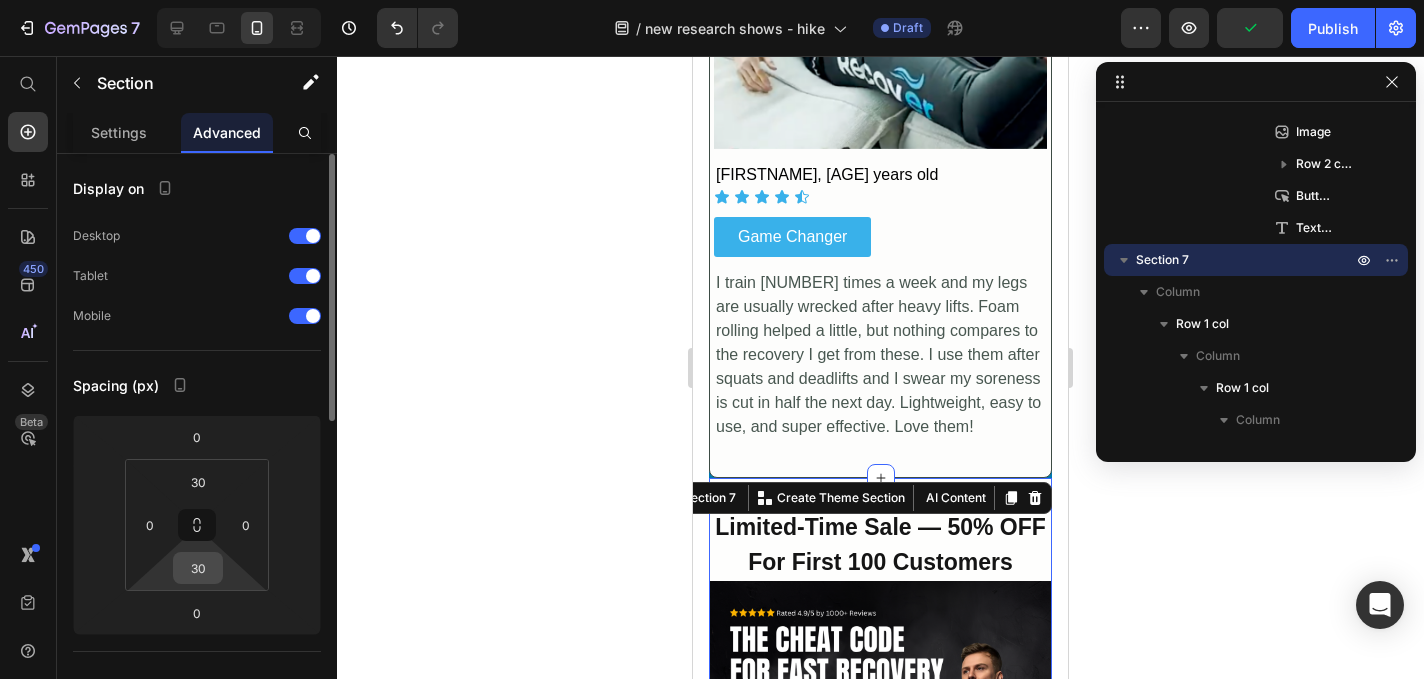 click on "30" at bounding box center (198, 568) 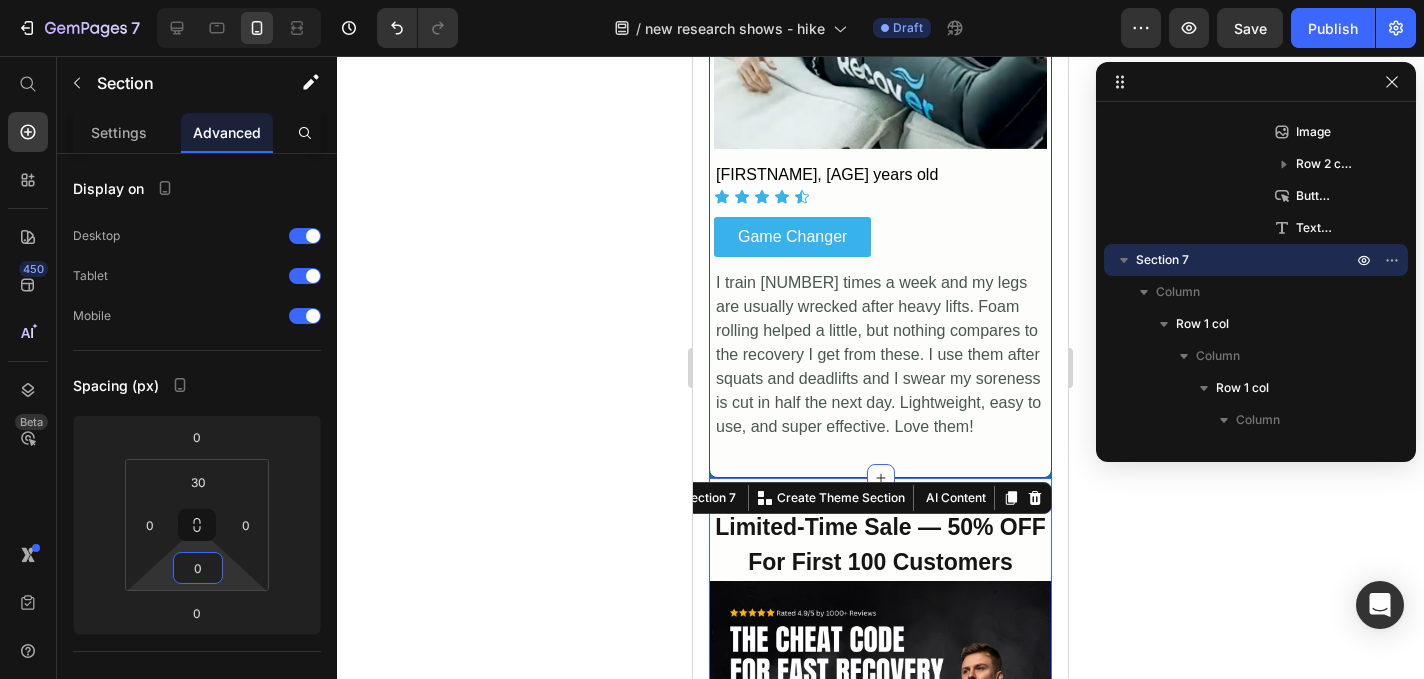 type on "0" 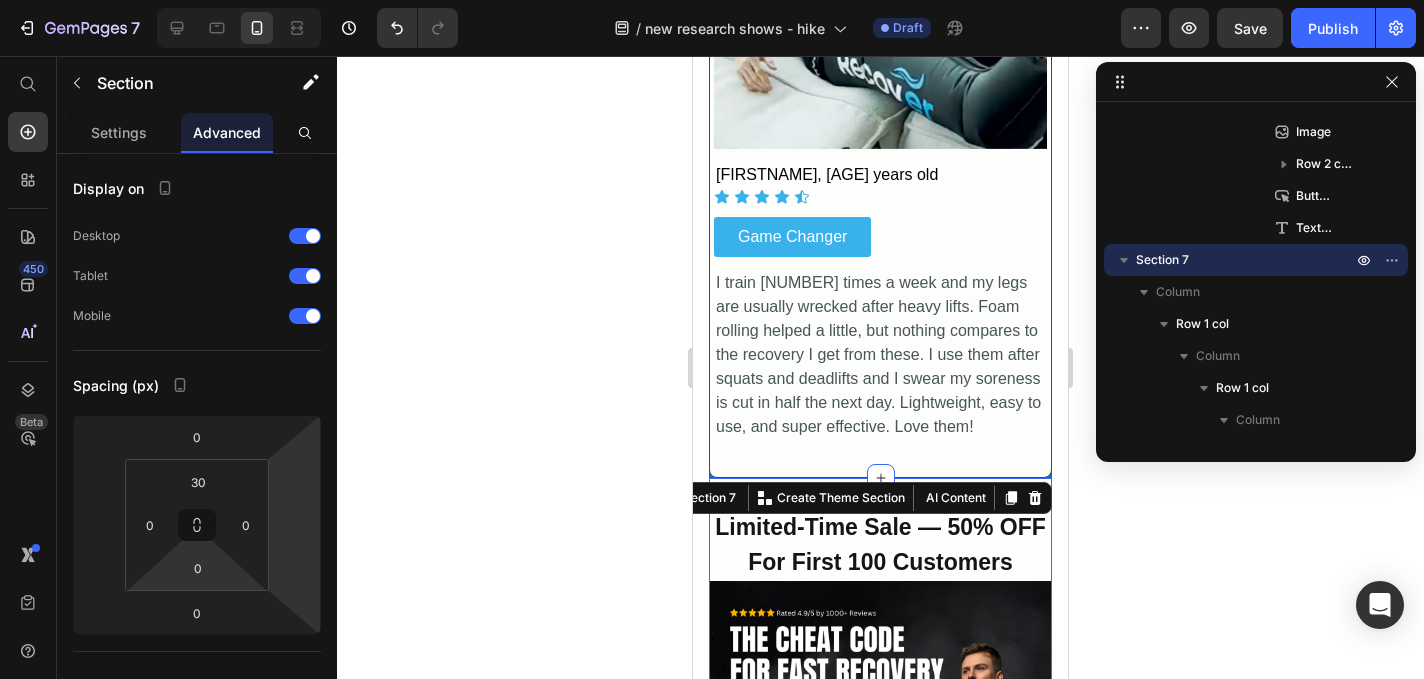 click 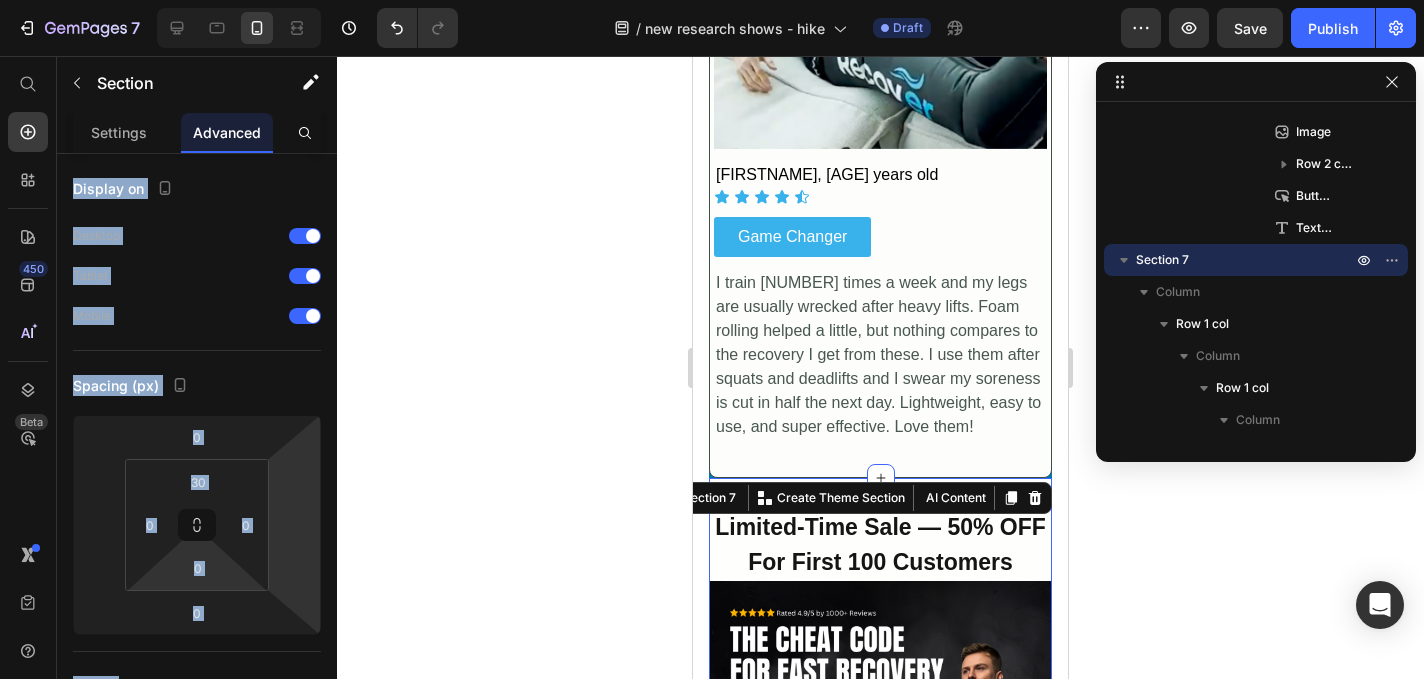 click 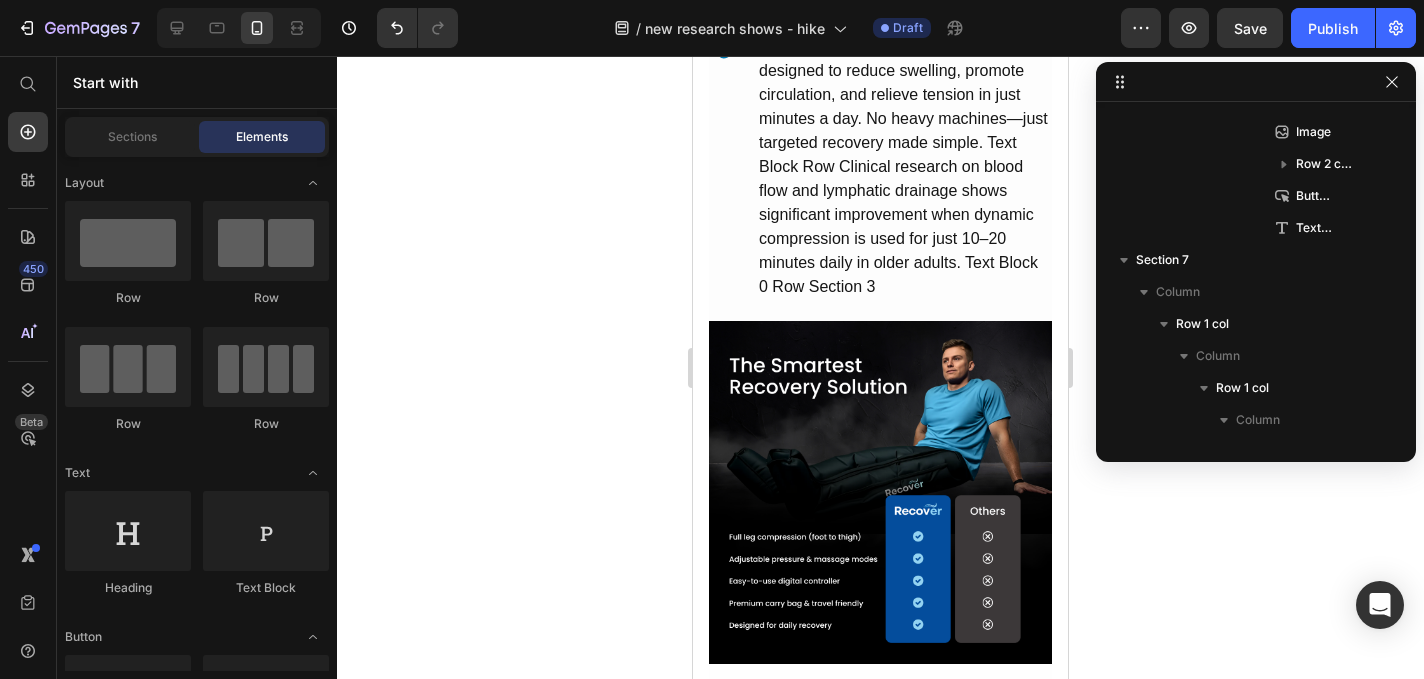 scroll, scrollTop: 2497, scrollLeft: 0, axis: vertical 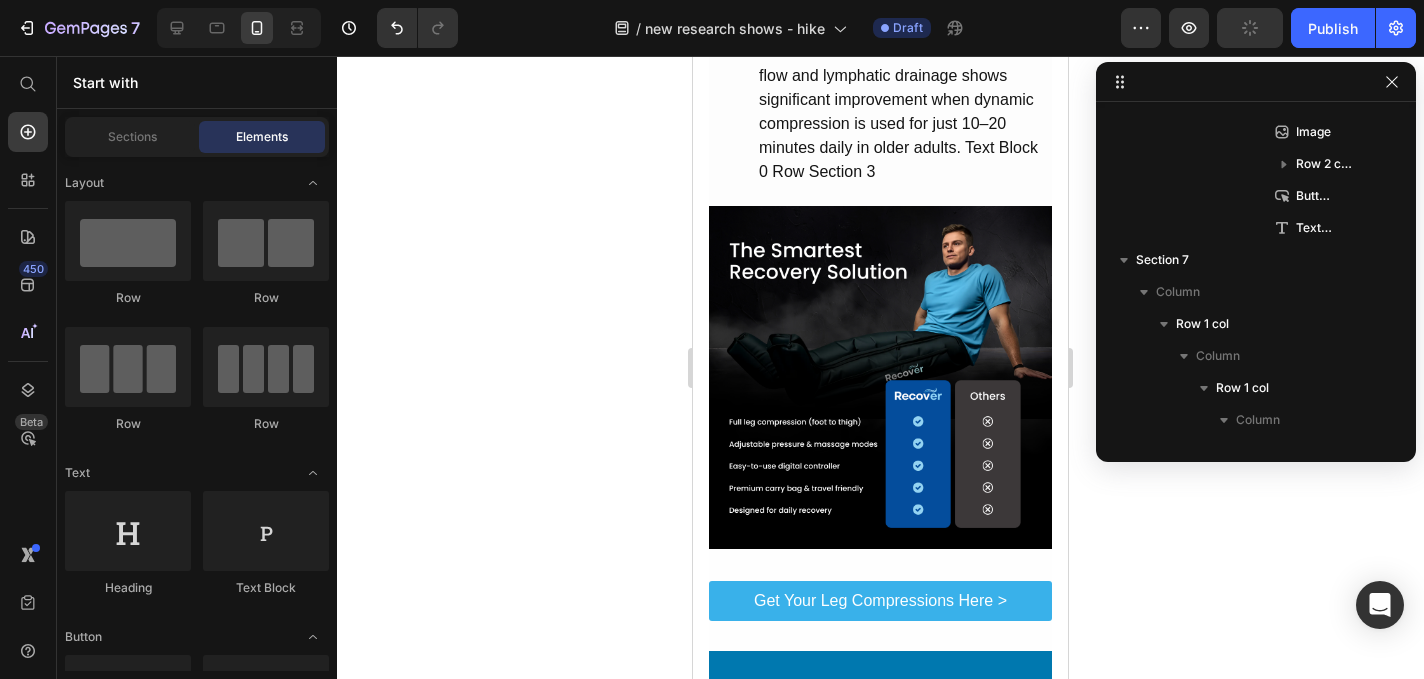 click on "Why Is Everyone Talking About Recover? Heading The global recovery tech market is booming, but  Recover  stands out because it’s  portable, comfortable, and actually works. In fact, the company reports thousands of satisfied customers—including athletes, seniors, and nurses—using it to ease: Leg fatigue Swelling and inflammation Poor circulation Soreness from standing too long Post-workout recovery And unlike most products that only mask symptoms, Recover supports healthy blood flow and lymphatic drainage—two of the biggest contributors to long-term leg health. Text Block Image Row Section 4" at bounding box center [880, 1330] 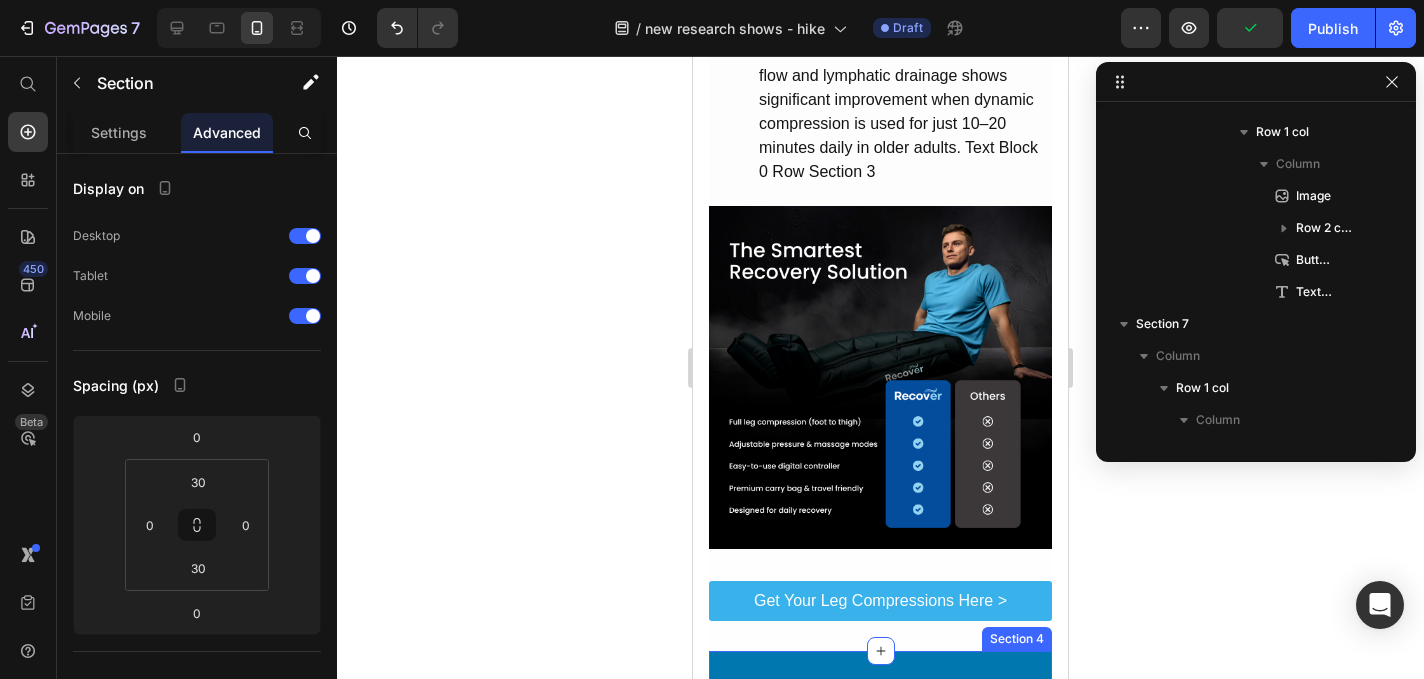 click on "Why Is Everyone Talking About Recover? Heading The global recovery tech market is booming, but  Recover  stands out because it’s  portable, comfortable, and actually works. In fact, the company reports thousands of satisfied customers—including athletes, seniors, and nurses—using it to ease: Leg fatigue Swelling and inflammation Poor circulation Soreness from standing too long Post-workout recovery And unlike most products that only mask symptoms, Recover supports healthy blood flow and lymphatic drainage—two of the biggest contributors to long-term leg health. Text Block Image Row Section 4" at bounding box center [880, 1330] 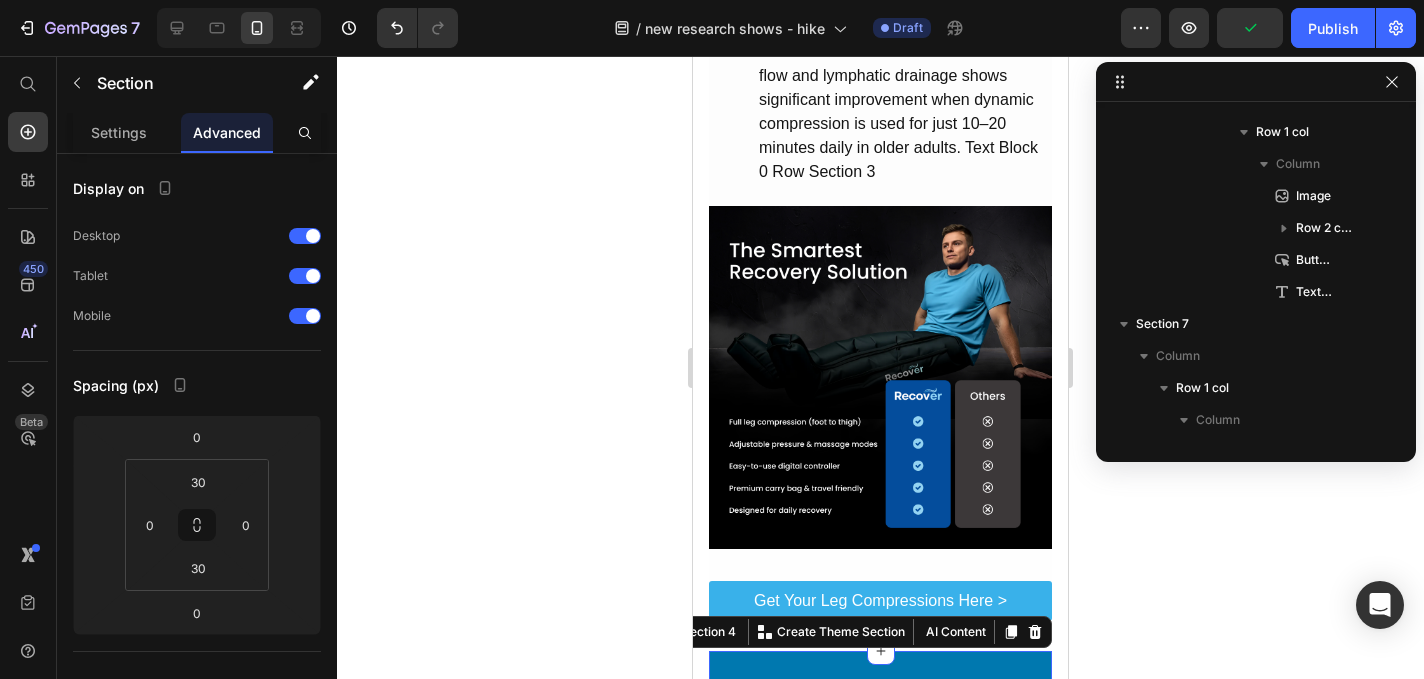 scroll, scrollTop: 314, scrollLeft: 0, axis: vertical 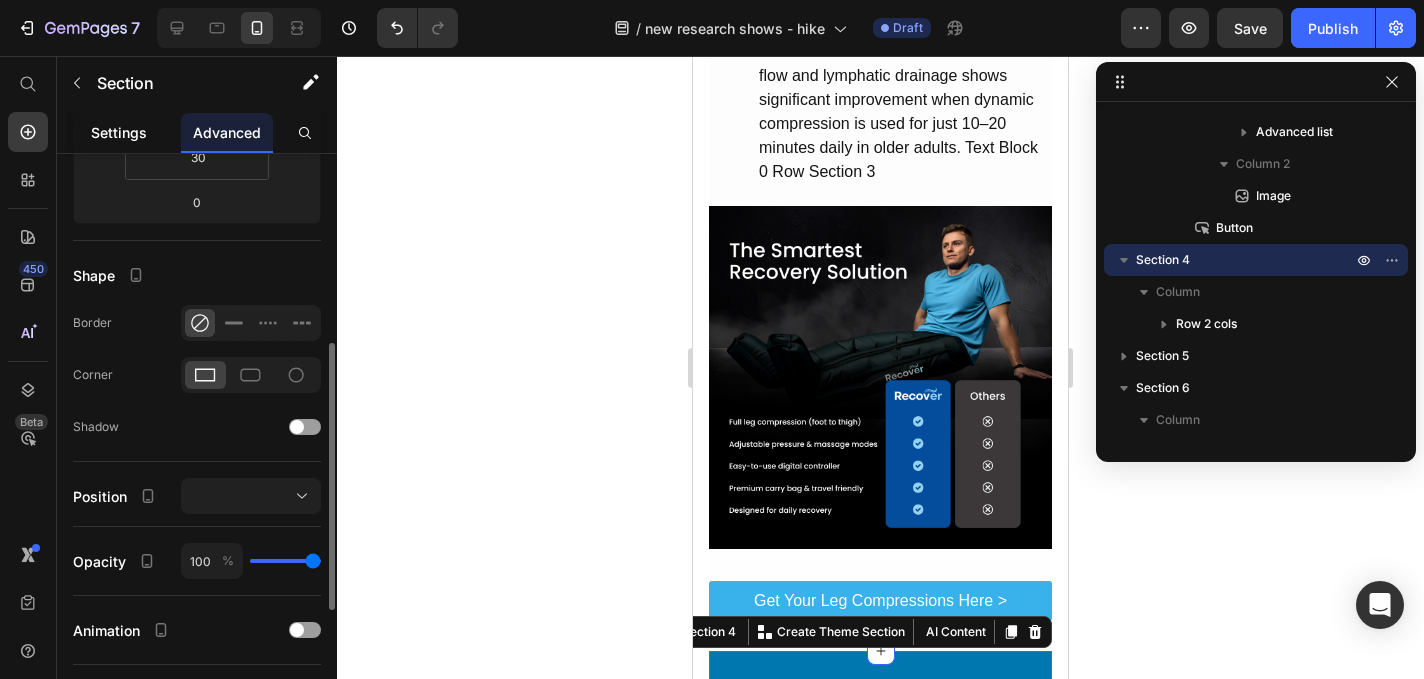 click on "Settings" at bounding box center (119, 132) 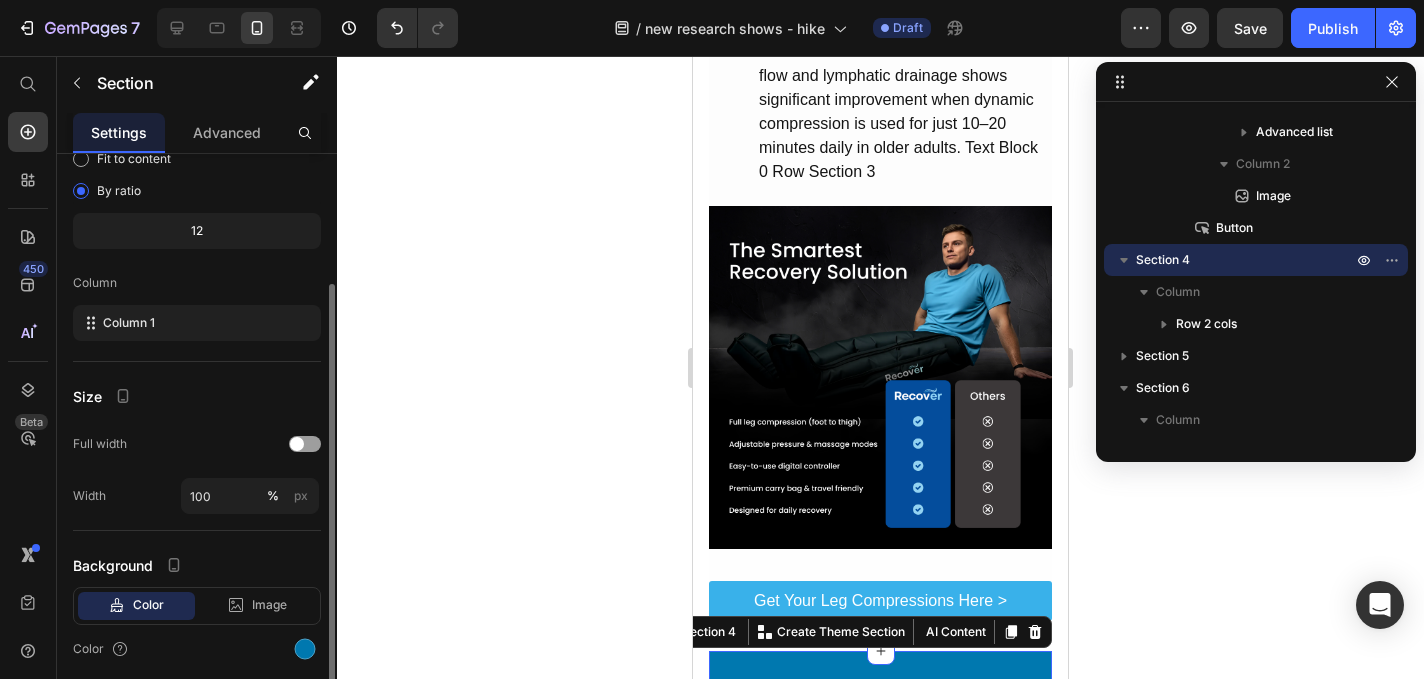 scroll, scrollTop: 234, scrollLeft: 0, axis: vertical 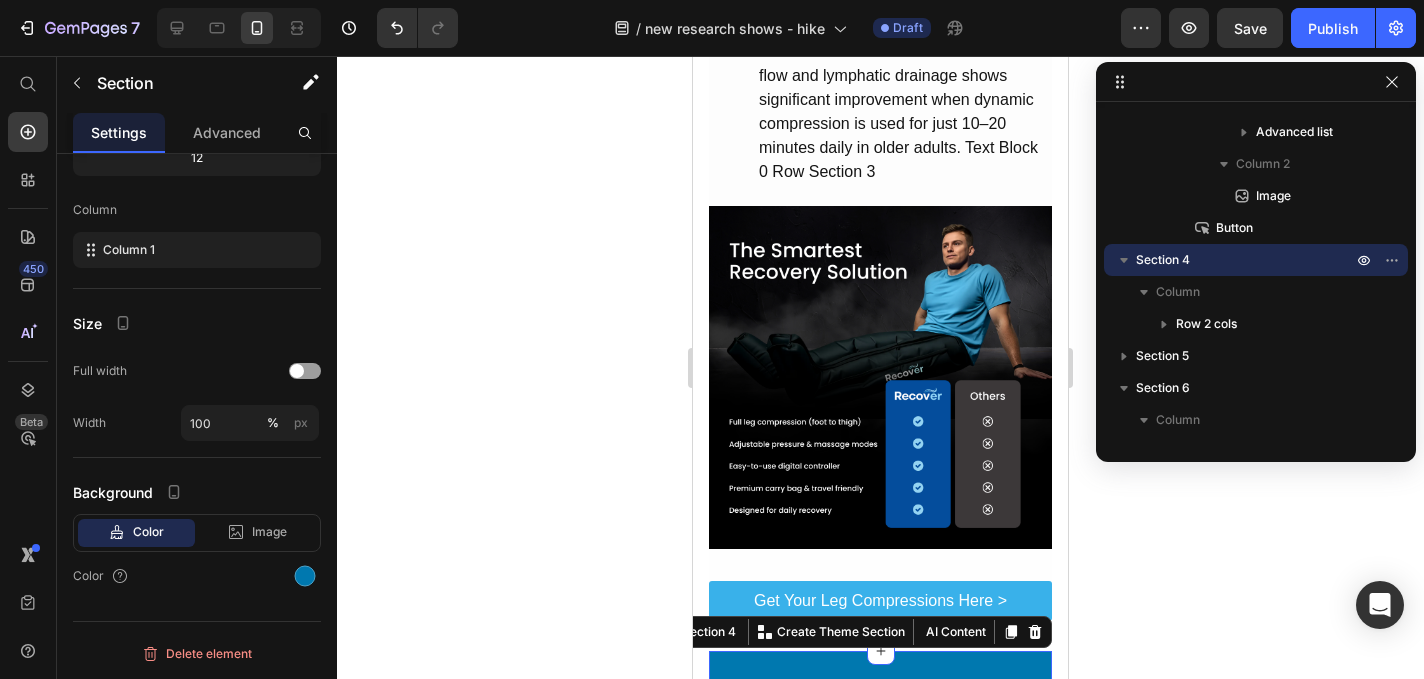click 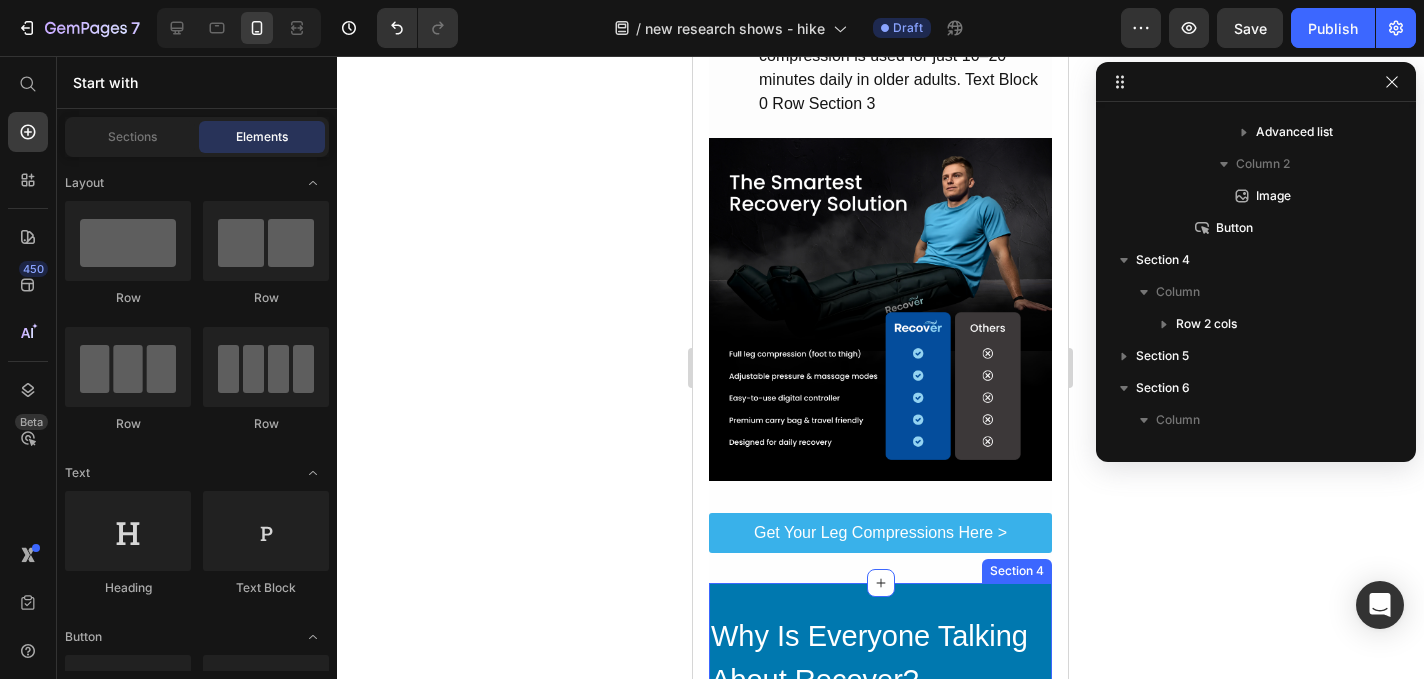 scroll, scrollTop: 2564, scrollLeft: 0, axis: vertical 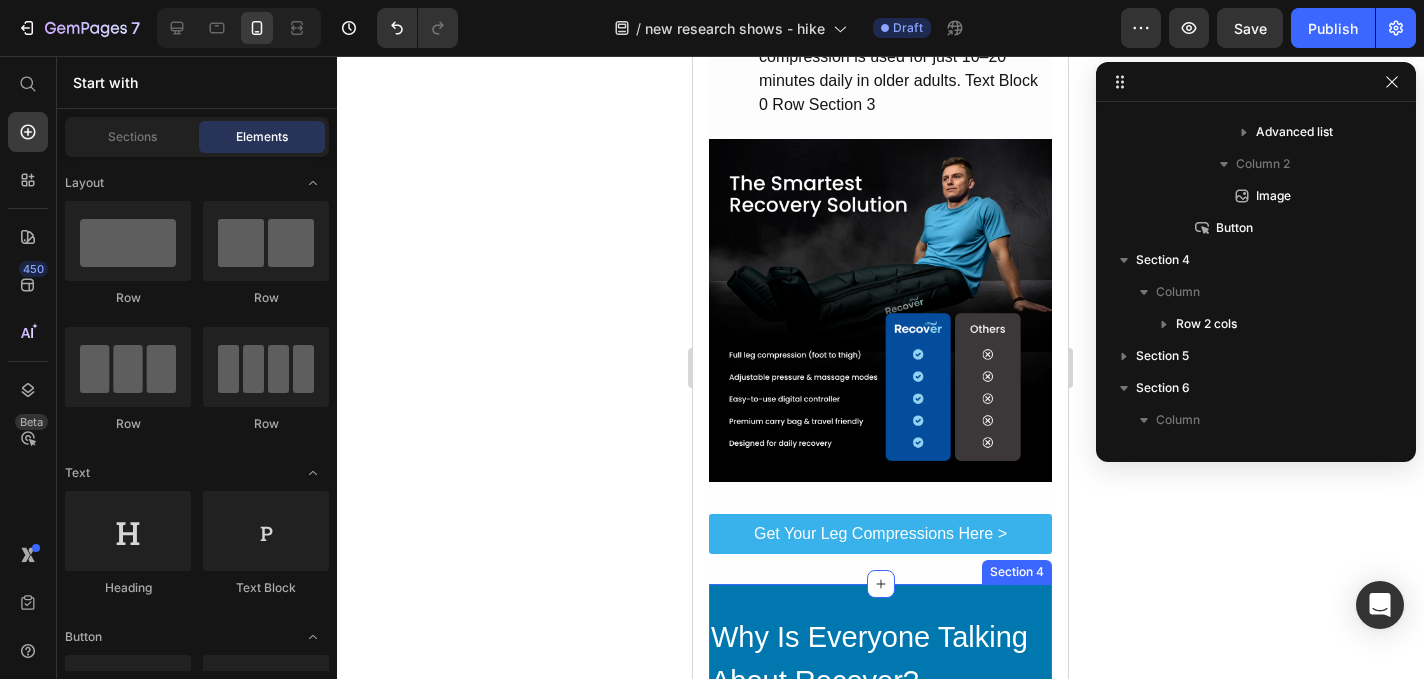 click on "Why Is Everyone Talking About Recover? Heading The global recovery tech market is booming, but  Recover  stands out because it’s  portable, comfortable, and actually works. In fact, the company reports thousands of satisfied customers—including athletes, seniors, and nurses—using it to ease: Leg fatigue Swelling and inflammation Poor circulation Soreness from standing too long Post-workout recovery And unlike most products that only mask symptoms, Recover supports healthy blood flow and lymphatic drainage—two of the biggest contributors to long-term leg health. Text Block Image Row Section 4" at bounding box center [880, 1263] 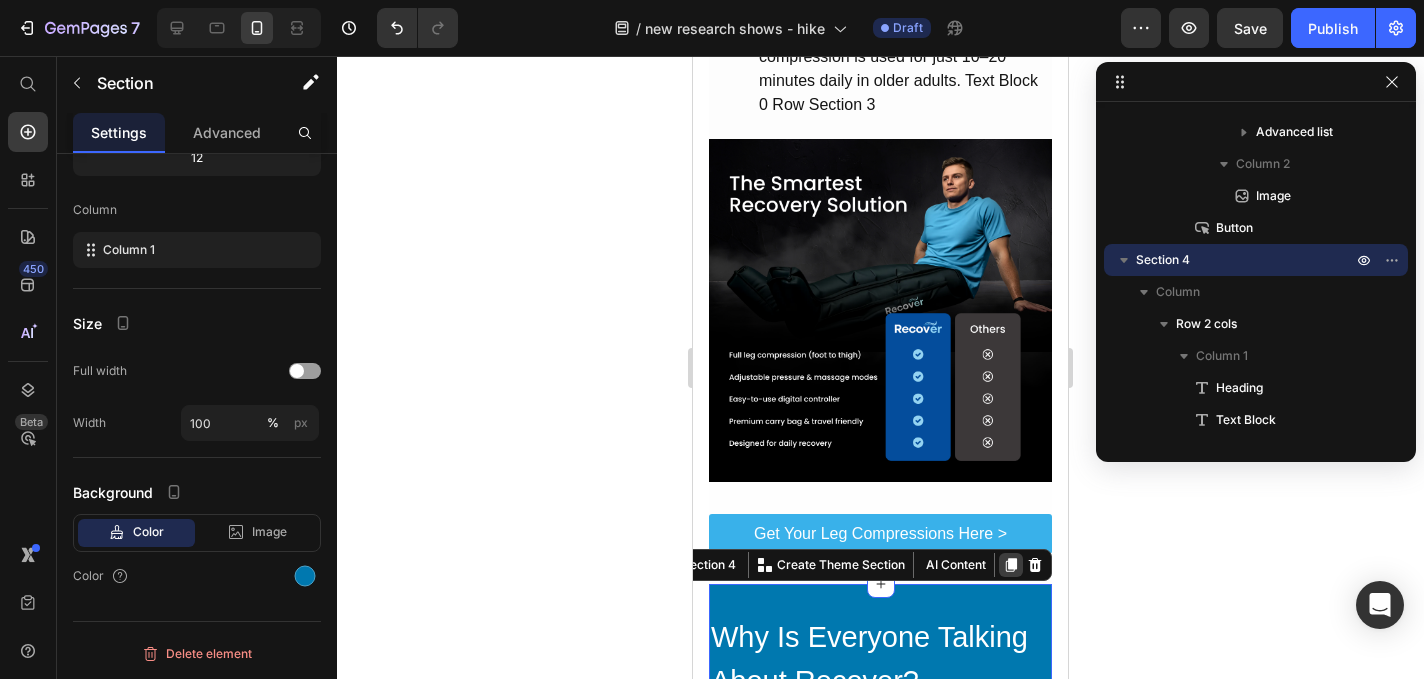click 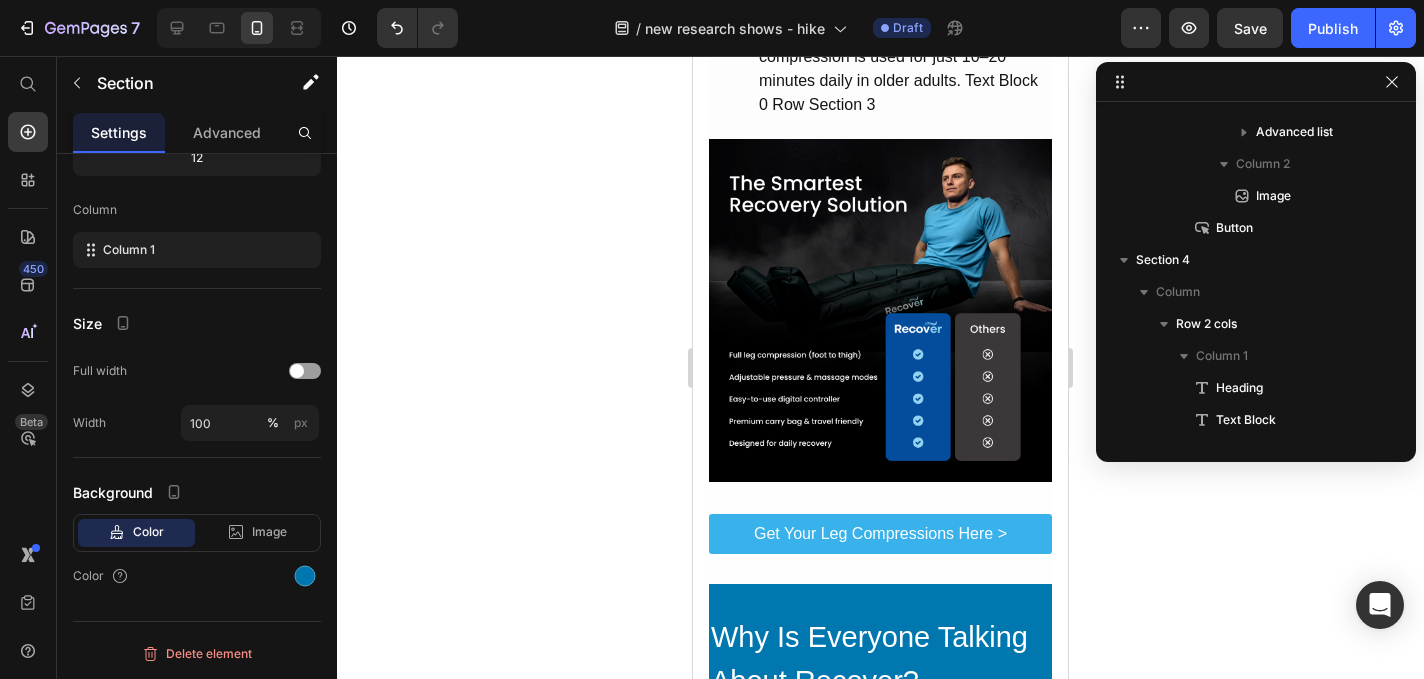 scroll, scrollTop: 2614, scrollLeft: 0, axis: vertical 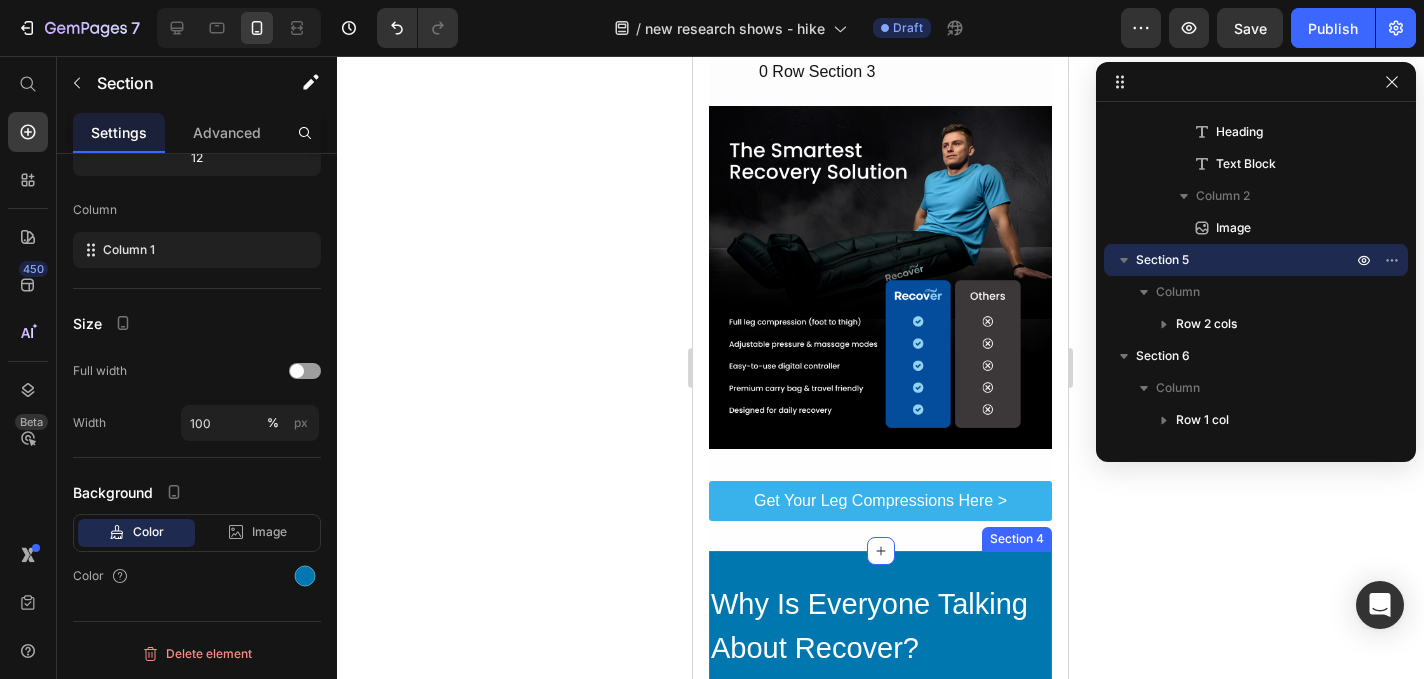 click on "Why Is Everyone Talking About Recover? Heading The global recovery tech market is booming, but  Recover  stands out because it’s  portable, comfortable, and actually works. In fact, the company reports thousands of satisfied customers—including athletes, seniors, and nurses—using it to ease: Leg fatigue Swelling and inflammation Poor circulation Soreness from standing too long Post-workout recovery And unlike most products that only mask symptoms, Recover supports healthy blood flow and lymphatic drainage—two of the biggest contributors to long-term leg health. Text Block Image Row Section 4" at bounding box center [880, 1230] 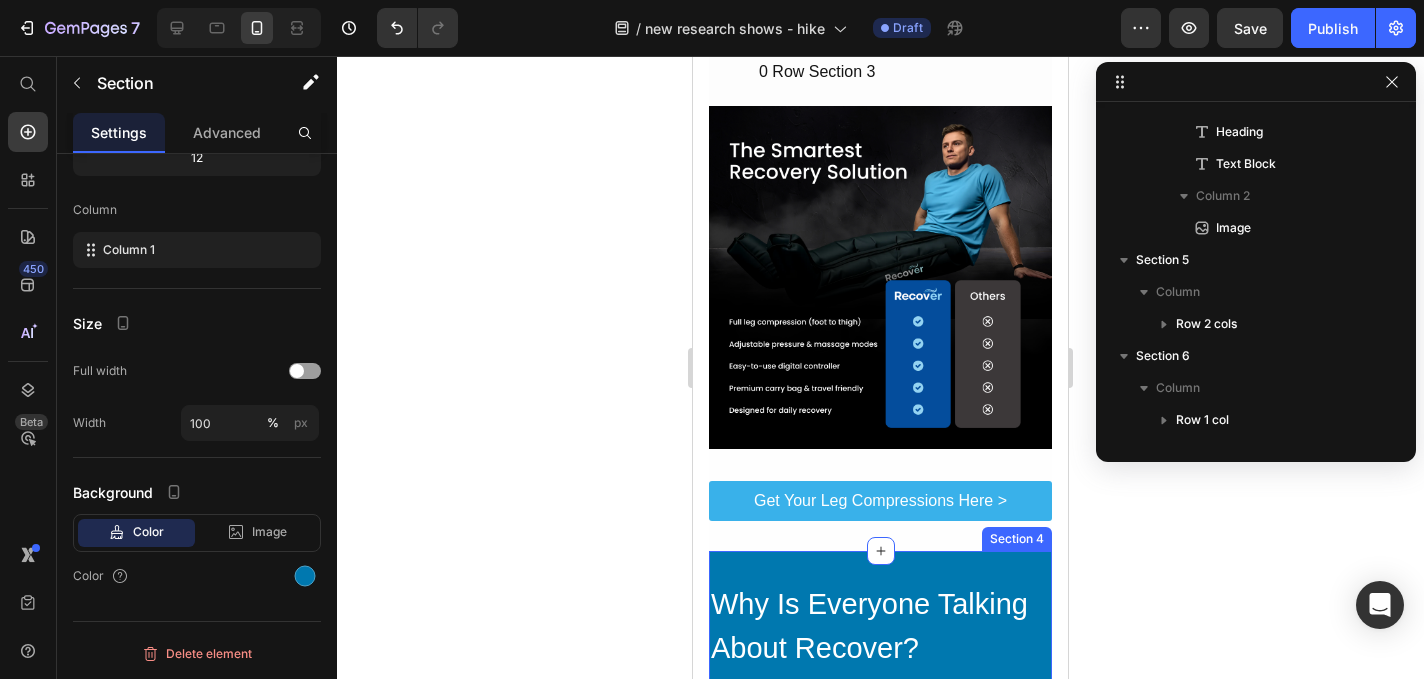 scroll, scrollTop: 314, scrollLeft: 0, axis: vertical 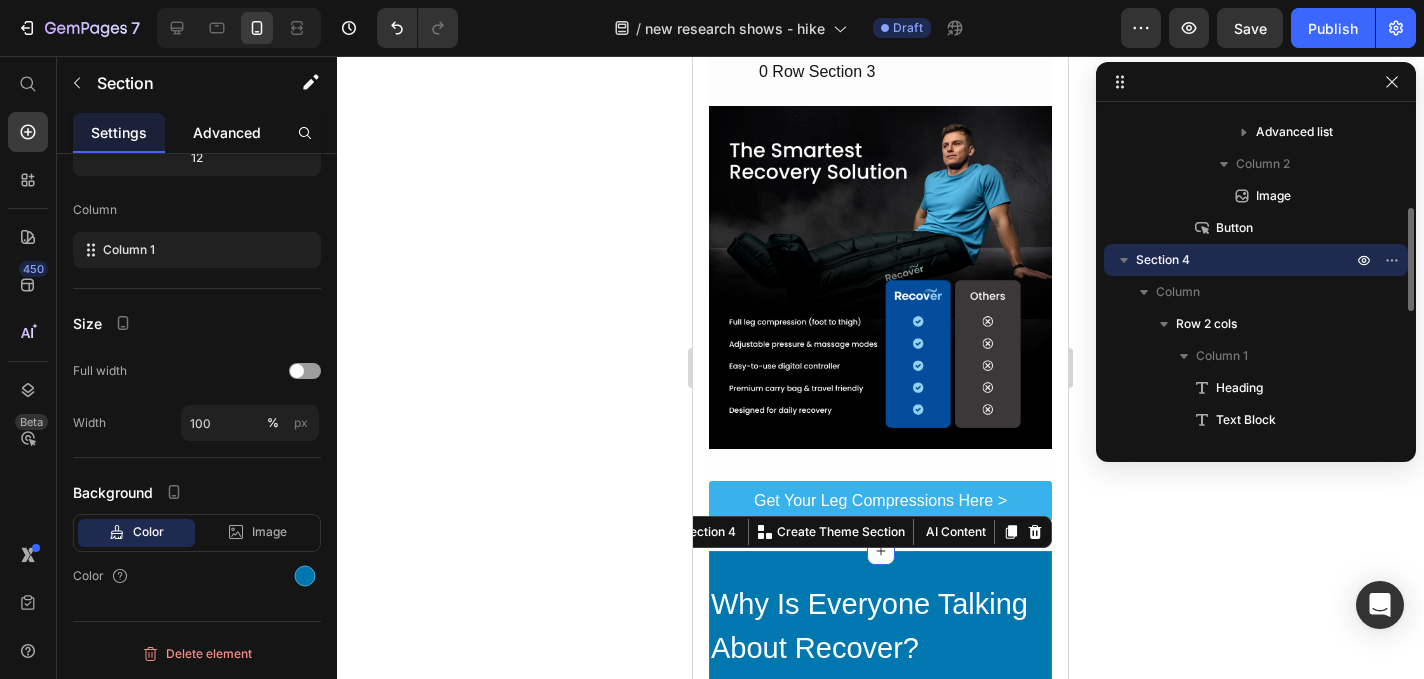 click on "Advanced" at bounding box center (227, 132) 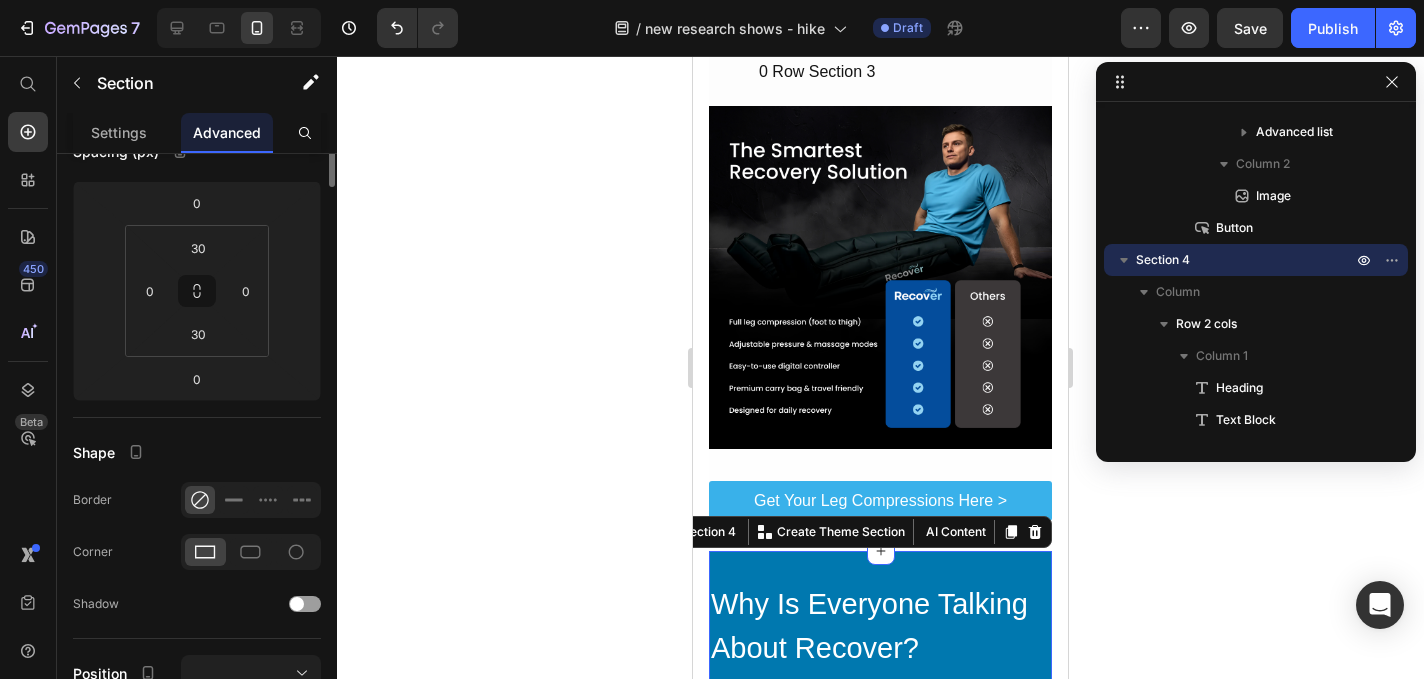 scroll, scrollTop: 0, scrollLeft: 0, axis: both 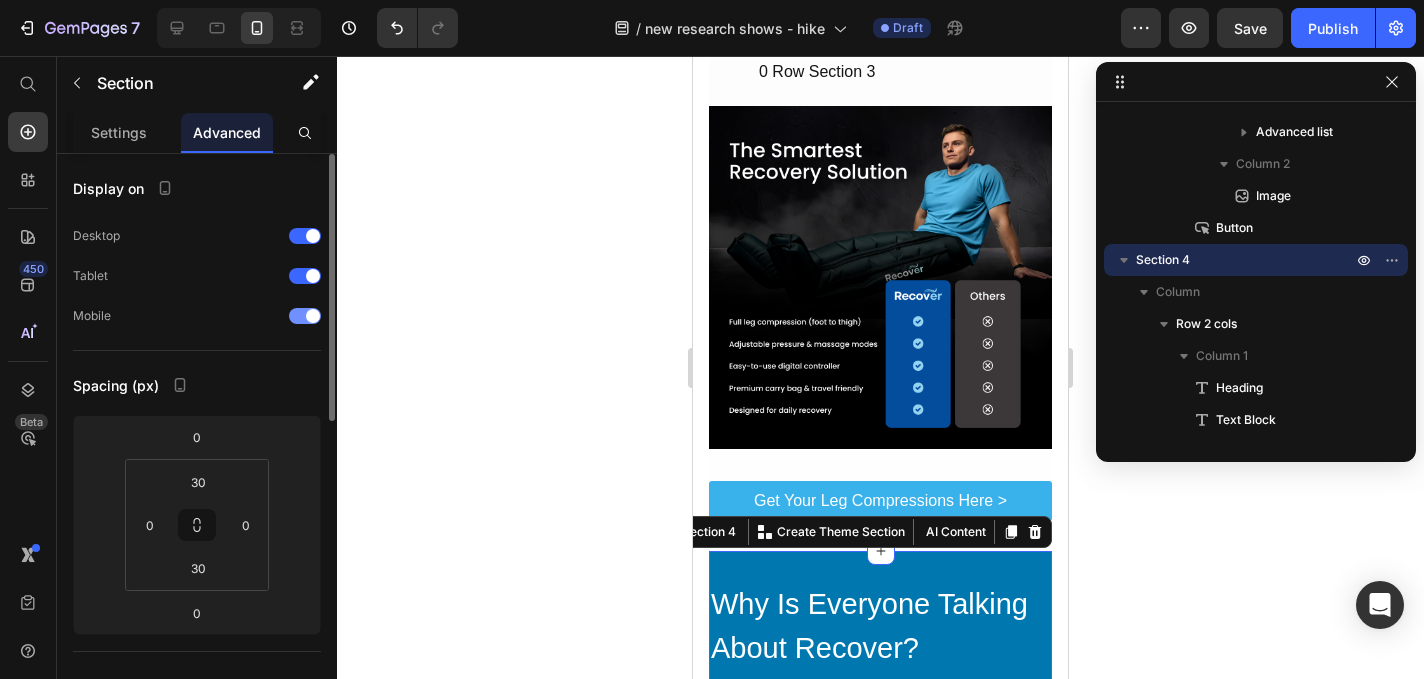 click at bounding box center (313, 316) 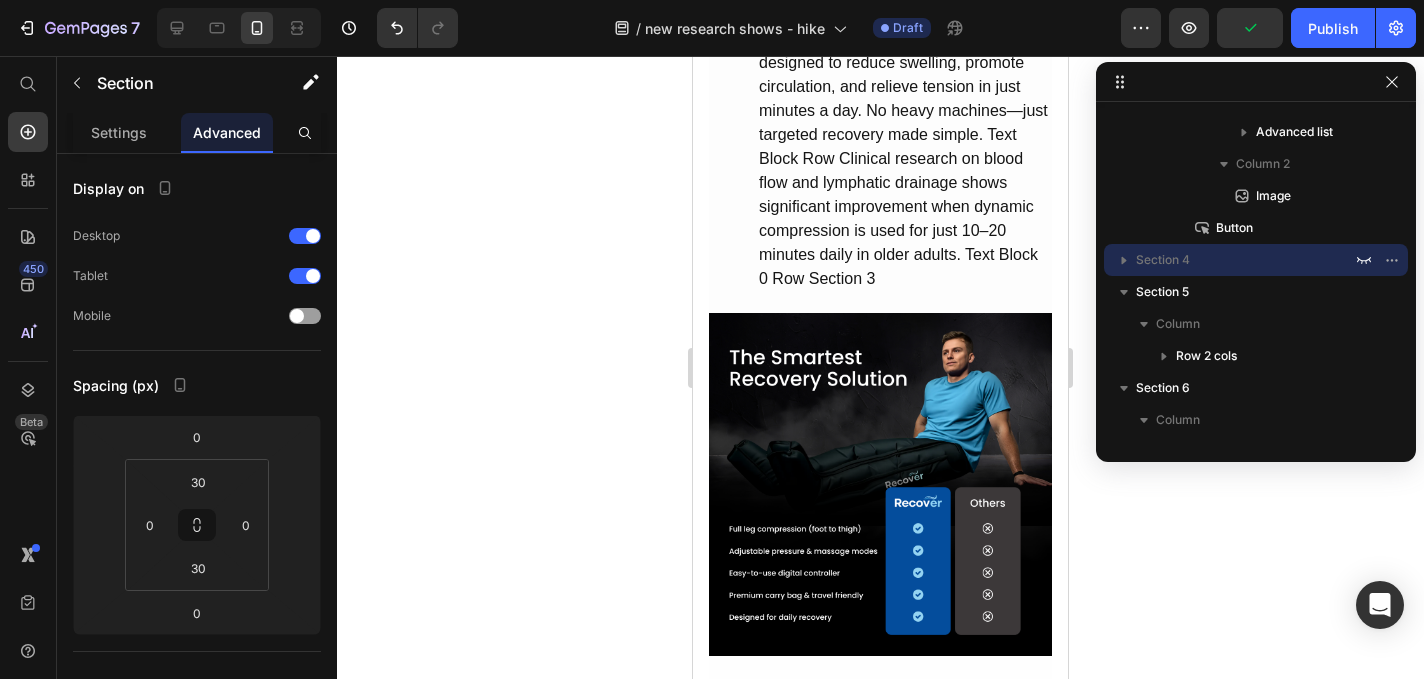 scroll, scrollTop: 2361, scrollLeft: 0, axis: vertical 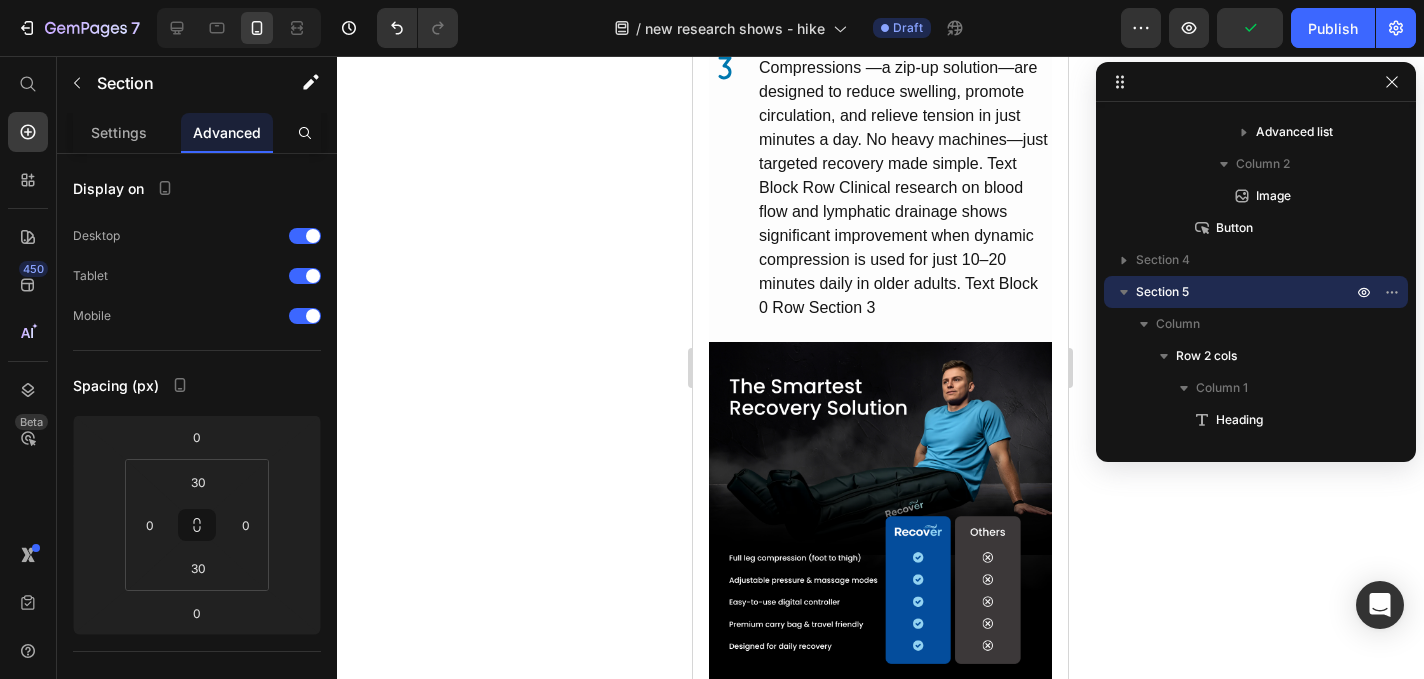 click on "Why Is Everyone Talking About Recover? Heading The global recovery tech market is booming, but  Recover  stands out because it’s  portable, comfortable, and actually works. In fact, the company reports thousands of satisfied customers—including athletes, seniors, and nurses—using it to ease: Leg fatigue Swelling and inflammation Poor circulation Soreness from standing too long Post-workout recovery And unlike most products that only mask symptoms, Recover supports healthy blood flow and lymphatic drainage—two of the biggest contributors to long-term leg health. Text Block Image Row Section 5   You can create reusable sections Create Theme Section AI Content Write with GemAI What would you like to describe here? Tone and Voice Persuasive Product Recover | Deluxe Single-Person Sauna Show more Generate" at bounding box center [880, 1466] 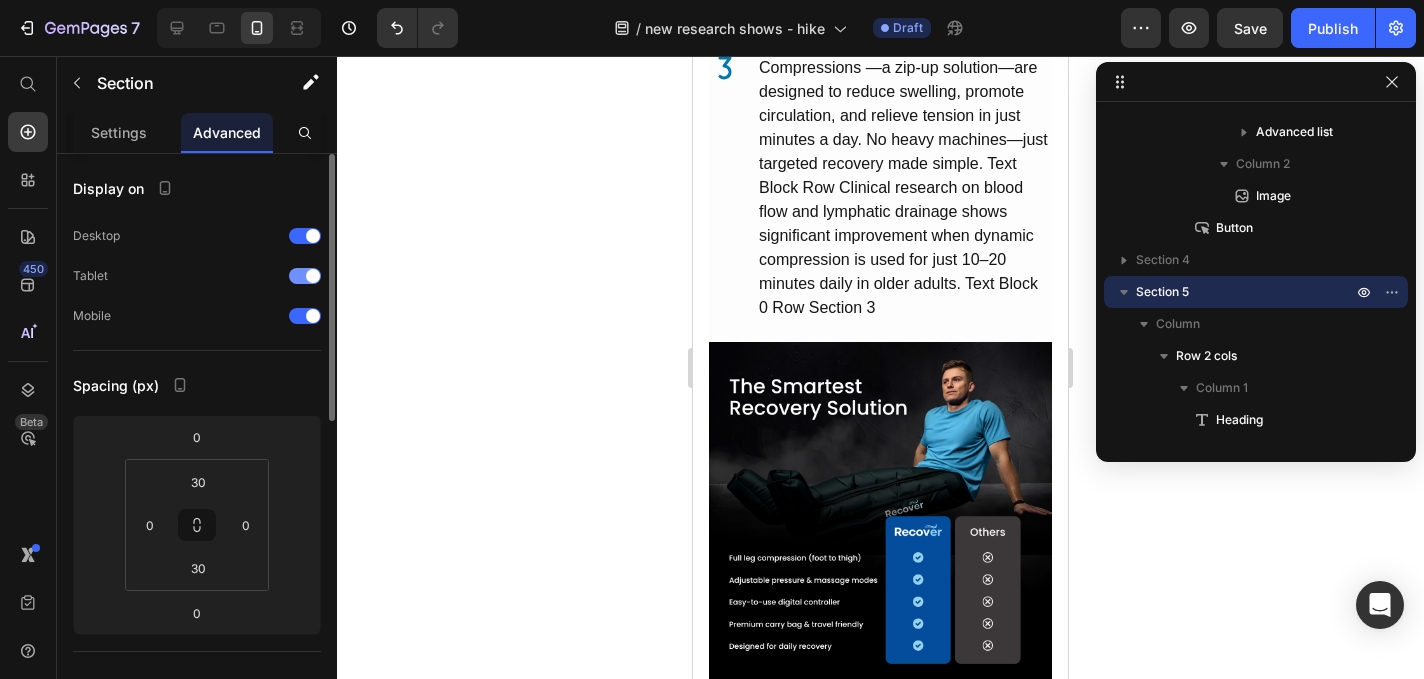 click at bounding box center [313, 276] 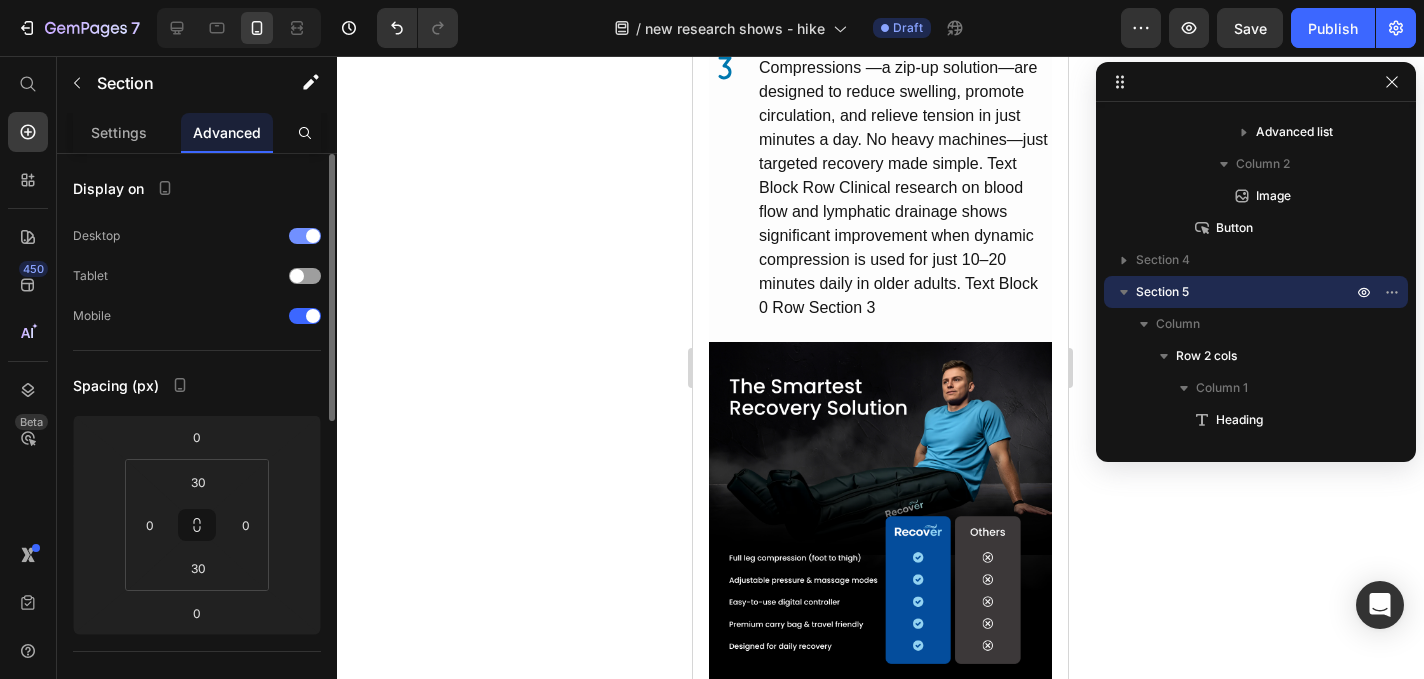 click at bounding box center [313, 236] 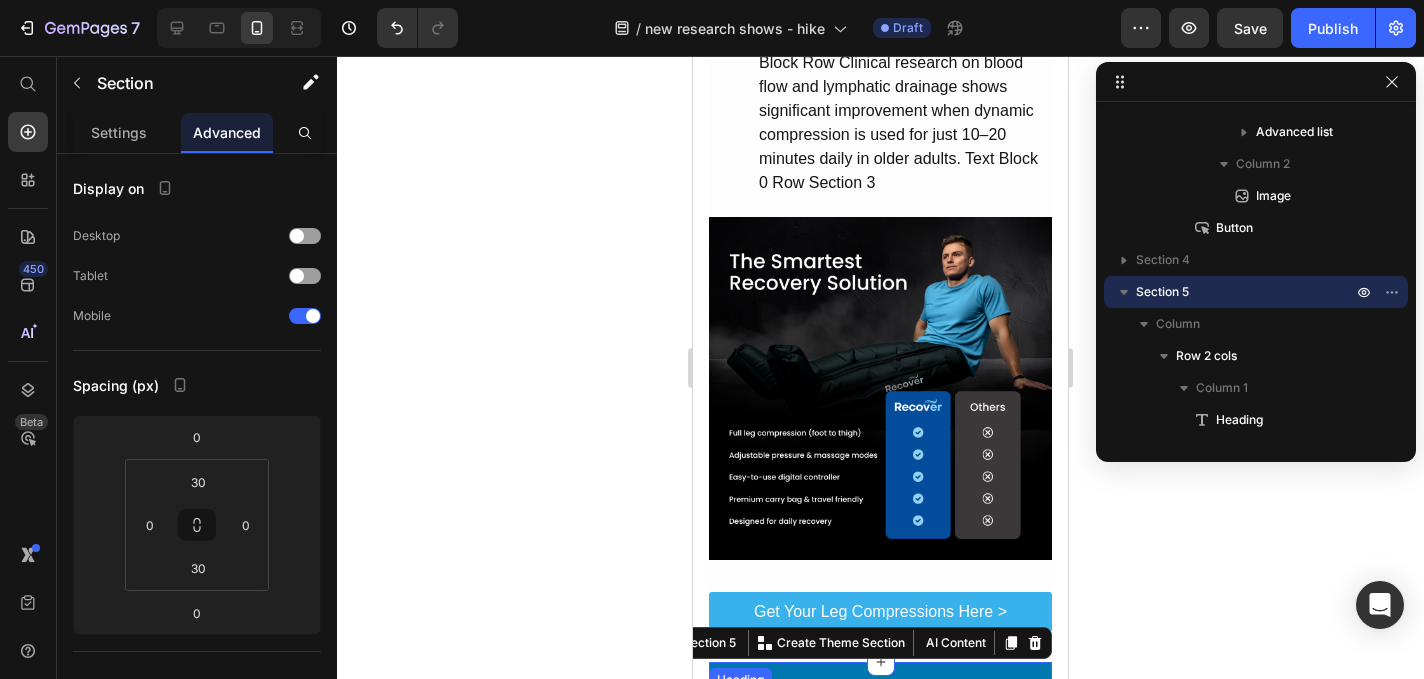 scroll, scrollTop: 2579, scrollLeft: 0, axis: vertical 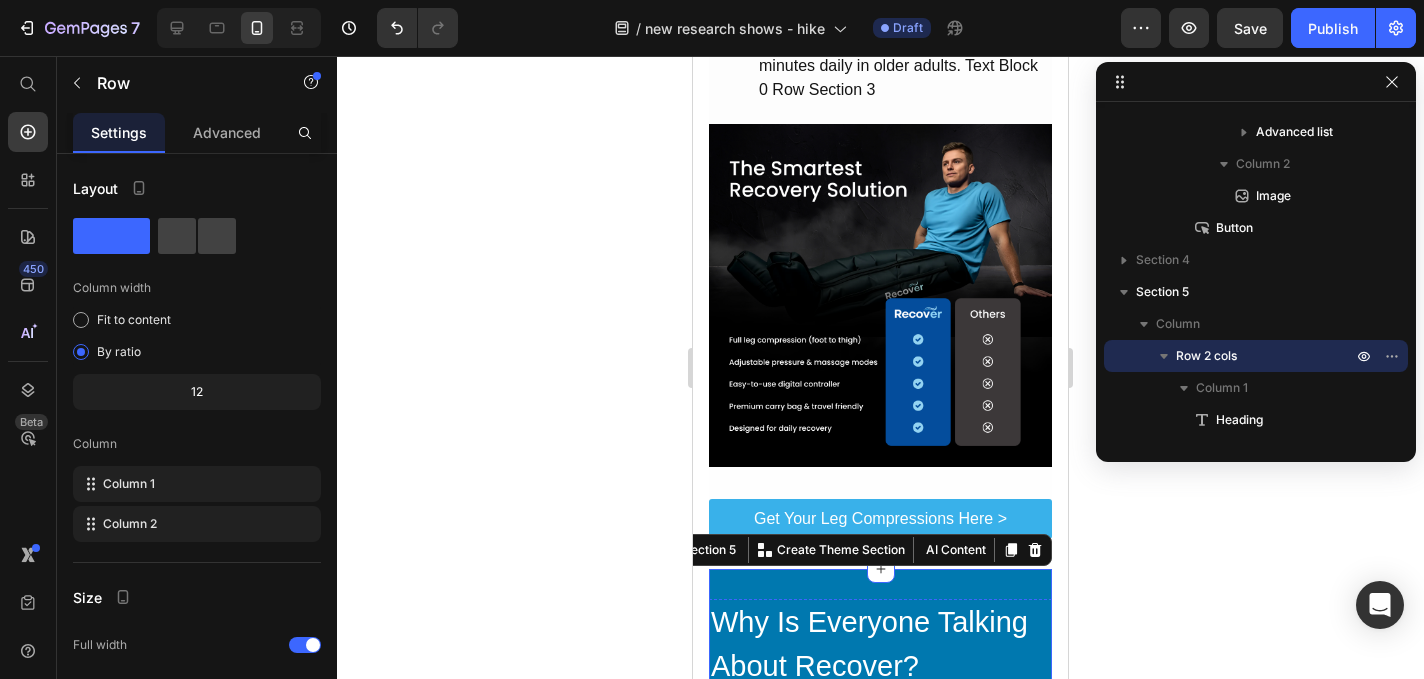 click on "Why Is Everyone Talking About Recover? Heading The global recovery tech market is booming, but  Recover  stands out because it’s  portable, comfortable, and actually works. In fact, the company reports thousands of satisfied customers—including athletes, seniors, and nurses—using it to ease: Leg fatigue Swelling and inflammation Poor circulation Soreness from standing too long Post-workout recovery And unlike most products that only mask symptoms, Recover supports healthy blood flow and lymphatic drainage—two of the biggest contributors to long-term leg health. Text Block" at bounding box center (880, 1119) 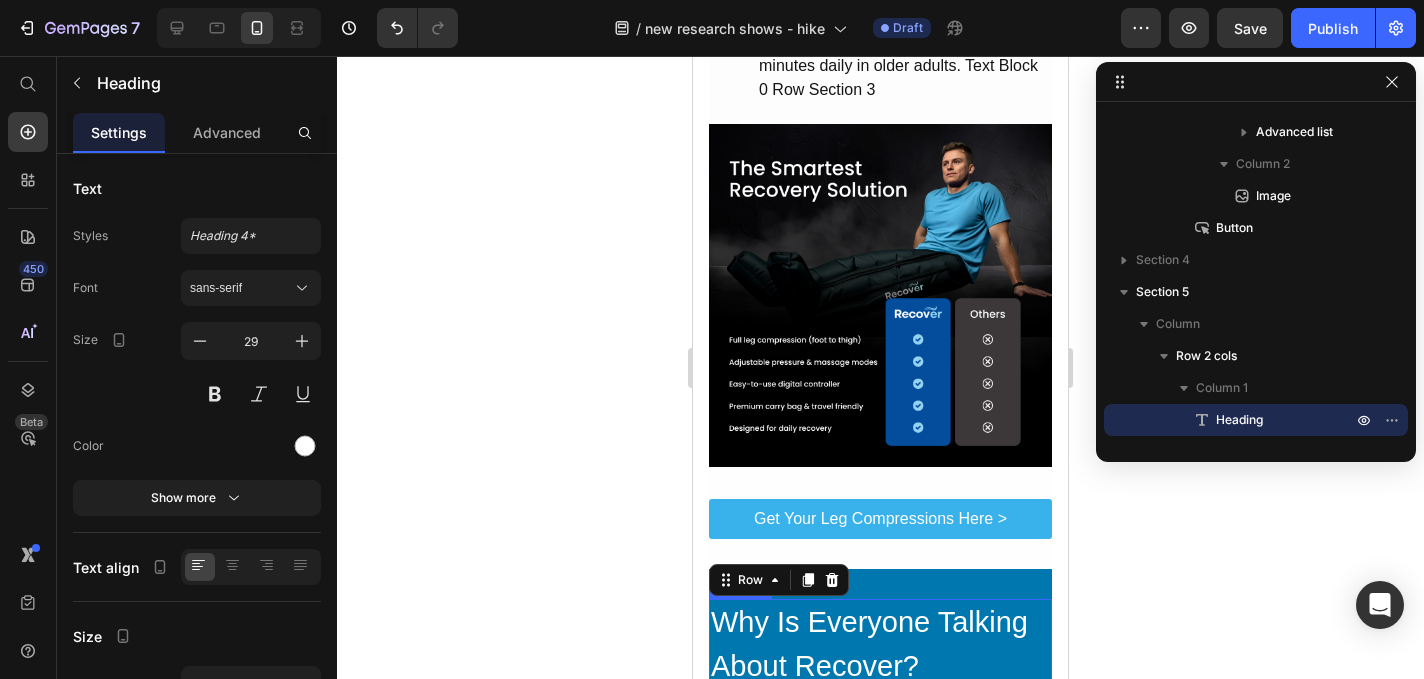 click on "Why Is Everyone Talking About Recover?" at bounding box center [880, 644] 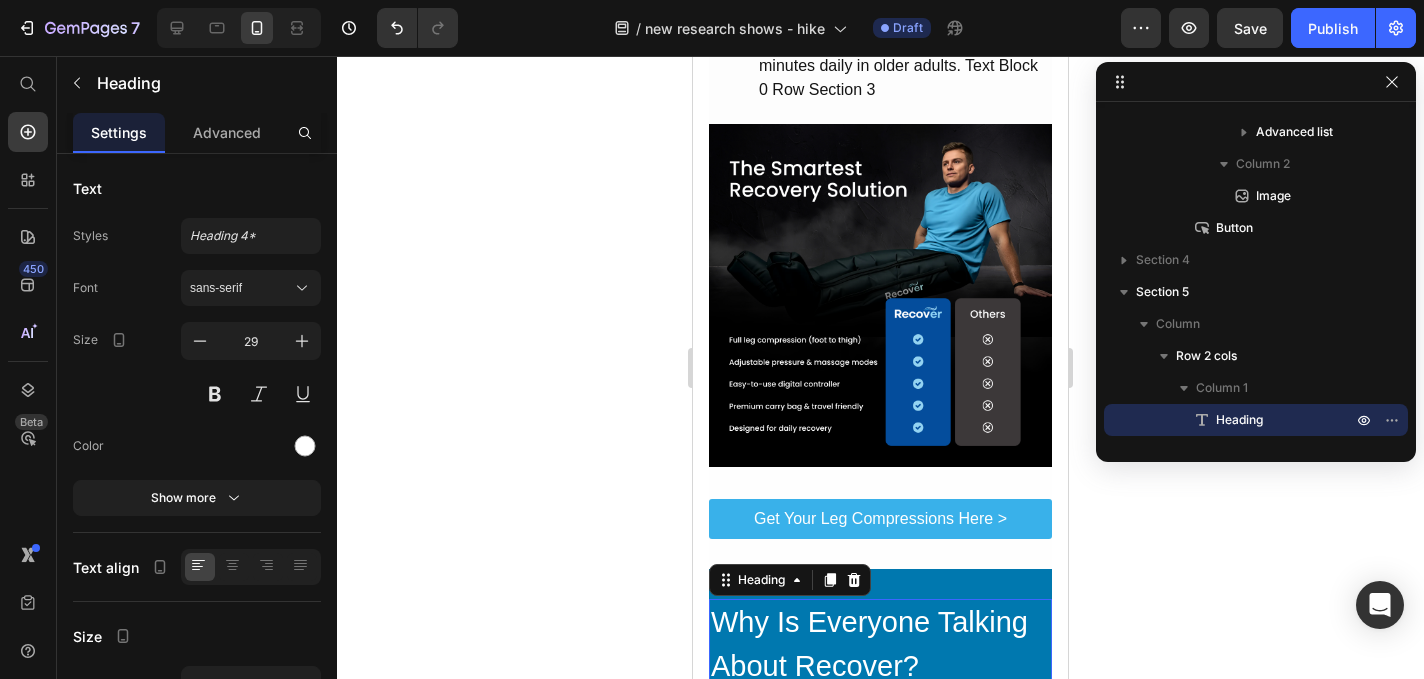 click on "Why Is Everyone Talking About Recover?" at bounding box center (880, 644) 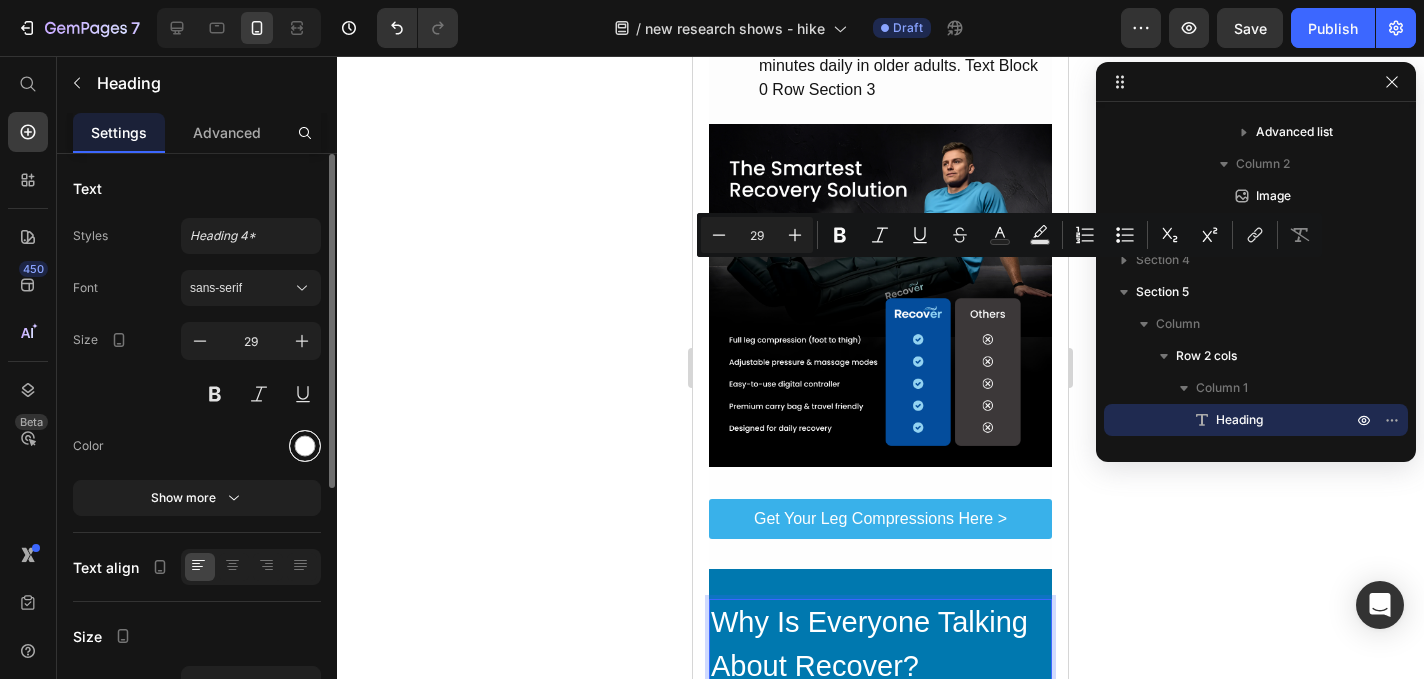 click at bounding box center (305, 446) 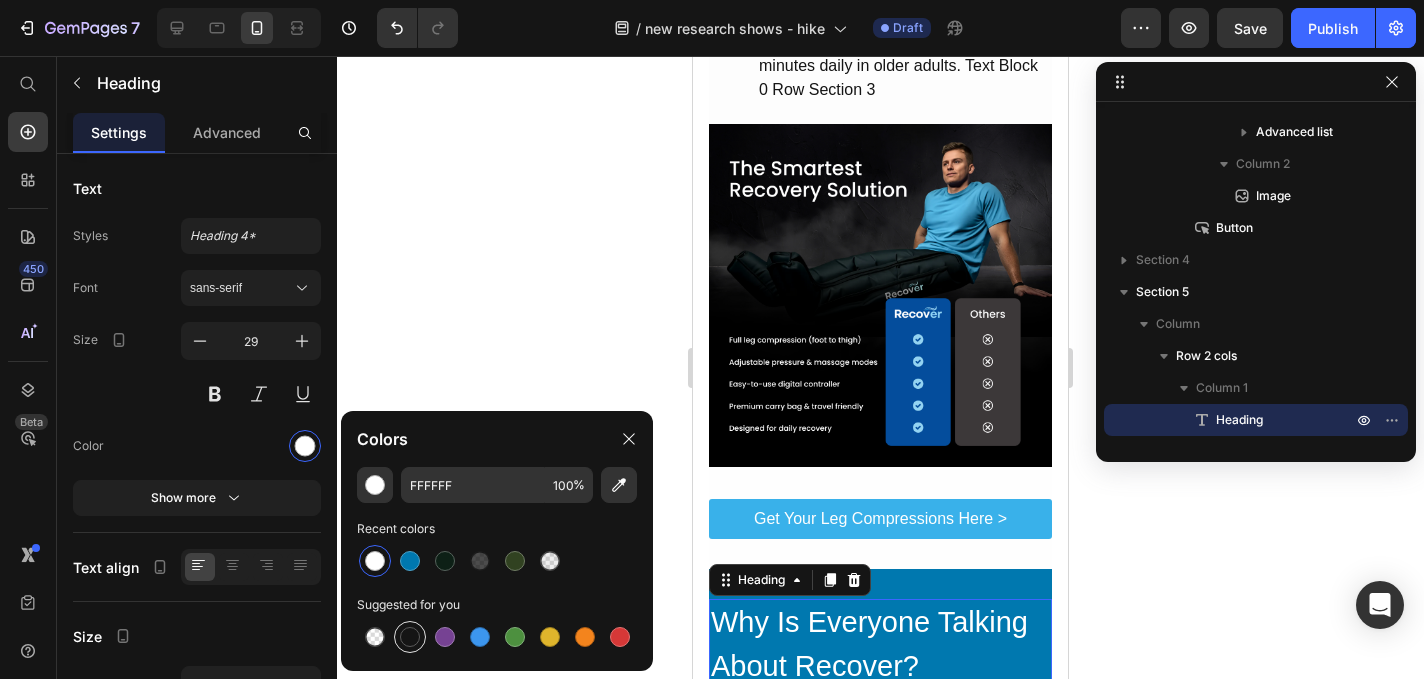 click at bounding box center (410, 637) 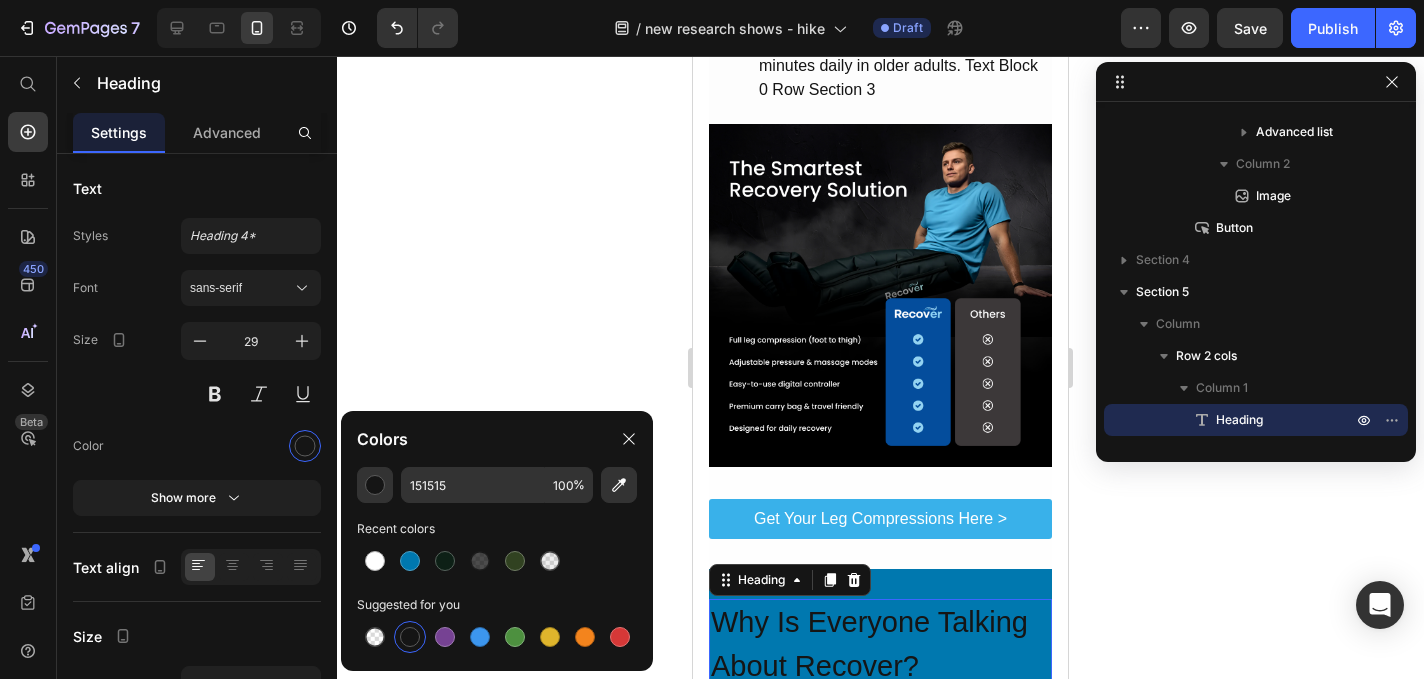 click on "portable, comfortable, and actually works." at bounding box center (876, 1211) 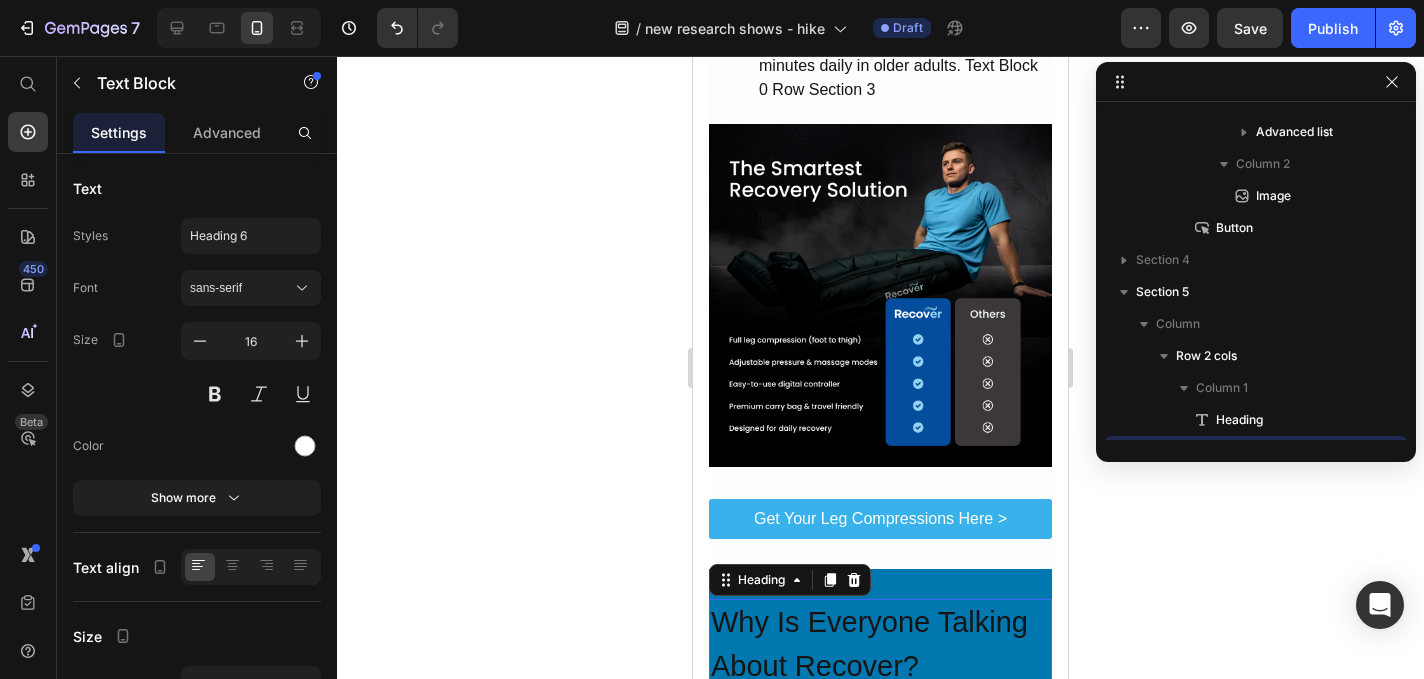 scroll, scrollTop: 506, scrollLeft: 0, axis: vertical 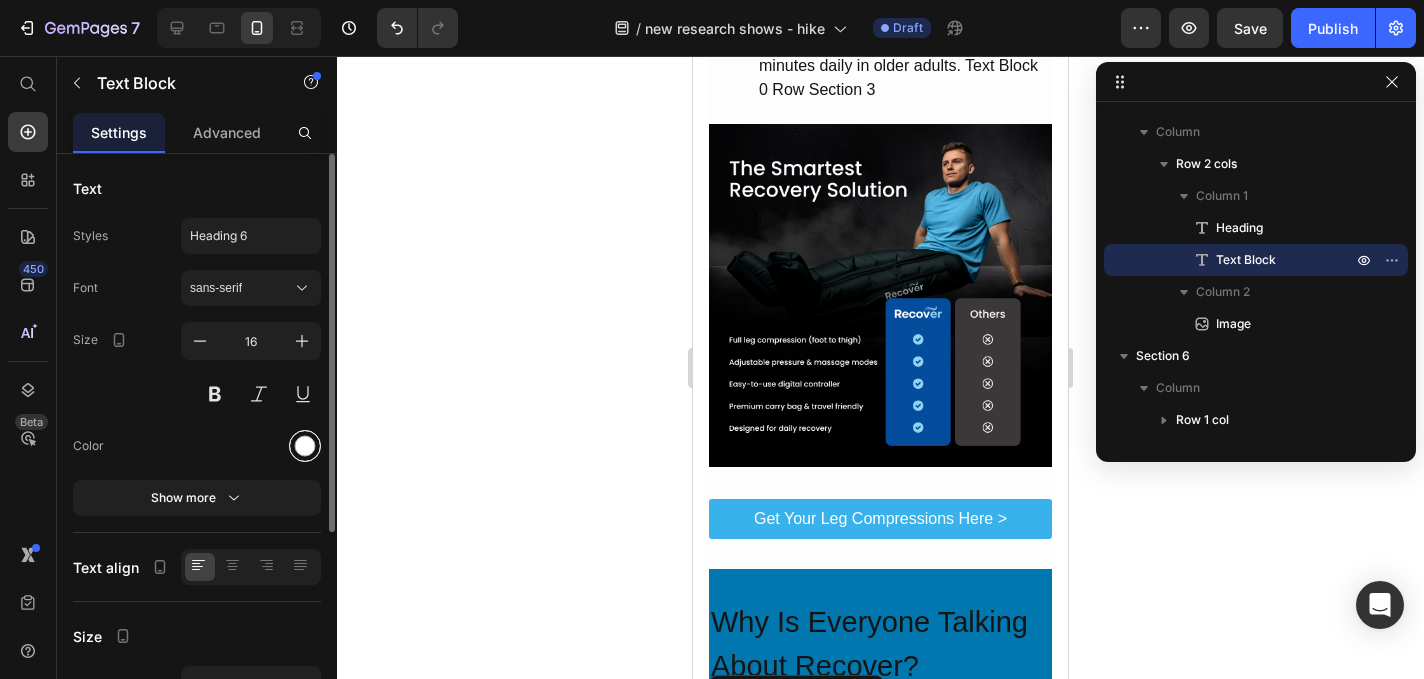 click at bounding box center [305, 446] 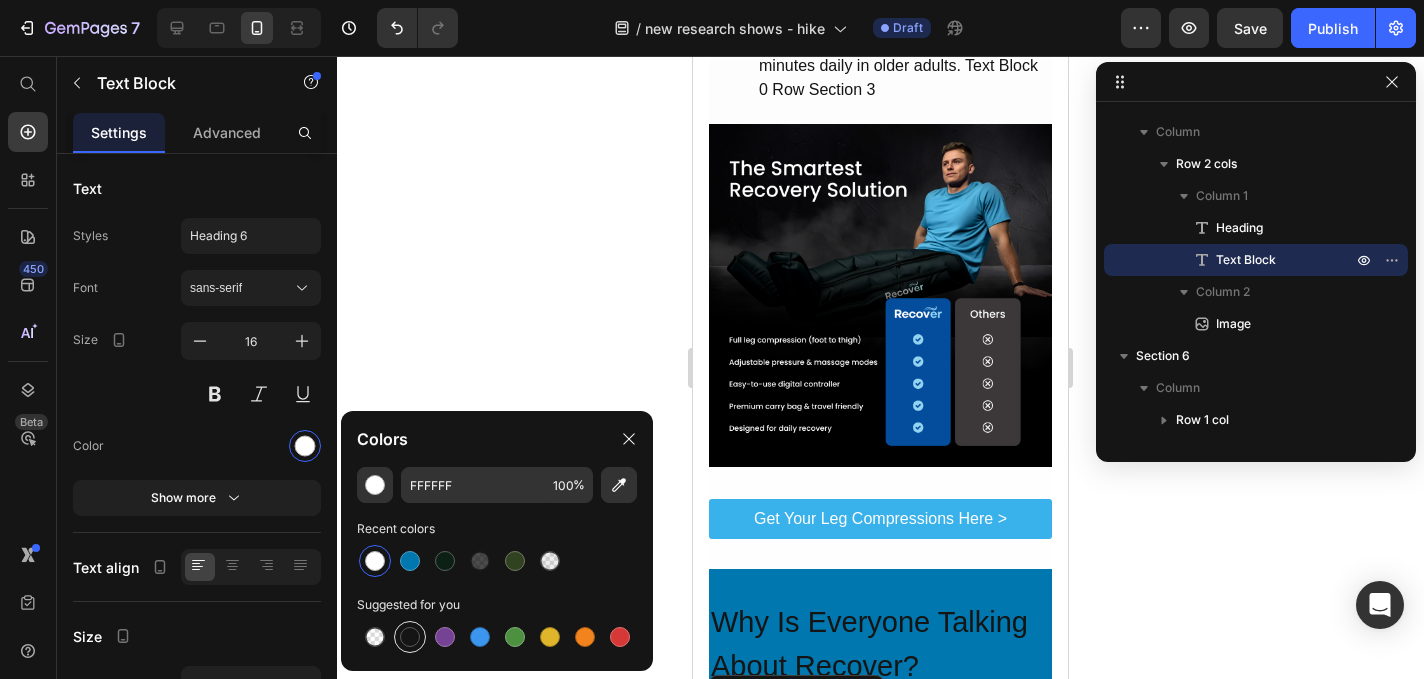 click at bounding box center [410, 637] 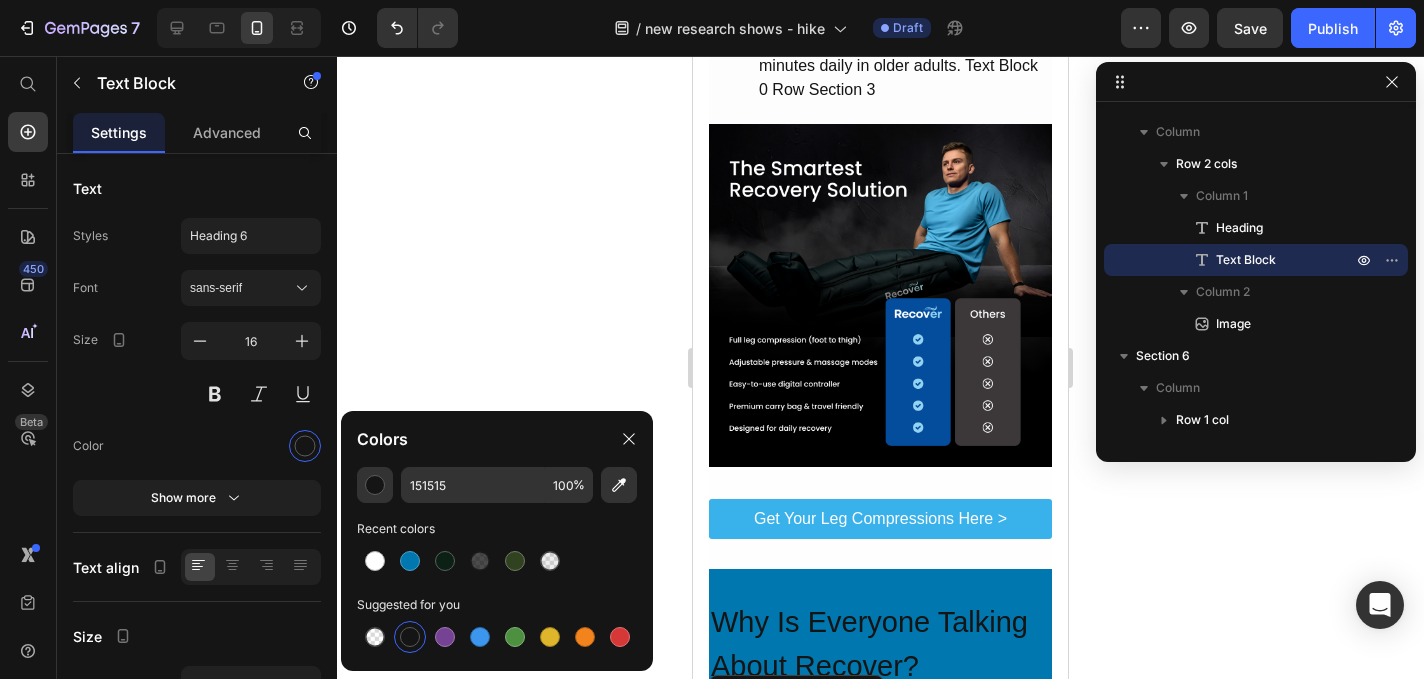 click on "The global recovery tech market is booming, but  Recover  stands out because it’s  portable, comfortable, and actually works. In fact, the company reports thousands of satisfied customers—including athletes, seniors, and nurses—using it to ease:" at bounding box center [878, 1002] 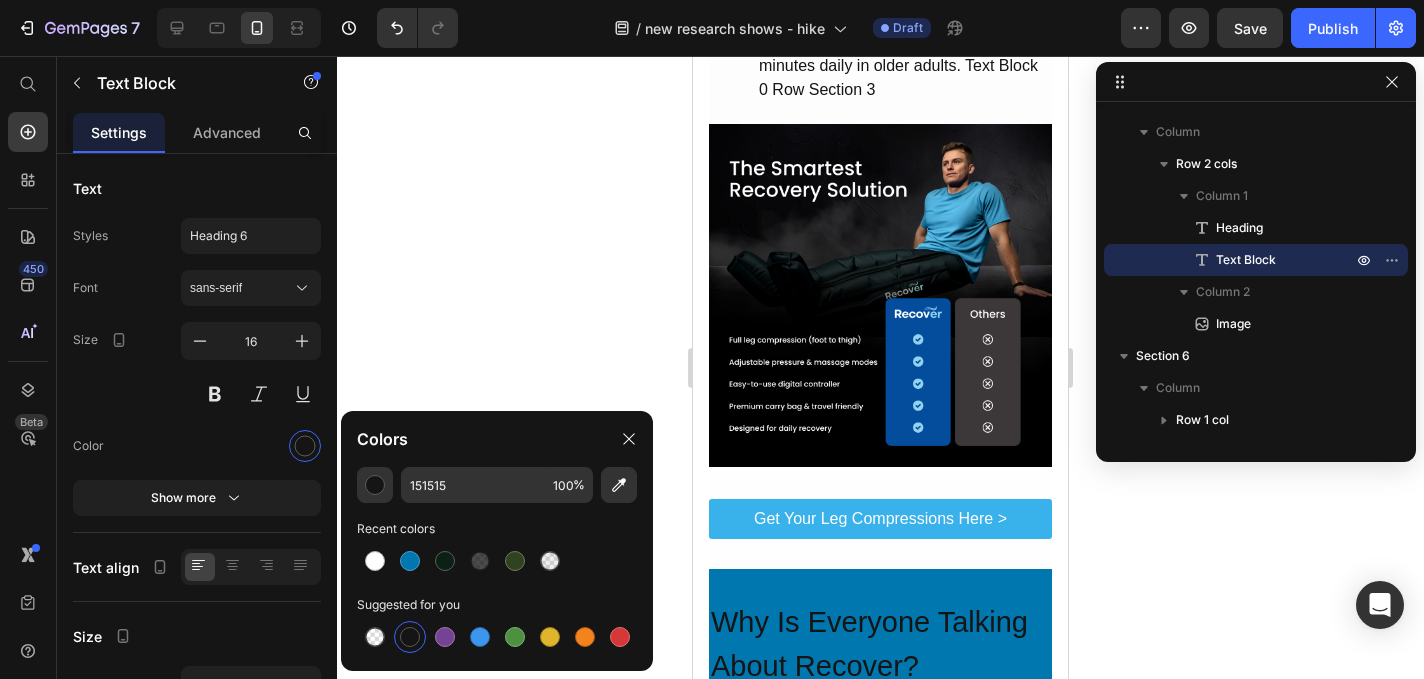 click on "The global recovery tech market is booming, but  Recover  stands out because it’s  portable, comfortable, and actually works. In fact, the company reports thousands of satisfied customers—including athletes, seniors, and nurses—using it to ease:" at bounding box center [878, 1002] 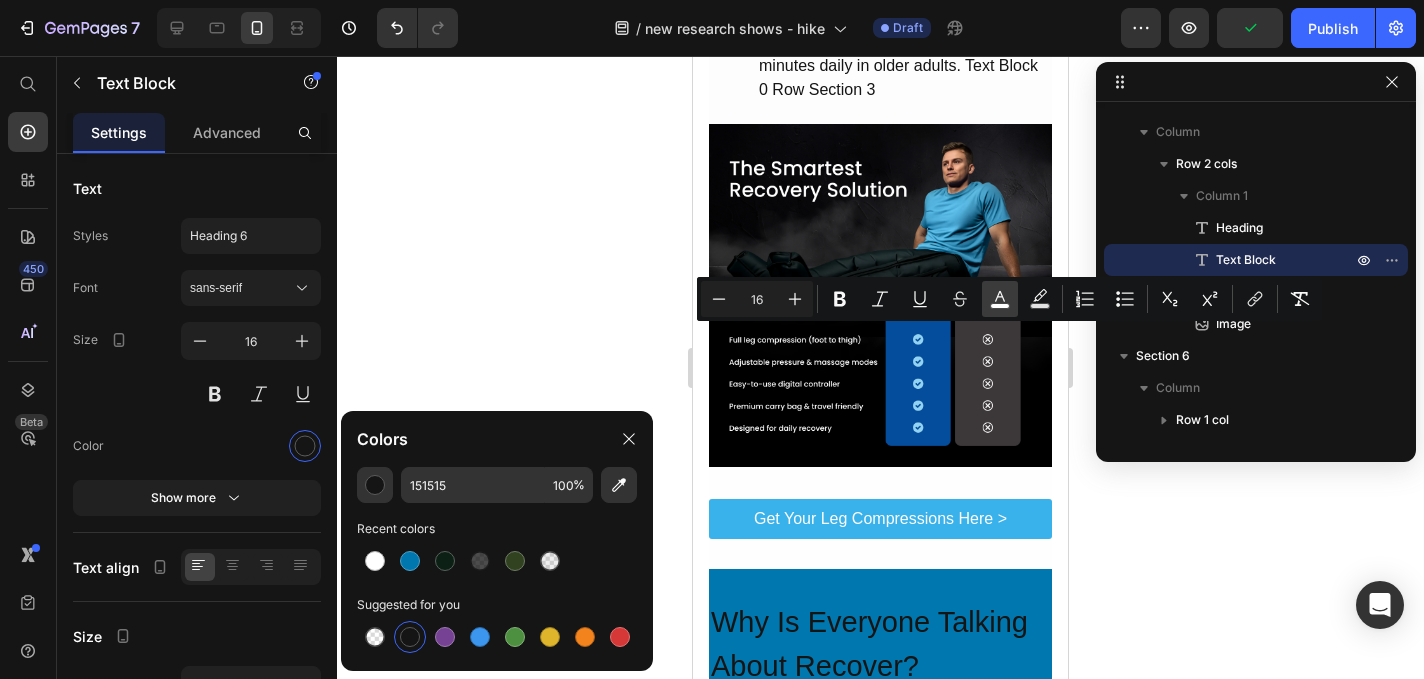 click on "color" at bounding box center (1000, 299) 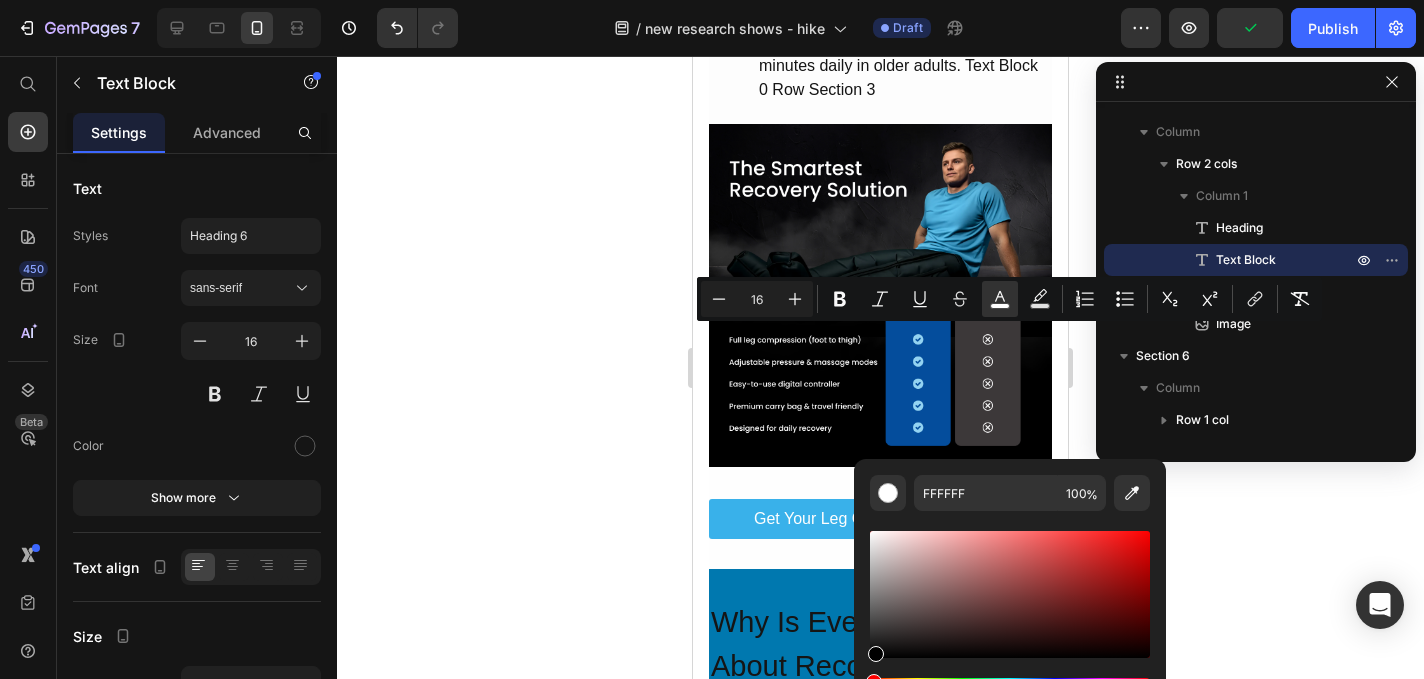 drag, startPoint x: 889, startPoint y: 569, endPoint x: 869, endPoint y: 682, distance: 114.75626 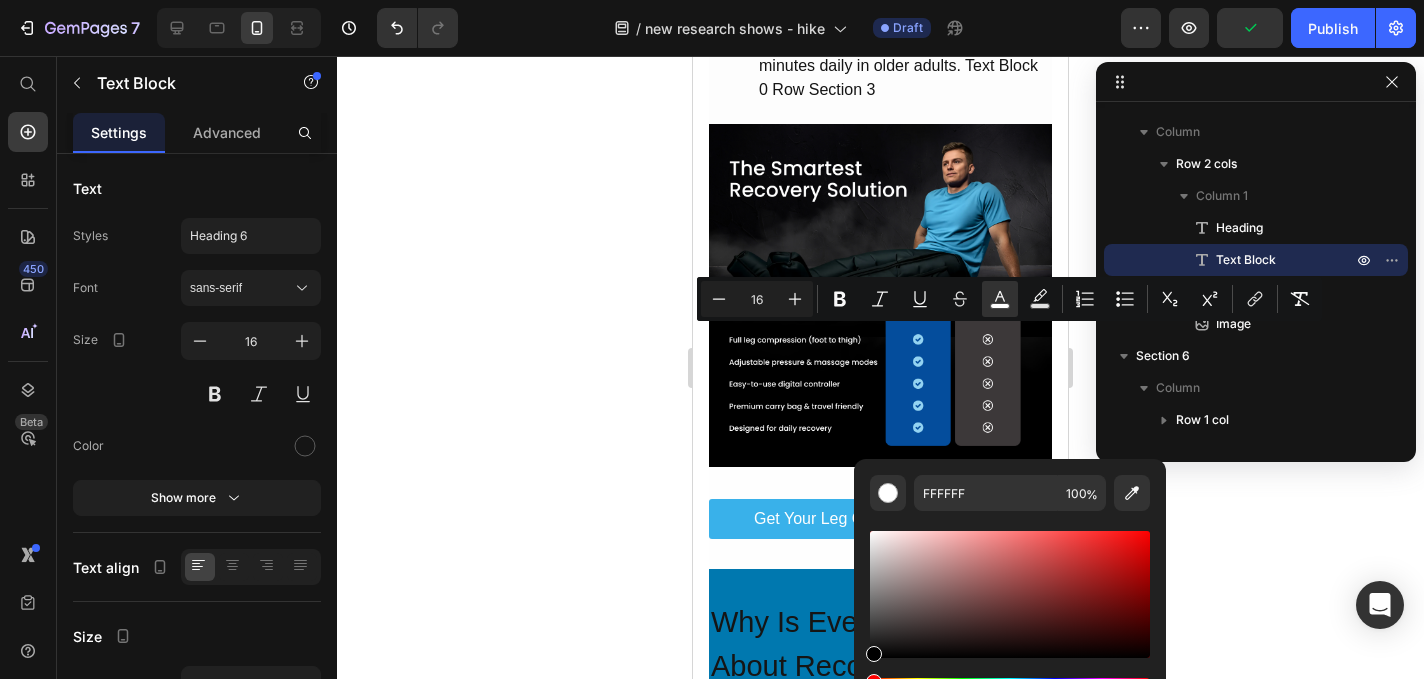 type on "000000" 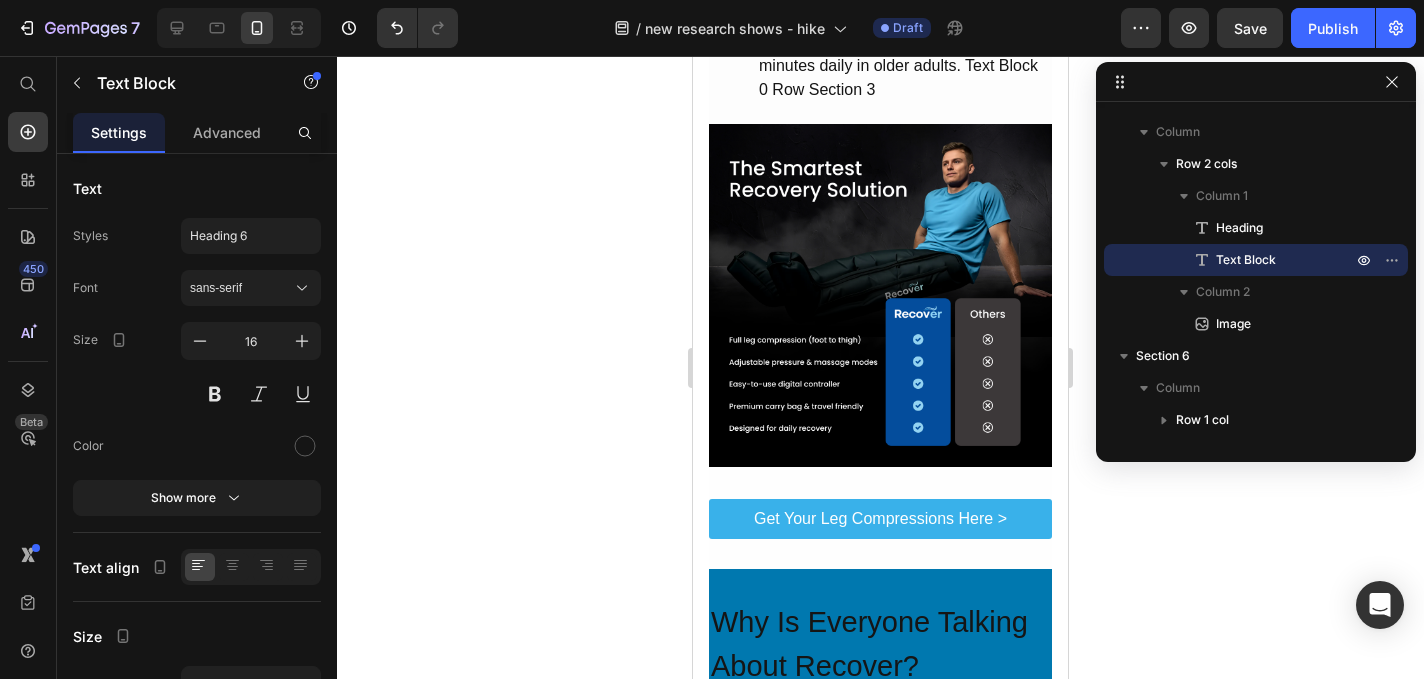 click on "Soreness from standing too long" at bounding box center (900, 1466) 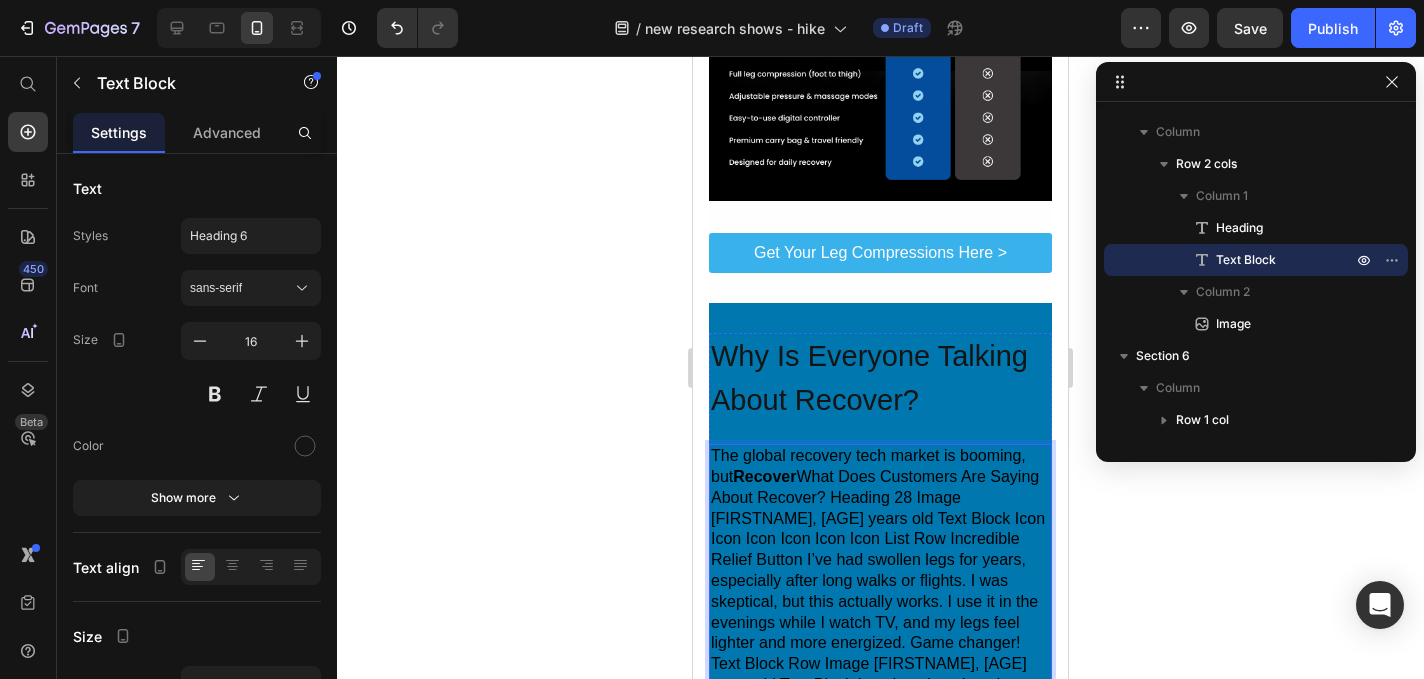 scroll, scrollTop: 2781, scrollLeft: 0, axis: vertical 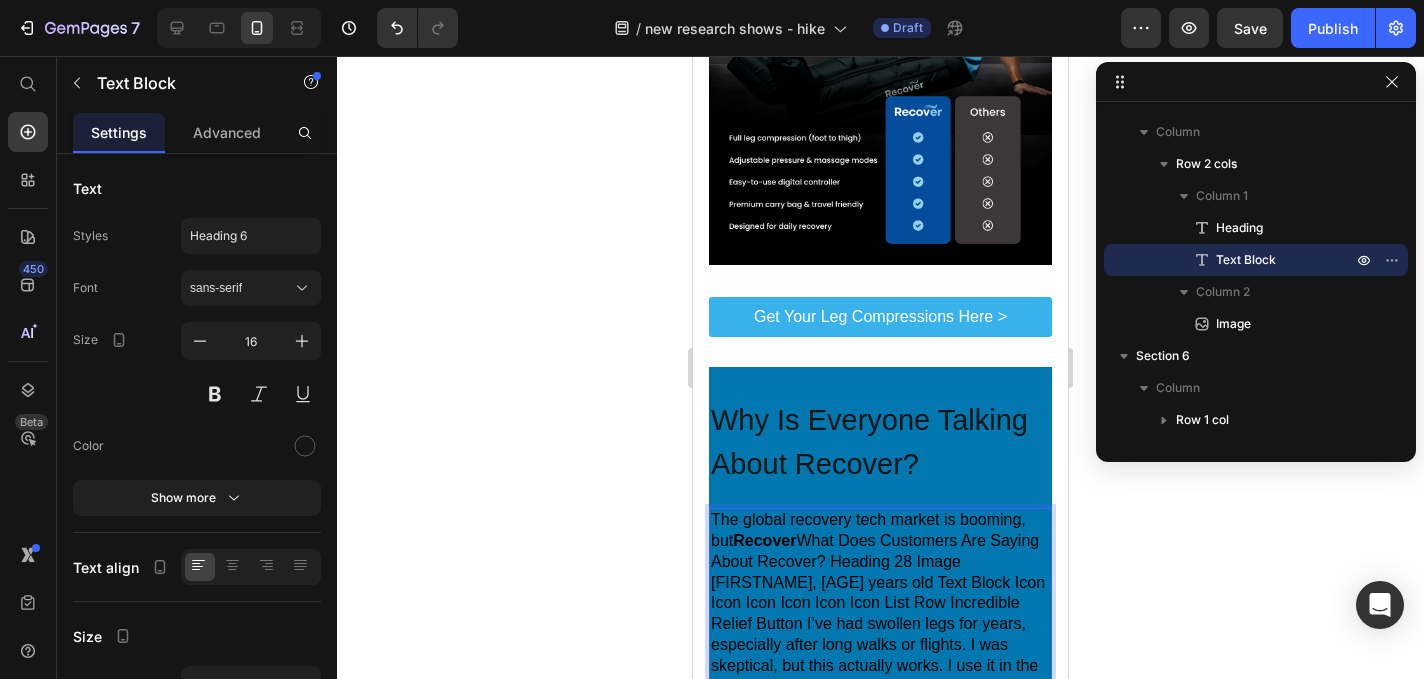 drag, startPoint x: 844, startPoint y: 490, endPoint x: 772, endPoint y: 282, distance: 220.10907 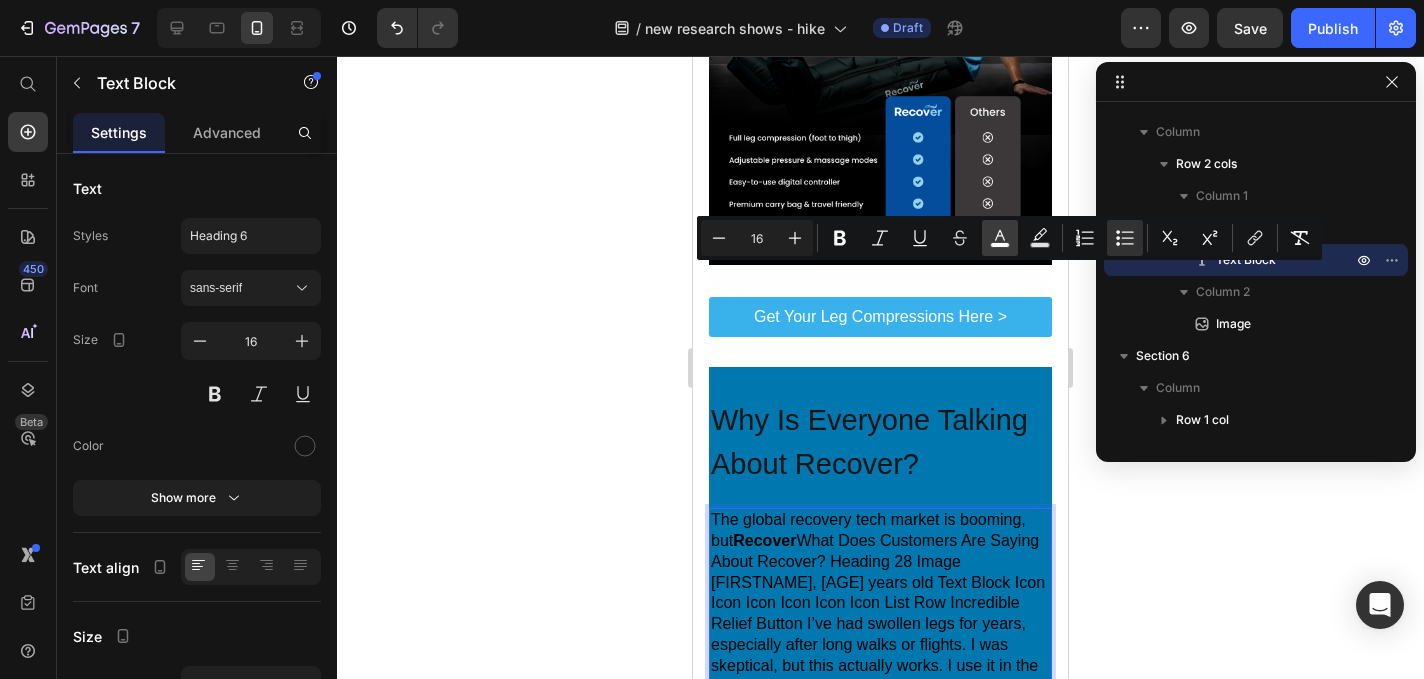 click on "color" at bounding box center [1000, 238] 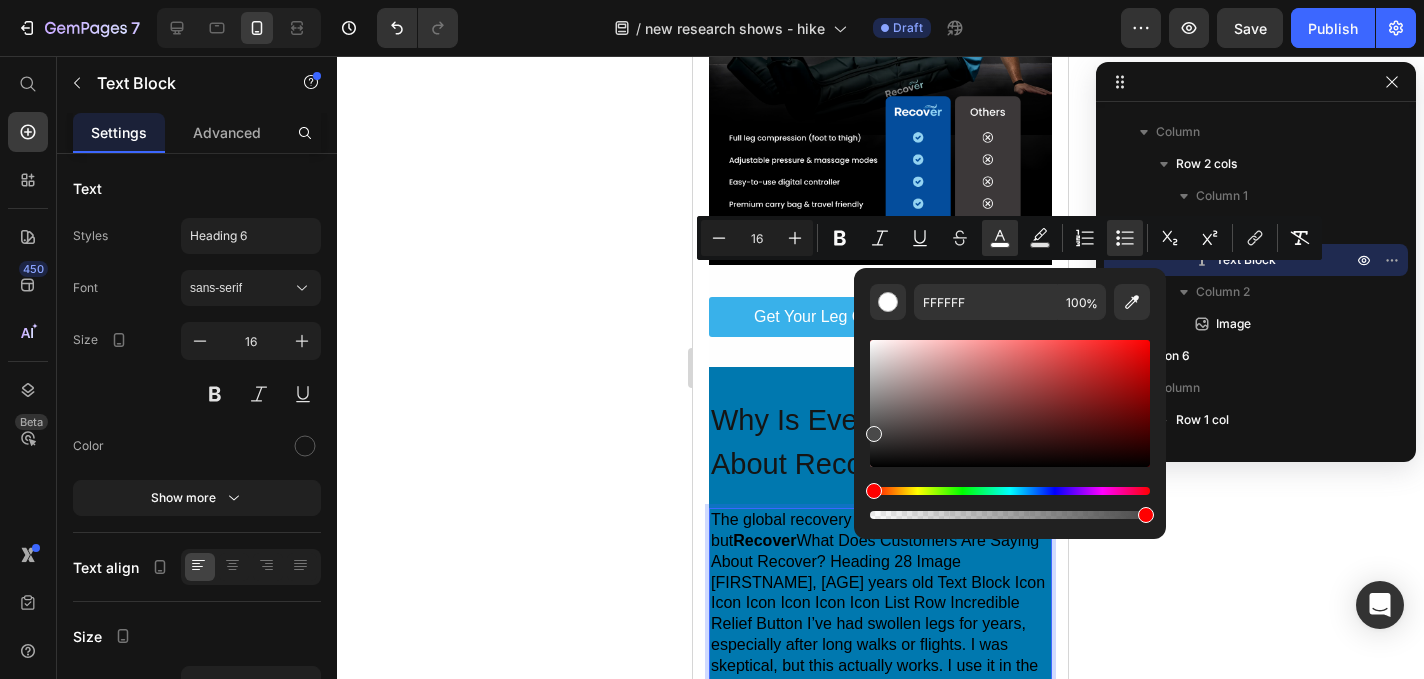 type on "212121" 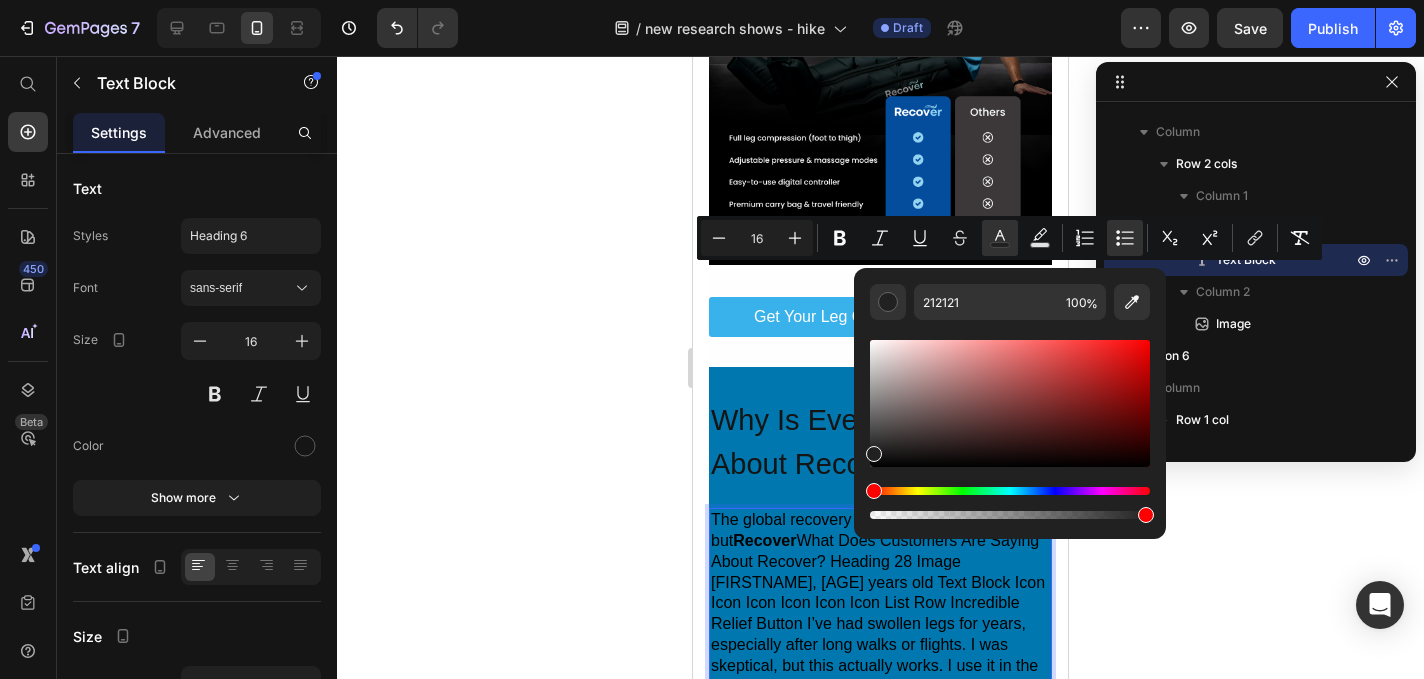 drag, startPoint x: 1584, startPoint y: 457, endPoint x: 833, endPoint y: 484, distance: 751.48517 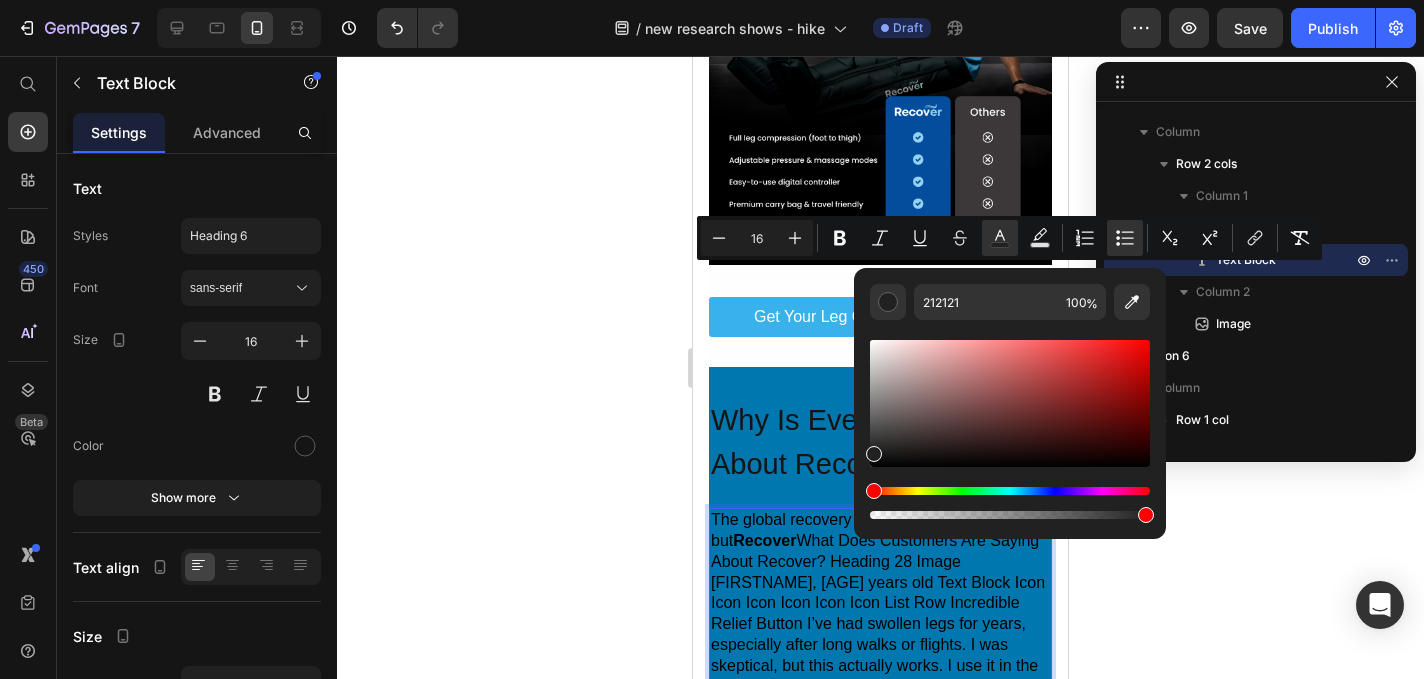 click 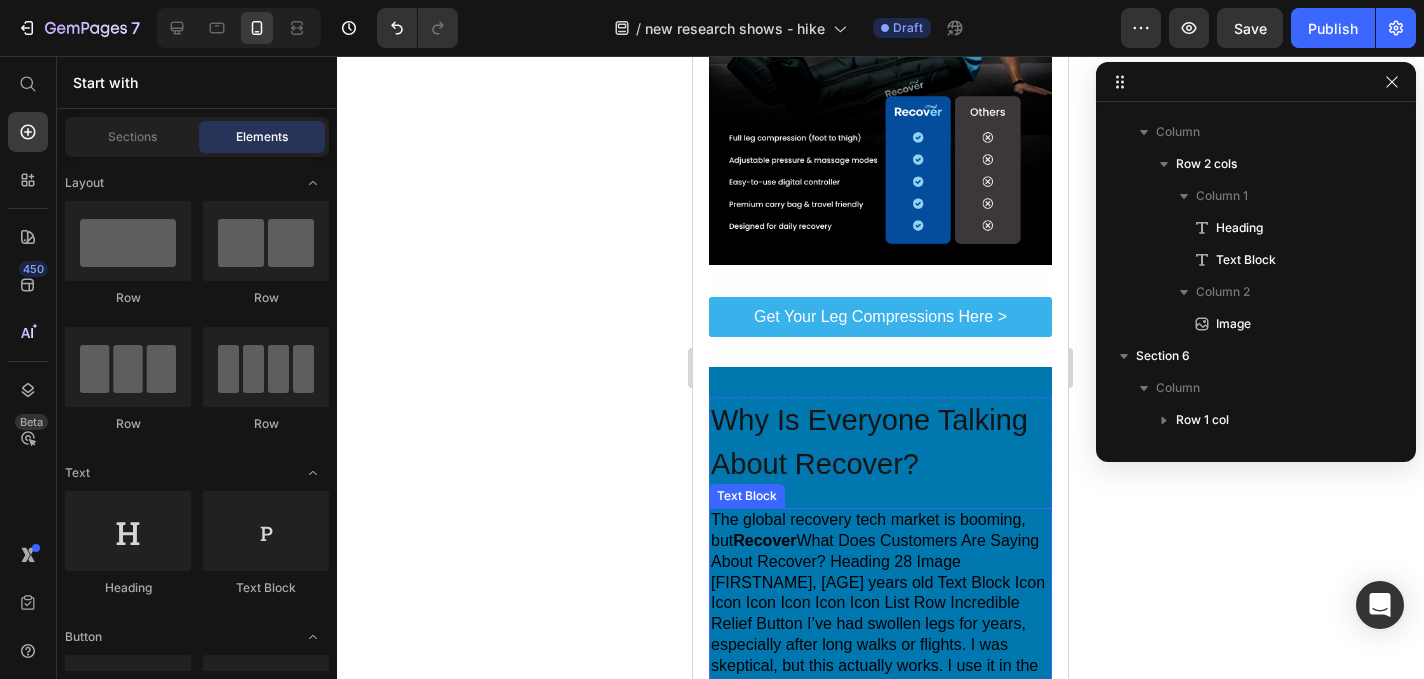 click on "Leg fatigue Swelling and inflammation Poor circulation Soreness from standing too long Post-workout recovery And unlike most products that only mask symptoms, Recover supports healthy blood flow and lymphatic drainage—two of the biggest contributors to long-term leg health." at bounding box center (880, 1265) 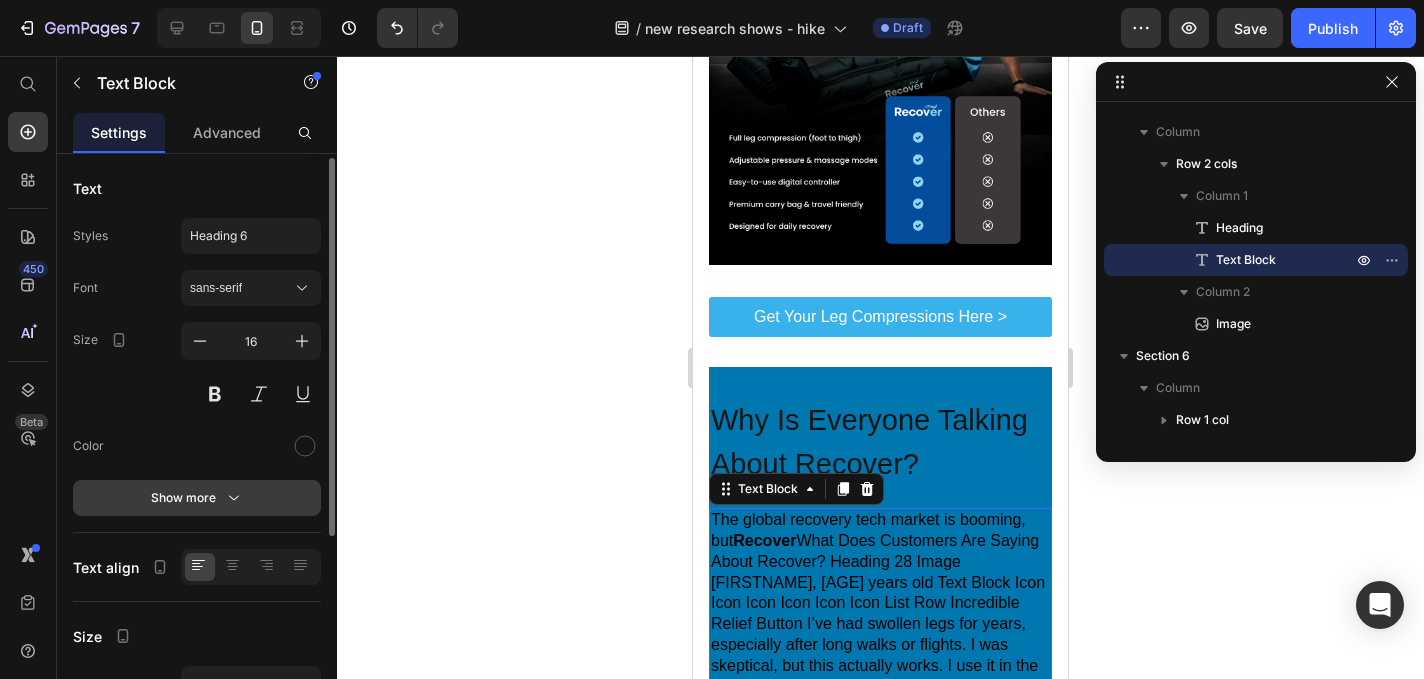 scroll, scrollTop: 313, scrollLeft: 0, axis: vertical 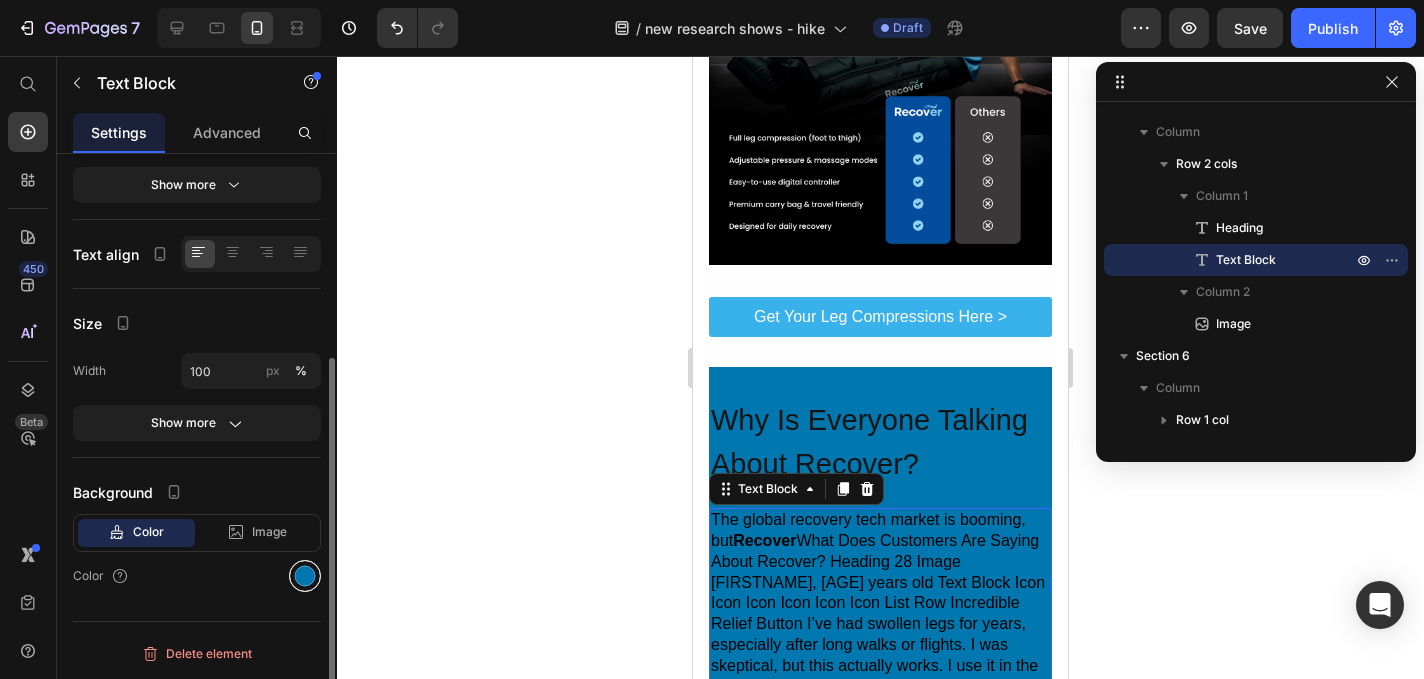 click at bounding box center (305, 576) 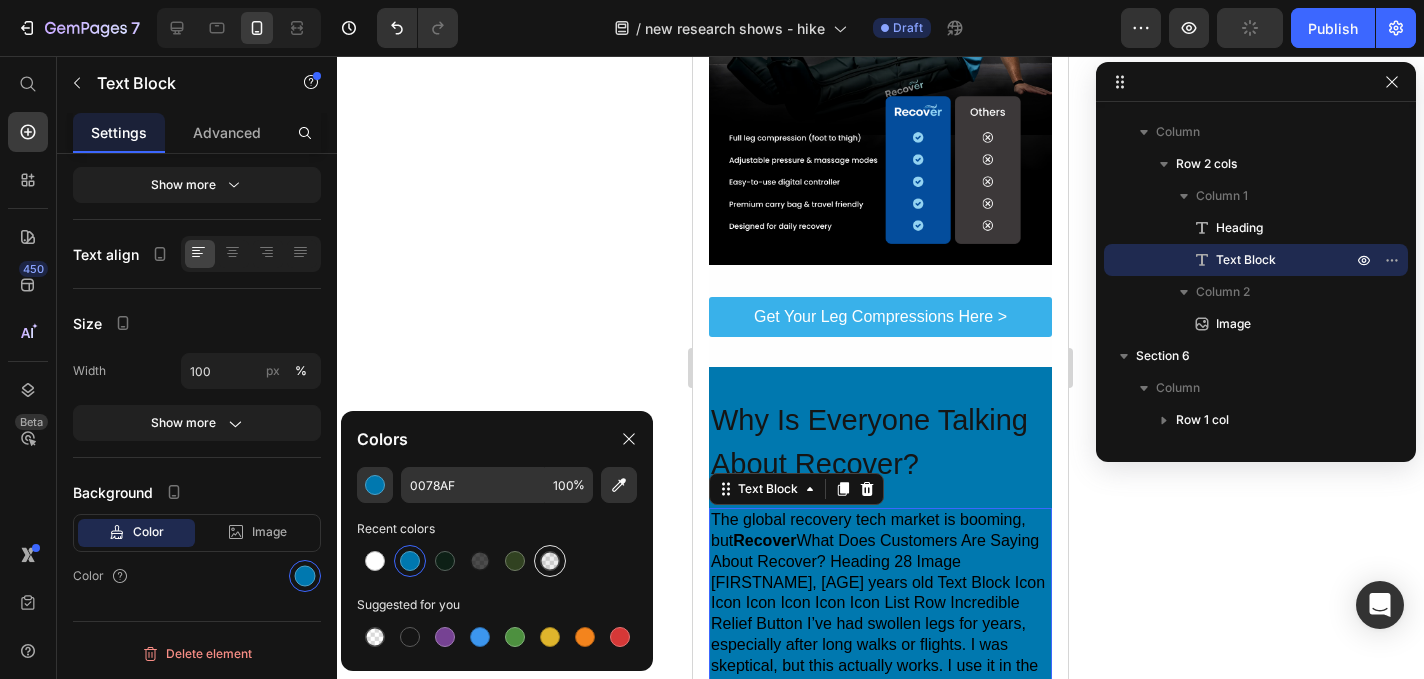 click at bounding box center (550, 561) 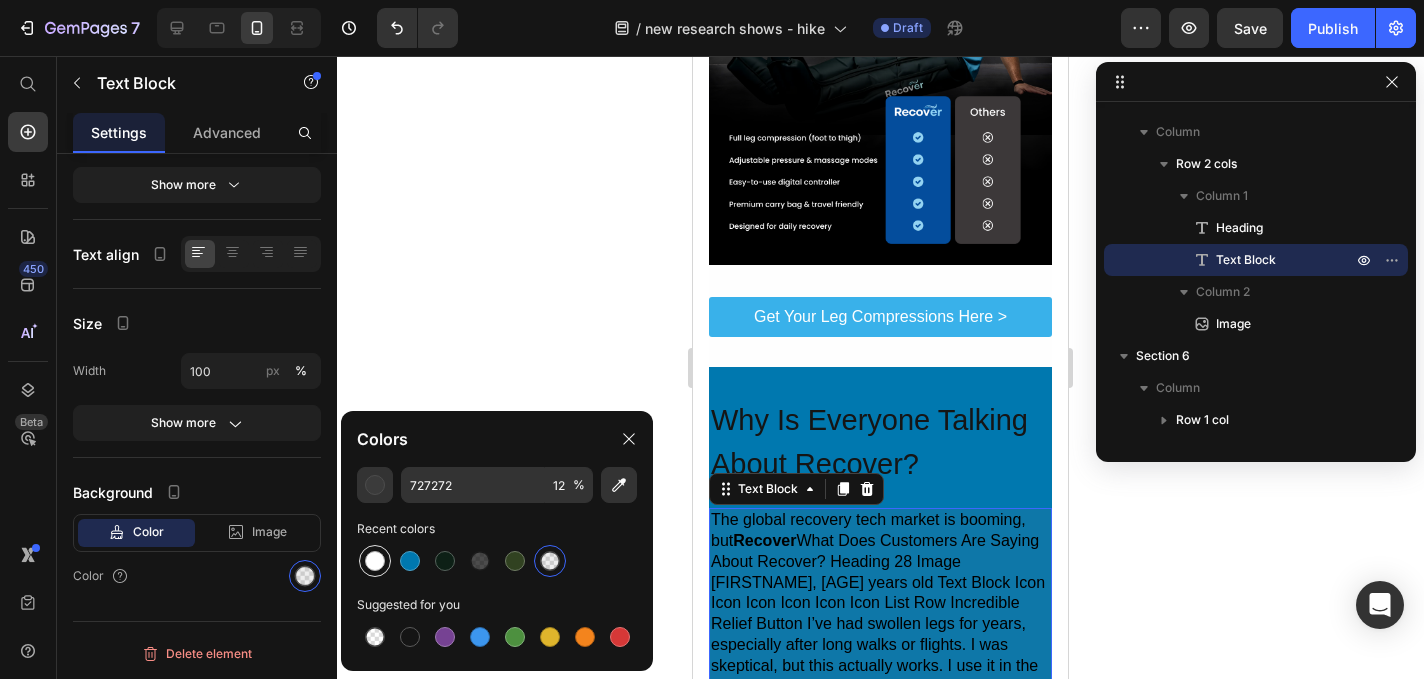 click at bounding box center [375, 561] 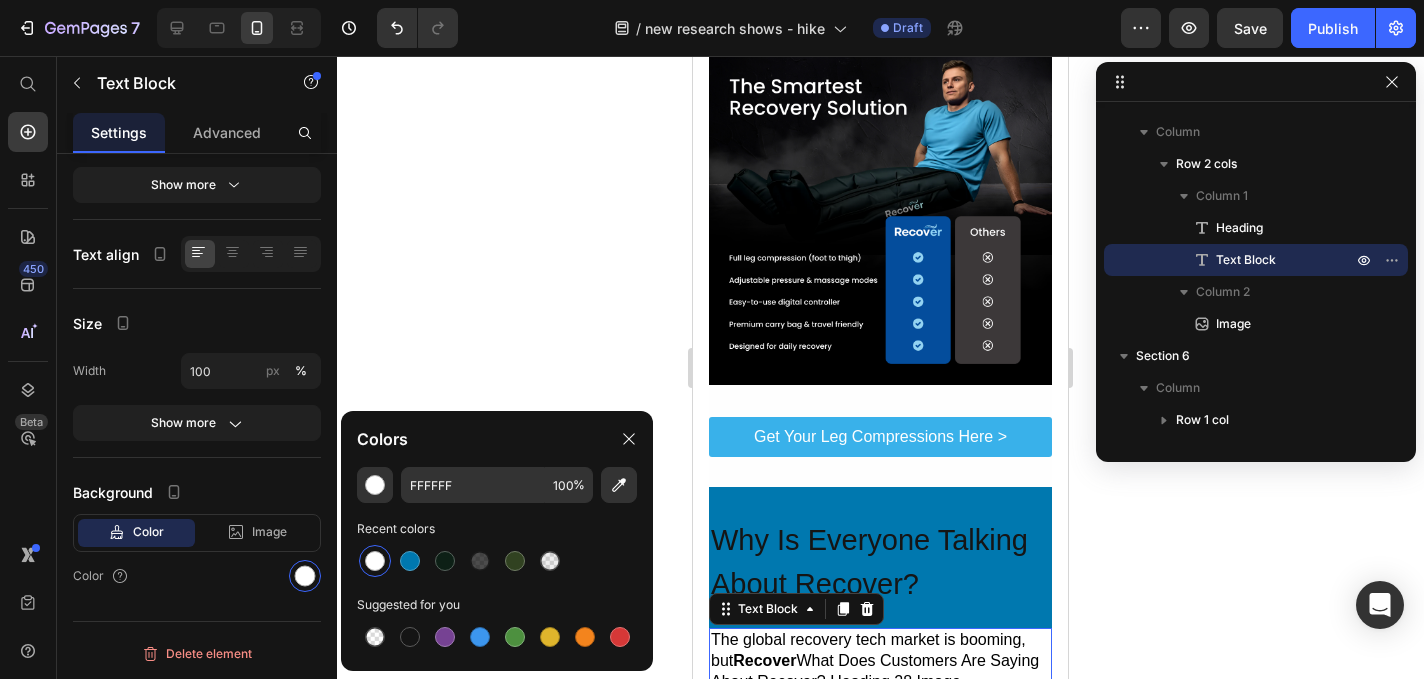 scroll, scrollTop: 2647, scrollLeft: 0, axis: vertical 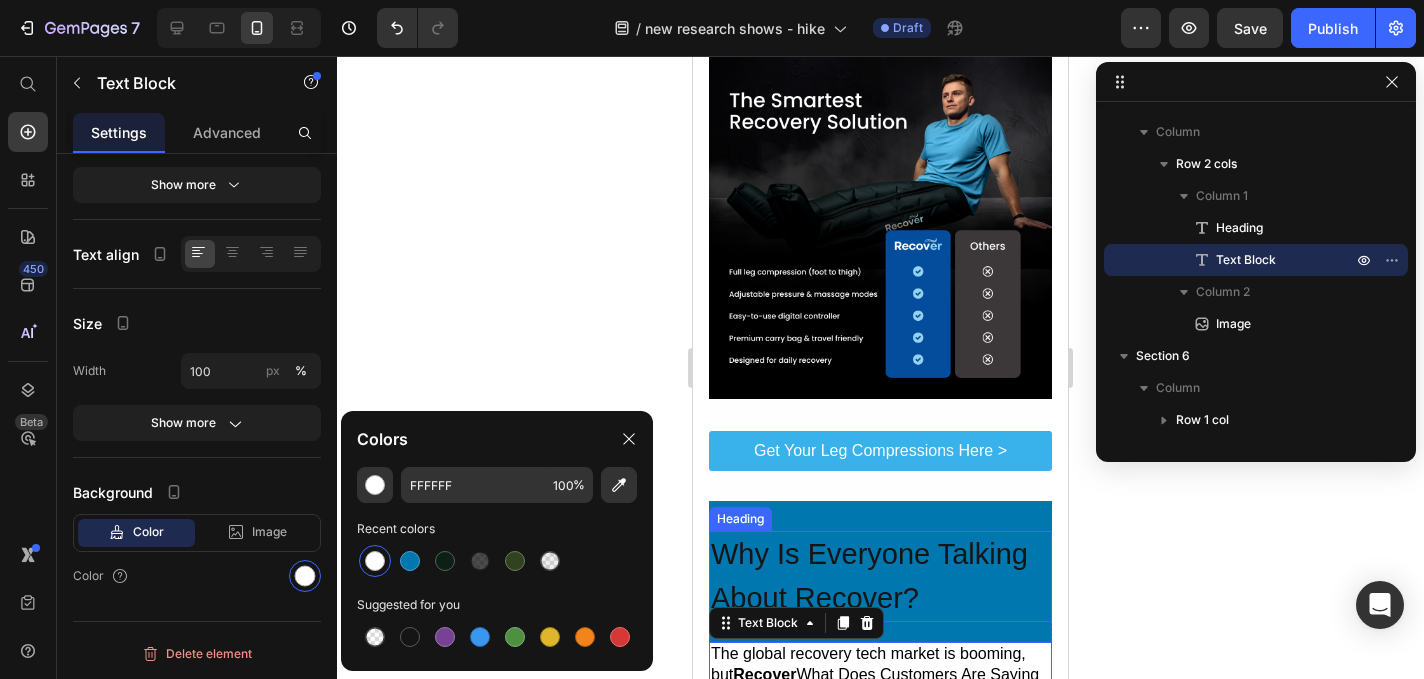 click on "Why Is Everyone Talking About Recover?" at bounding box center [880, 576] 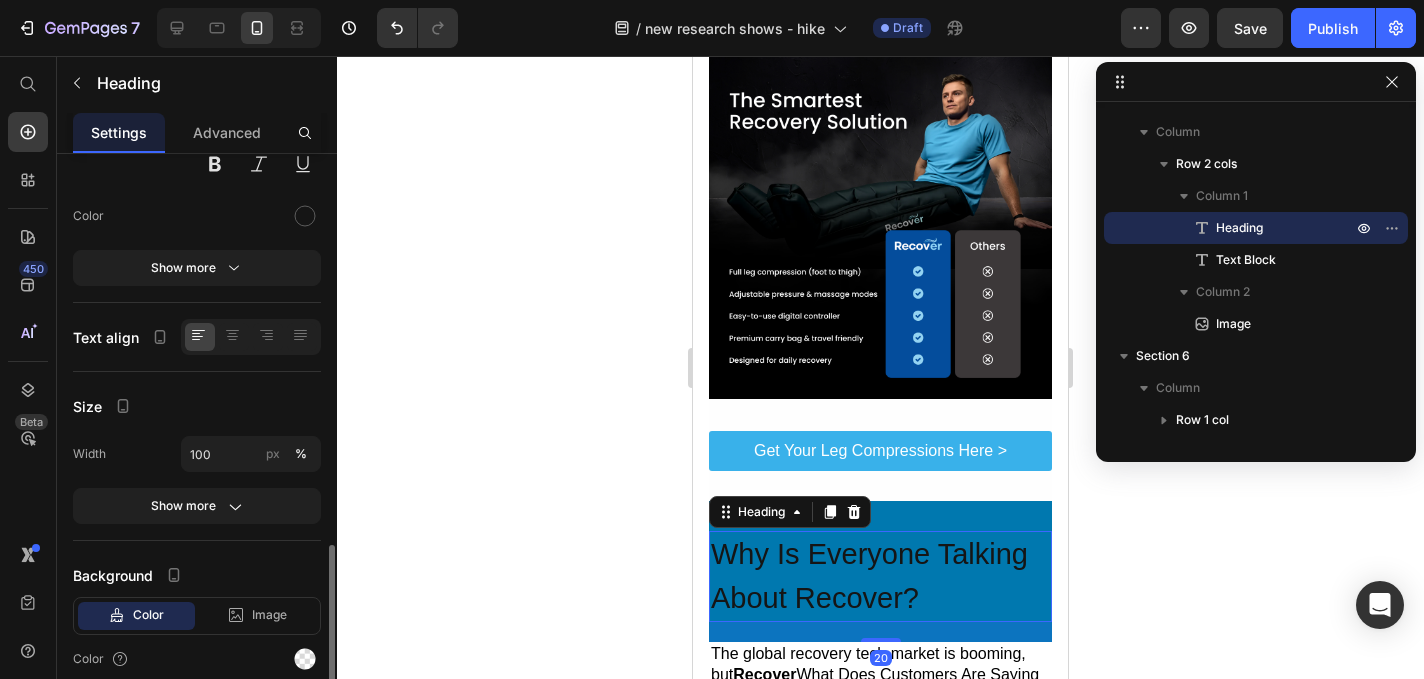 scroll, scrollTop: 430, scrollLeft: 0, axis: vertical 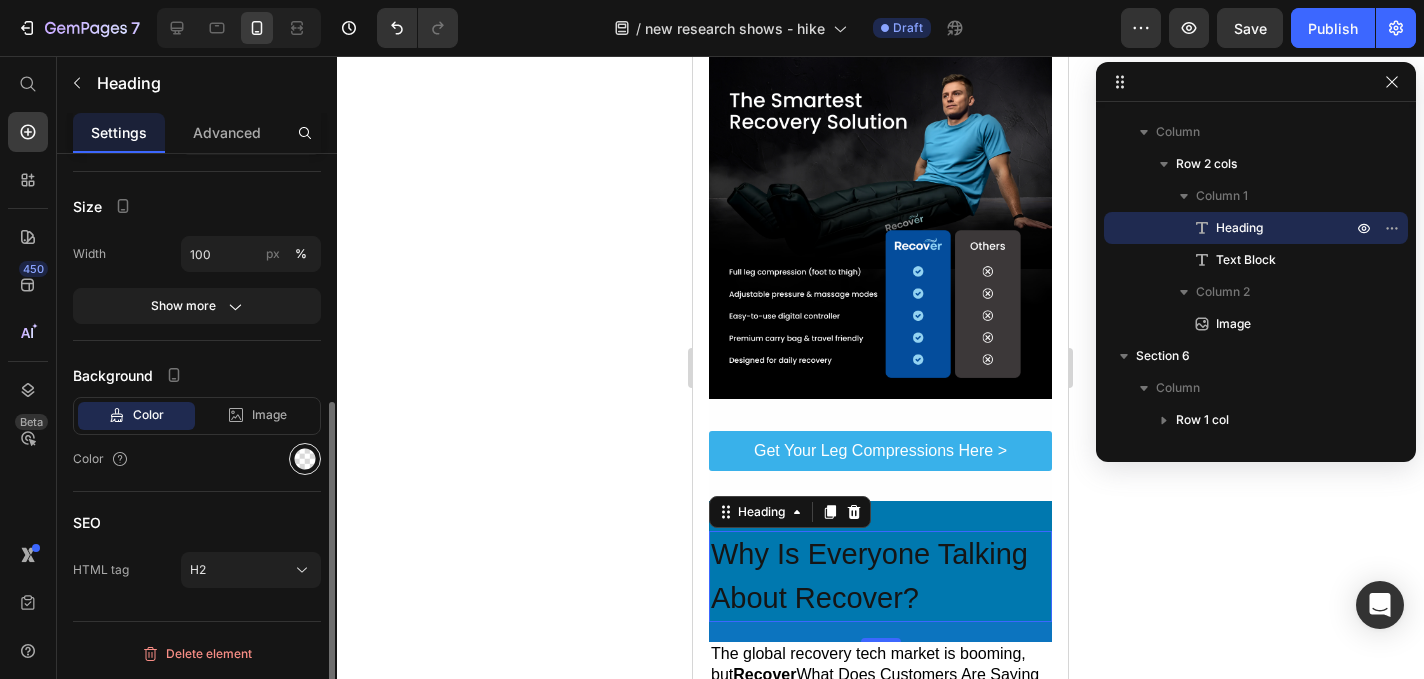 click at bounding box center (305, 459) 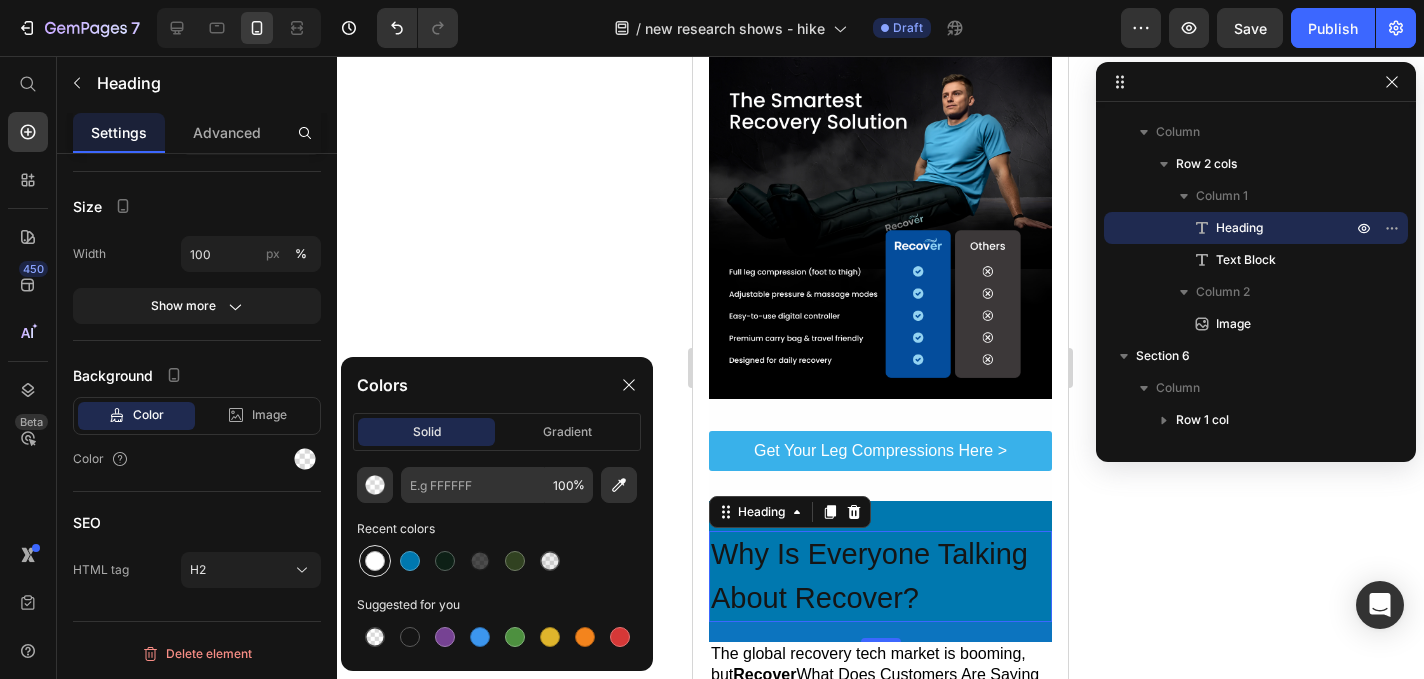 click at bounding box center [375, 561] 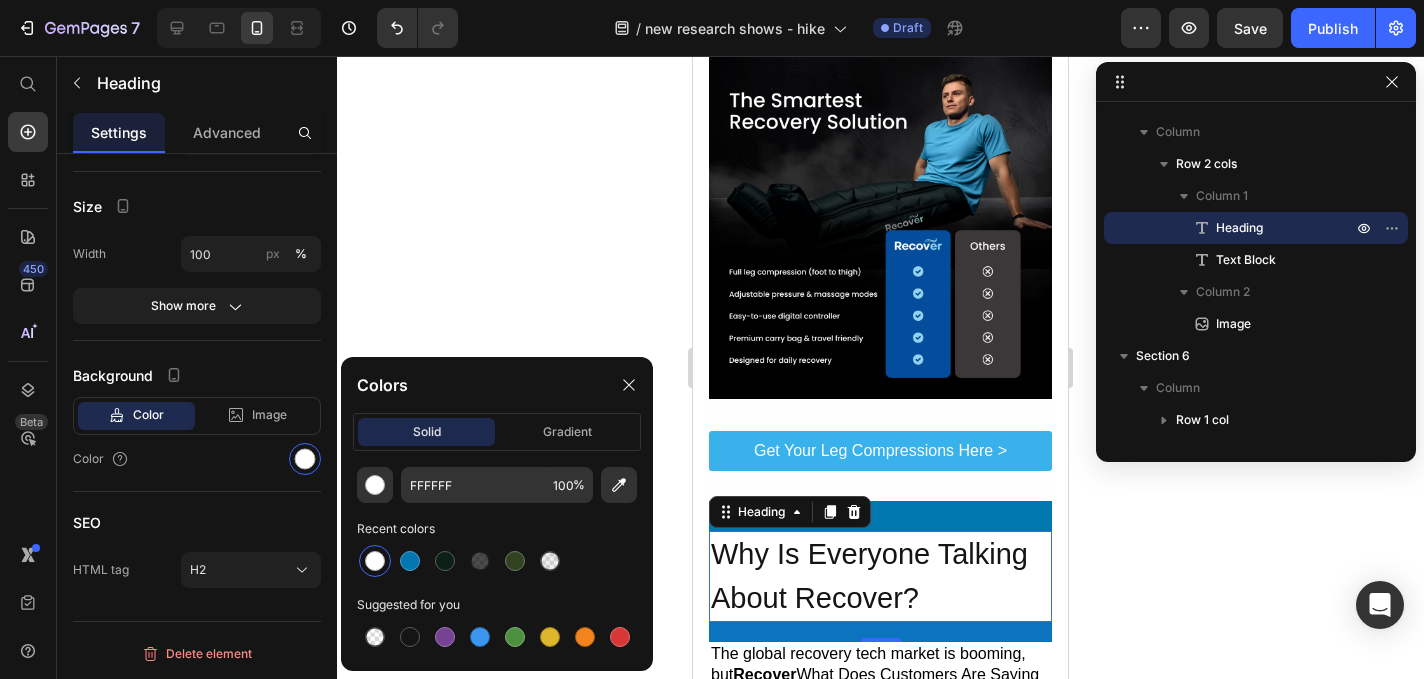 click on "20" at bounding box center (880, 632) 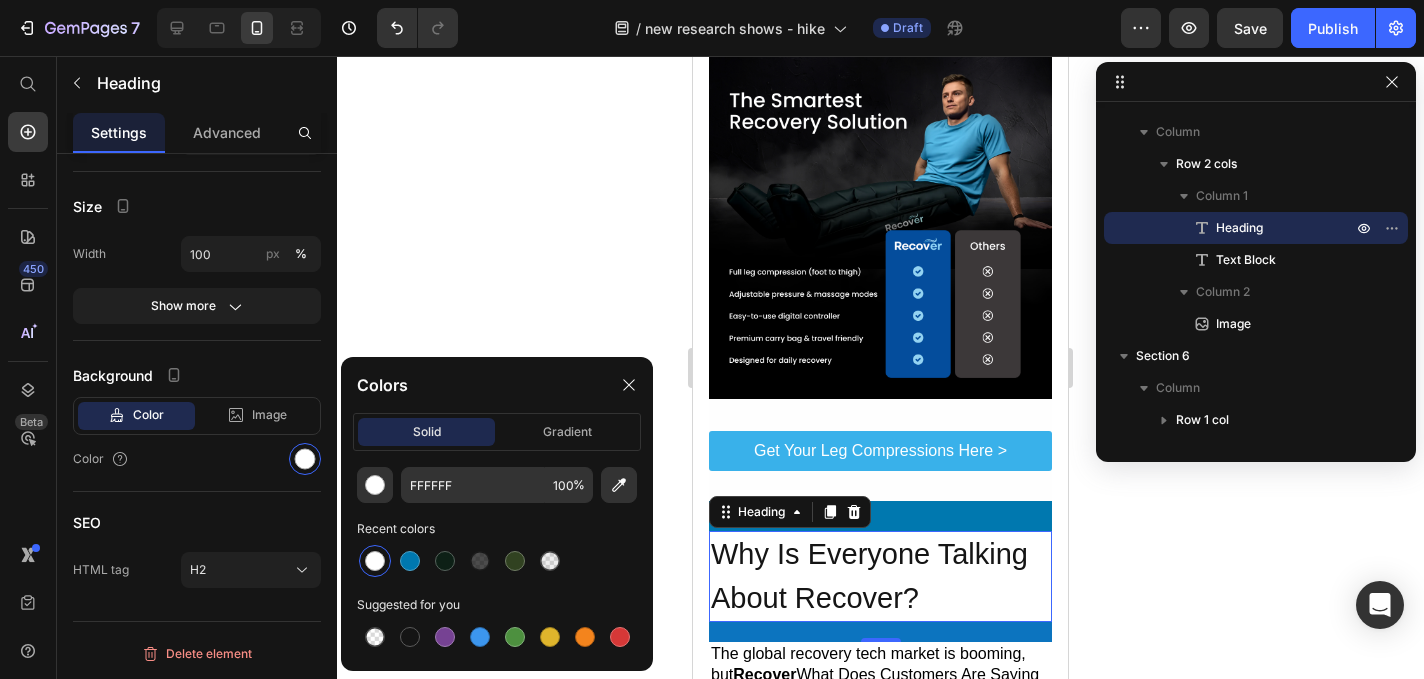 click 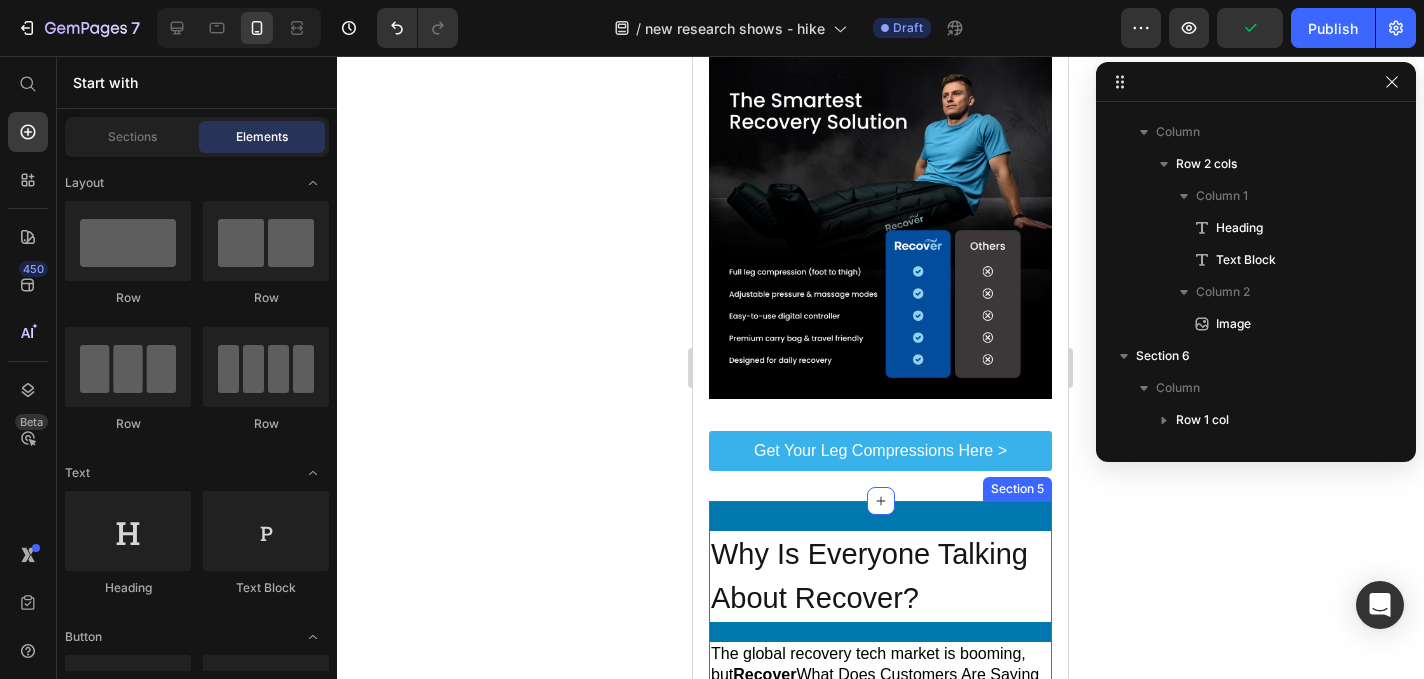 click on "Why Is Everyone Talking About Recover? Heading The global recovery tech market is booming, but  Recover  stands out because it’s  portable, comfortable, and actually works. In fact, the company reports thousands of satisfied customers—including athletes, seniors, and nurses—using it to ease: Leg fatigue Swelling and inflammation Poor circulation Soreness from standing too long Post-workout recovery And unlike most products that only mask symptoms, Recover supports healthy blood flow and lymphatic drainage—two of the biggest contributors to long-term leg health. Text Block Image Row Section 5" at bounding box center [880, 1180] 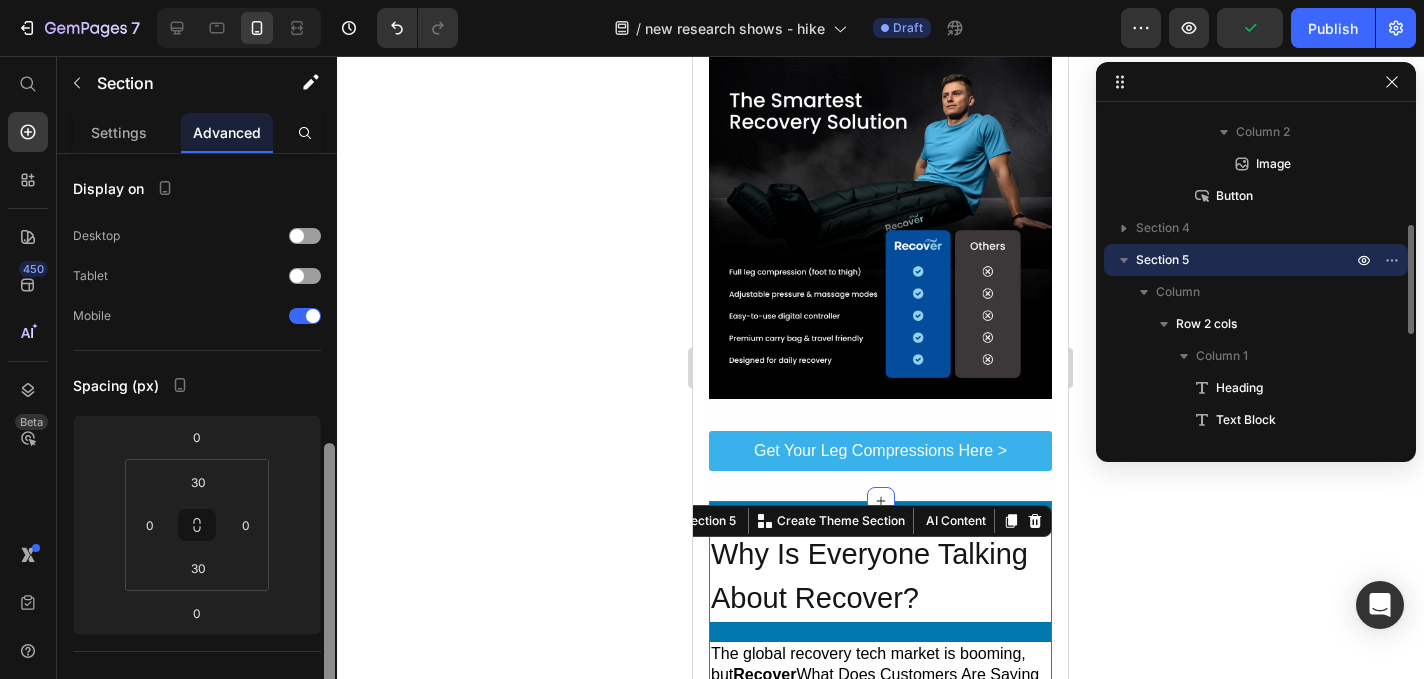 scroll, scrollTop: 683, scrollLeft: 0, axis: vertical 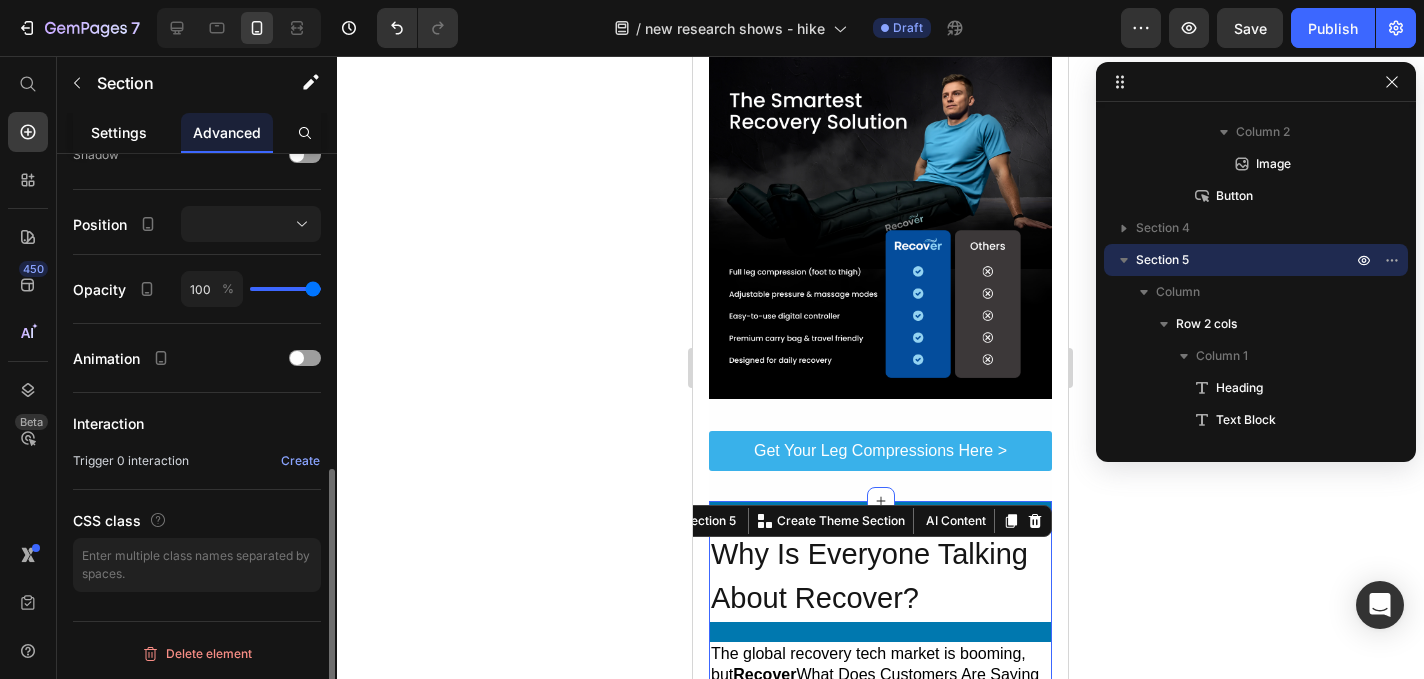 click on "Settings" 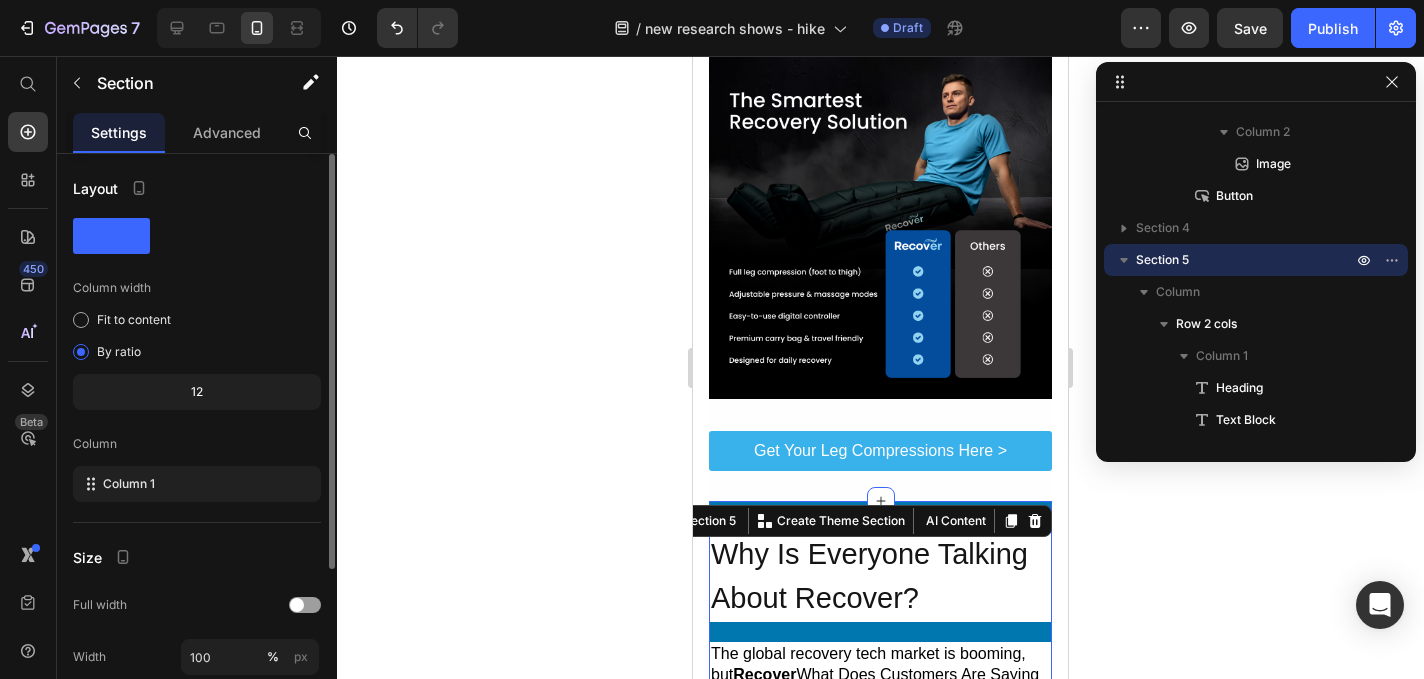 scroll, scrollTop: 234, scrollLeft: 0, axis: vertical 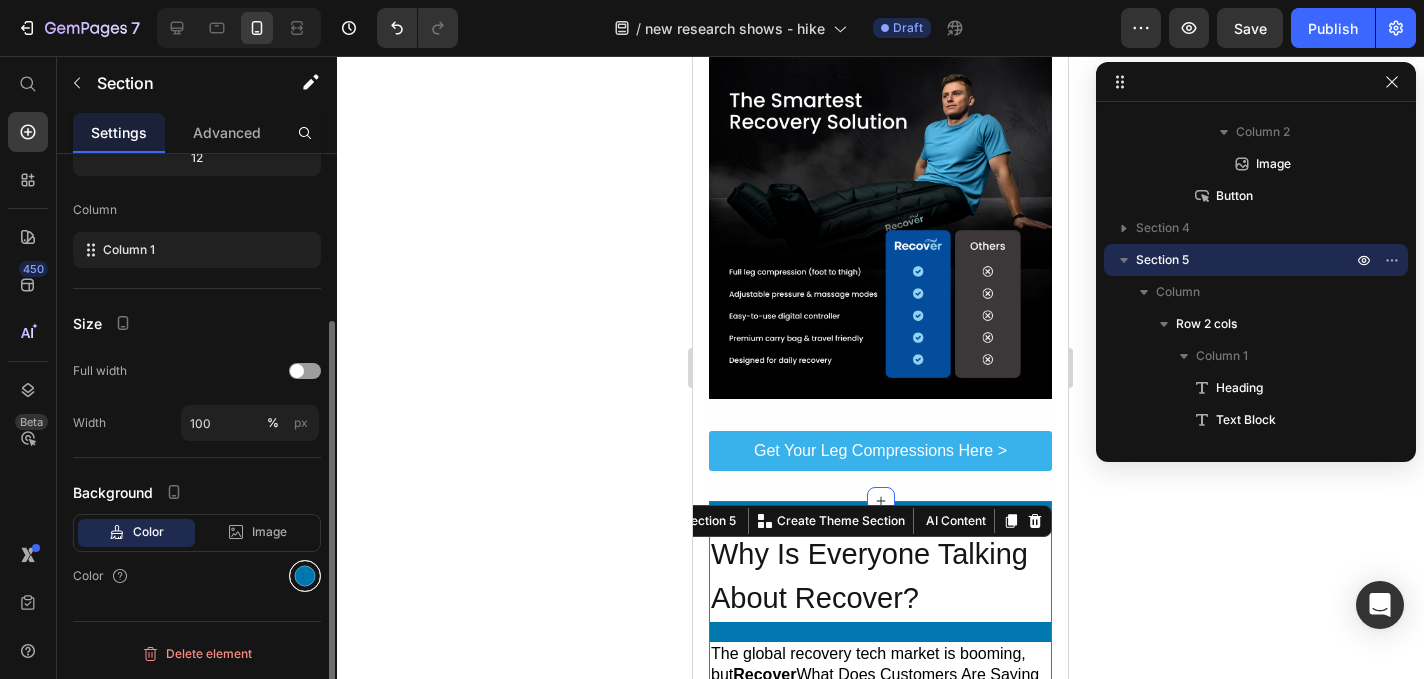click at bounding box center (305, 576) 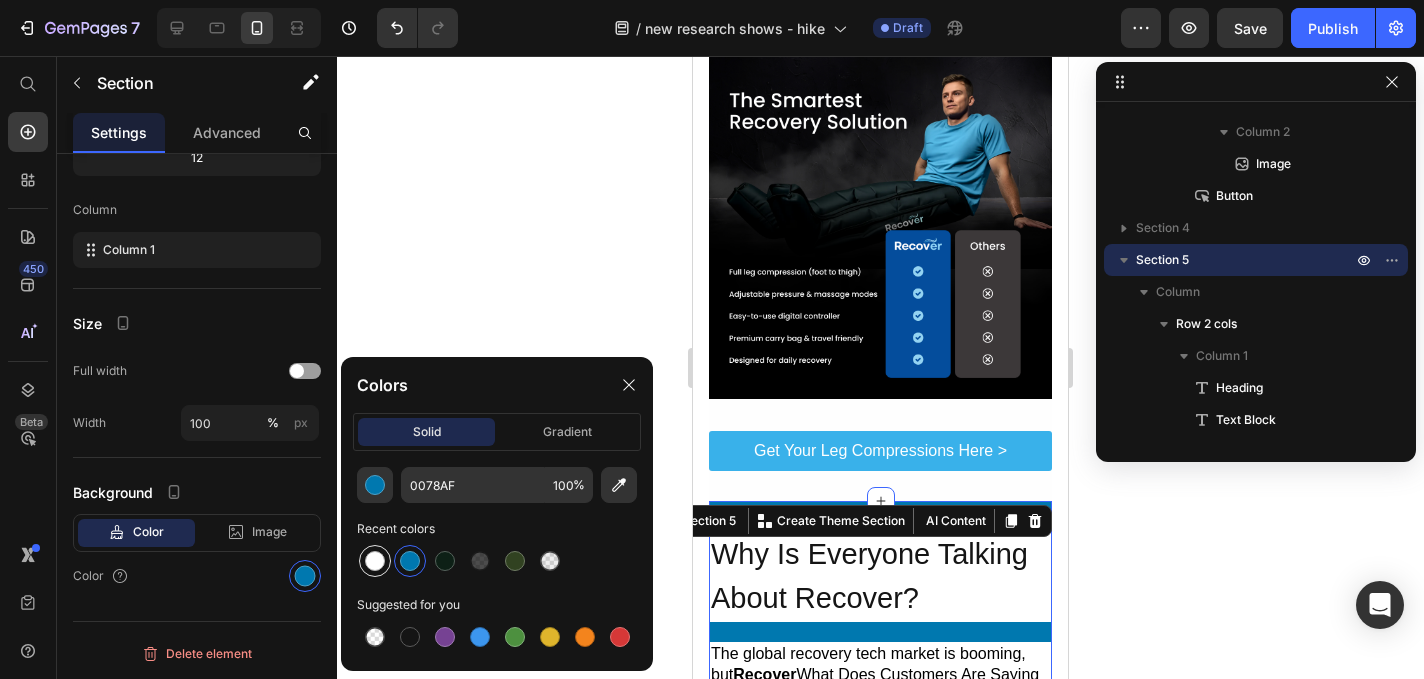 click at bounding box center [375, 561] 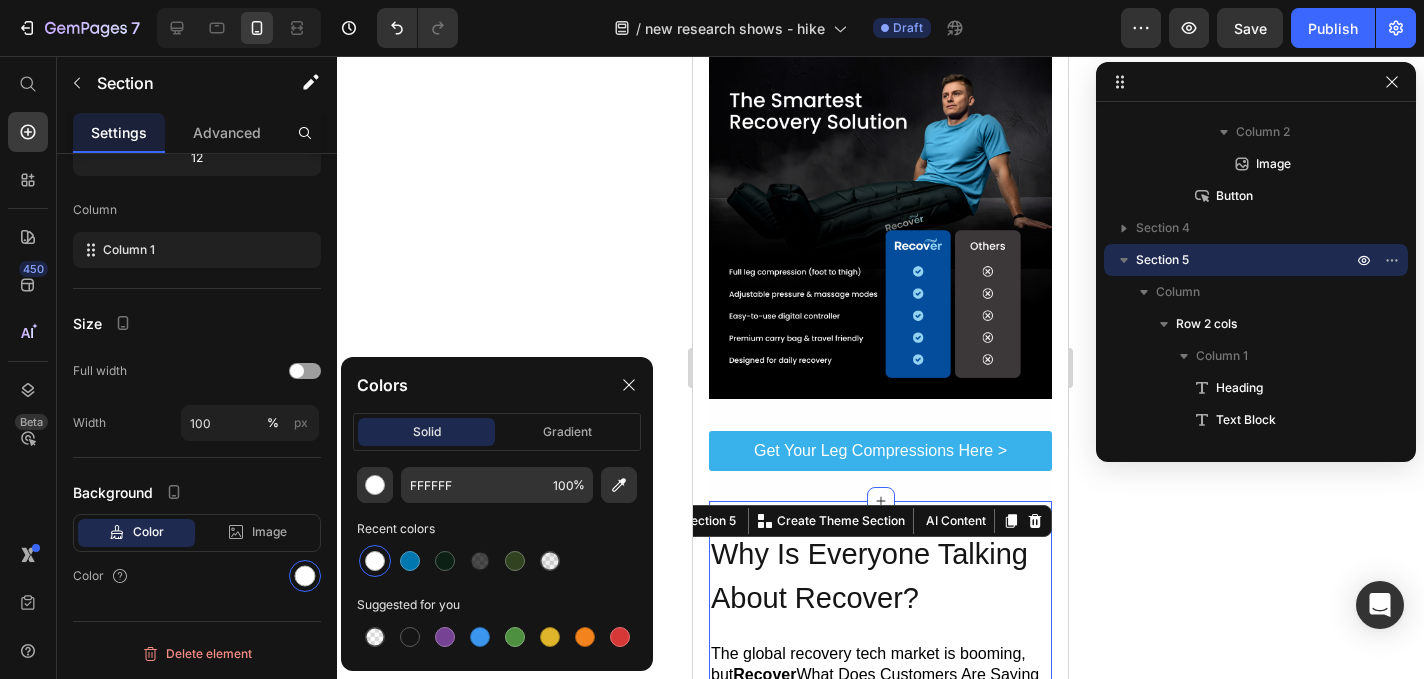 click 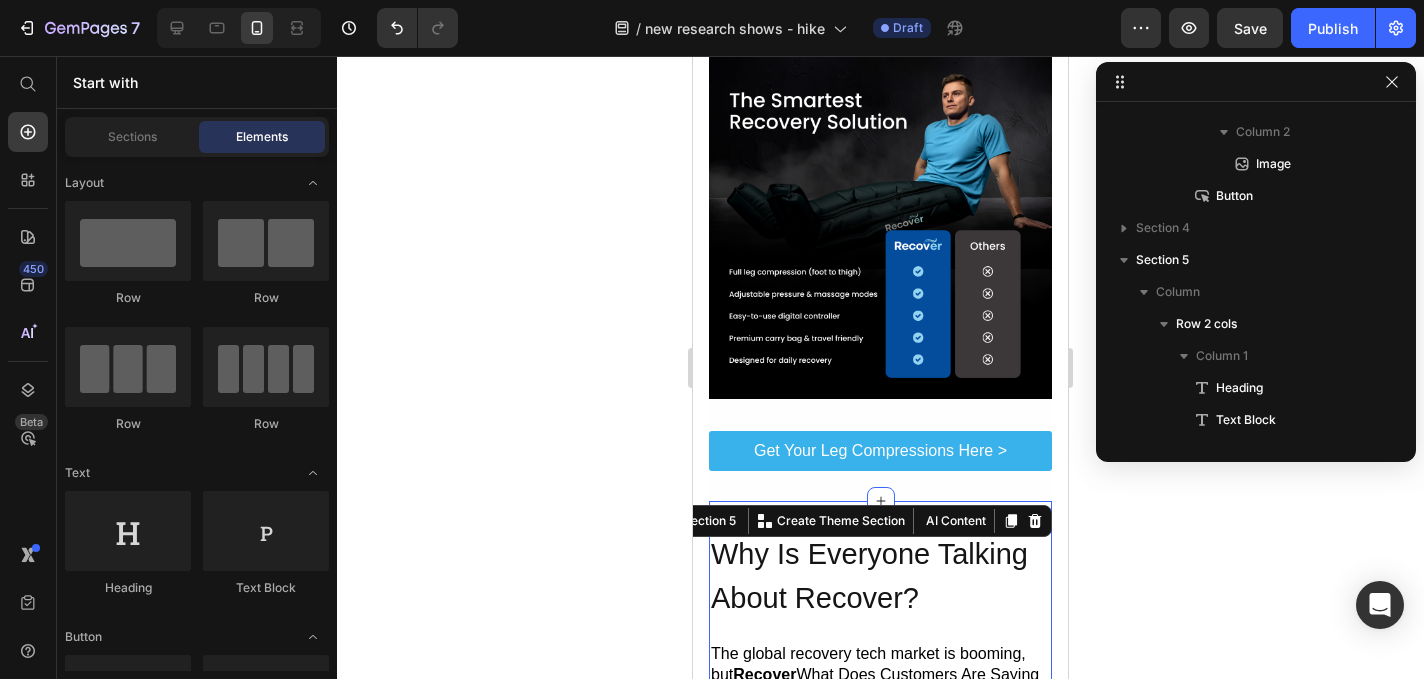 click 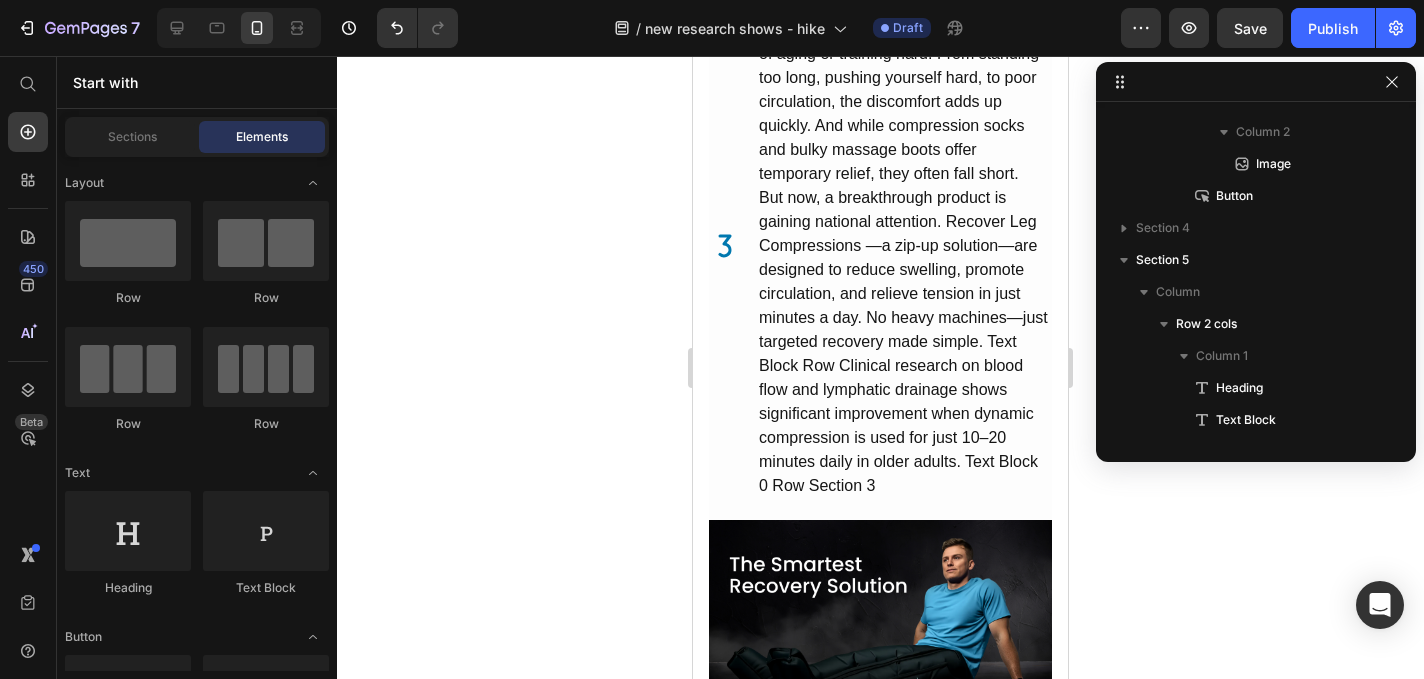 scroll, scrollTop: 2501, scrollLeft: 0, axis: vertical 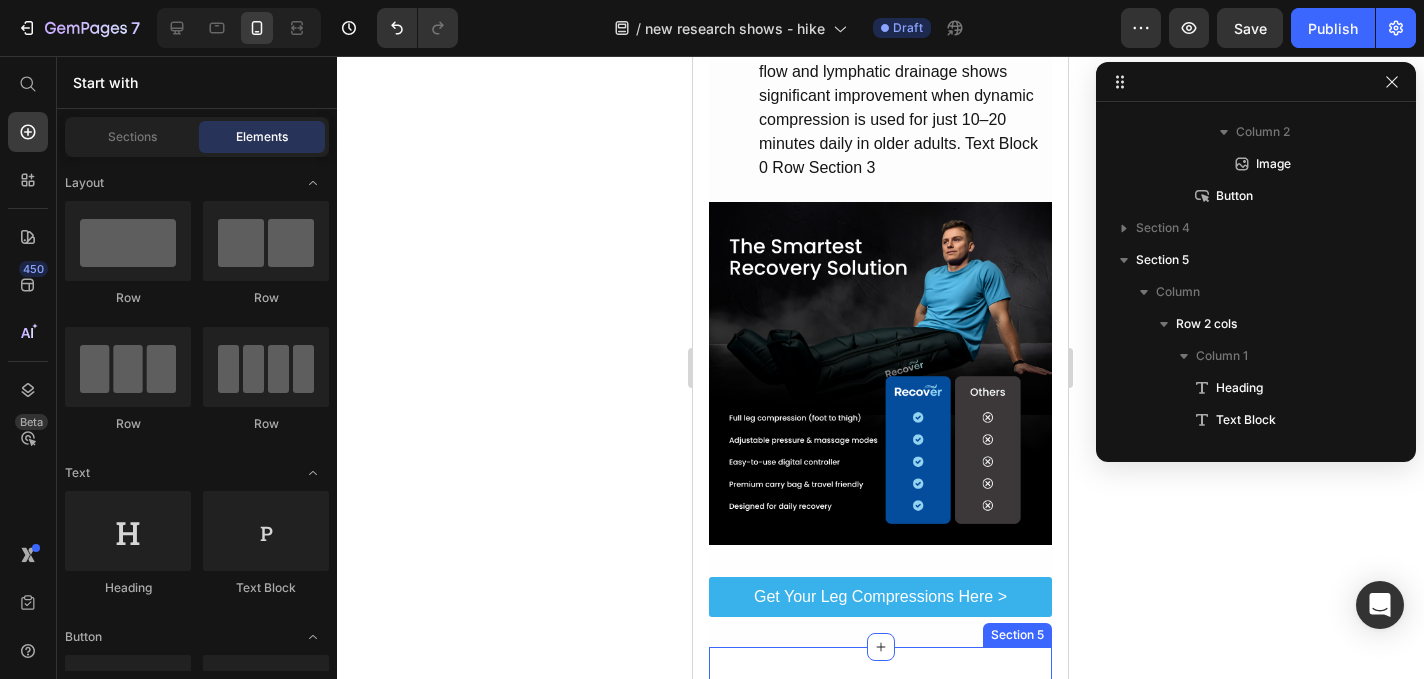 click on "Why Is Everyone Talking About Recover? Heading The global recovery tech market is booming, but  Recover  stands out because it’s  portable, comfortable, and actually works. In fact, the company reports thousands of satisfied customers—including athletes, seniors, and nurses—using it to ease: Leg fatigue Swelling and inflammation Poor circulation Soreness from standing too long Post-workout recovery And unlike most products that only mask symptoms, Recover supports healthy blood flow and lymphatic drainage—two of the biggest contributors to long-term leg health. Text Block Image Row Section 5" at bounding box center (880, 1326) 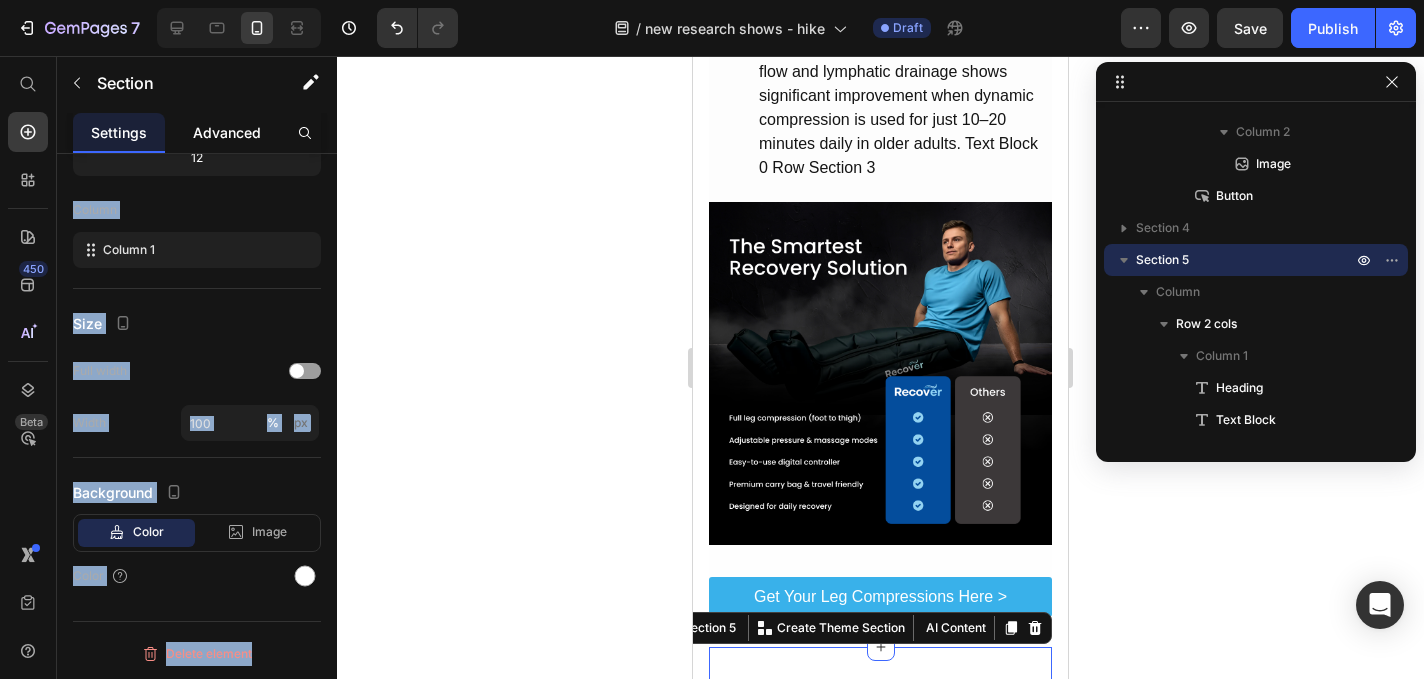 click on "Advanced" at bounding box center [227, 132] 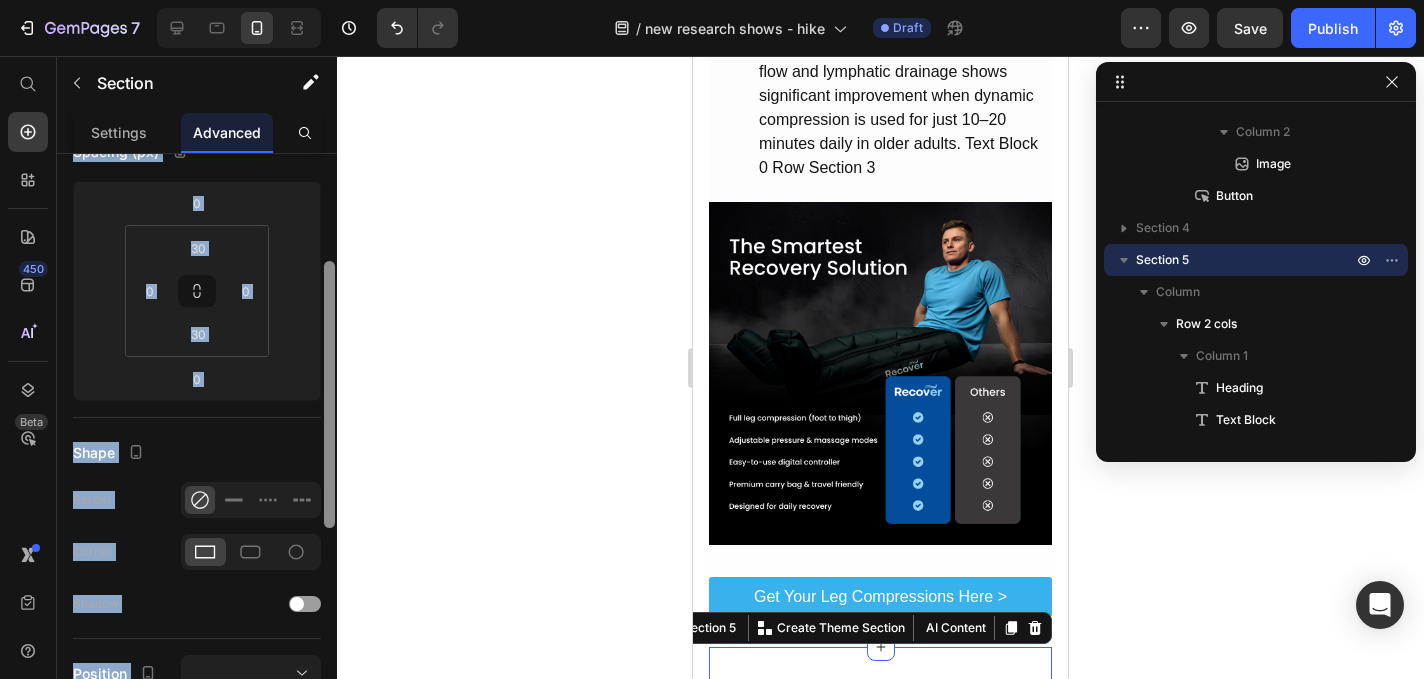 scroll, scrollTop: 0, scrollLeft: 0, axis: both 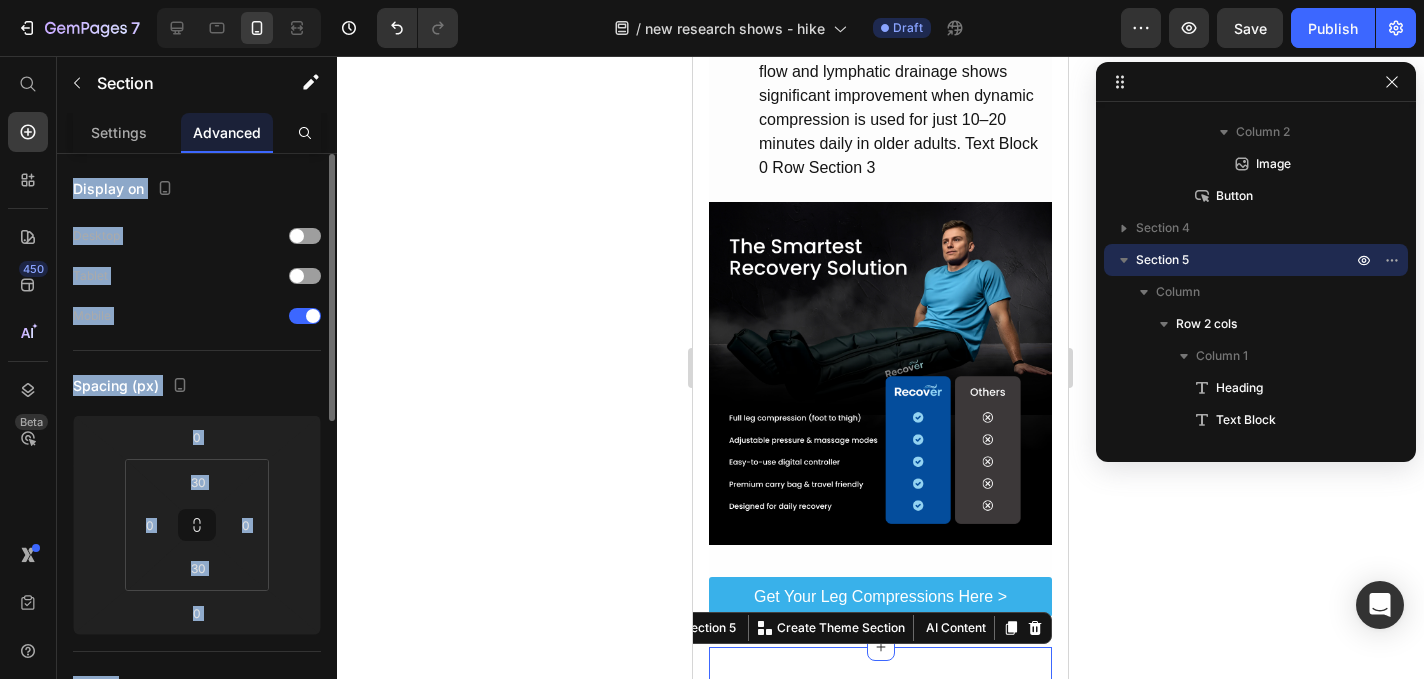 click 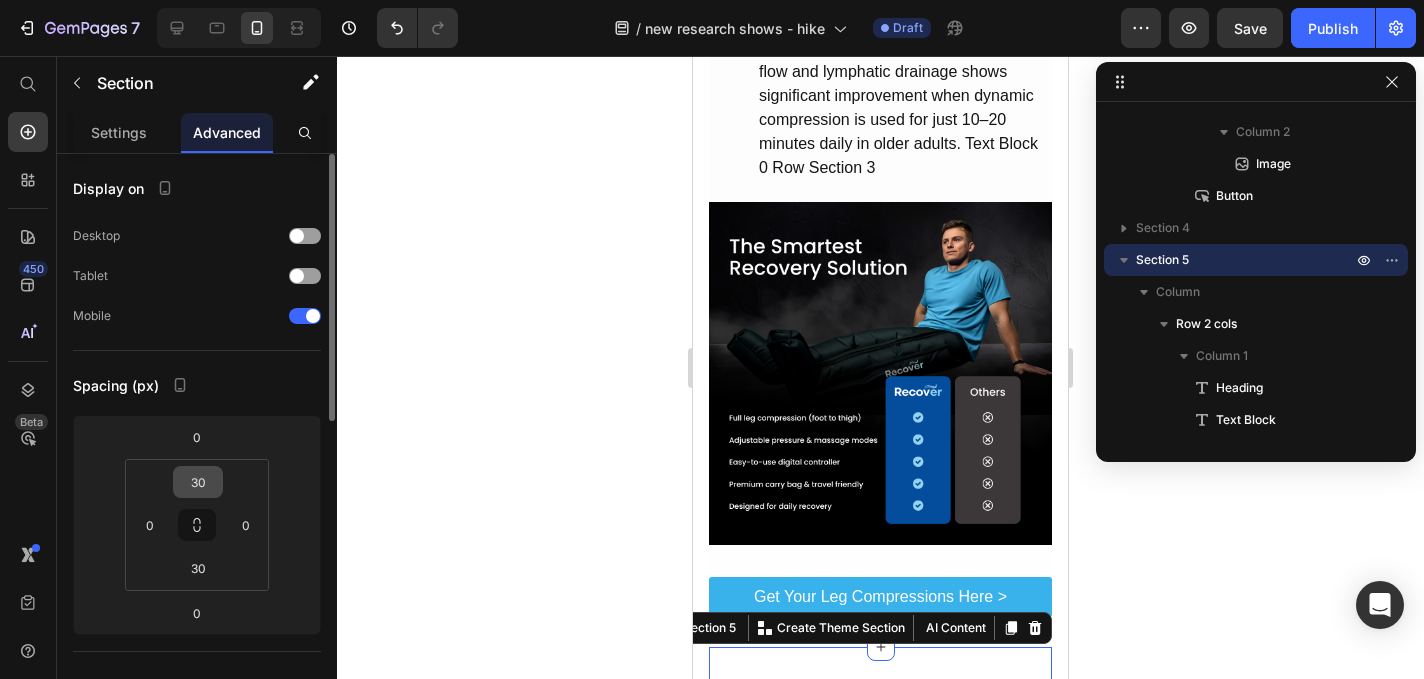 click on "30" at bounding box center (198, 482) 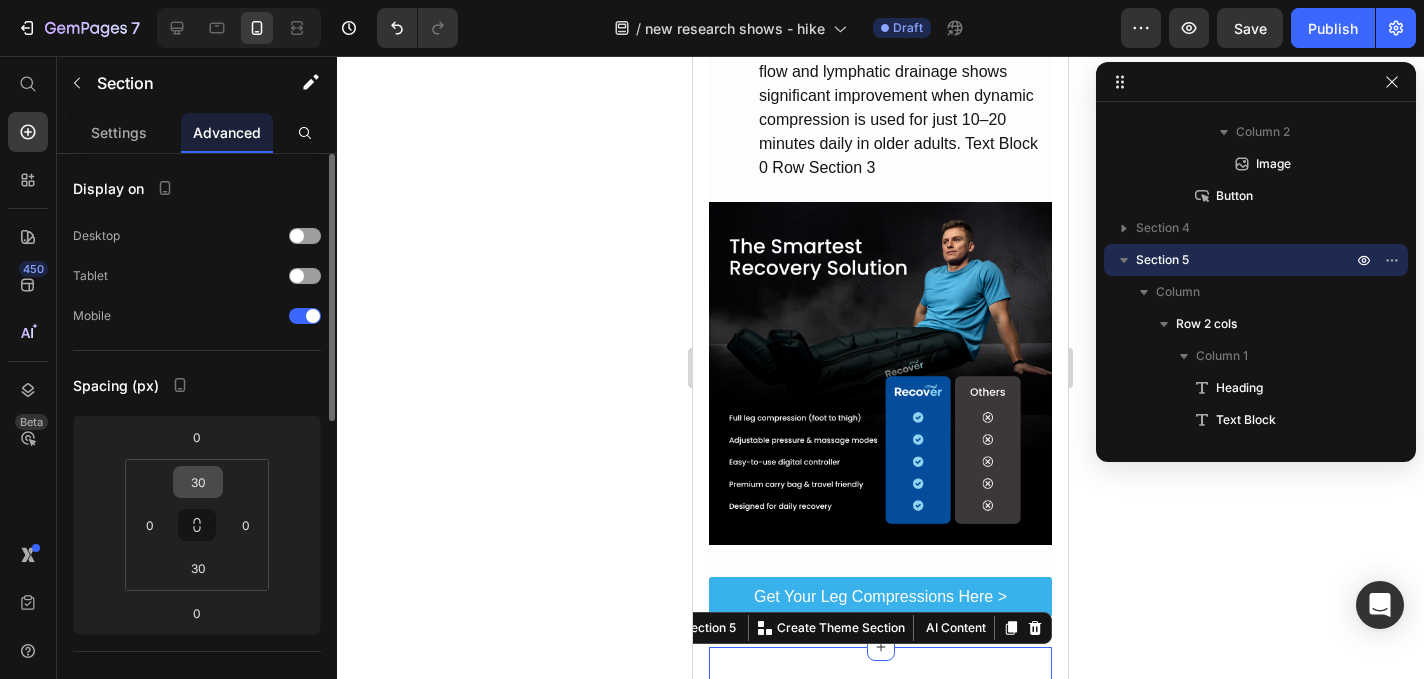 type 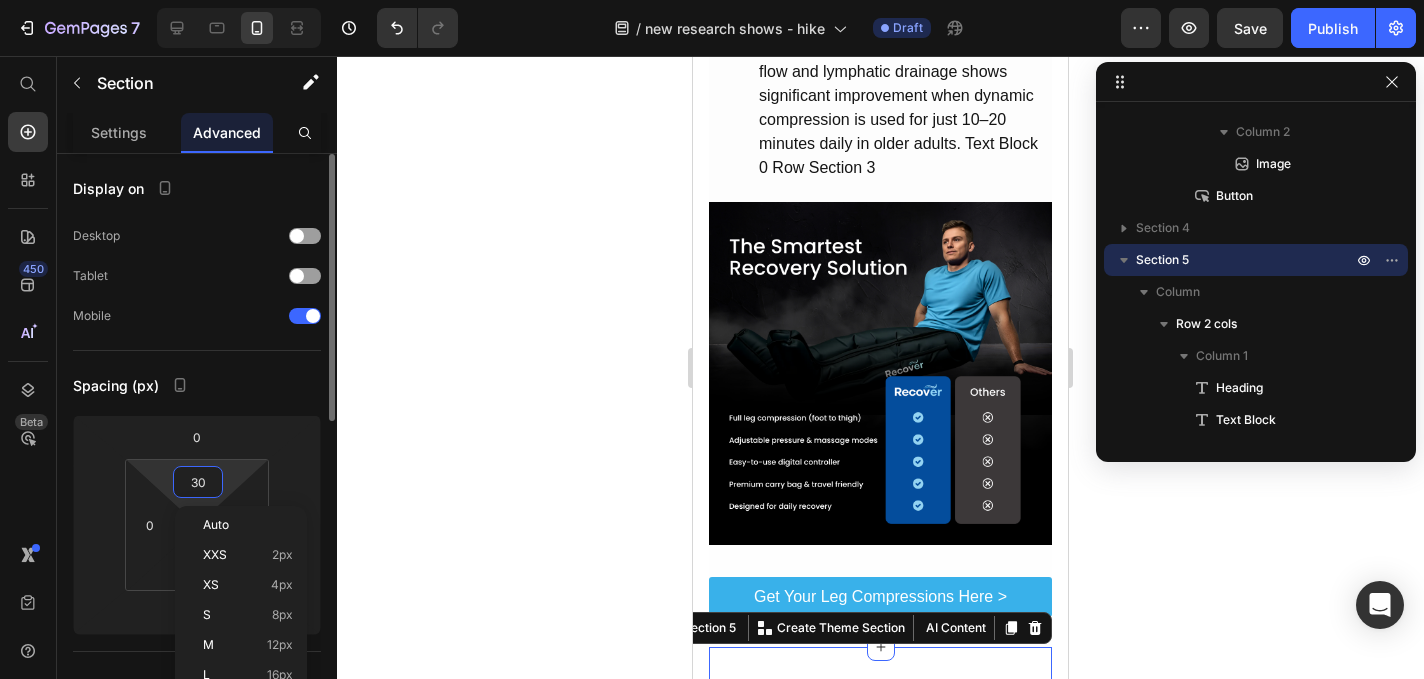 type 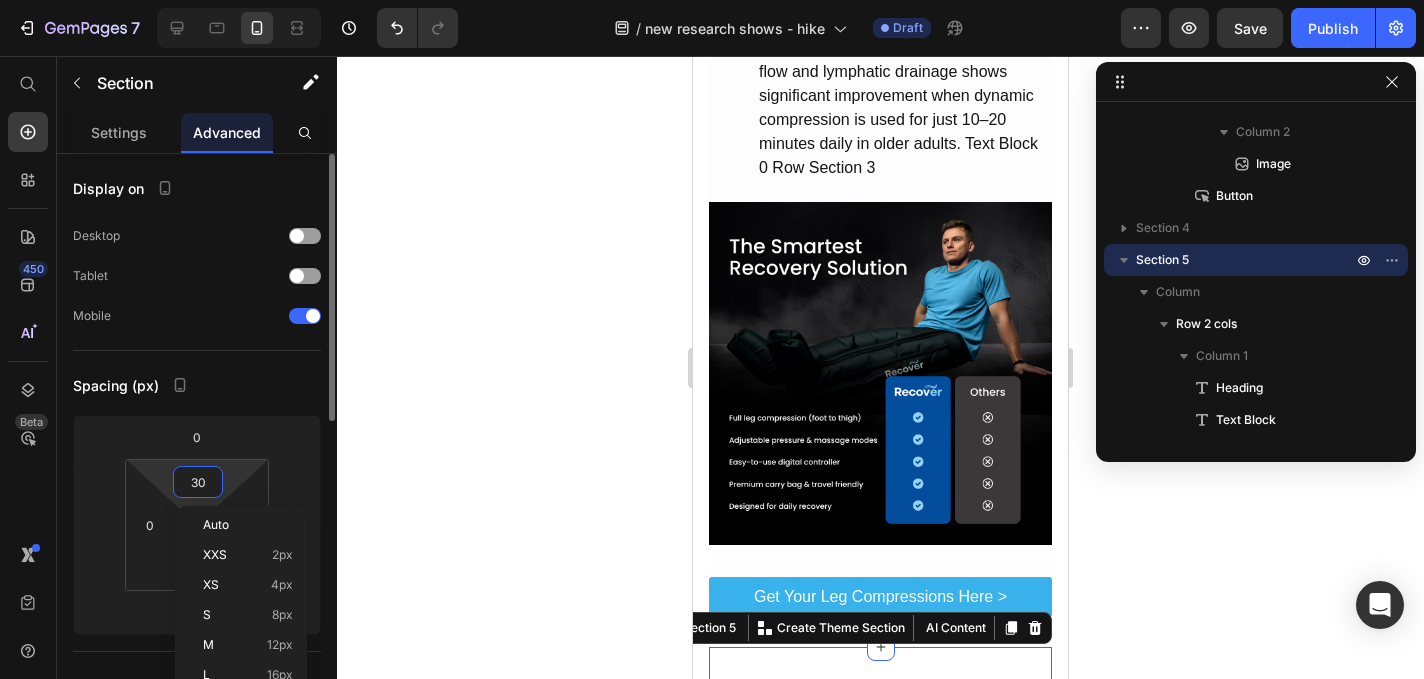 type 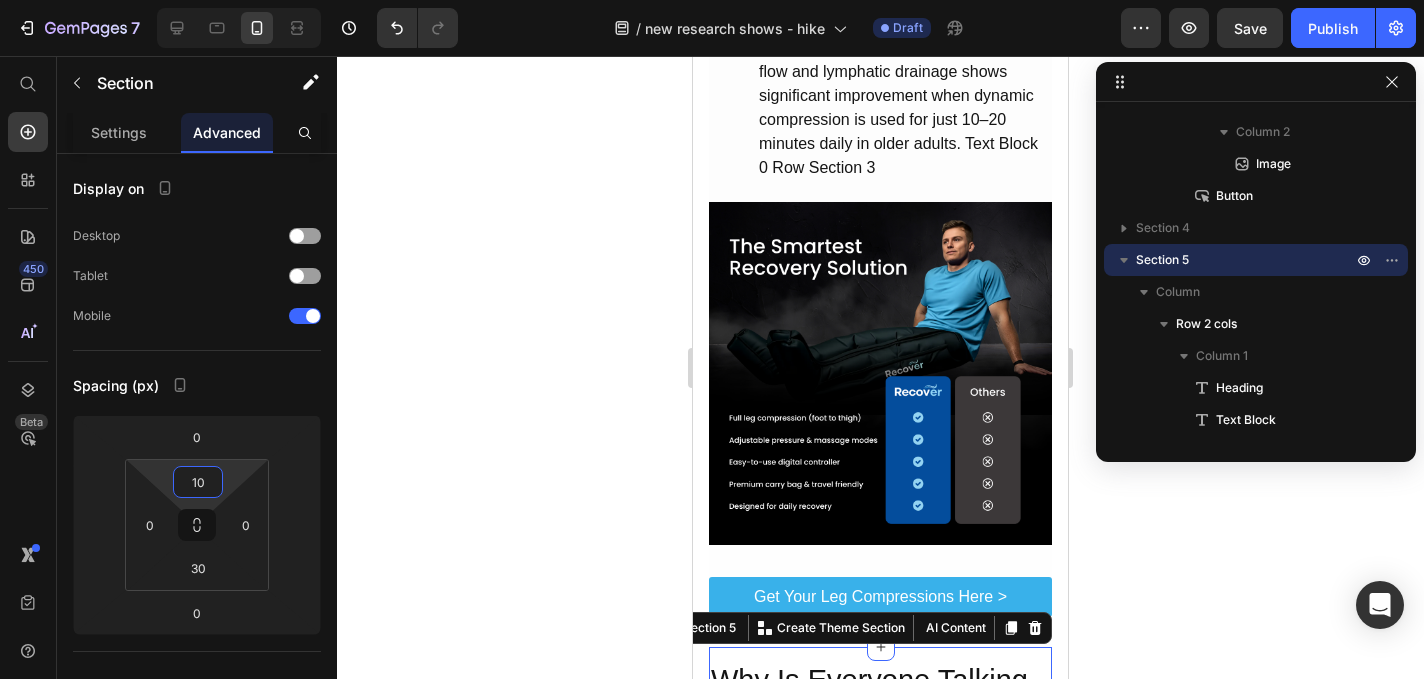 type on "10" 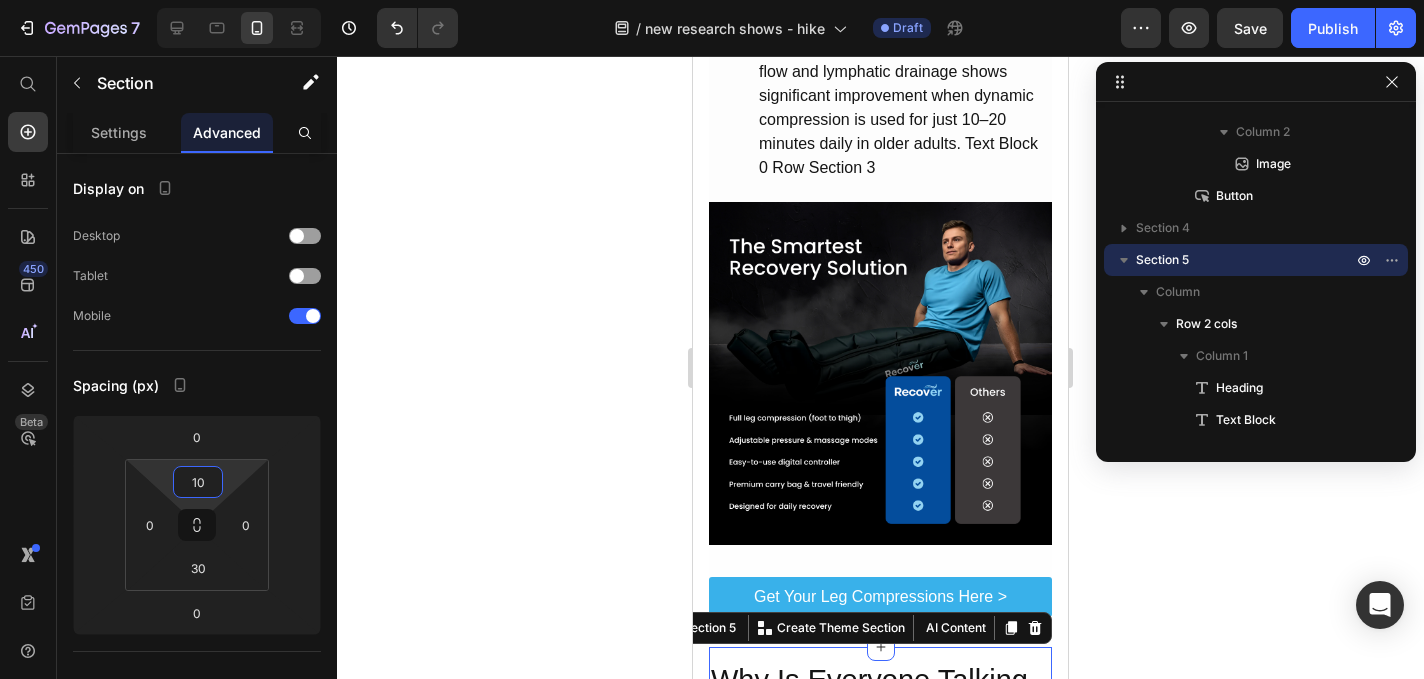 click 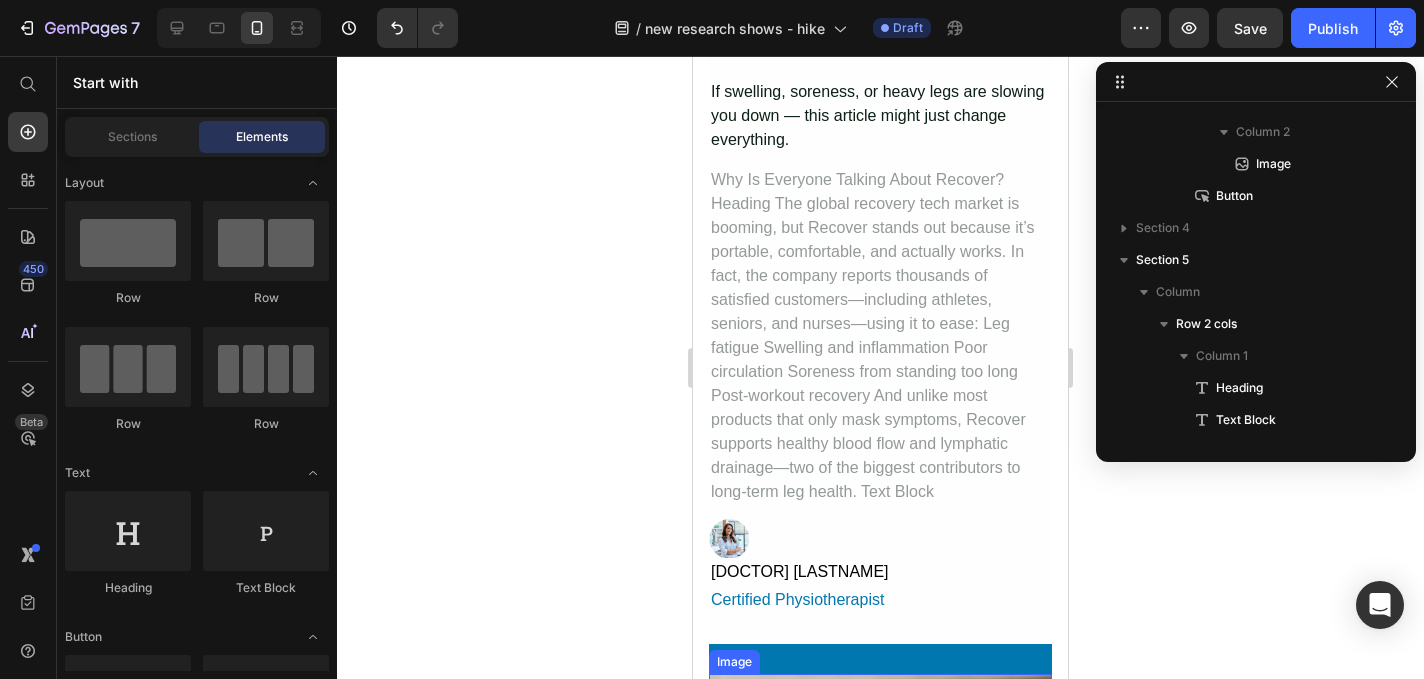scroll, scrollTop: 374, scrollLeft: 0, axis: vertical 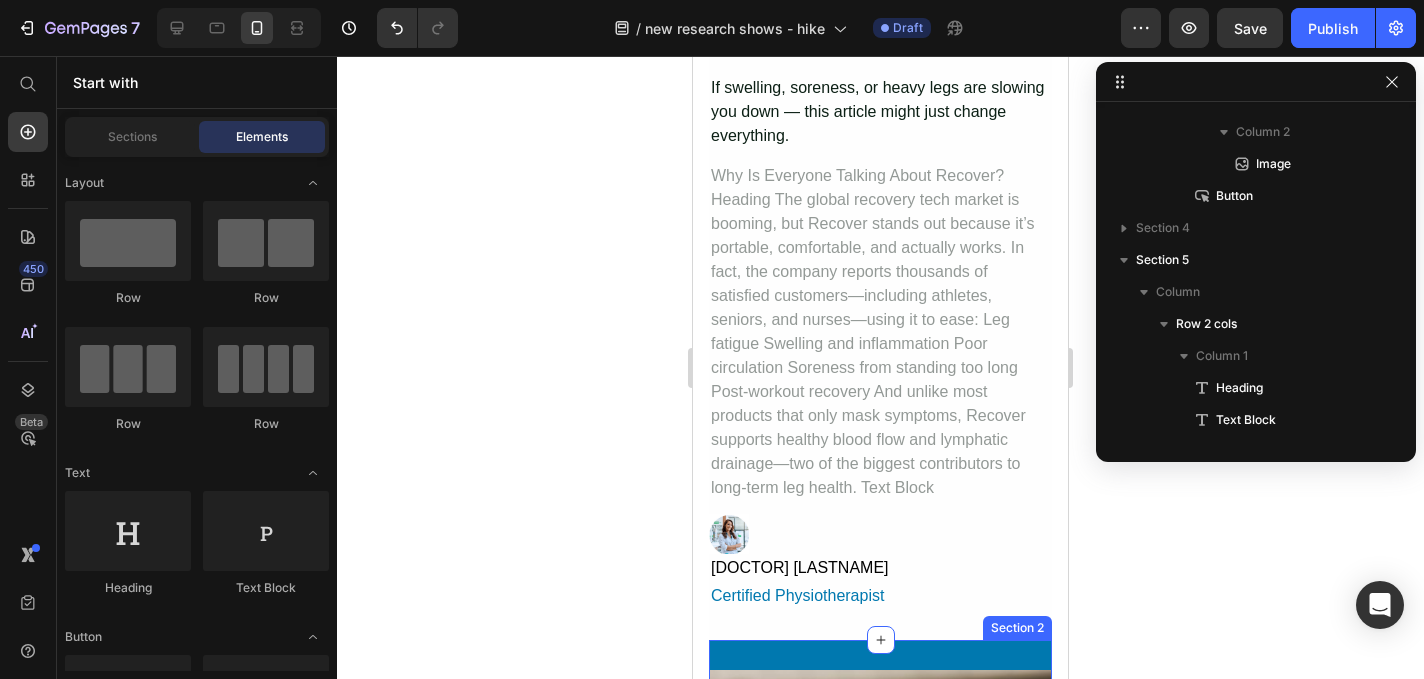click on "Image For Australians, leg pain and swelling often feel like unavoidable parts of aging or training hard. From standing too long, pushing yourself hard, to poor circulation, the discomfort adds up quickly. And while compression socks and bulky massage boots offer temporary relief, they often fall short.   But now, a breakthrough product is gaining national attention.  Recover Leg Compressions —a zip-up solution—are designed to reduce swelling, promote circulation, and relieve tension in just minutes a day. No heavy machines—just targeted recovery made simple. Text Block Row Clinical research on blood flow and lymphatic drainage shows significant improvement when dynamic compression is used for just 10–20 minutes daily in older adults. Text Block Row Section 2" at bounding box center [880, 1044] 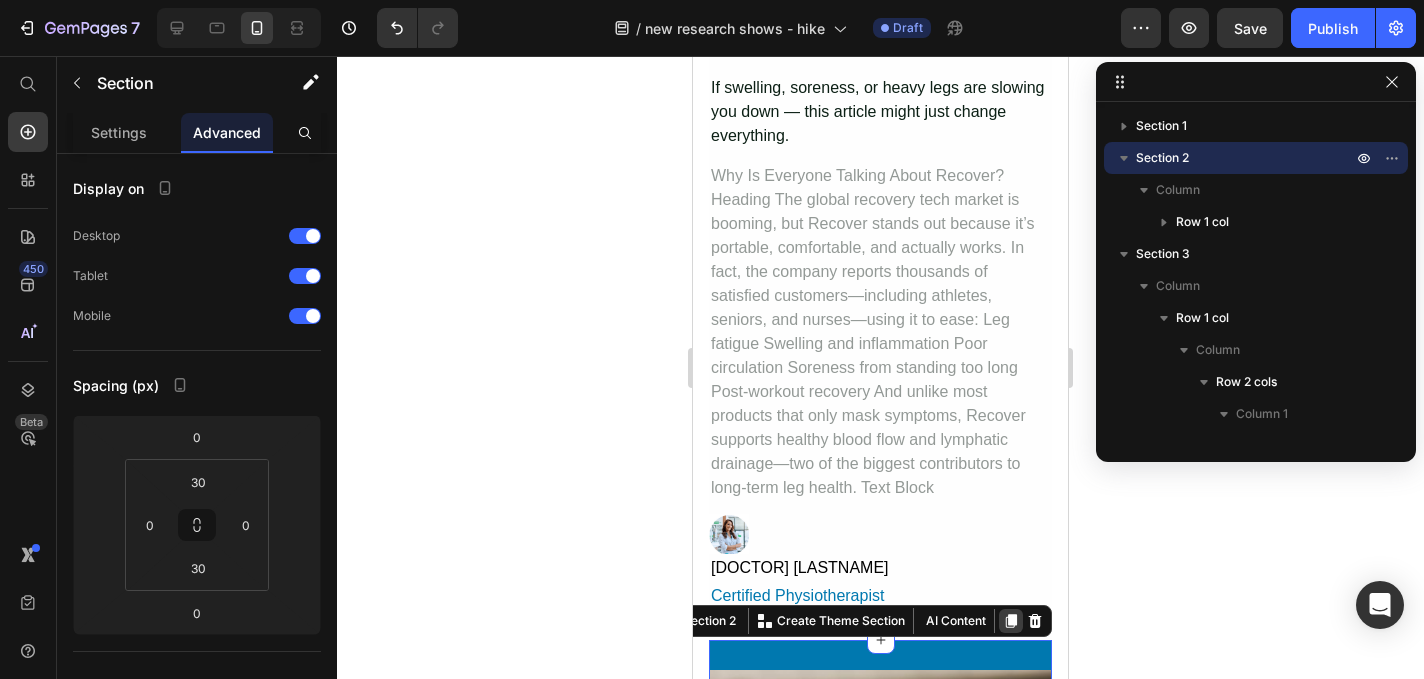 click 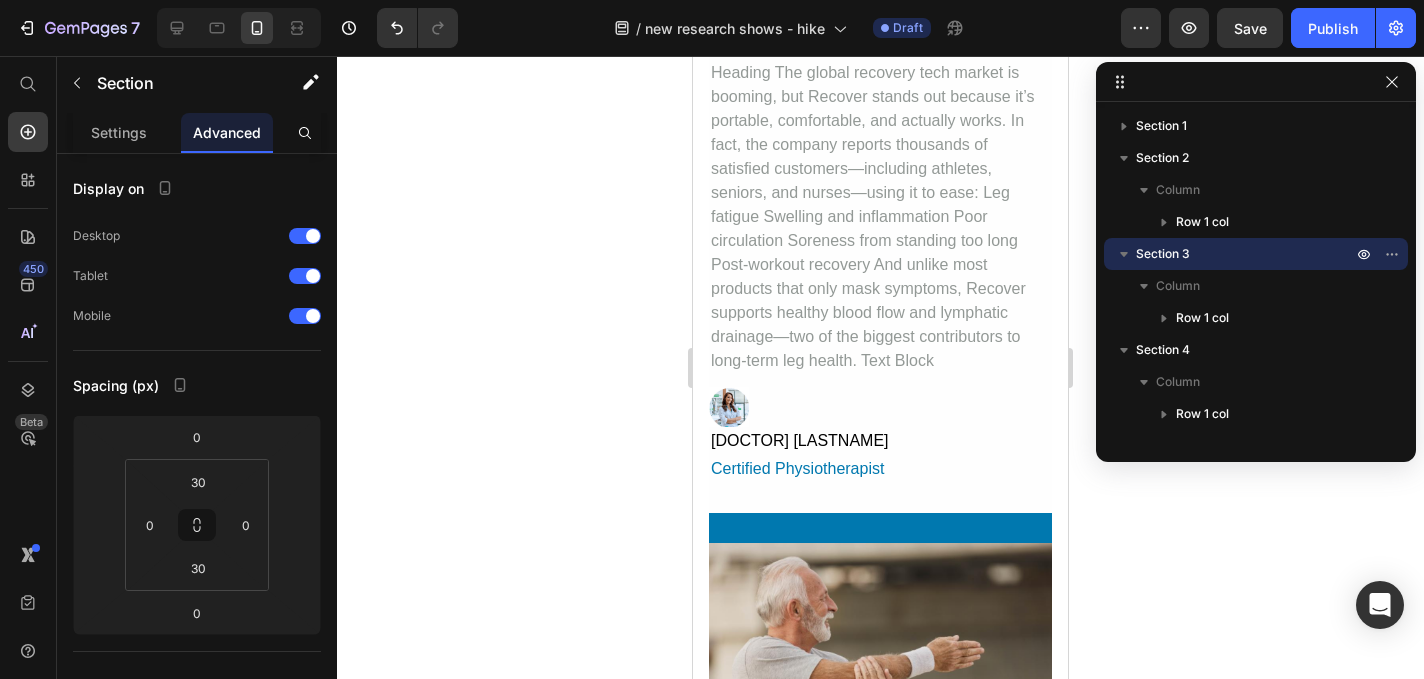 scroll, scrollTop: 399, scrollLeft: 0, axis: vertical 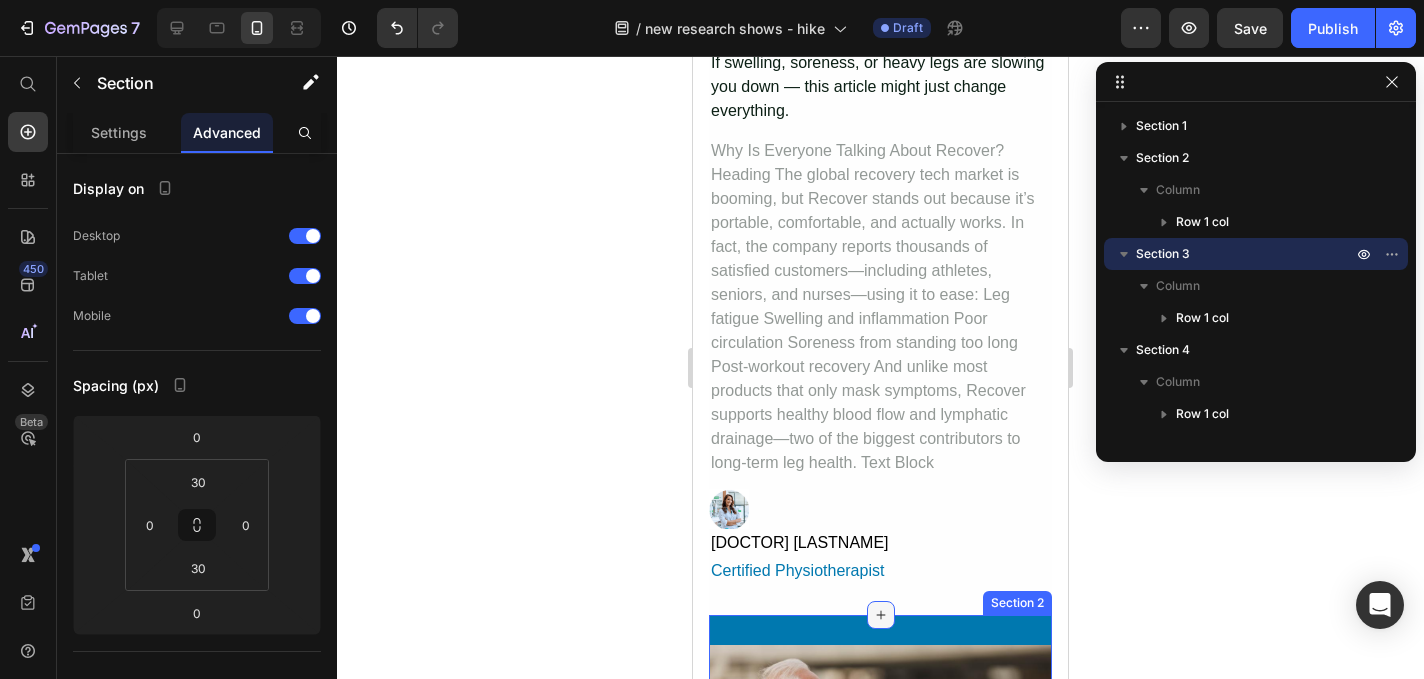 click at bounding box center (881, 615) 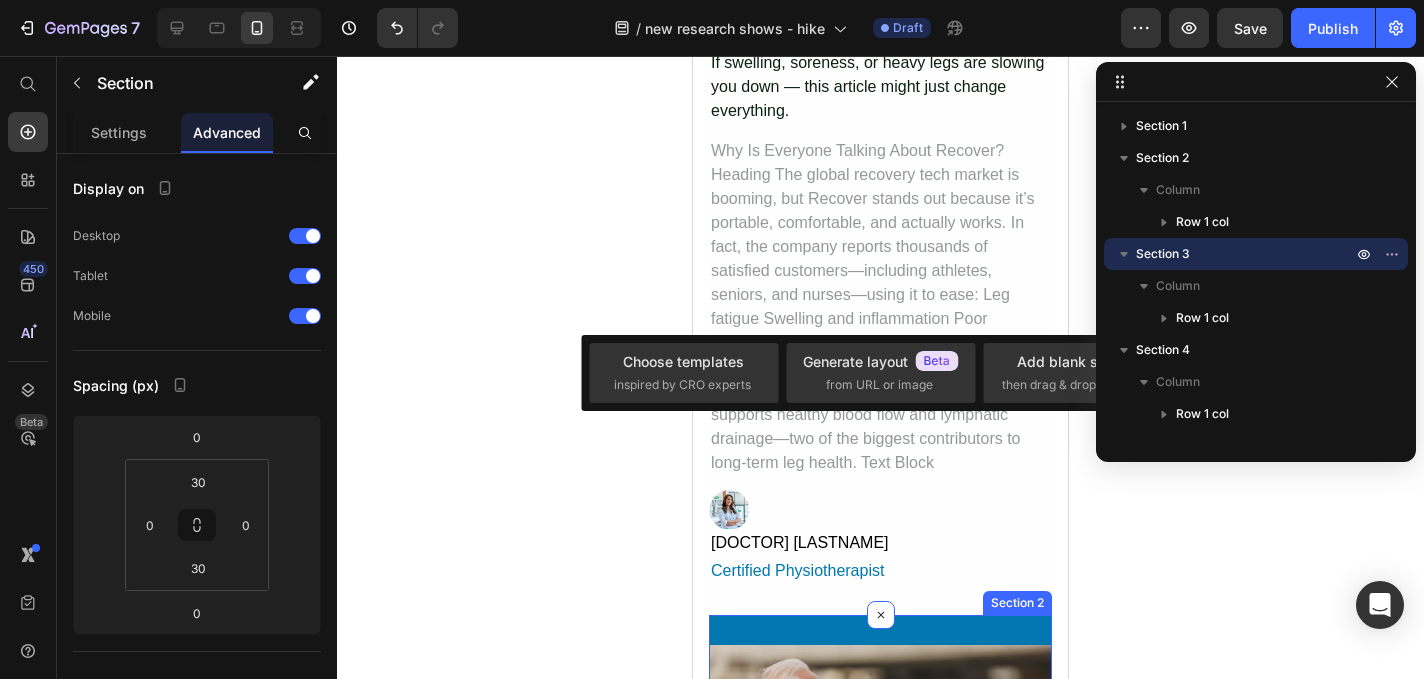 click on "Image For Australians, leg pain and swelling often feel like unavoidable parts of aging or training hard. From standing too long, pushing yourself hard, to poor circulation, the discomfort adds up quickly. And while compression socks and bulky massage boots offer temporary relief, they often fall short.   But now, a breakthrough product is gaining national attention.  Recover Leg Compressions —a zip-up solution—are designed to reduce swelling, promote circulation, and relieve tension in just minutes a day. No heavy machines—just targeted recovery made simple. Text Block Row Clinical research on blood flow and lymphatic drainage shows significant improvement when dynamic compression is used for just 10–20 minutes daily in older adults. Text Block Row Section 2" at bounding box center [880, 1019] 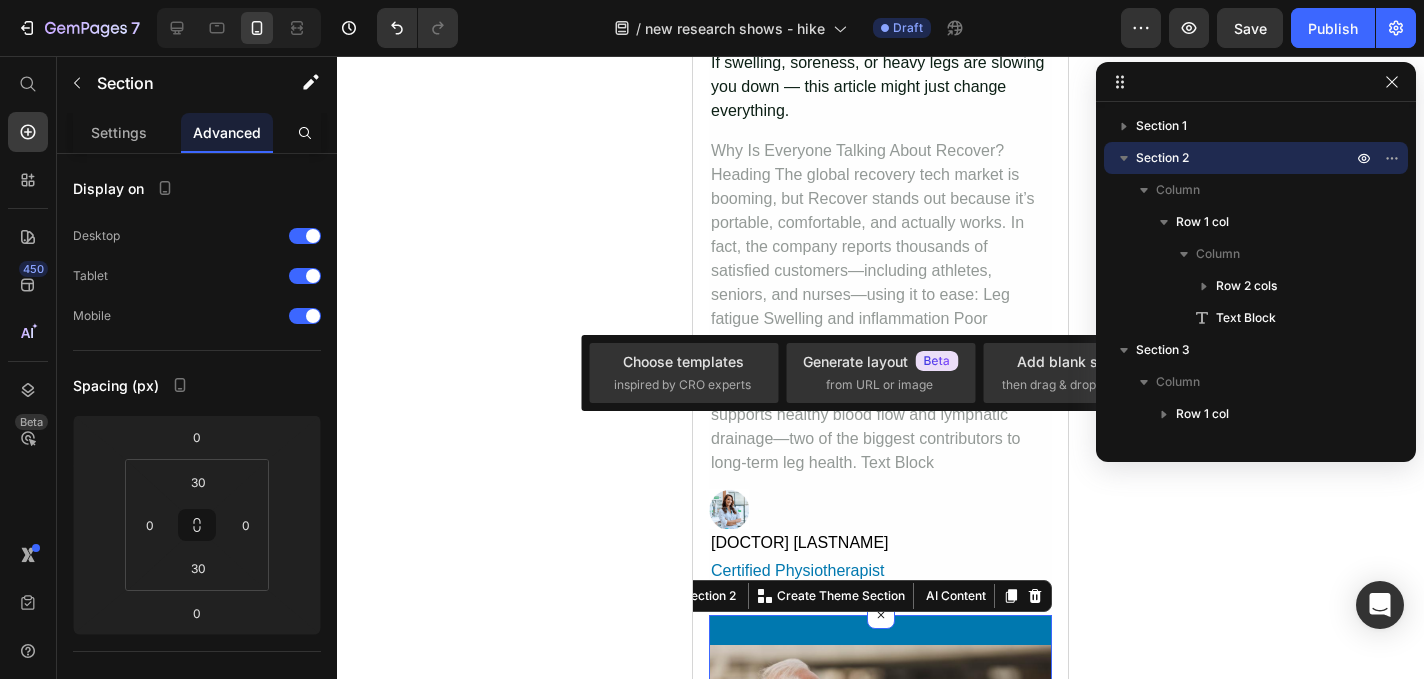 click on "Image For Australians, leg pain and swelling often feel like unavoidable parts of aging or training hard. From standing too long, pushing yourself hard, to poor circulation, the discomfort adds up quickly. And while compression socks and bulky massage boots offer temporary relief, they often fall short.   But now, a breakthrough product is gaining national attention.  Recover Leg Compressions —a zip-up solution—are designed to reduce swelling, promote circulation, and relieve tension in just minutes a day. No heavy machines—just targeted recovery made simple. Text Block Row Clinical research on blood flow and lymphatic drainage shows significant improvement when dynamic compression is used for just 10–20 minutes daily in older adults. Text Block Row Section 2   You can create reusable sections Create Theme Section AI Content Write with GemAI What would you like to describe here? Tone and Voice Persuasive Product Recover | Deluxe Single-Person Sauna Show more Generate" at bounding box center [880, 1019] 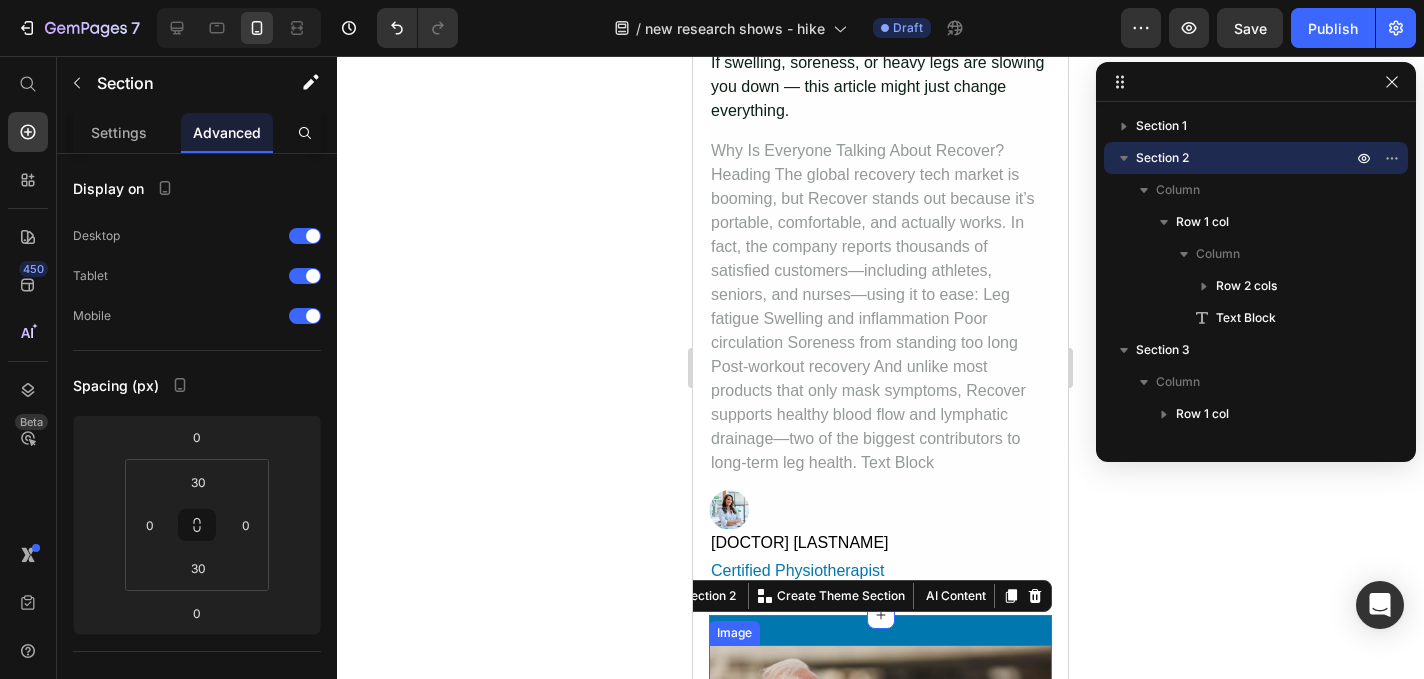click 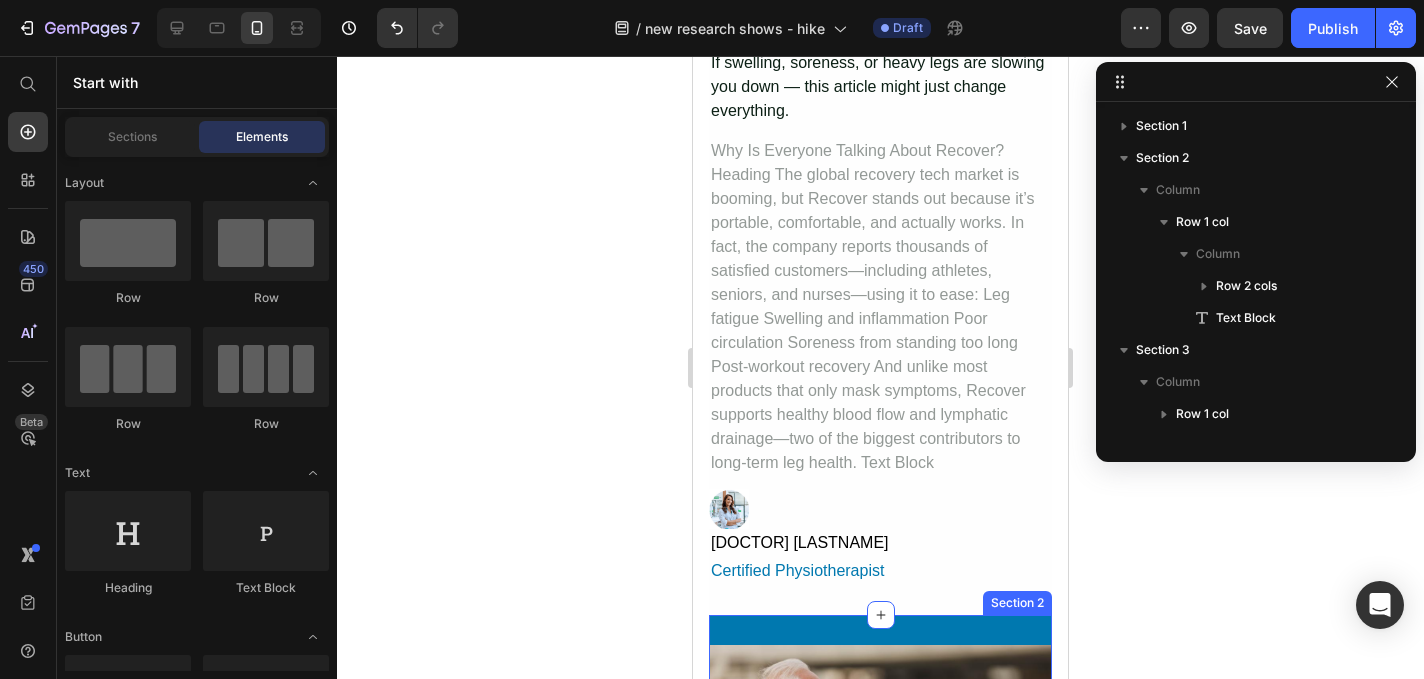 click on "Image For Australians, leg pain and swelling often feel like unavoidable parts of aging or training hard. From standing too long, pushing yourself hard, to poor circulation, the discomfort adds up quickly. And while compression socks and bulky massage boots offer temporary relief, they often fall short.   But now, a breakthrough product is gaining national attention.  Recover Leg Compressions —a zip-up solution—are designed to reduce swelling, promote circulation, and relieve tension in just minutes a day. No heavy machines—just targeted recovery made simple. Text Block Row Clinical research on blood flow and lymphatic drainage shows significant improvement when dynamic compression is used for just 10–20 minutes daily in older adults. Text Block Row Section 2" at bounding box center (880, 1019) 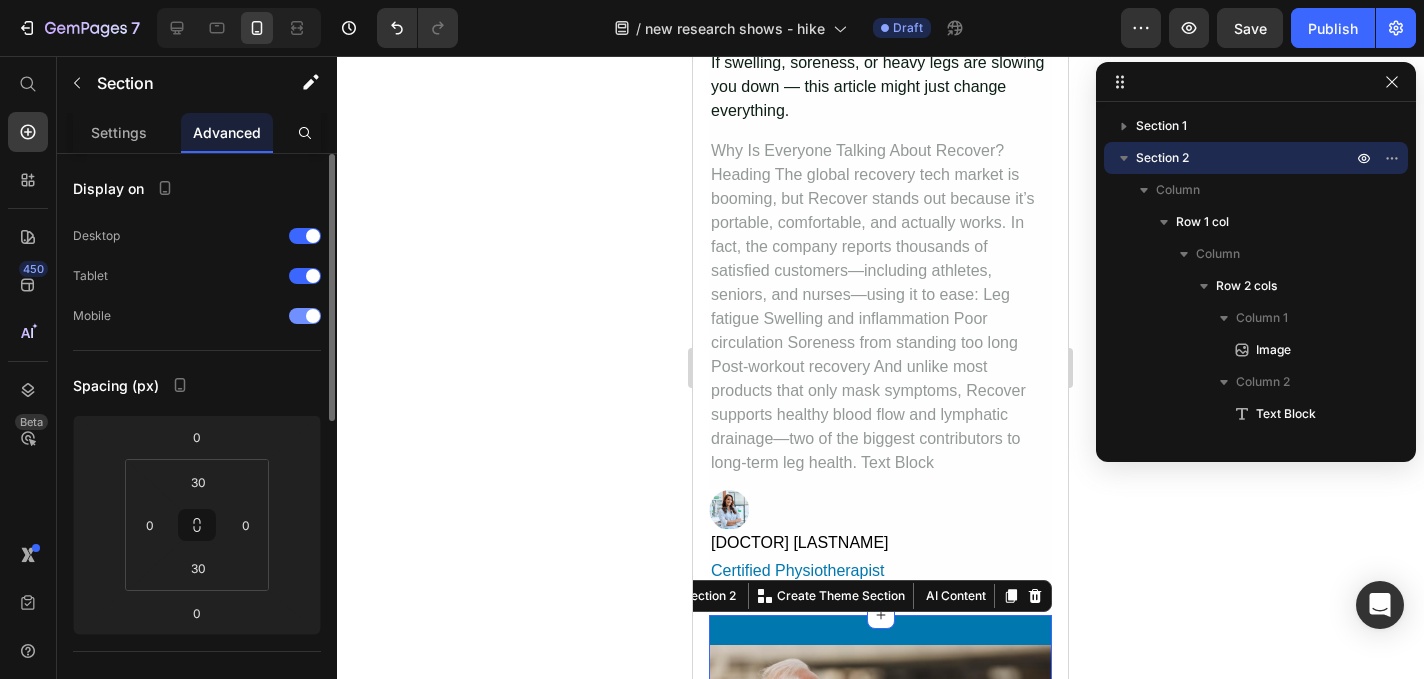 click at bounding box center (313, 316) 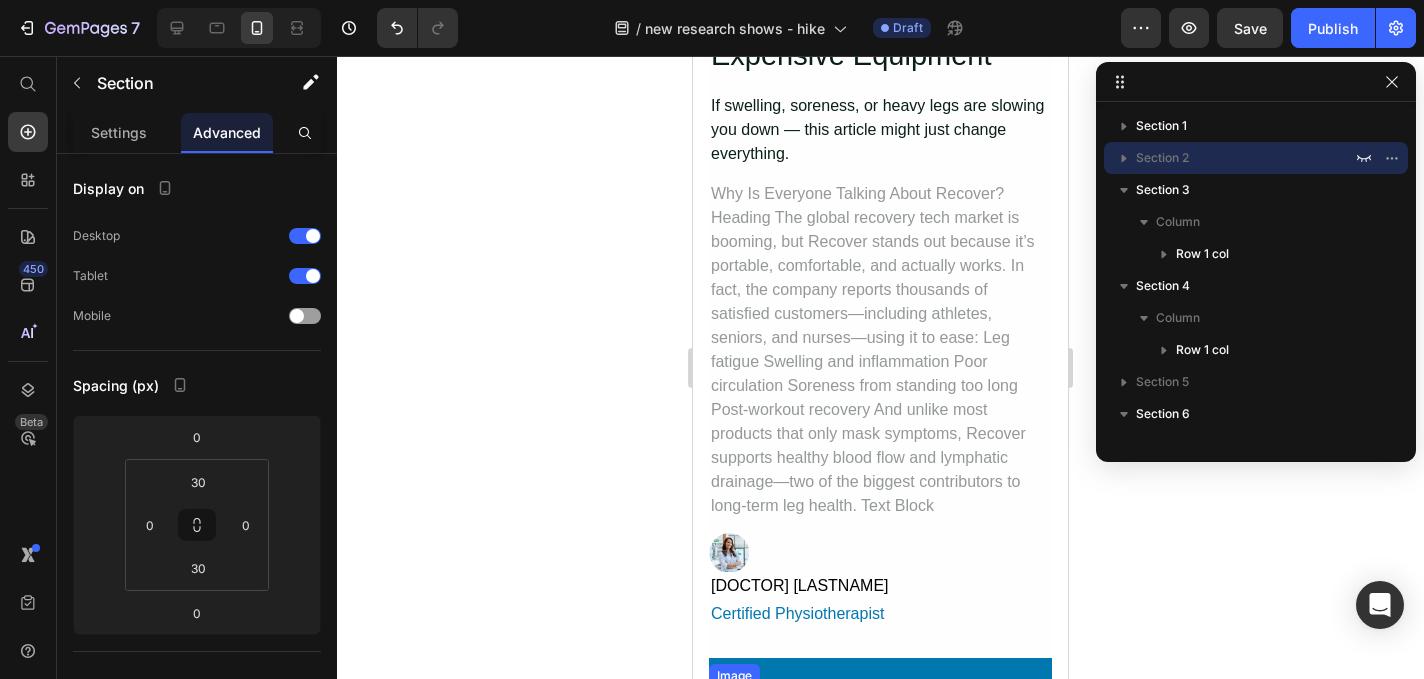 scroll, scrollTop: 244, scrollLeft: 0, axis: vertical 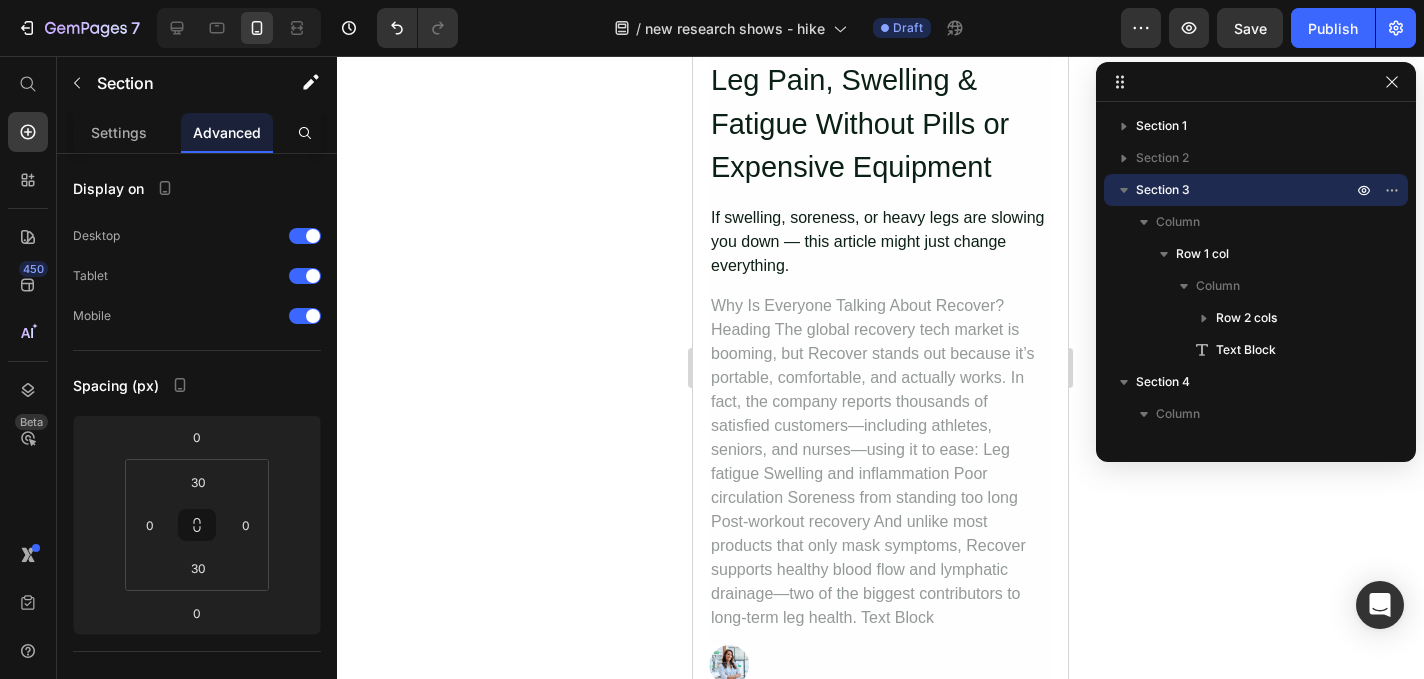 click on "Image For Australians, leg pain and swelling often feel like unavoidable parts of aging or training hard. From standing too long, pushing yourself hard, to poor circulation, the discomfort adds up quickly. And while compression socks and bulky massage boots offer temporary relief, they often fall short.   But now, a breakthrough product is gaining national attention.  Recover Leg Compressions —a zip-up solution—are designed to reduce swelling, promote circulation, and relieve tension in just minutes a day. No heavy machines—just targeted recovery made simple. Text Block Row Clinical research on blood flow and lymphatic drainage shows significant improvement when dynamic compression is used for just 10–20 minutes daily in older adults. Text Block Row Section 3   You can create reusable sections Create Theme Section AI Content Write with GemAI What would you like to describe here? Tone and Voice Persuasive Product Recover | Deluxe Single-Person Sauna Show more Generate" at bounding box center [880, 1174] 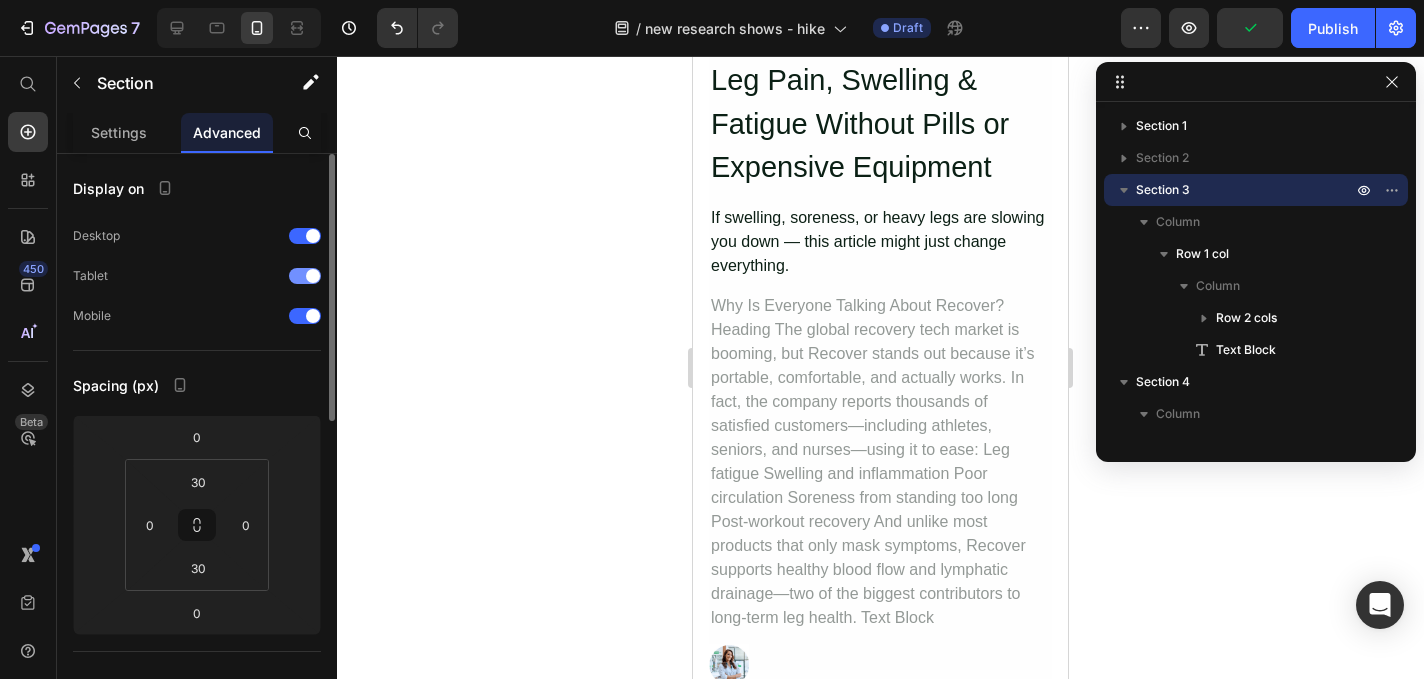 click at bounding box center (313, 276) 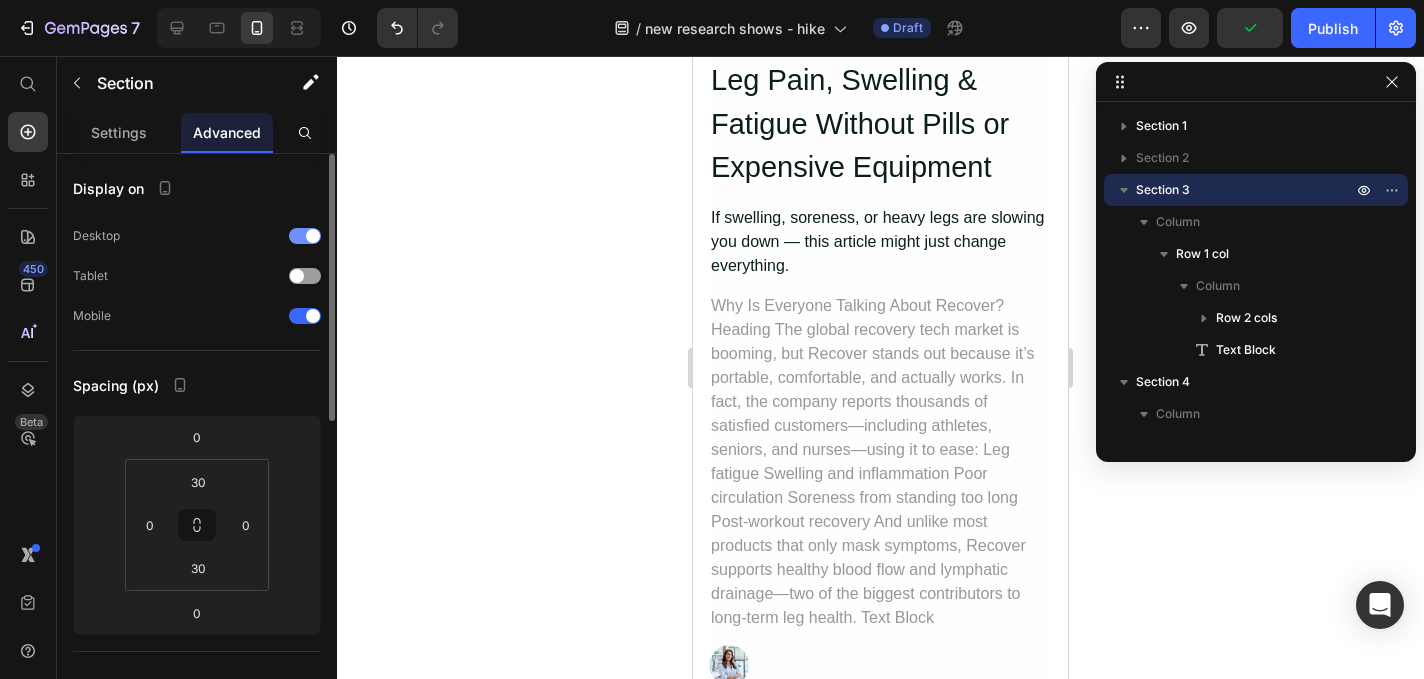 click on "Desktop" at bounding box center (197, 236) 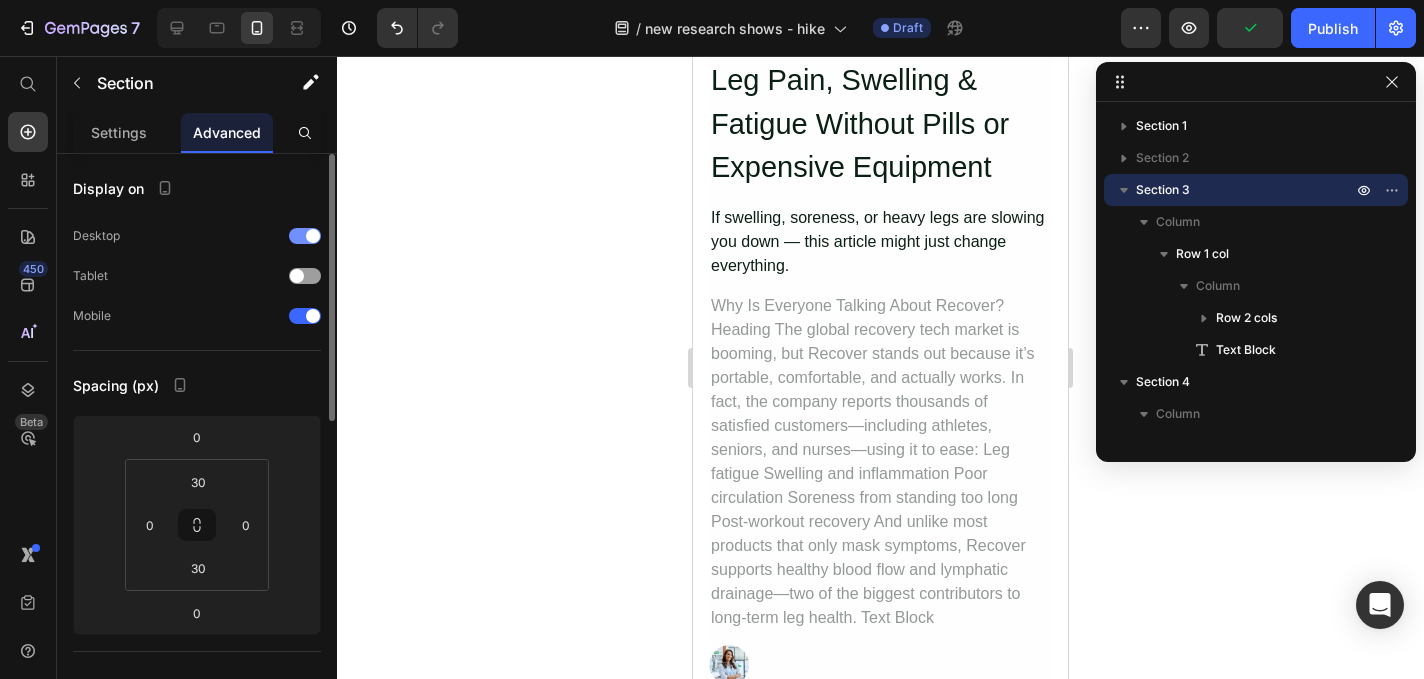 click at bounding box center (313, 236) 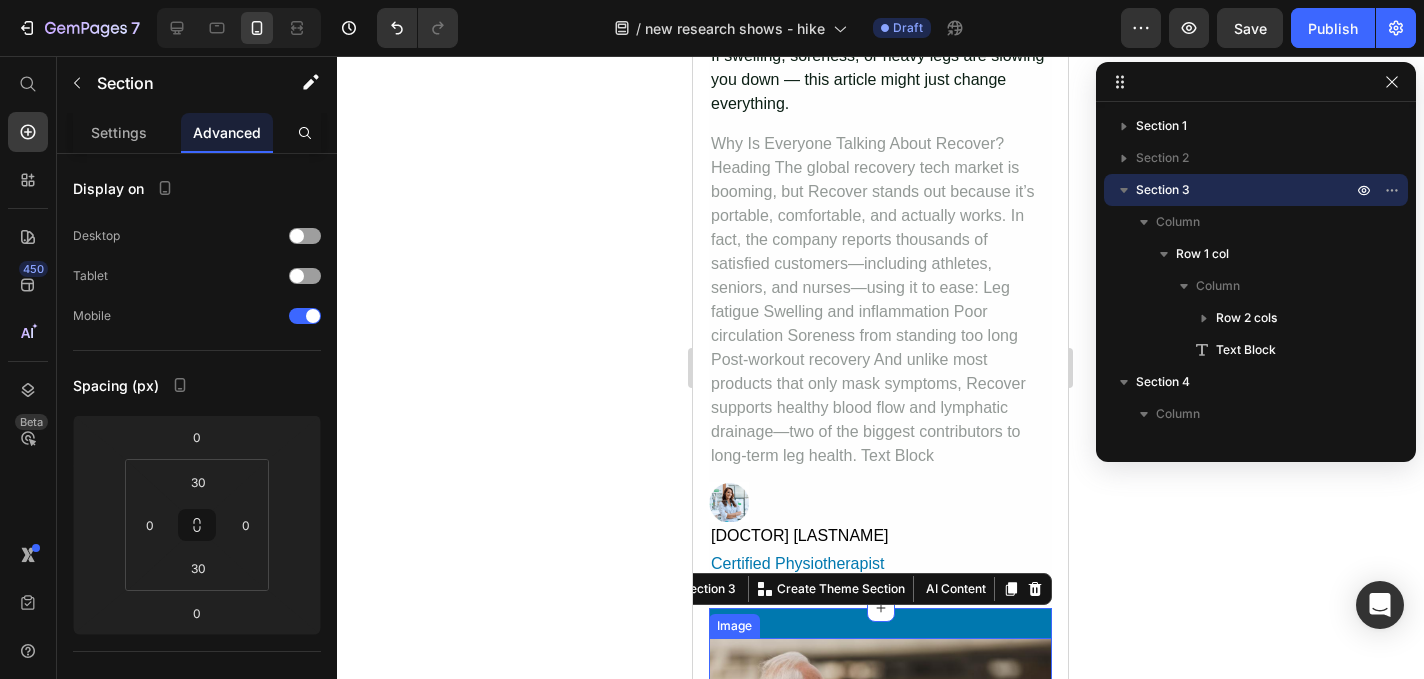 click 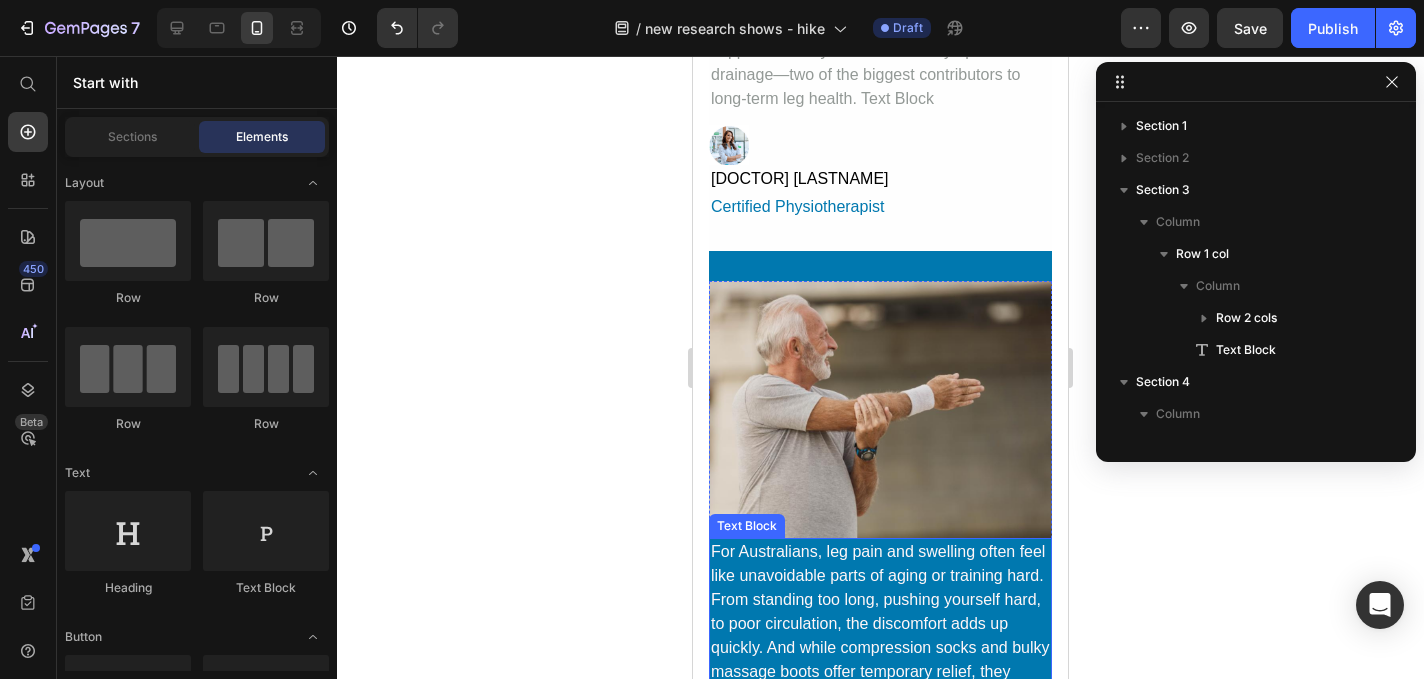 scroll, scrollTop: 1026, scrollLeft: 0, axis: vertical 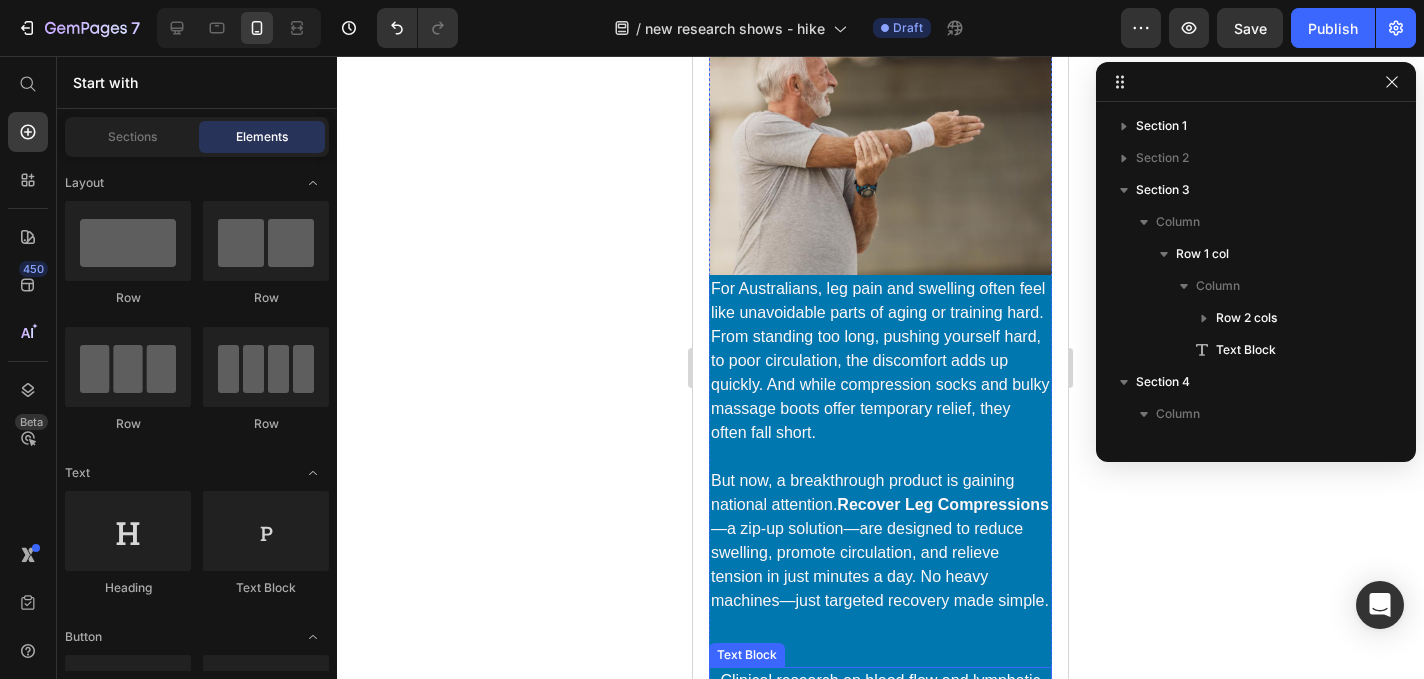 click on "Clinical research on blood flow and lymphatic drainage shows significant improvement when dynamic compression is used for just 10–20 minutes daily in older adults." at bounding box center [880, 717] 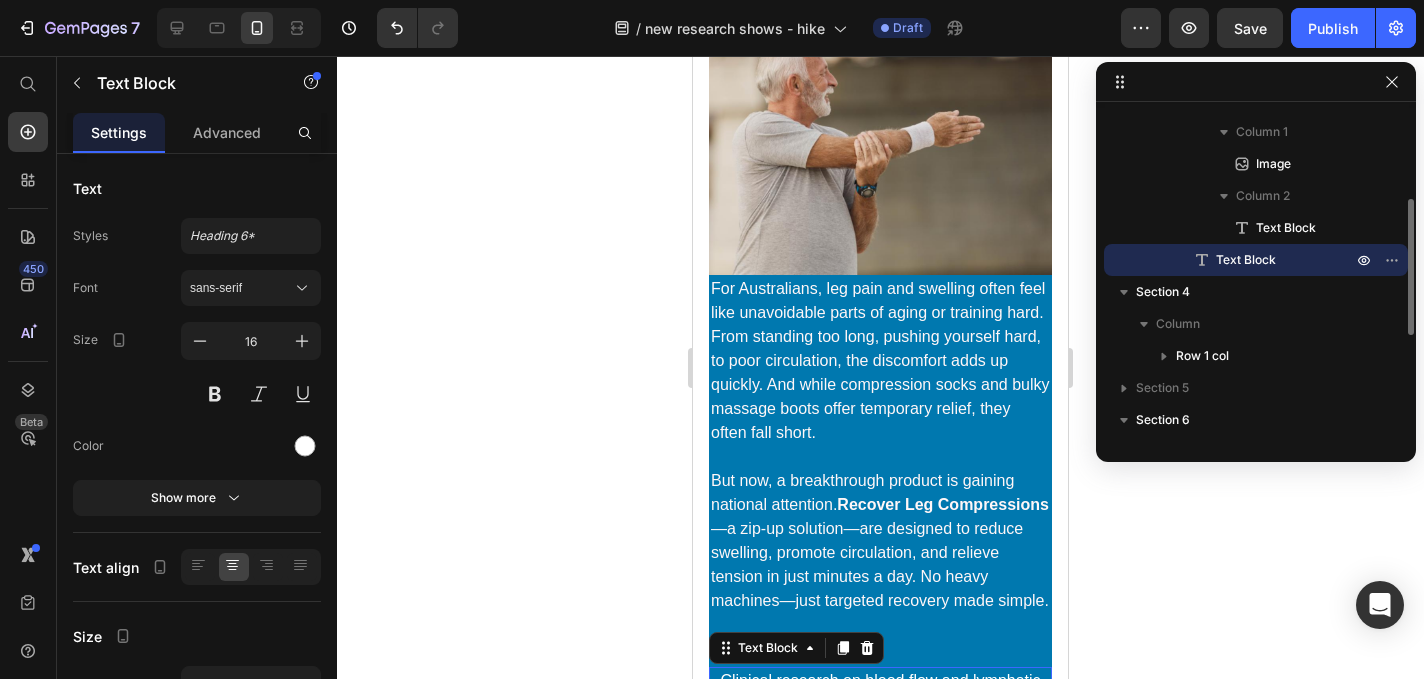 click on "Clinical research on blood flow and lymphatic drainage shows significant improvement when dynamic compression is used for just 10–20 minutes daily in older adults." at bounding box center (880, 717) 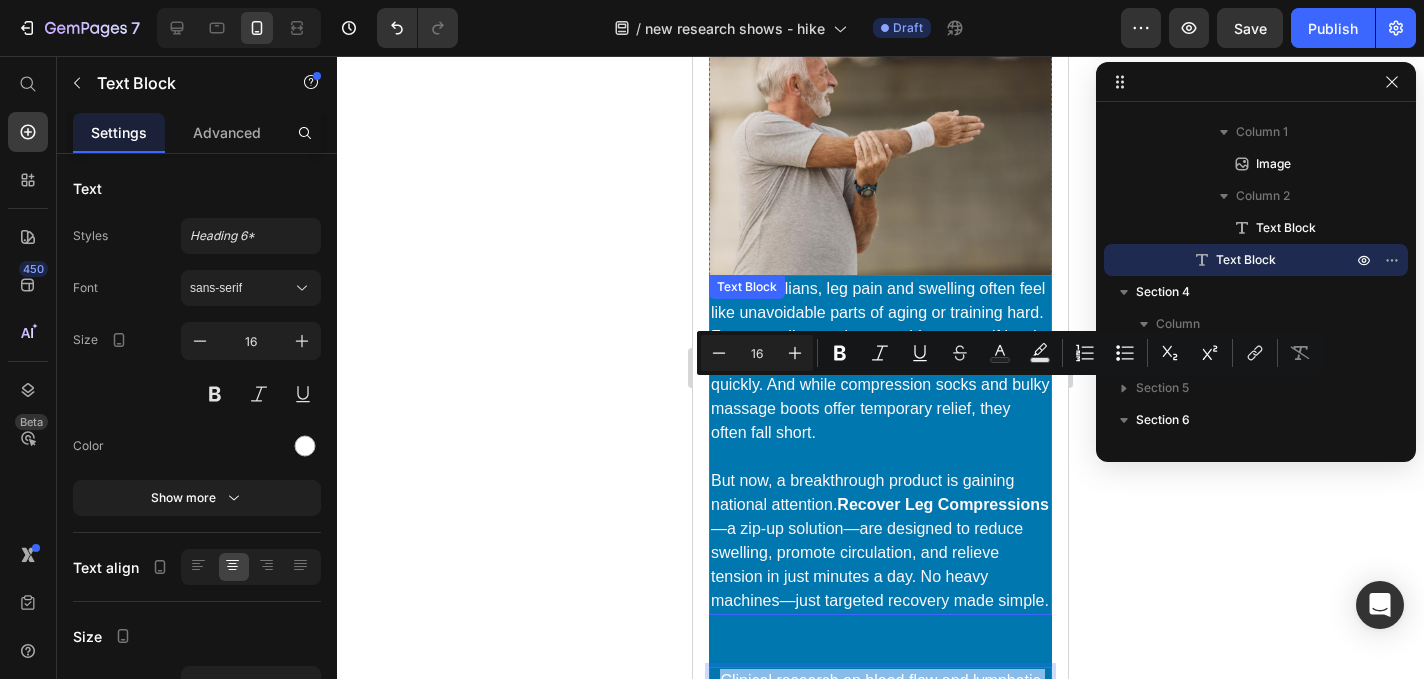 drag, startPoint x: 991, startPoint y: 466, endPoint x: 703, endPoint y: 256, distance: 356.4323 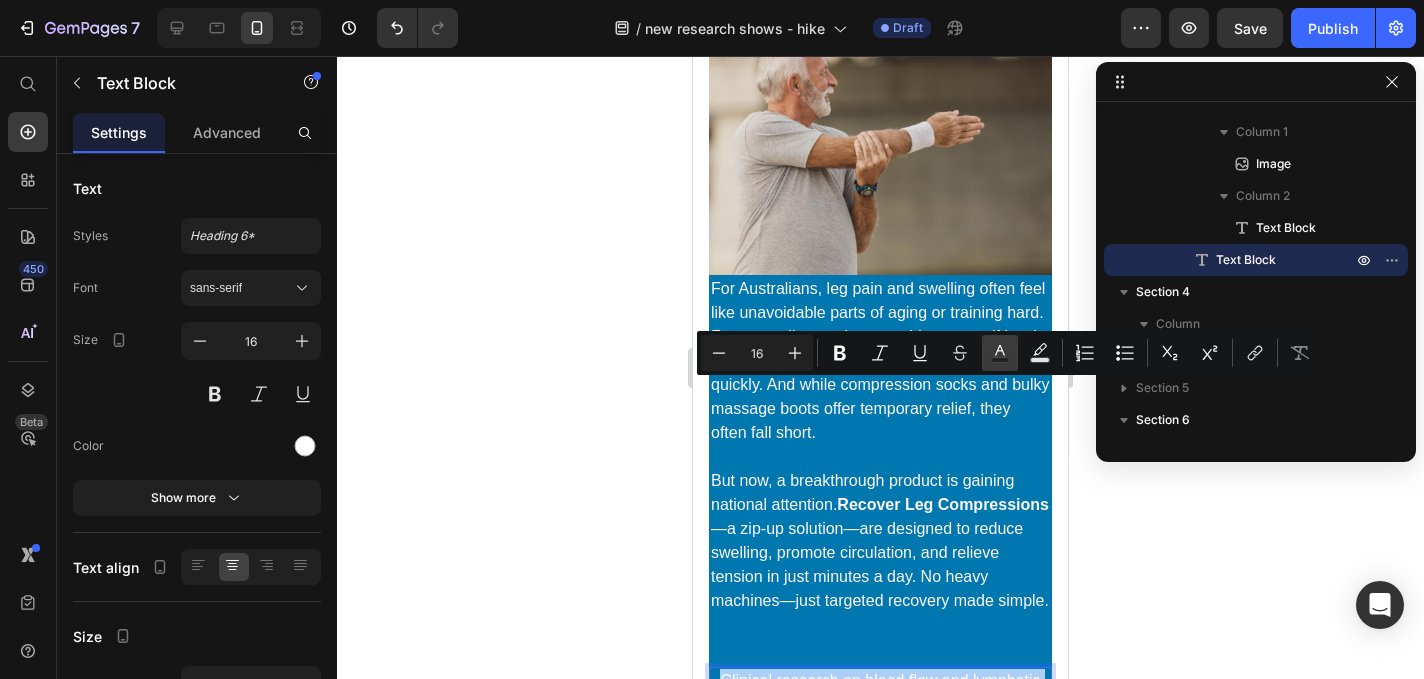 click 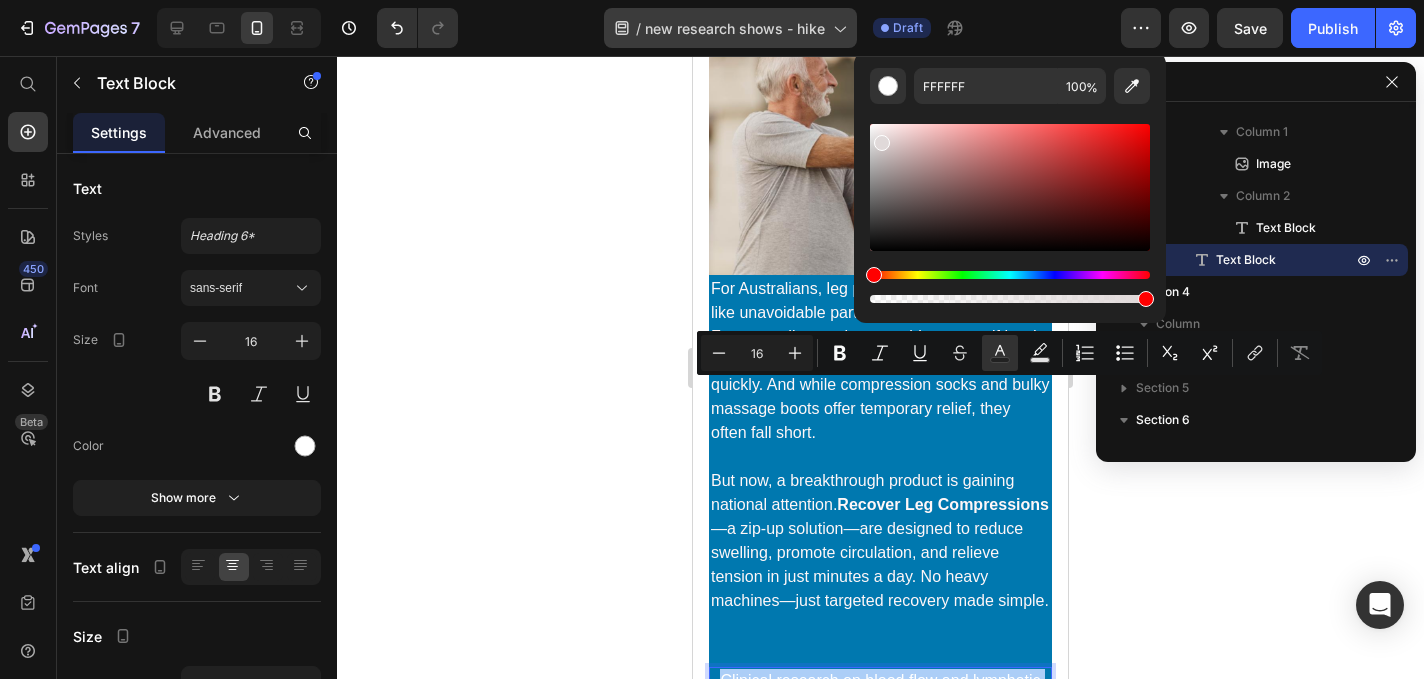 drag, startPoint x: 917, startPoint y: 180, endPoint x: 805, endPoint y: 39, distance: 180.06943 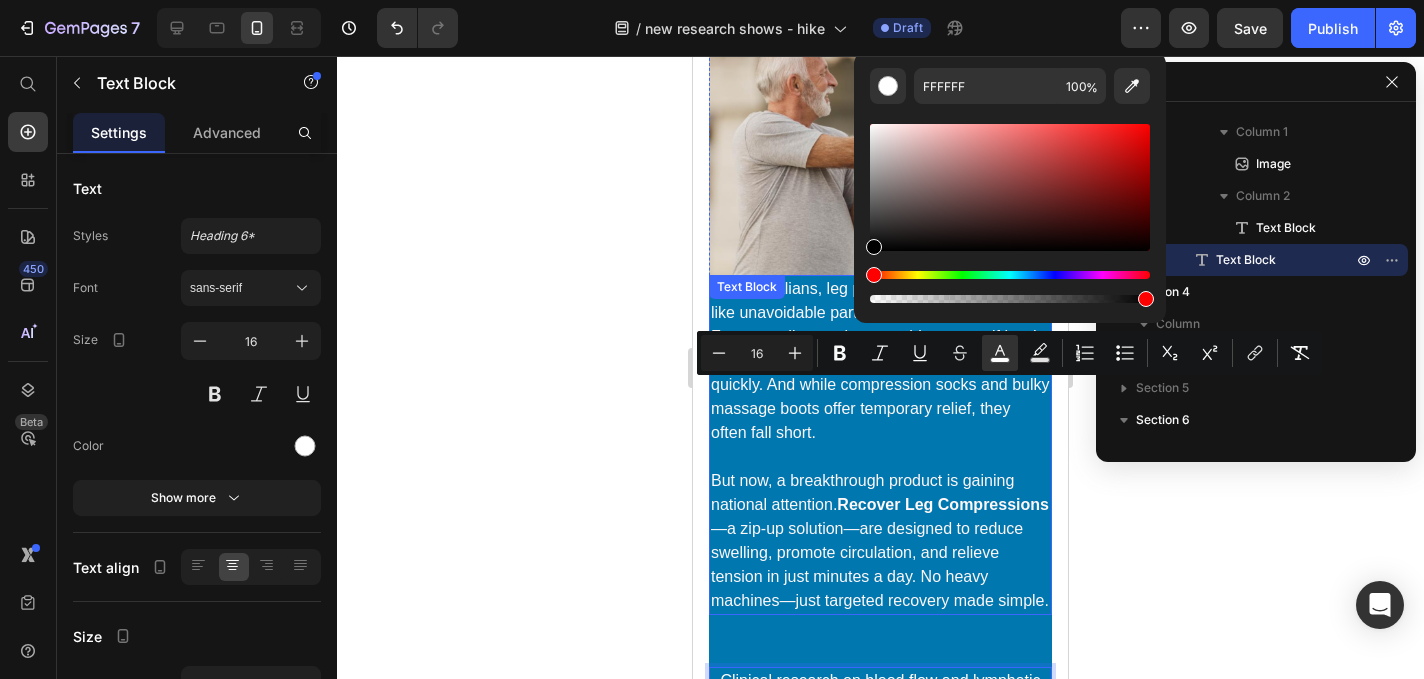 drag, startPoint x: 1667, startPoint y: 237, endPoint x: 762, endPoint y: 310, distance: 907.93945 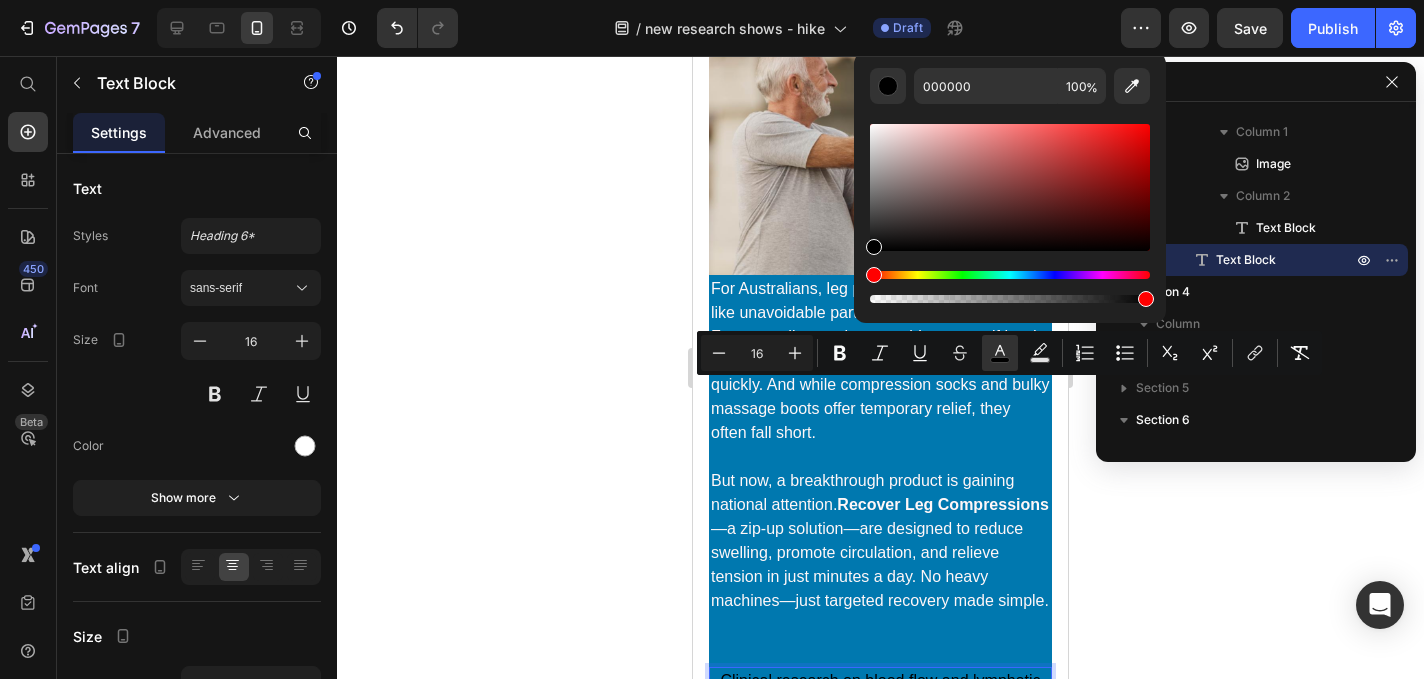 click 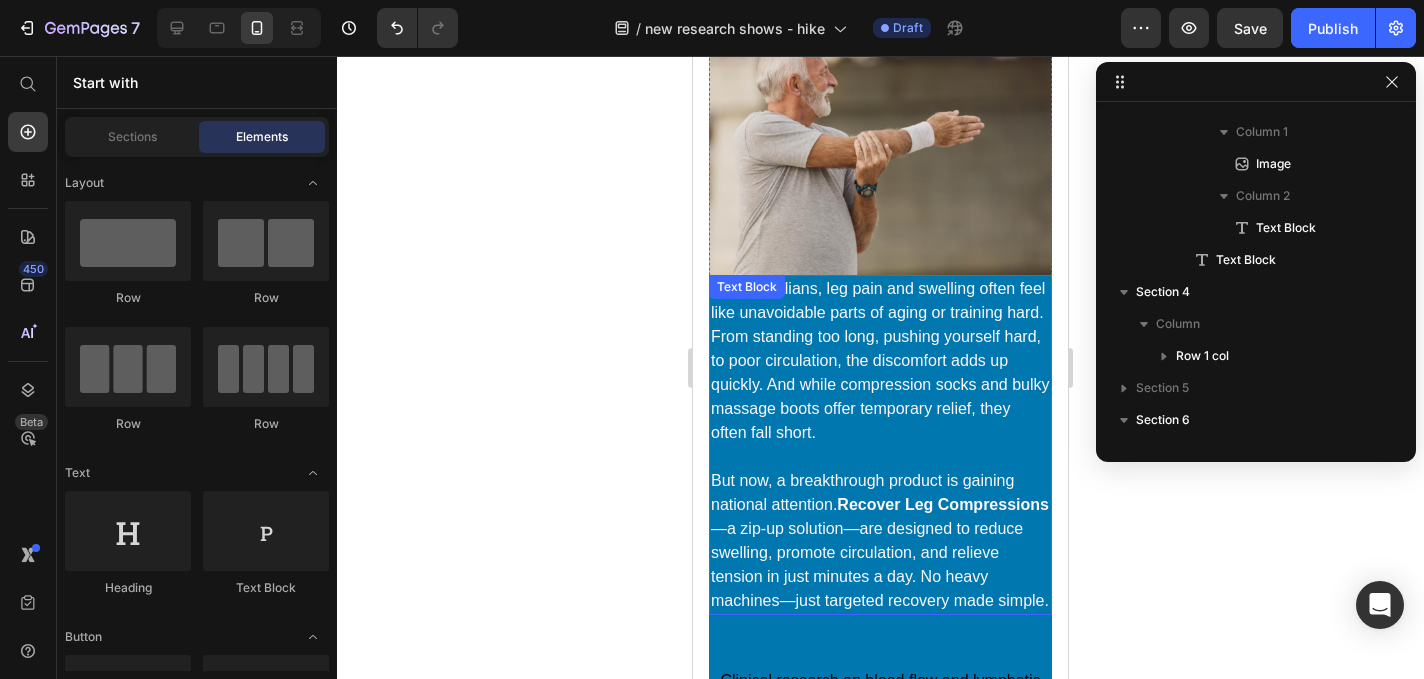 click on "But now, a breakthrough product is gaining national attention.  Recover Leg Compressions —a zip-up solution—are designed to reduce swelling, promote circulation, and relieve tension in just minutes a day. No heavy machines—just targeted recovery made simple." at bounding box center [880, 541] 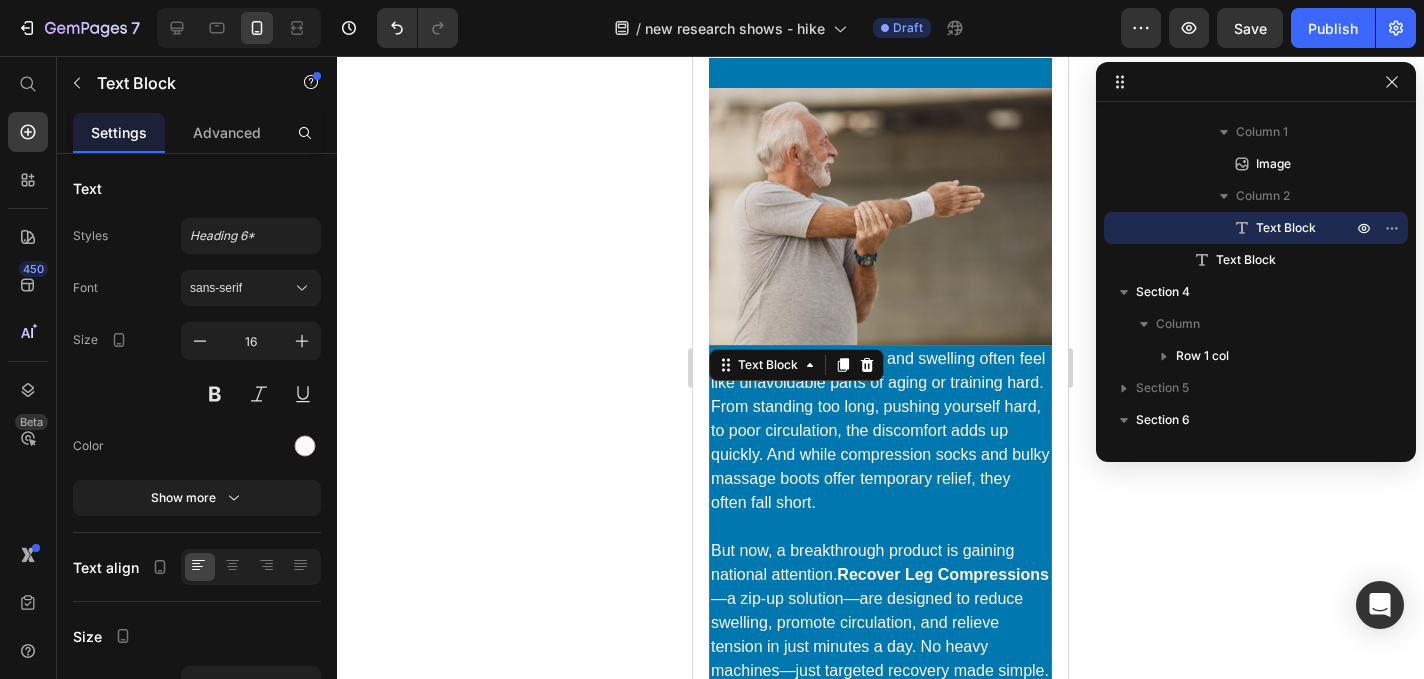 click on "But now, a breakthrough product is gaining national attention.  Recover Leg Compressions —a zip-up solution—are designed to reduce swelling, promote circulation, and relieve tension in just minutes a day. No heavy machines—just targeted recovery made simple." at bounding box center [880, 611] 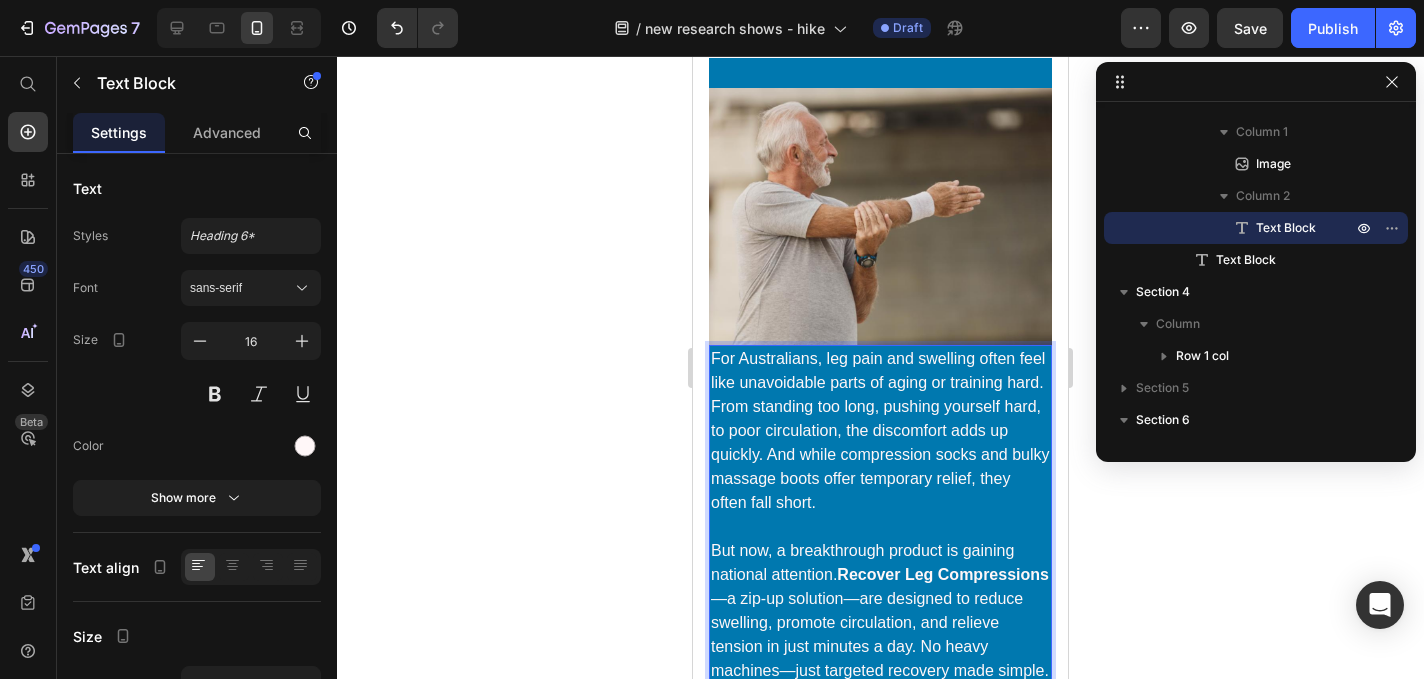 click on "But now, a breakthrough product is gaining national attention.  Recover Leg Compressions —a zip-up solution—are designed to reduce swelling, promote circulation, and relieve tension in just minutes a day. No heavy machines—just targeted recovery made simple." at bounding box center [880, 611] 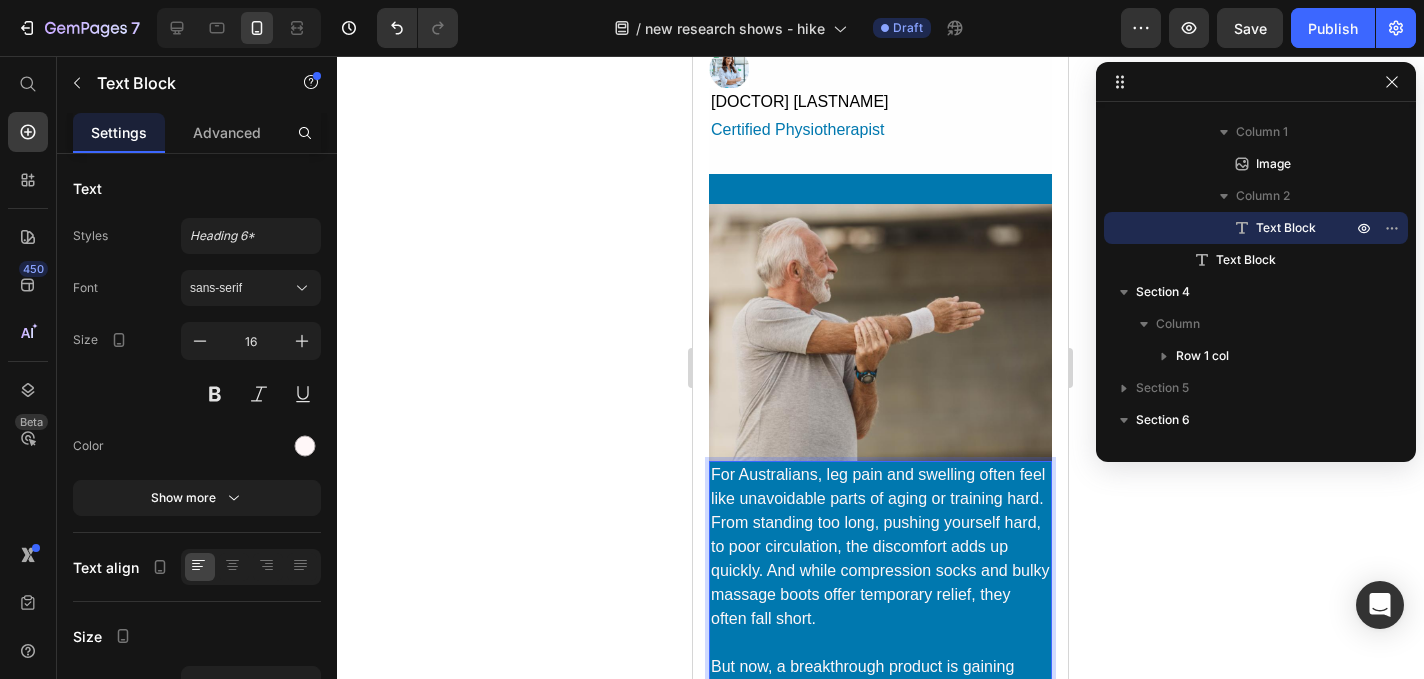 scroll, scrollTop: 838, scrollLeft: 0, axis: vertical 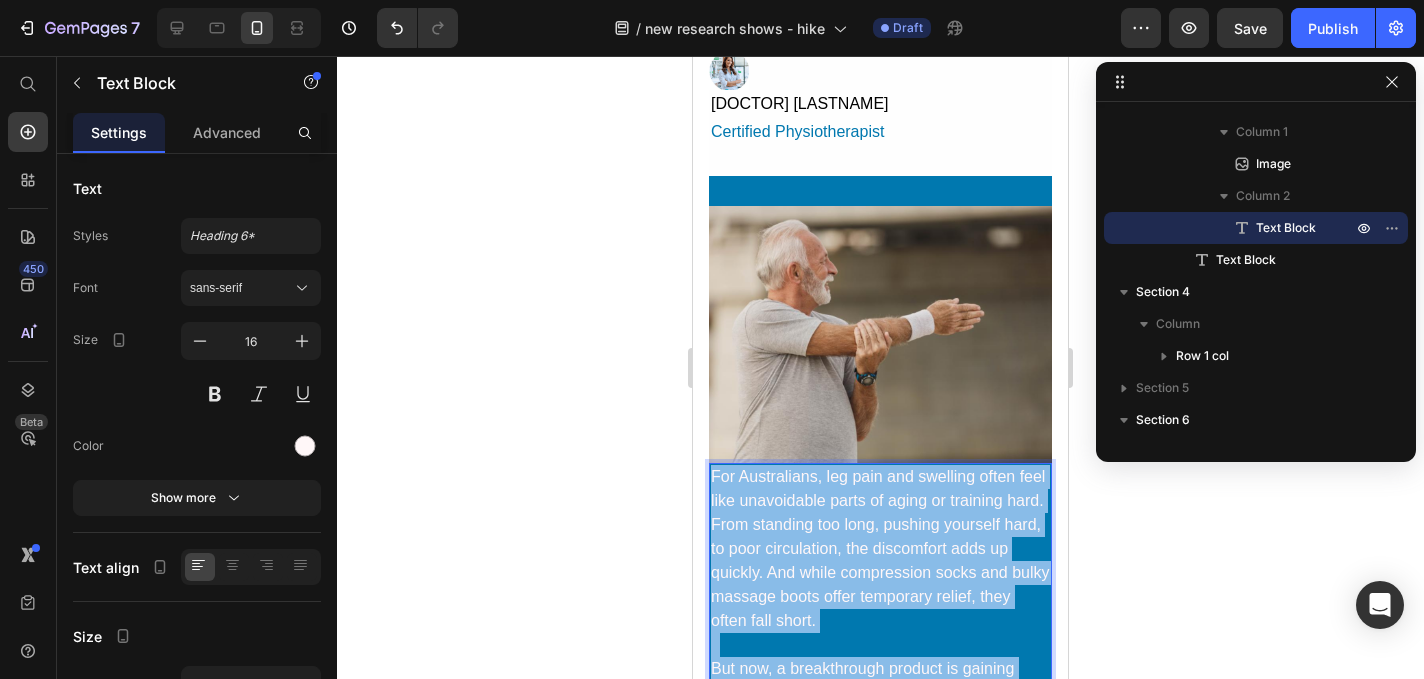 drag, startPoint x: 877, startPoint y: 502, endPoint x: 693, endPoint y: 169, distance: 380.45367 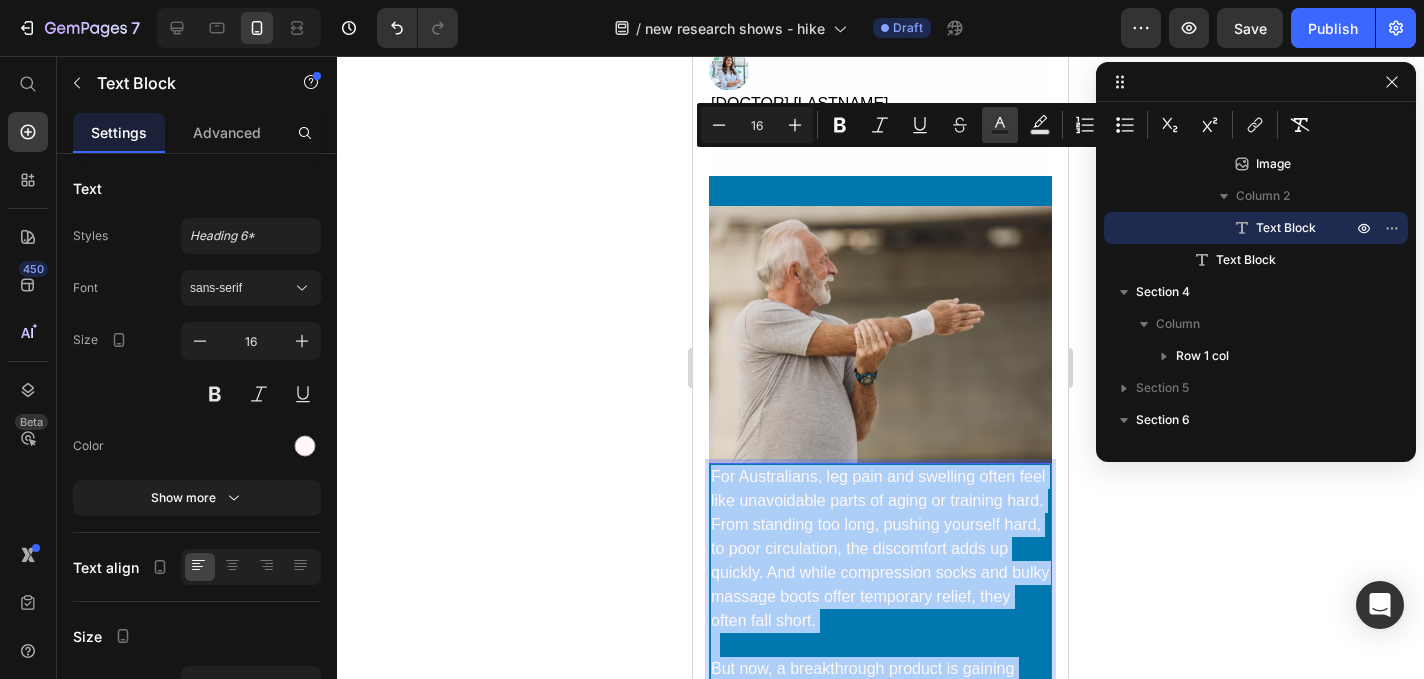click 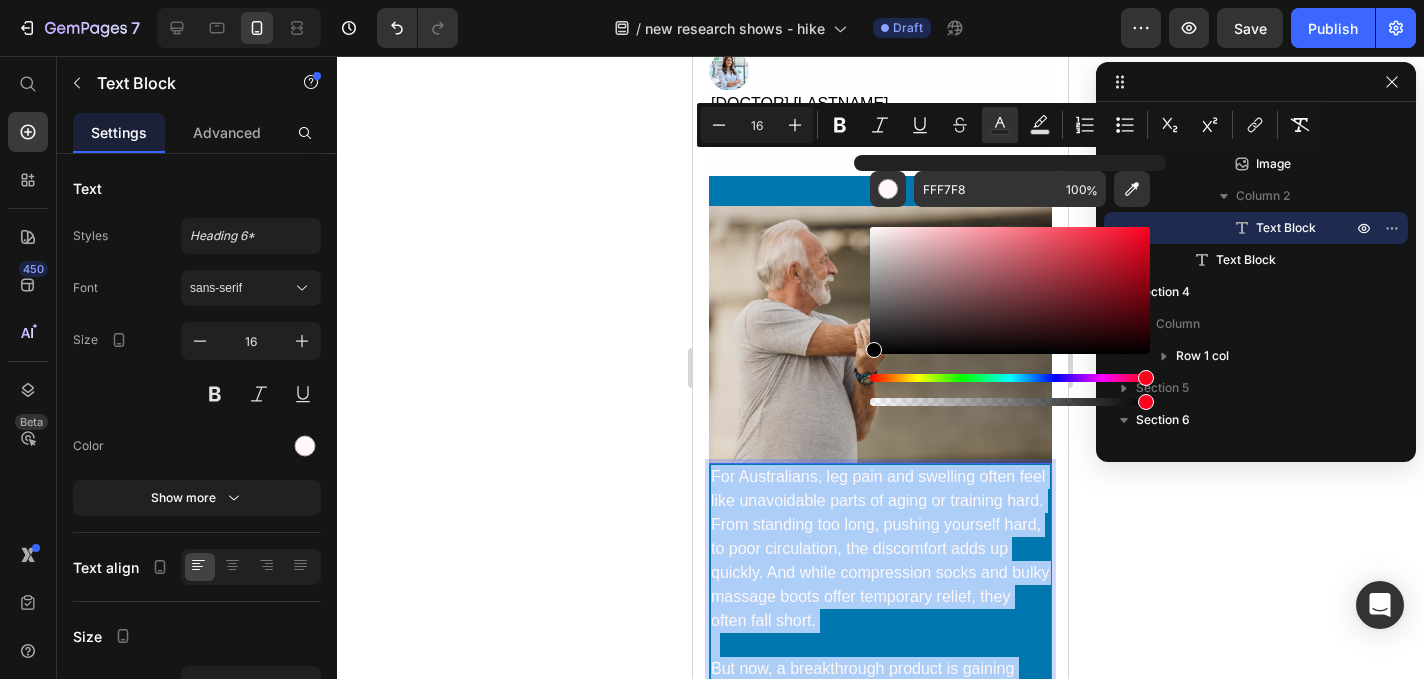 drag, startPoint x: 1631, startPoint y: 347, endPoint x: 824, endPoint y: 430, distance: 811.257 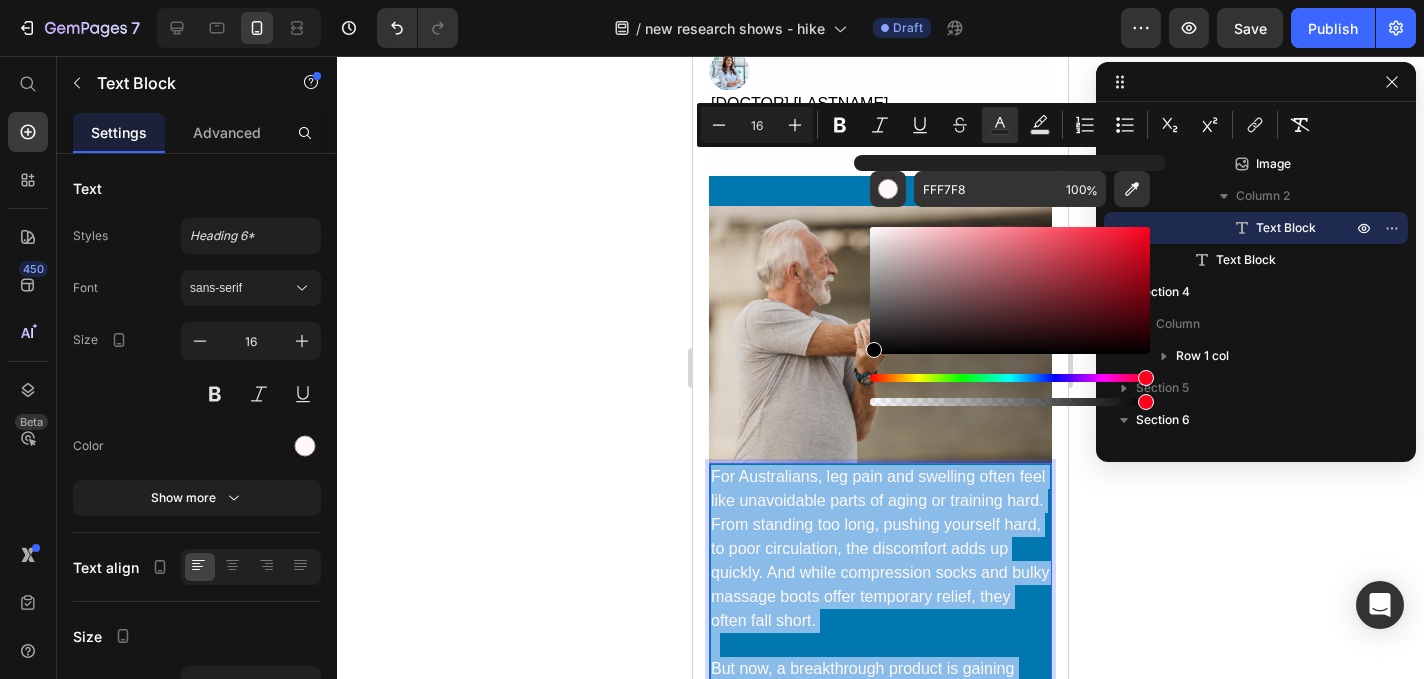 type on "000000" 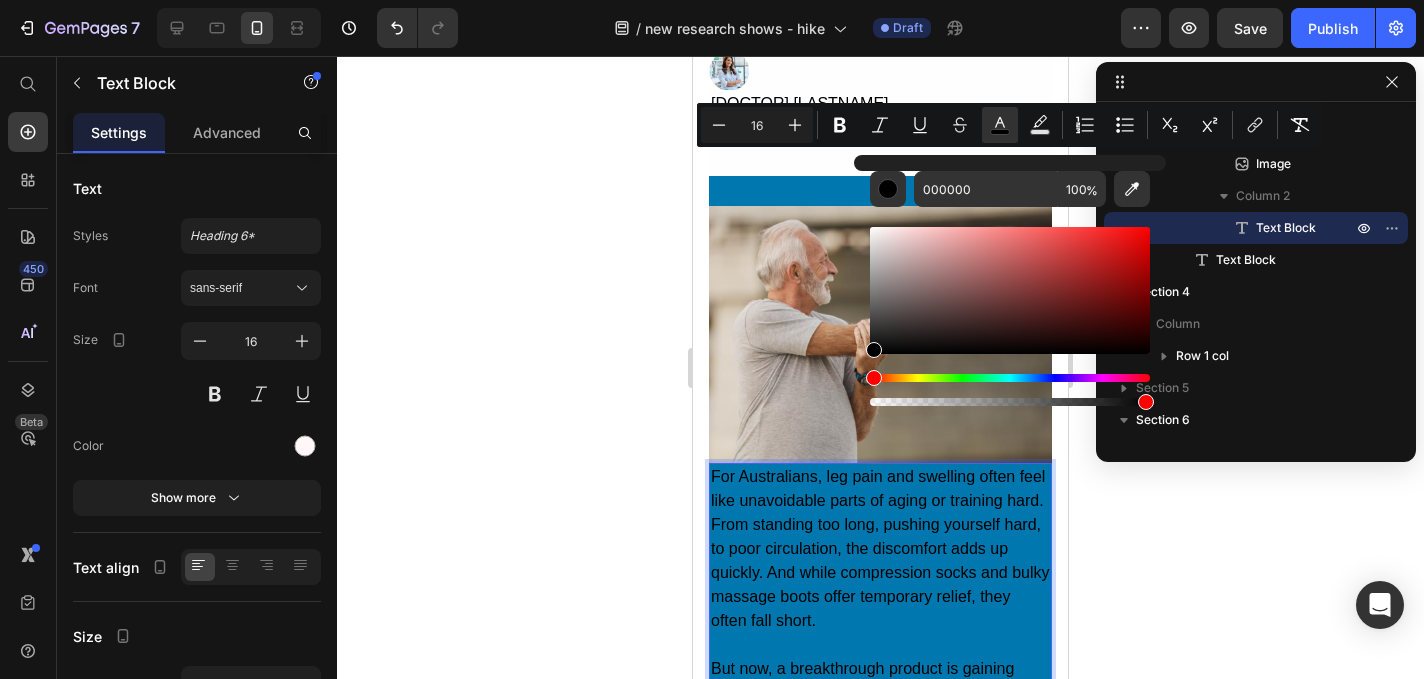 click 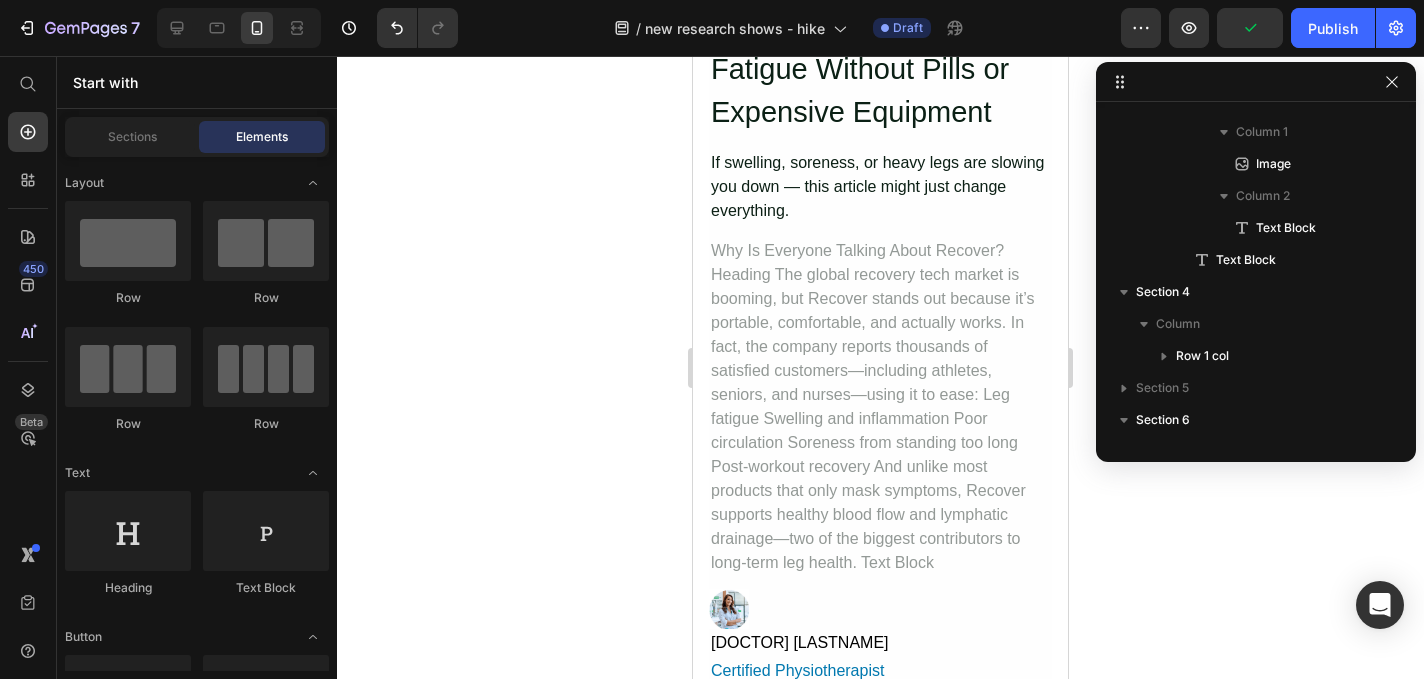 scroll, scrollTop: 543, scrollLeft: 0, axis: vertical 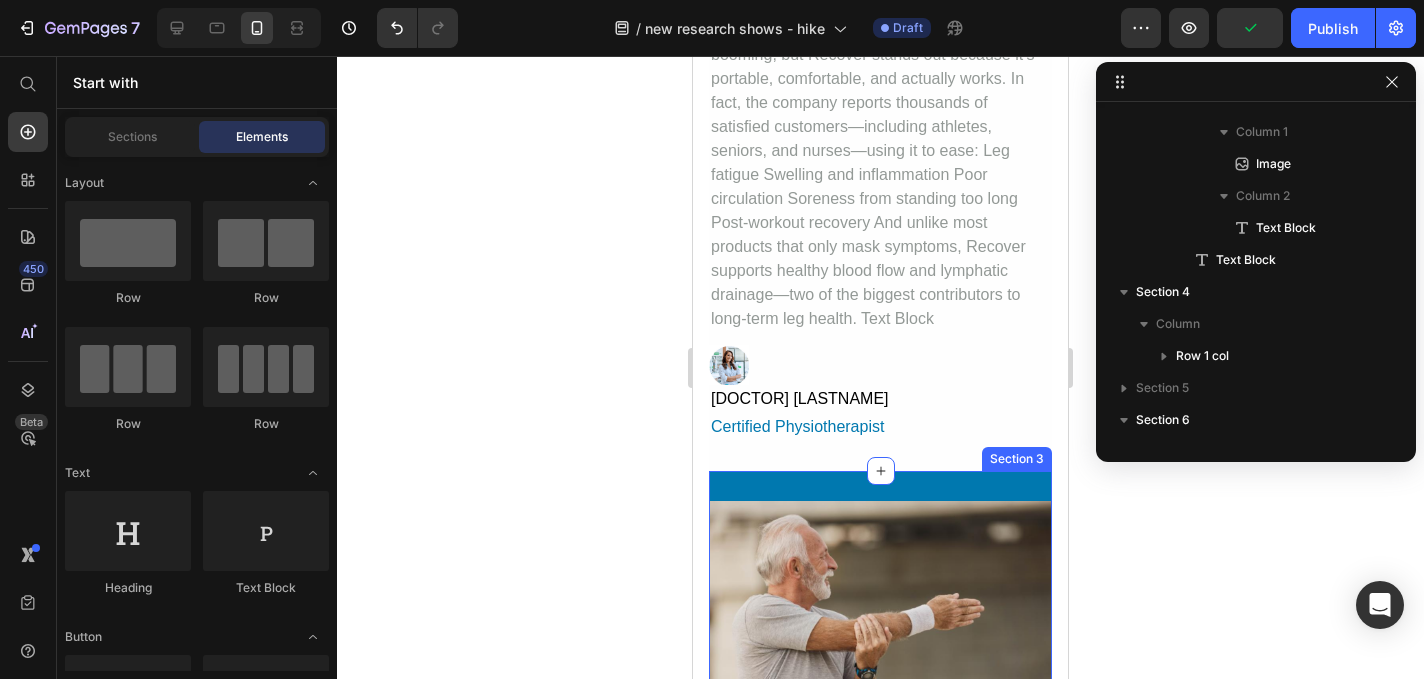click on "Image For Australians, leg pain and swelling often feel like unavoidable parts of aging or training hard. From standing too long, pushing yourself hard, to poor circulation, the discomfort adds up quickly. And while compression socks and bulky massage boots offer temporary relief, they often fall short.   But now, a breakthrough product is gaining national attention.  Recover Leg Compressions —a zip-up solution—are designed to reduce swelling, promote circulation, and relieve tension in just minutes a day. No heavy machines—just targeted recovery made simple. Text Block Row Clinical research on blood flow and lymphatic drainage shows significant improvement when dynamic compression is used for just 10–20 minutes daily in older adults. Text Block Row Section 3" at bounding box center (880, 875) 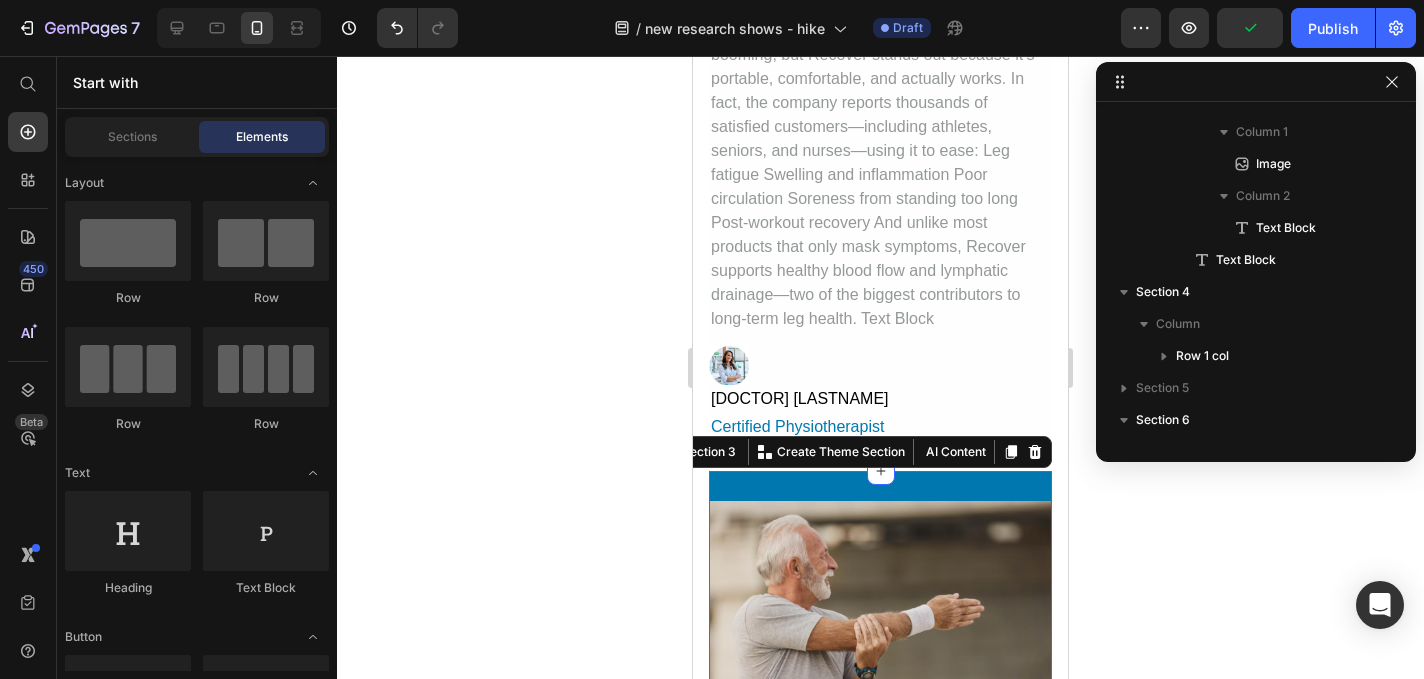 scroll, scrollTop: 0, scrollLeft: 0, axis: both 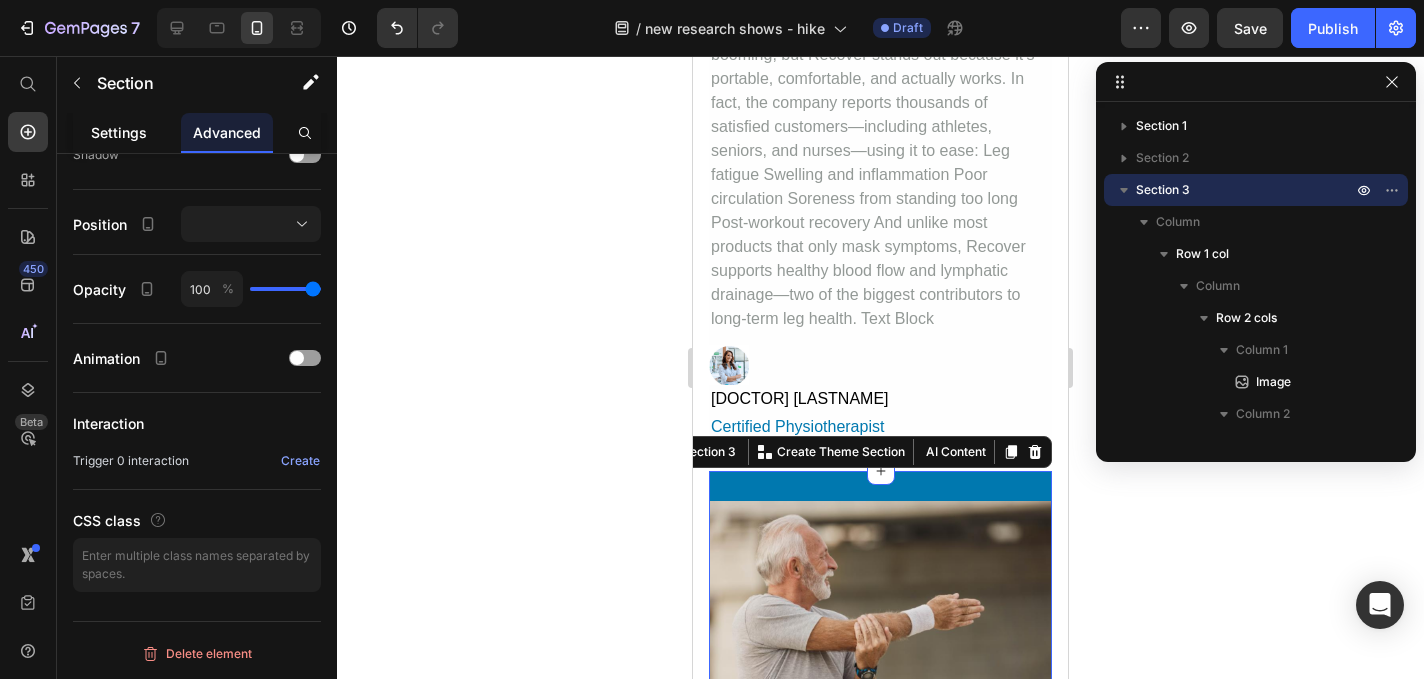 click on "Settings" at bounding box center [119, 132] 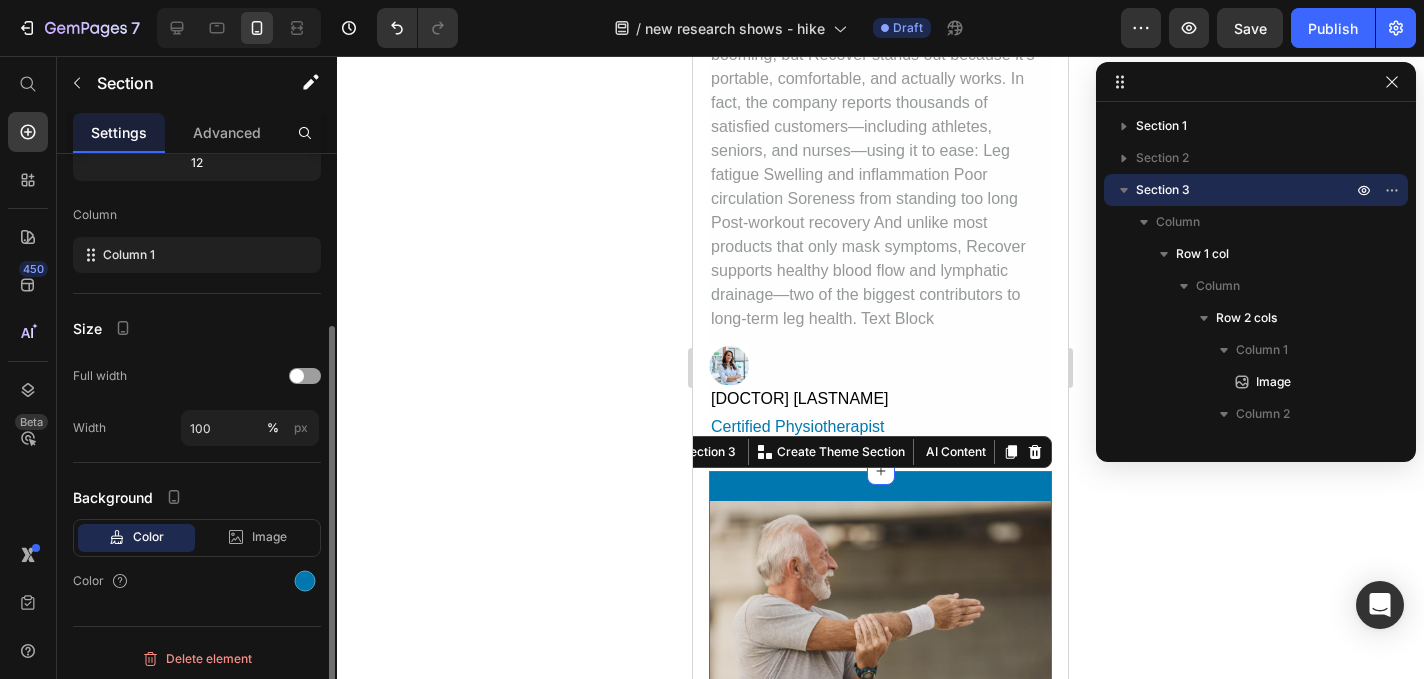scroll, scrollTop: 234, scrollLeft: 0, axis: vertical 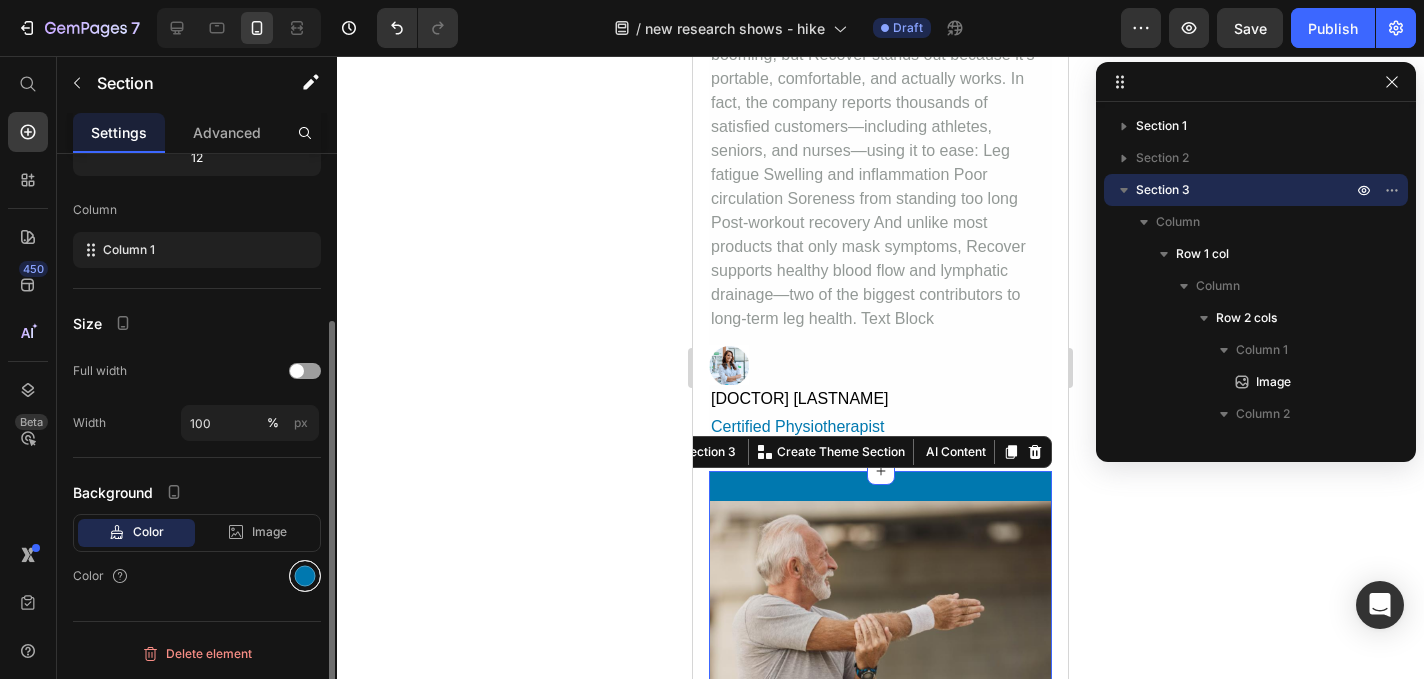 click at bounding box center (305, 576) 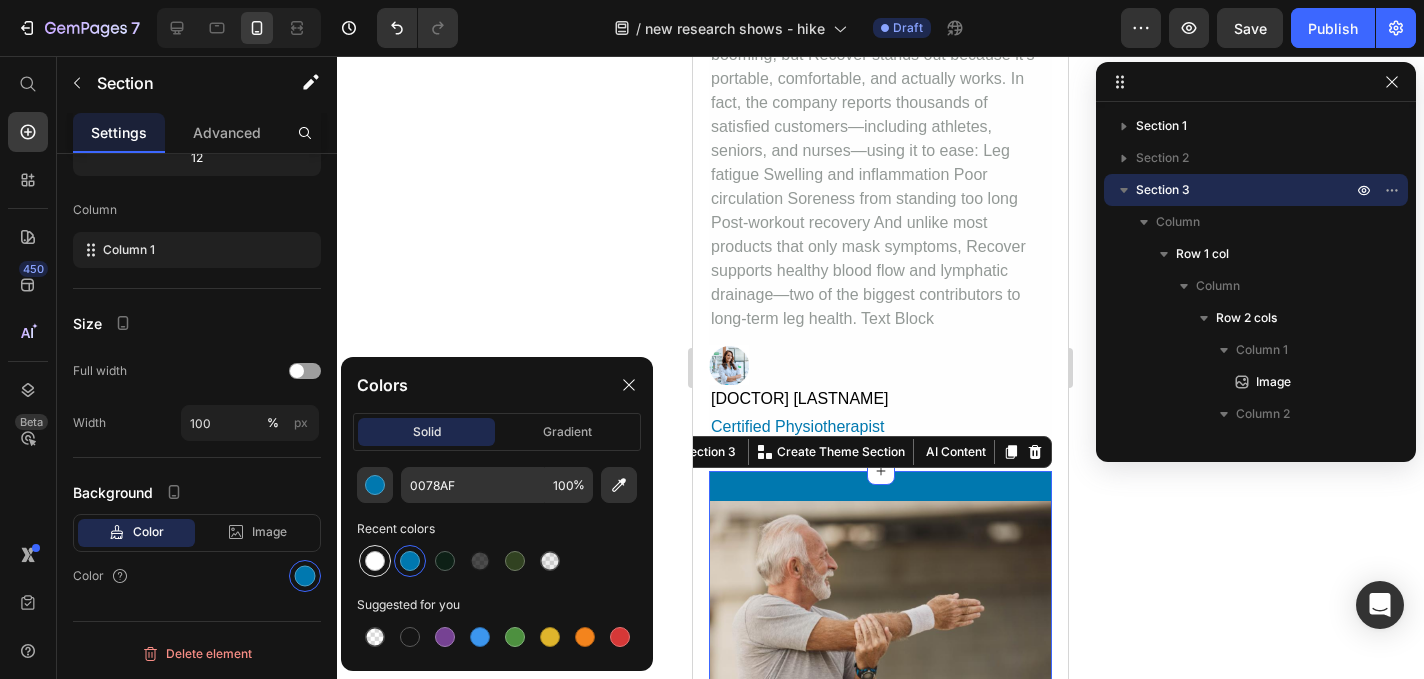 click at bounding box center [375, 561] 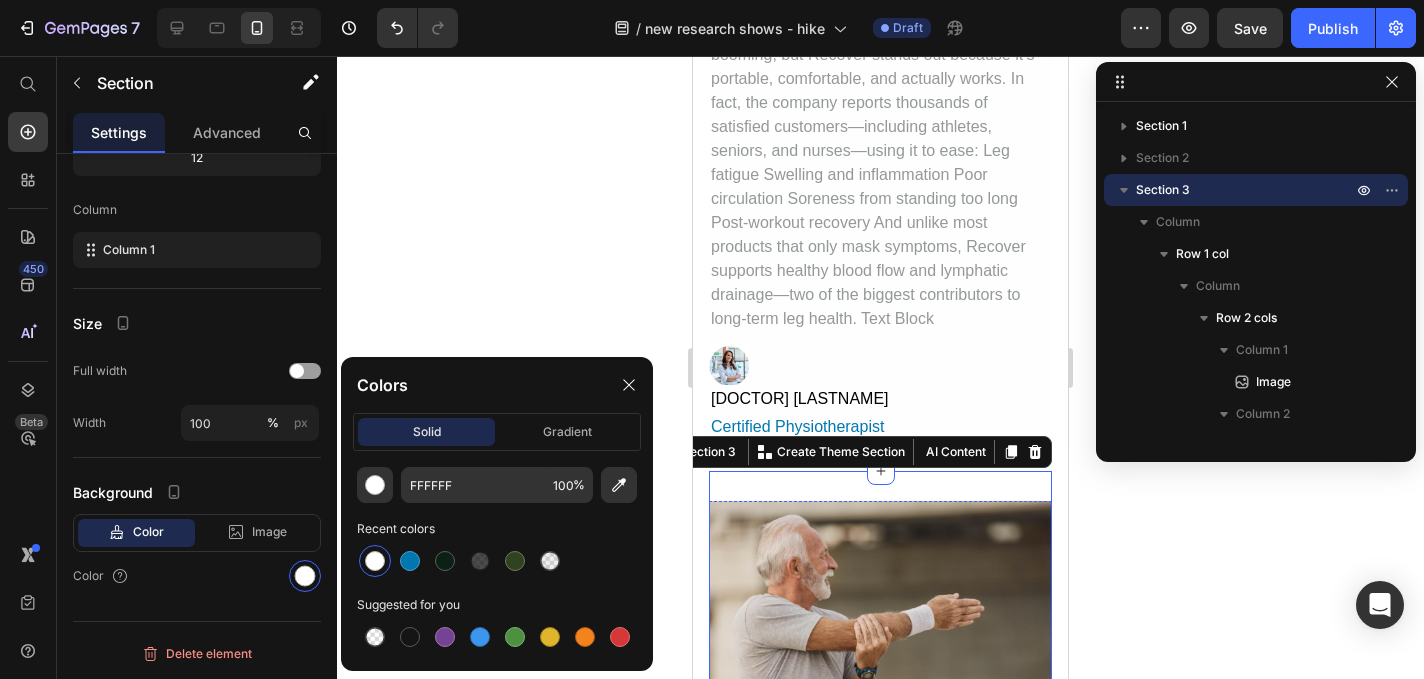 click on "For Australians, leg pain and swelling often feel like unavoidable parts of aging or training hard. From standing too long, pushing yourself hard, to poor circulation, the discomfort adds up quickly. And while compression socks and bulky massage boots offer temporary relief, they often fall short." at bounding box center (880, 856) 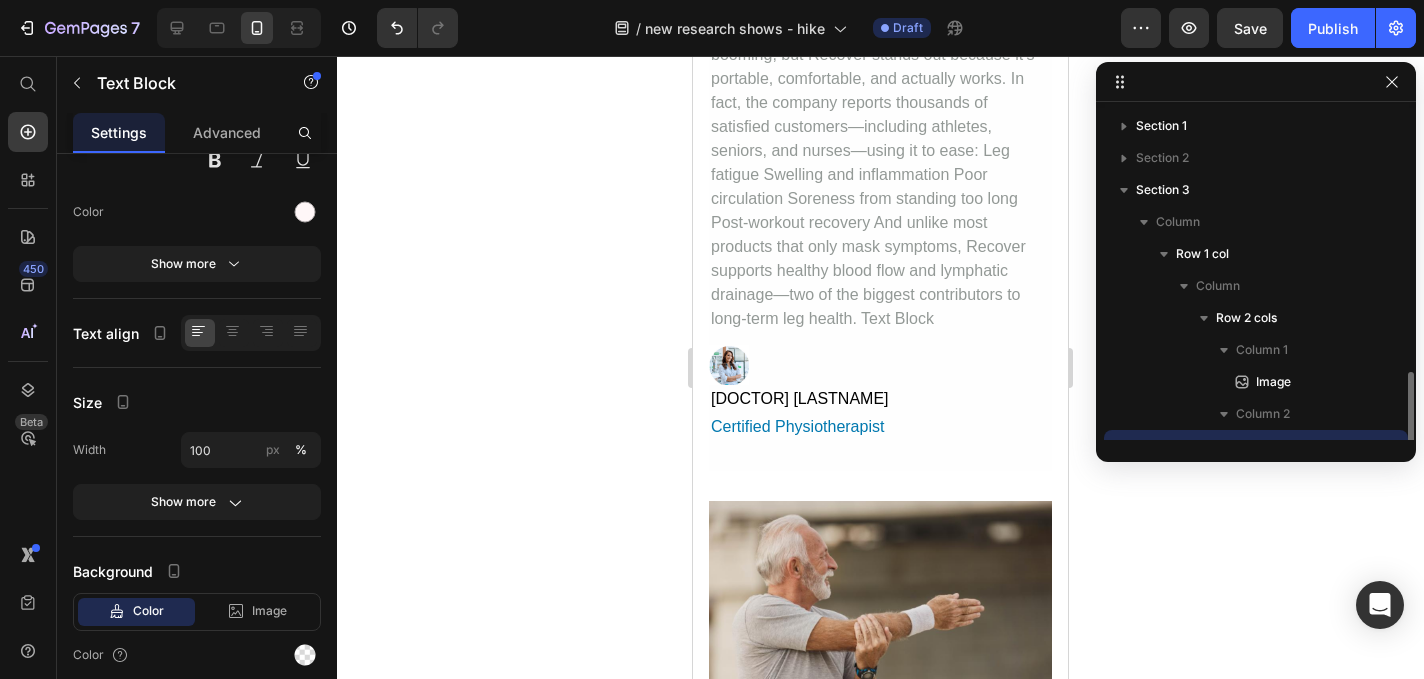 scroll, scrollTop: 186, scrollLeft: 0, axis: vertical 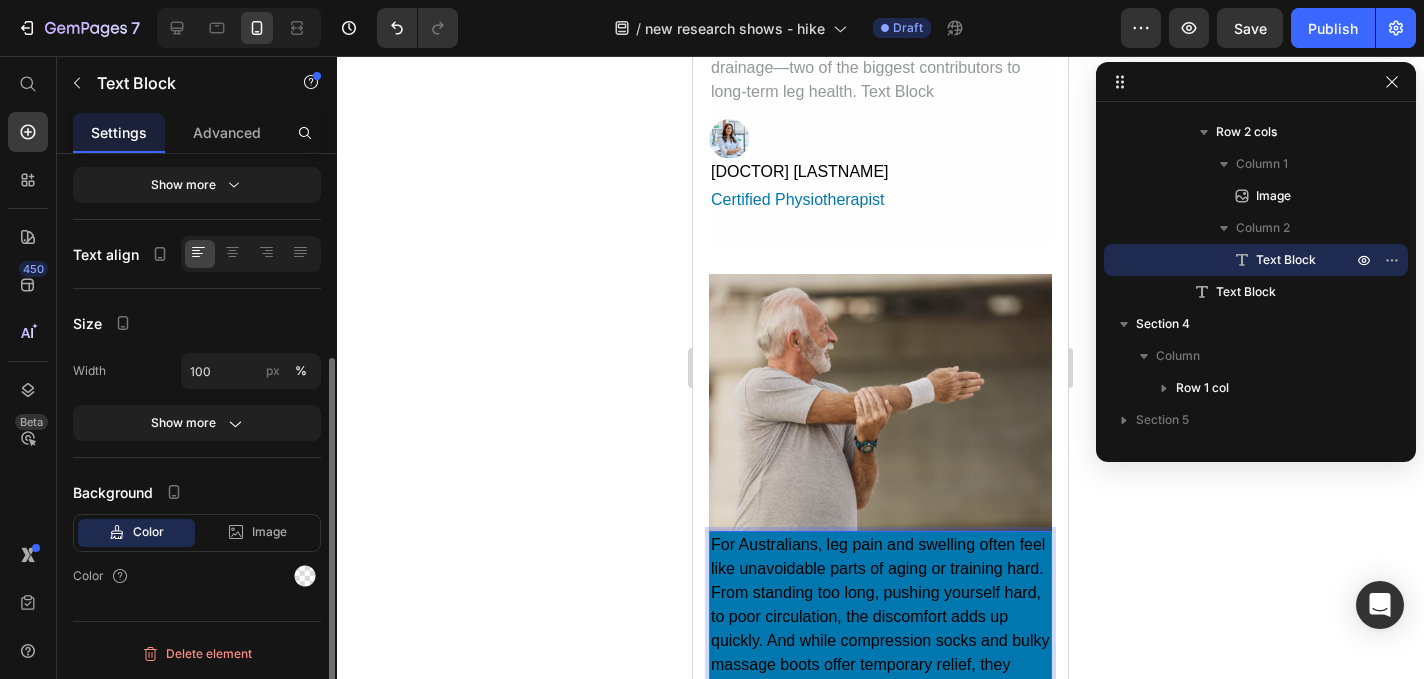 click on "Background Color Image Video  Color" 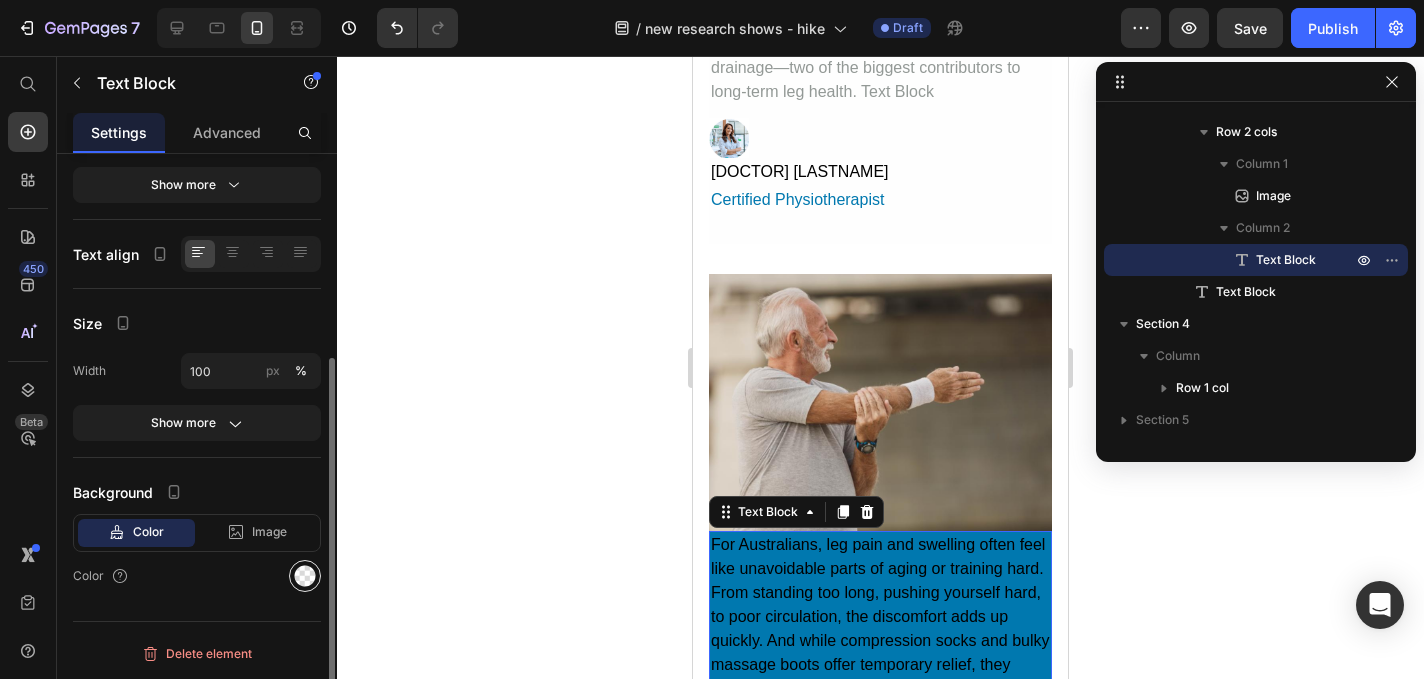 click at bounding box center (305, 576) 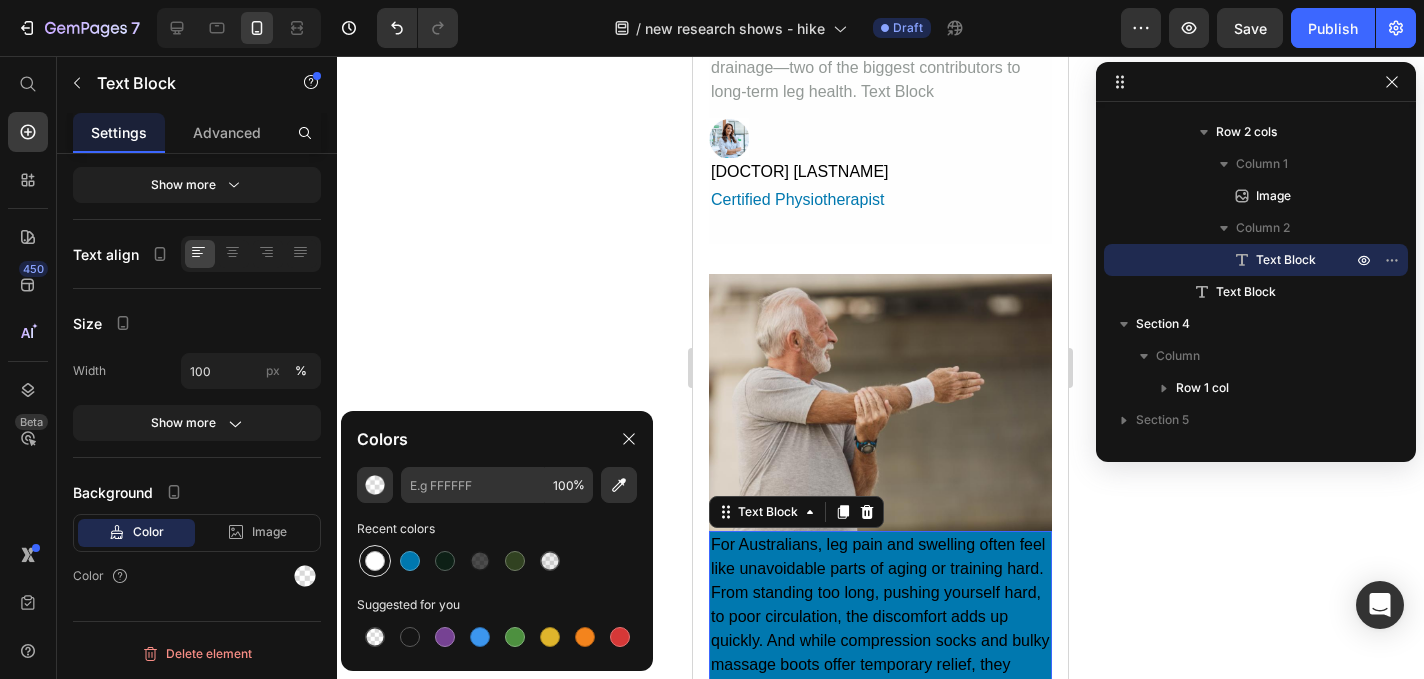 click at bounding box center (375, 561) 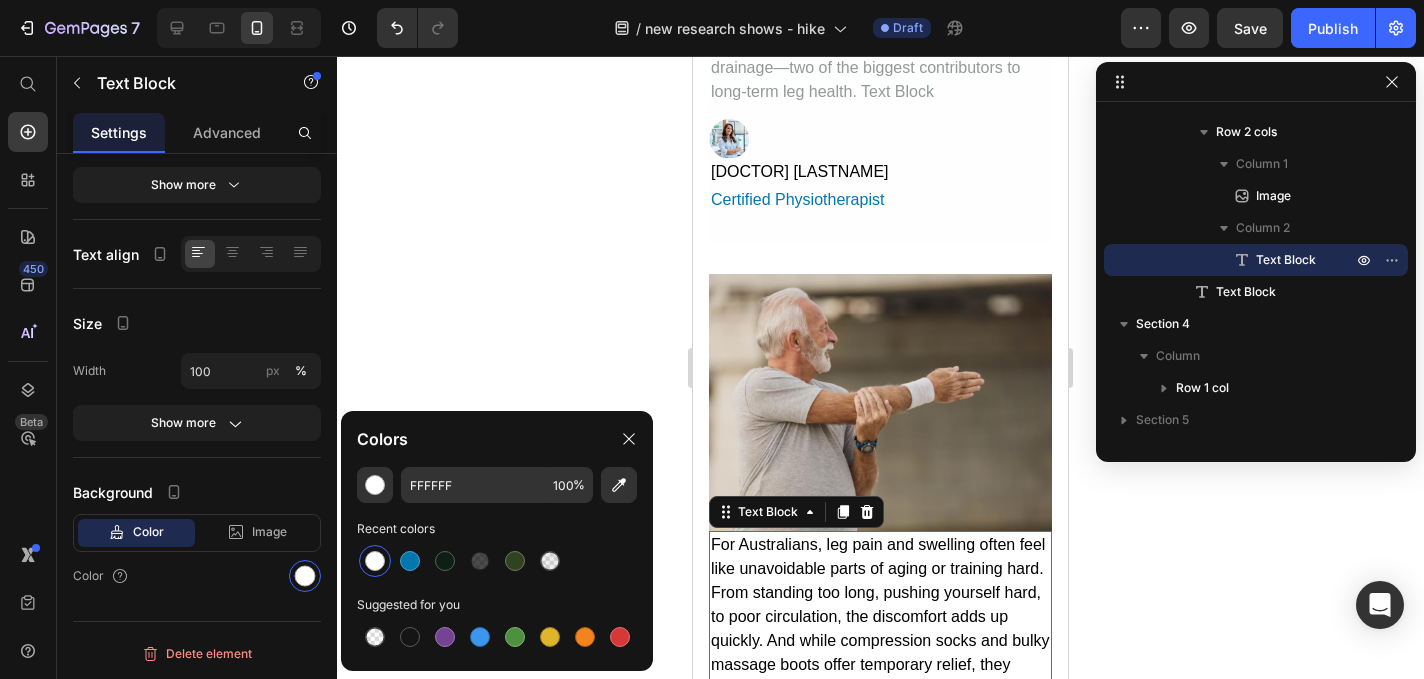 click 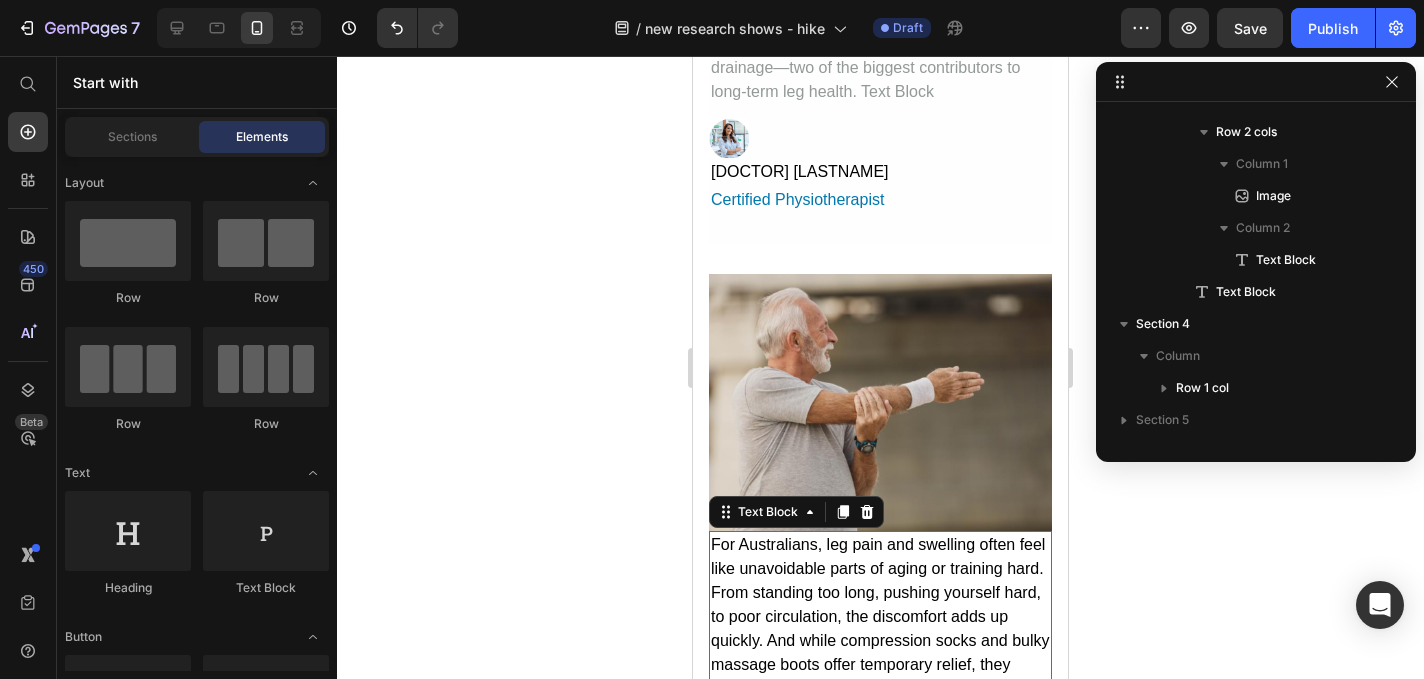 click 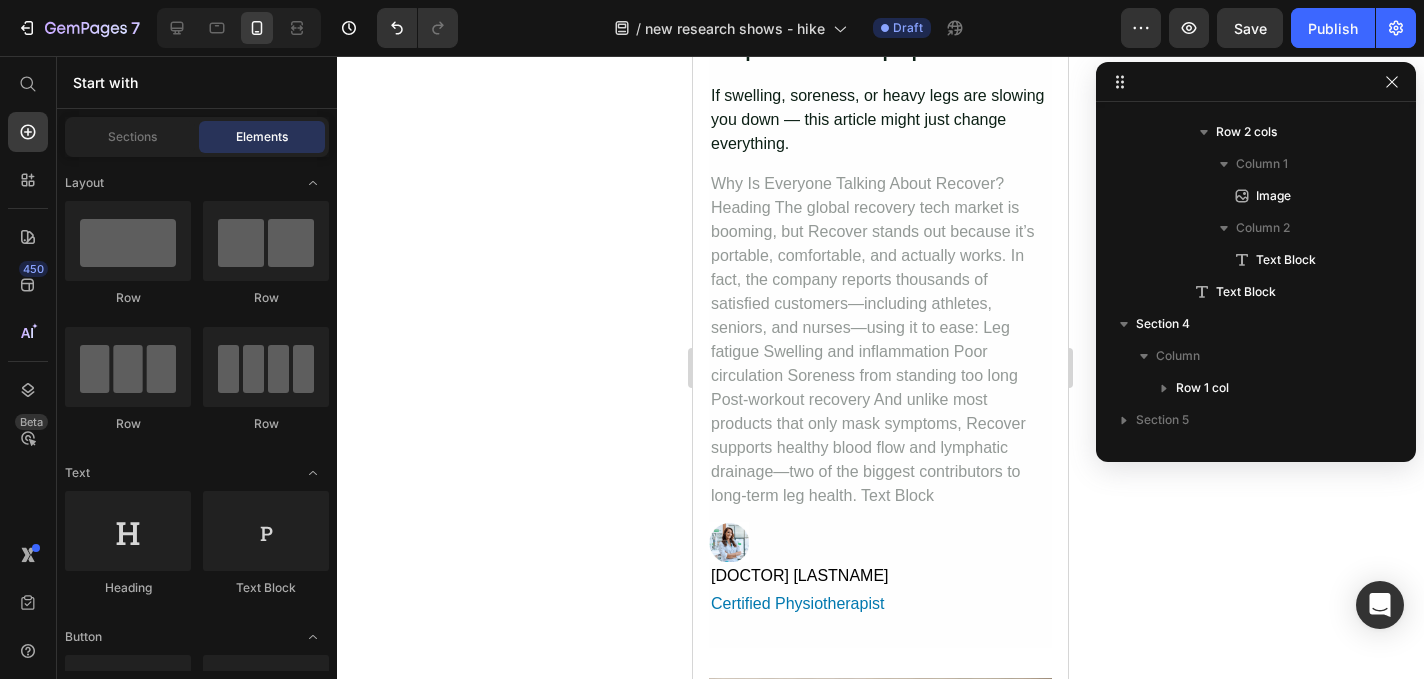 scroll, scrollTop: 0, scrollLeft: 0, axis: both 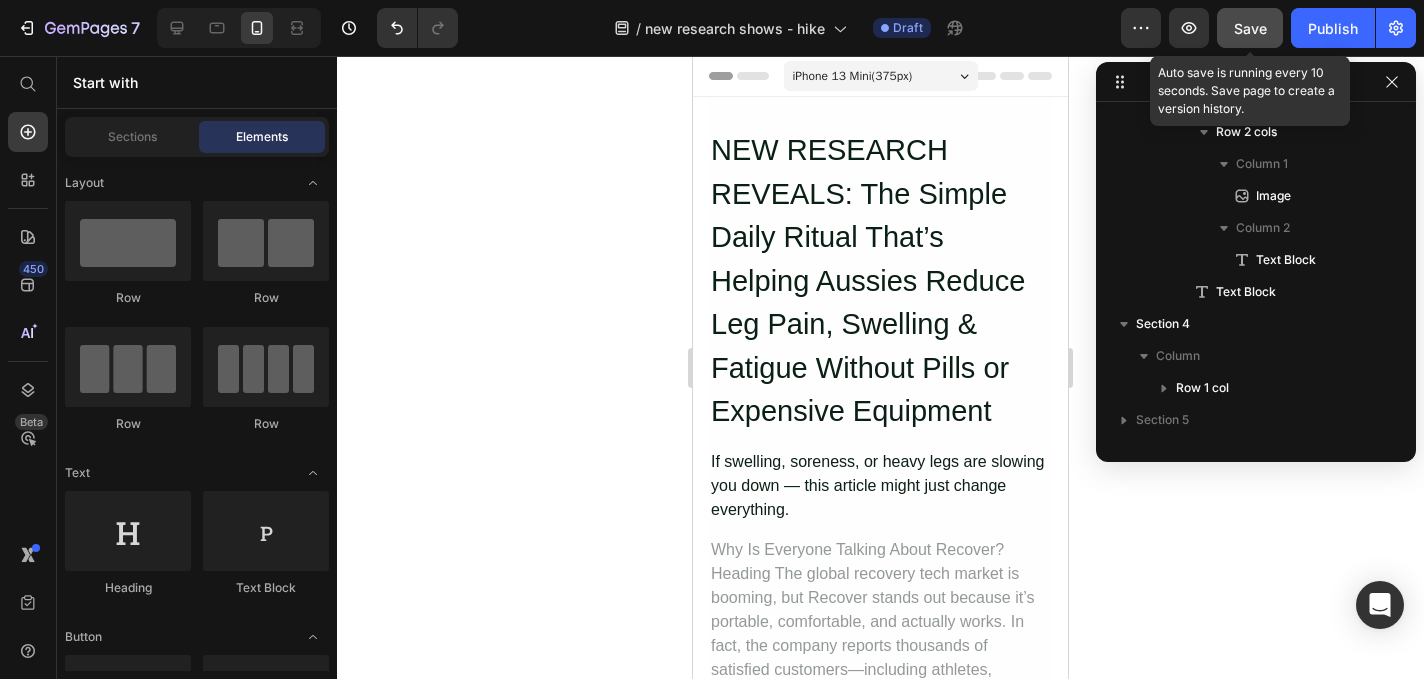 click on "Save" at bounding box center (1250, 28) 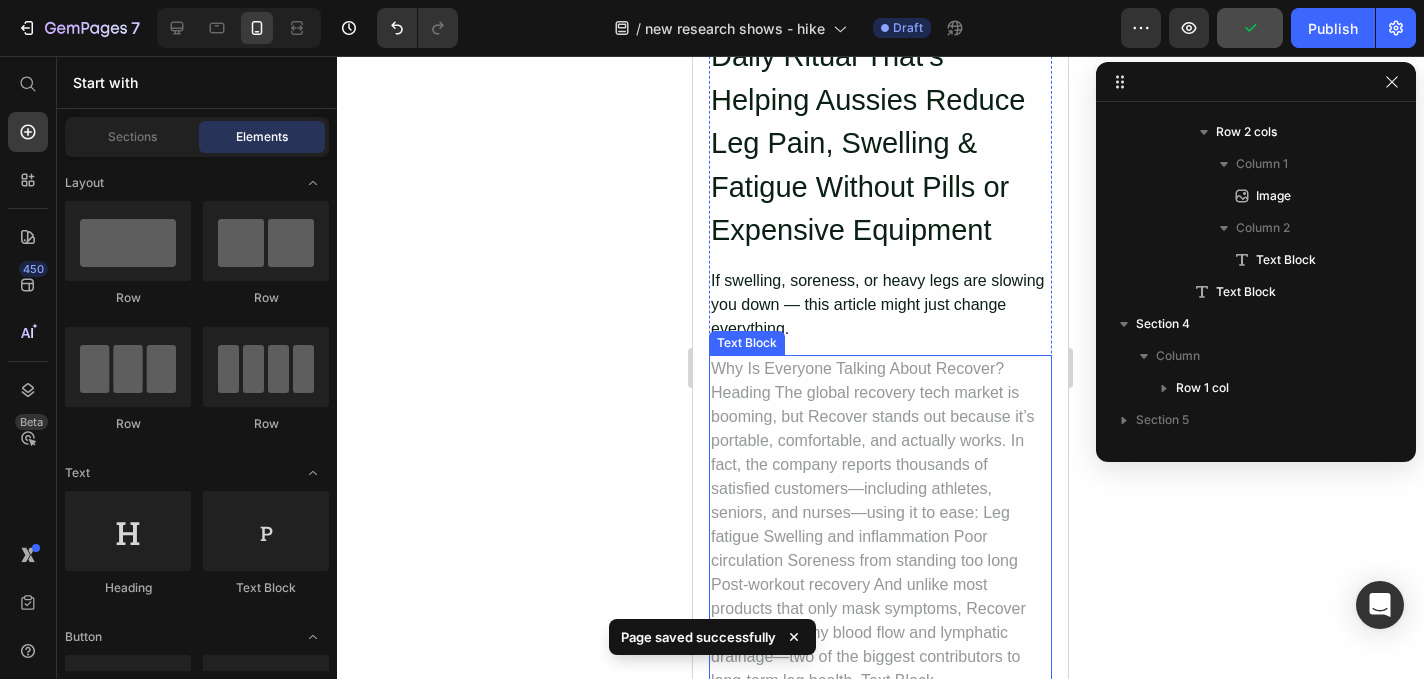 scroll, scrollTop: 67, scrollLeft: 0, axis: vertical 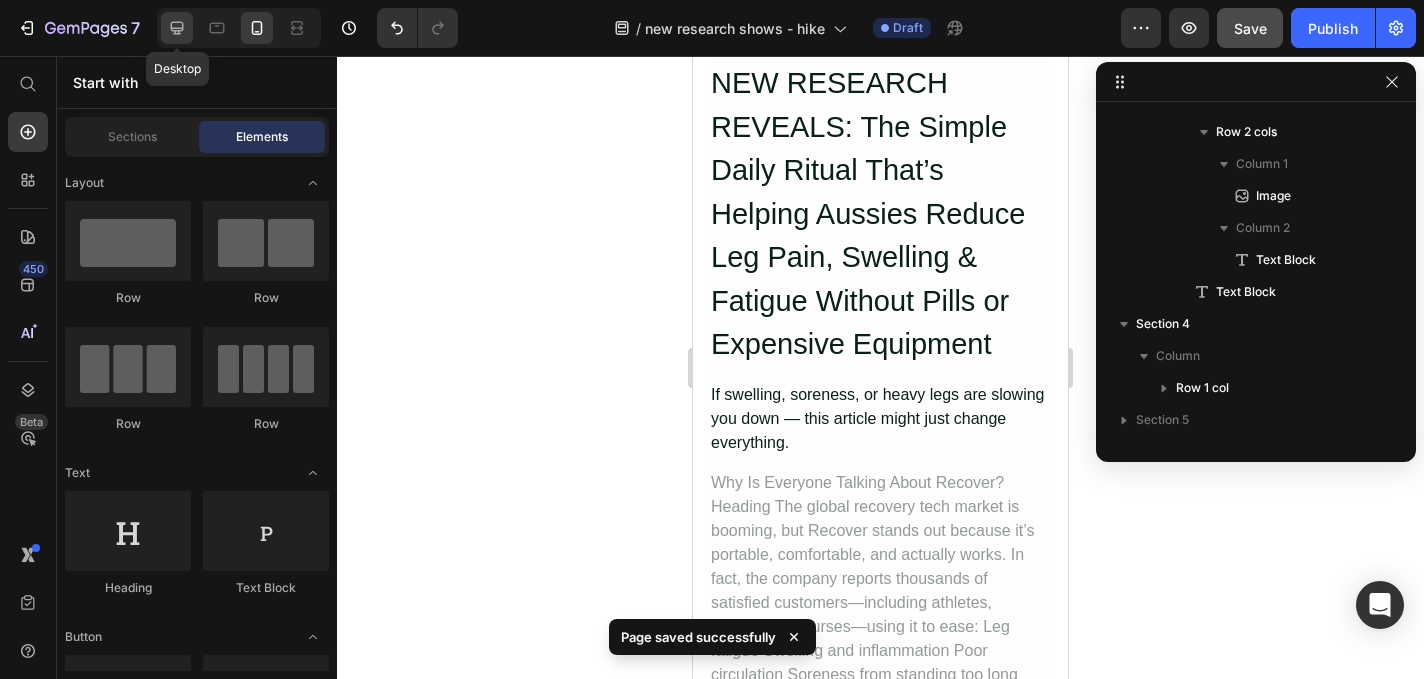 click 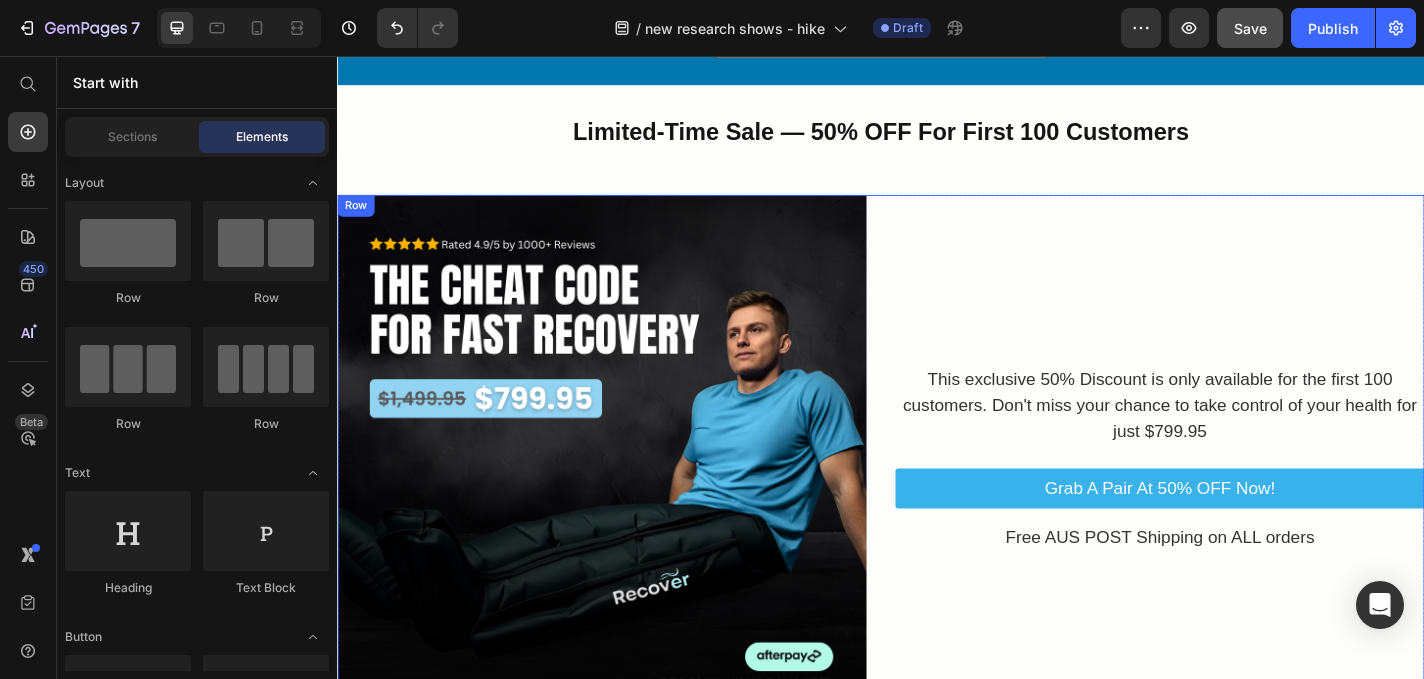 scroll, scrollTop: 3855, scrollLeft: 0, axis: vertical 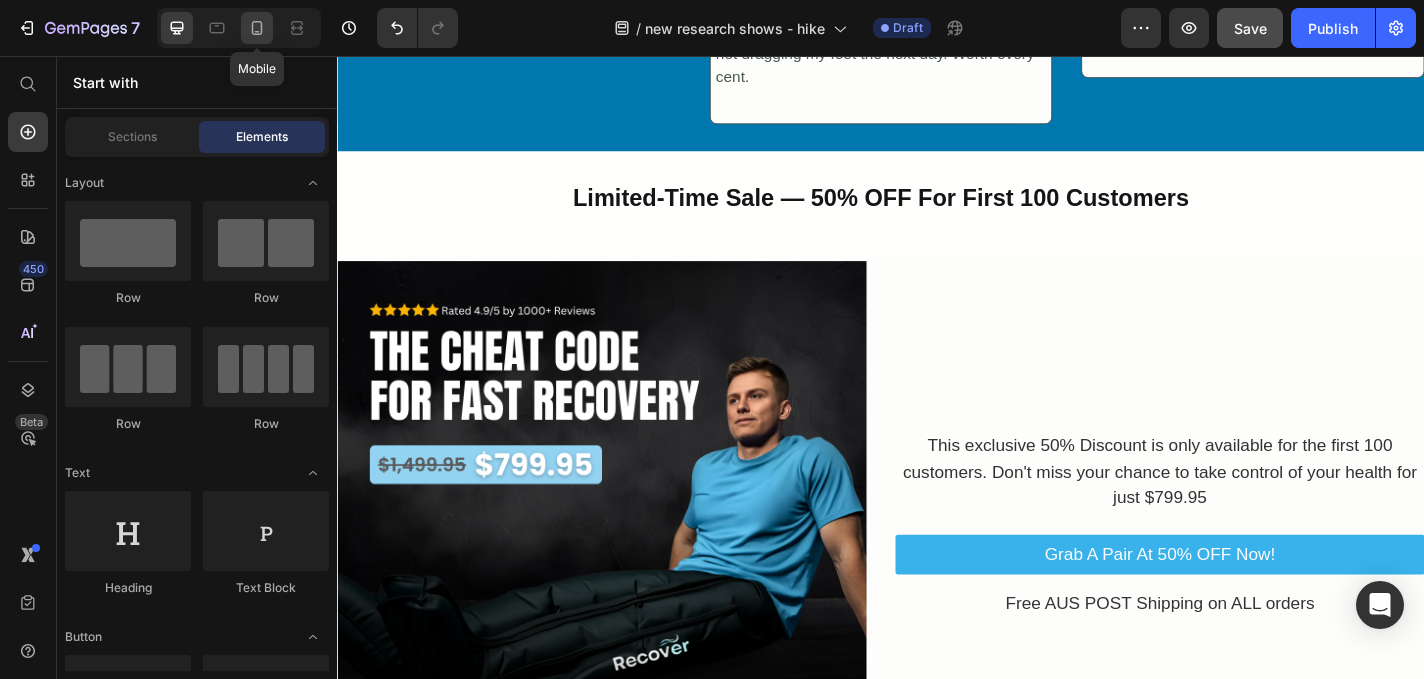 click 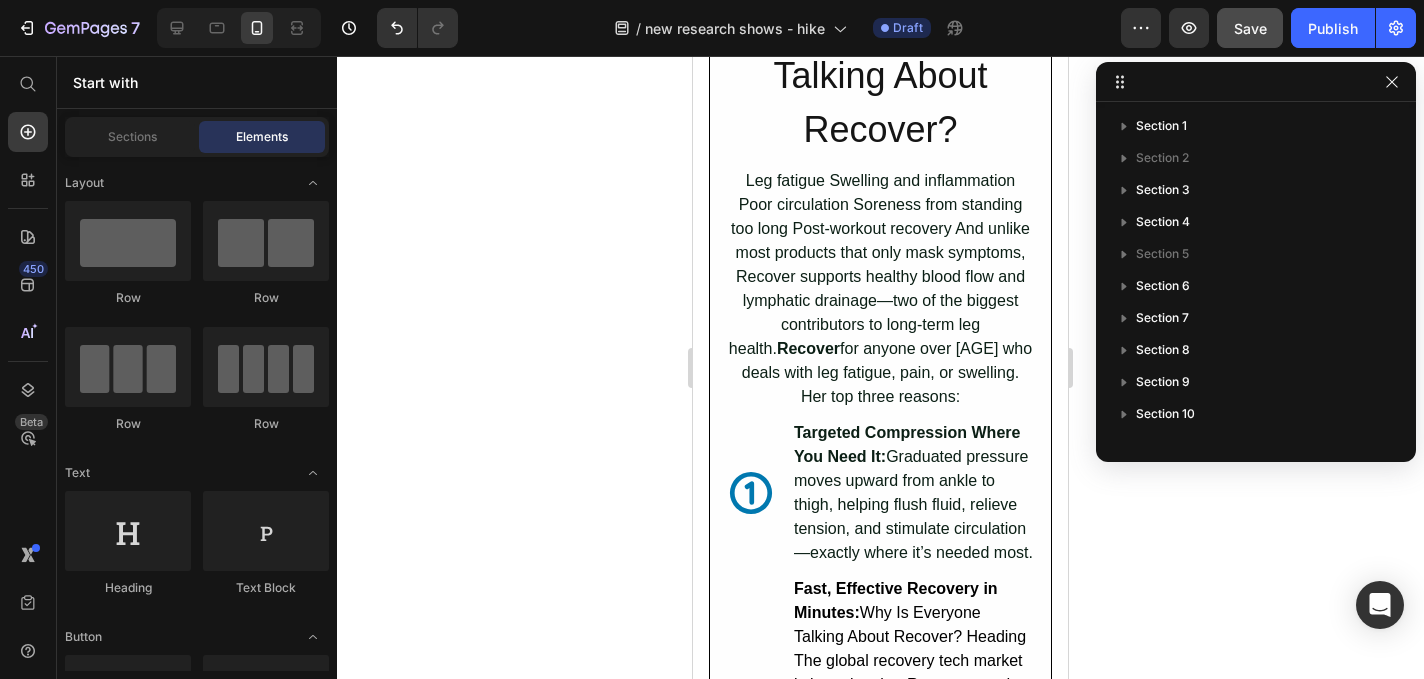 scroll, scrollTop: 3353, scrollLeft: 0, axis: vertical 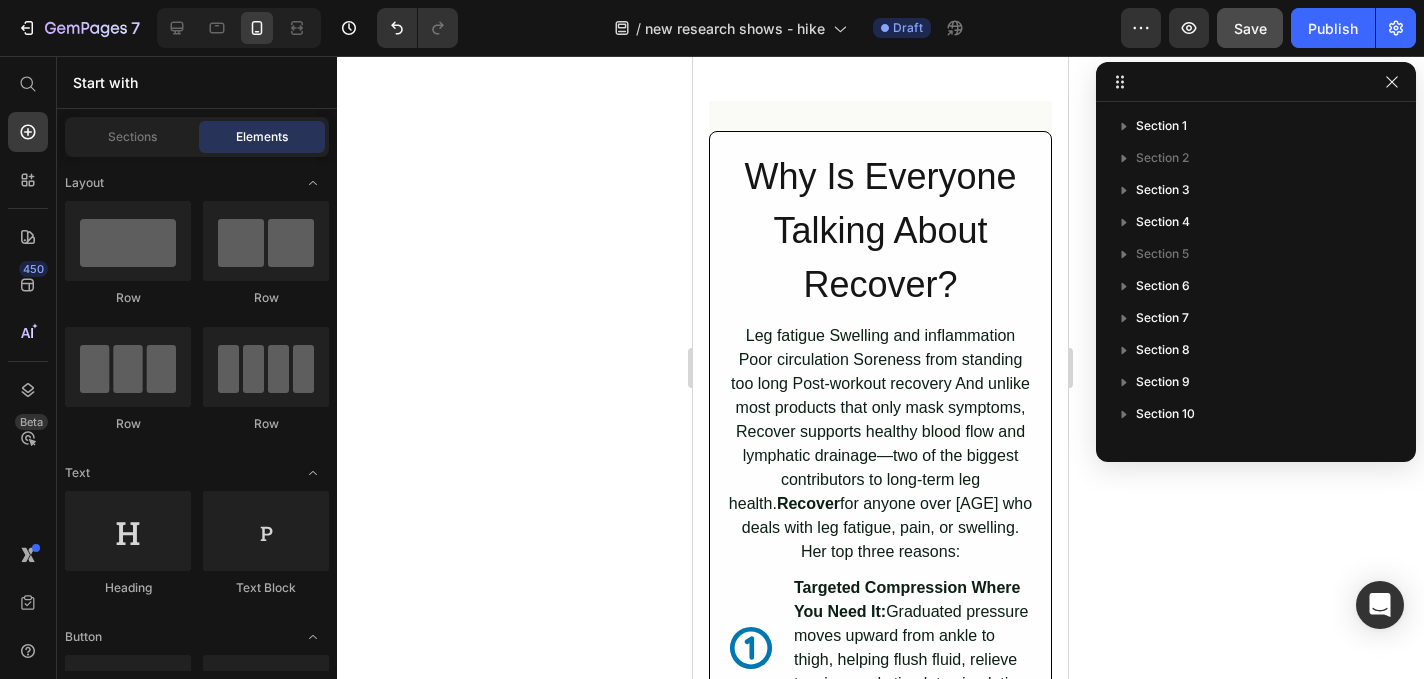 click on "What Does Customers Are Saying About Recover? Heading Image Collin, 56 years old Text Block Icon Icon Icon Icon Icon Icon List Row Incredible Relief Button I’ve had swollen legs for years, especially after long walks or flights. I was skeptical, but this actually works. I use it in the evenings while I watch TV, and my legs feel lighter and more energized. Game changer! Text Block Row Image Mark, 52 years old Text Block Icon Icon Icon Icon Icon Icon List Row Instant Relief After Long Shifts Button I’m on my feet all day managing a warehouse, and by the end of each shift, my legs used to throb and swell. A coworker suggested I try Recover, and honestly, I didn’t expect much. But after just a few sessions, I noticed a huge difference. Less swelling, better sleep, and I’m not dragging my feet the next day. Worth every cent. Text Block Row Image Jack, 24 years old Text Block Icon Icon Icon Icon Icon Icon List Row Game Changer Button Text Block Row Row Row Section 8" at bounding box center (880, 3558) 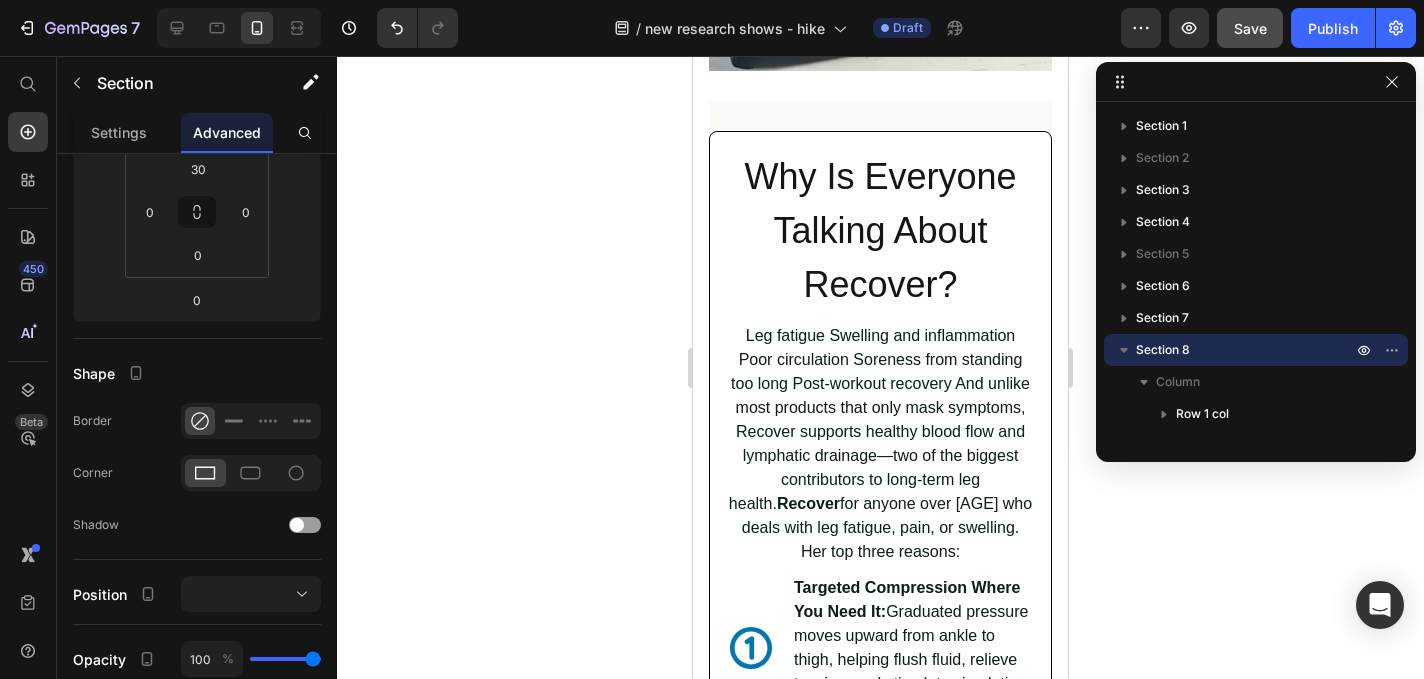 scroll, scrollTop: 0, scrollLeft: 0, axis: both 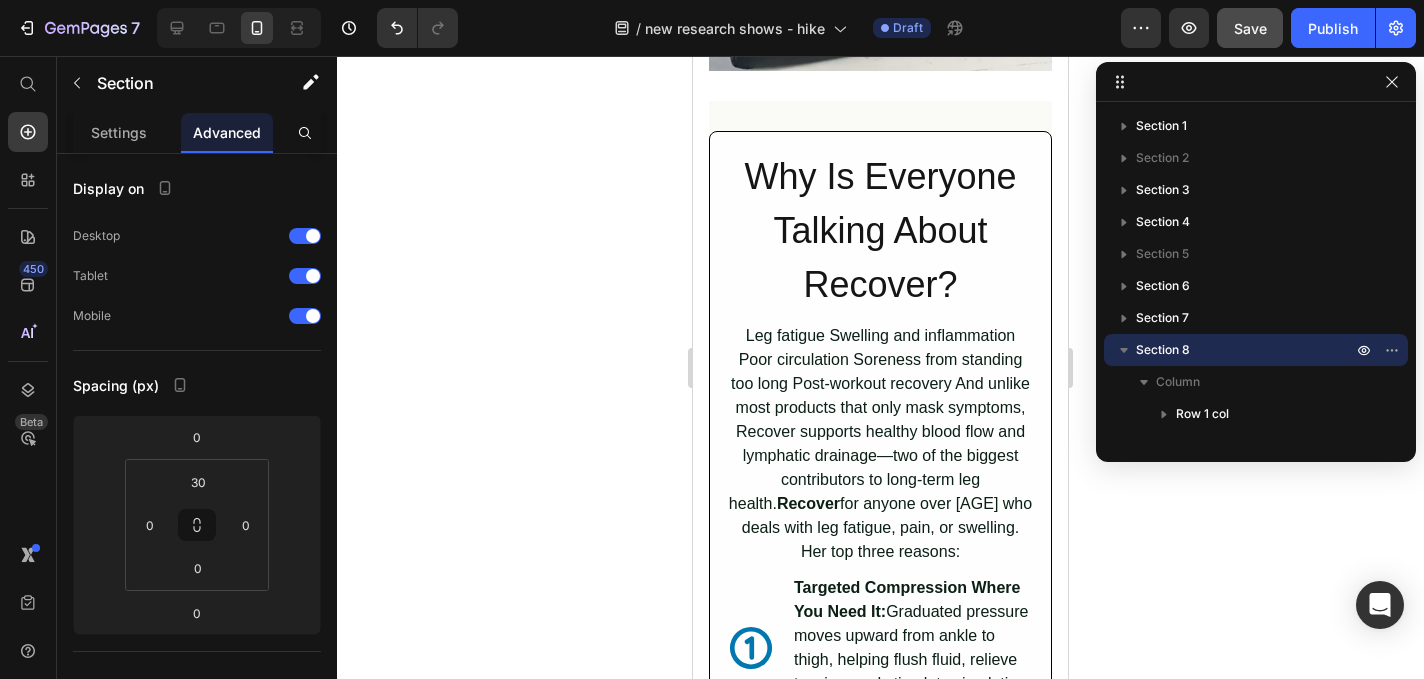 click 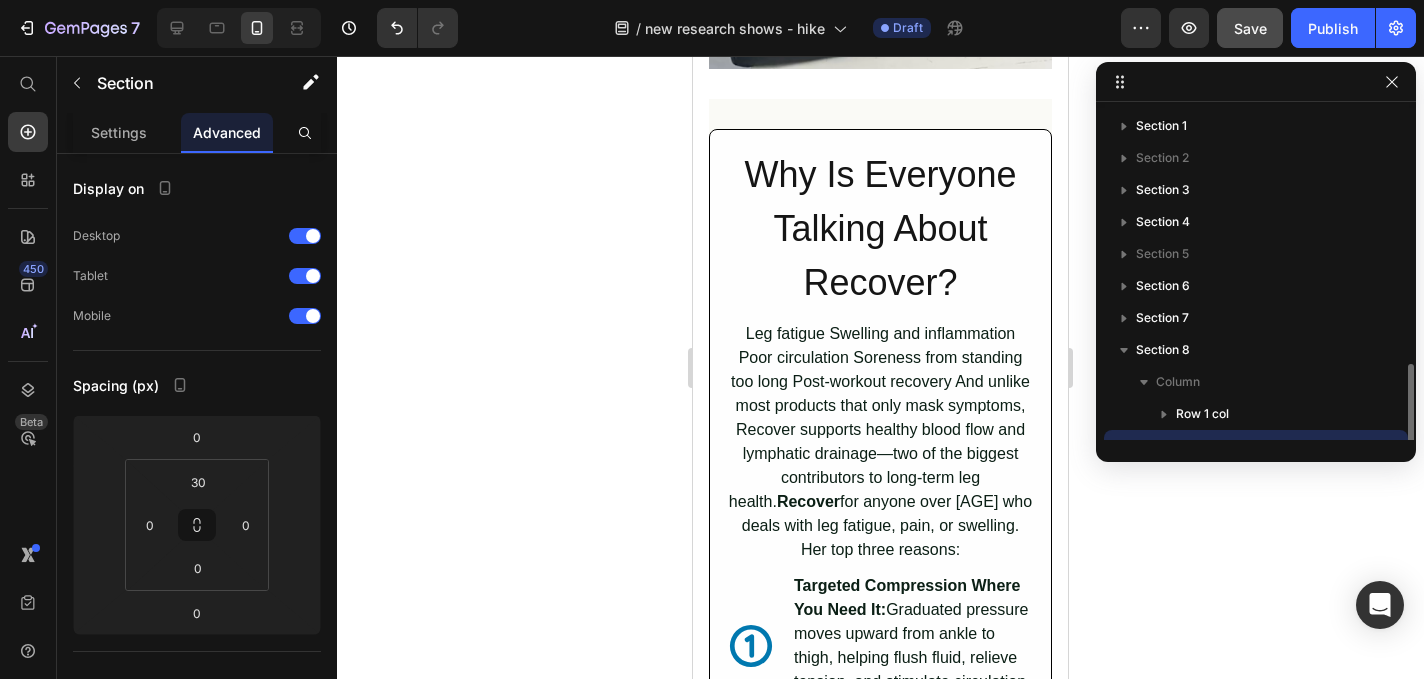 scroll, scrollTop: 150, scrollLeft: 0, axis: vertical 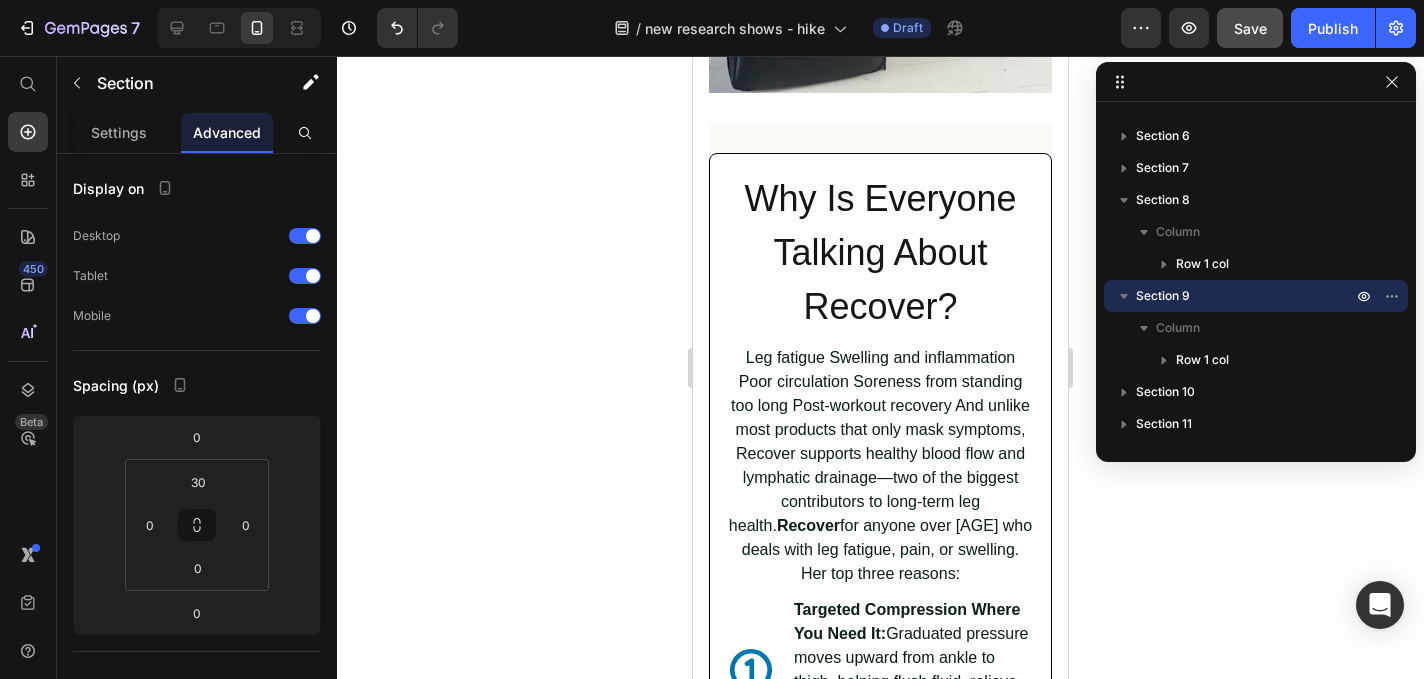 click on "What Does Customers Are Saying About Recover? Heading Image Collin, 56 years old Text Block Icon Icon Icon Icon Icon Icon List Row Incredible Relief Button I’ve had swollen legs for years, especially after long walks or flights. I was skeptical, but this actually works. I use it in the evenings while I watch TV, and my legs feel lighter and more energized. Game changer! Text Block Row Image Mark, 52 years old Text Block Icon Icon Icon Icon Icon Icon List Row Instant Relief After Long Shifts Button I’m on my feet all day managing a warehouse, and by the end of each shift, my legs used to throb and swell. A coworker suggested I try Recover, and honestly, I didn’t expect much. But after just a few sessions, I noticed a huge difference. Less swelling, better sleep, and I’m not dragging my feet the next day. Worth every cent. Text Block Row Image Jack, 24 years old Text Block Icon Icon Icon Icon Icon Icon List Row Game Changer Button Text Block Row Row Row Section 8" at bounding box center [880, 3580] 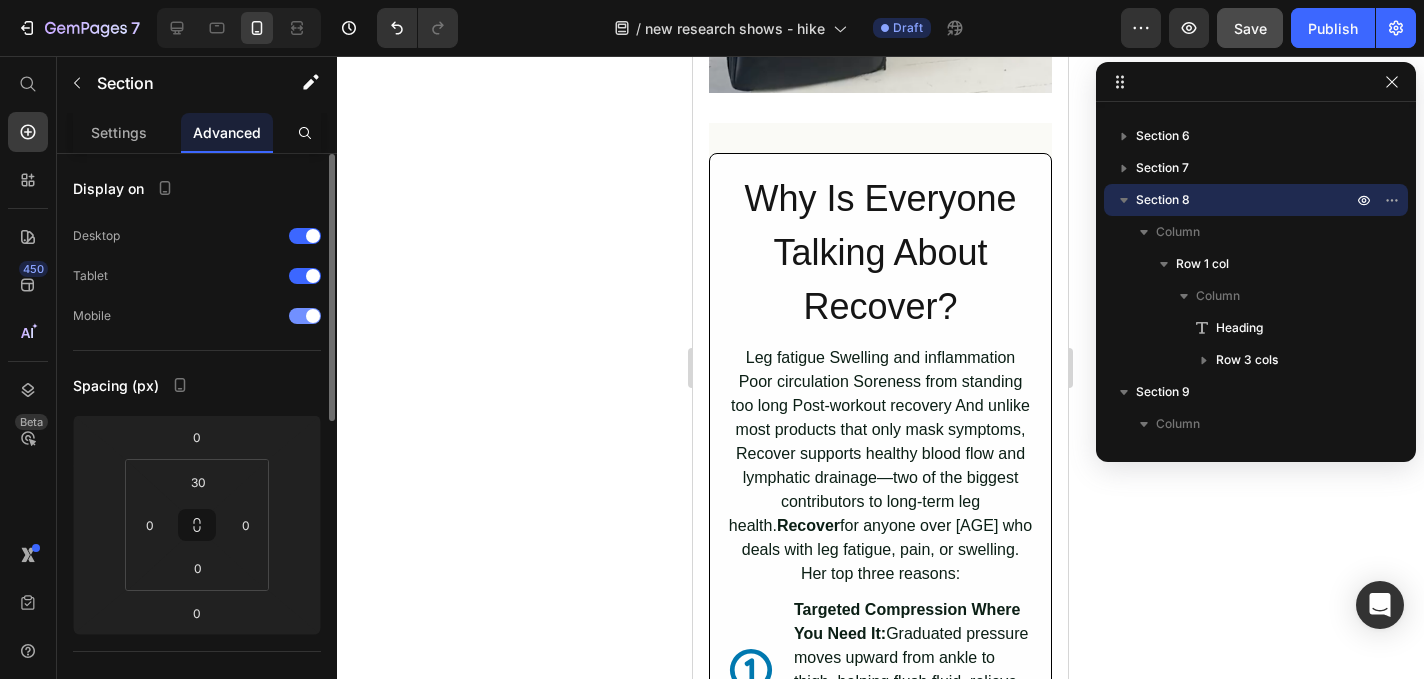 click at bounding box center [305, 316] 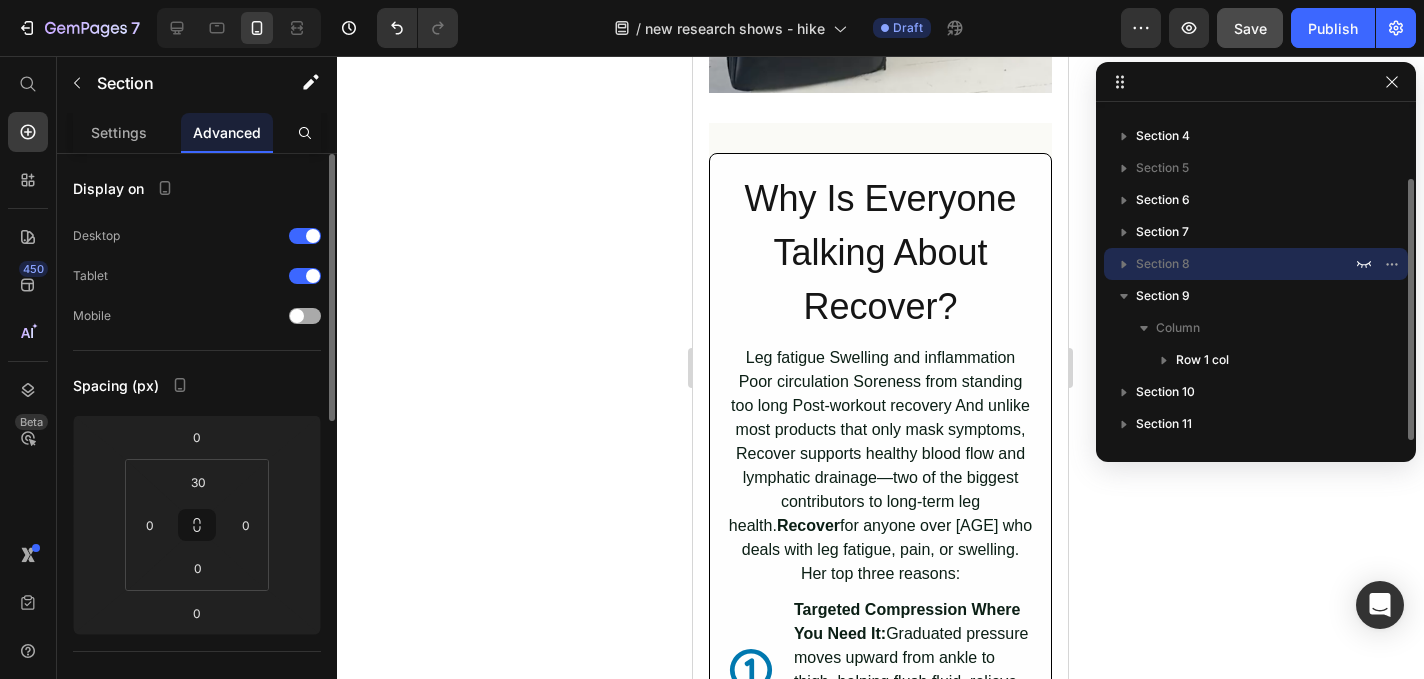 scroll, scrollTop: 86, scrollLeft: 0, axis: vertical 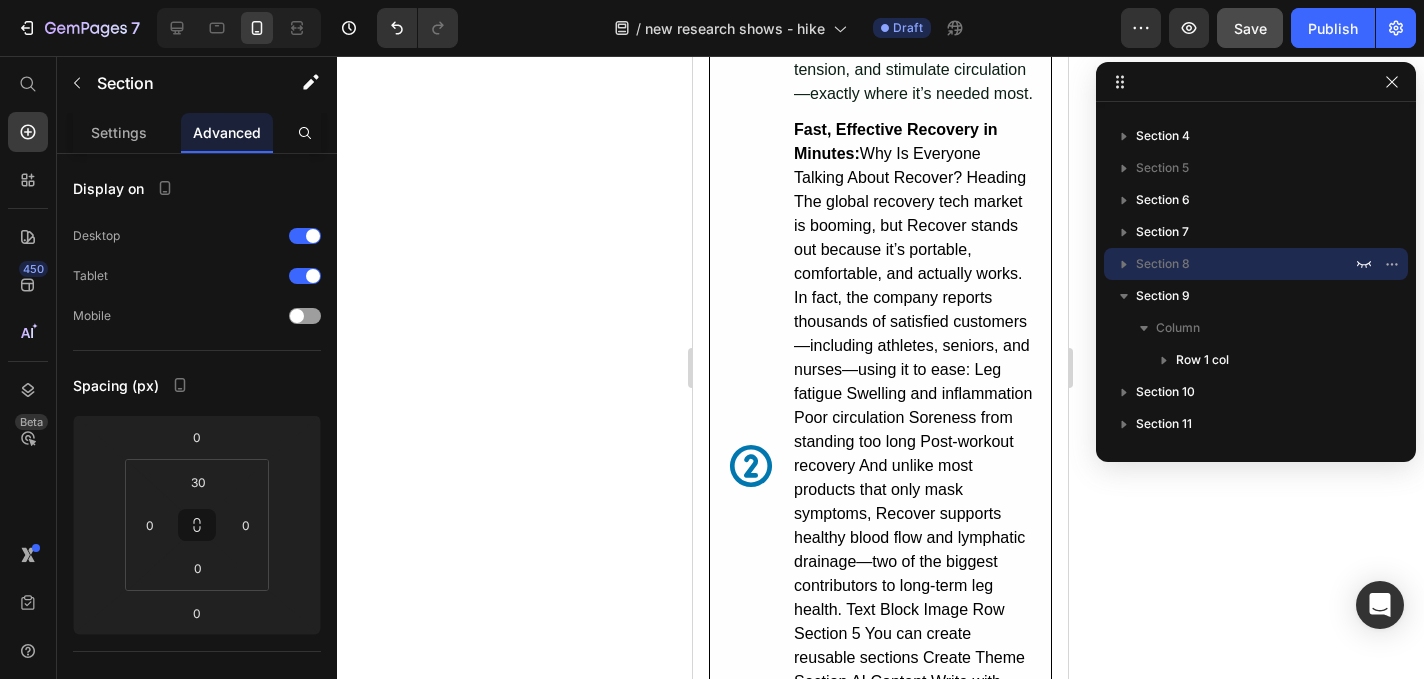 click on "What Does Customers Are Saying About Recover? Heading Image Collin, 56 years old Text Block Icon Icon Icon Icon Icon Icon List Row Incredible Relief Button I’ve had swollen legs for years, especially after long walks or flights. I was skeptical, but this actually works. I use it in the evenings while I watch TV, and my legs feel lighter and more energized. Game changer! Text Block Row Image Mark, 52 years old Text Block Icon Icon Icon Icon Icon Icon List Row Instant Relief After Long Shifts Button I’m on my feet all day managing a warehouse, and by the end of each shift, my legs used to throb and swell. A coworker suggested I try Recover, and honestly, I didn’t expect much. But after just a few sessions, I noticed a huge difference. Less swelling, better sleep, and I’m not dragging my feet the next day. Worth every cent. Text Block Row Image Jack, 24 years old Text Block Icon Icon Icon Icon Icon Icon List Row Game Changer Button Text Block Row Row Row Section 9" at bounding box center (880, 2944) 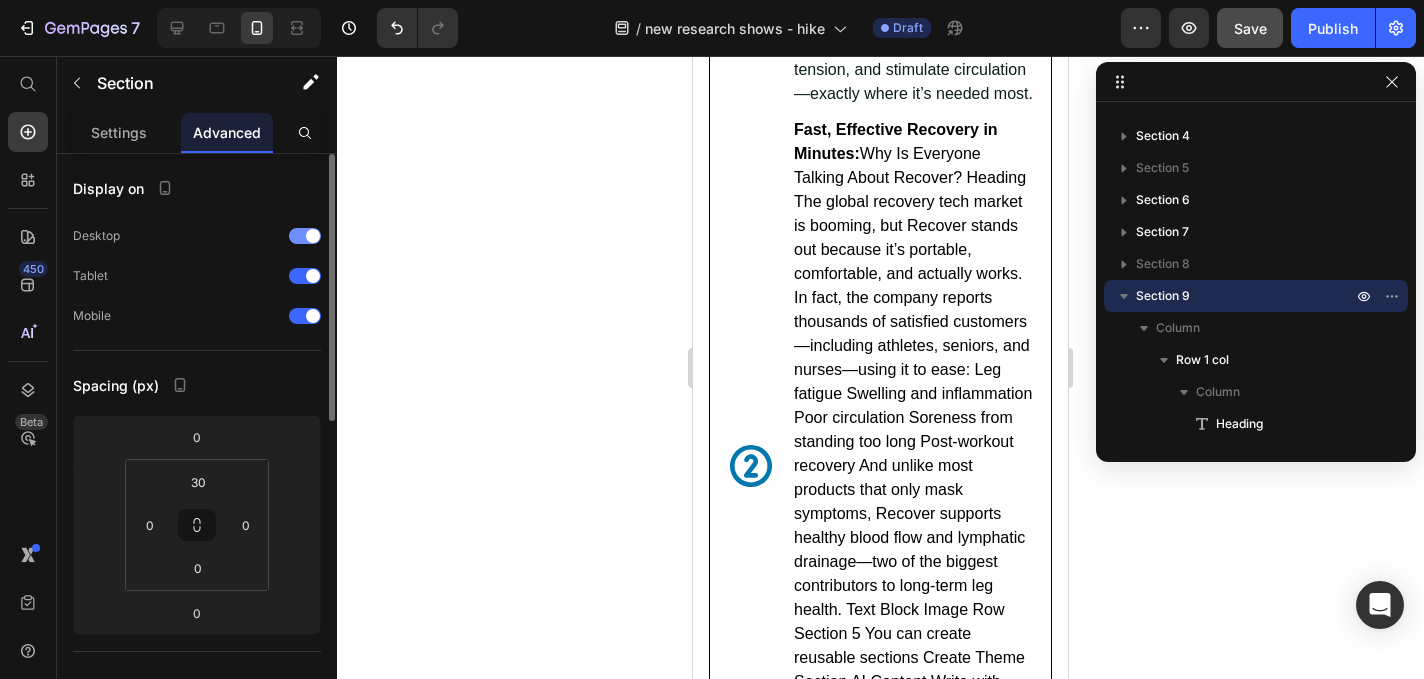 click at bounding box center [305, 236] 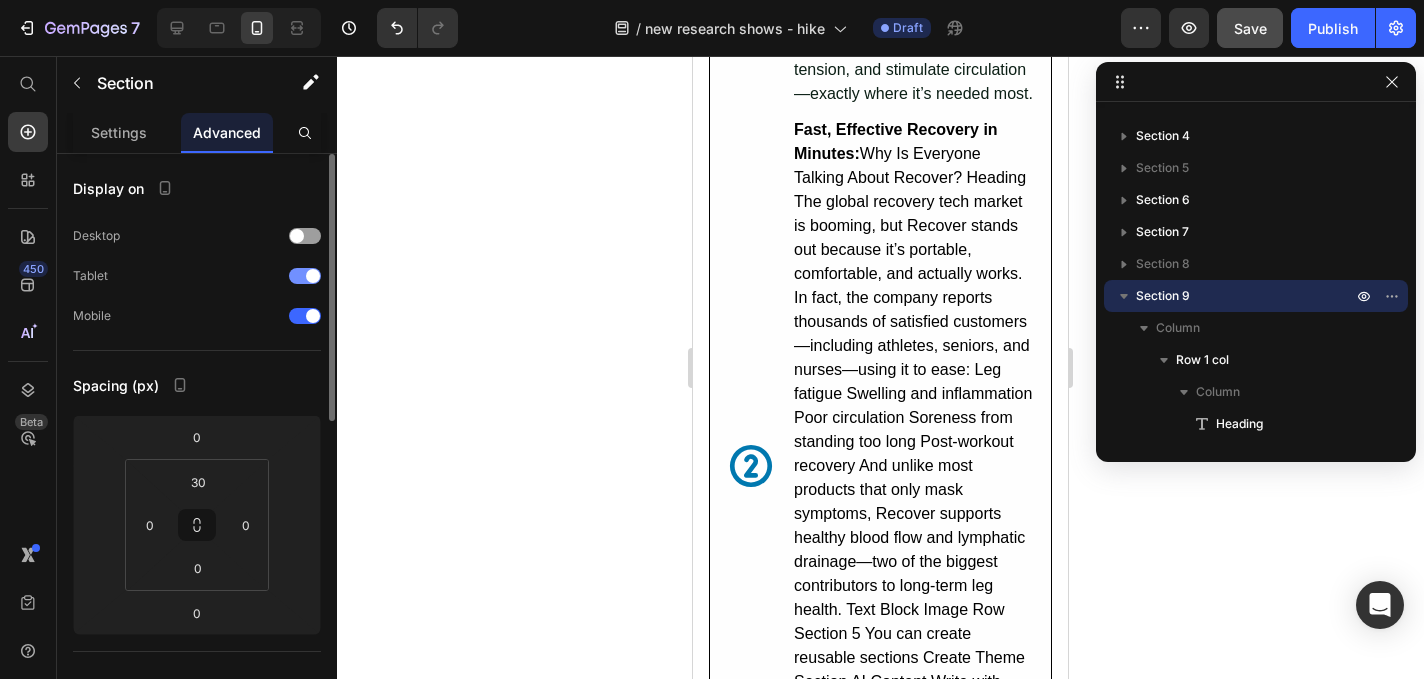 click at bounding box center [305, 276] 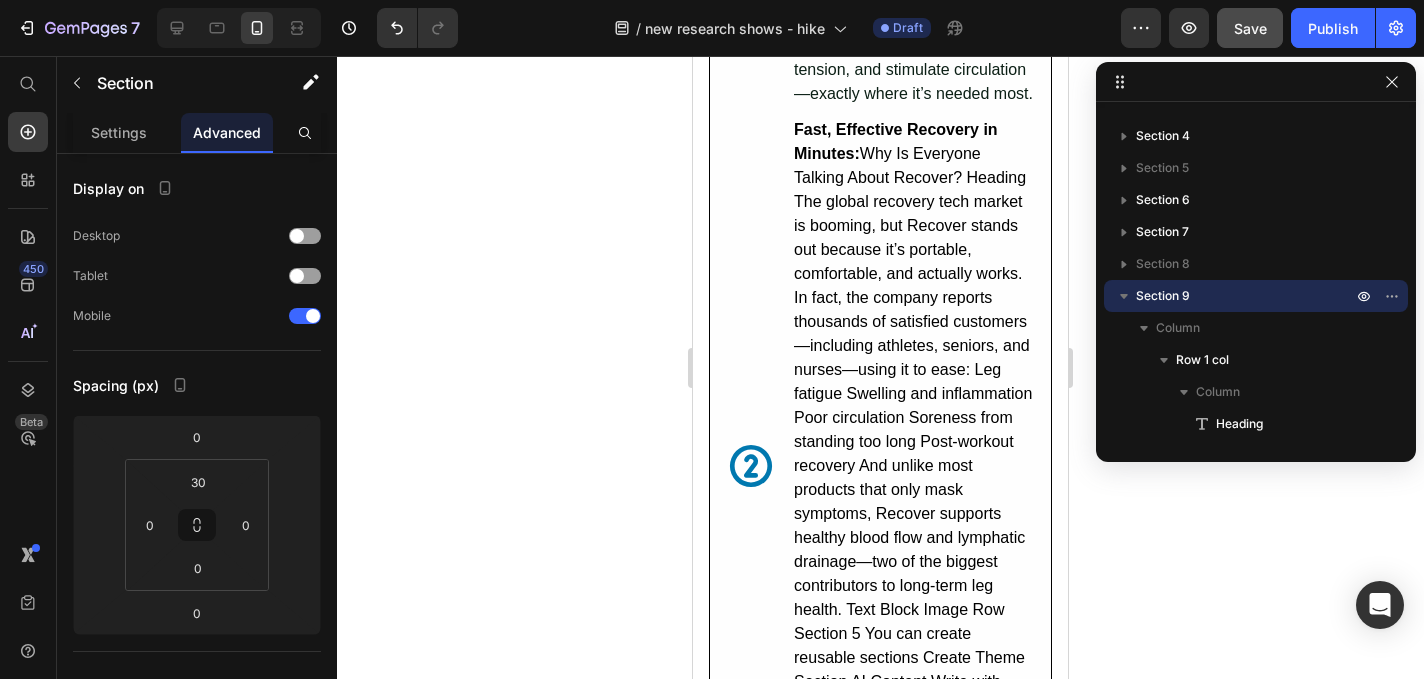 click 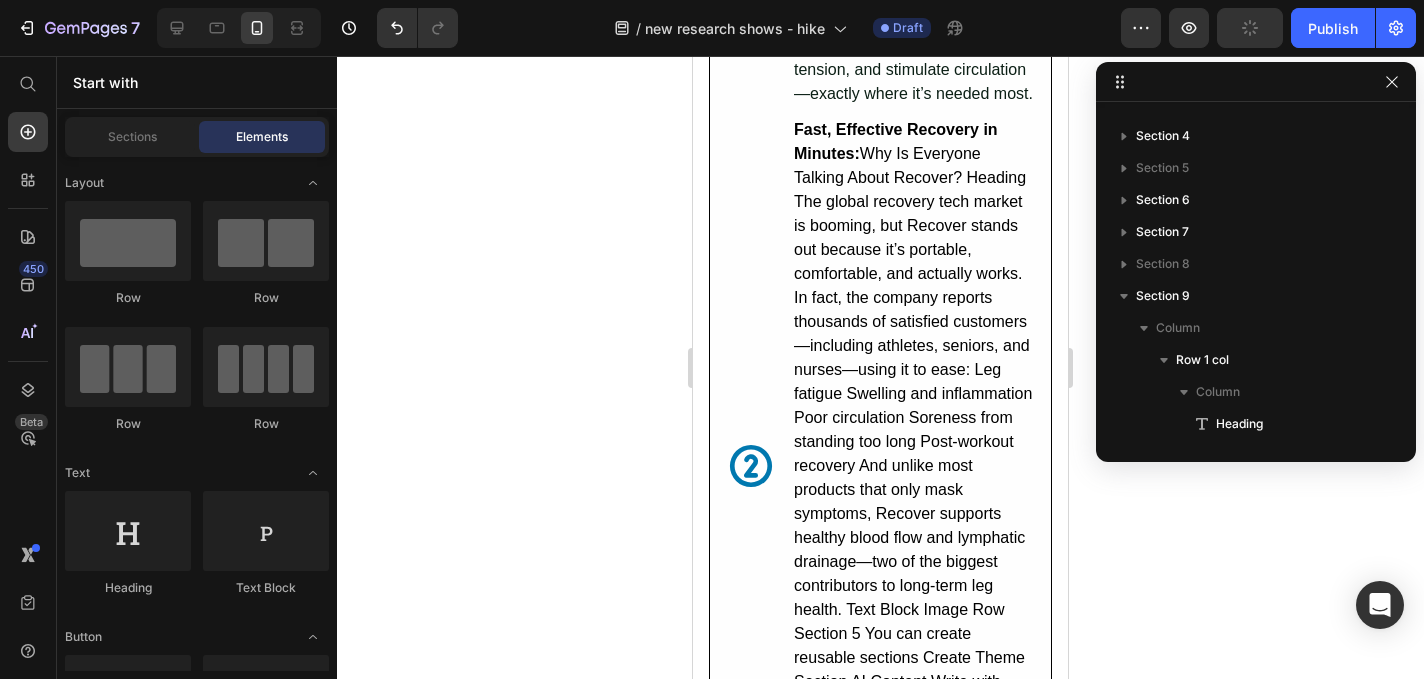 scroll, scrollTop: 3497, scrollLeft: 0, axis: vertical 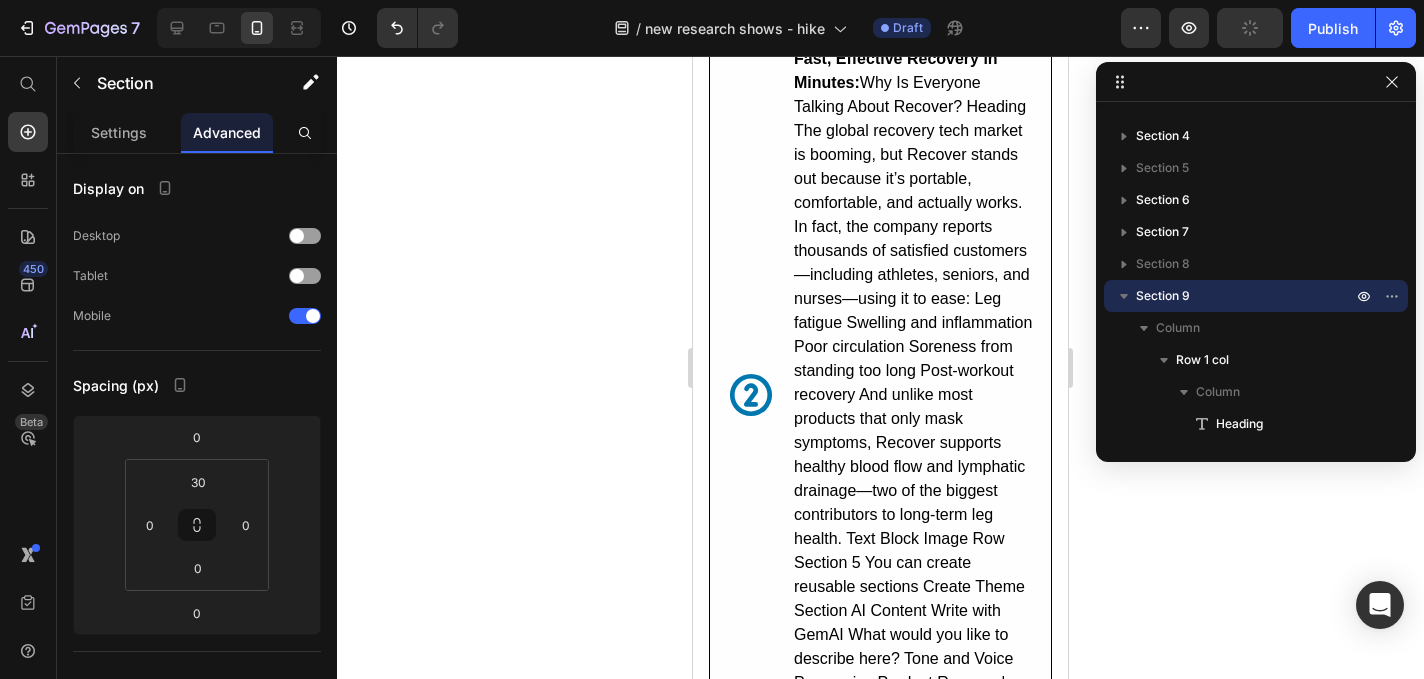 click on "What Does Customers Are Saying About Recover? Heading Image Collin, 56 years old Text Block Icon Icon Icon Icon Icon Icon List Row Incredible Relief Button I’ve had swollen legs for years, especially after long walks or flights. I was skeptical, but this actually works. I use it in the evenings while I watch TV, and my legs feel lighter and more energized. Game changer! Text Block Row Image Mark, 52 years old Text Block Icon Icon Icon Icon Icon Icon List Row Instant Relief After Long Shifts Button I’m on my feet all day managing a warehouse, and by the end of each shift, my legs used to throb and swell. A coworker suggested I try Recover, and honestly, I didn’t expect much. But after just a few sessions, I noticed a huge difference. Less swelling, better sleep, and I’m not dragging my feet the next day. Worth every cent. Text Block Row Image Jack, 24 years old Text Block Icon Icon Icon Icon Icon Icon List Row Game Changer Button Text Block Row Row Row Section 9" at bounding box center (880, 2873) 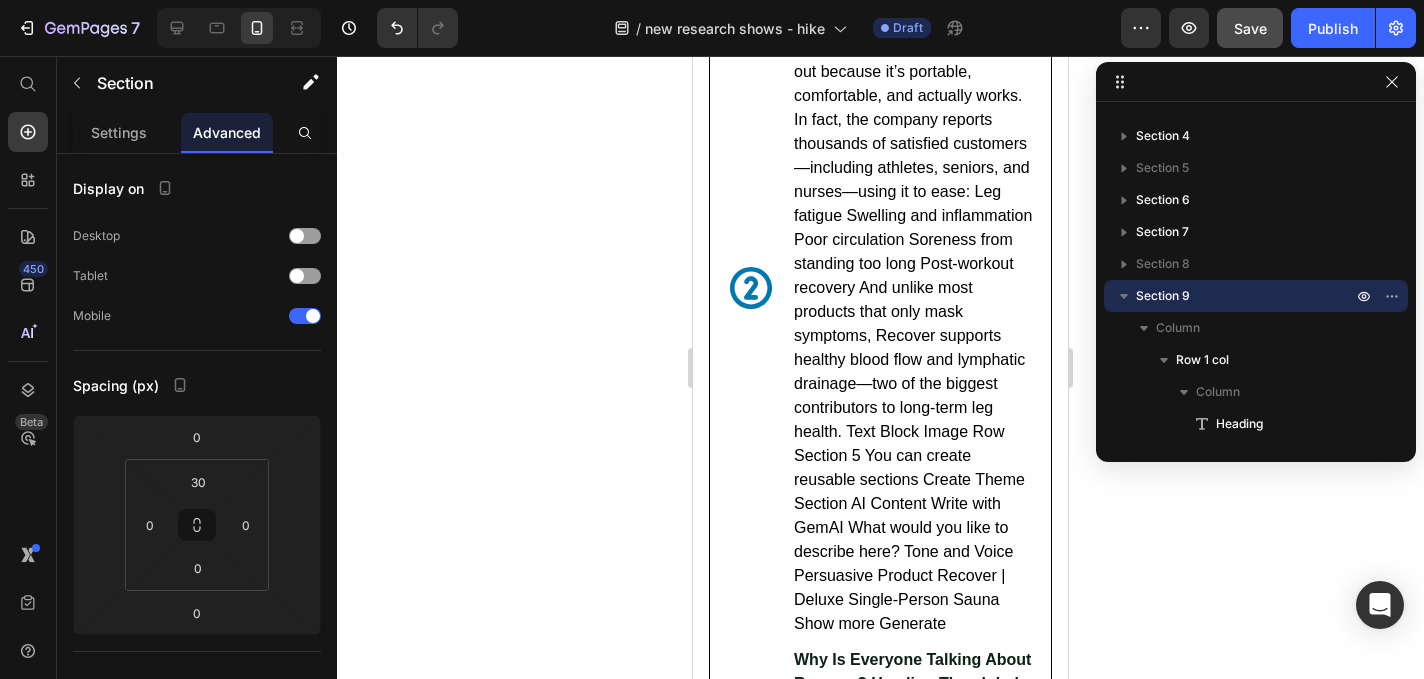 scroll, scrollTop: 3619, scrollLeft: 0, axis: vertical 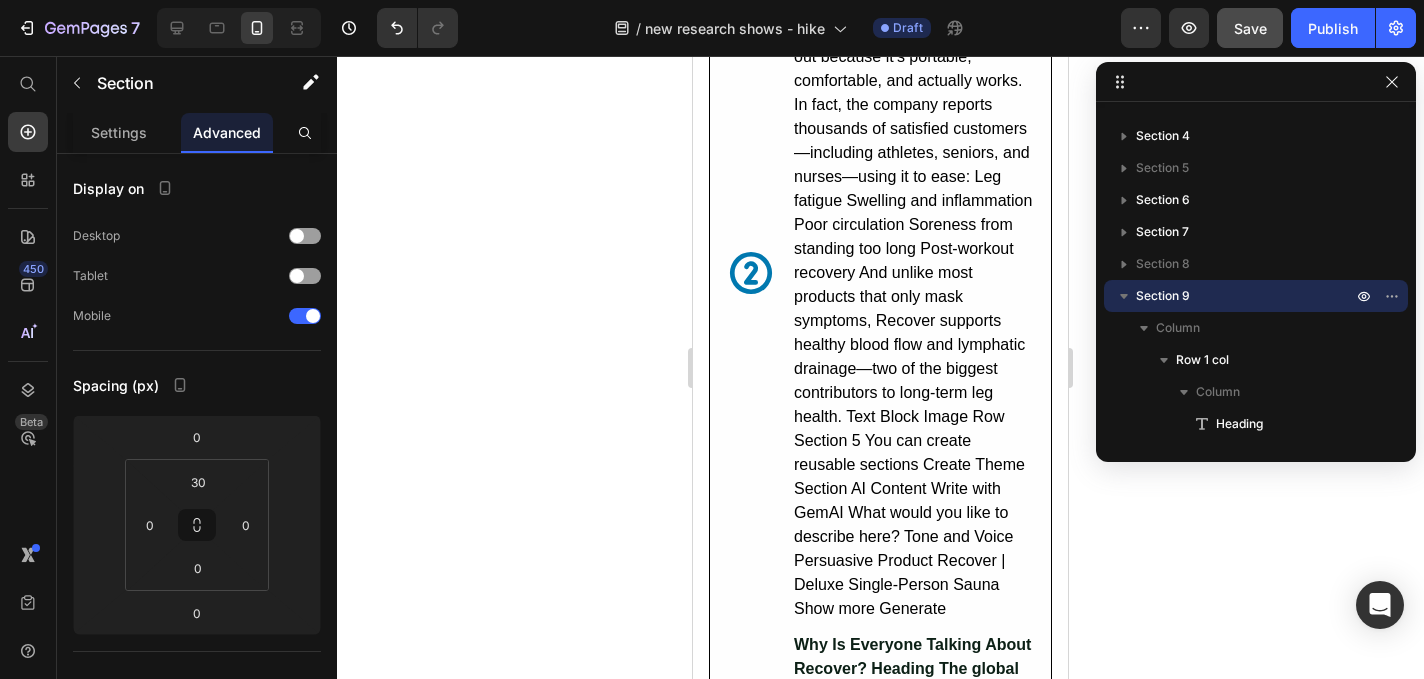 click on "What Does Customers Are Saying About Recover?" at bounding box center [880, 1761] 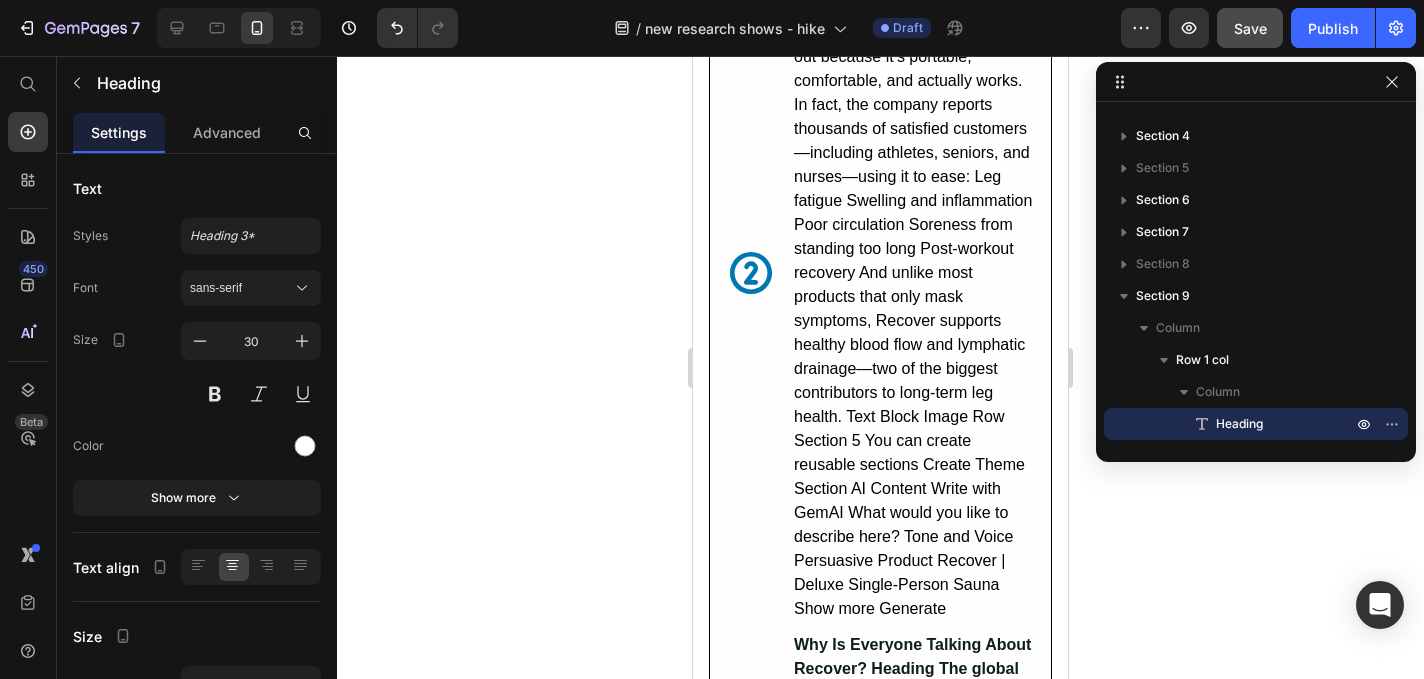 click on "What Does Customers Are Saying About Recover?" at bounding box center [880, 1761] 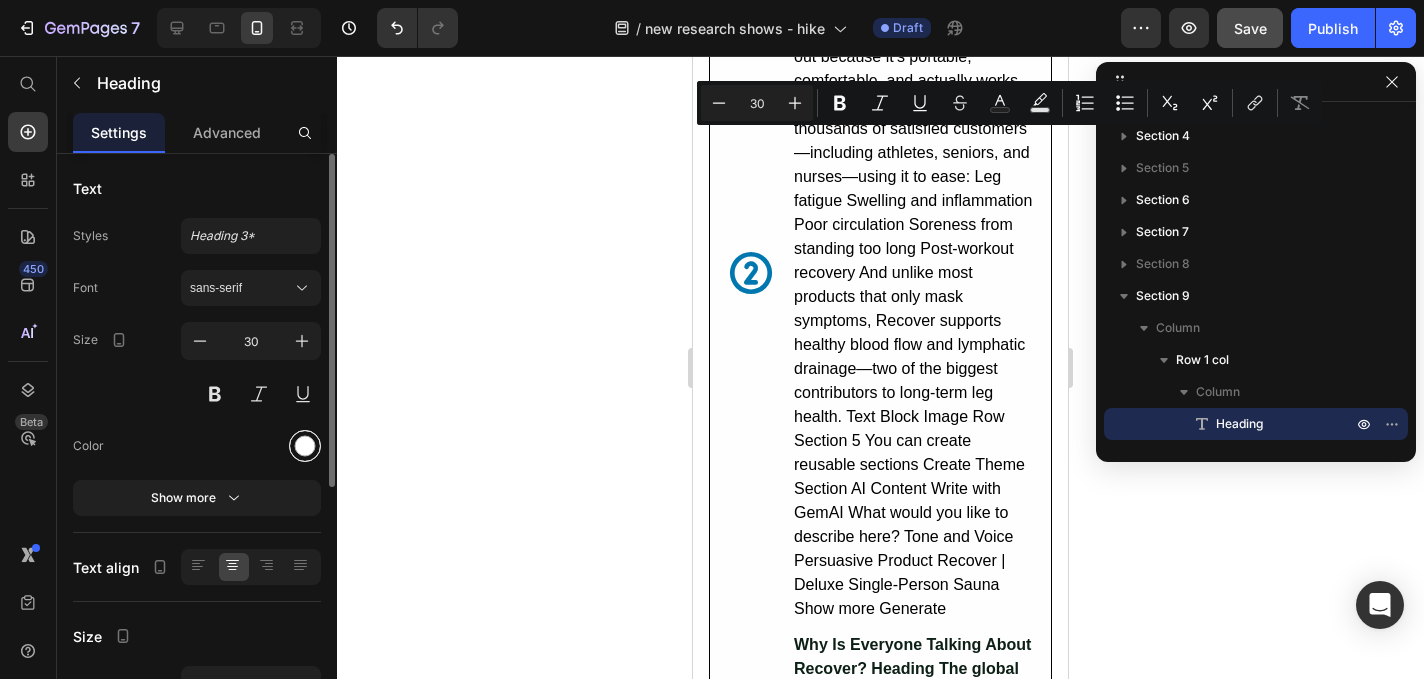 click at bounding box center (305, 446) 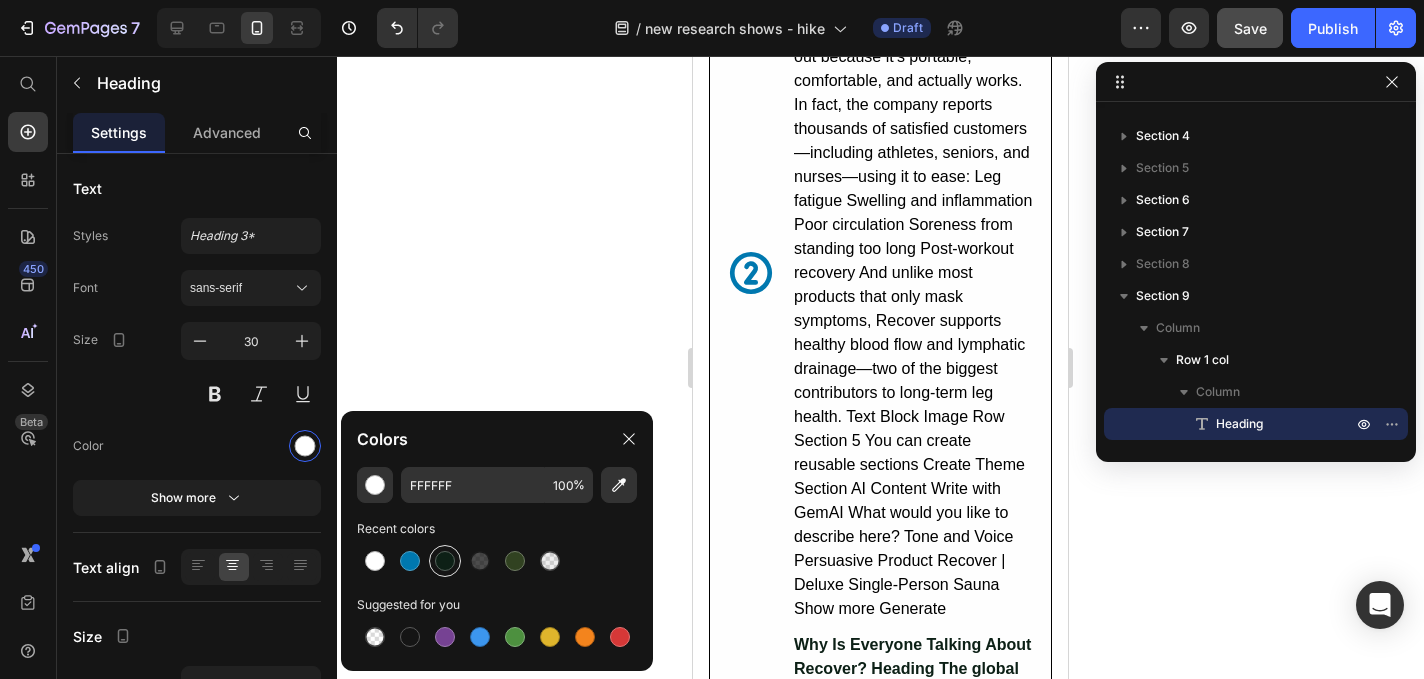 click at bounding box center [445, 561] 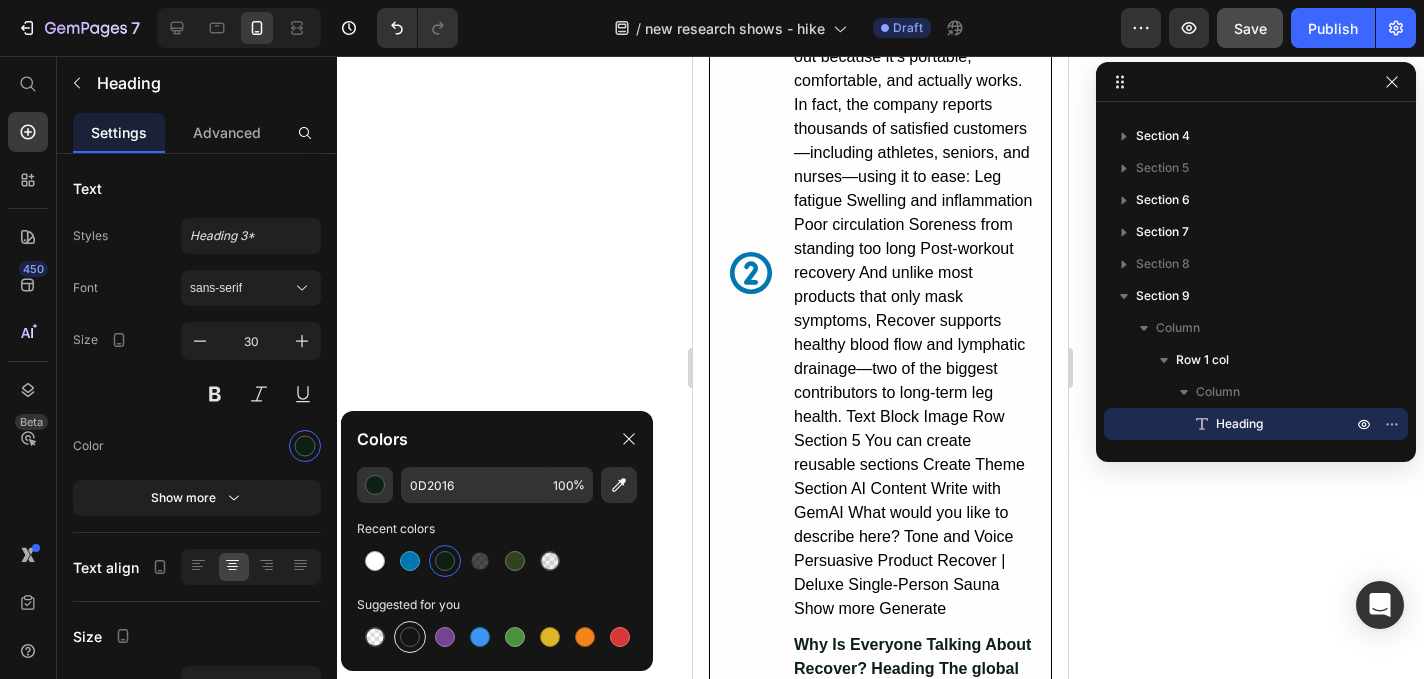 click at bounding box center (410, 637) 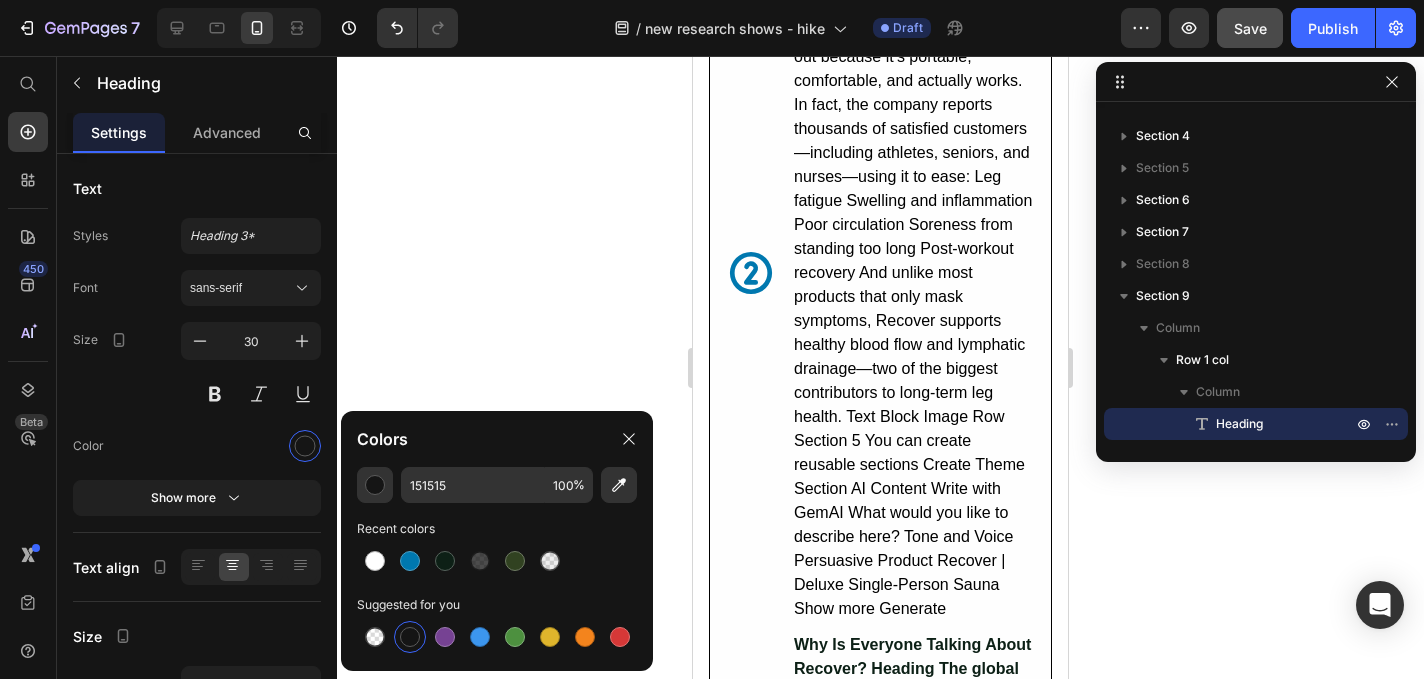 click on "What Does Customers Are Saying About Recover?" at bounding box center (880, 1761) 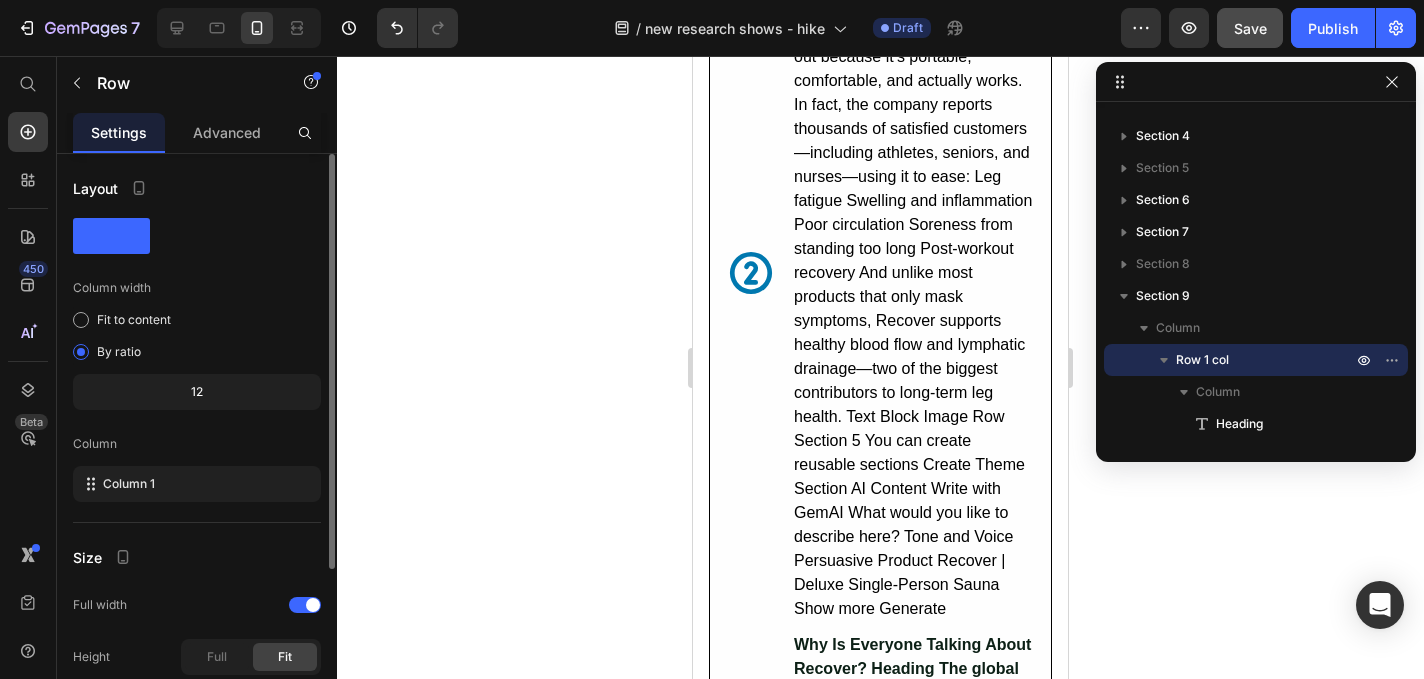 scroll, scrollTop: 234, scrollLeft: 0, axis: vertical 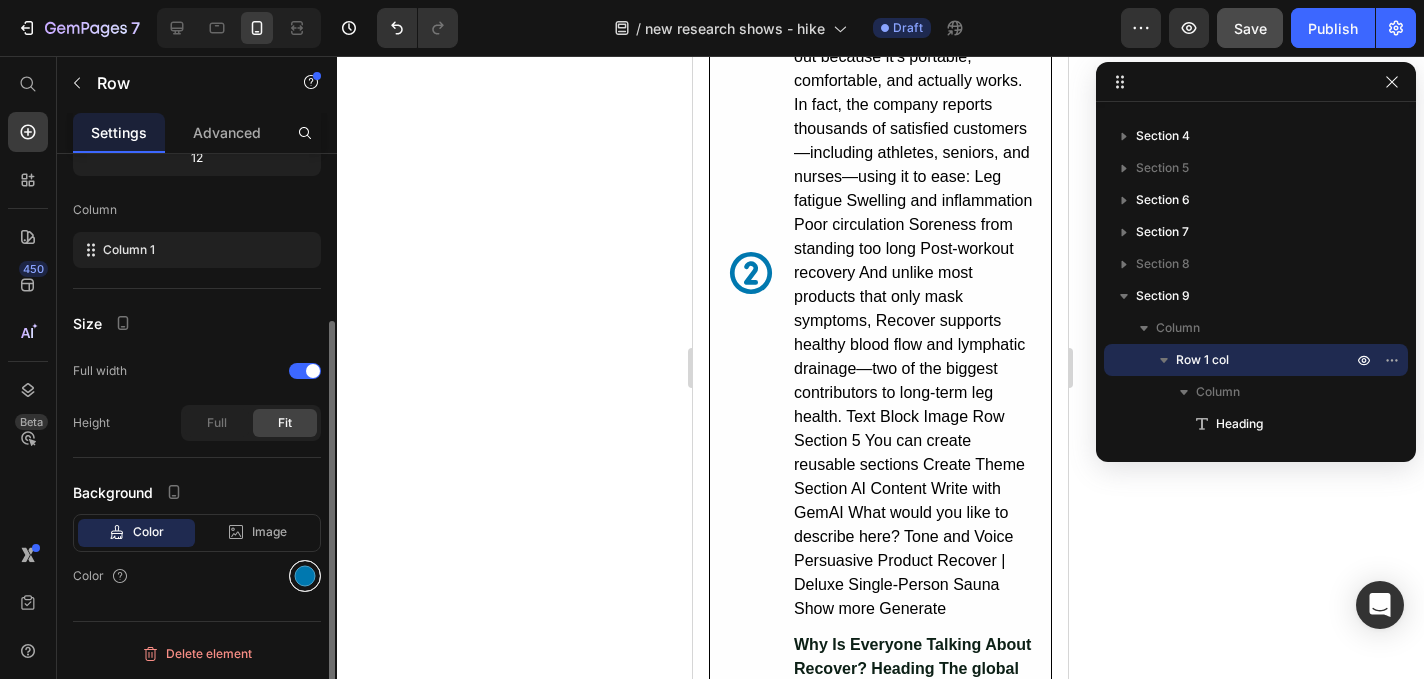 click at bounding box center (305, 576) 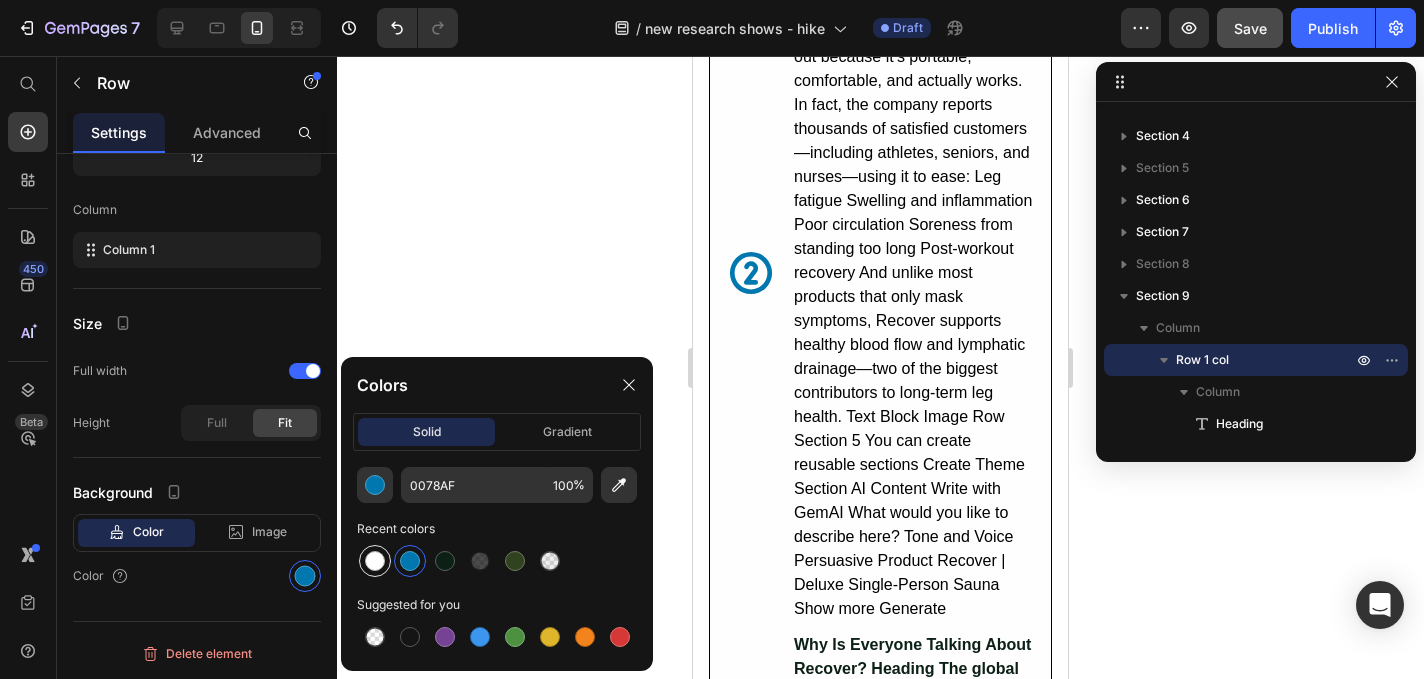click at bounding box center [375, 561] 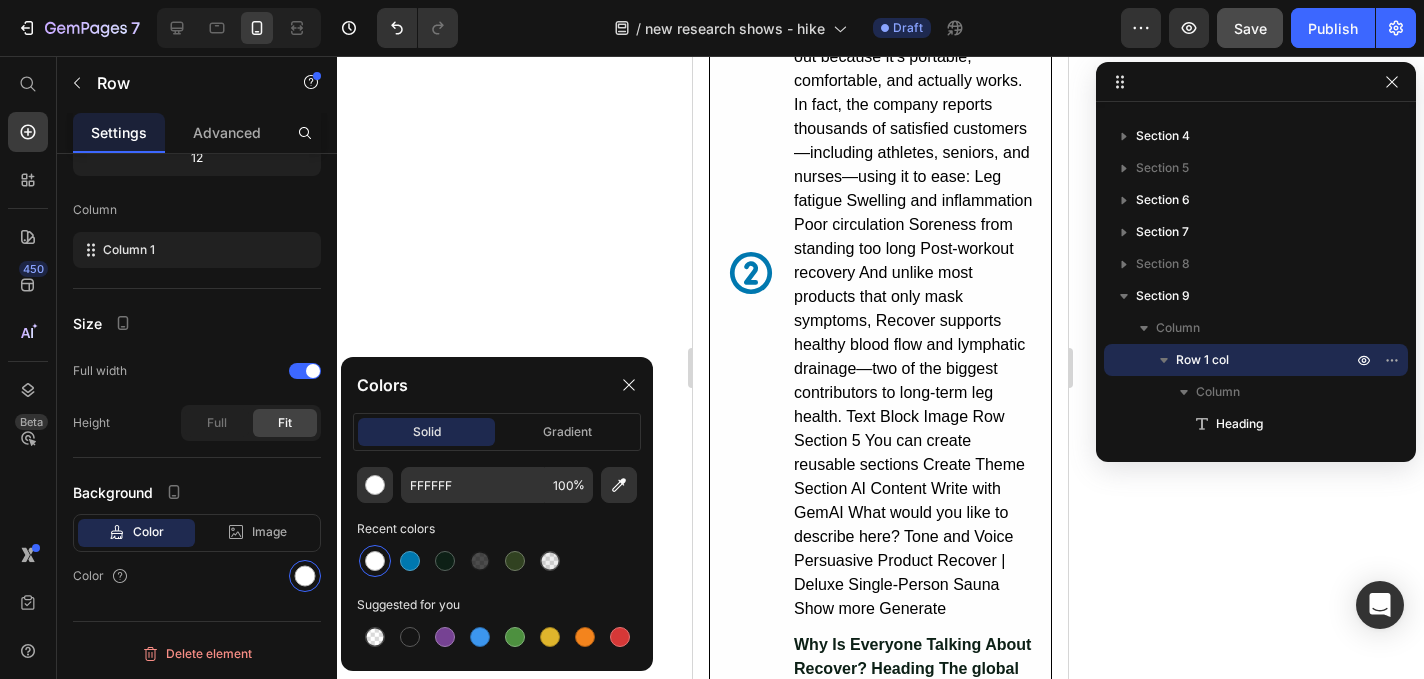click 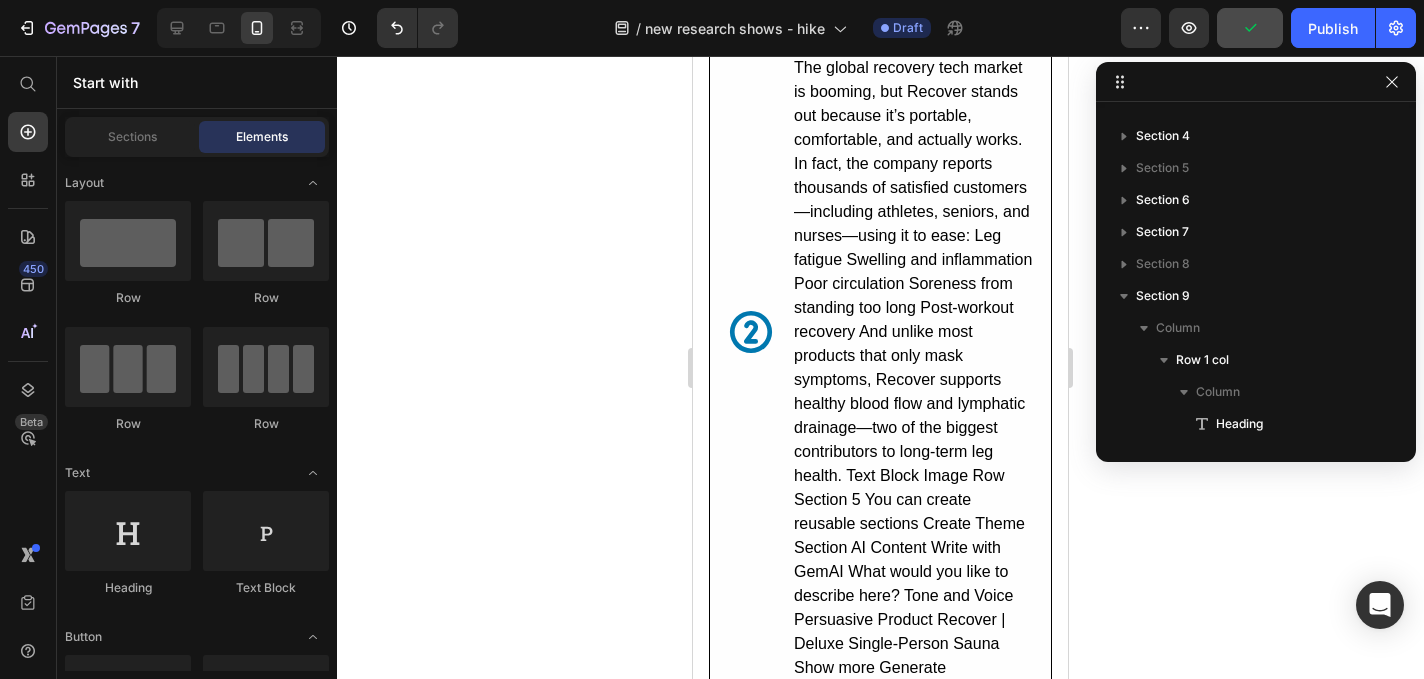 scroll, scrollTop: 3518, scrollLeft: 0, axis: vertical 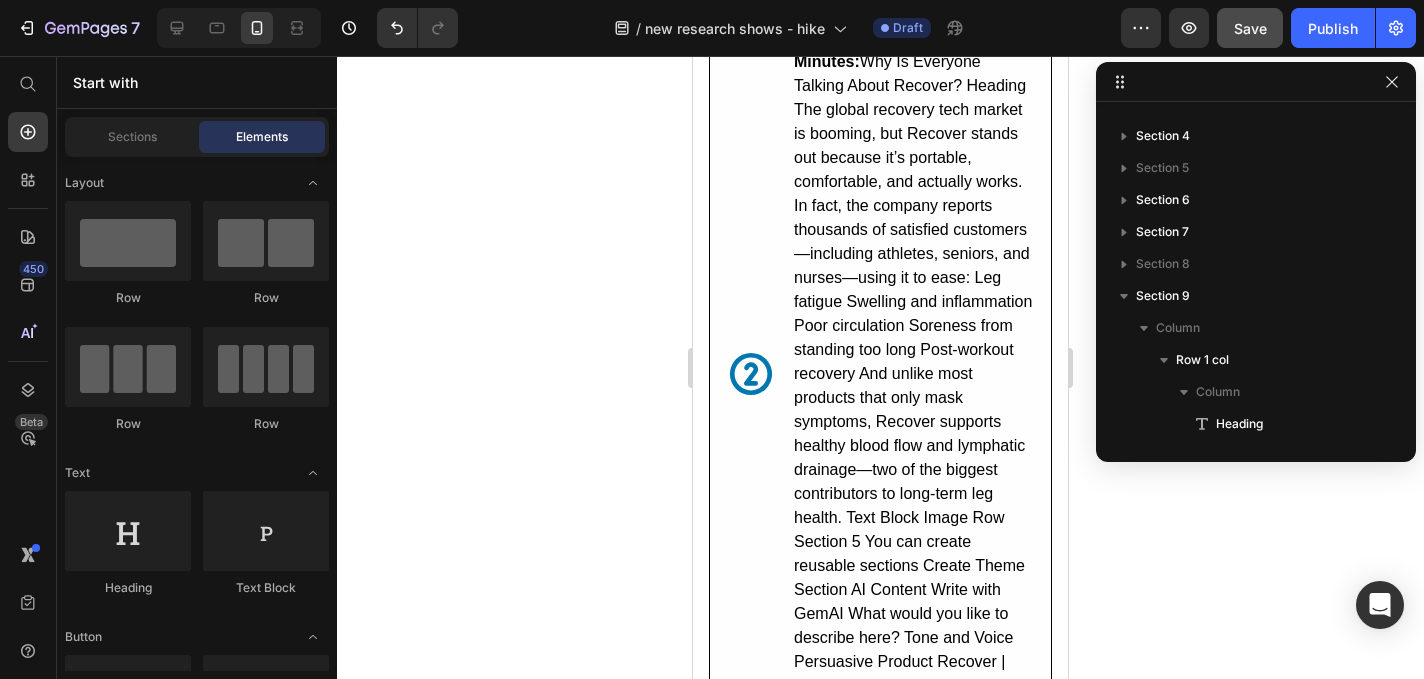 click on "What Does Customers Are Saying About Recover? Heading Image Collin, 56 years old Text Block Icon Icon Icon Icon Icon Icon List Row Incredible Relief Button I’ve had swollen legs for years, especially after long walks or flights. I was skeptical, but this actually works. I use it in the evenings while I watch TV, and my legs feel lighter and more energized. Game changer! Text Block Row Image Mark, 52 years old Text Block Icon Icon Icon Icon Icon Icon List Row Instant Relief After Long Shifts Button I’m on my feet all day managing a warehouse, and by the end of each shift, my legs used to throb and swell. A coworker suggested I try Recover, and honestly, I didn’t expect much. But after just a few sessions, I noticed a huge difference. Less swelling, better sleep, and I’m not dragging my feet the next day. Worth every cent. Text Block Row Image Jack, 24 years old Text Block Icon Icon Icon Icon Icon Icon List Row Game Changer Button Text Block Row Row Row Section 9" at bounding box center [880, 2852] 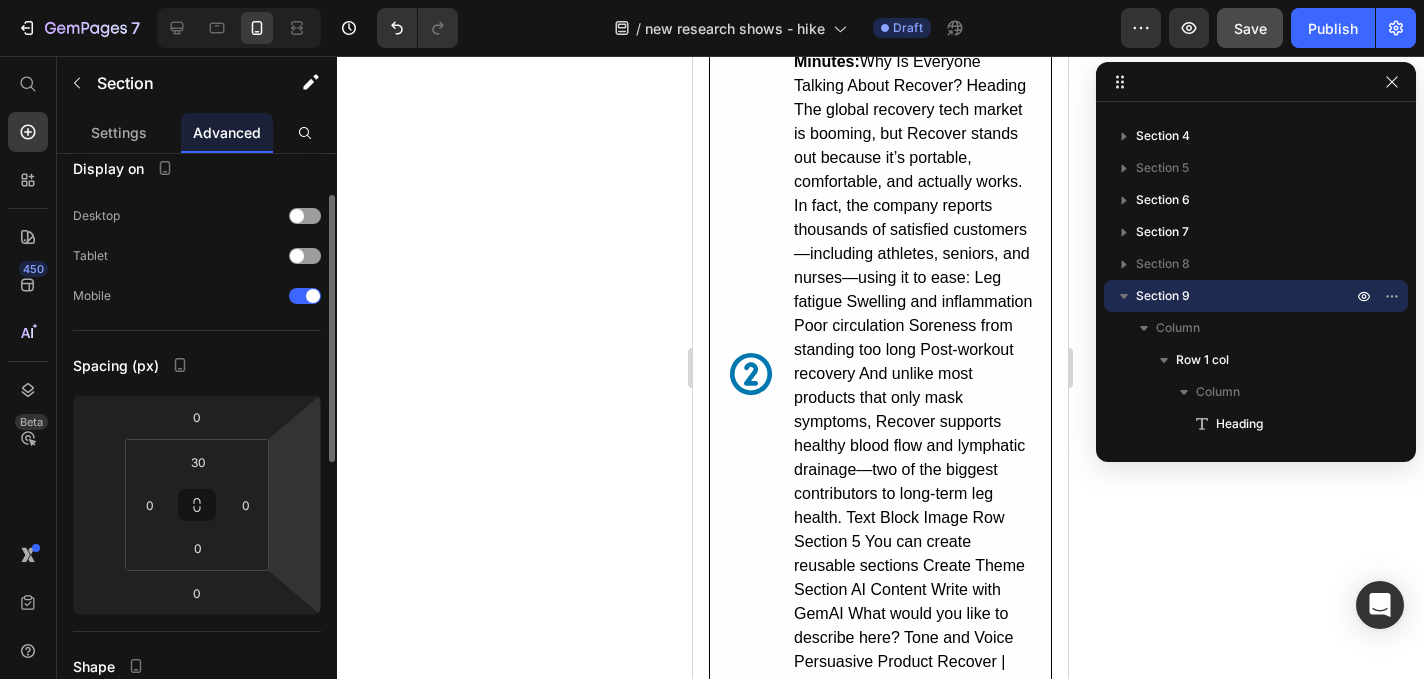 scroll, scrollTop: 0, scrollLeft: 0, axis: both 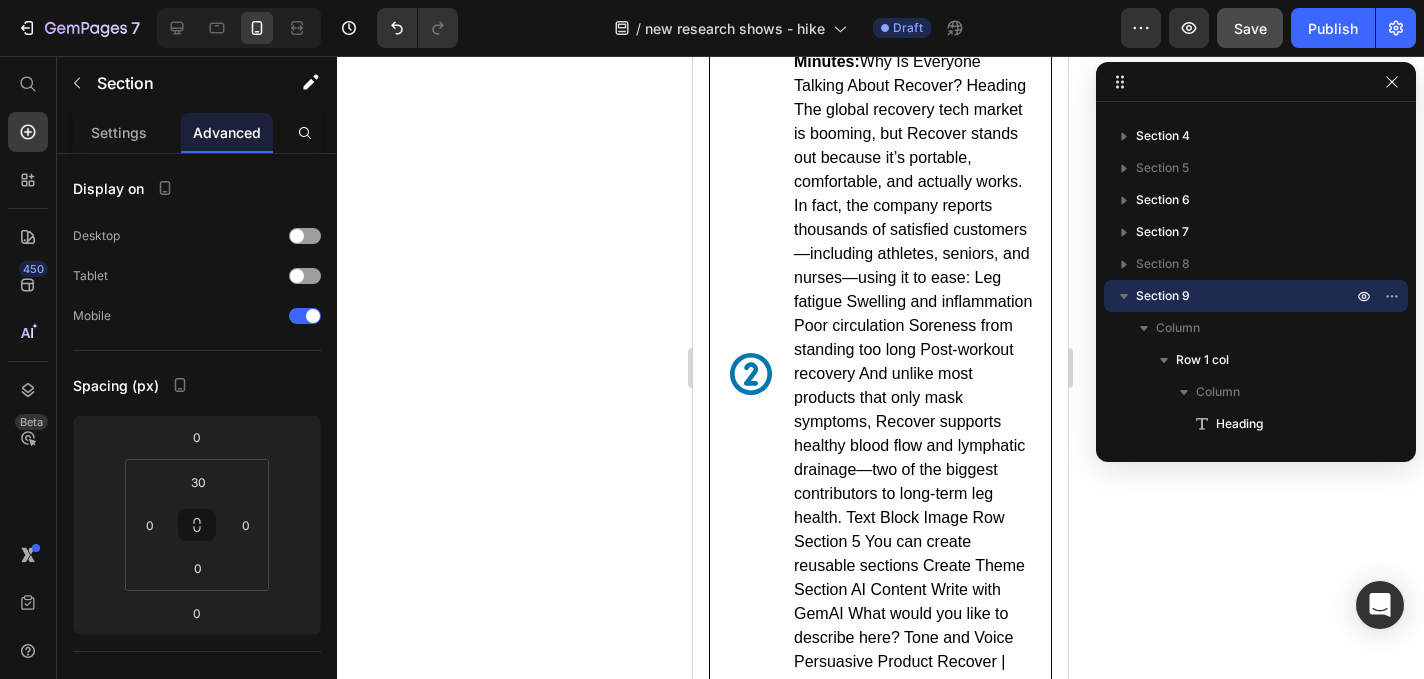 click on "Advanced" at bounding box center [227, 132] 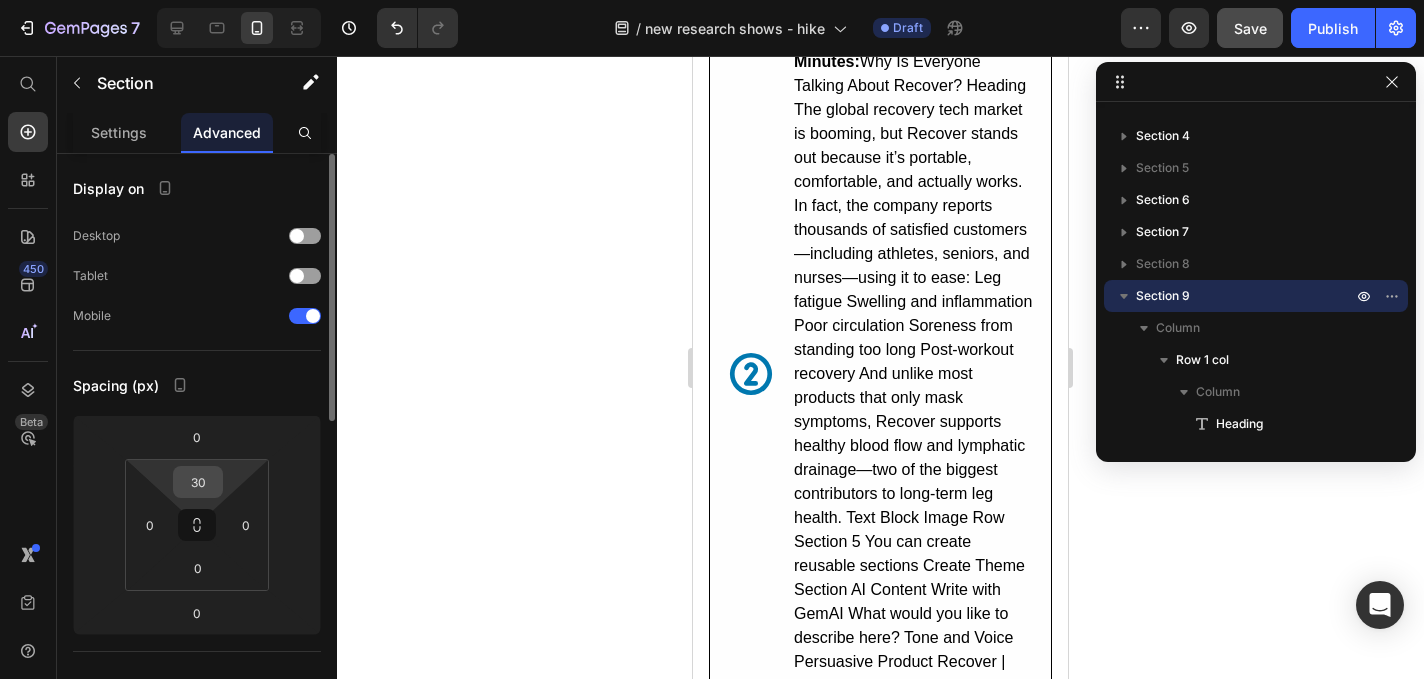 click on "30" at bounding box center (198, 482) 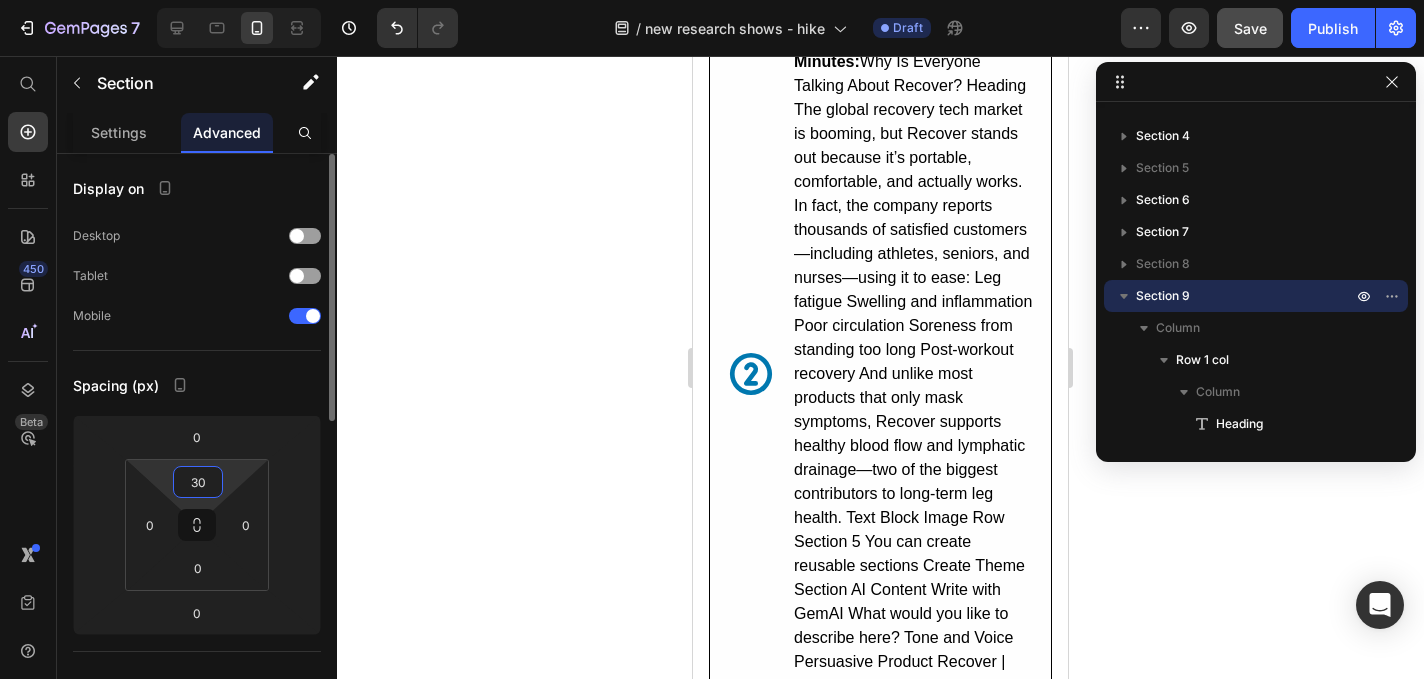click on "30" at bounding box center [198, 482] 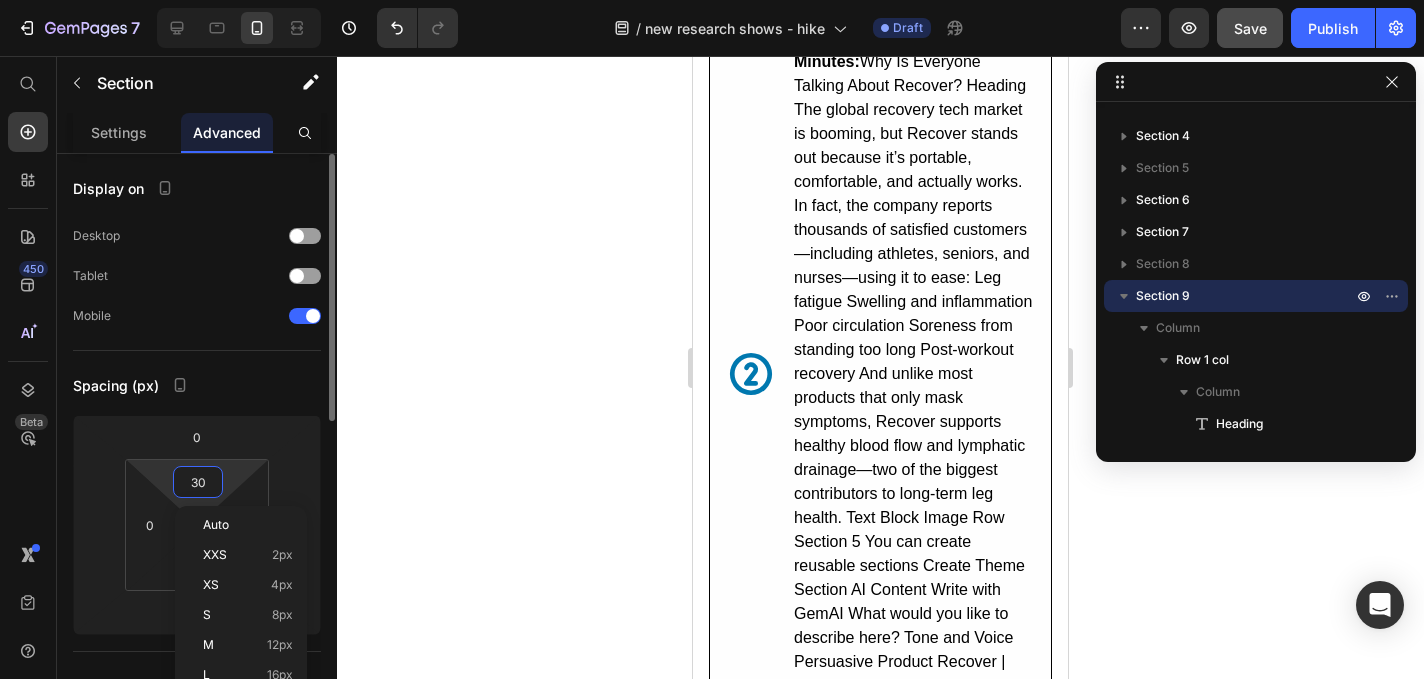 type on "00" 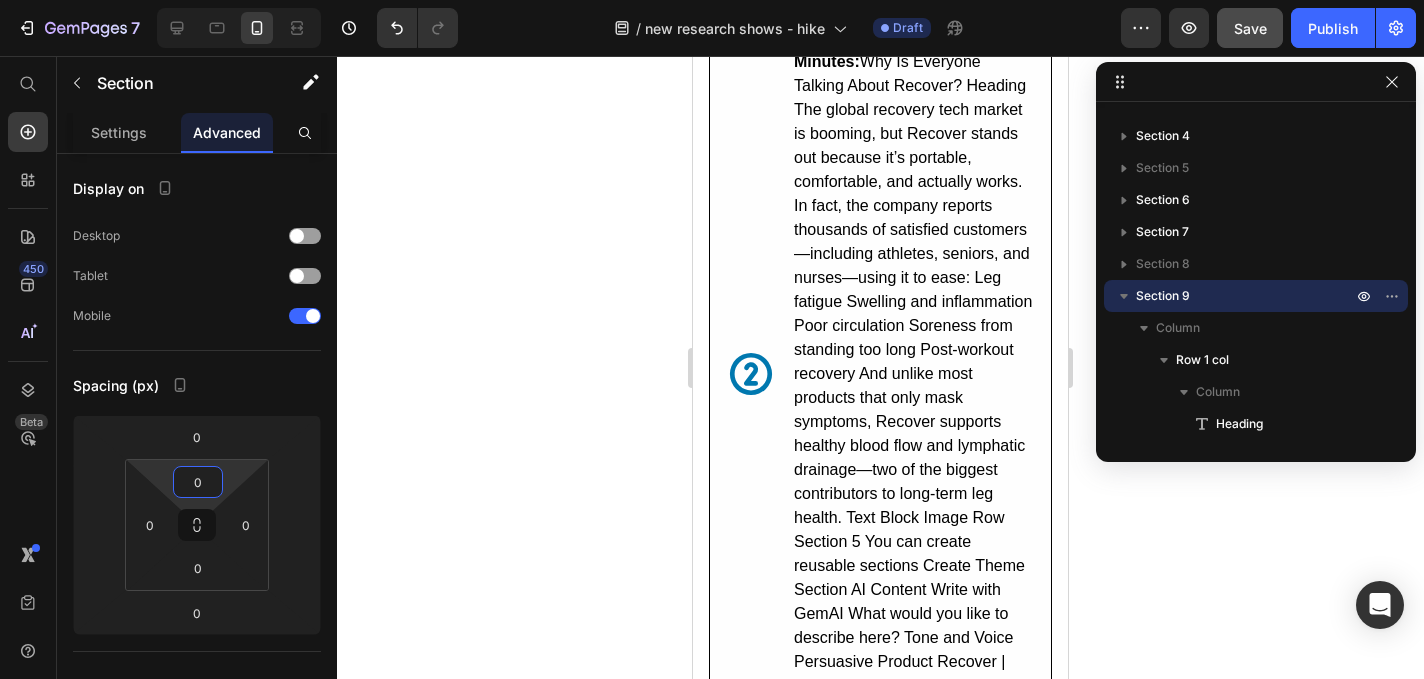 click 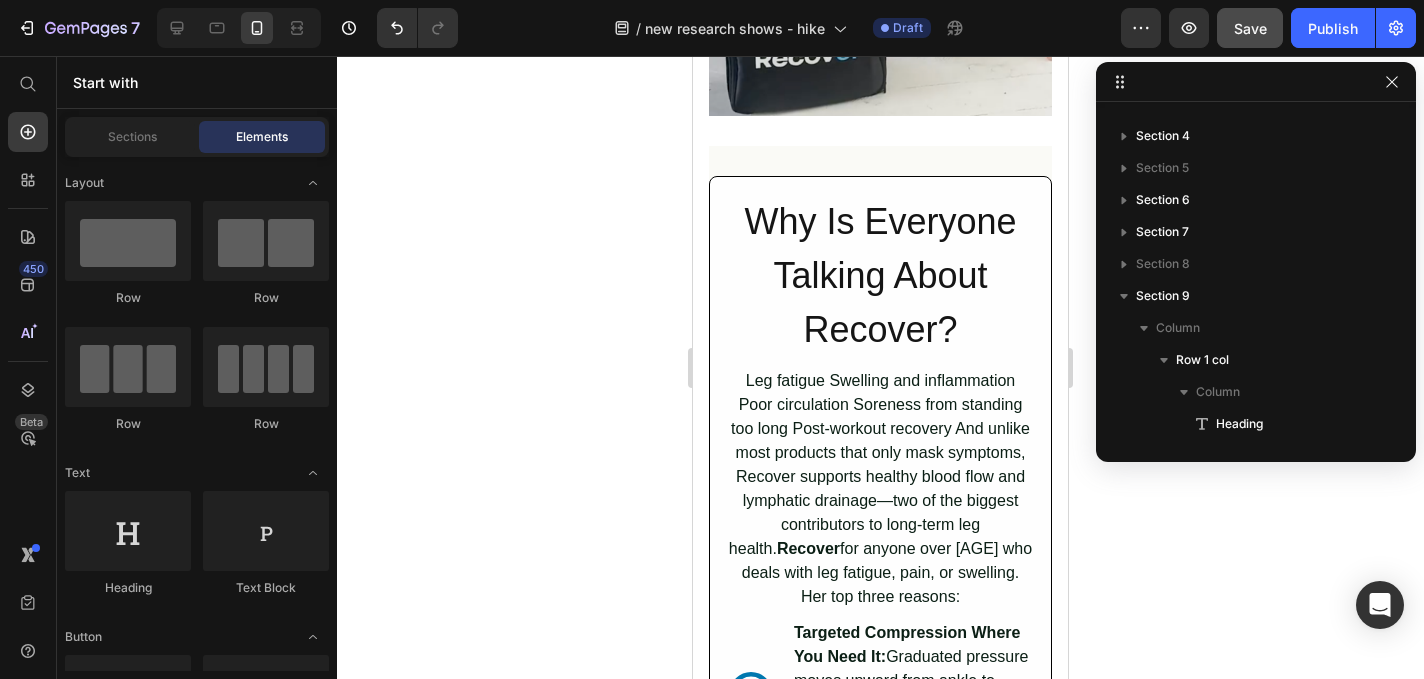 scroll, scrollTop: 3395, scrollLeft: 0, axis: vertical 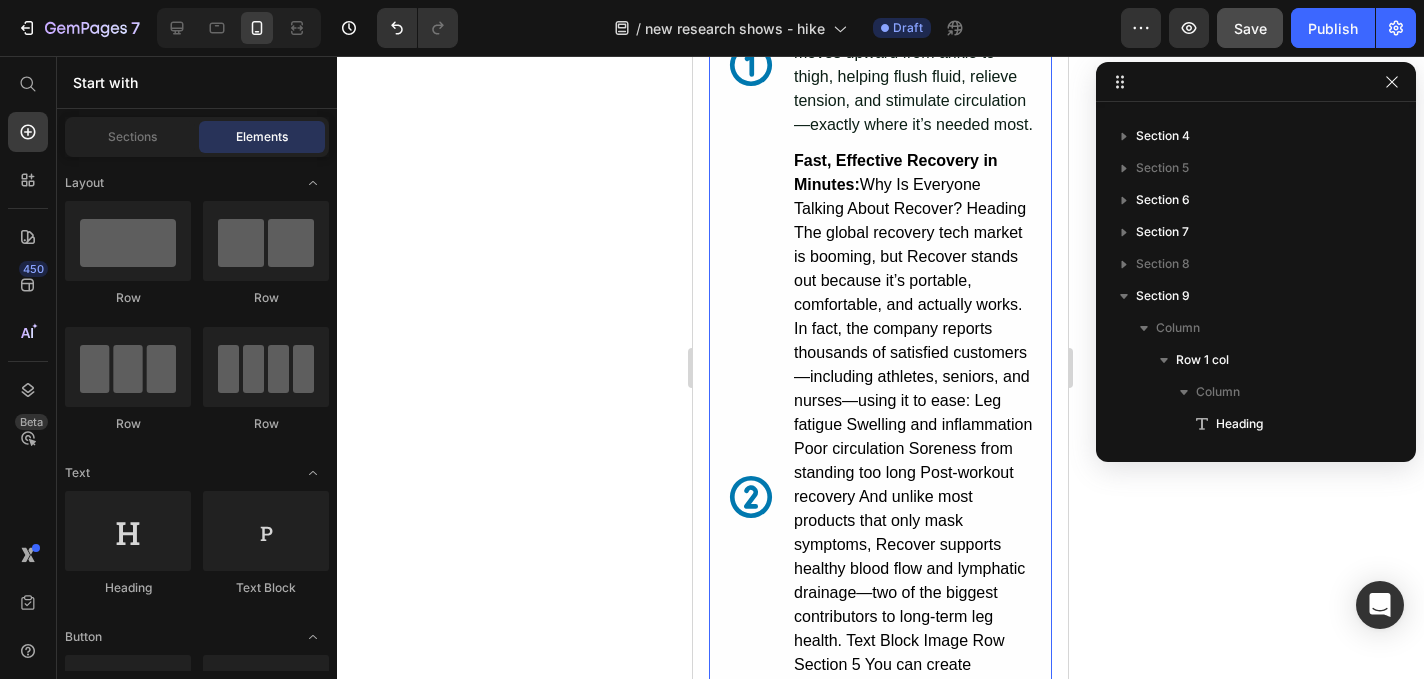 click on "Why This Might Be Right for You Heading Dr. Jennifer Martin recommends  Recover  for anyone over 50 who deals with leg fatigue, pain, or swelling. Her top three reasons: Text Block
Icon Targeted Compression Where You Need It:  Graduated pressure moves upward from ankle to thigh, helping flush fluid, relieve tension, and stimulate circulation—exactly where it’s needed most. Text Block
Icon Fast, Effective Recovery in Minutes:  Just 10–20 minutes a day can help reduce daily discomfort. Whether you’re recovering after exercise or need daily relief, it fits easily into your routine. Text Block
Icon Support That Grows With You:  As your needs change, so does Recover. With 6 intensity levels and full-leg coverage, it’s a tool you can rely on for years—not just a quick fix. Text Block Advanced list Row Section 7" at bounding box center [880, 522] 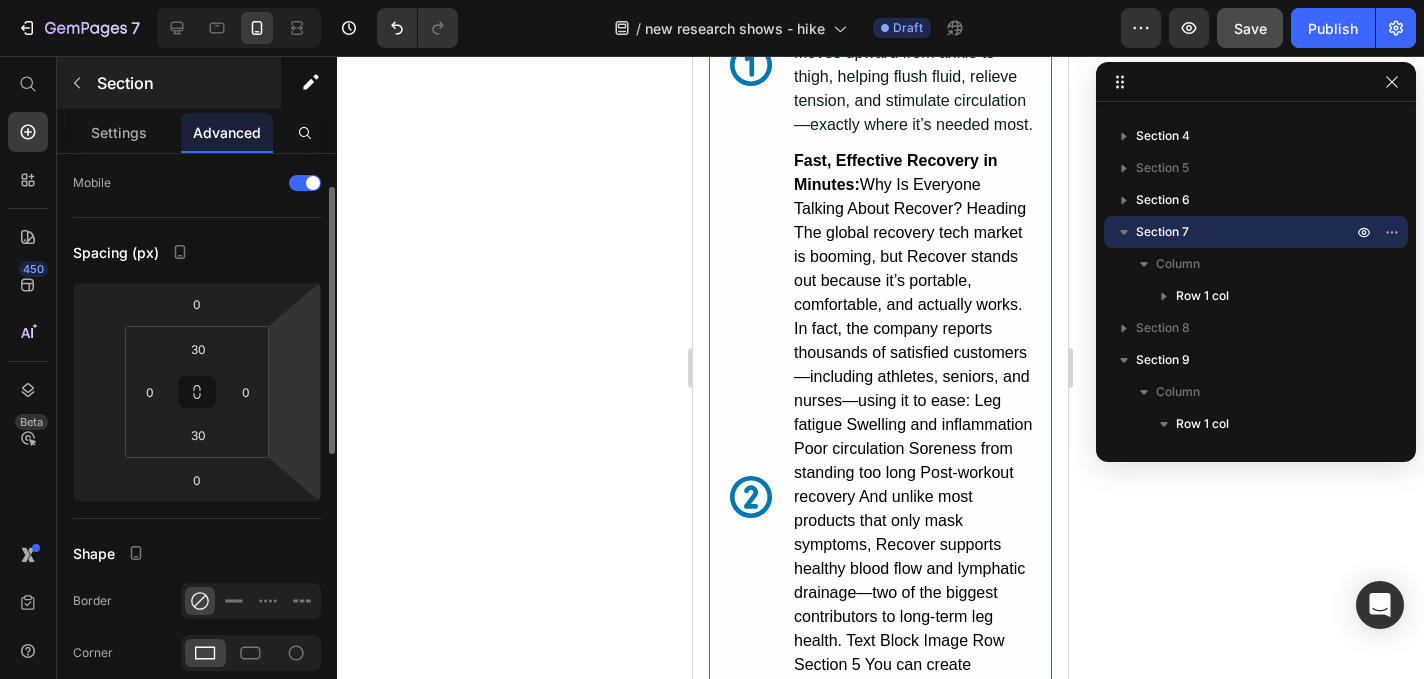 scroll, scrollTop: 114, scrollLeft: 0, axis: vertical 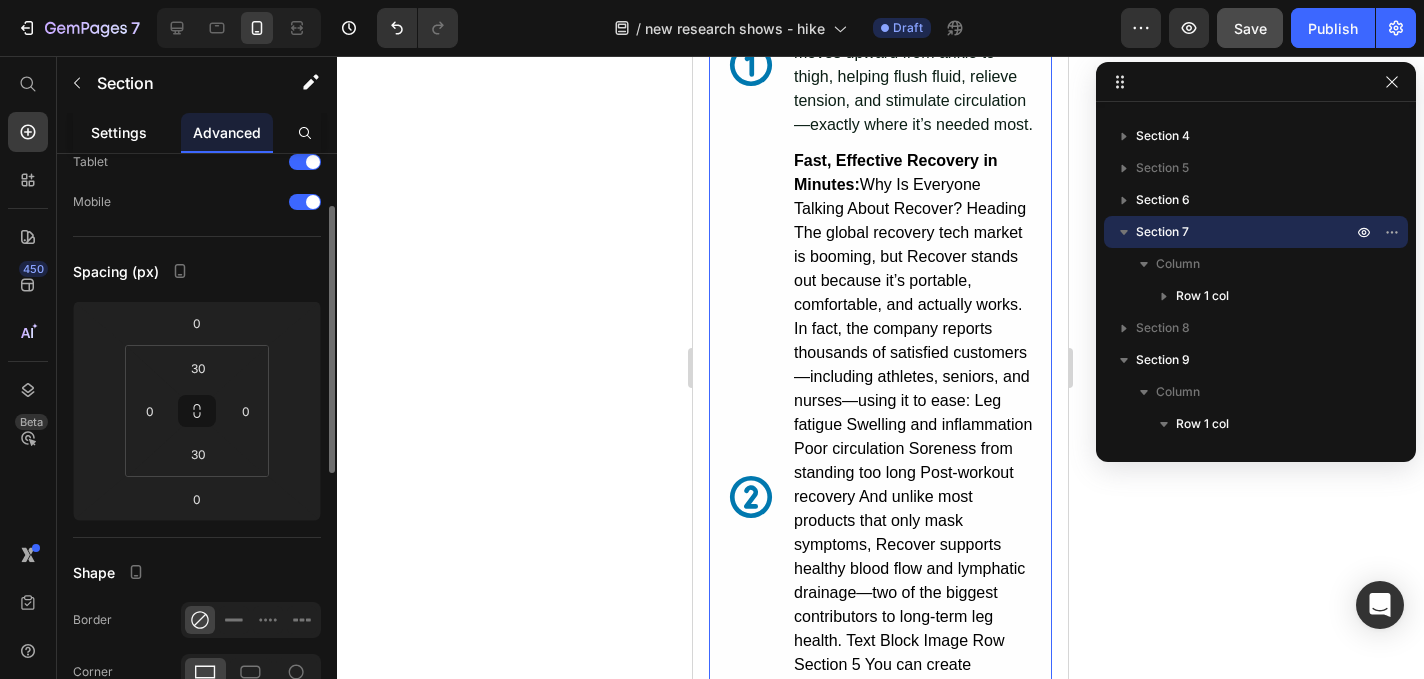 click on "Settings" at bounding box center (119, 132) 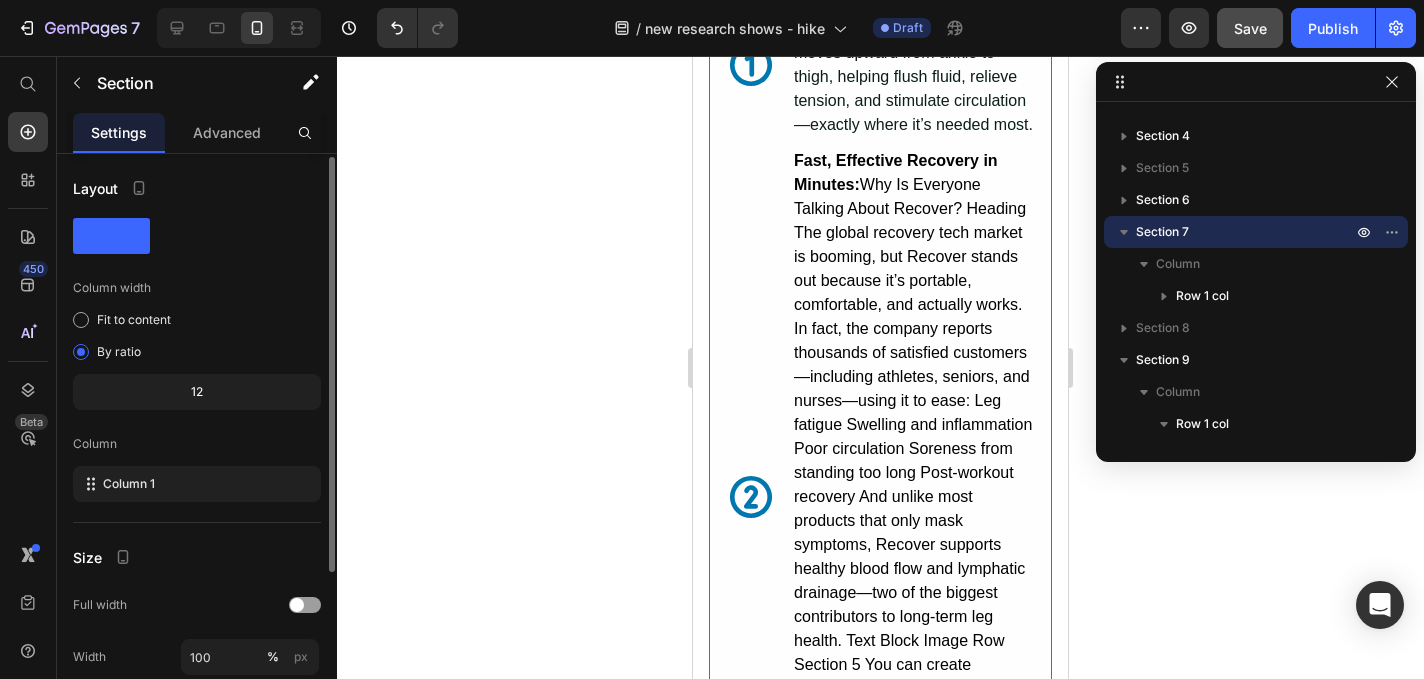 scroll, scrollTop: 234, scrollLeft: 0, axis: vertical 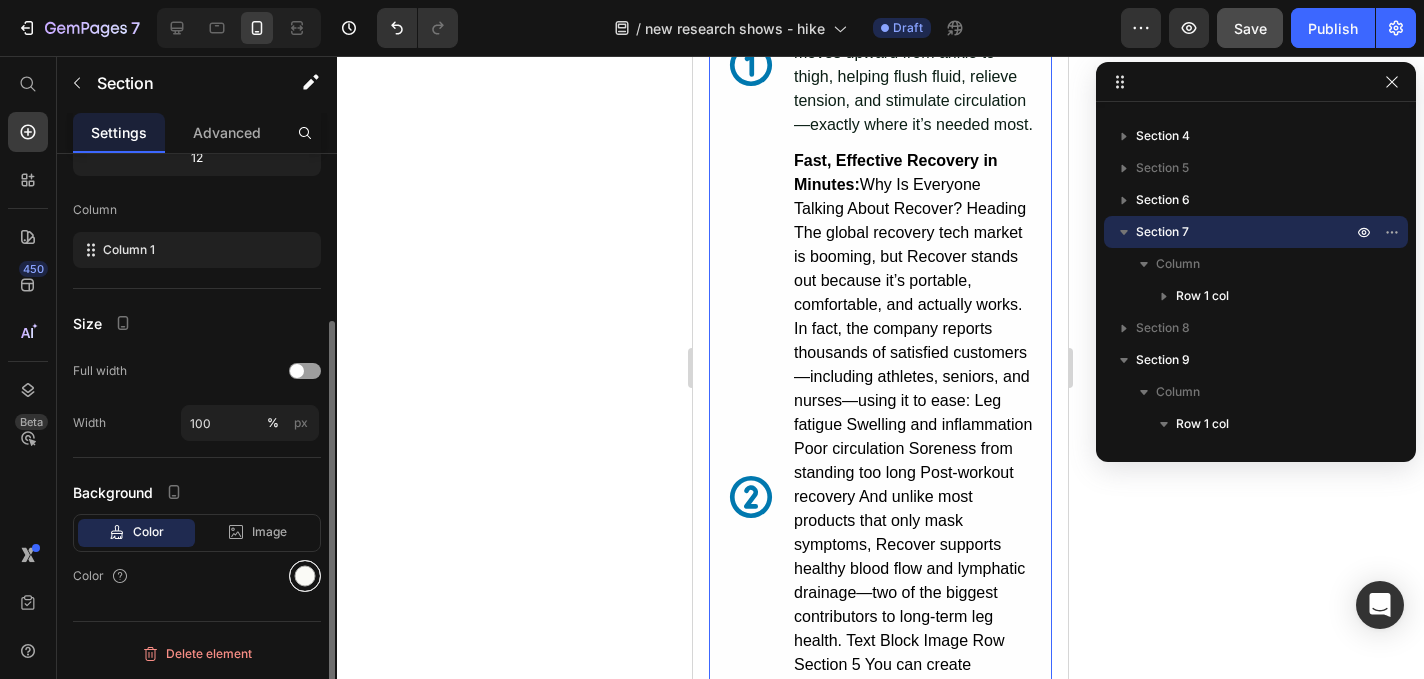 click at bounding box center [305, 576] 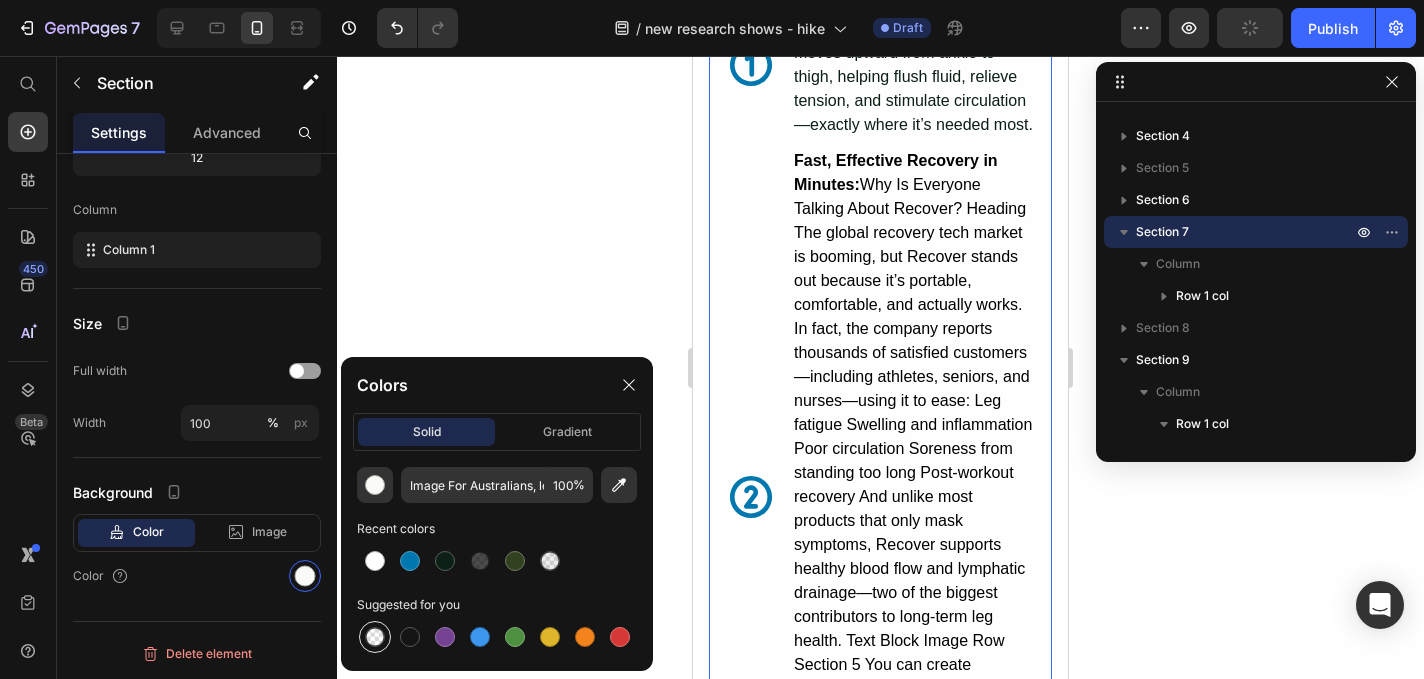 click at bounding box center [375, 637] 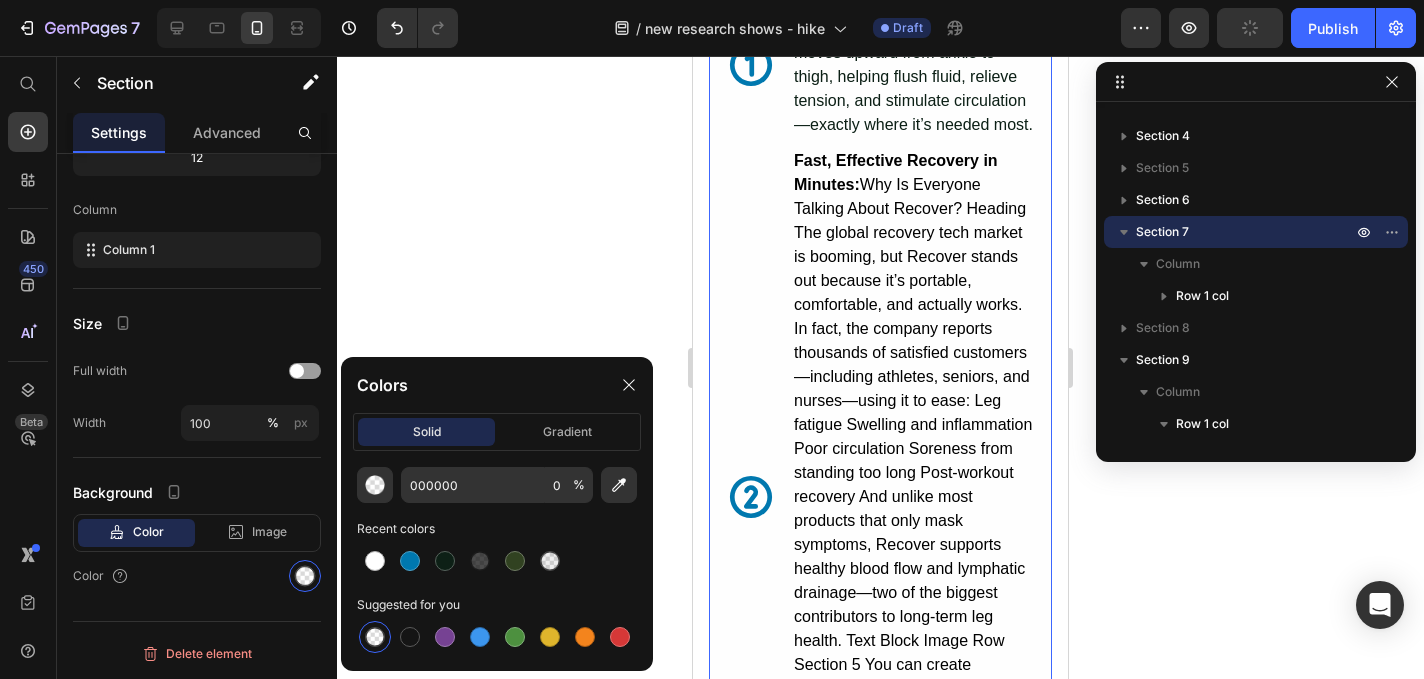 click 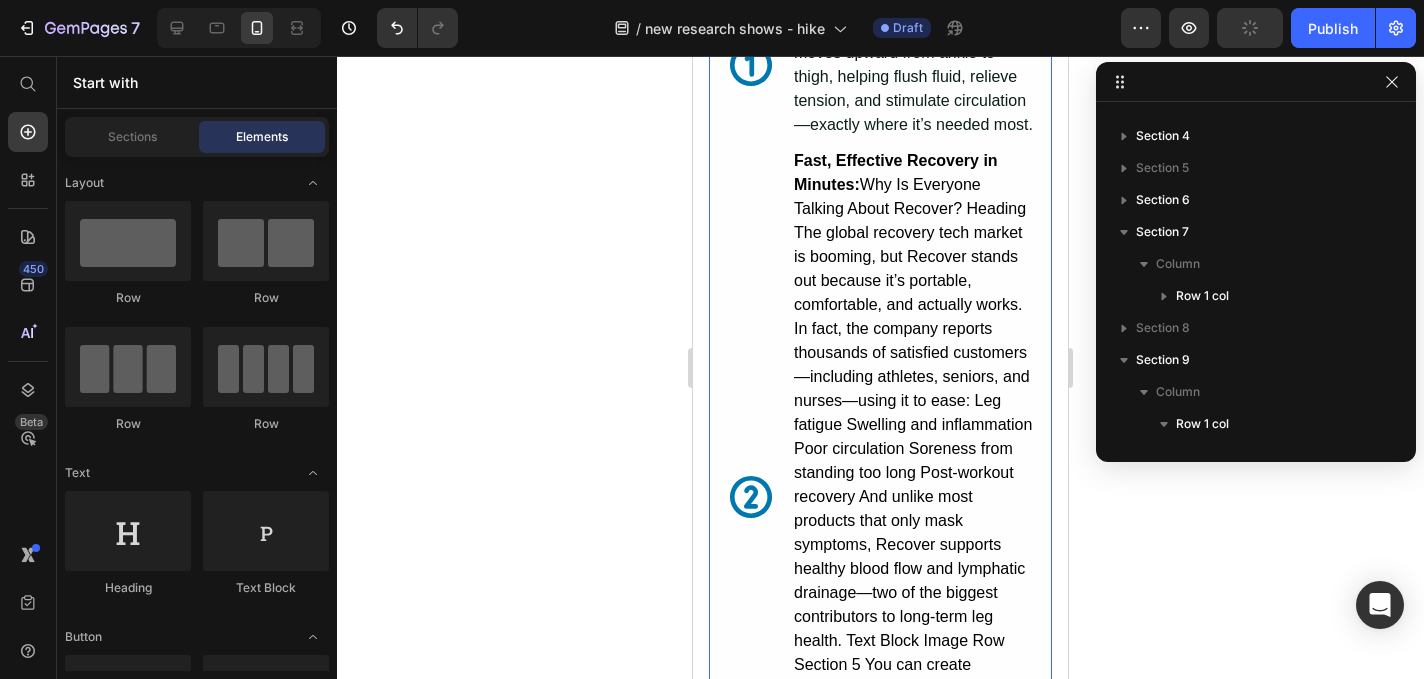 click 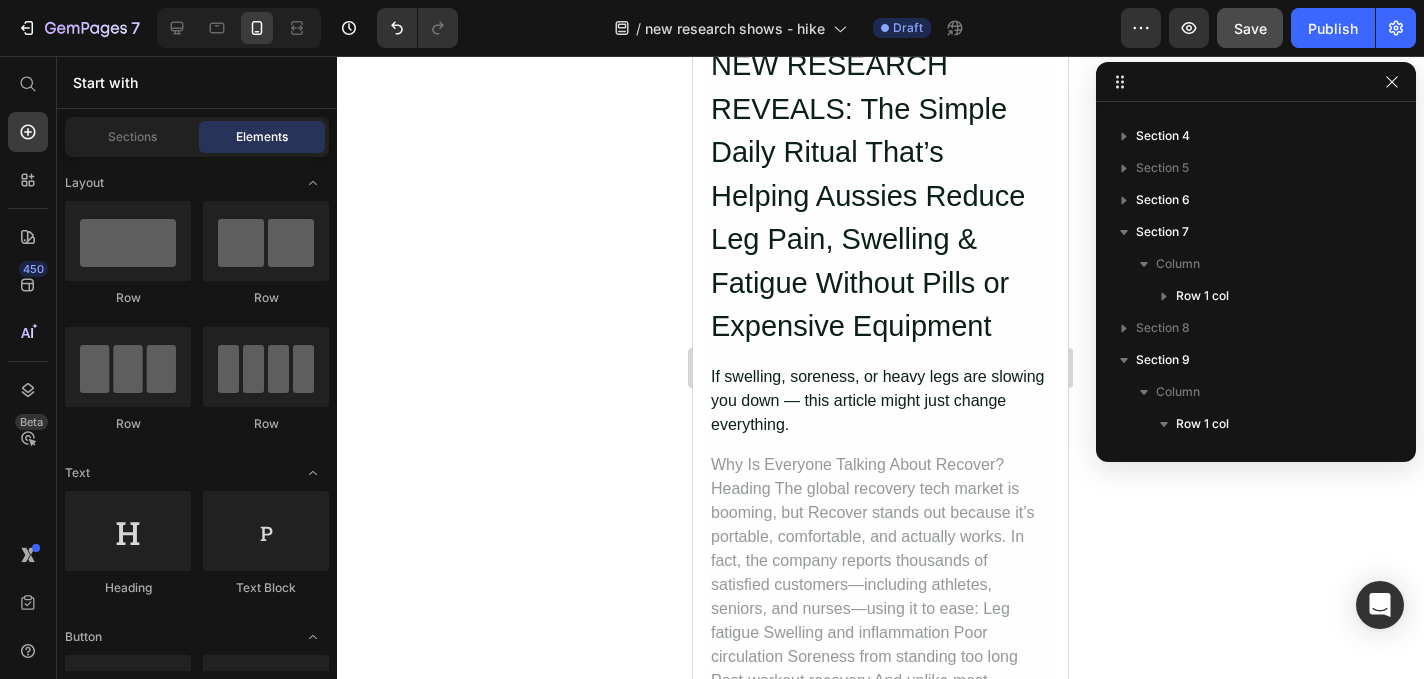 scroll, scrollTop: 0, scrollLeft: 0, axis: both 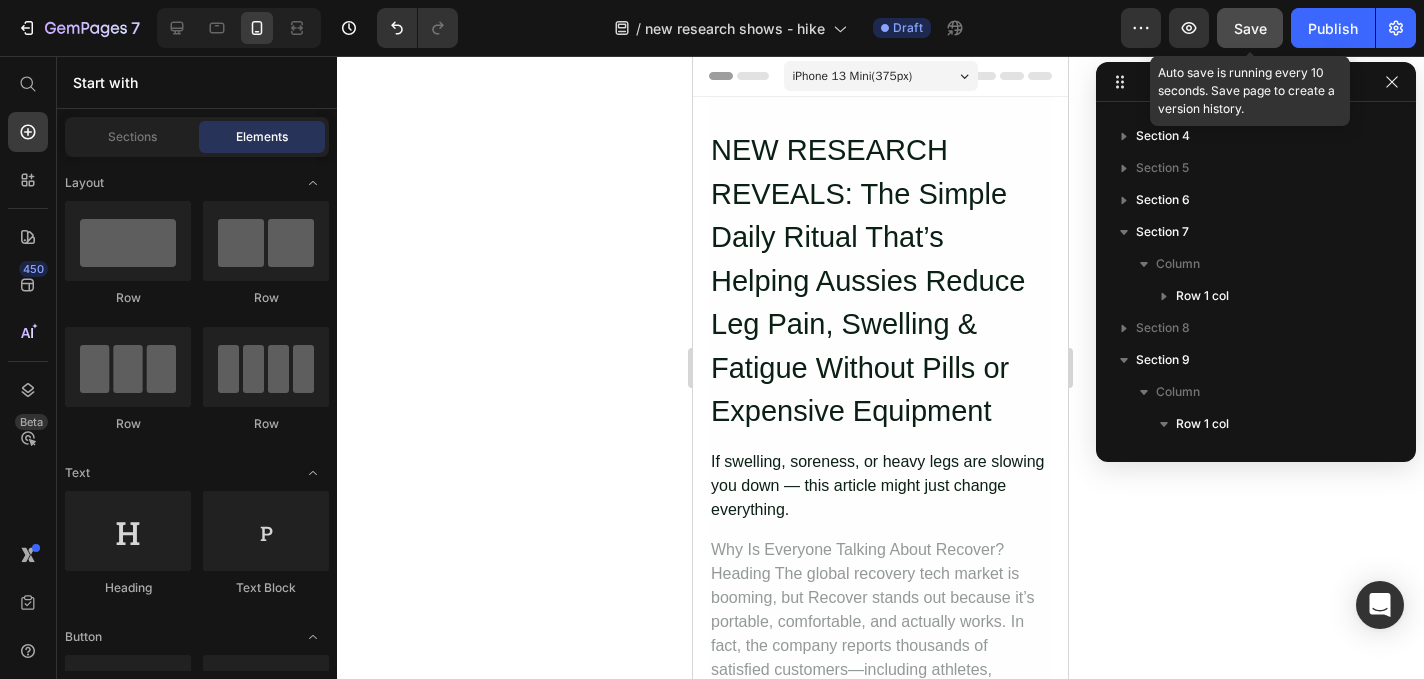 click on "Save" at bounding box center (1250, 28) 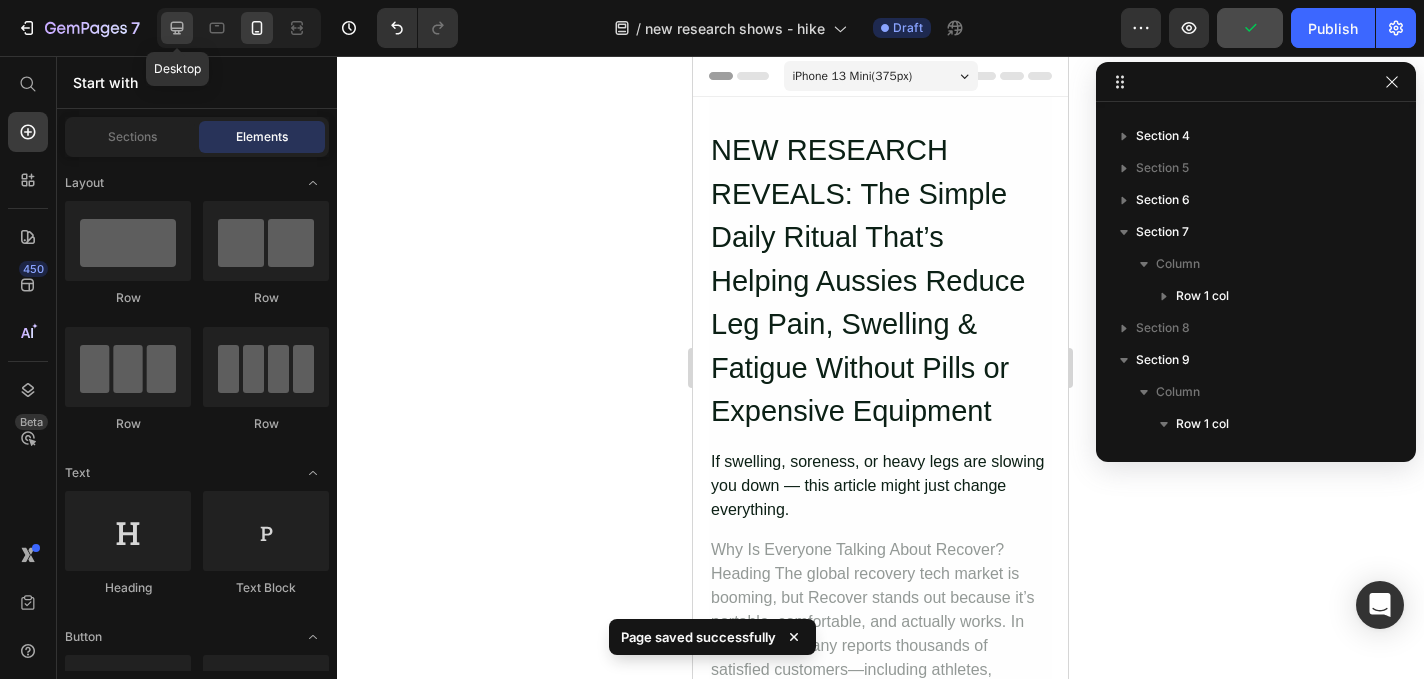 click 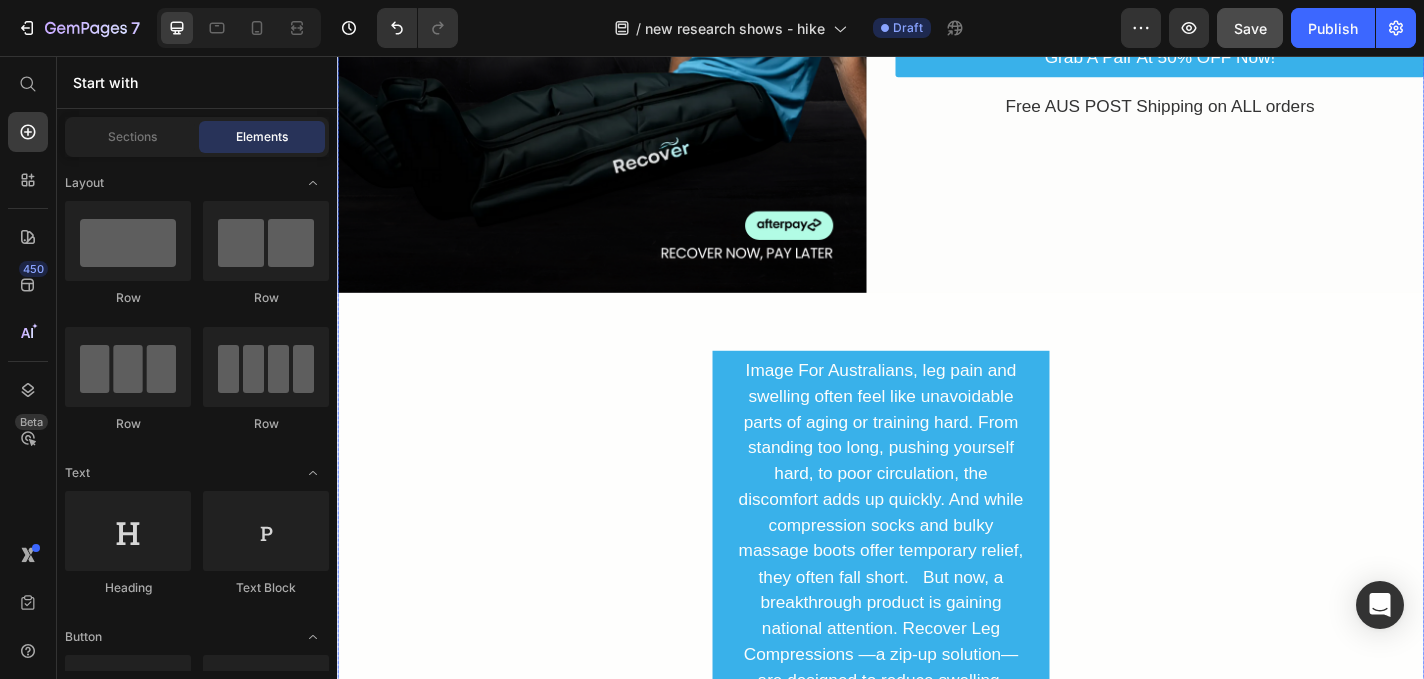 scroll, scrollTop: 4423, scrollLeft: 0, axis: vertical 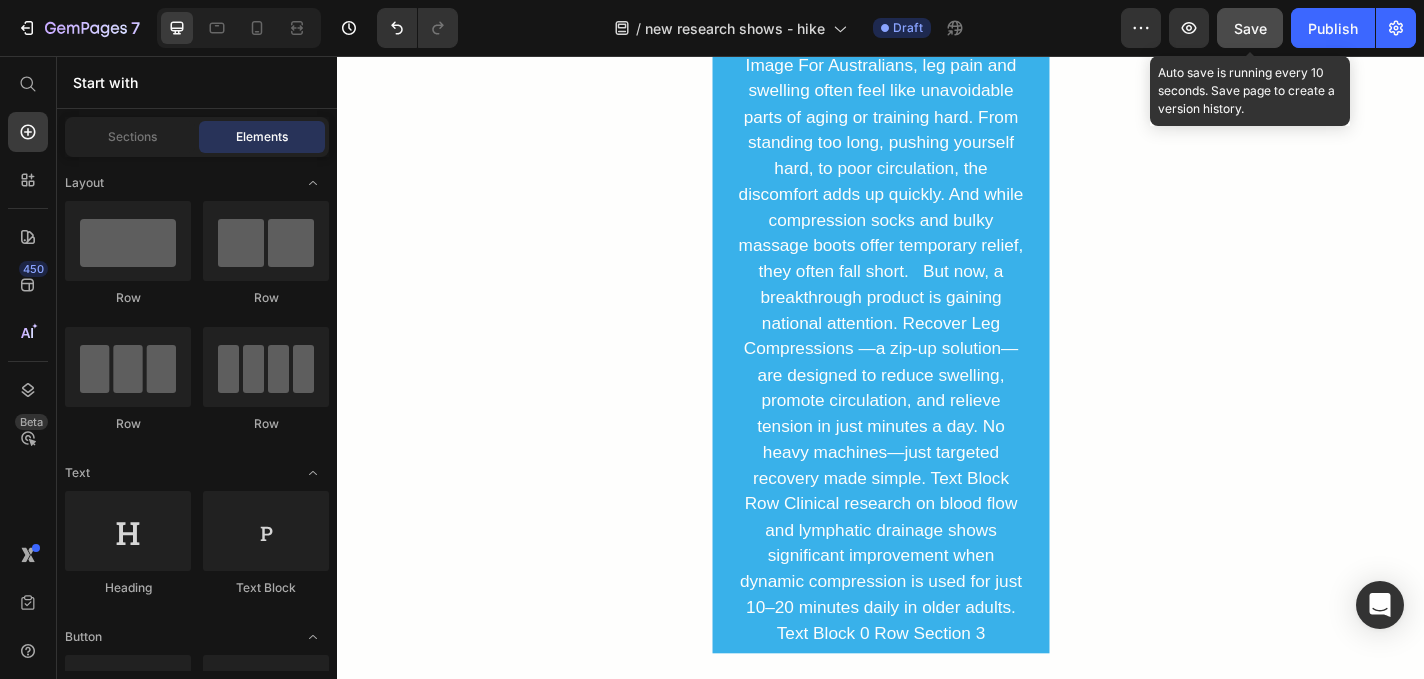 click on "Save" at bounding box center [1250, 28] 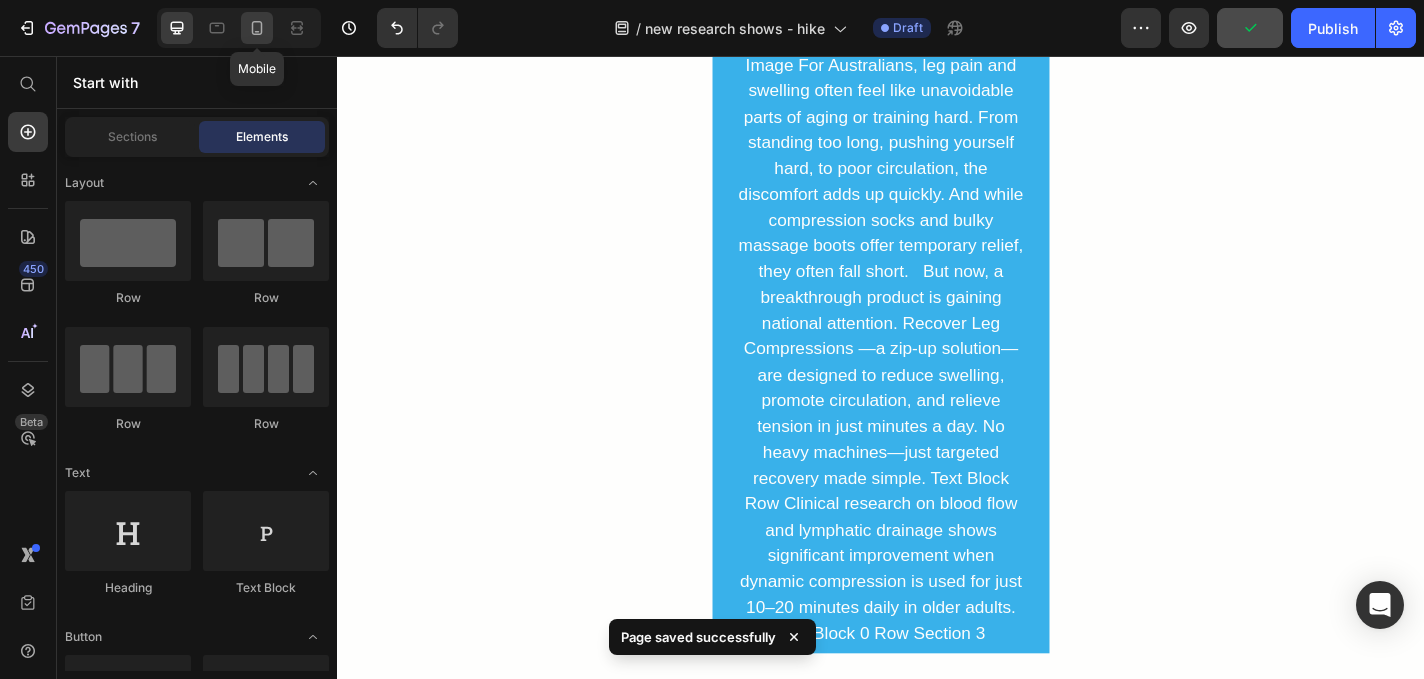 click 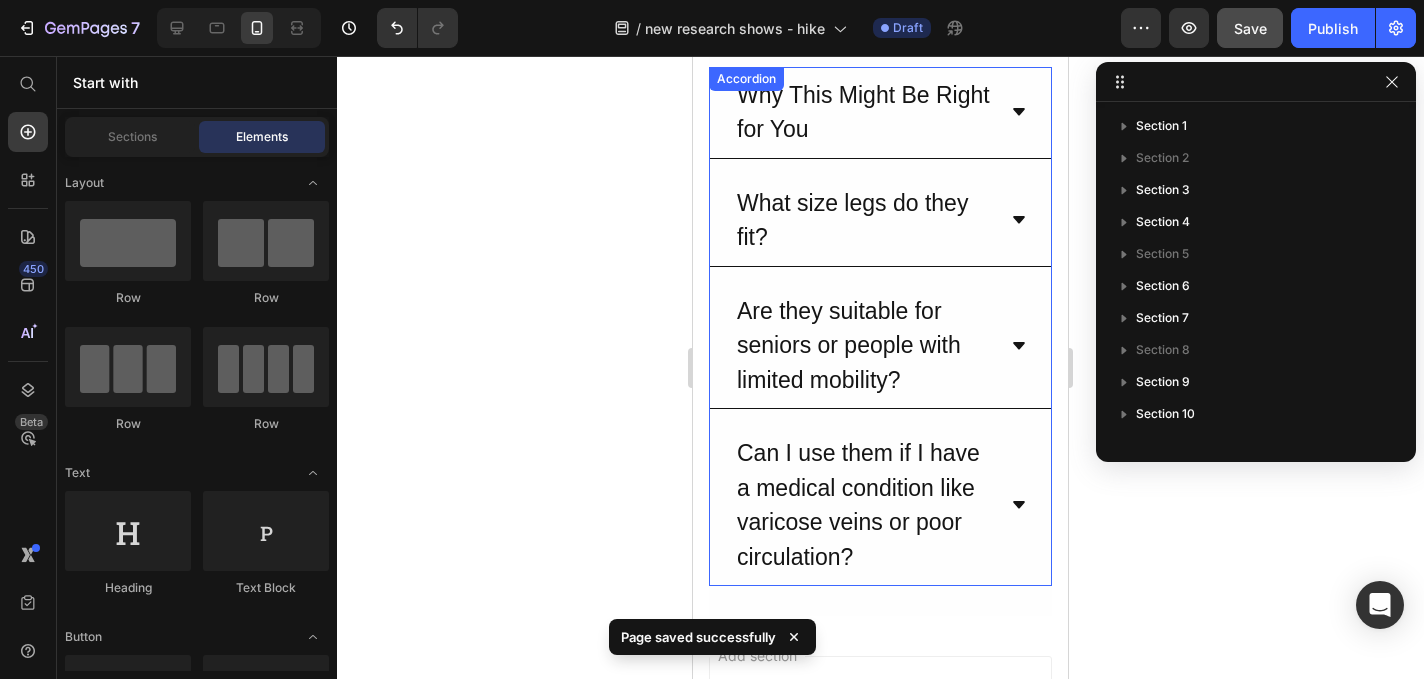 scroll, scrollTop: 6016, scrollLeft: 0, axis: vertical 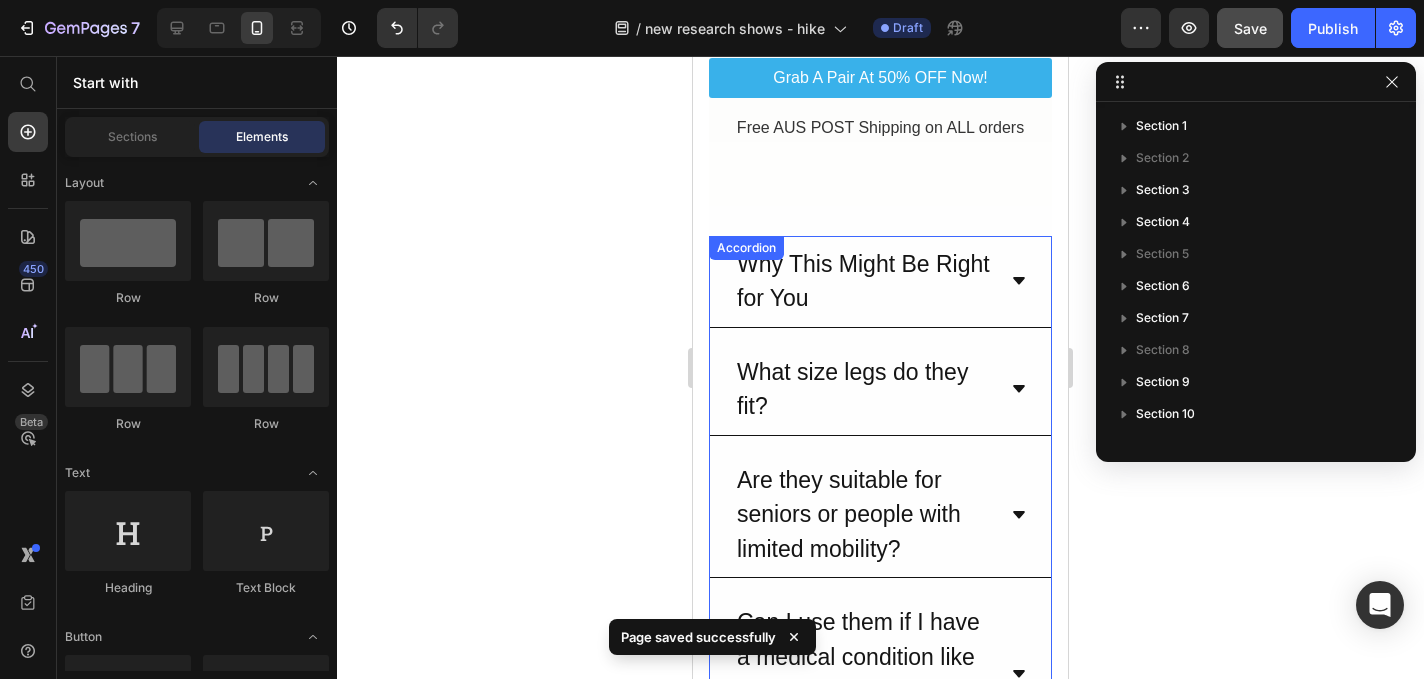 click on "How long should I use Recover Leg Compressions each day?" at bounding box center (864, 281) 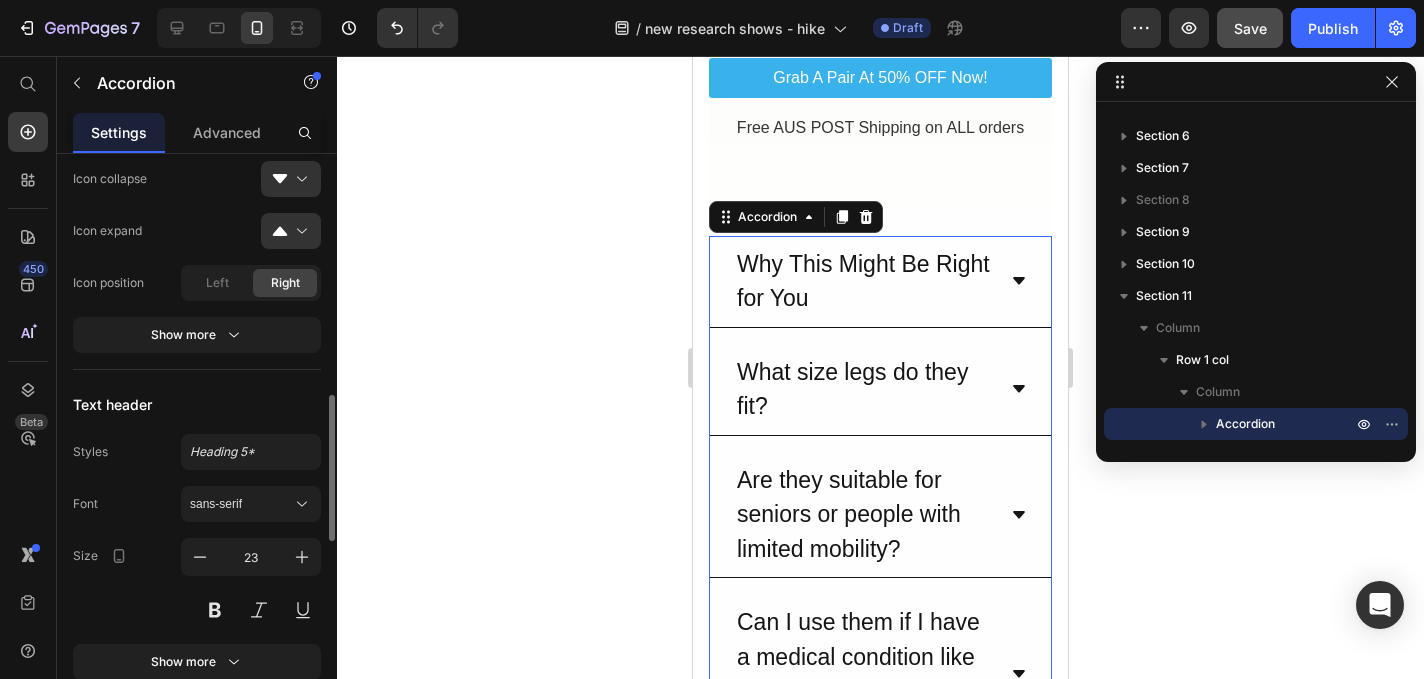 scroll, scrollTop: 780, scrollLeft: 0, axis: vertical 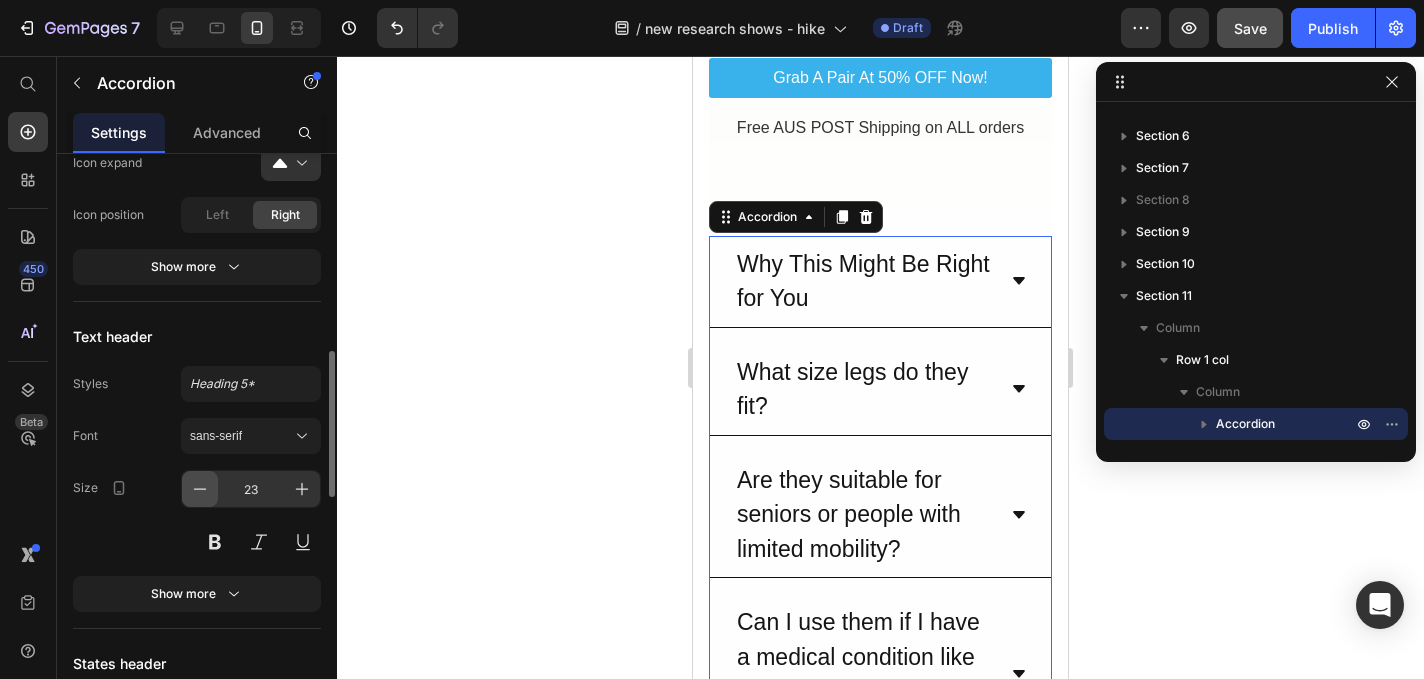 click at bounding box center [200, 489] 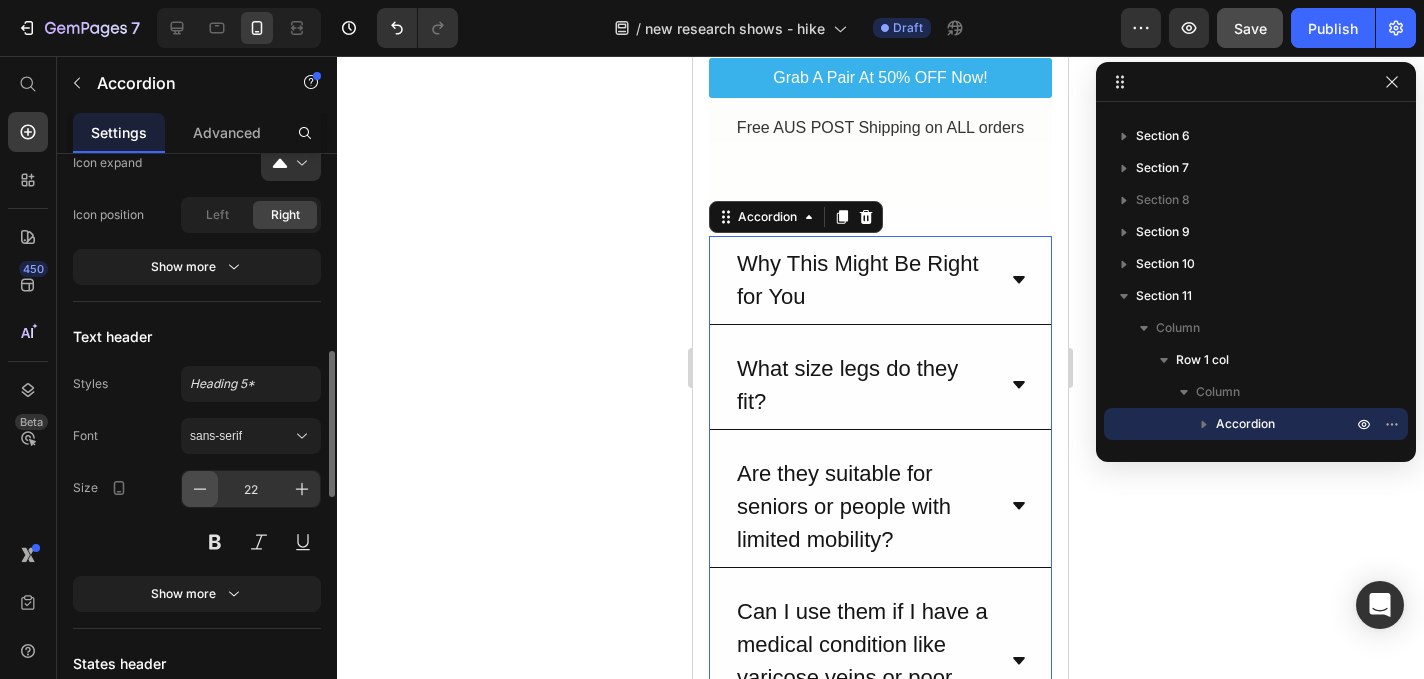 click at bounding box center (200, 489) 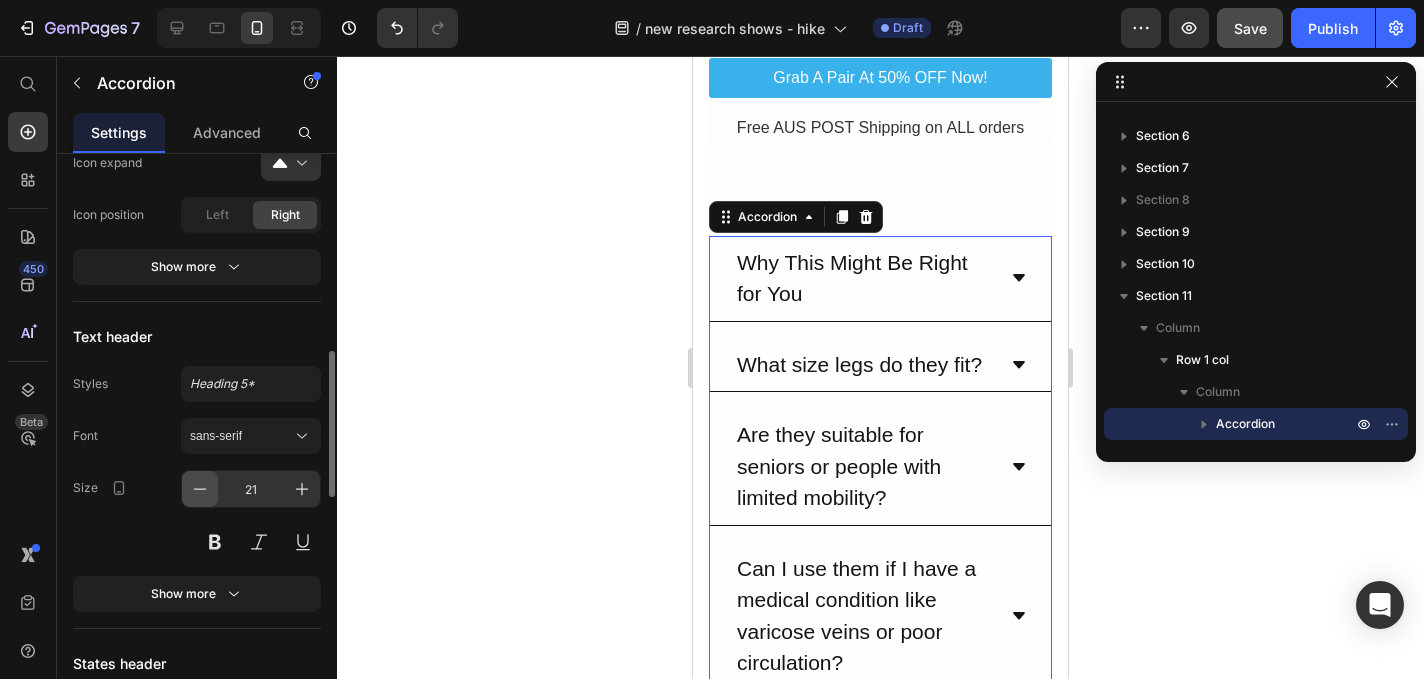 click at bounding box center [200, 489] 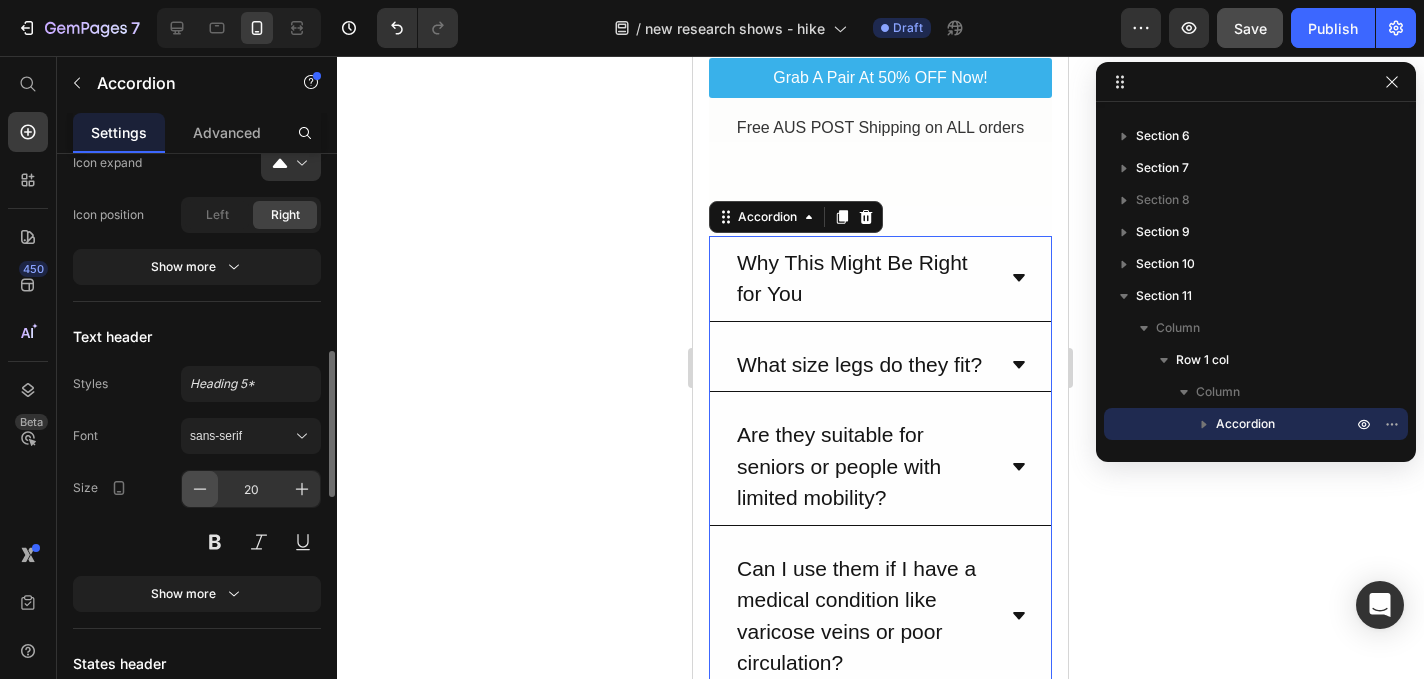 click at bounding box center [200, 489] 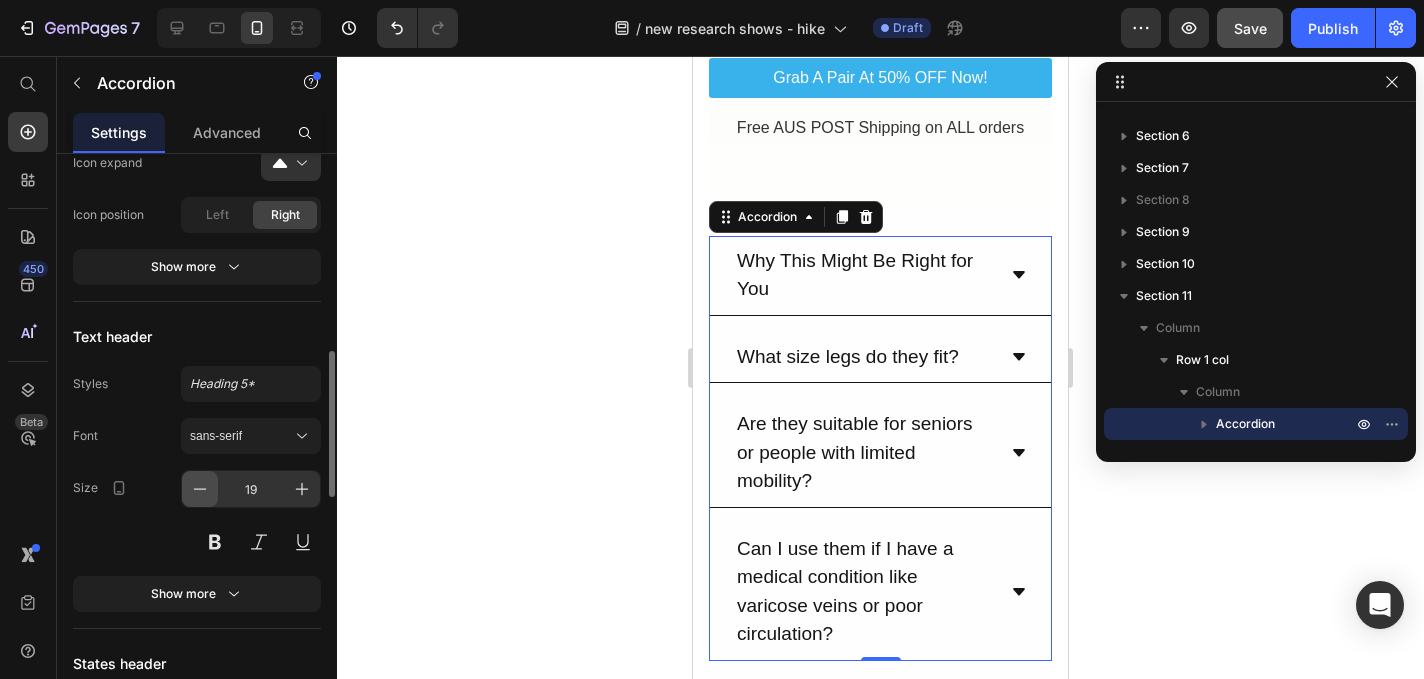 click at bounding box center [200, 489] 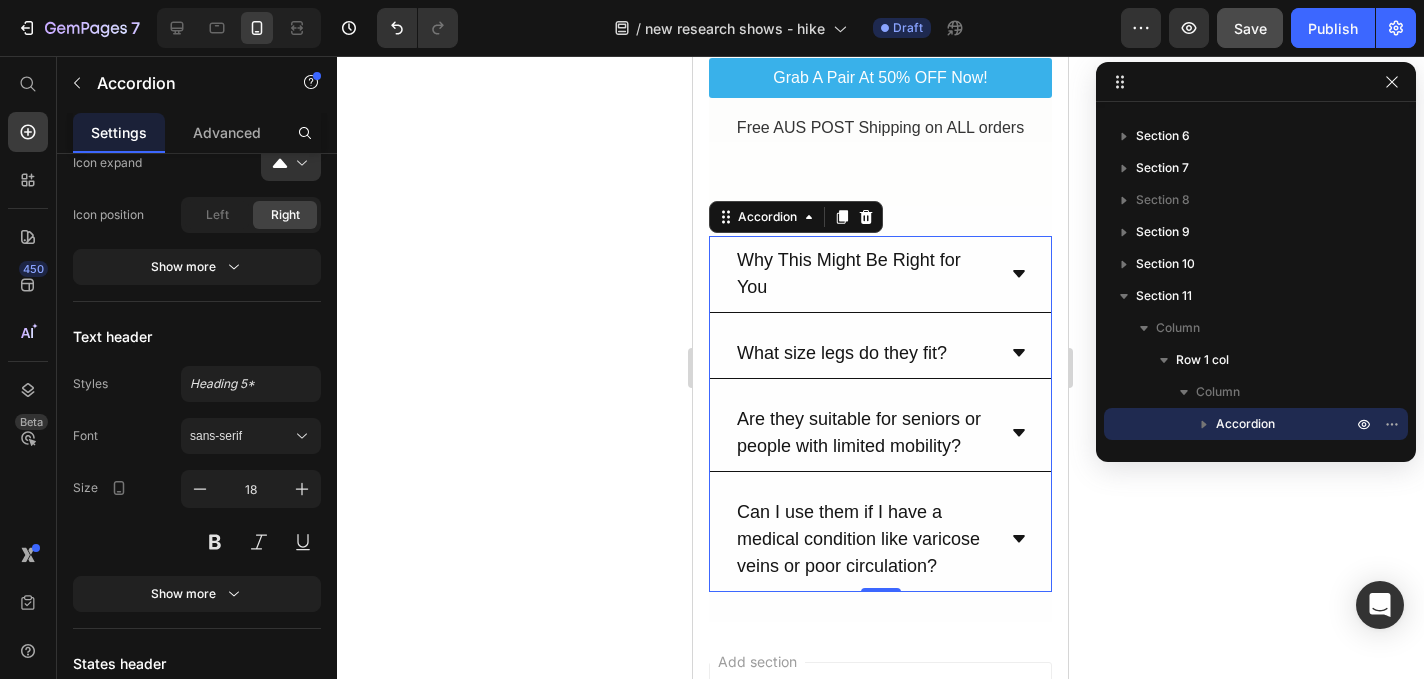 click 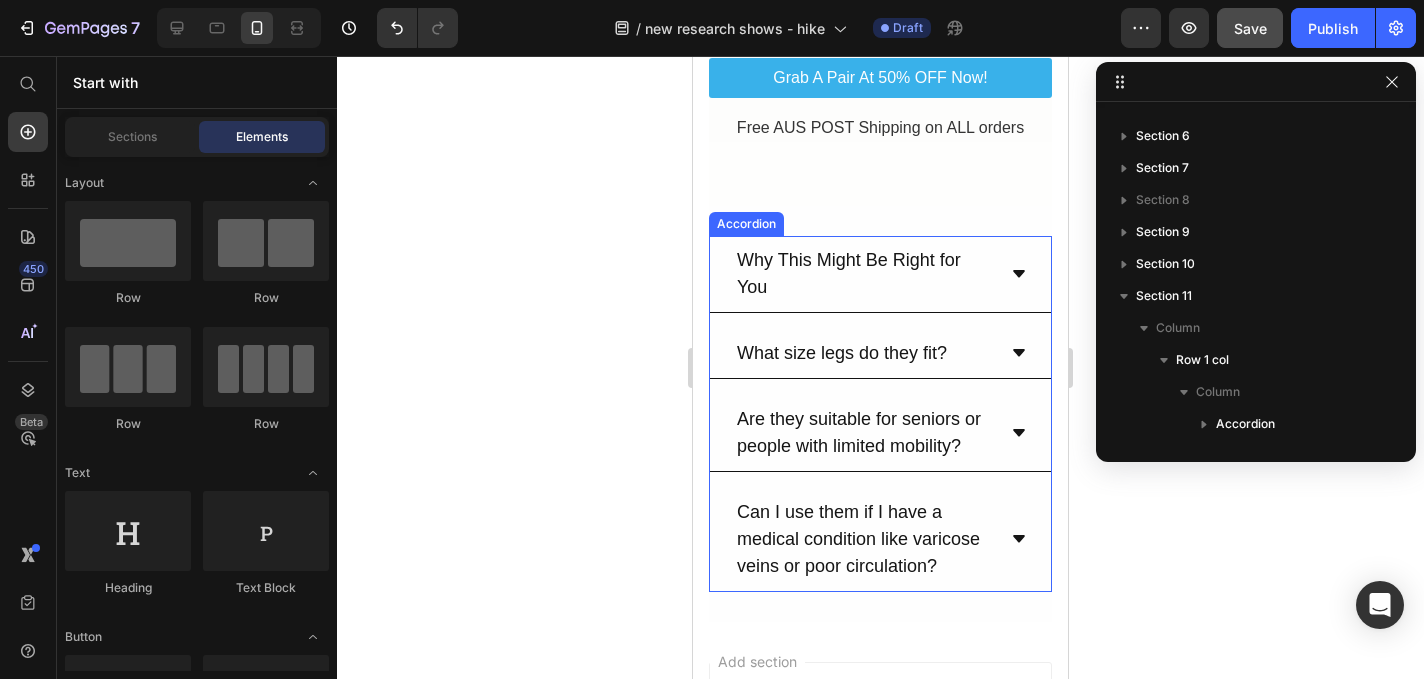 click on "How long should I use Recover Leg Compressions each day?" at bounding box center [864, 274] 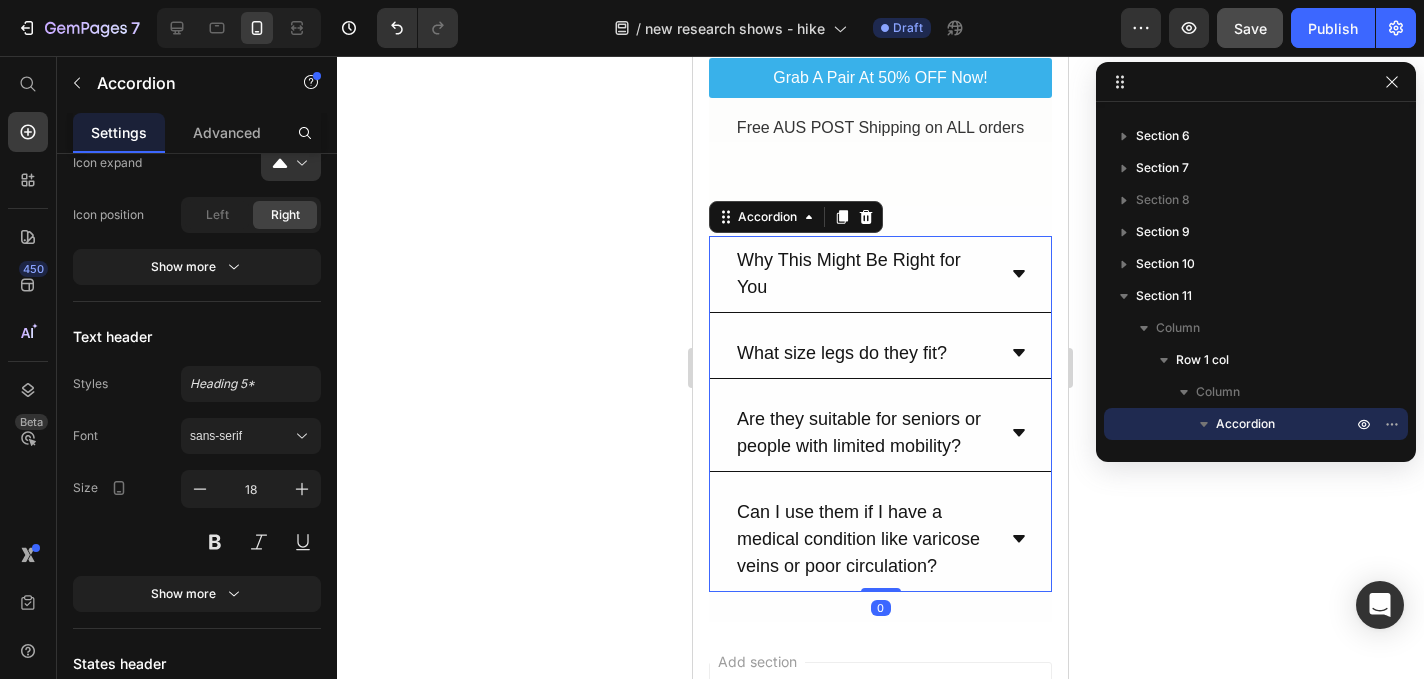 click 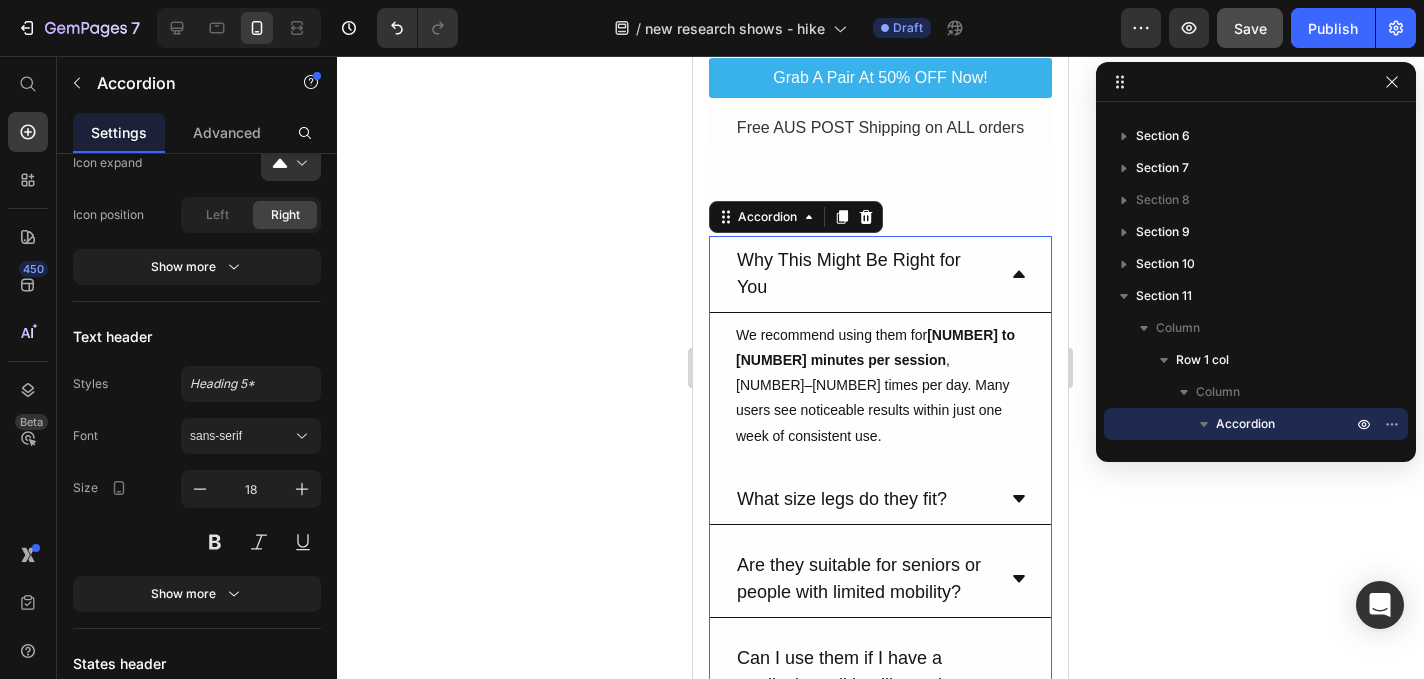 click 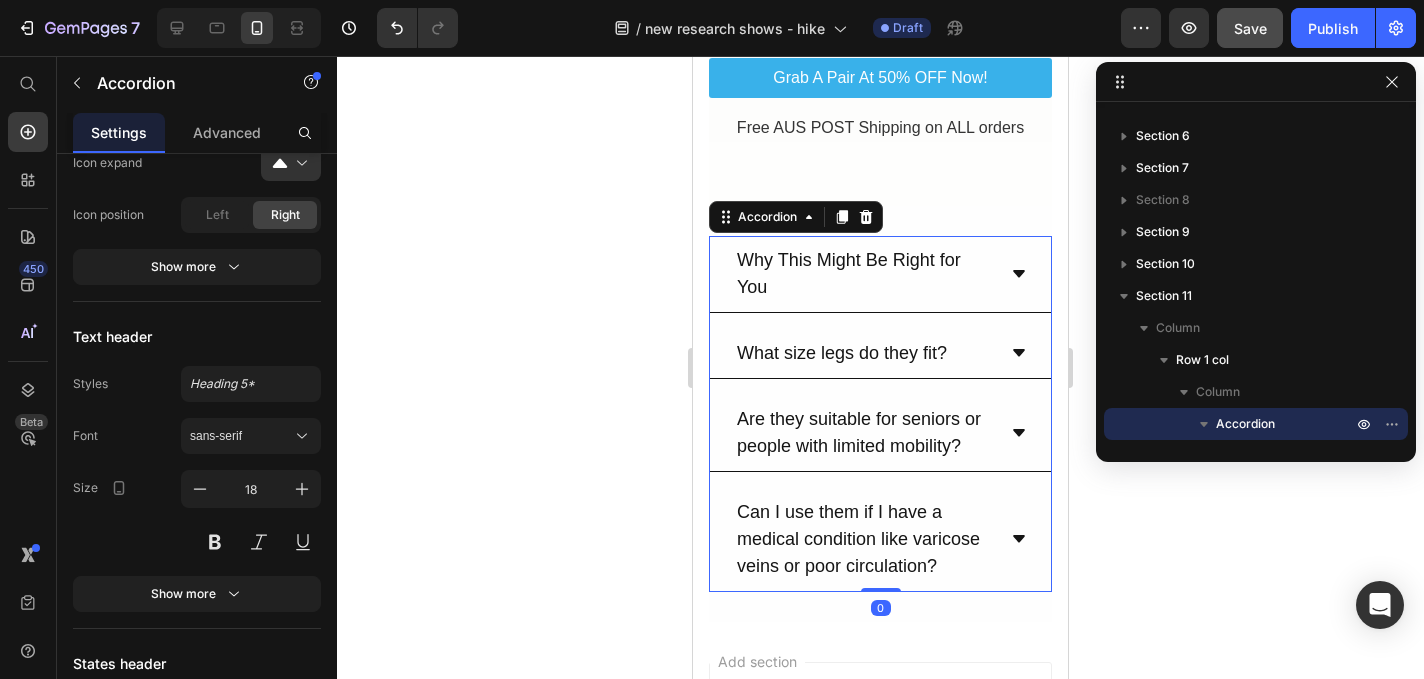 click 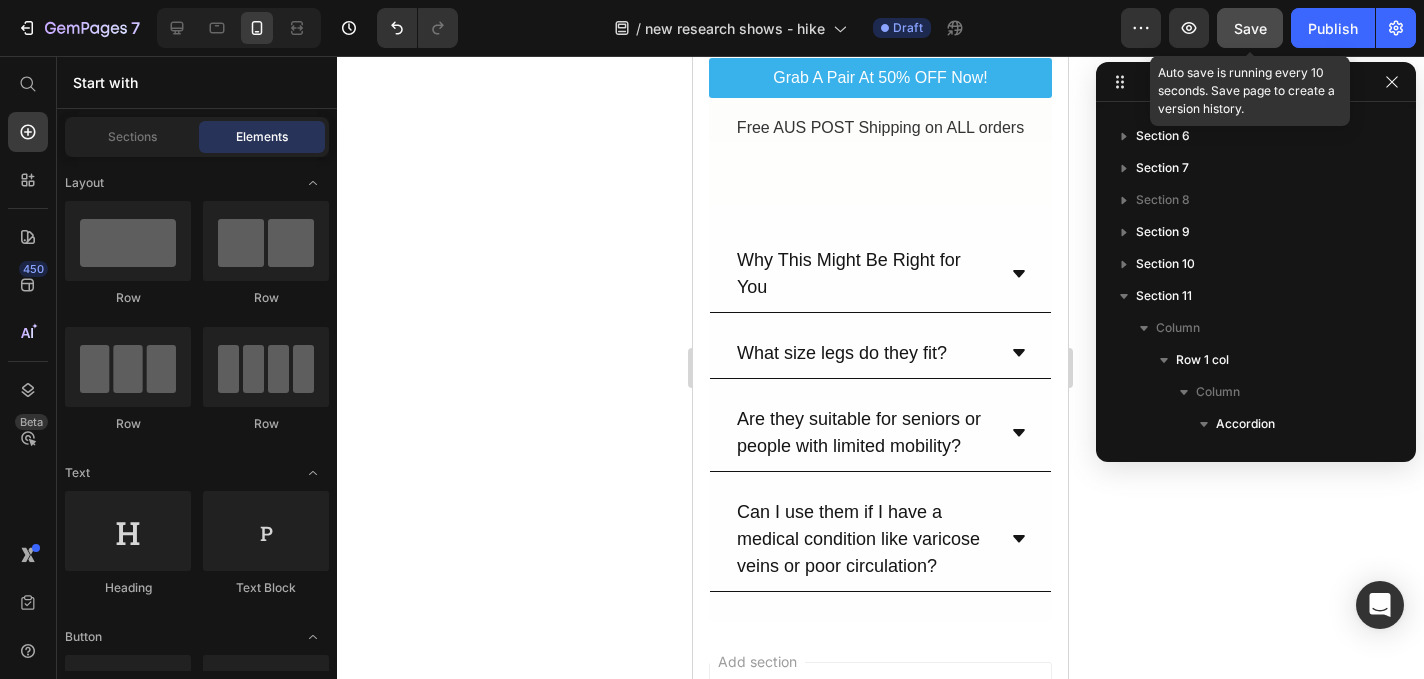 click on "Save" at bounding box center [1250, 28] 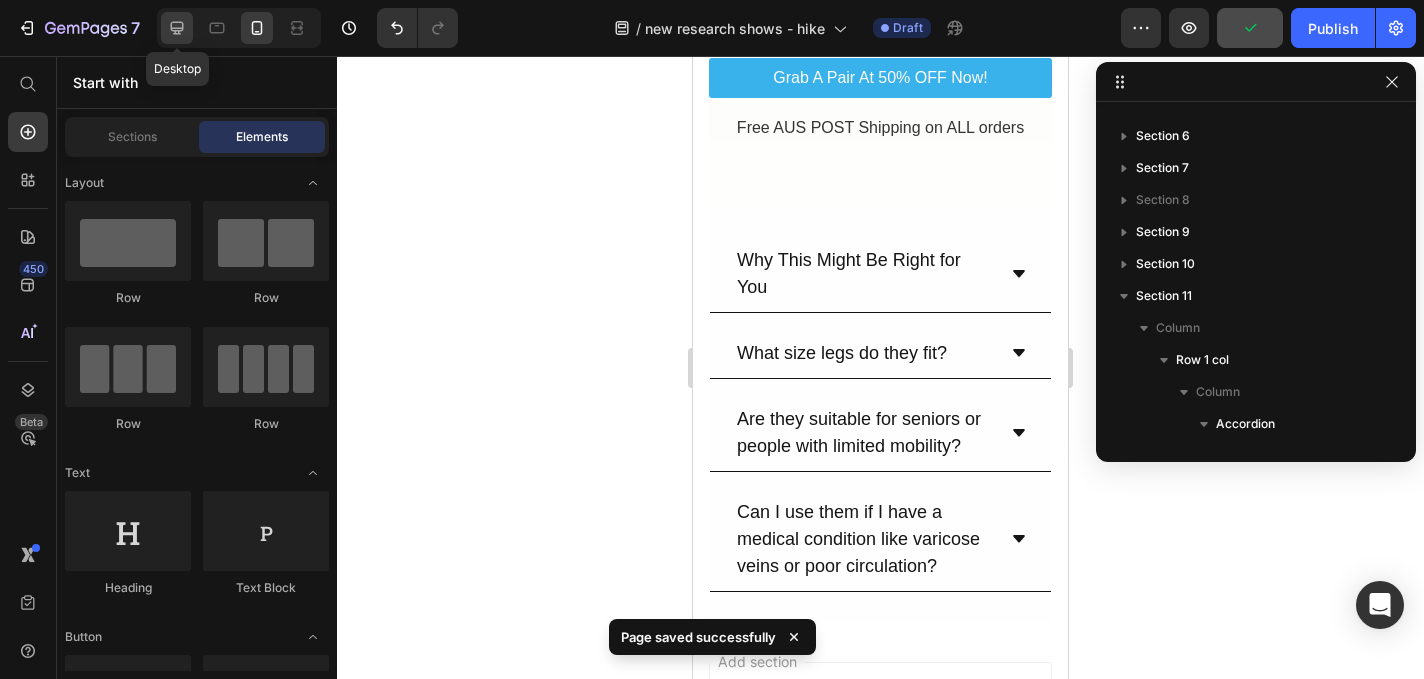 click 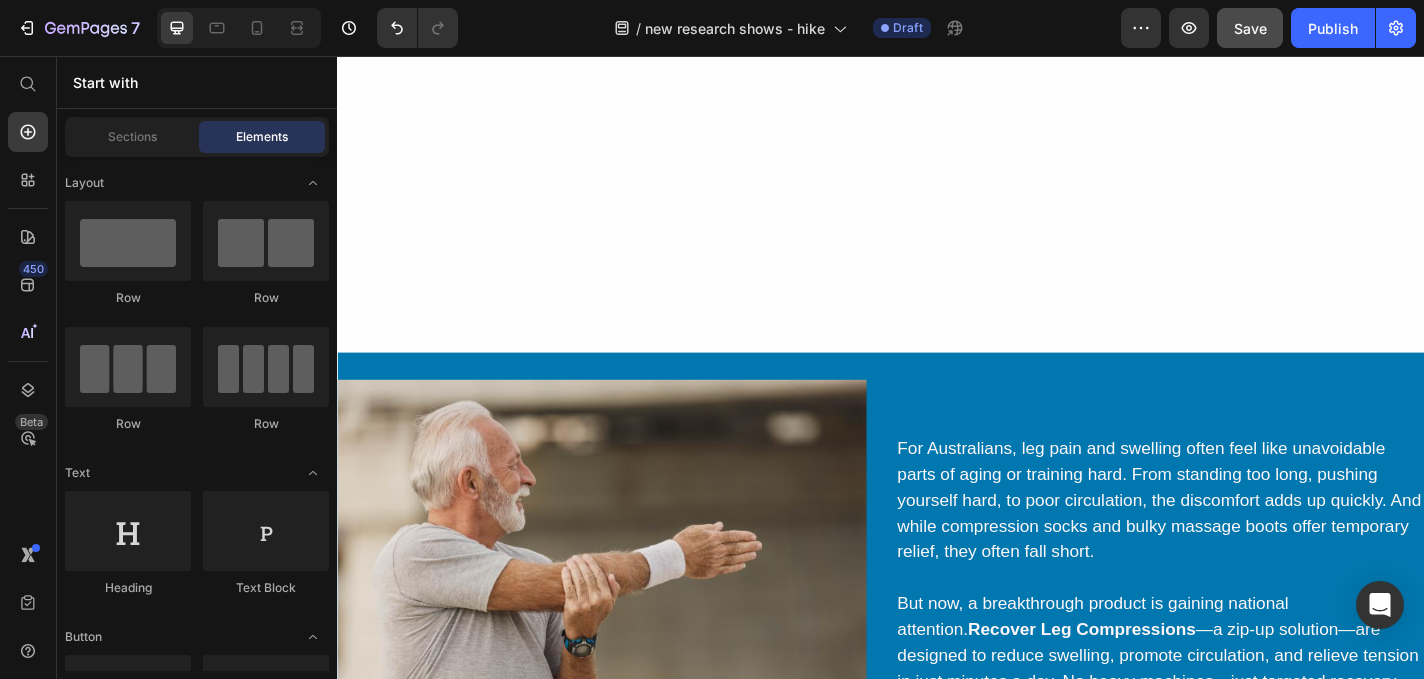 scroll, scrollTop: 0, scrollLeft: 0, axis: both 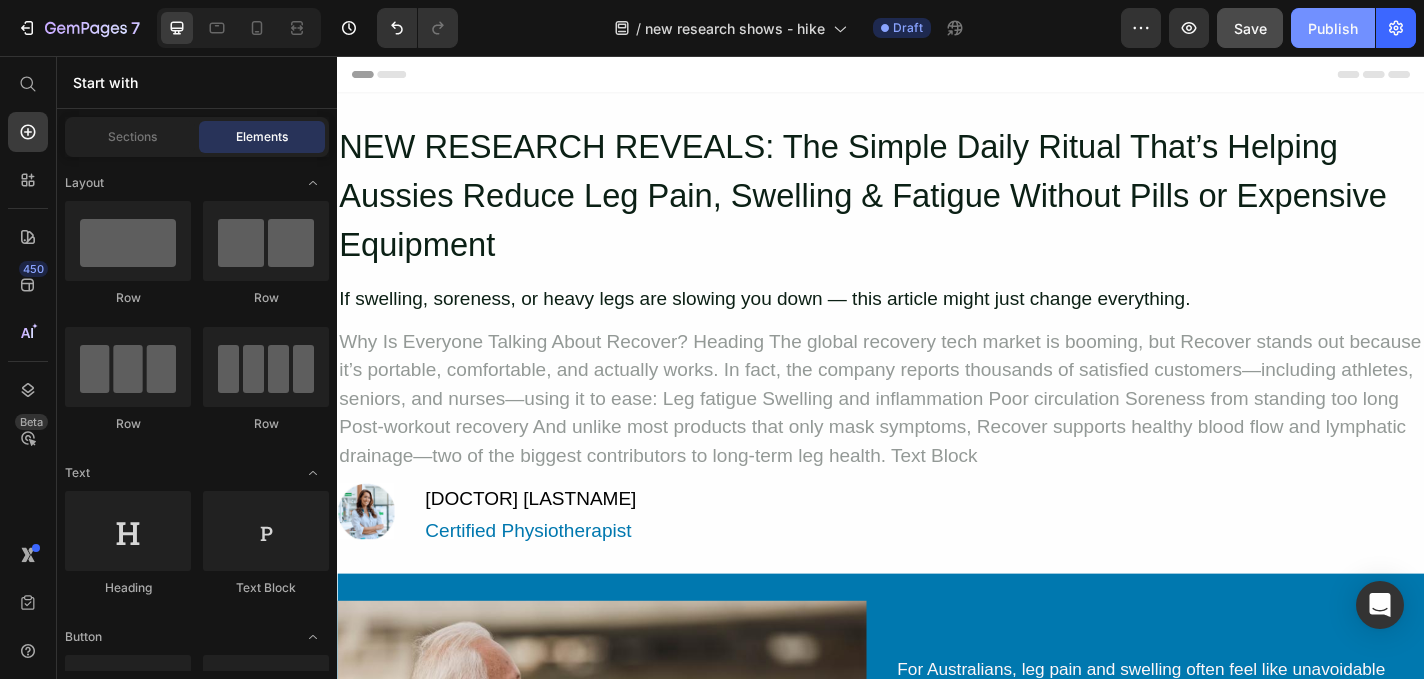click on "Publish" at bounding box center (1333, 28) 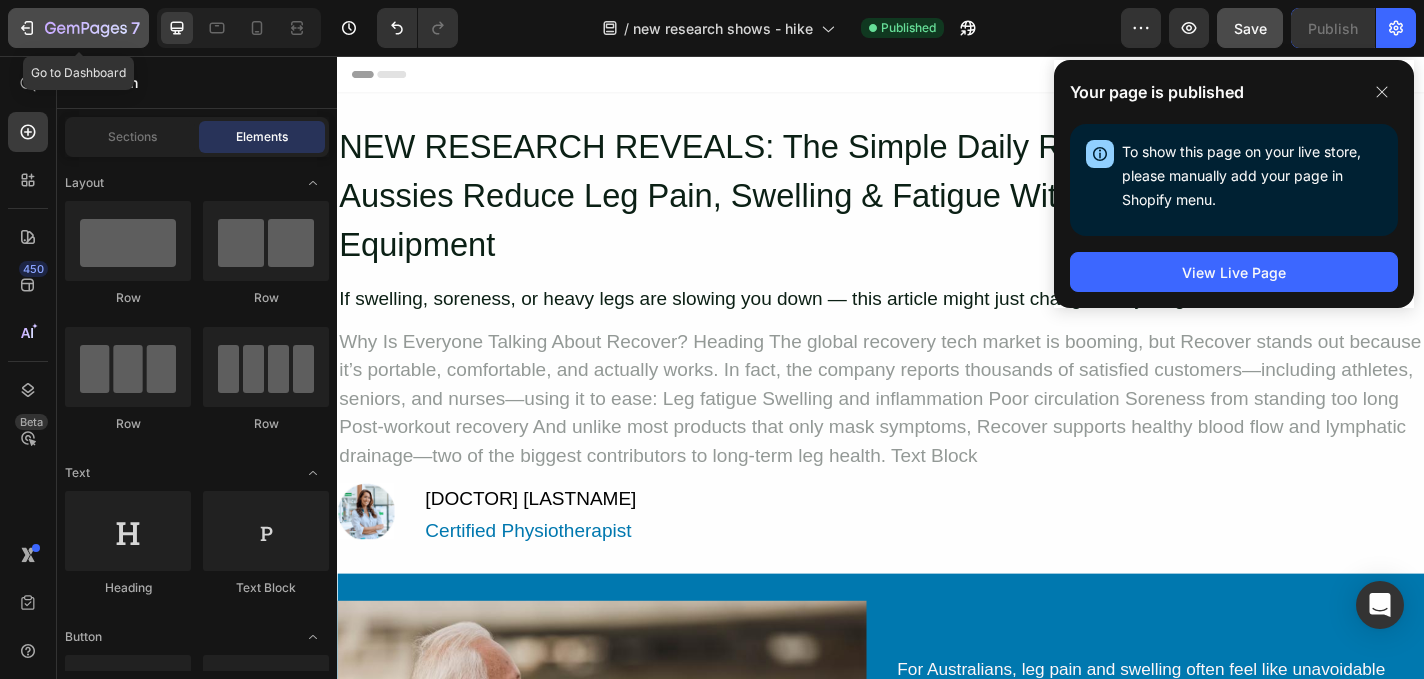 click on "7" at bounding box center [78, 28] 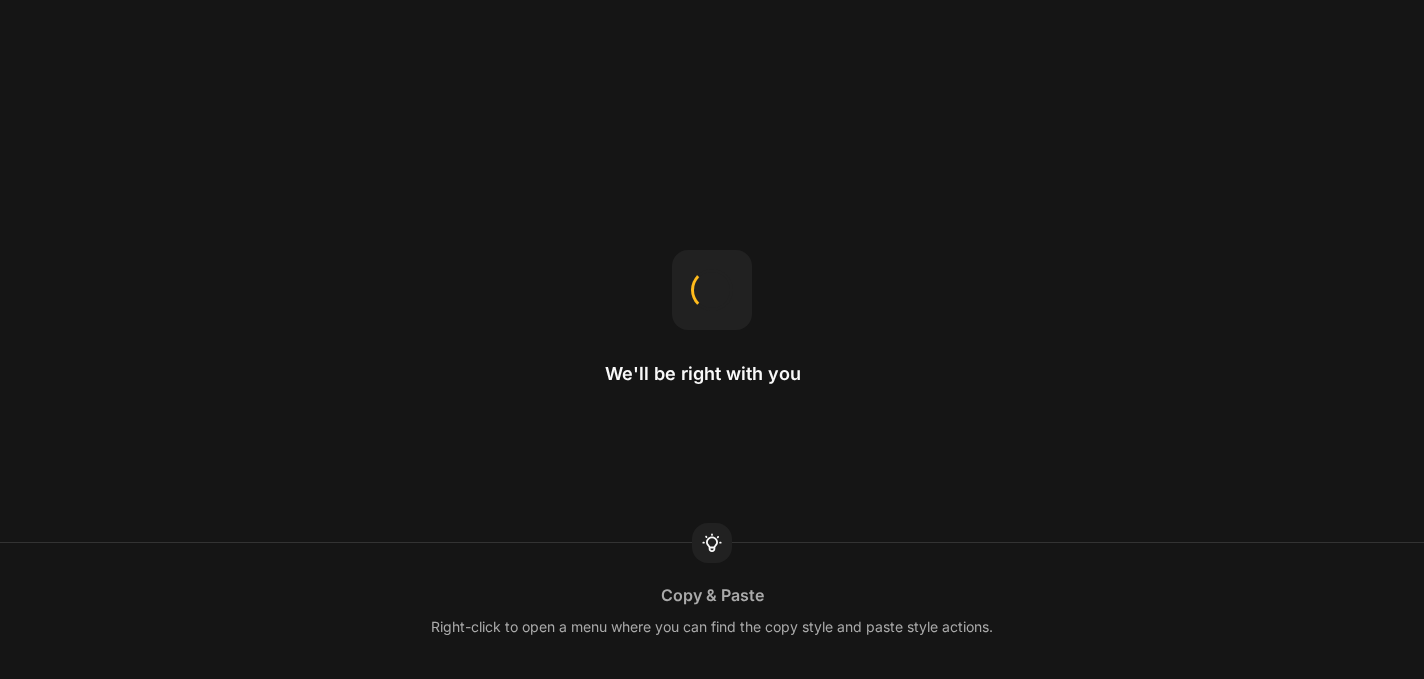 scroll, scrollTop: 0, scrollLeft: 0, axis: both 